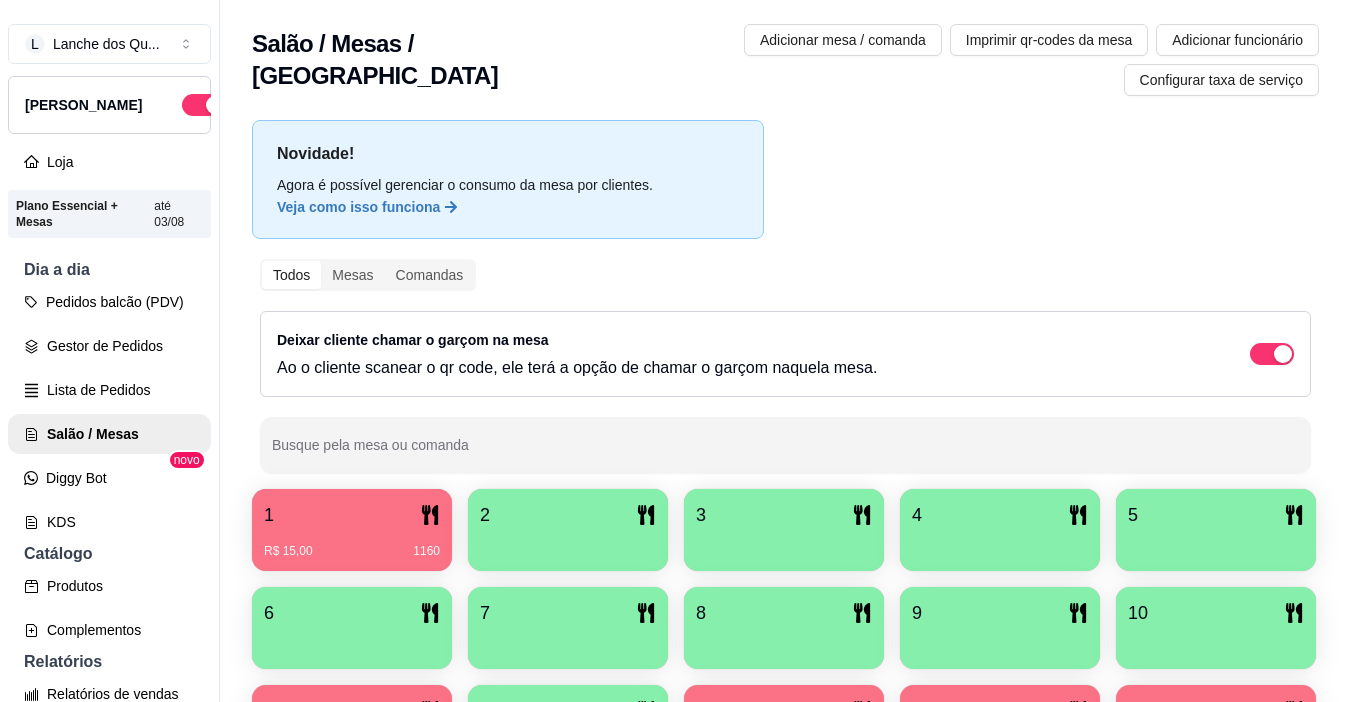 scroll, scrollTop: 0, scrollLeft: 0, axis: both 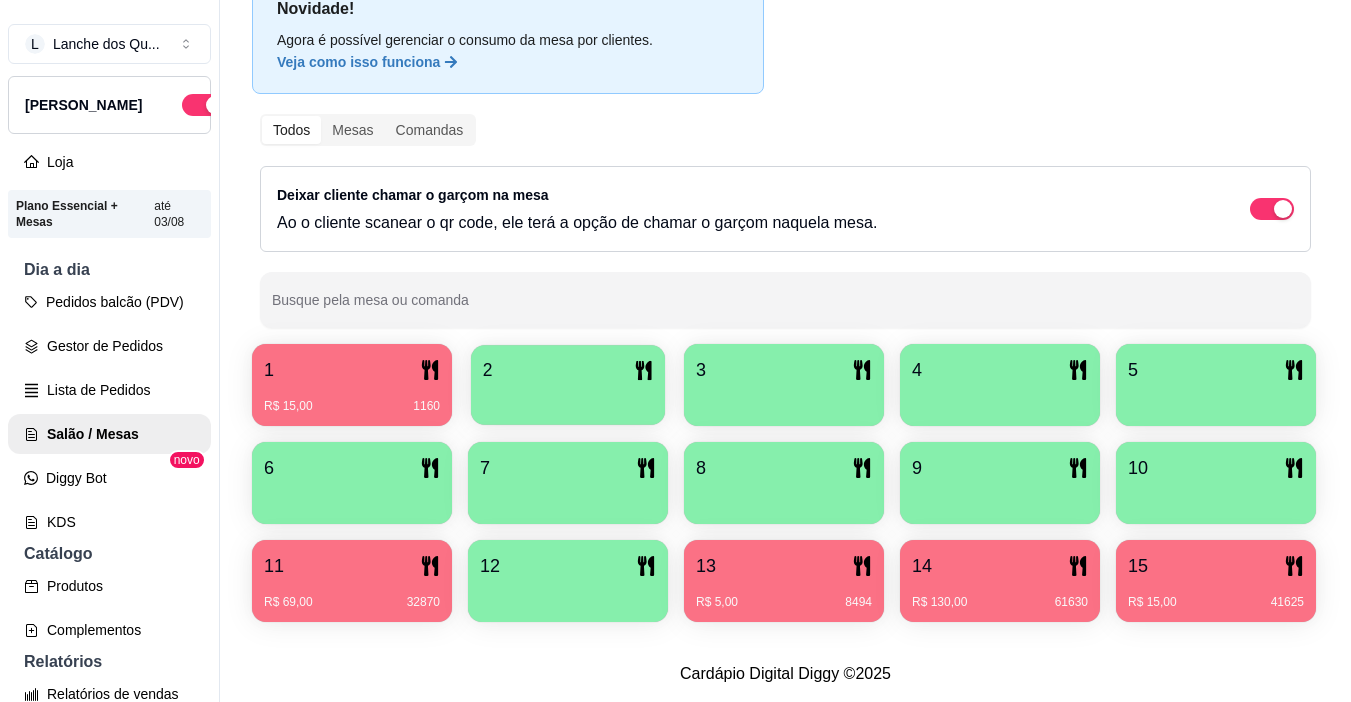 click at bounding box center (568, 398) 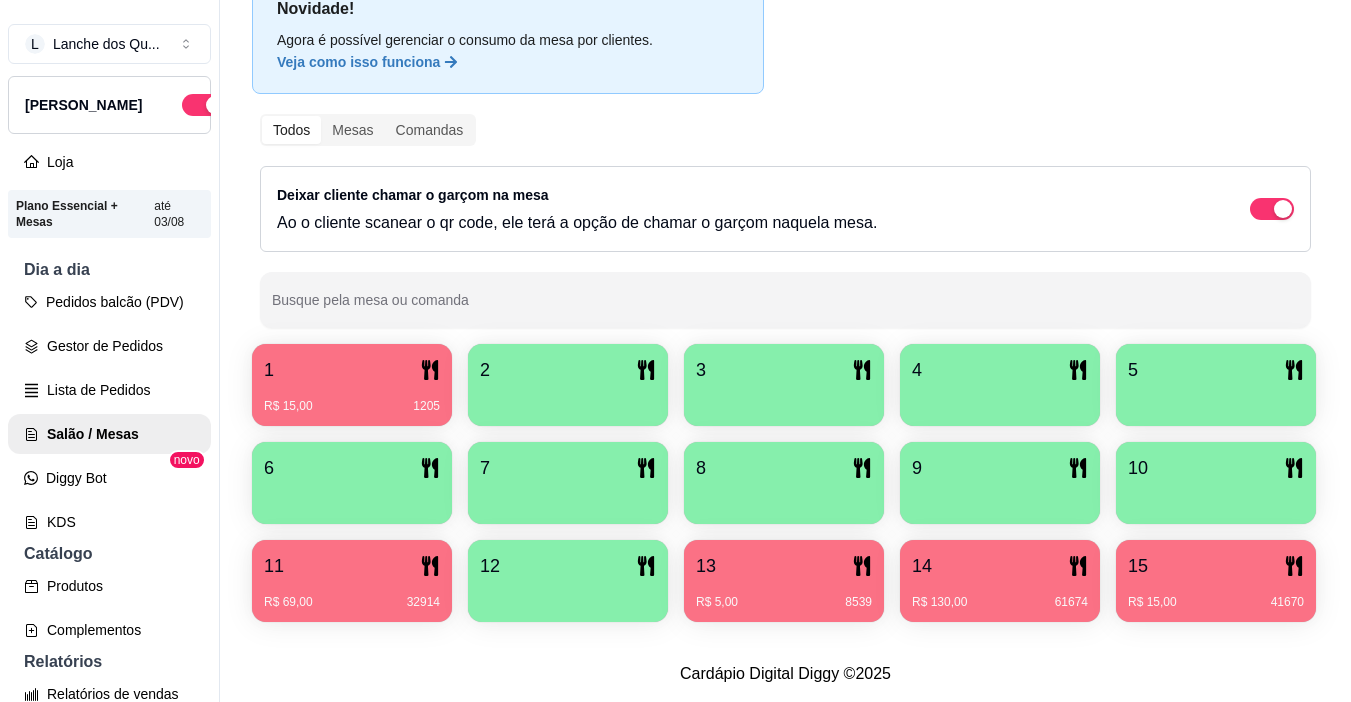 click on "2" at bounding box center (568, 370) 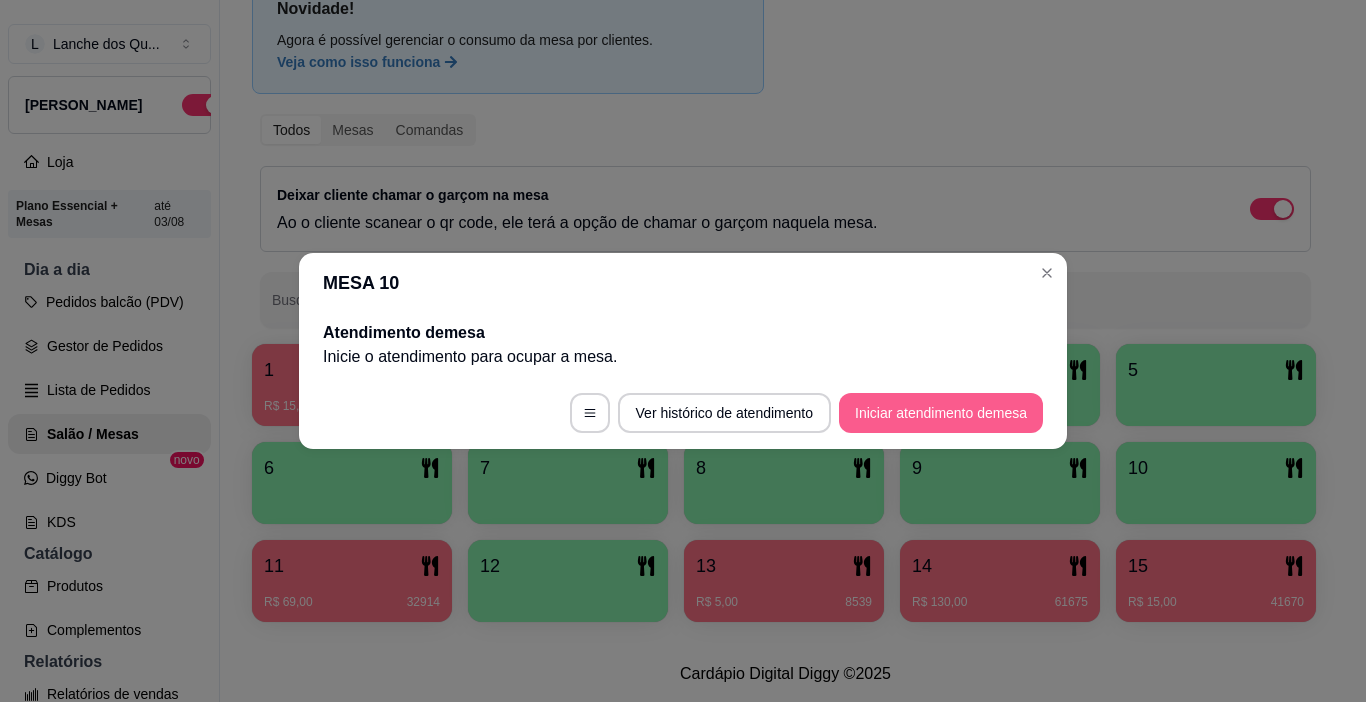 click on "Iniciar atendimento de  mesa" at bounding box center (941, 413) 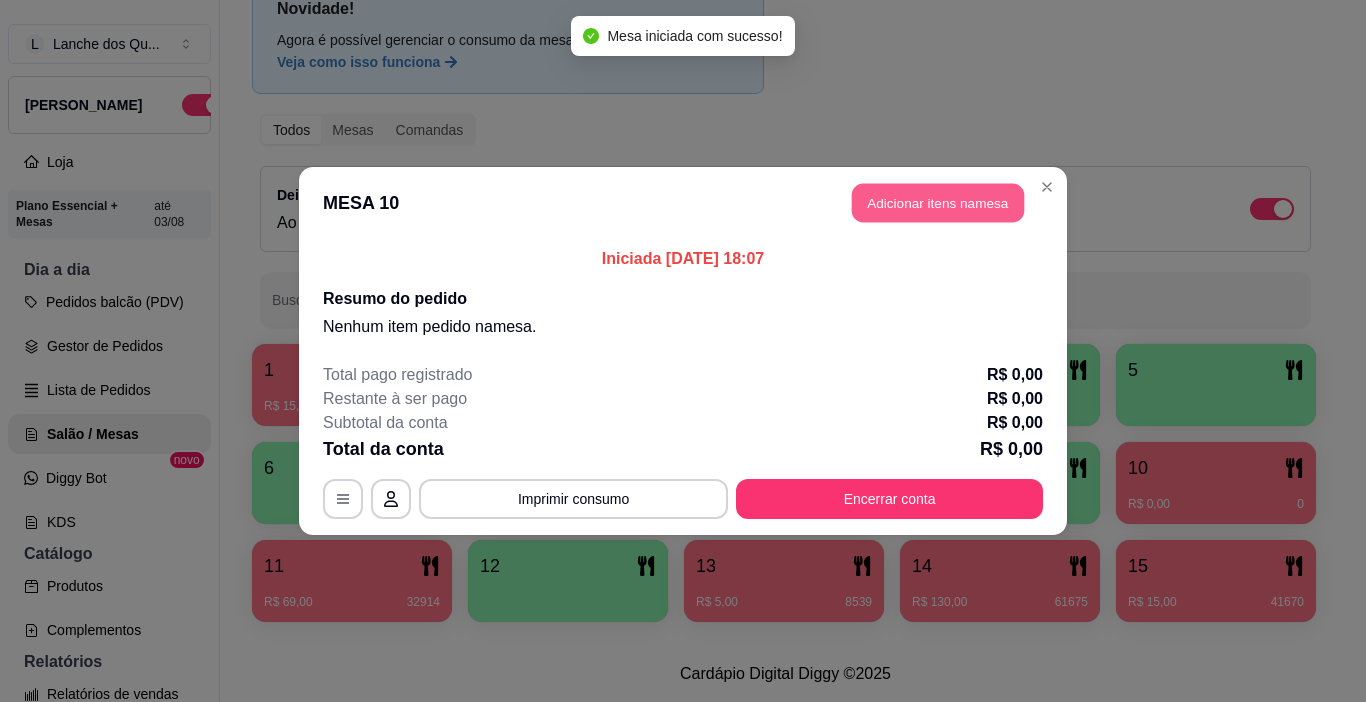 click on "Adicionar itens na  mesa" at bounding box center (938, 203) 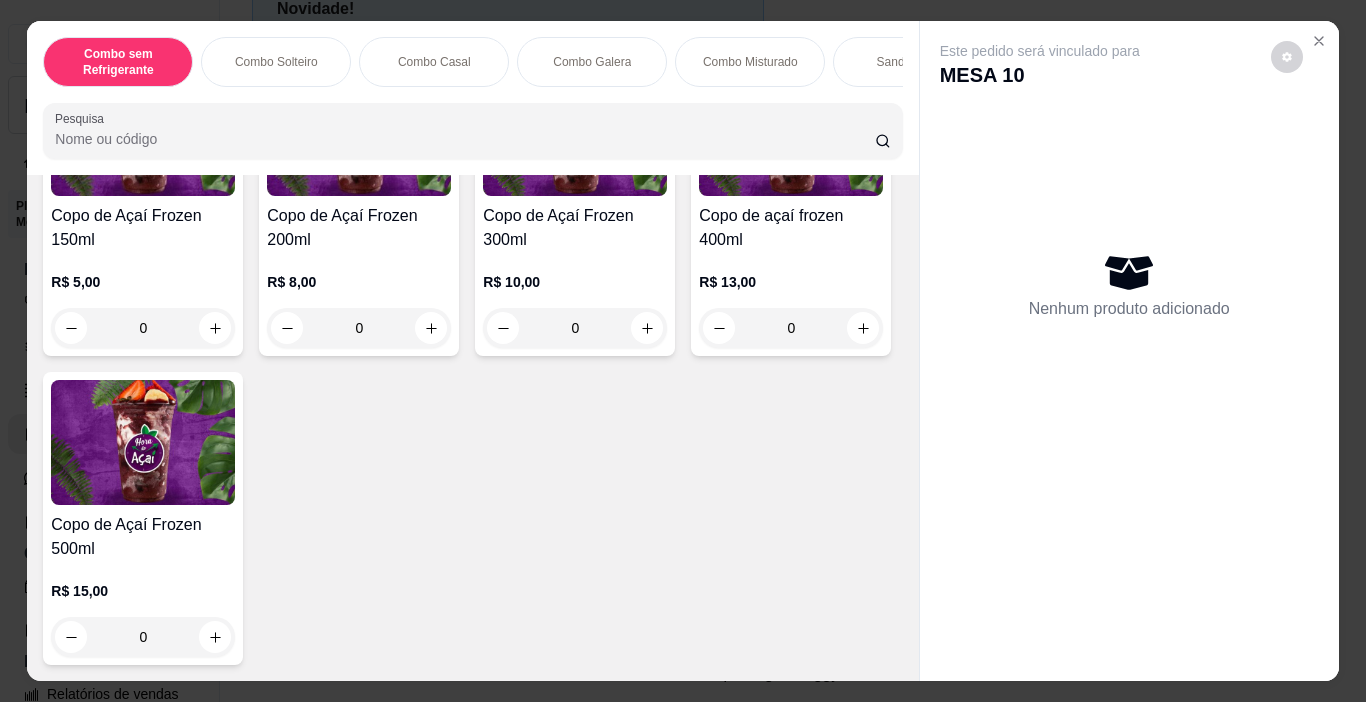 scroll, scrollTop: 5000, scrollLeft: 0, axis: vertical 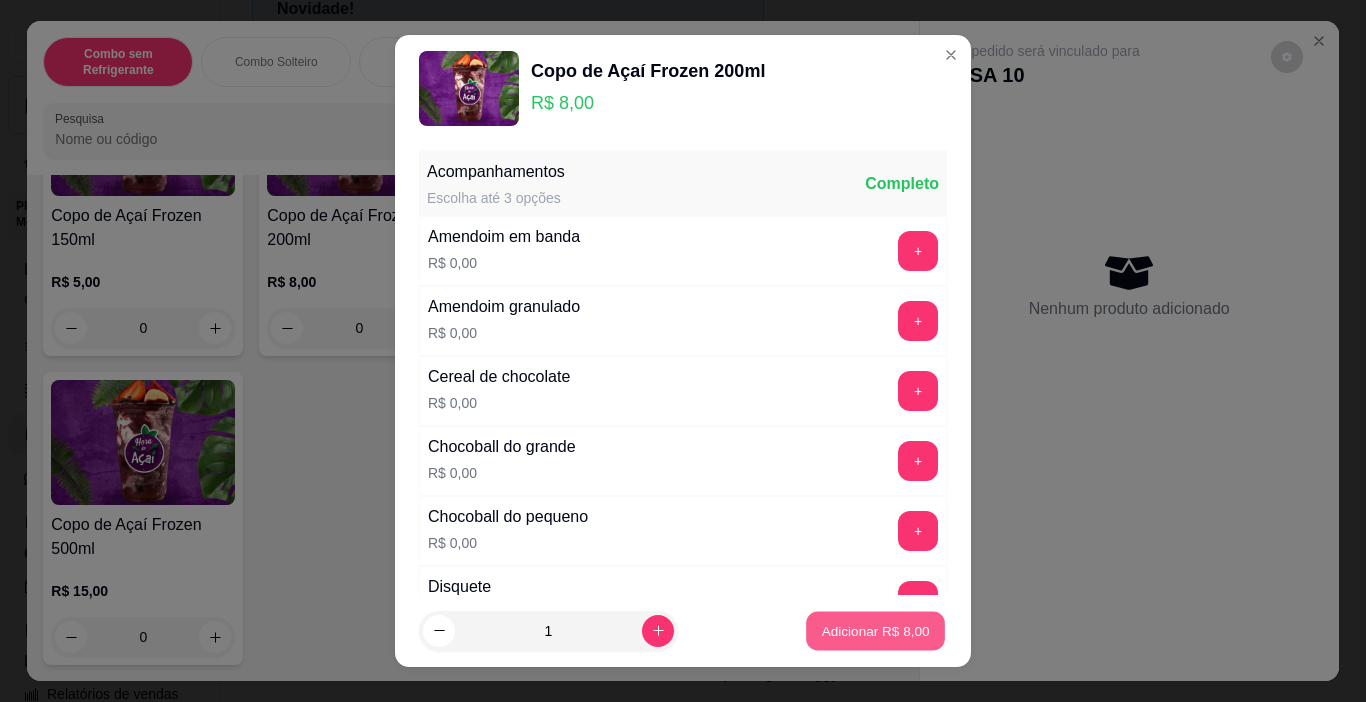click on "Adicionar   R$ 8,00" at bounding box center (875, 630) 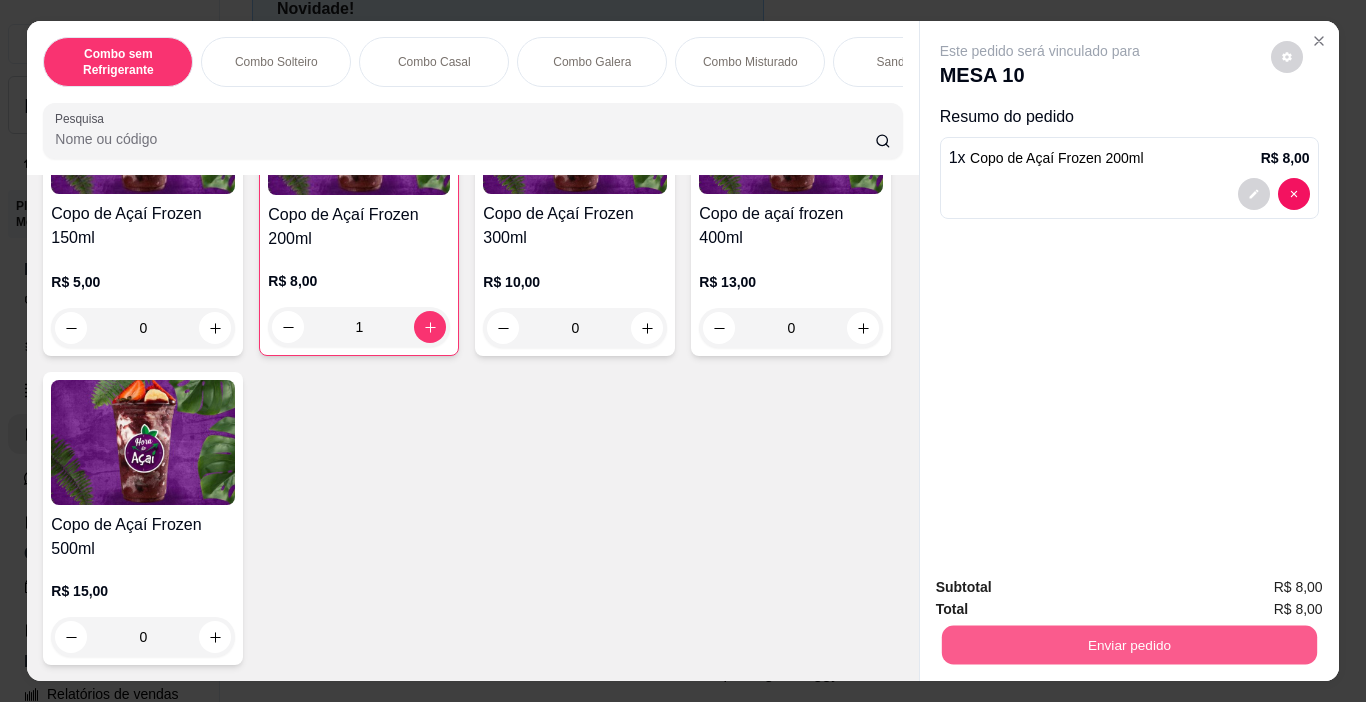 click on "Enviar pedido" at bounding box center (1128, 645) 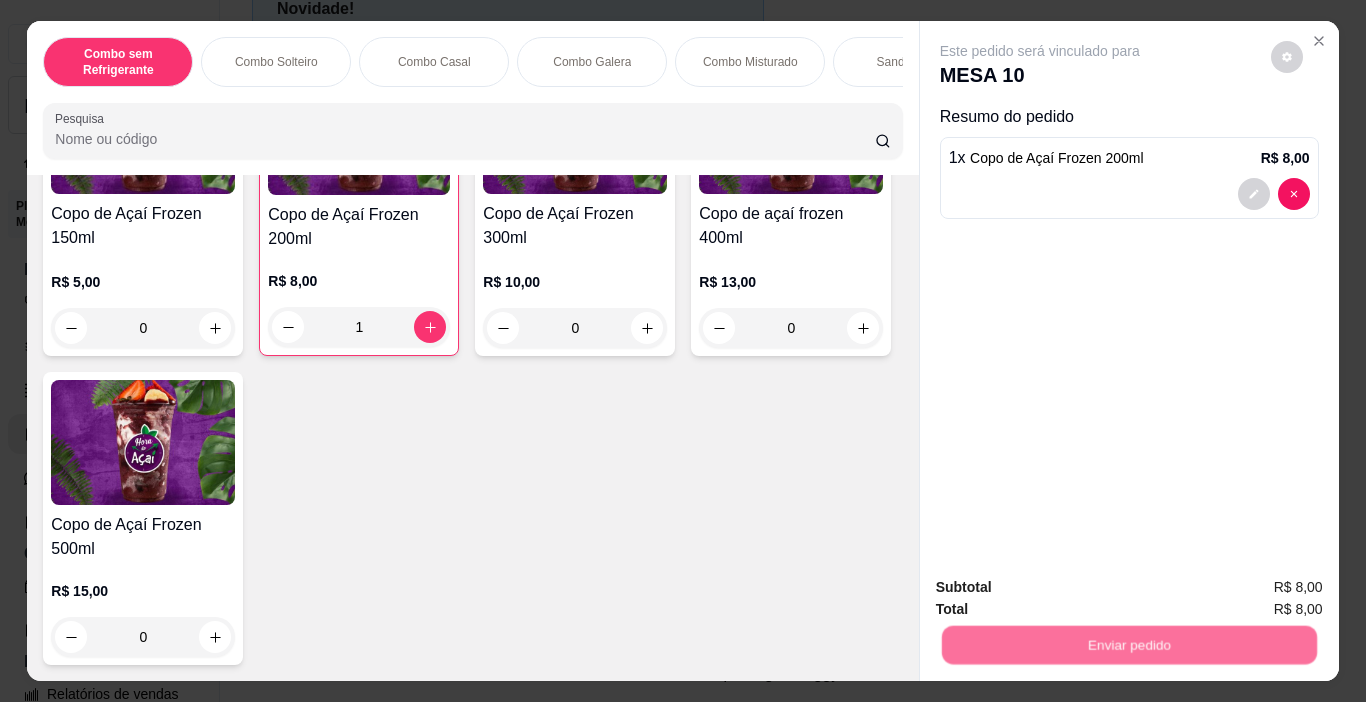 click on "Não registrar e enviar pedido" at bounding box center [1063, 587] 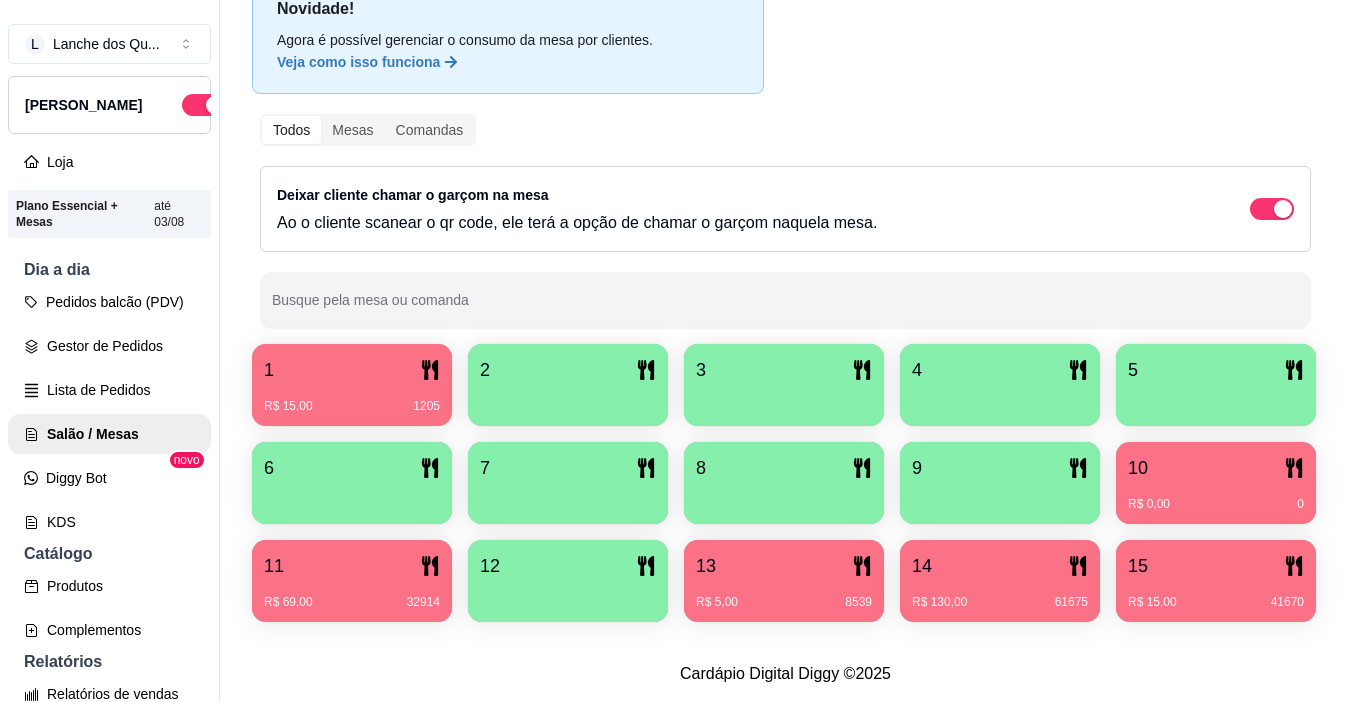 click at bounding box center (568, 399) 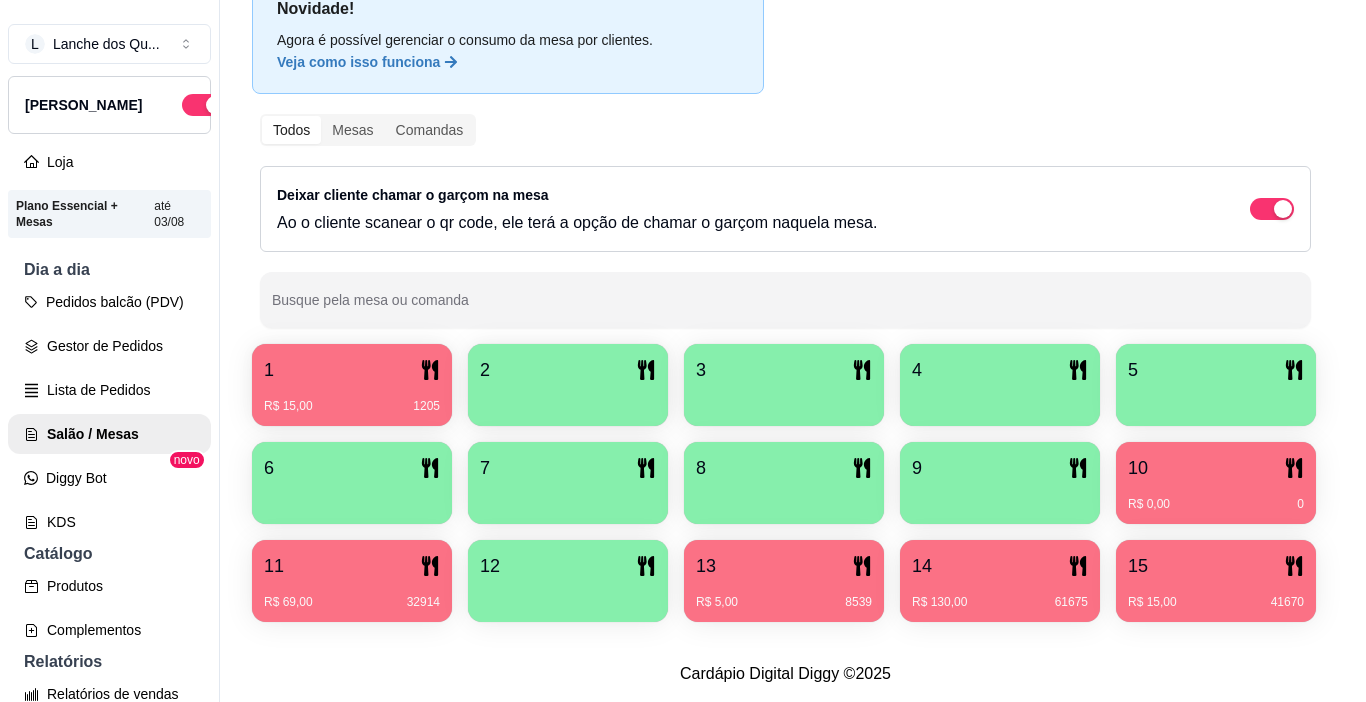 click on "Iniciar atendimento de  mesa" at bounding box center [941, 413] 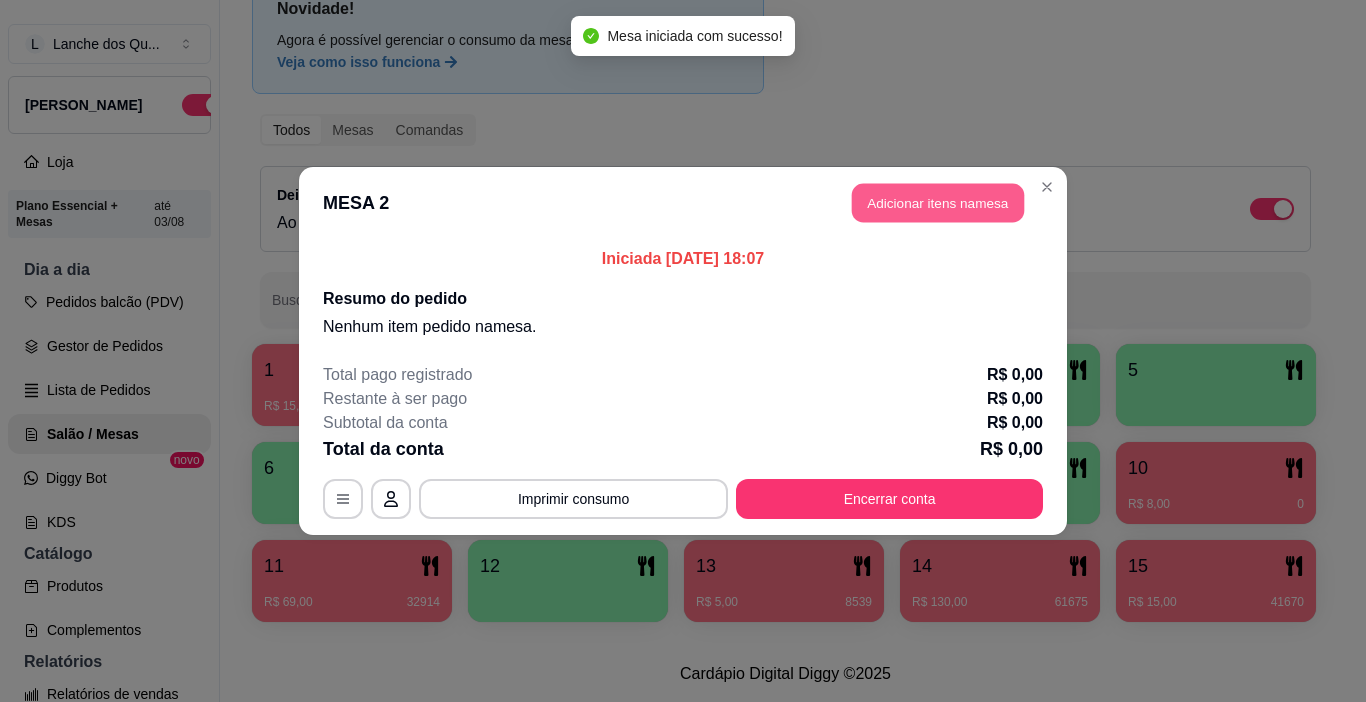click on "Adicionar itens na  mesa" at bounding box center [938, 203] 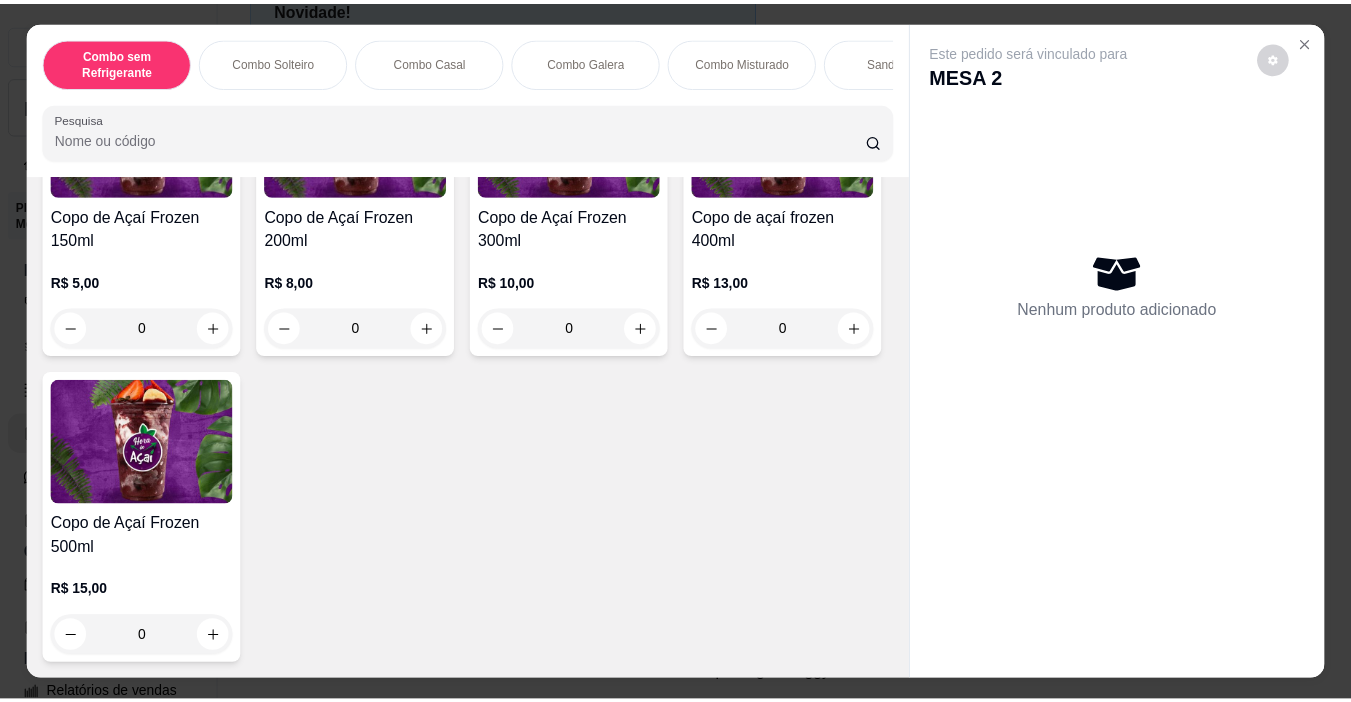 scroll, scrollTop: 5009, scrollLeft: 0, axis: vertical 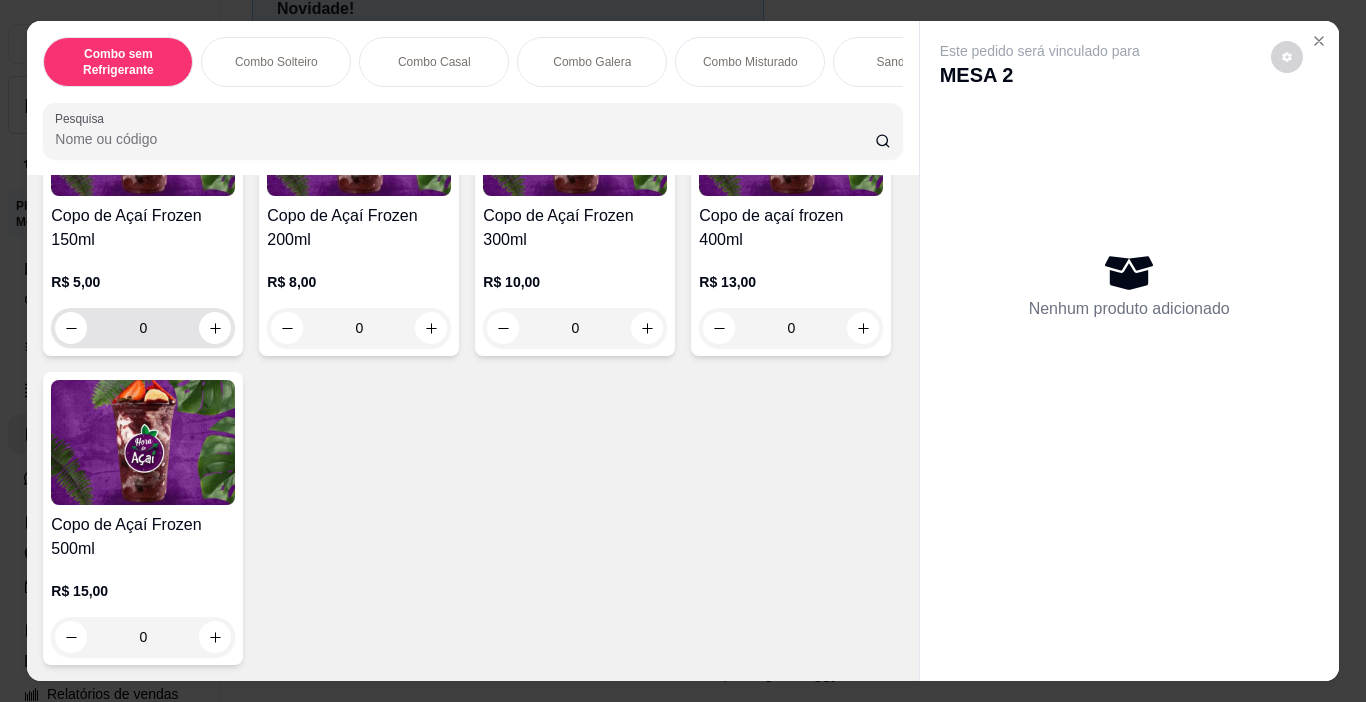 click at bounding box center (215, 328) 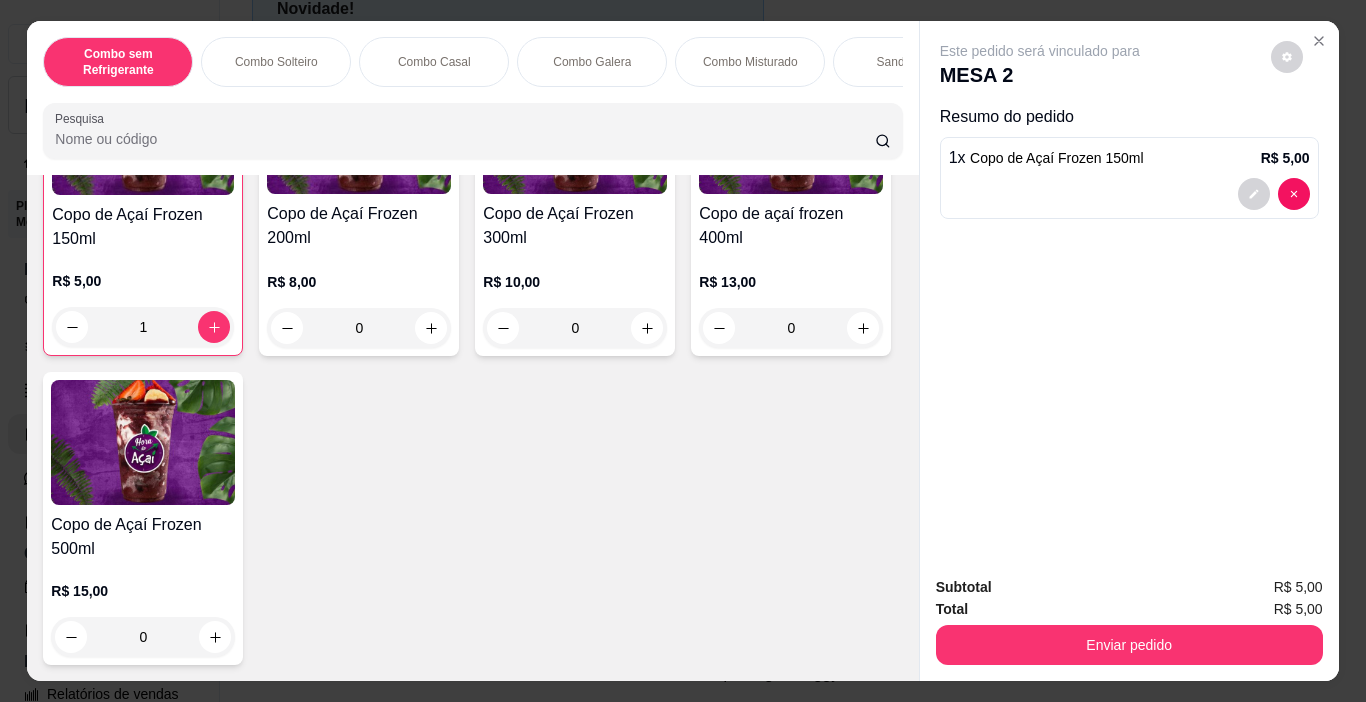 click on "Enviar pedido" at bounding box center [1129, 645] 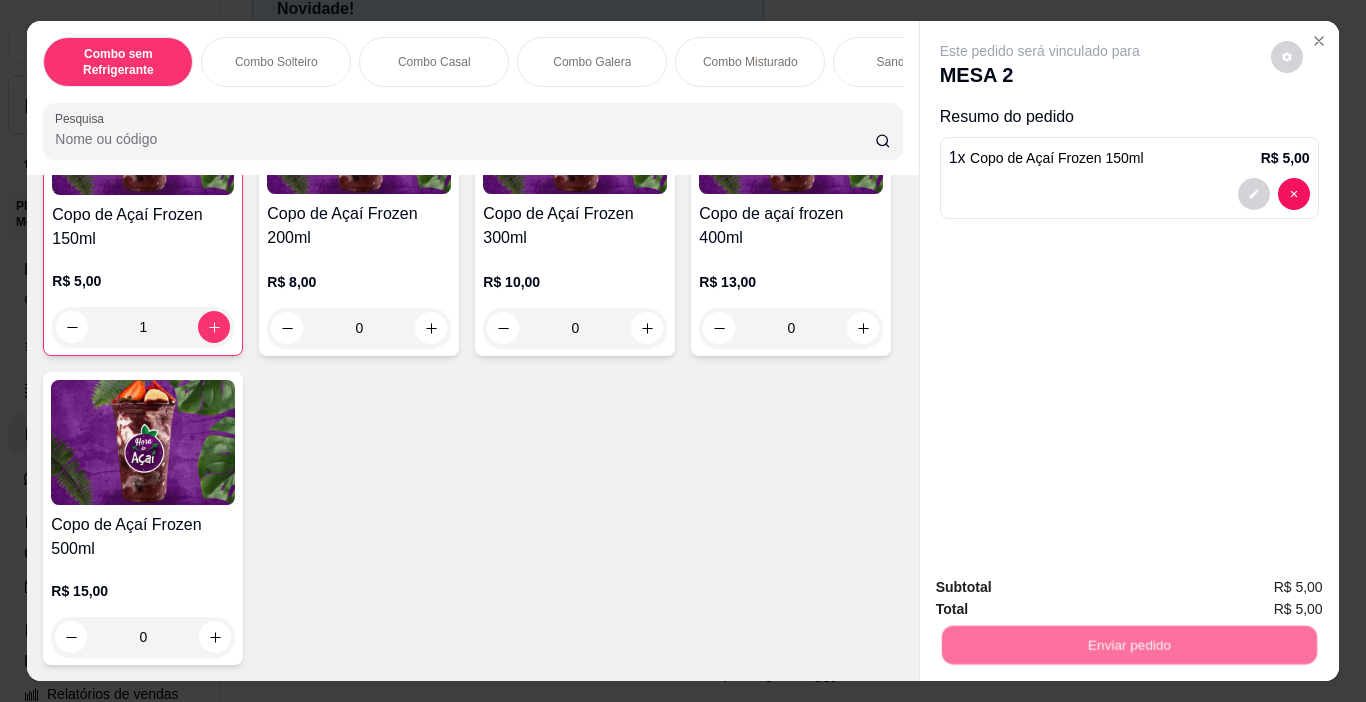 click on "Não registrar e enviar pedido" at bounding box center [1063, 587] 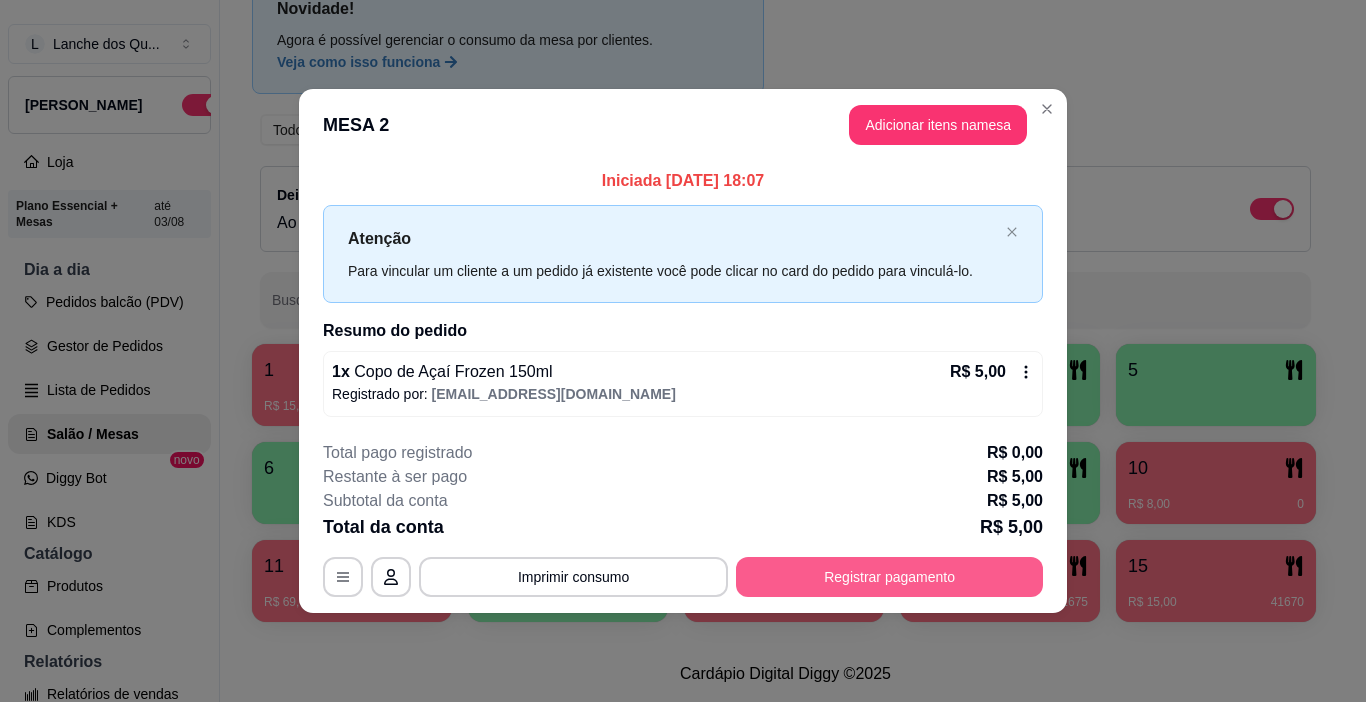click on "Registrar pagamento" at bounding box center [889, 577] 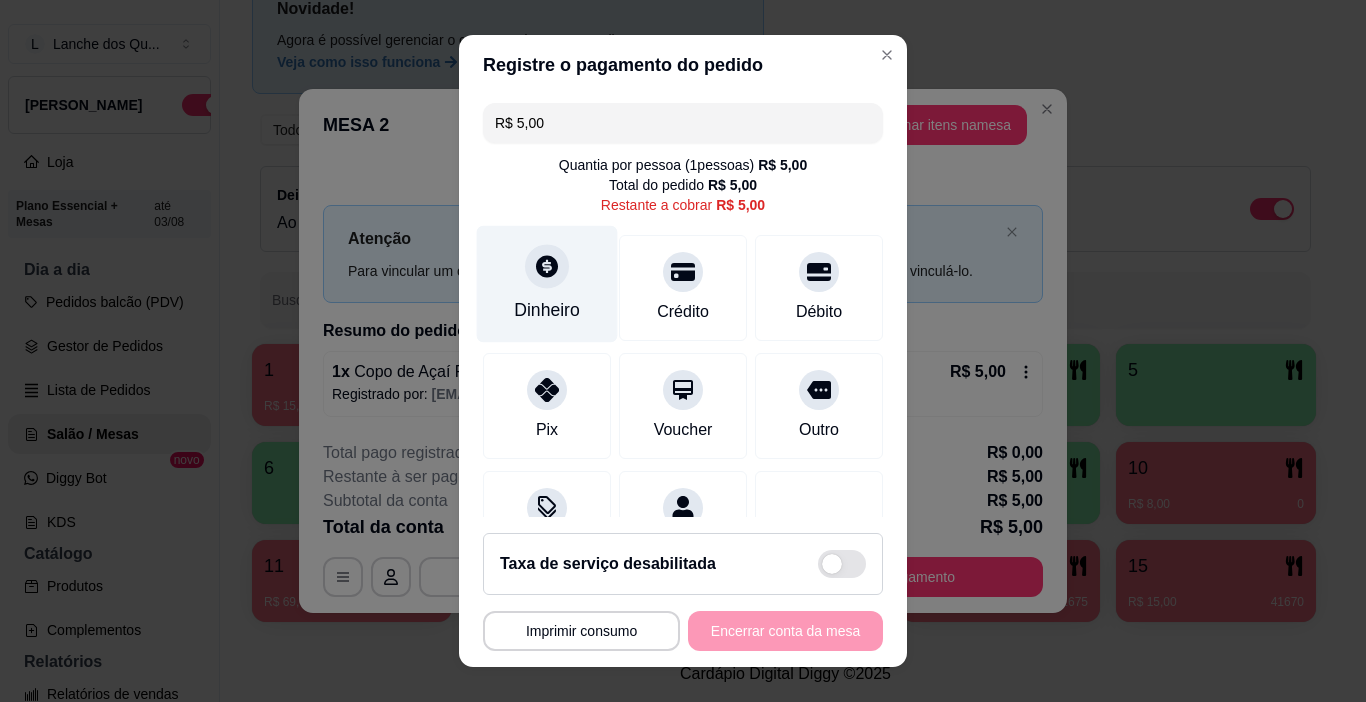 click on "Dinheiro" at bounding box center (547, 284) 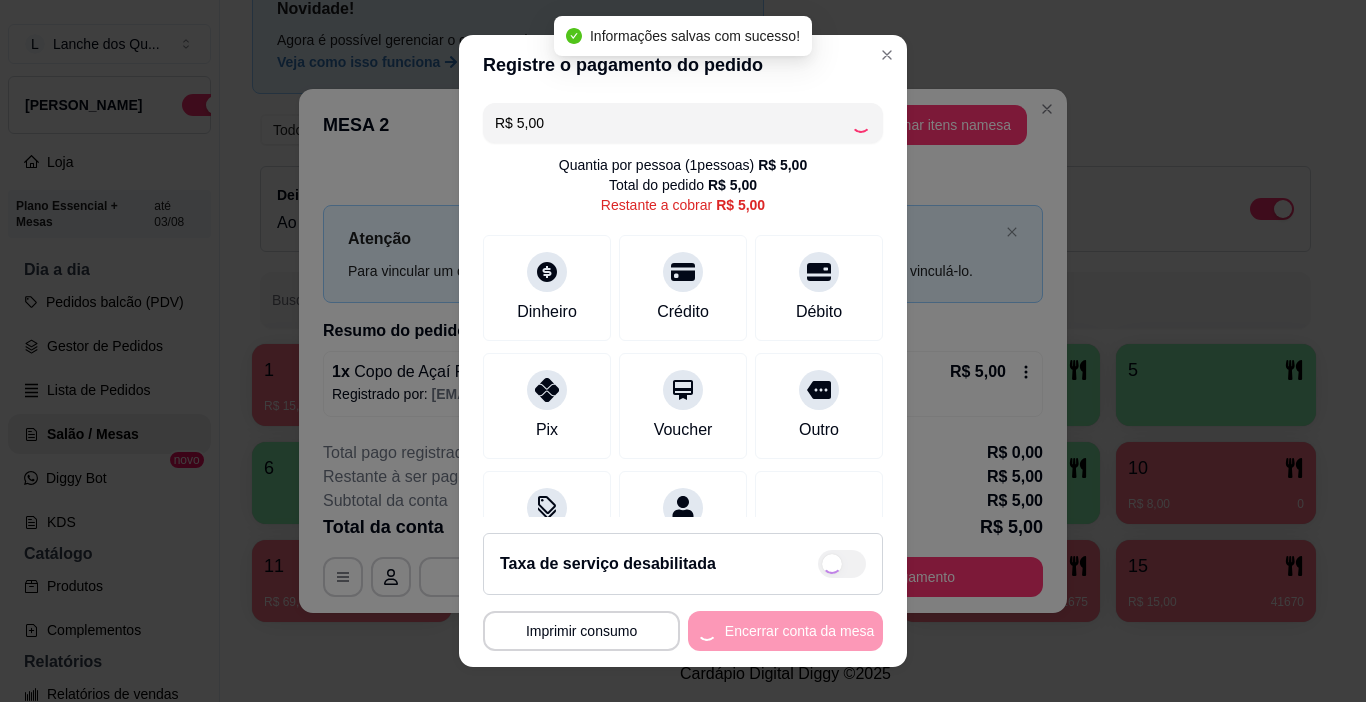 type on "R$ 0,00" 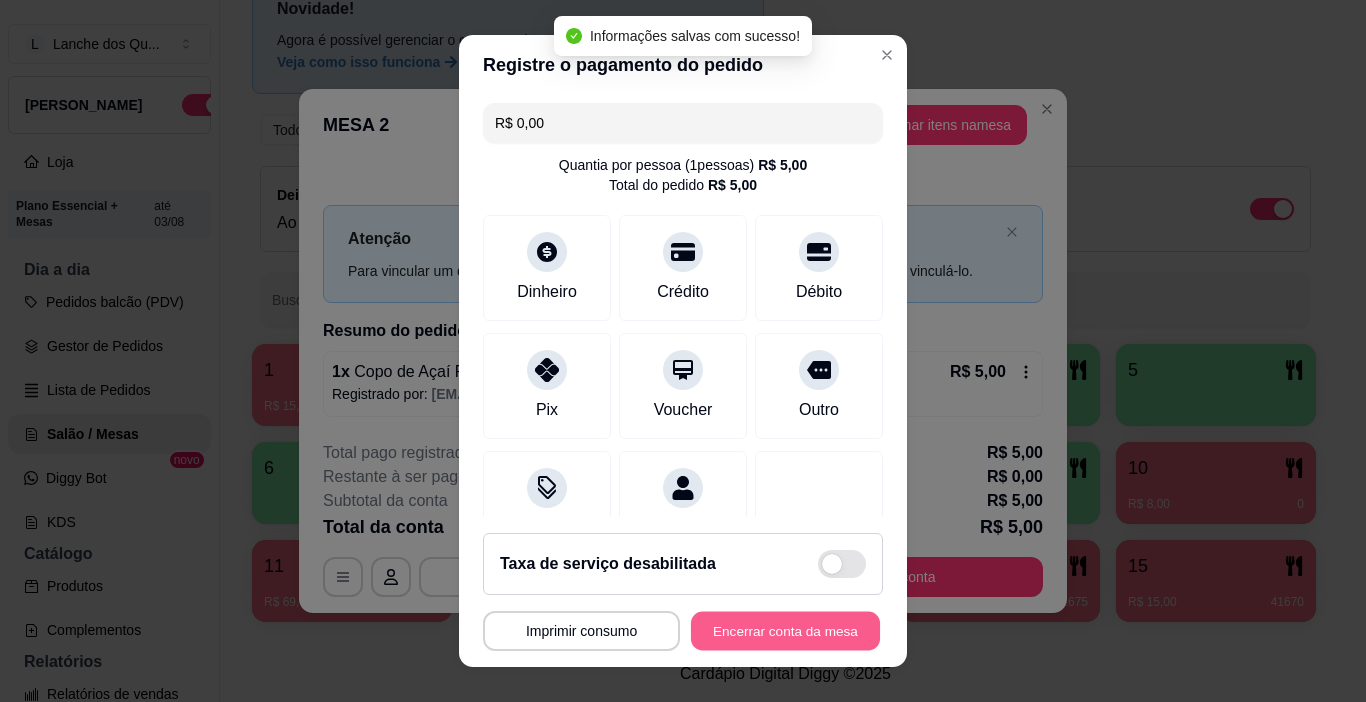 click on "Encerrar conta da mesa" at bounding box center (785, 631) 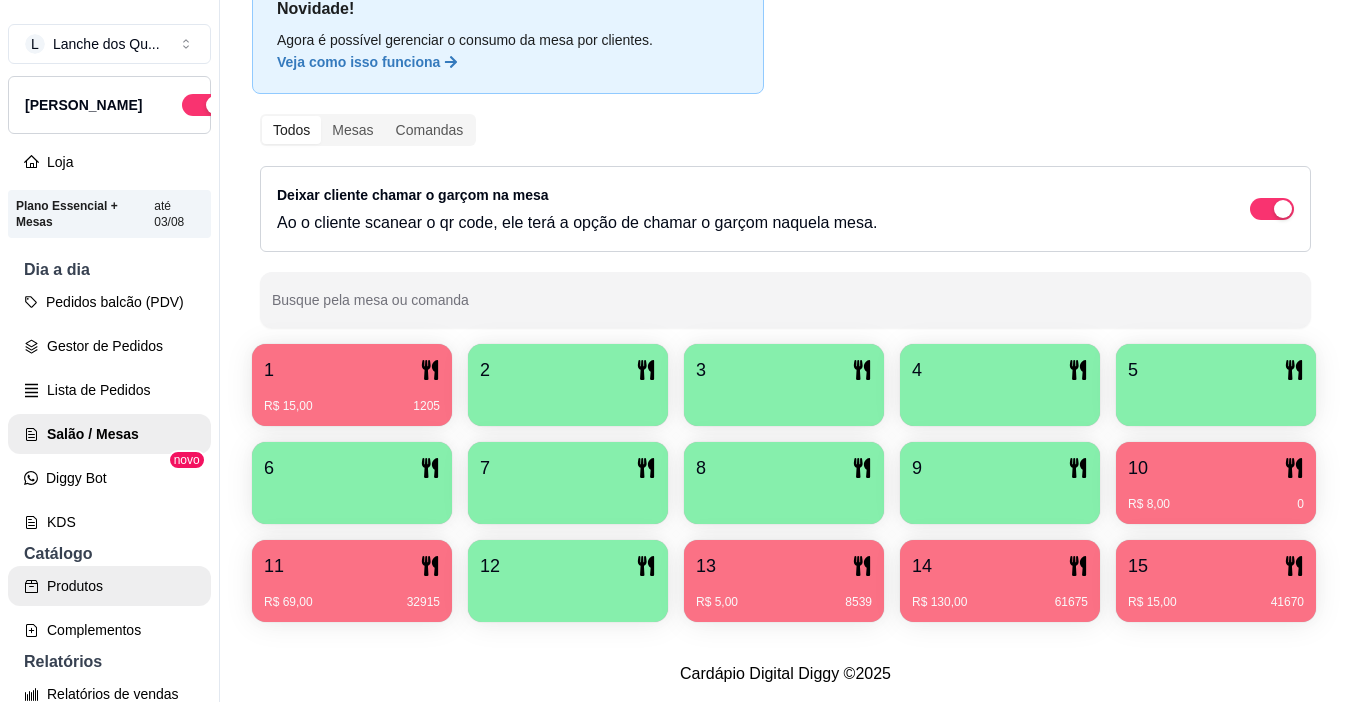 scroll, scrollTop: 300, scrollLeft: 0, axis: vertical 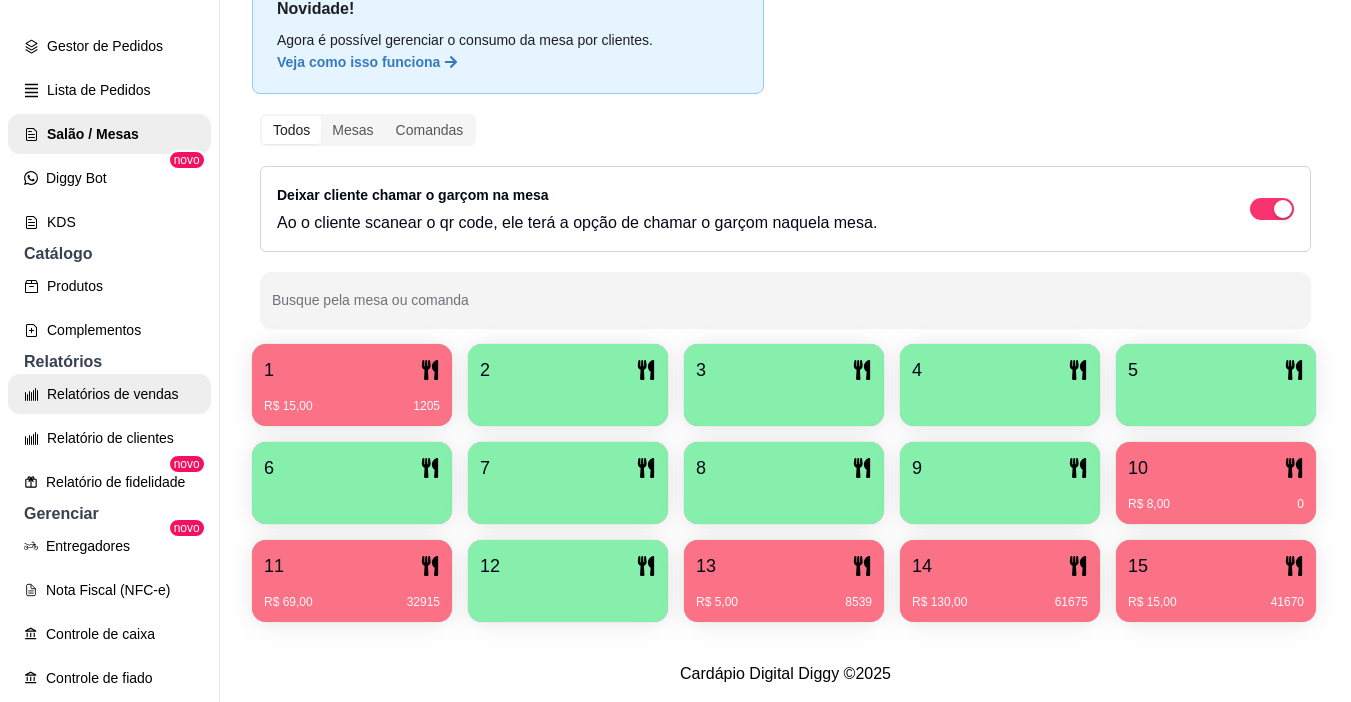 click on "Relatórios de vendas" at bounding box center (109, 394) 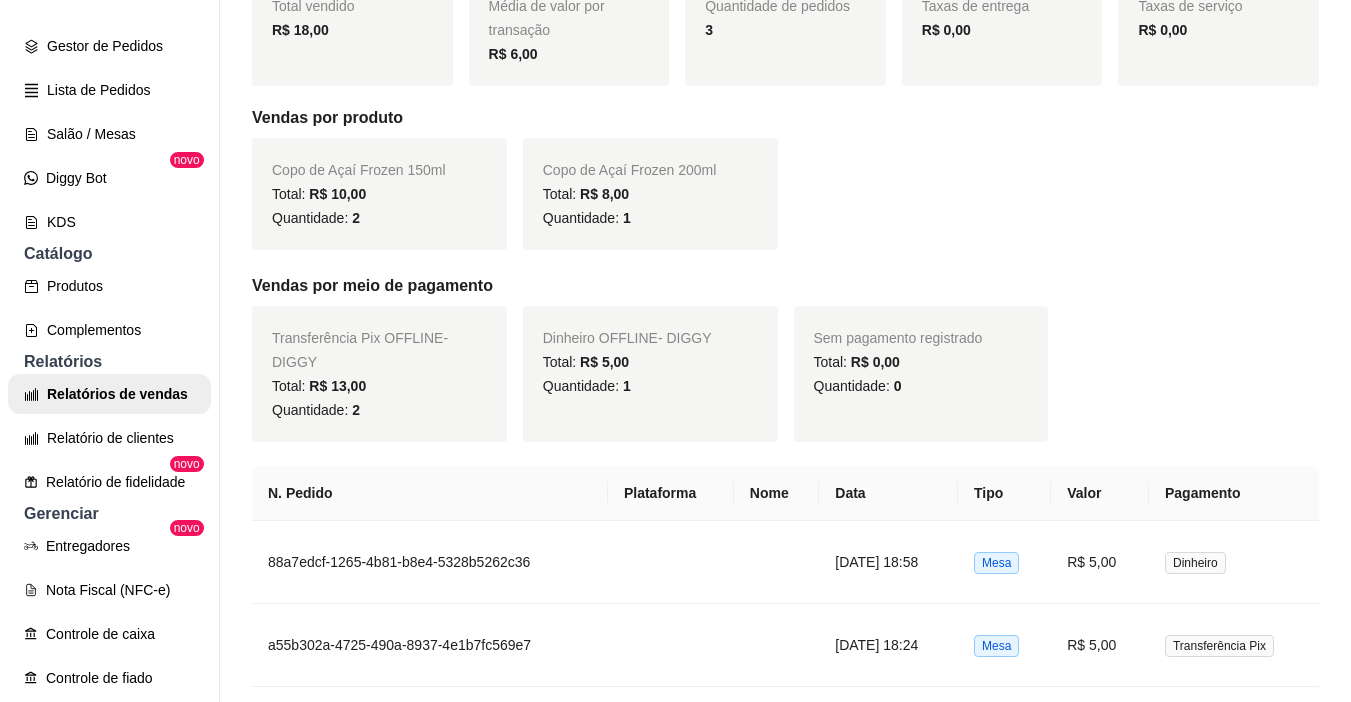 scroll, scrollTop: 500, scrollLeft: 0, axis: vertical 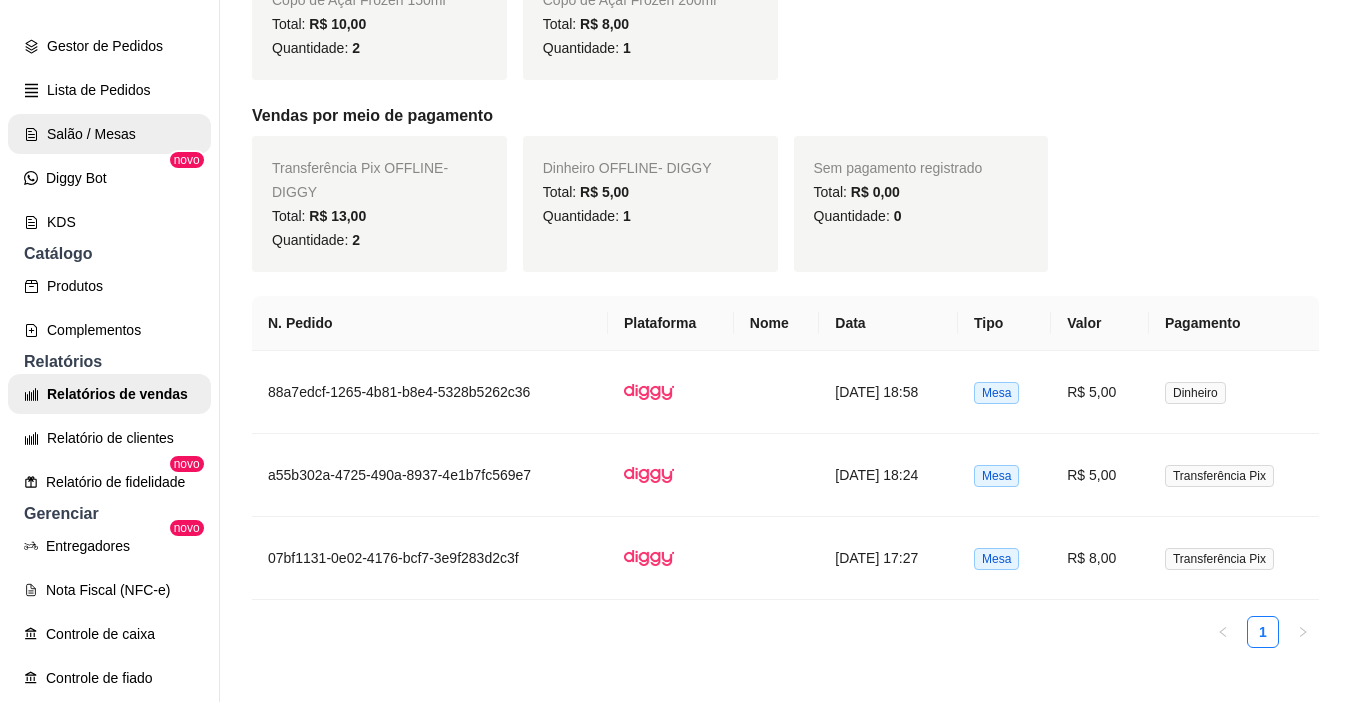 click on "Salão / Mesas" at bounding box center [109, 134] 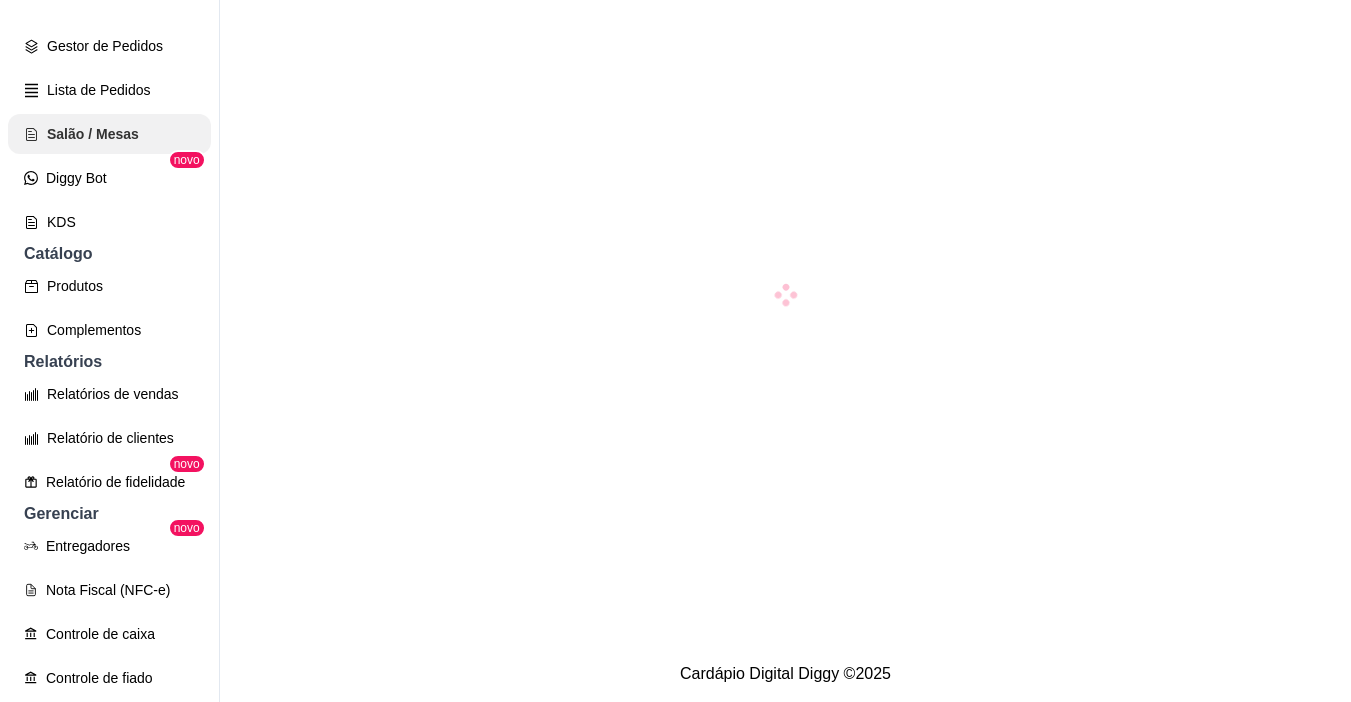 scroll, scrollTop: 0, scrollLeft: 0, axis: both 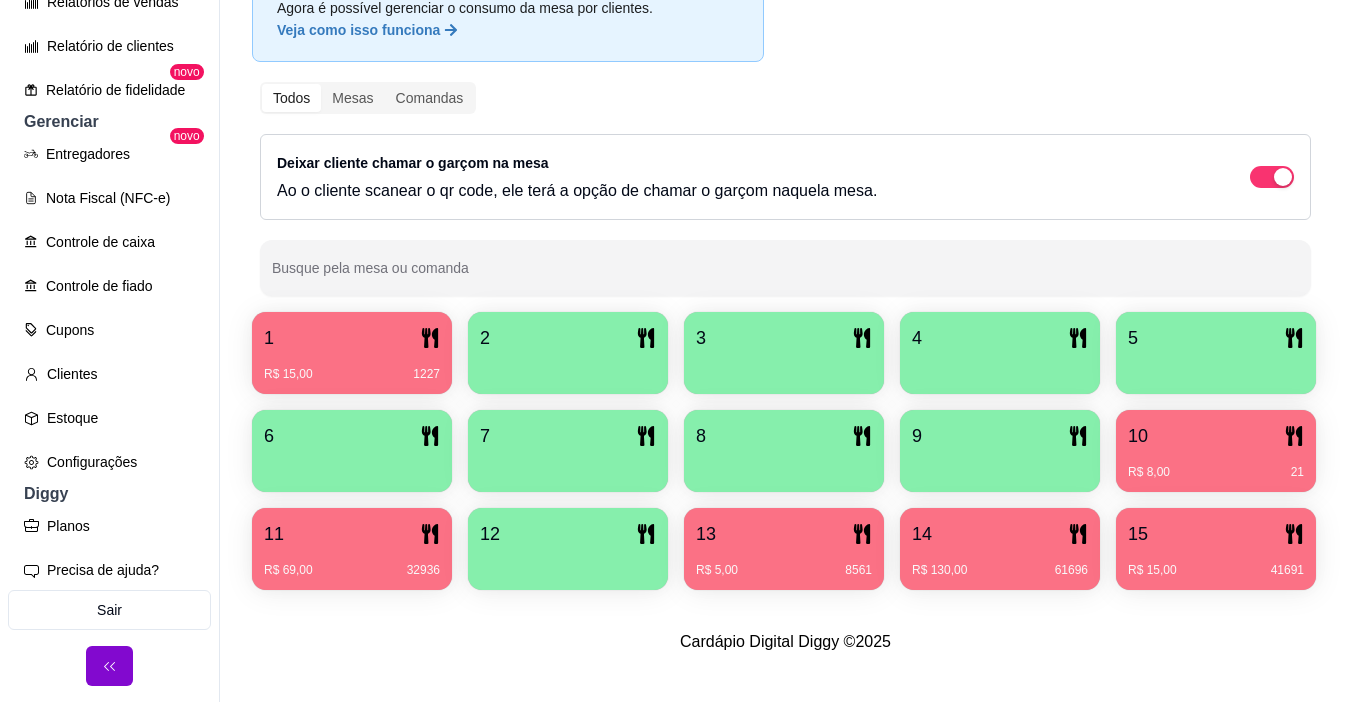 click on "R$ 8,00 21" at bounding box center (1216, 465) 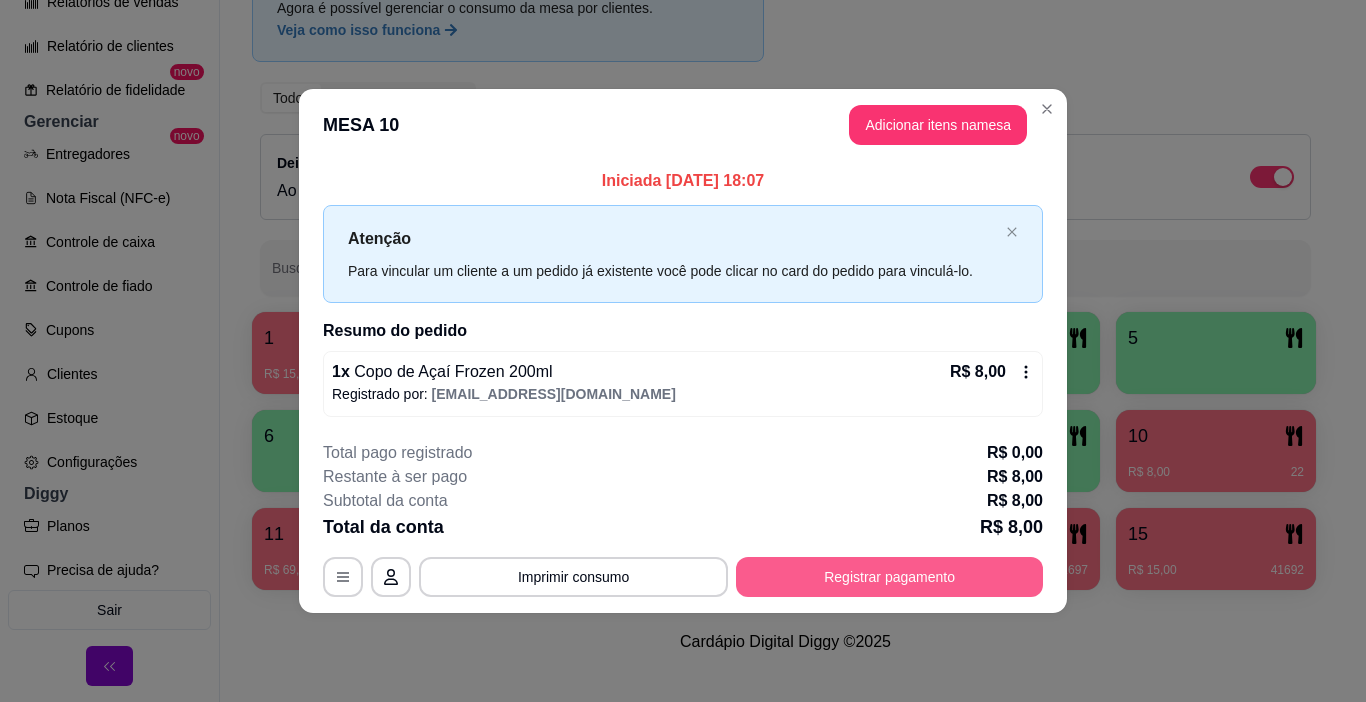 click on "Registrar pagamento" at bounding box center [889, 577] 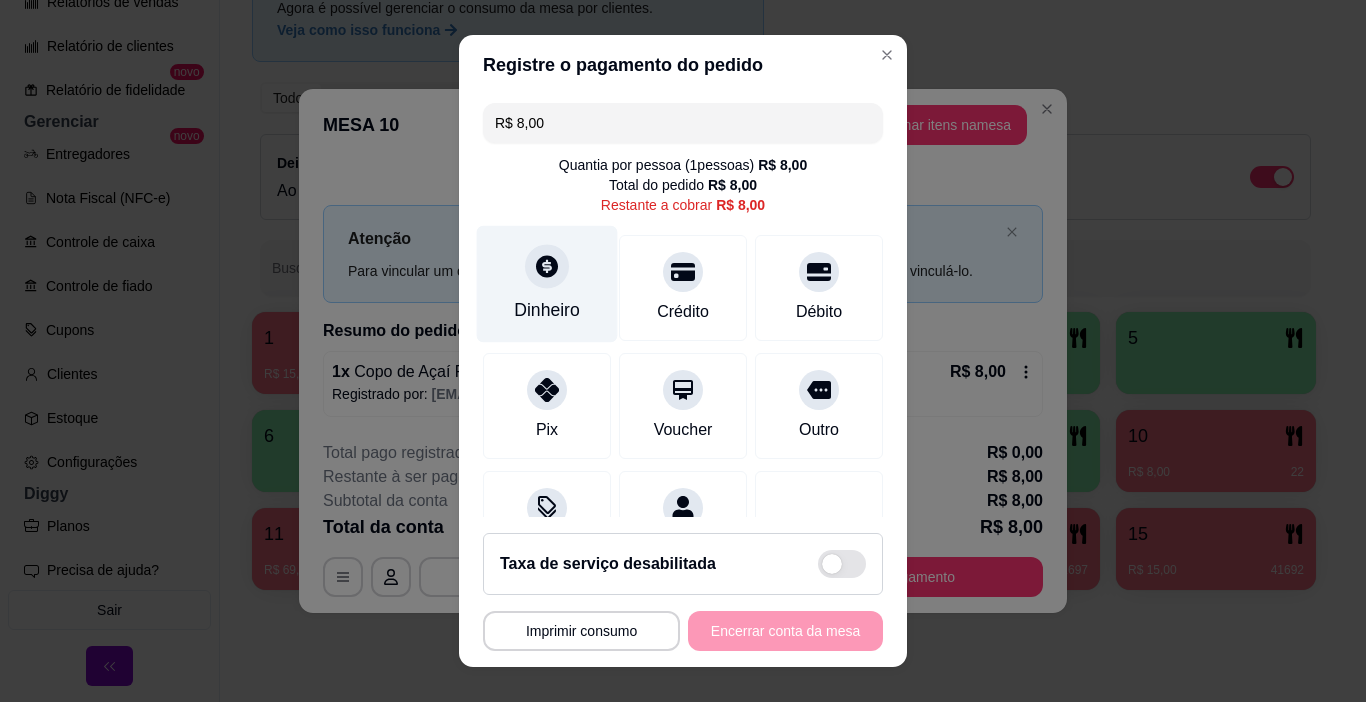 click at bounding box center (547, 267) 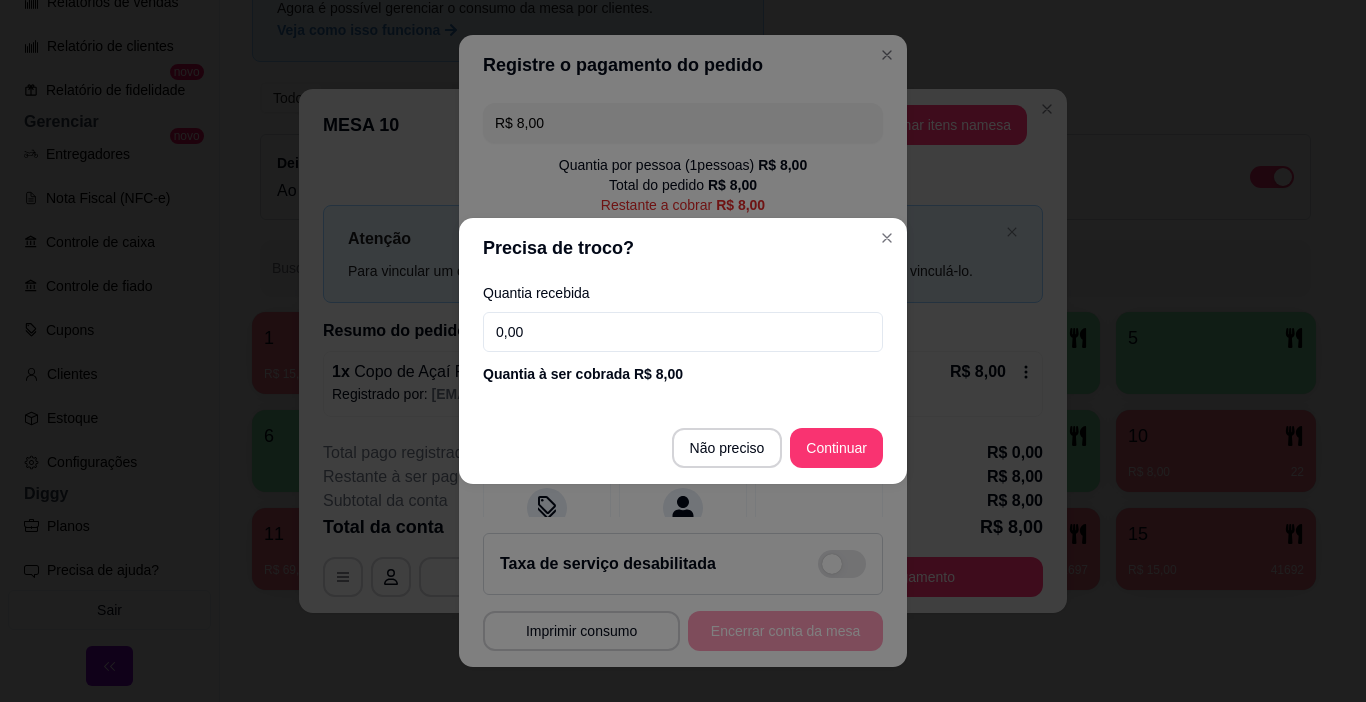 drag, startPoint x: 600, startPoint y: 333, endPoint x: 325, endPoint y: 328, distance: 275.04544 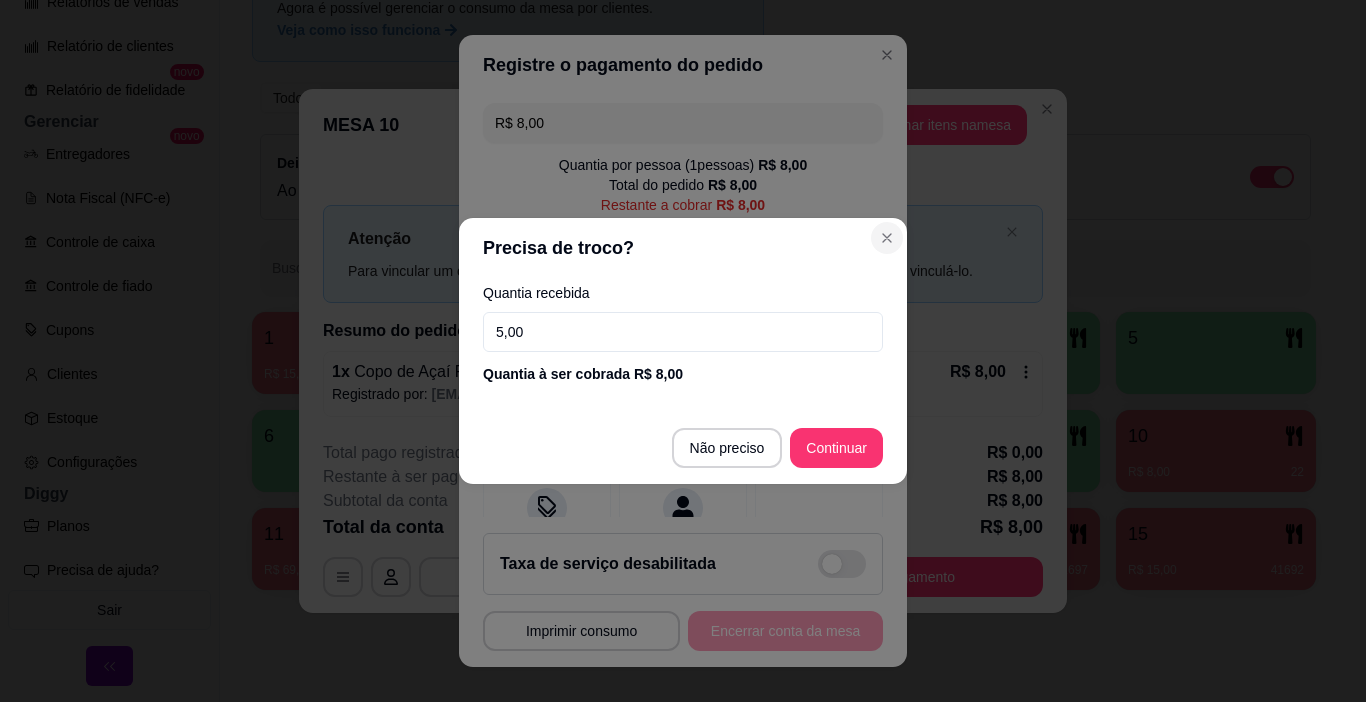 type on "5,00" 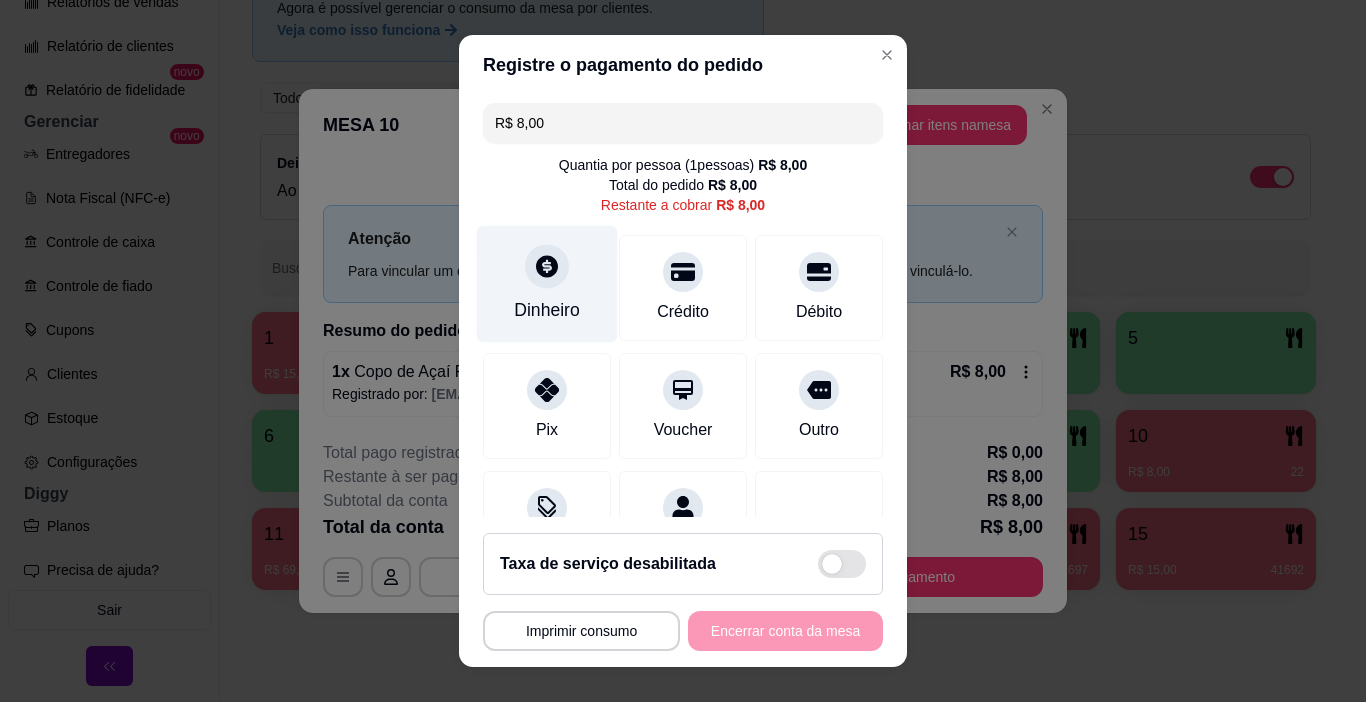 click 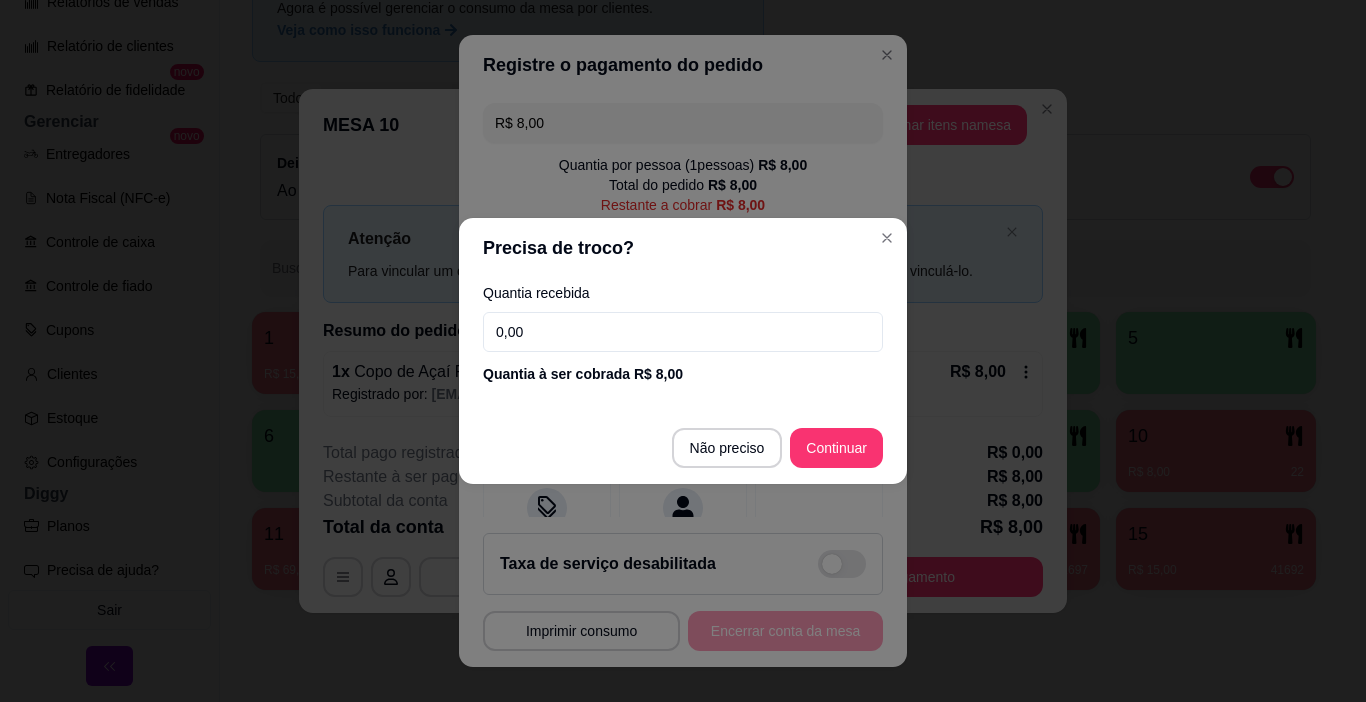 drag, startPoint x: 569, startPoint y: 335, endPoint x: 304, endPoint y: 335, distance: 265 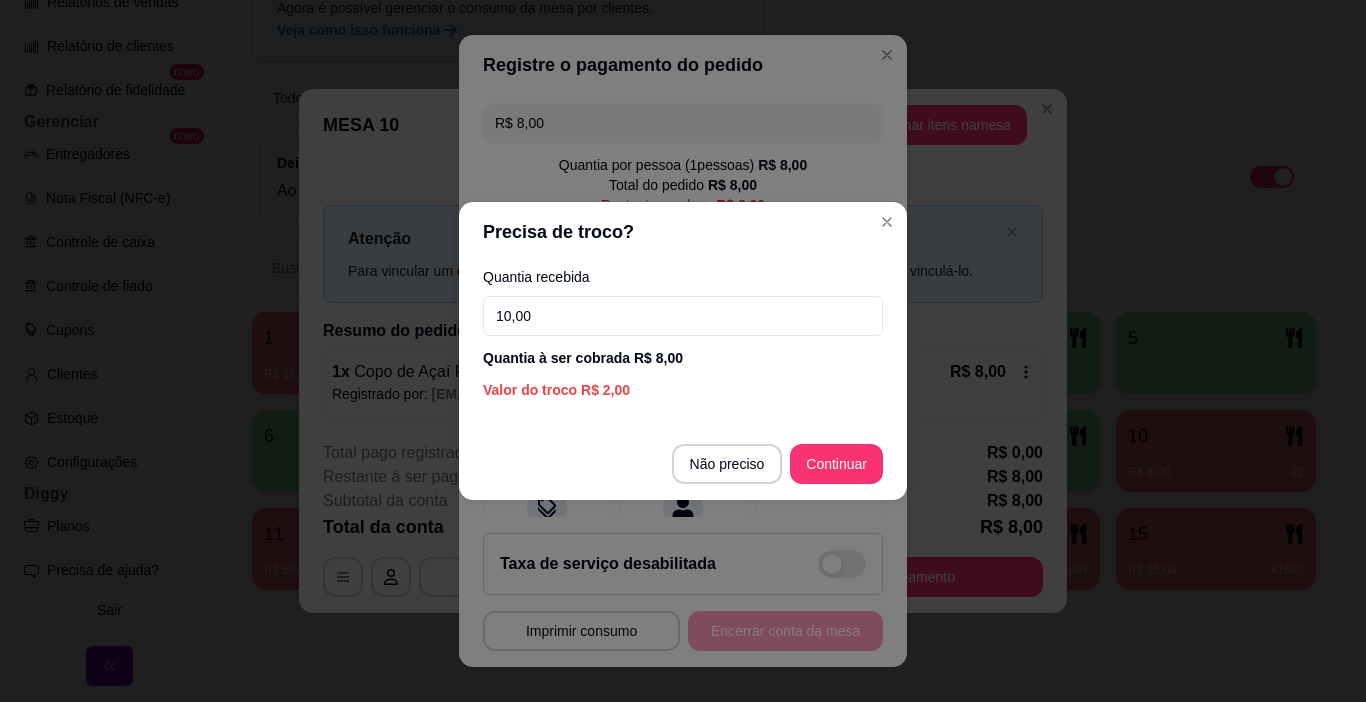 type on "10,00" 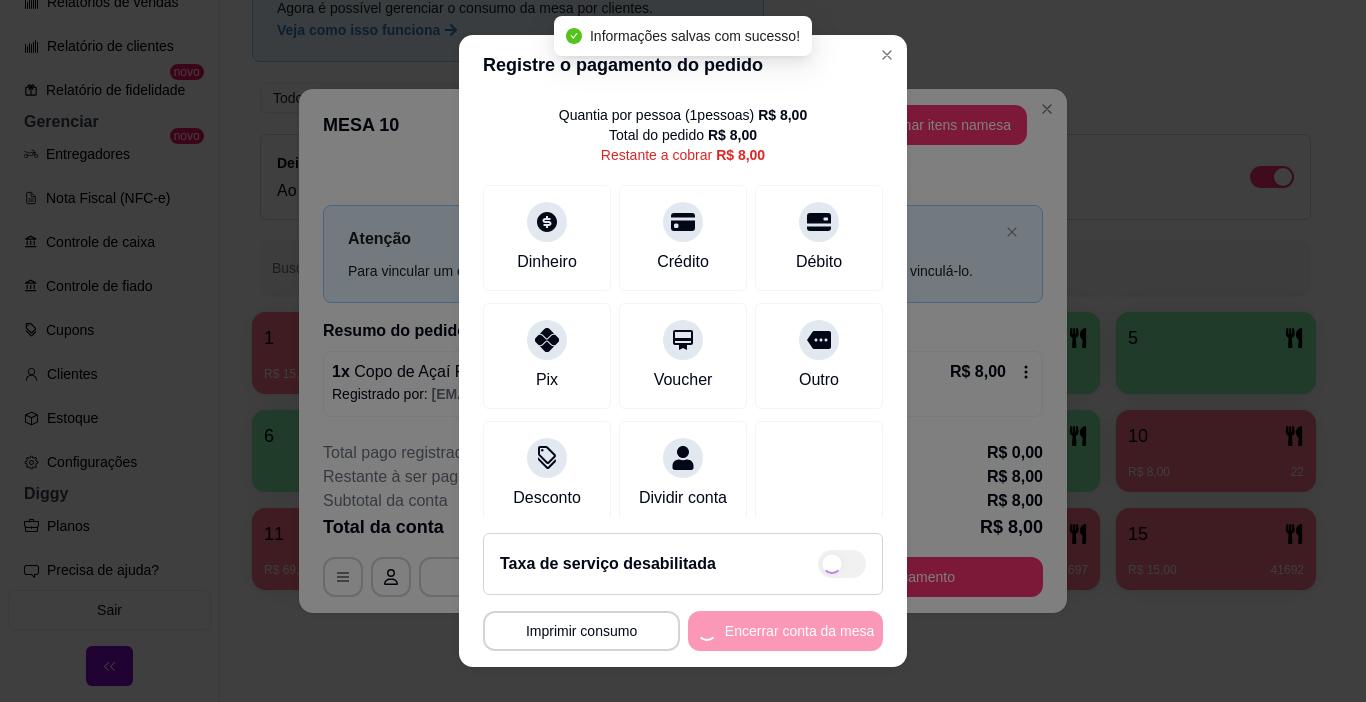 type on "R$ 0,00" 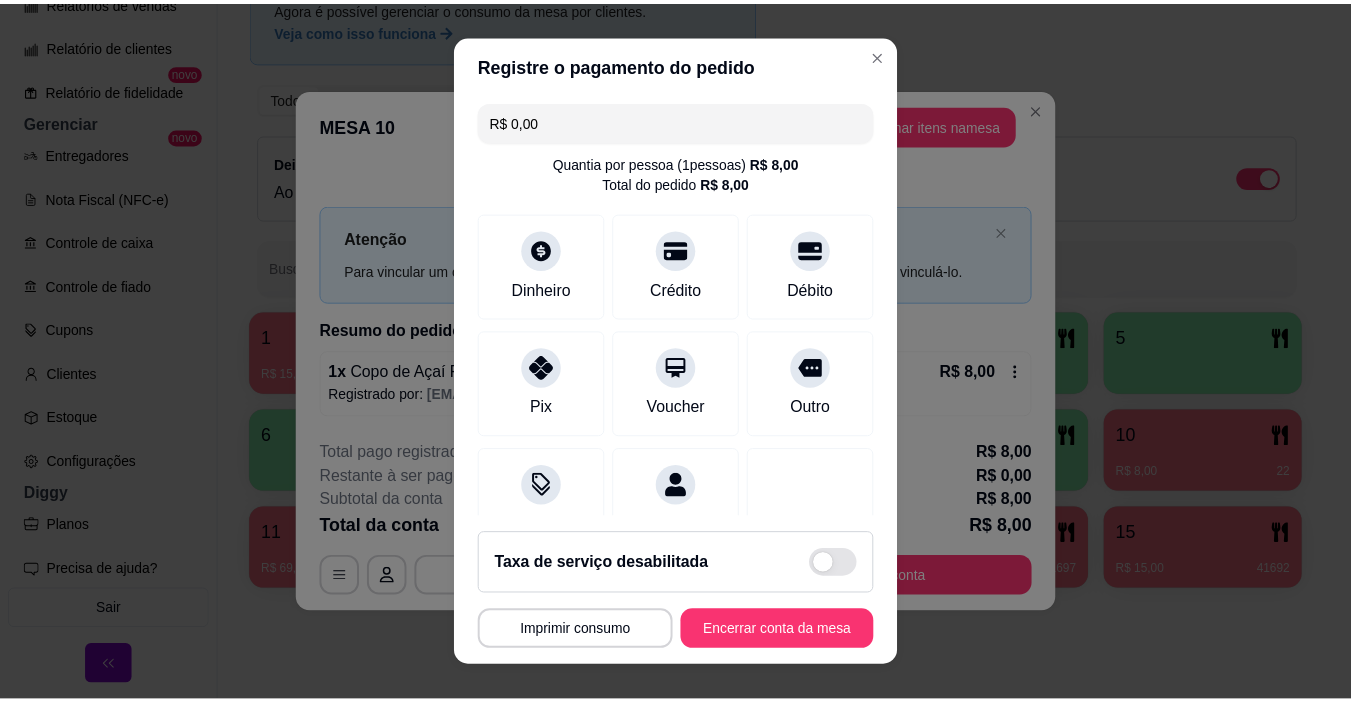scroll, scrollTop: 0, scrollLeft: 0, axis: both 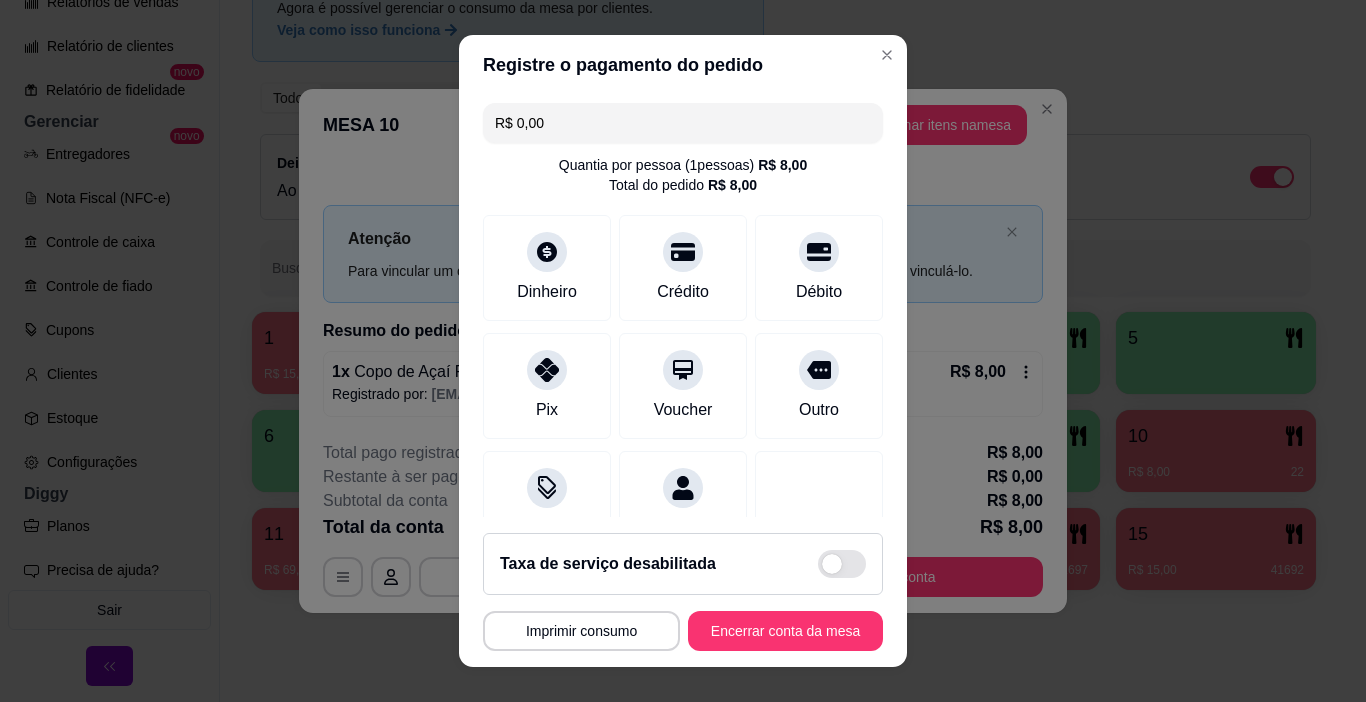 drag, startPoint x: 747, startPoint y: 121, endPoint x: 468, endPoint y: 105, distance: 279.4584 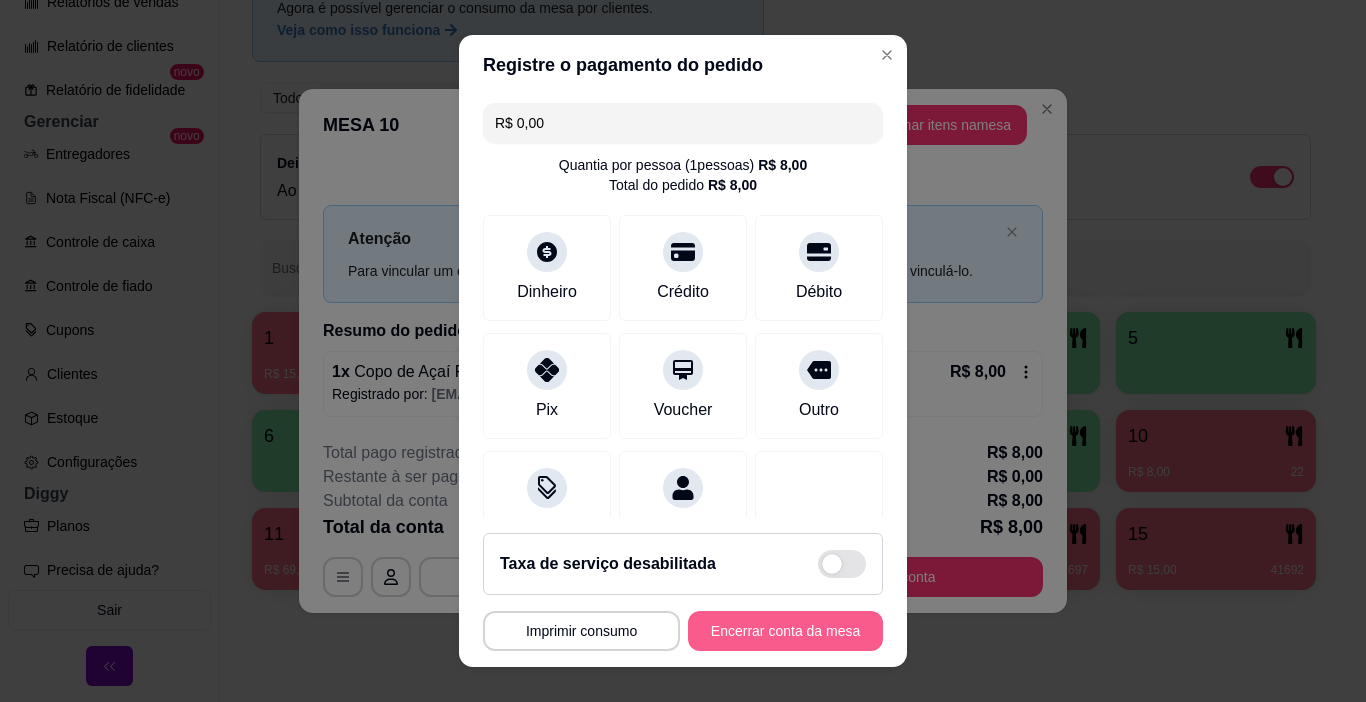 click on "Encerrar conta da mesa" at bounding box center (785, 631) 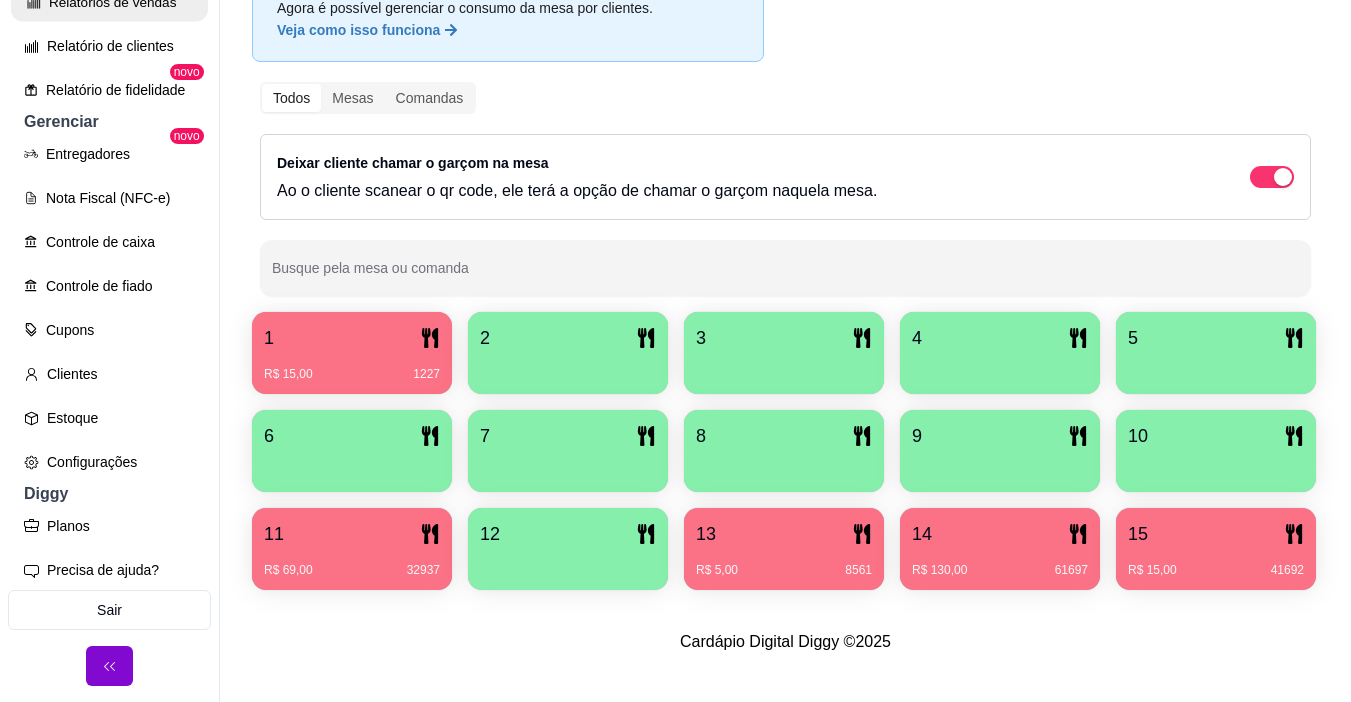click on "Relatórios de vendas" at bounding box center [109, 2] 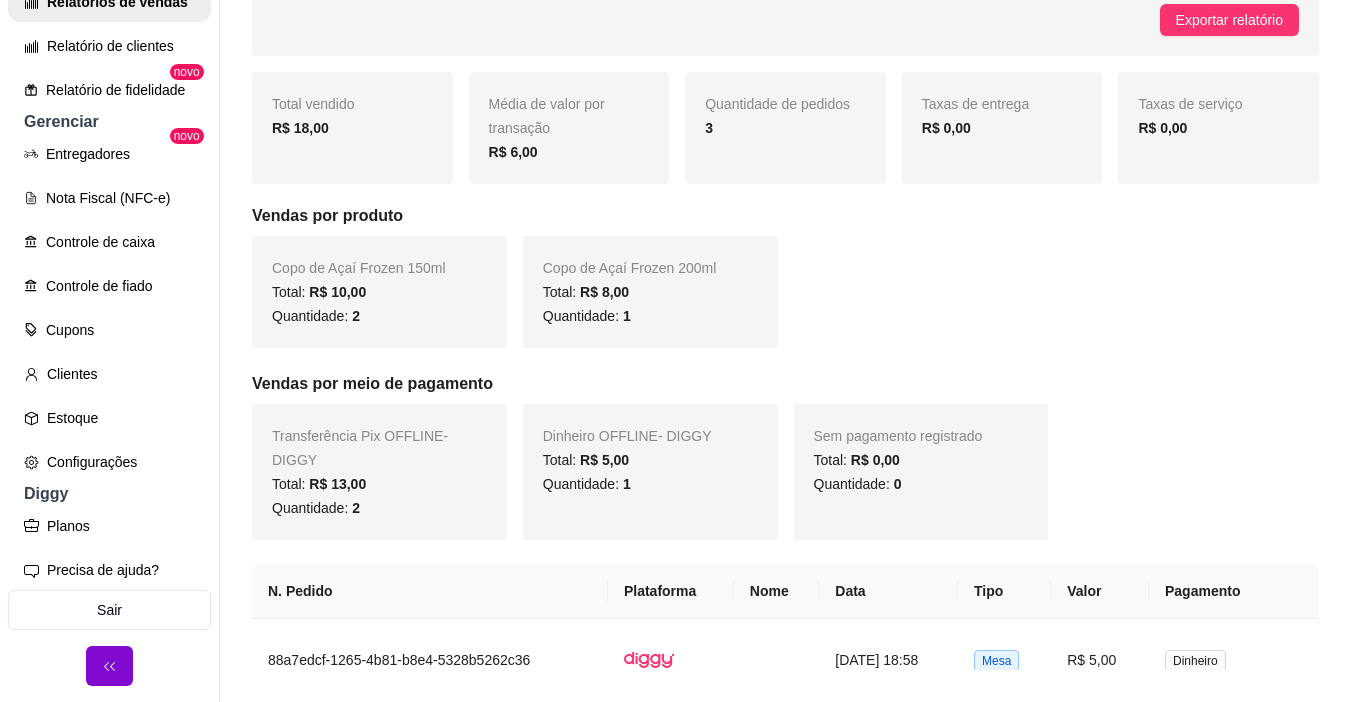 scroll, scrollTop: 0, scrollLeft: 0, axis: both 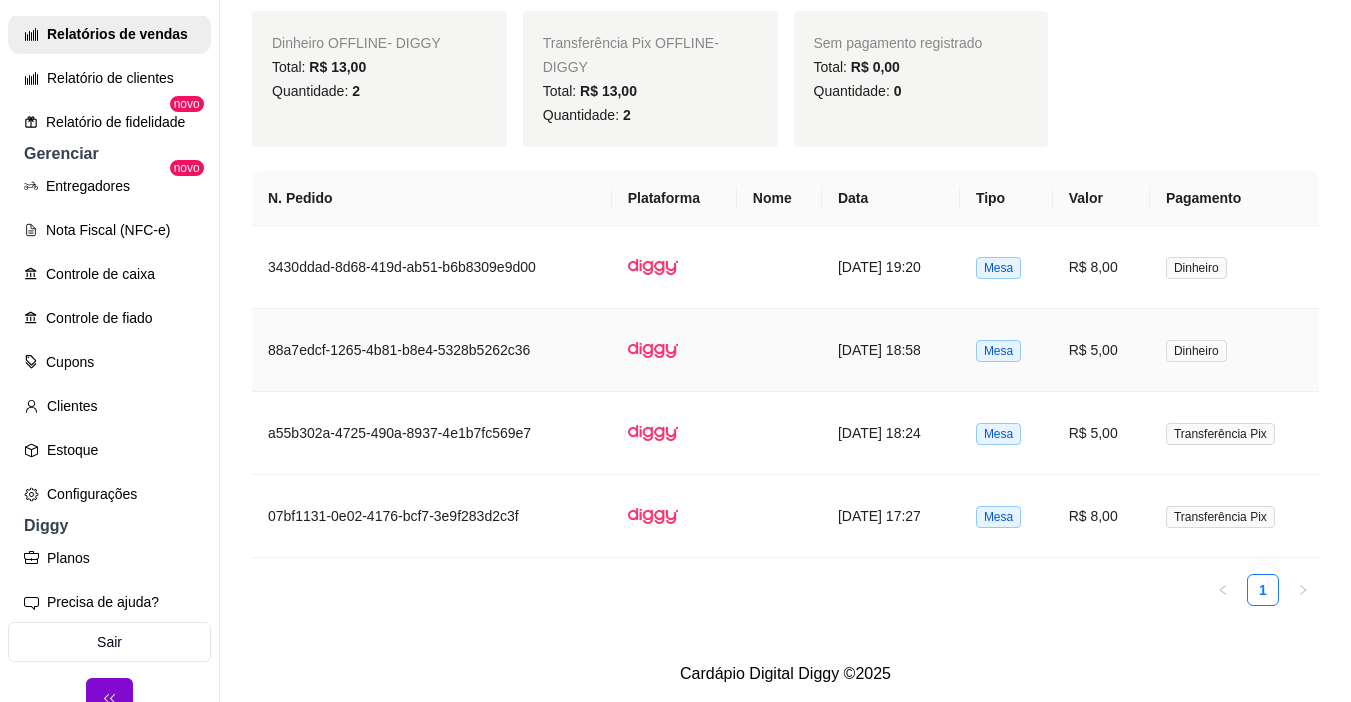 click on "R$ 8,00" at bounding box center (1101, 267) 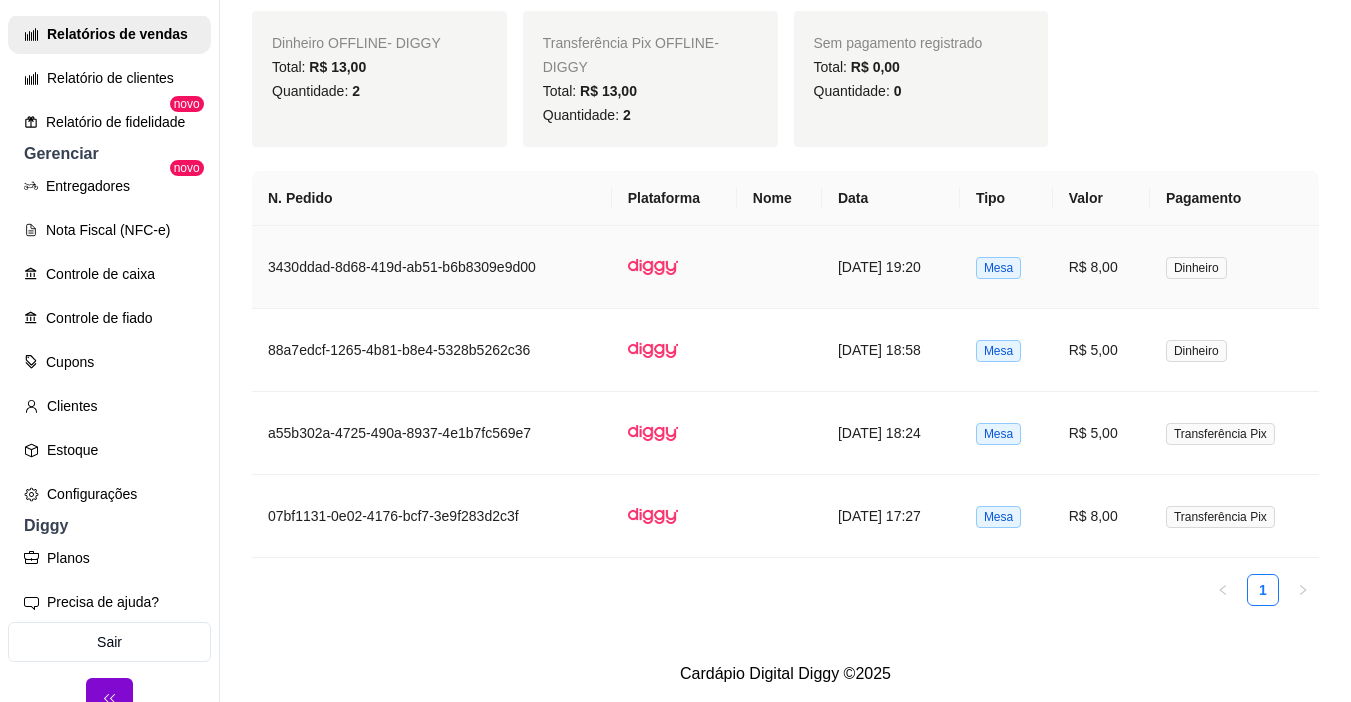 click on "Mesa" at bounding box center [1006, 267] 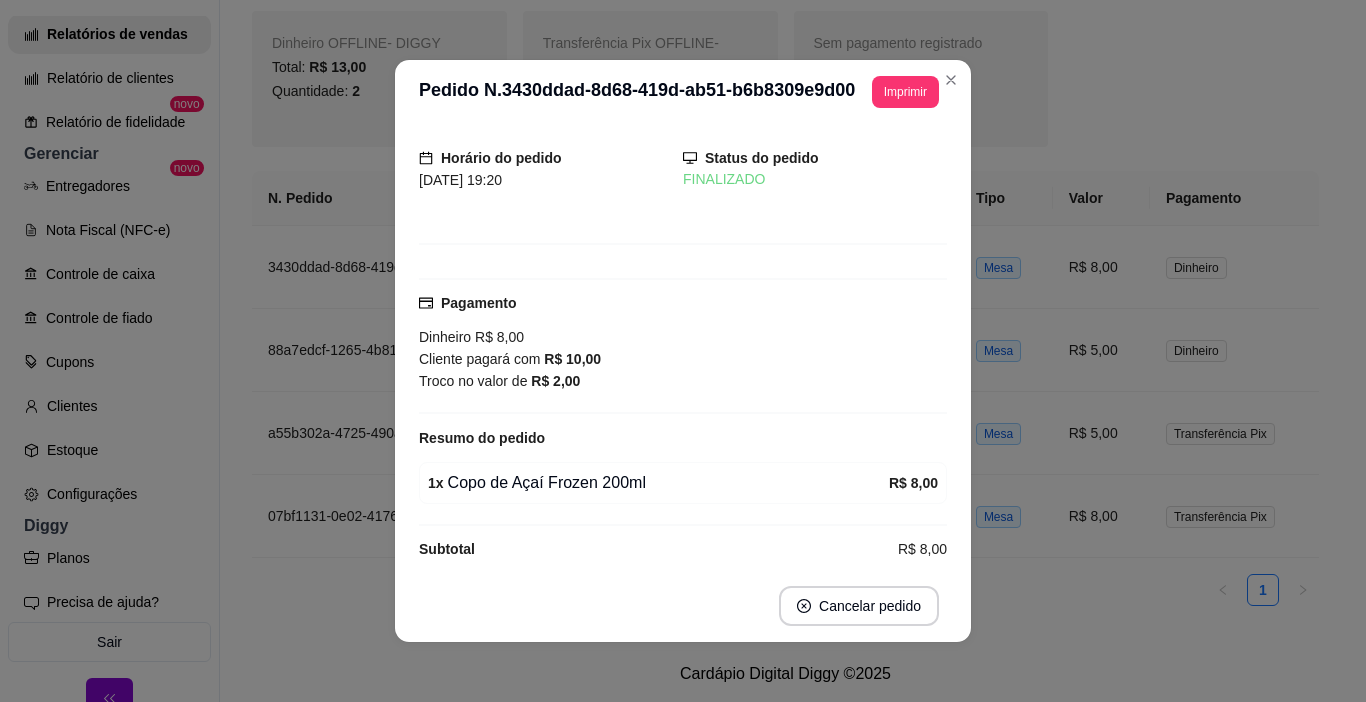 scroll, scrollTop: 93, scrollLeft: 0, axis: vertical 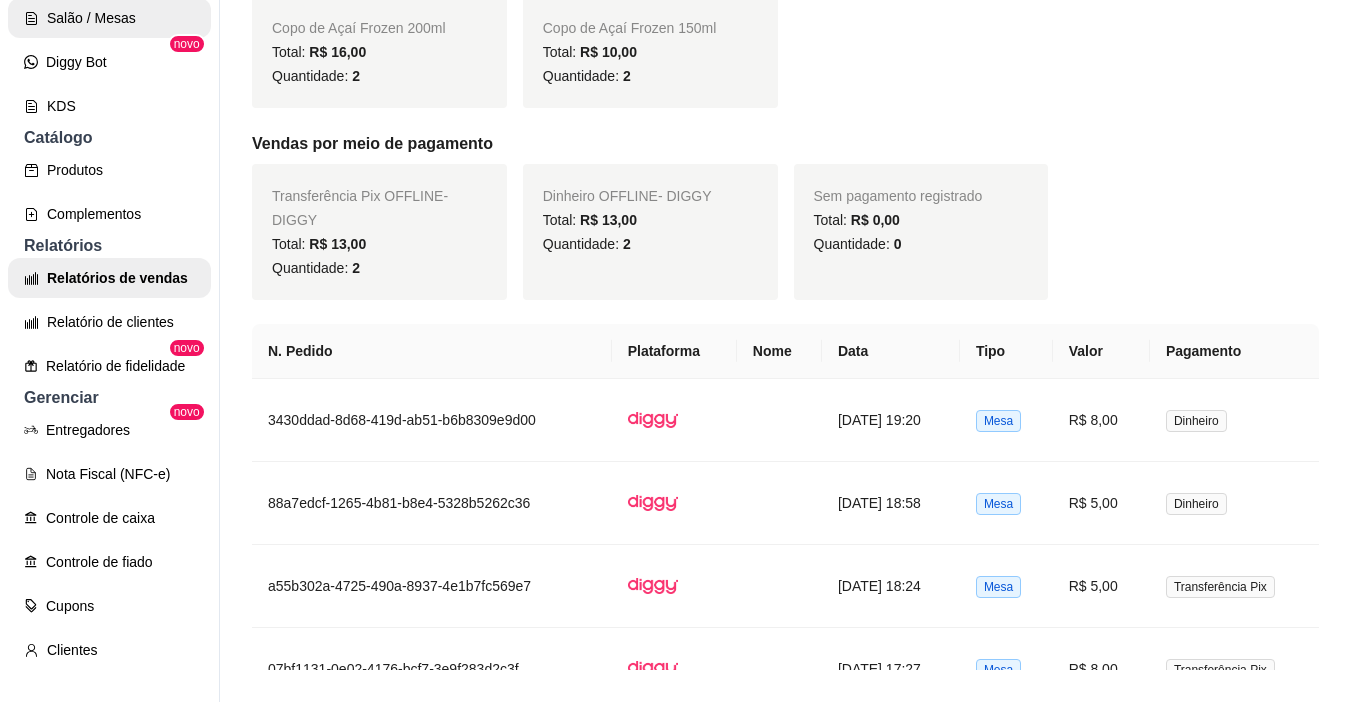 click on "Salão / Mesas" at bounding box center (109, 18) 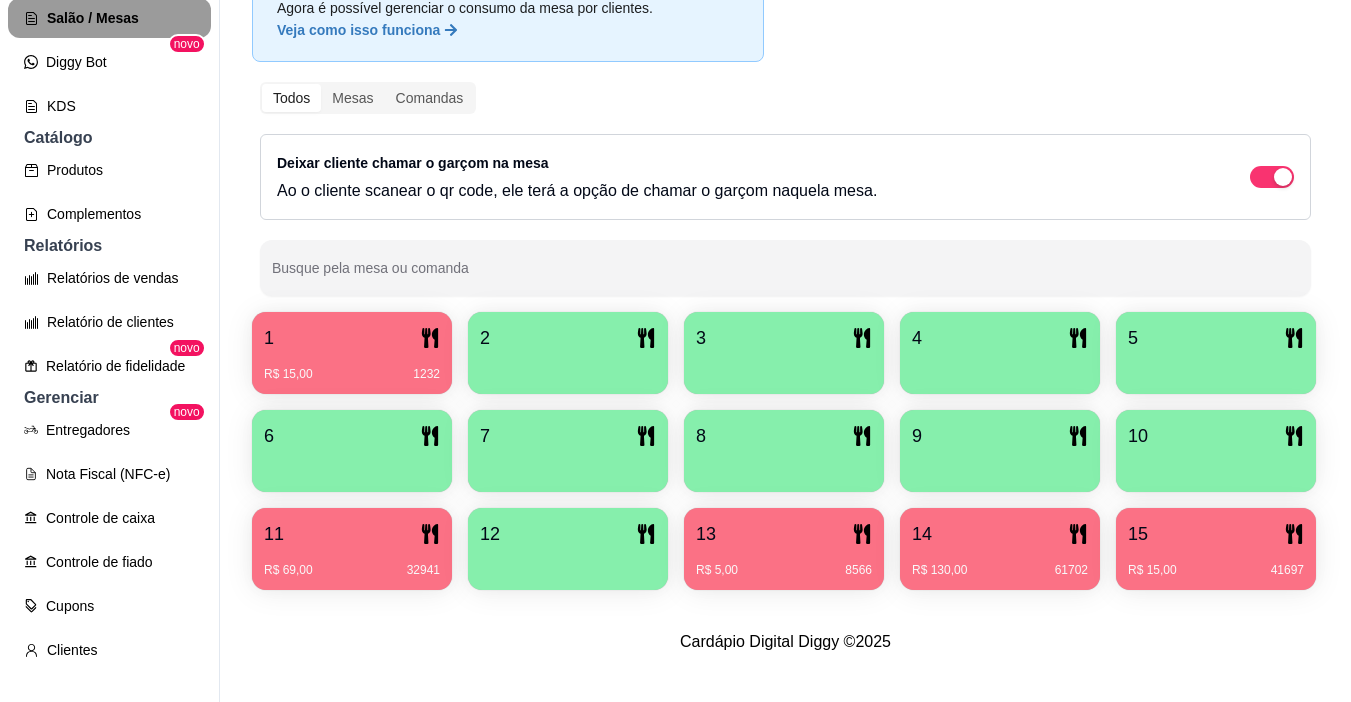 scroll, scrollTop: 0, scrollLeft: 0, axis: both 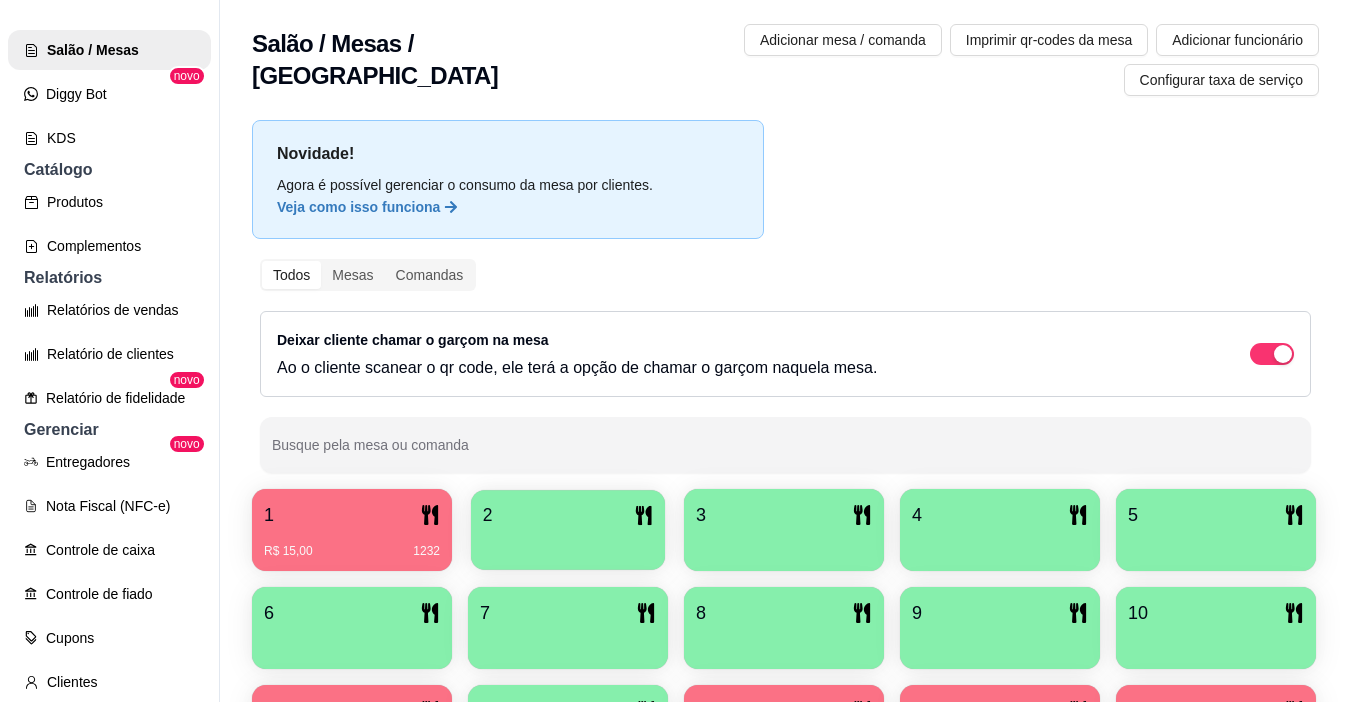 click at bounding box center (568, 543) 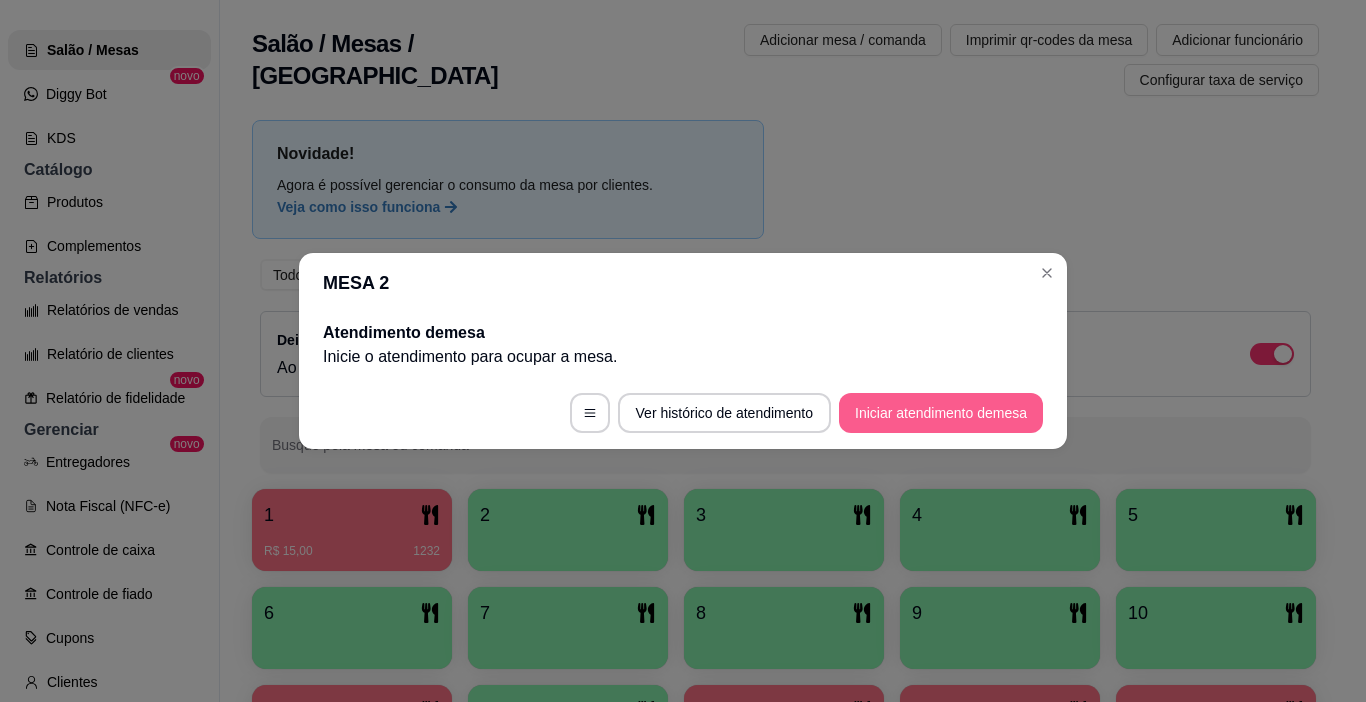 click on "Iniciar atendimento de  mesa" at bounding box center (941, 413) 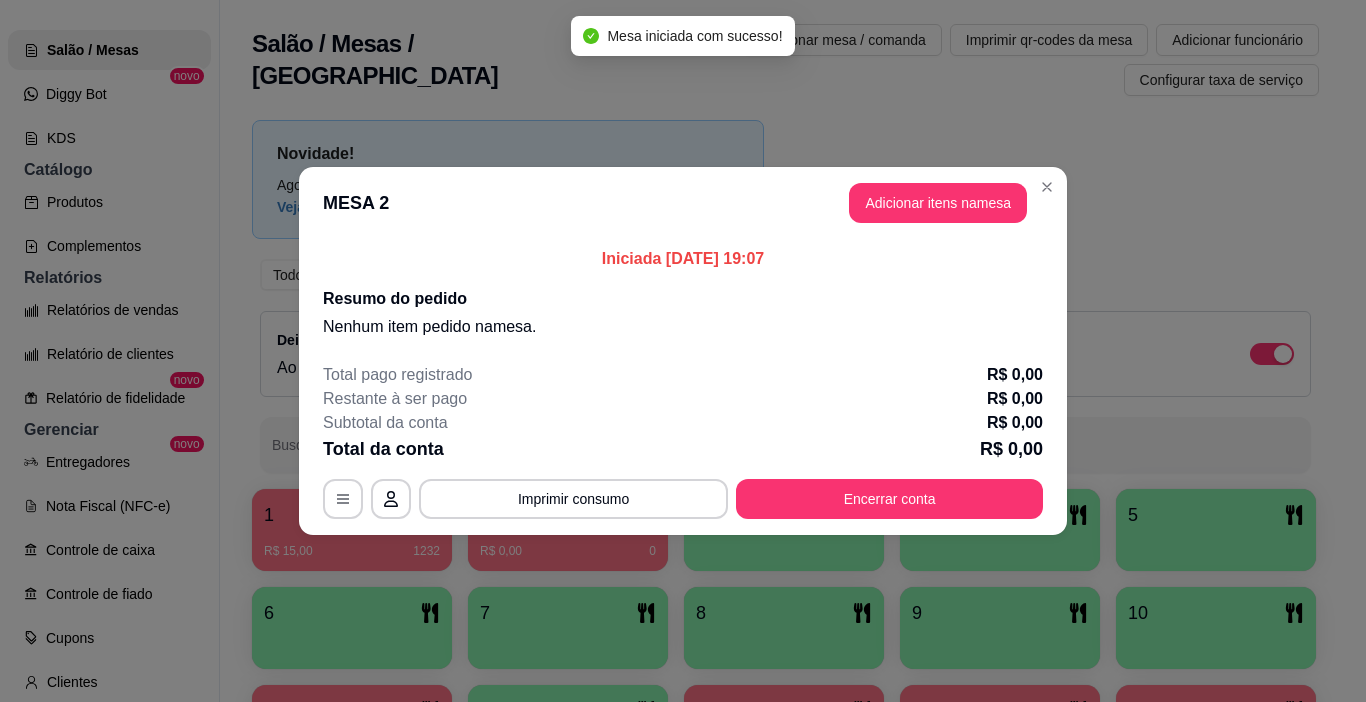 click on "MESA 2 Adicionar itens na  mesa" at bounding box center [683, 203] 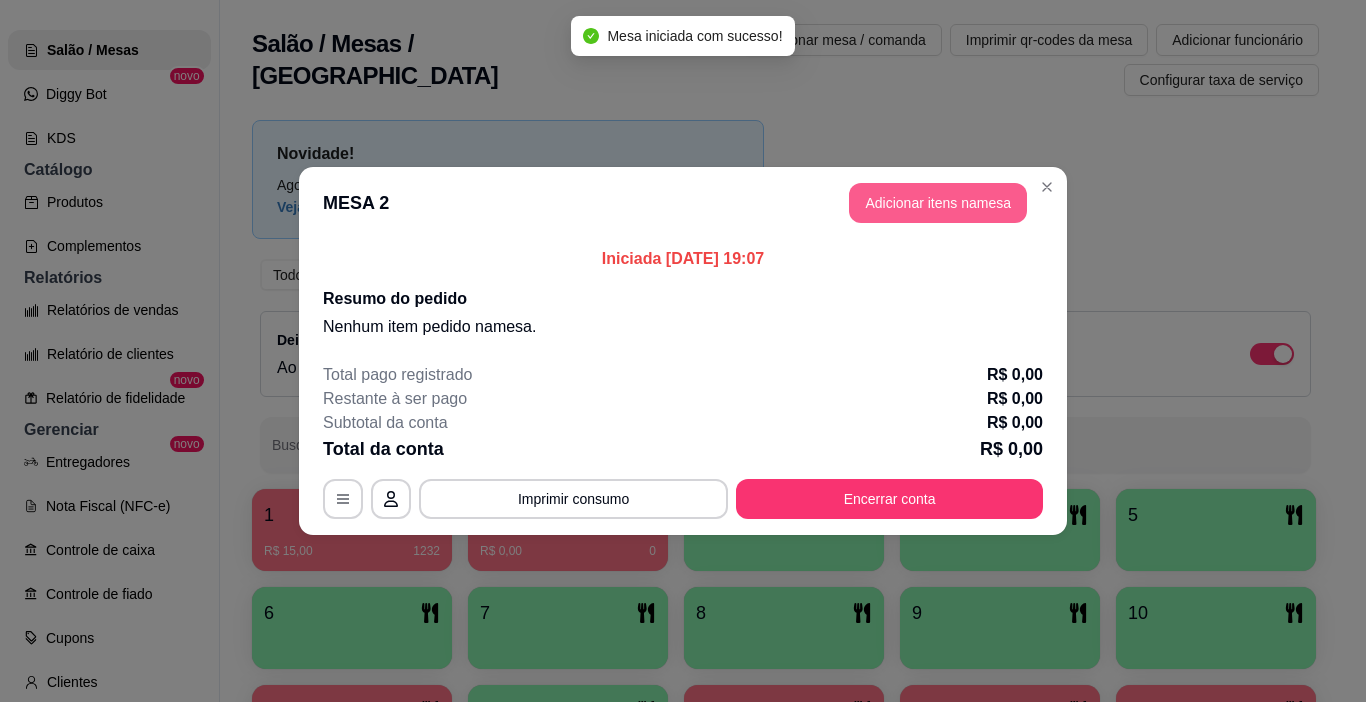 click on "Adicionar itens na  mesa" at bounding box center (938, 203) 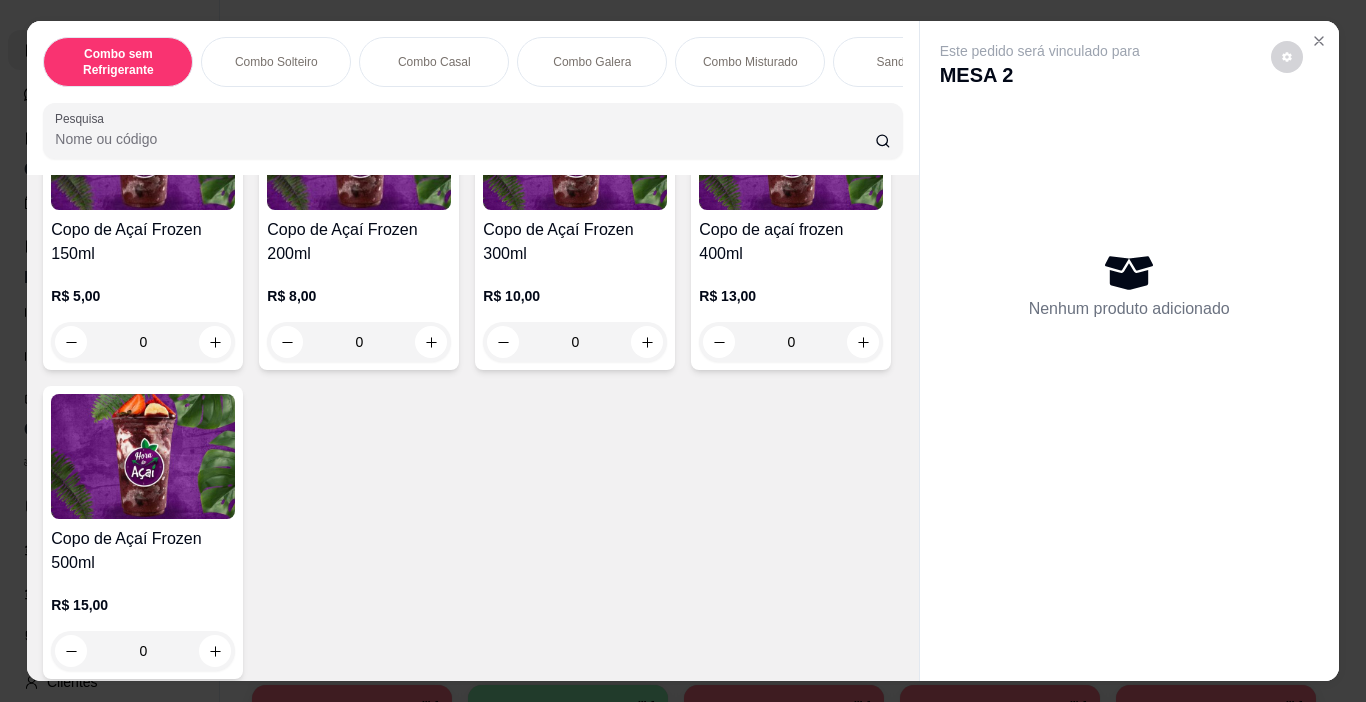 scroll, scrollTop: 4110, scrollLeft: 0, axis: vertical 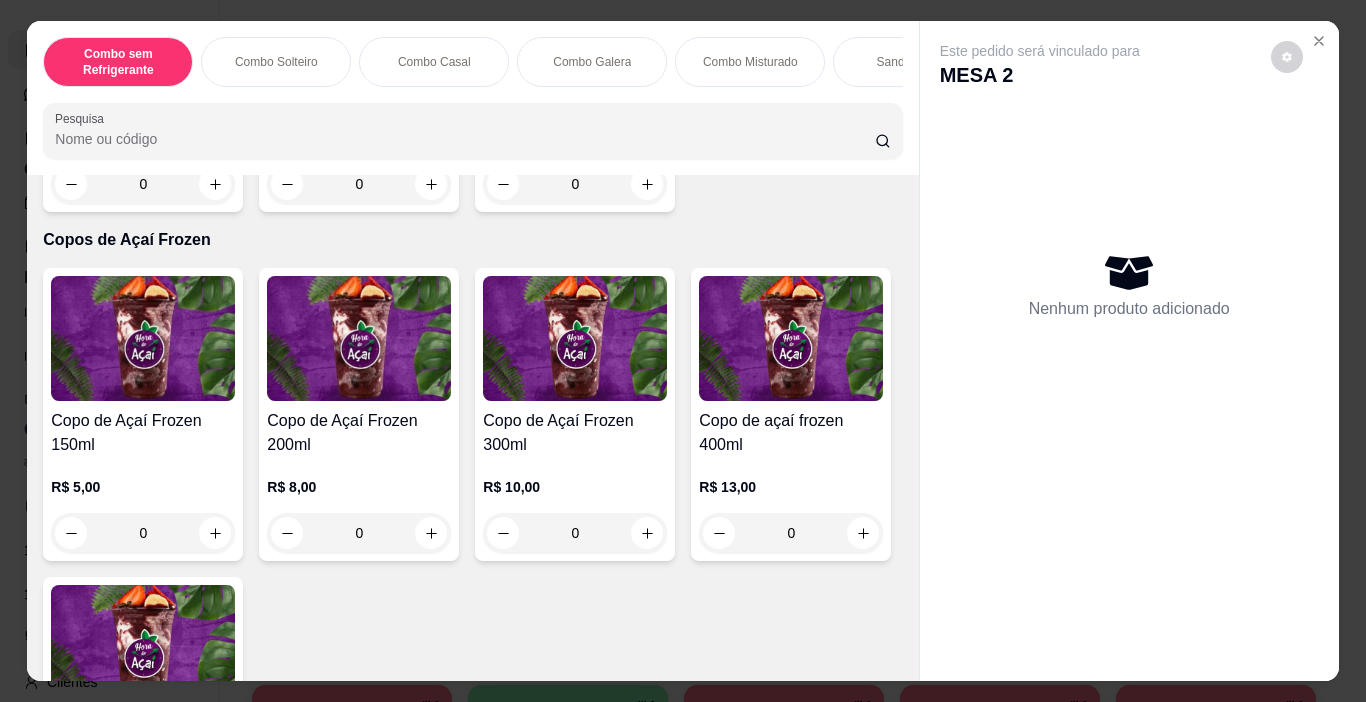 click 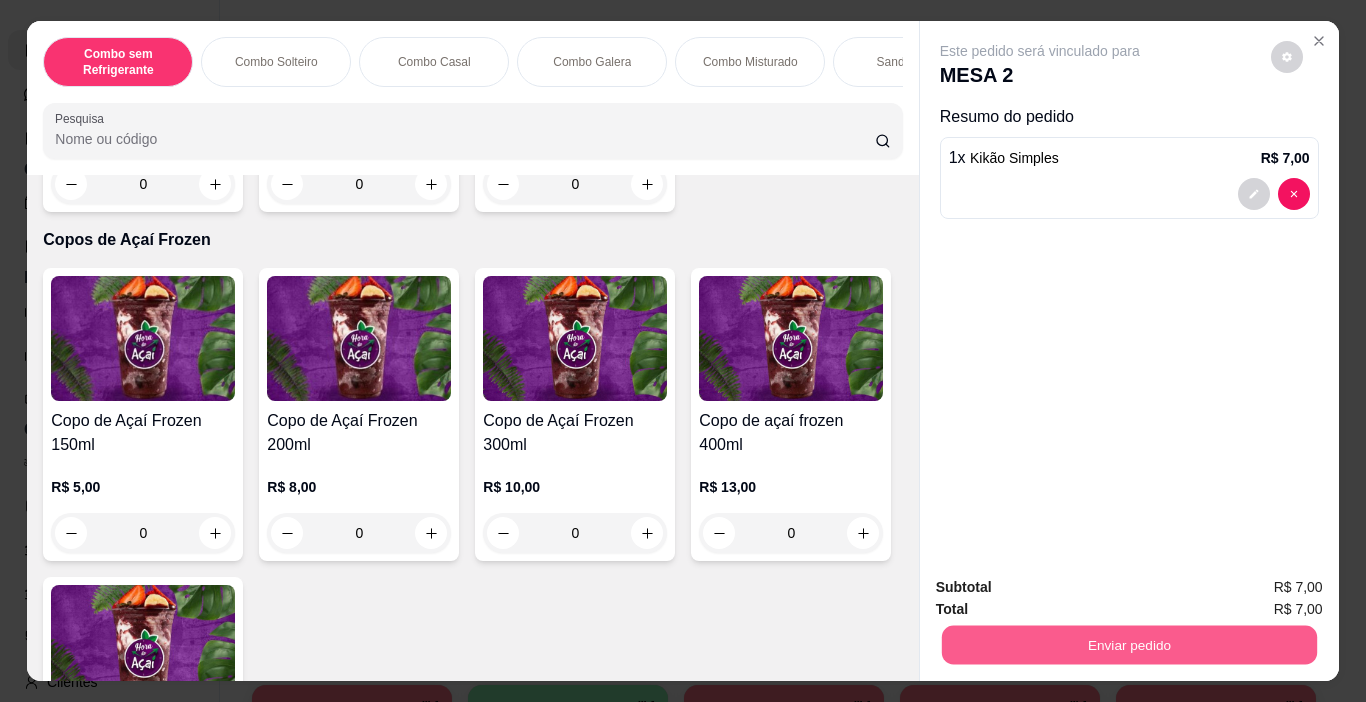 click on "Enviar pedido" at bounding box center [1128, 645] 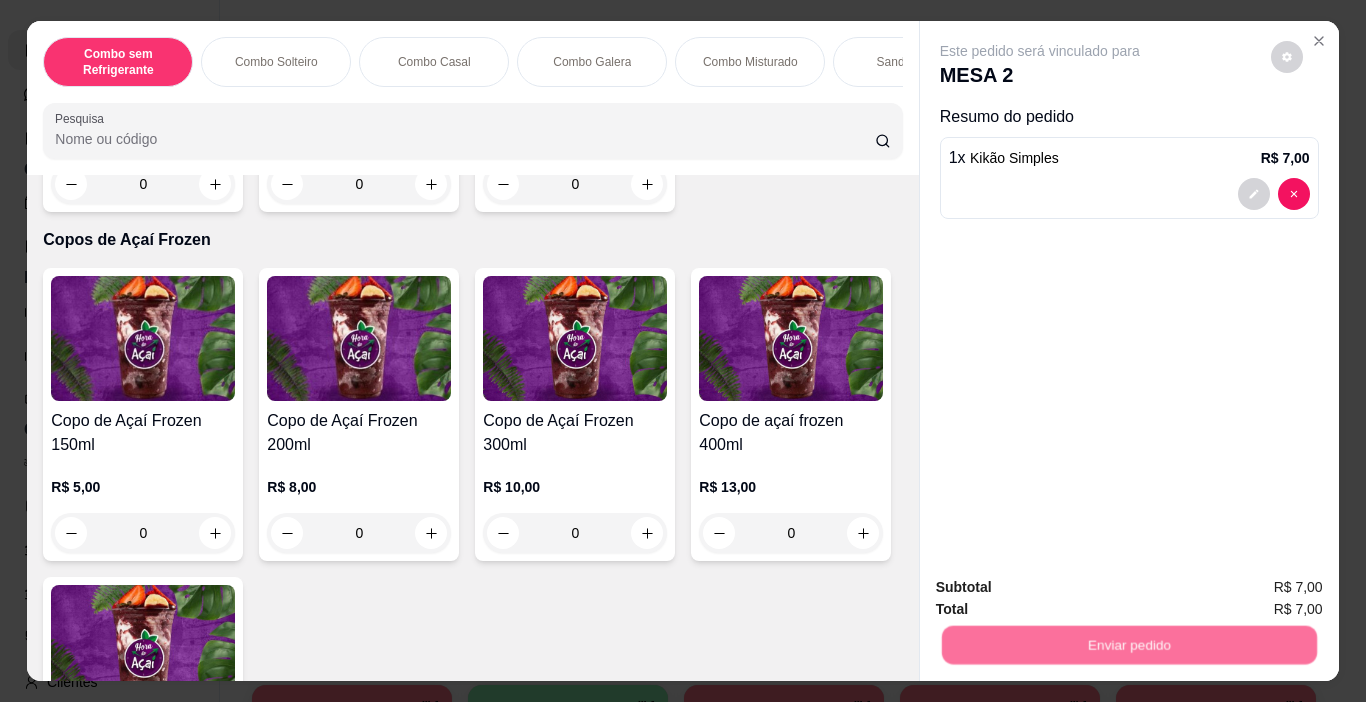 click on "Não registrar e enviar pedido" at bounding box center [1063, 588] 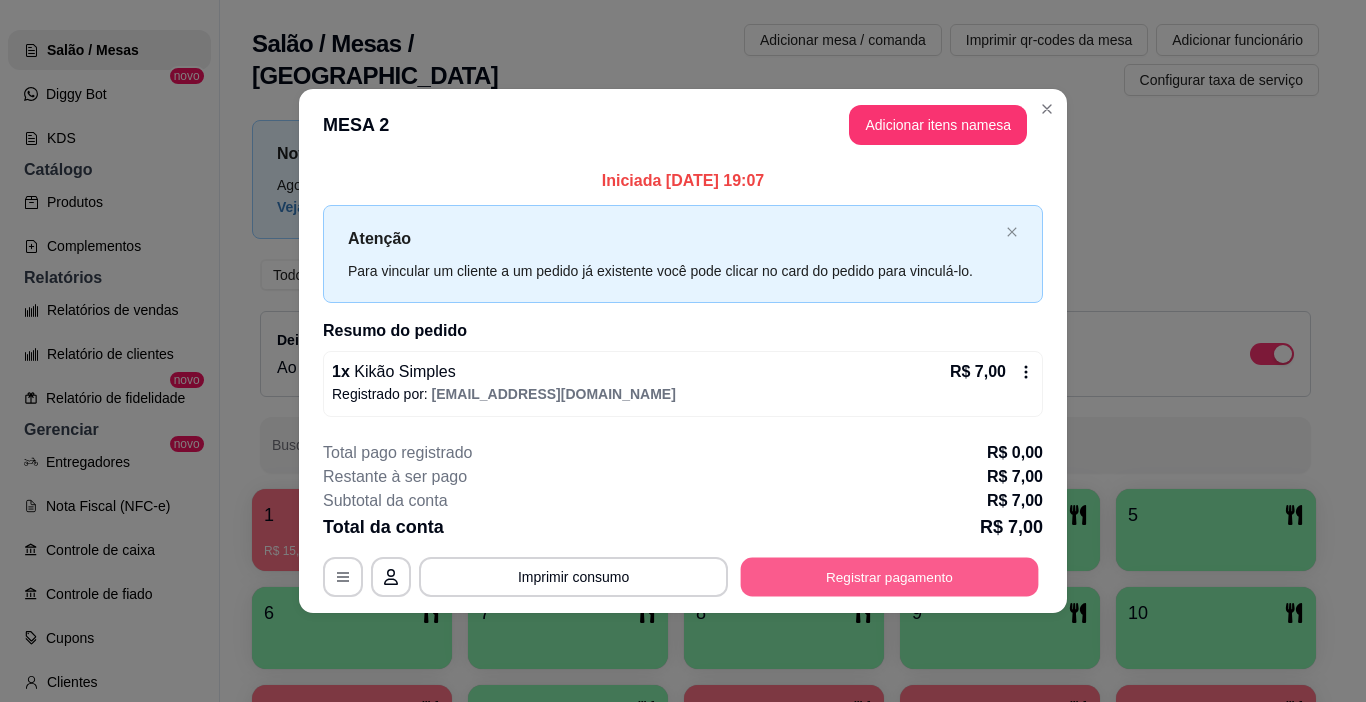 click on "Registrar pagamento" at bounding box center [890, 576] 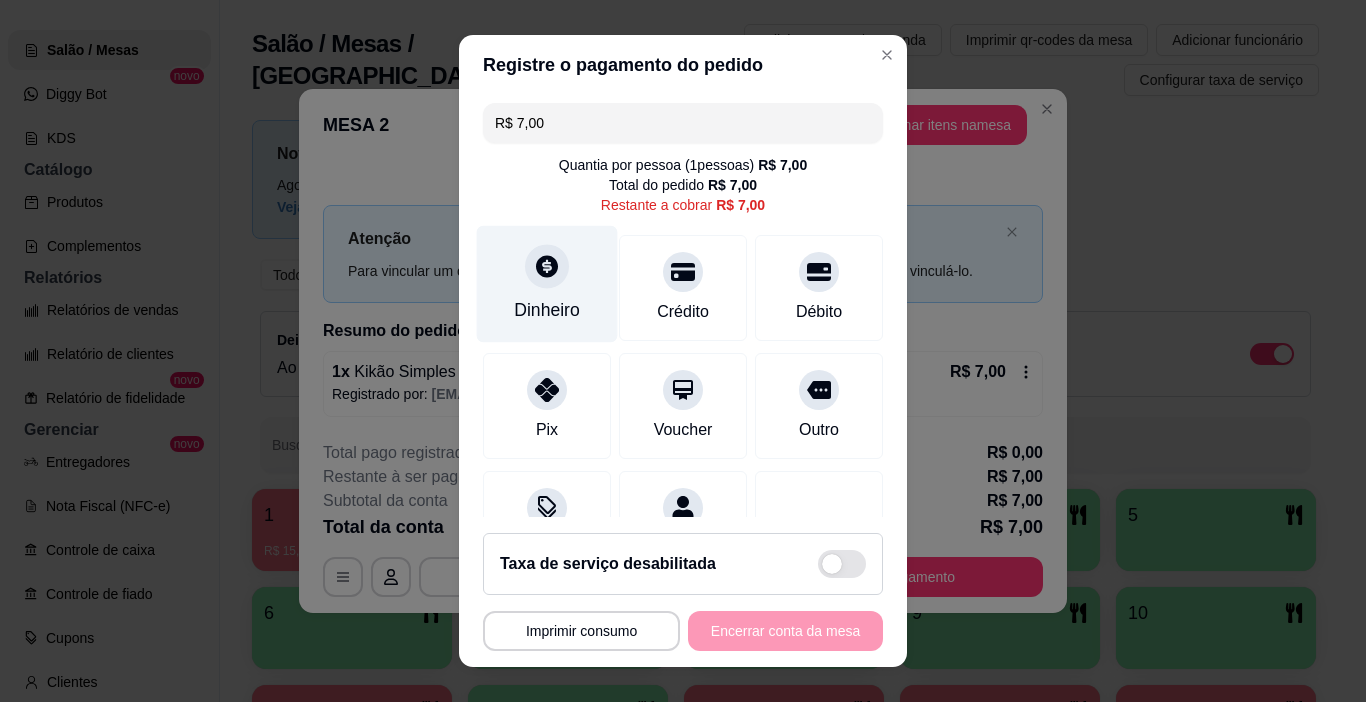 click on "Dinheiro" at bounding box center [547, 310] 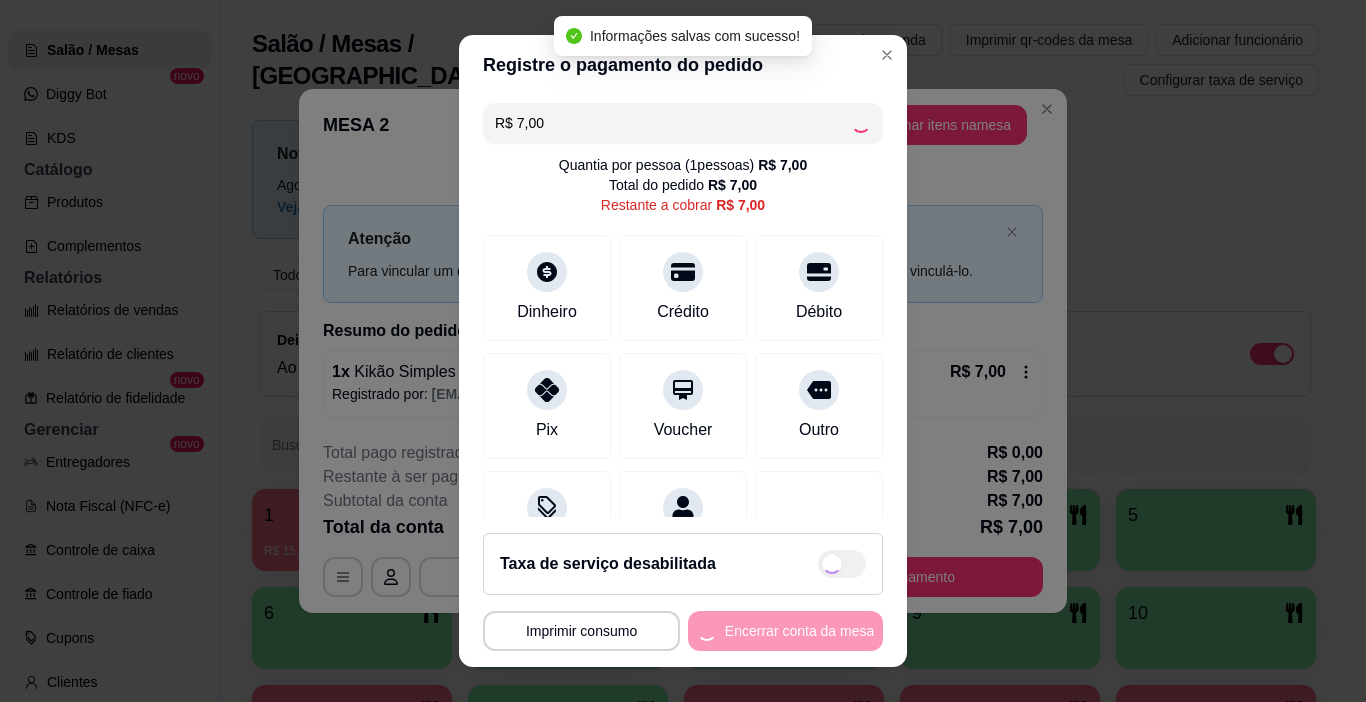 type on "R$ 0,00" 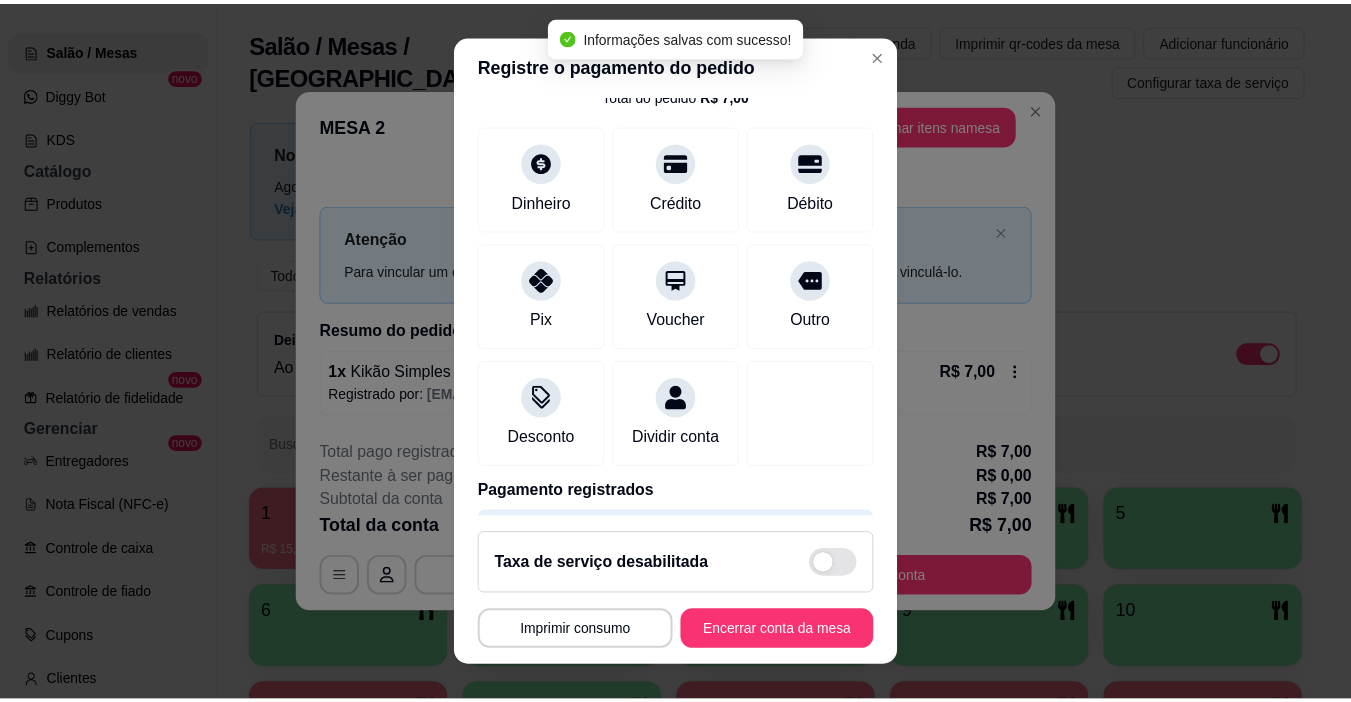 scroll, scrollTop: 176, scrollLeft: 0, axis: vertical 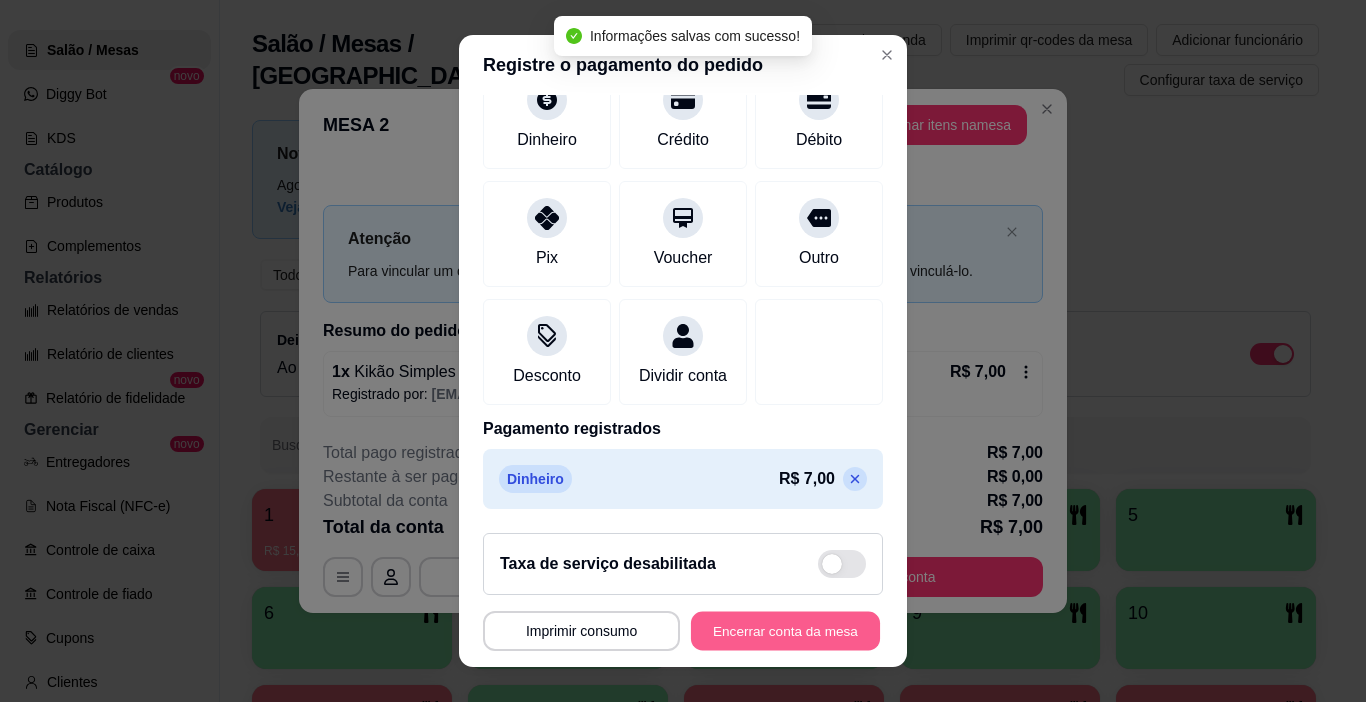 click on "Encerrar conta da mesa" at bounding box center (785, 631) 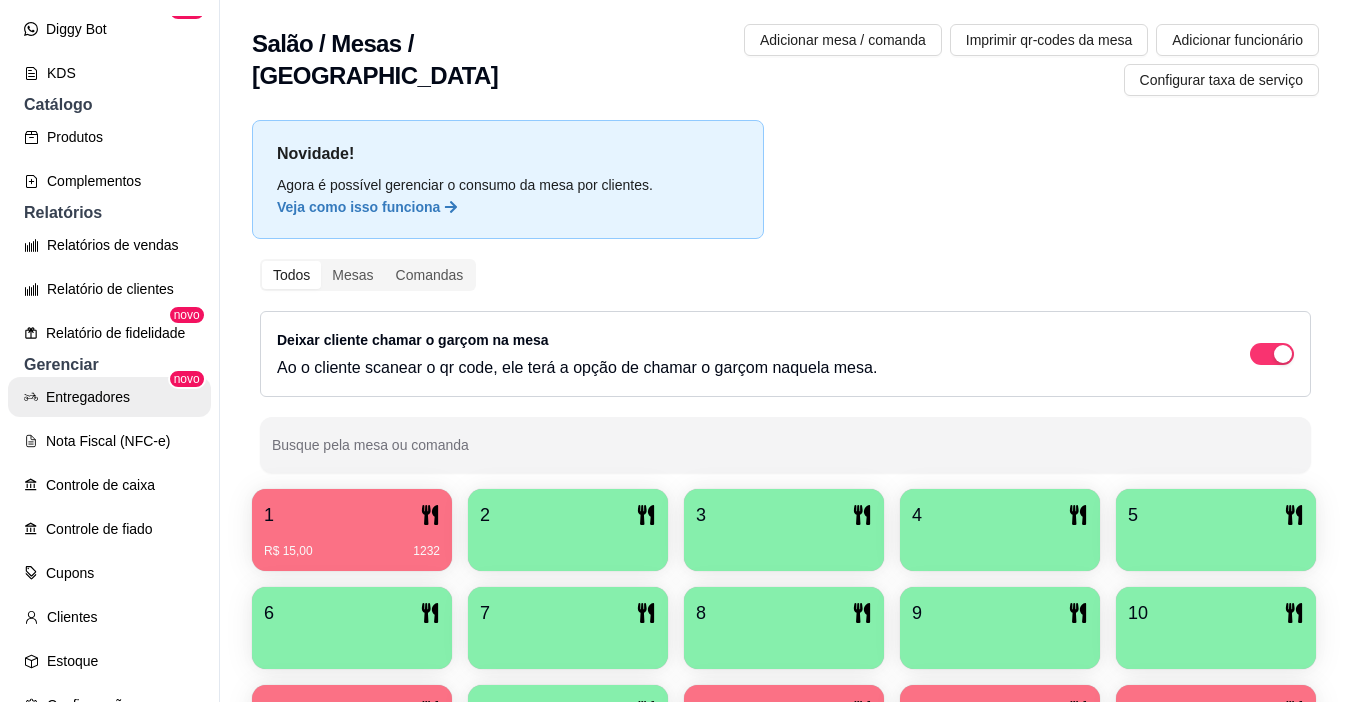 scroll, scrollTop: 484, scrollLeft: 0, axis: vertical 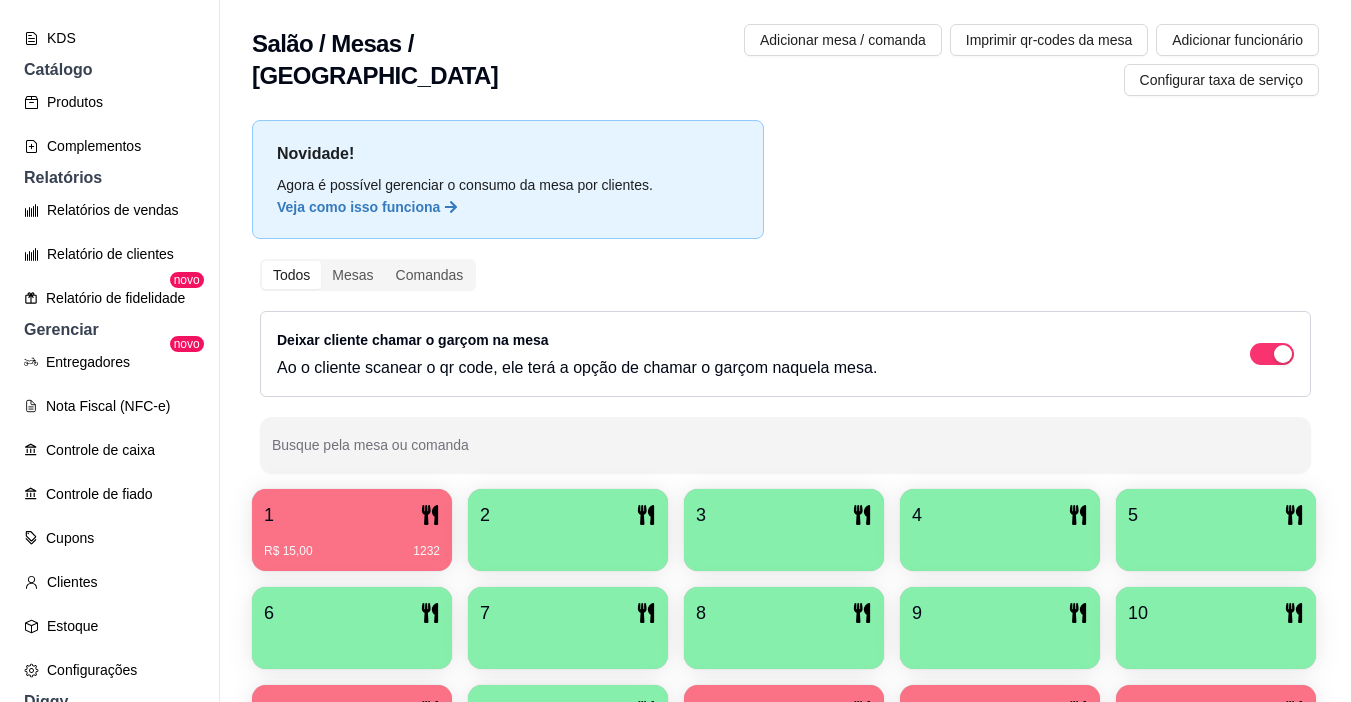 click on "Relatórios de vendas" at bounding box center [109, 210] 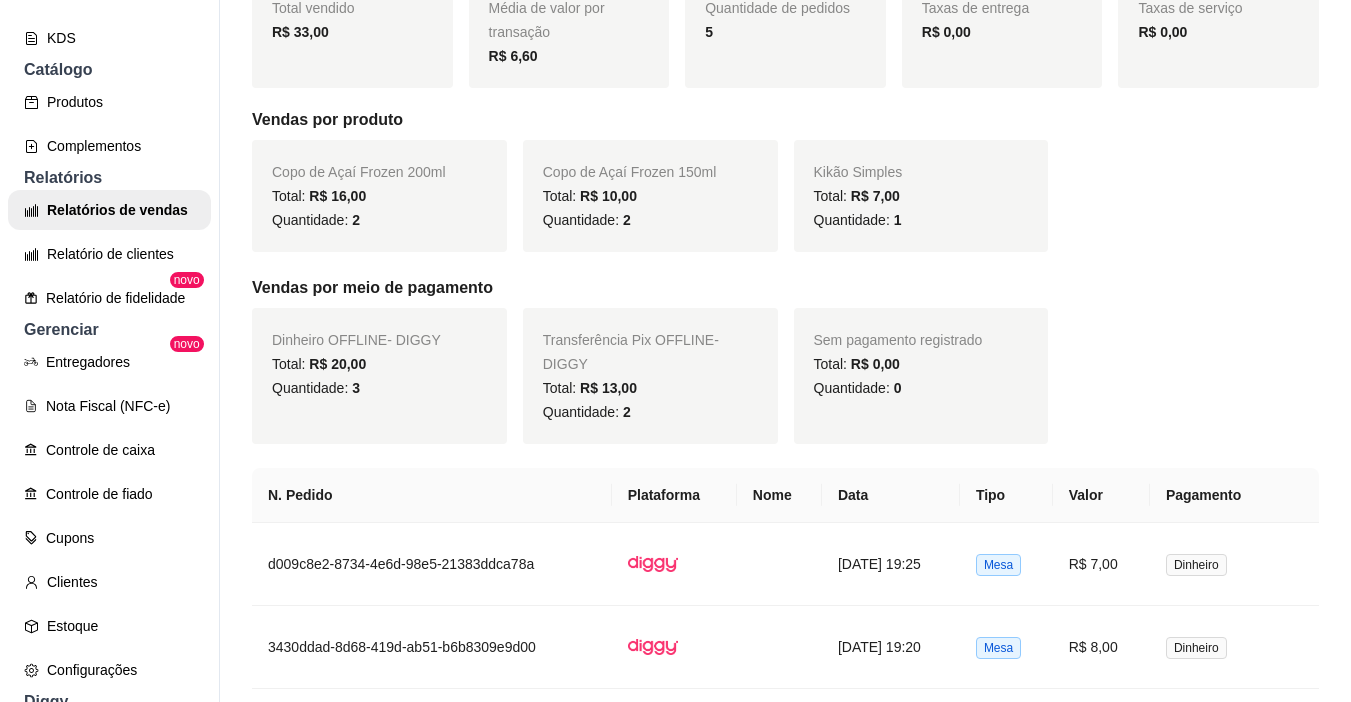 scroll, scrollTop: 600, scrollLeft: 0, axis: vertical 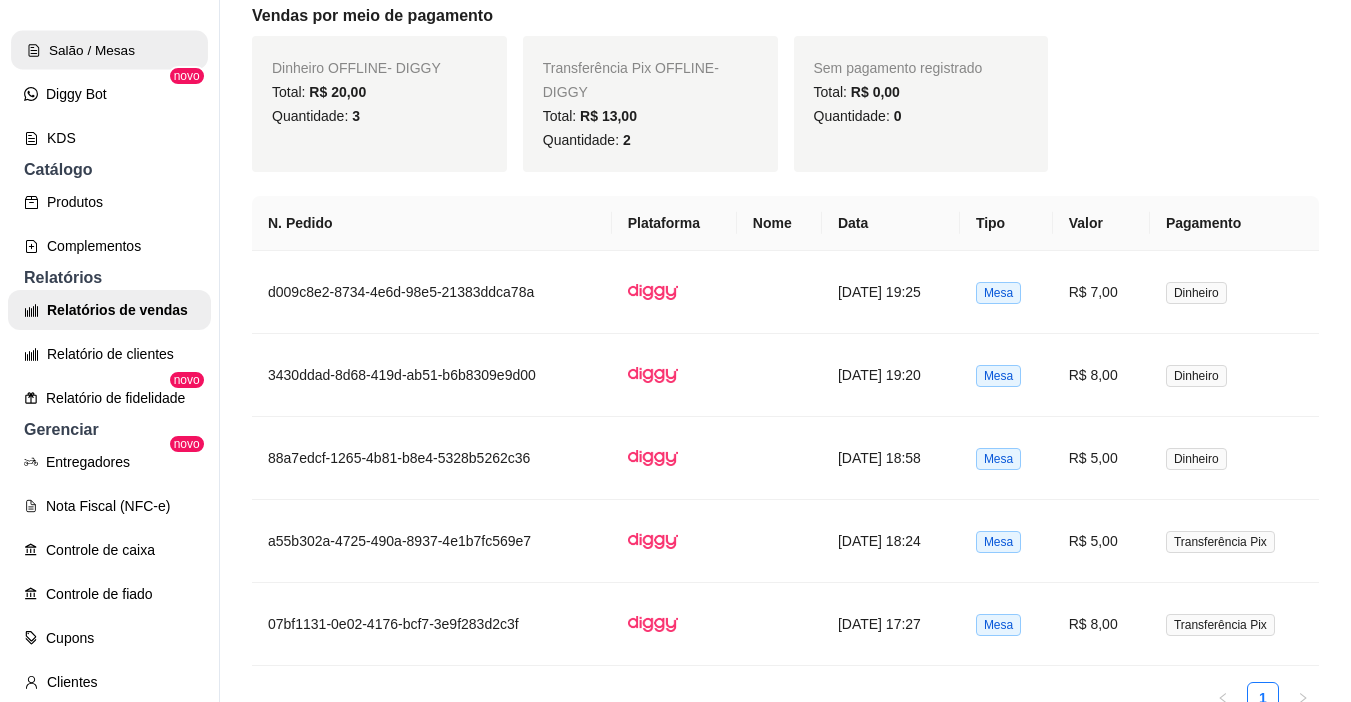 click on "Salão / Mesas" at bounding box center (109, 50) 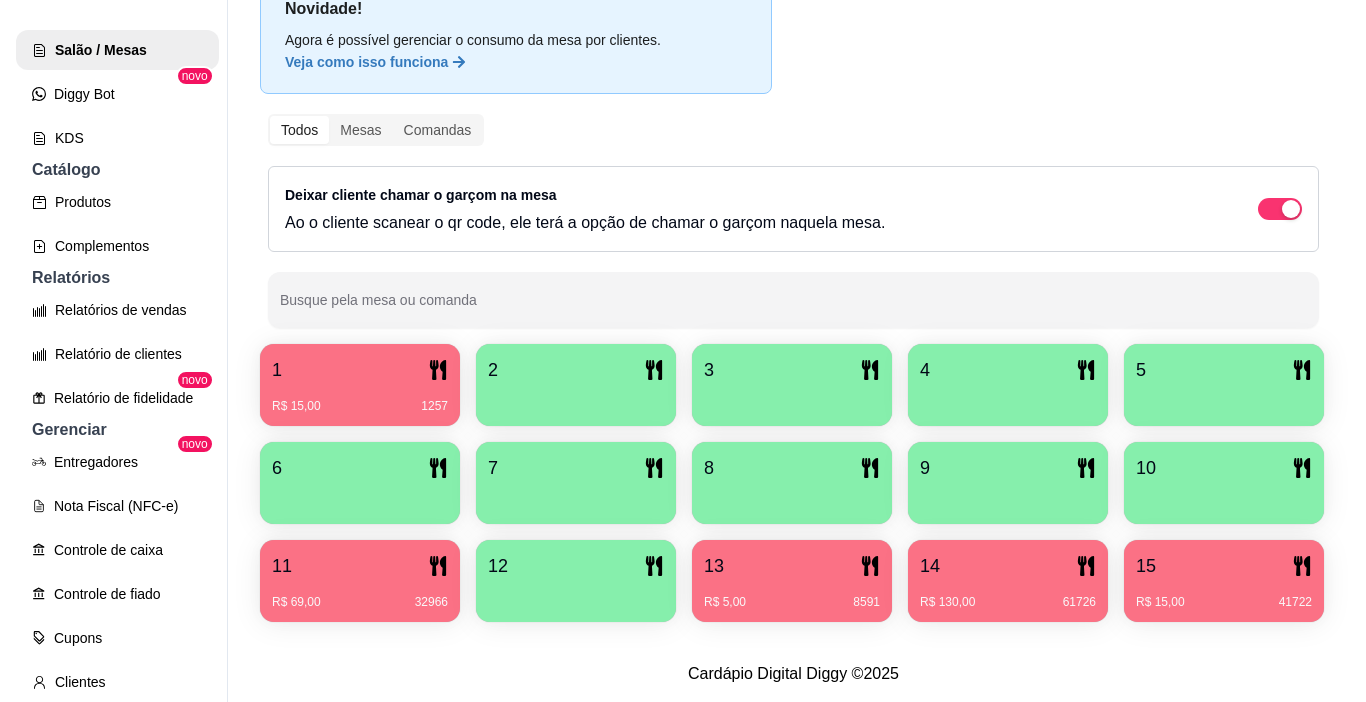 scroll, scrollTop: 258, scrollLeft: 0, axis: vertical 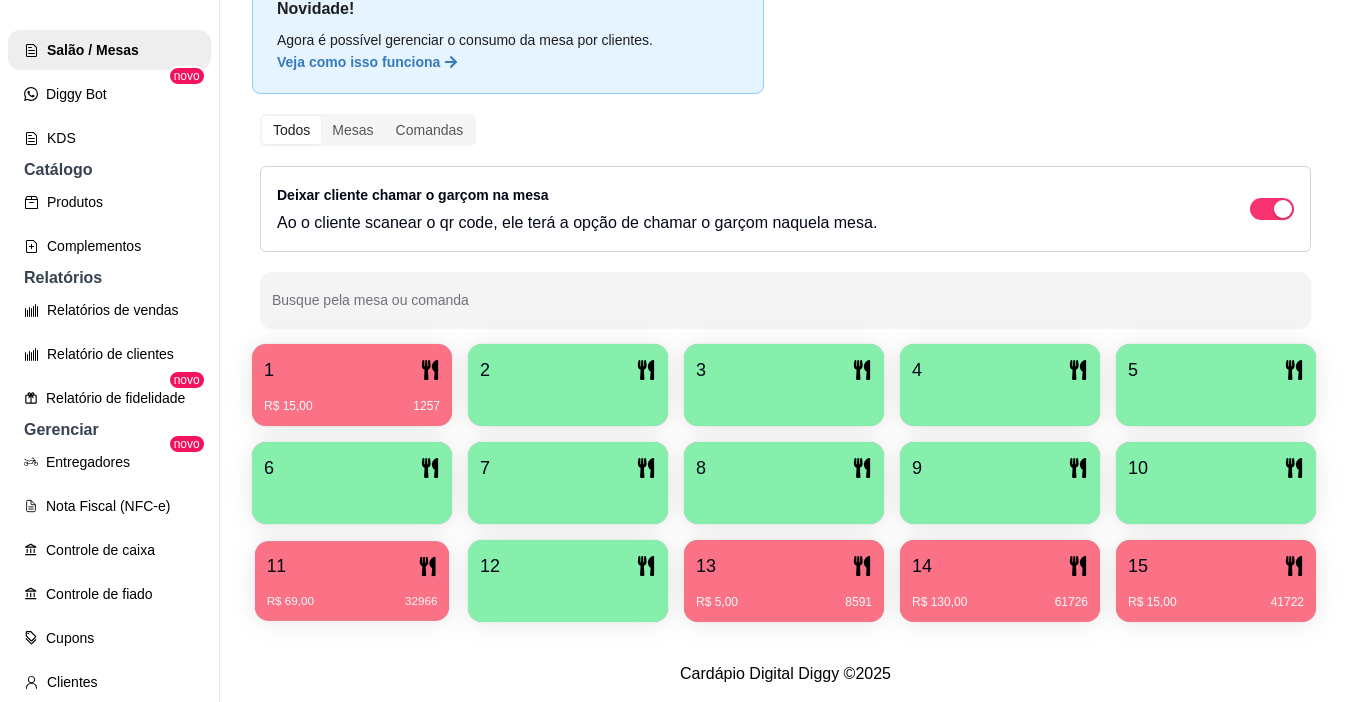click on "R$ 69,00" at bounding box center (290, 602) 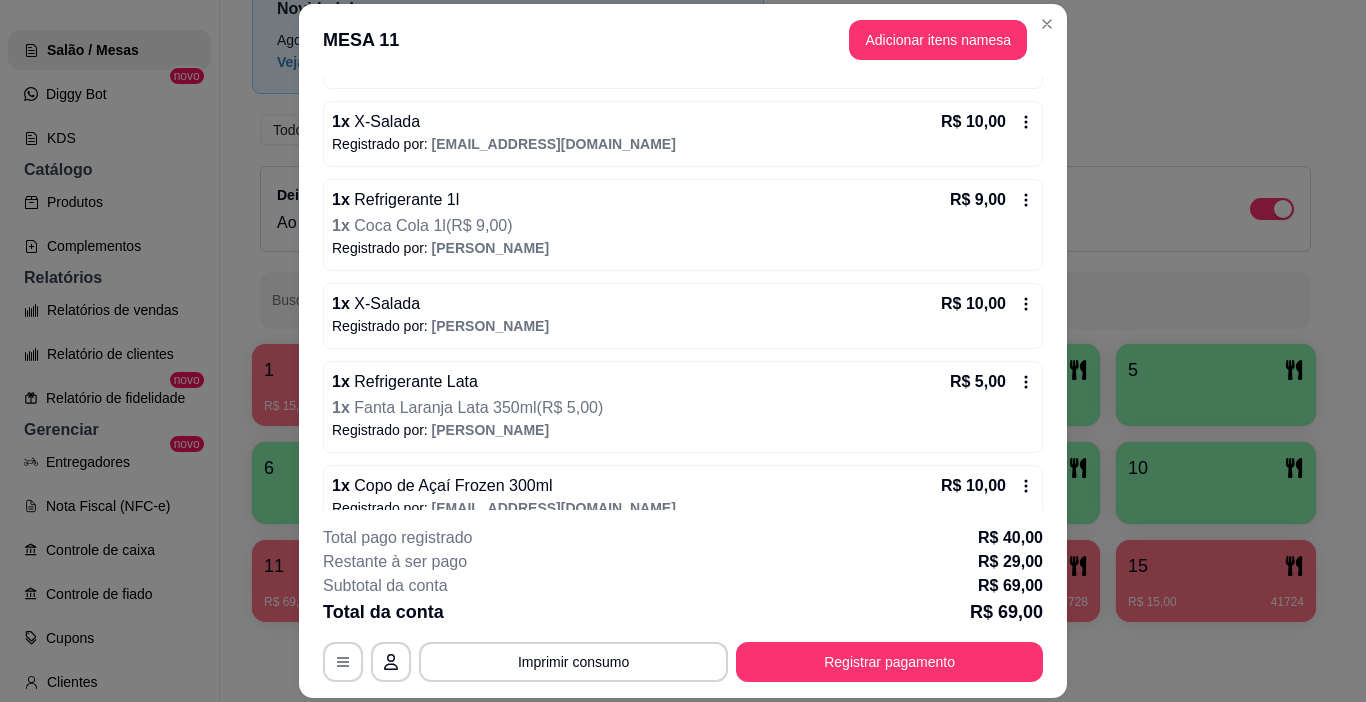 scroll, scrollTop: 534, scrollLeft: 0, axis: vertical 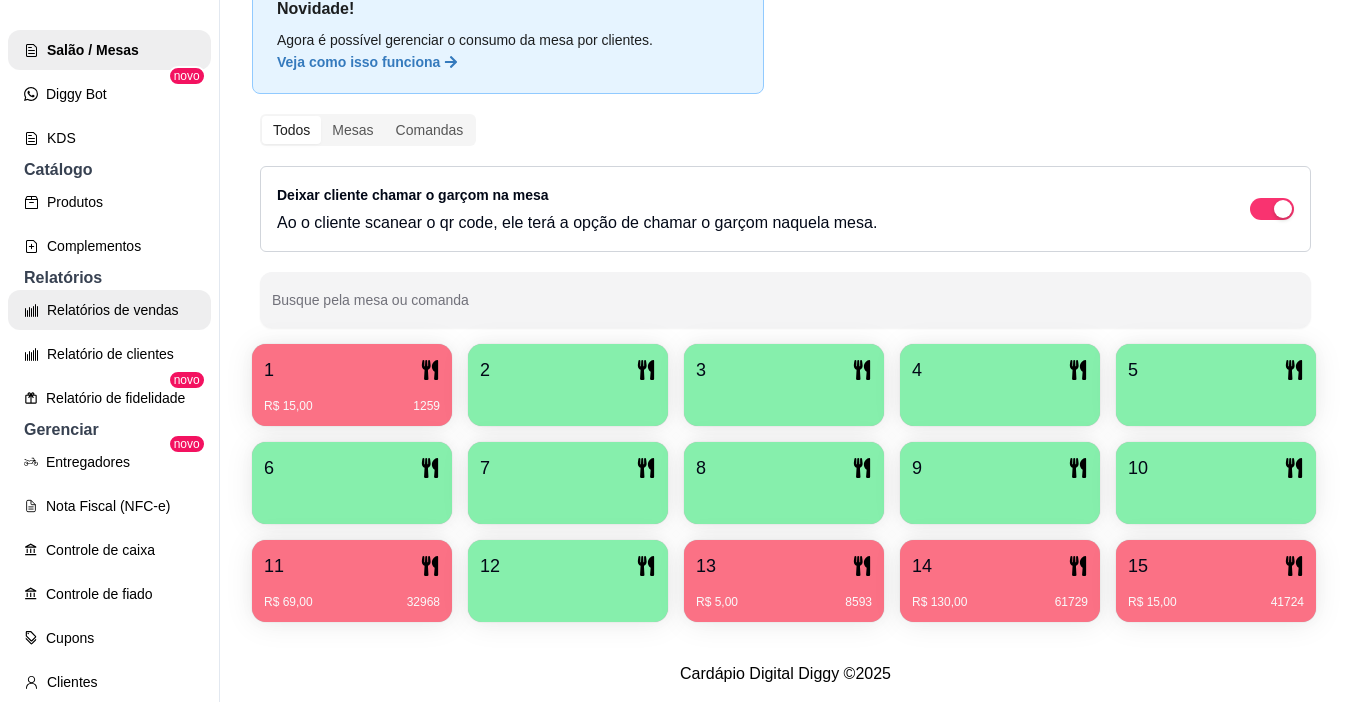 click on "Relatórios de vendas" at bounding box center (109, 310) 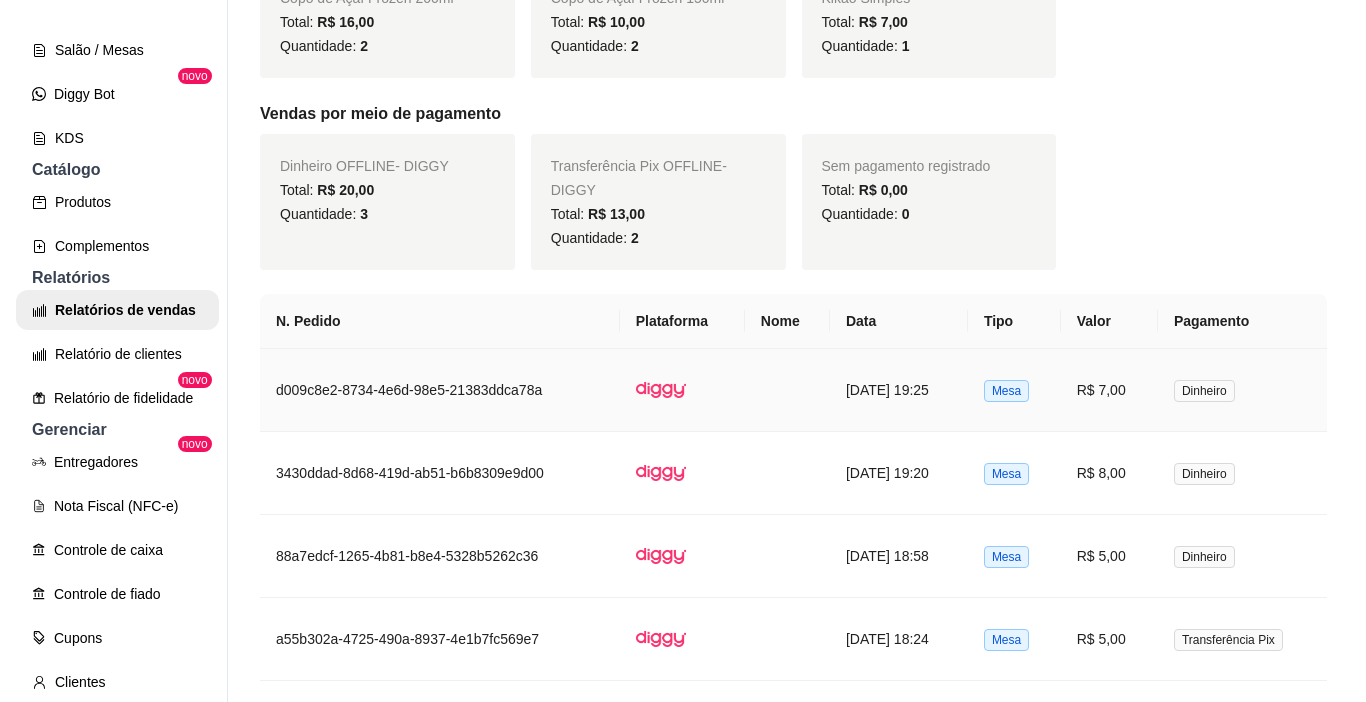 scroll, scrollTop: 700, scrollLeft: 0, axis: vertical 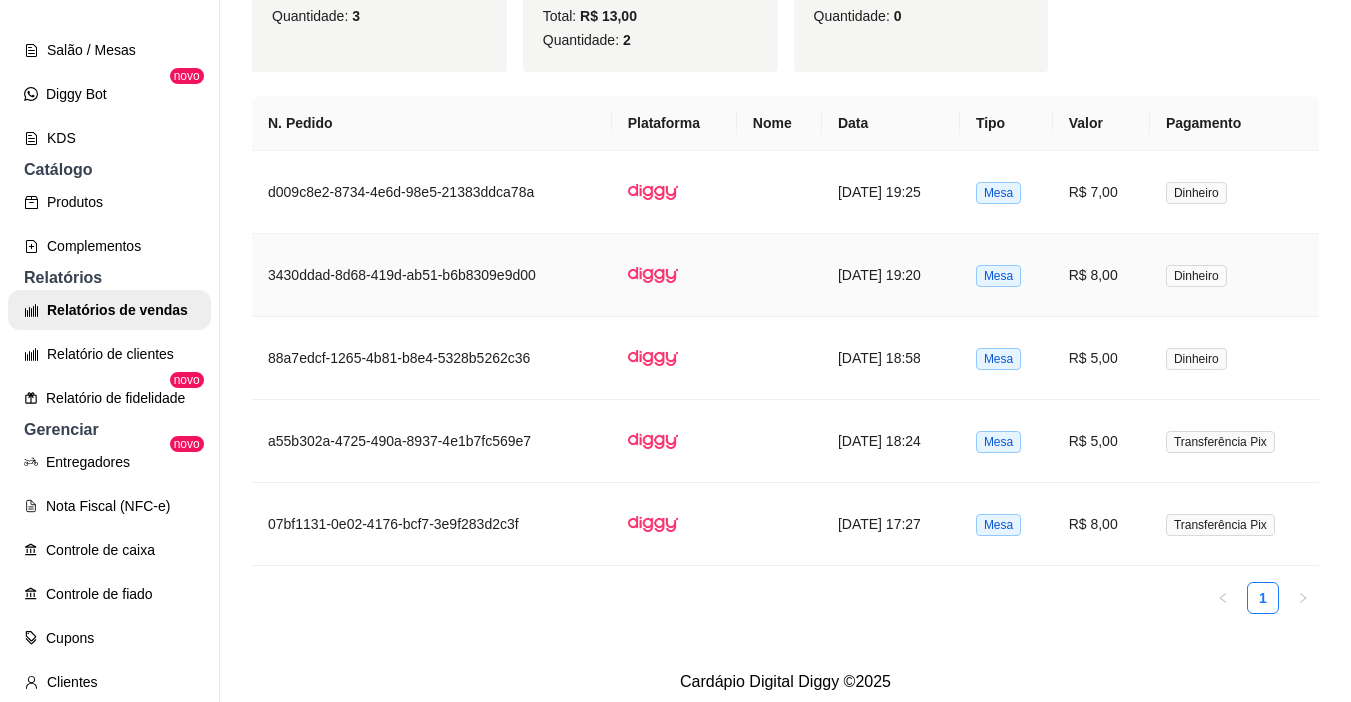 click on "Mesa" at bounding box center [1006, 275] 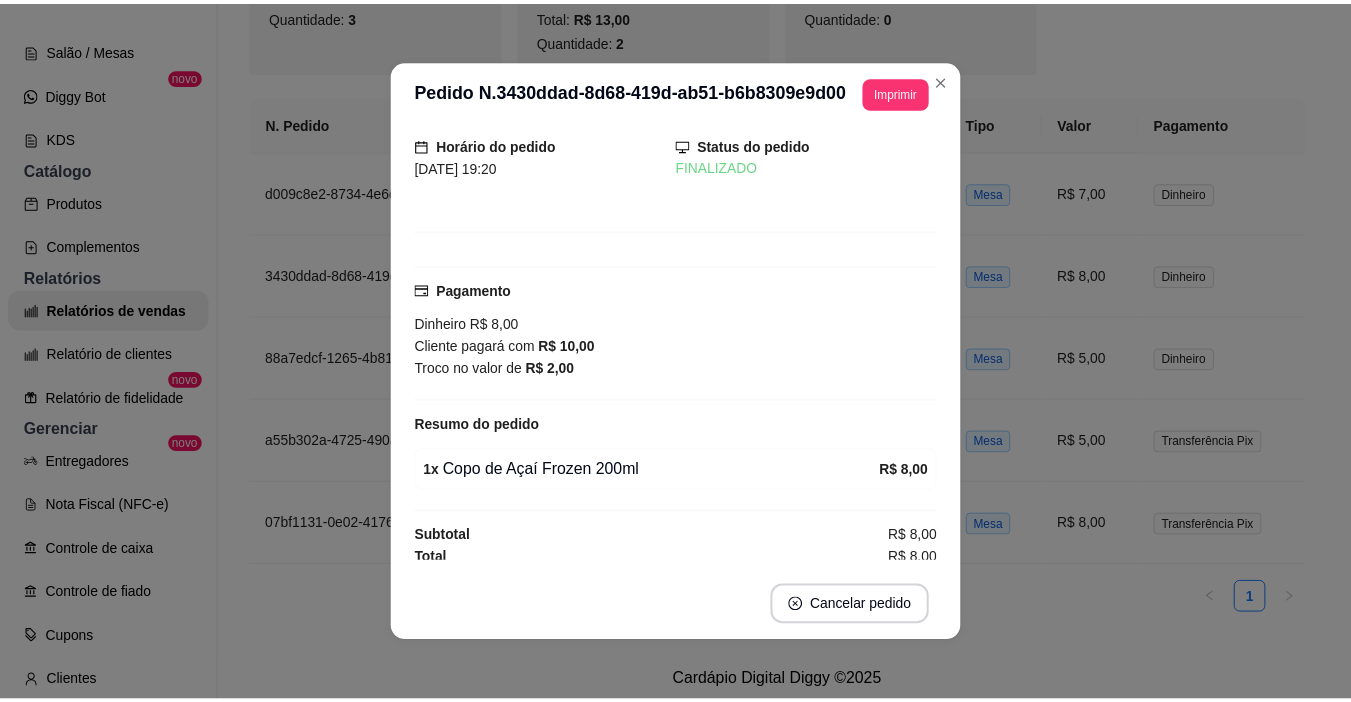 scroll, scrollTop: 93, scrollLeft: 0, axis: vertical 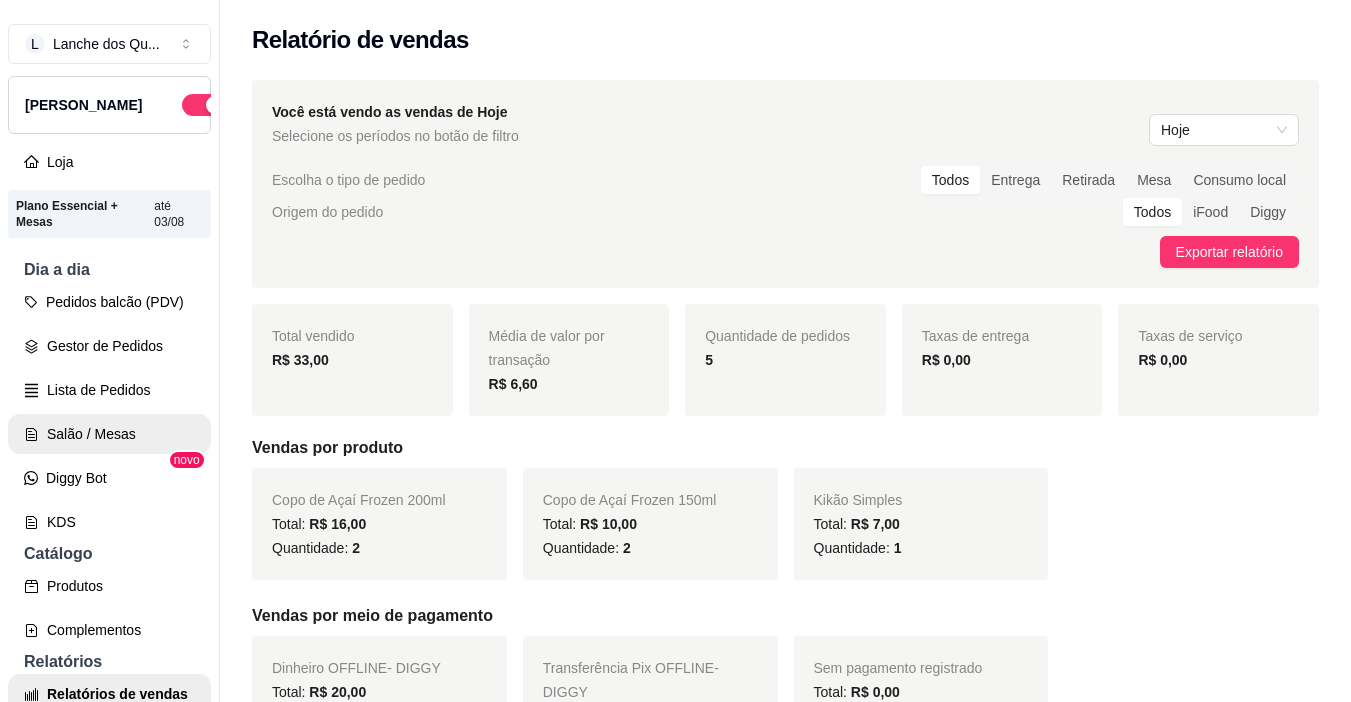 click on "Salão / Mesas" at bounding box center (109, 434) 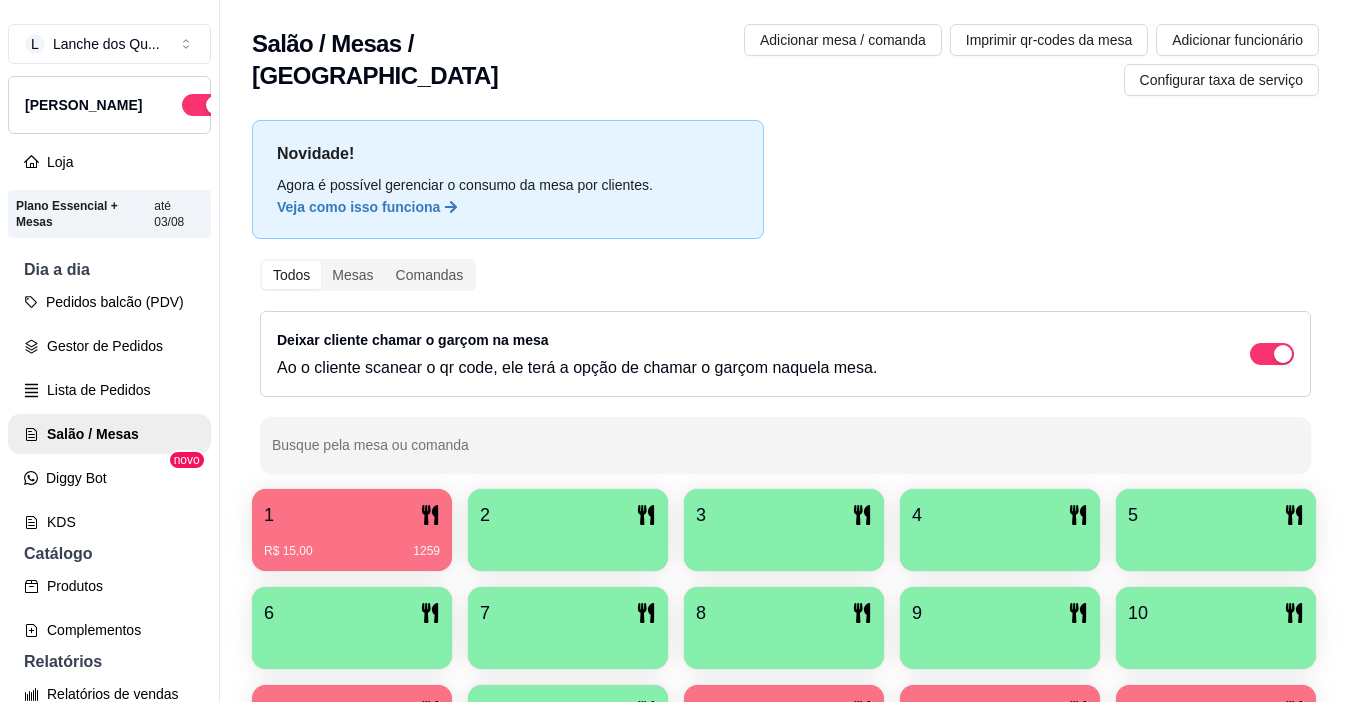 click on "2" at bounding box center (568, 515) 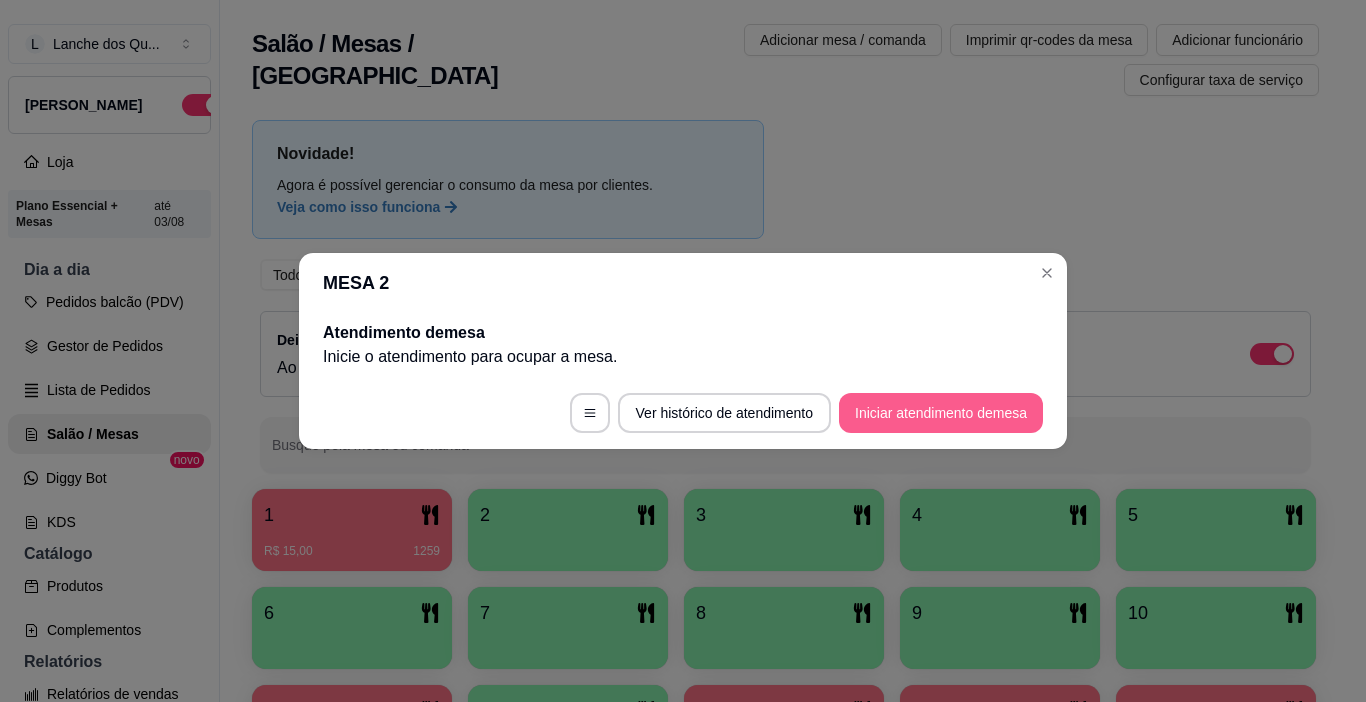 click on "Iniciar atendimento de  mesa" at bounding box center [941, 413] 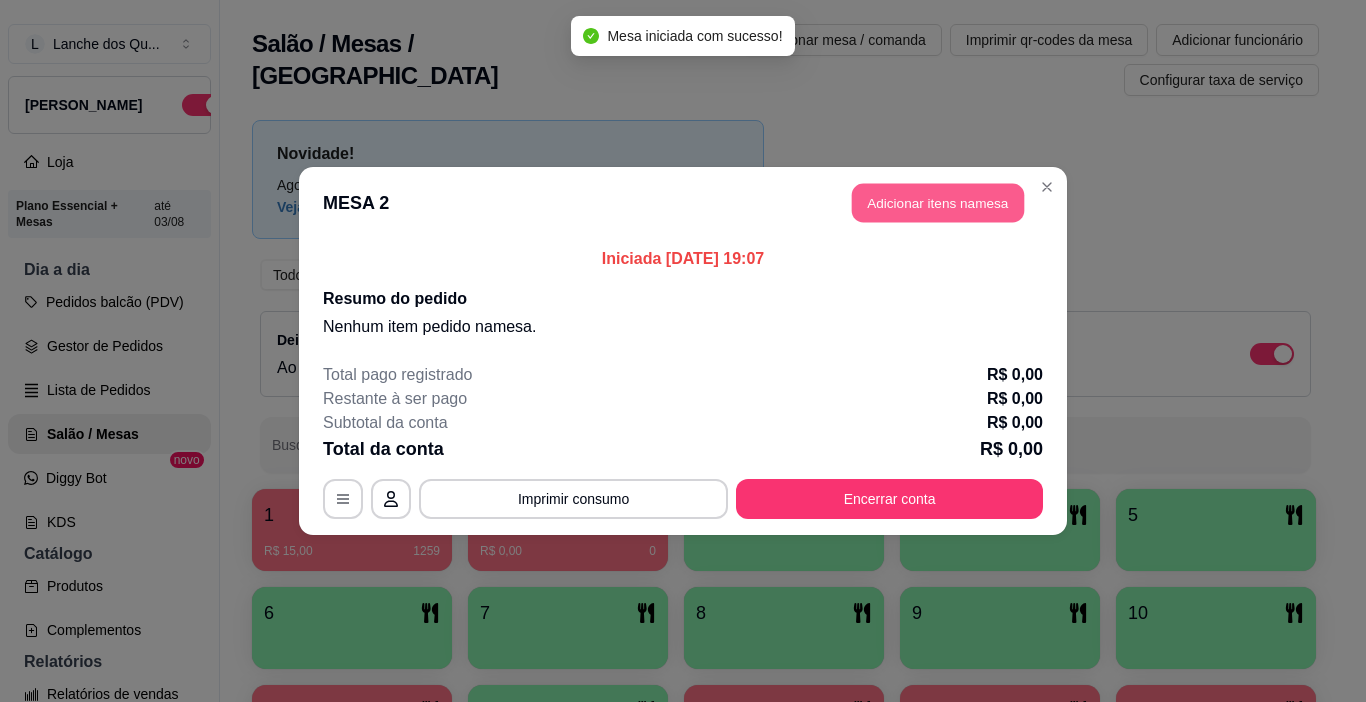 click on "Adicionar itens na  mesa" at bounding box center (938, 203) 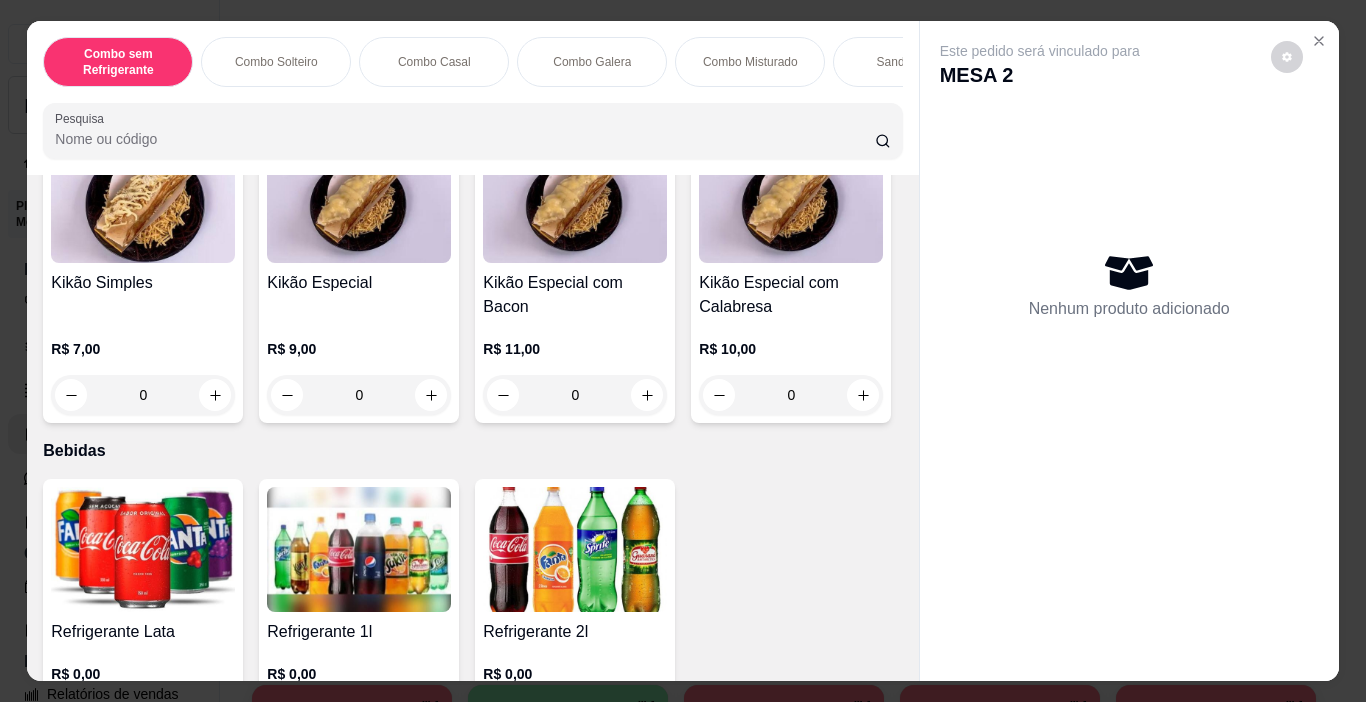 scroll, scrollTop: 3700, scrollLeft: 0, axis: vertical 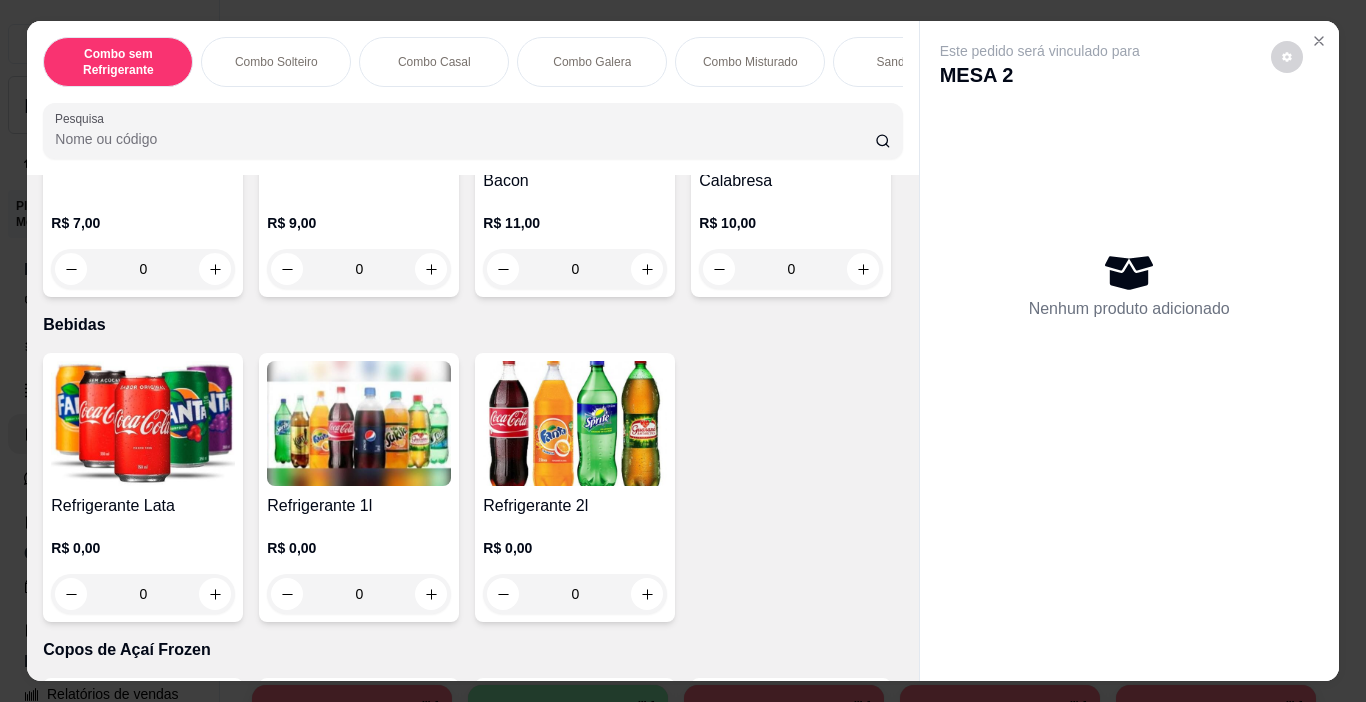 click on "0" at bounding box center [143, -80] 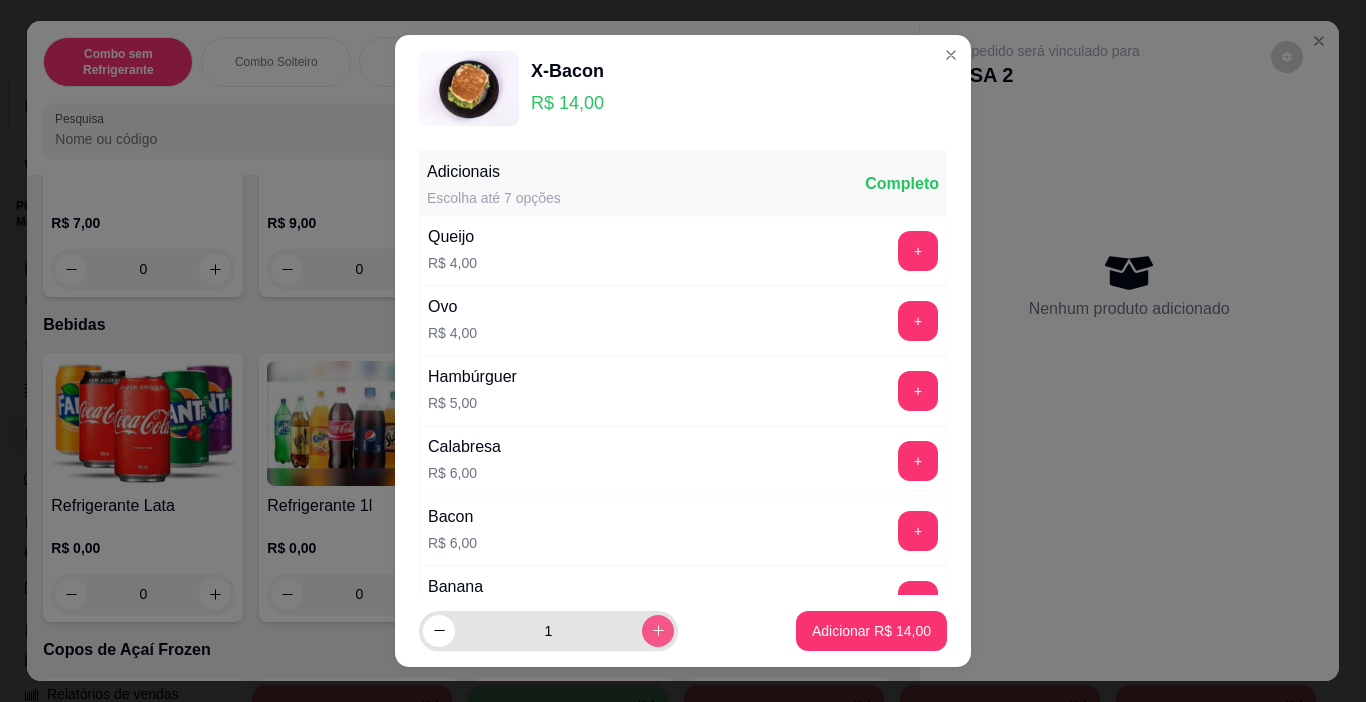 click 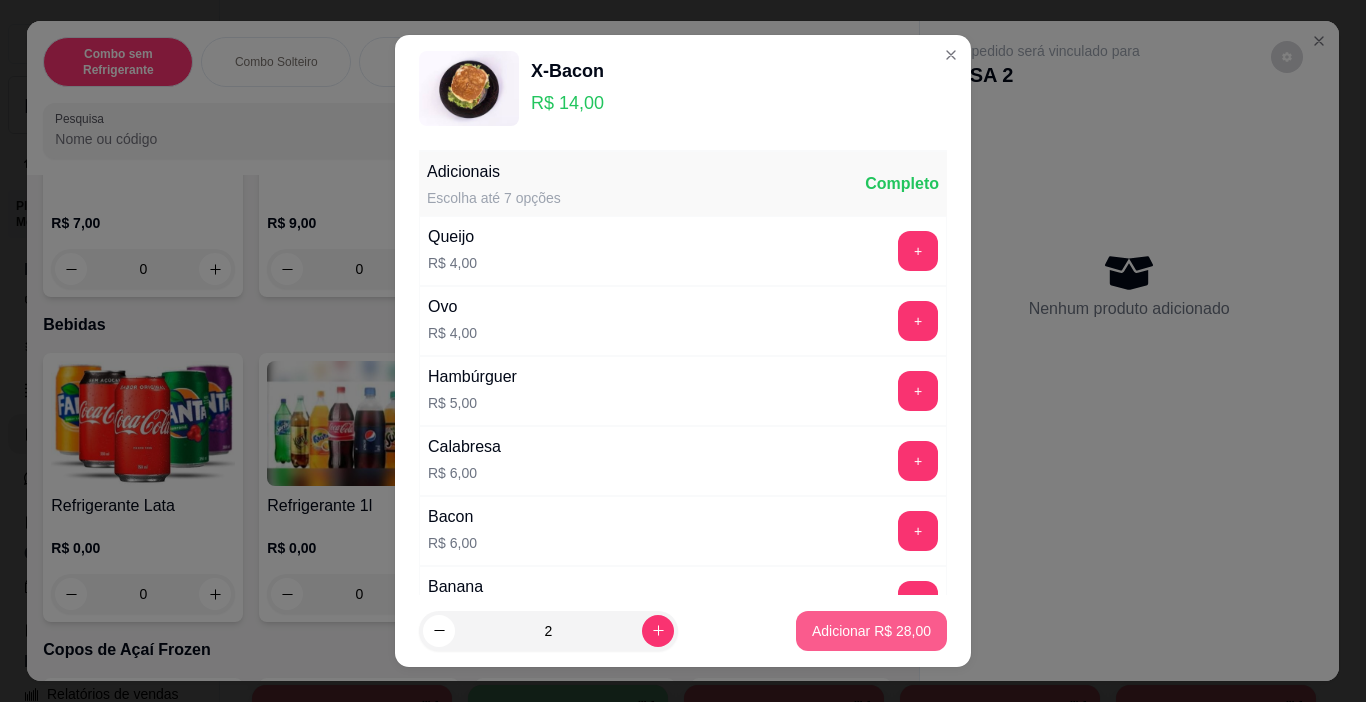 click on "Adicionar   R$ 28,00" at bounding box center [871, 631] 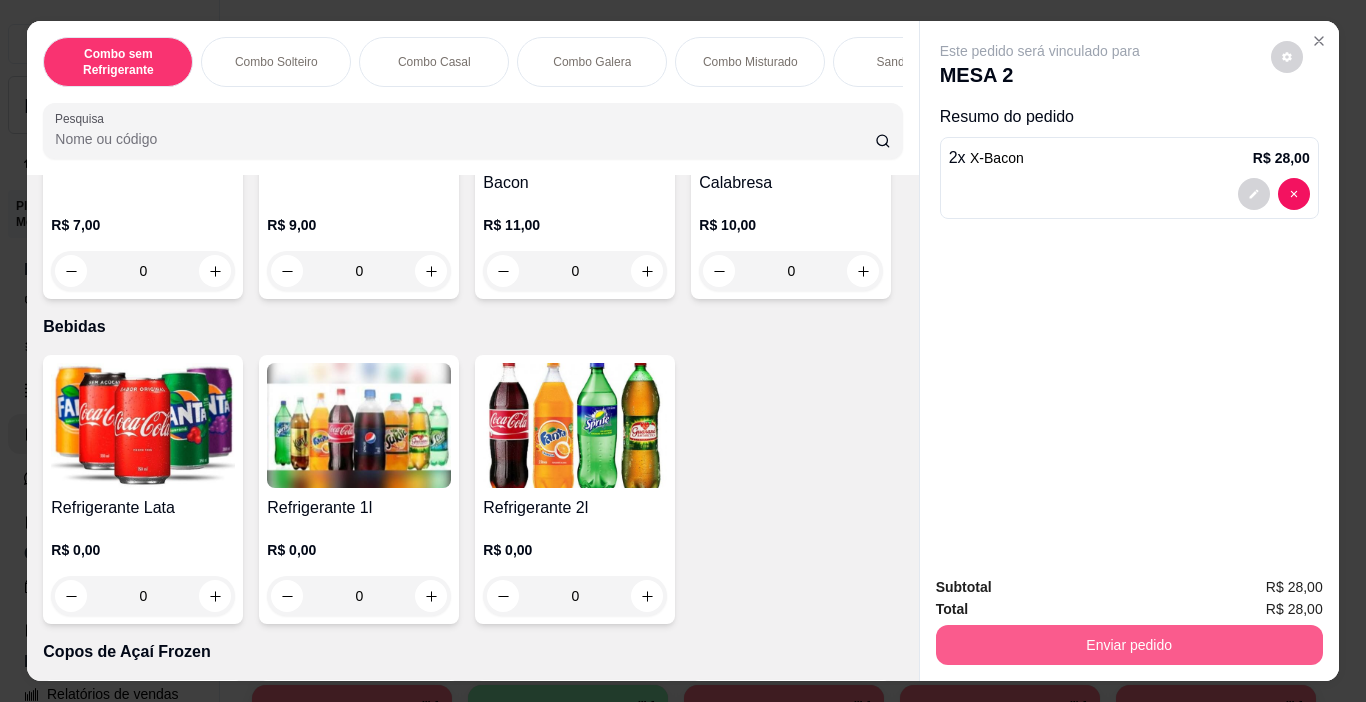 click on "Enviar pedido" at bounding box center (1129, 645) 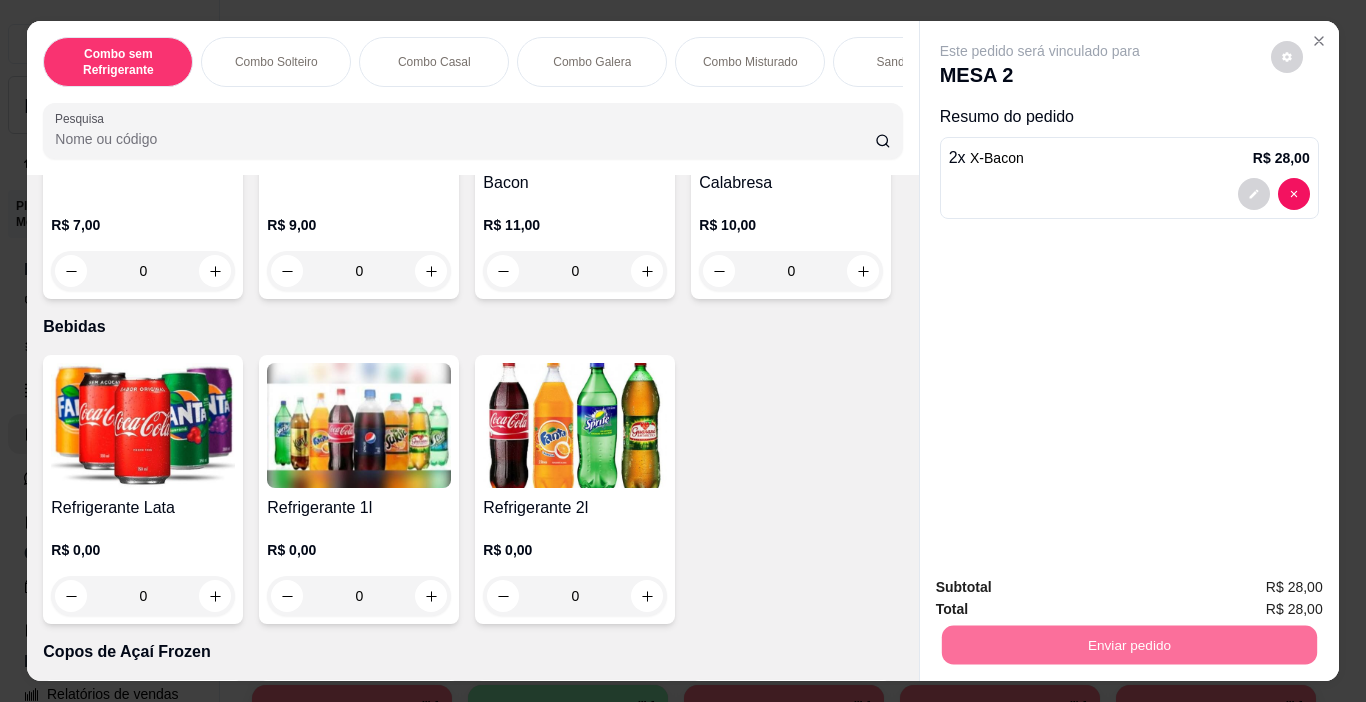 click on "Não registrar e enviar pedido" at bounding box center [1063, 588] 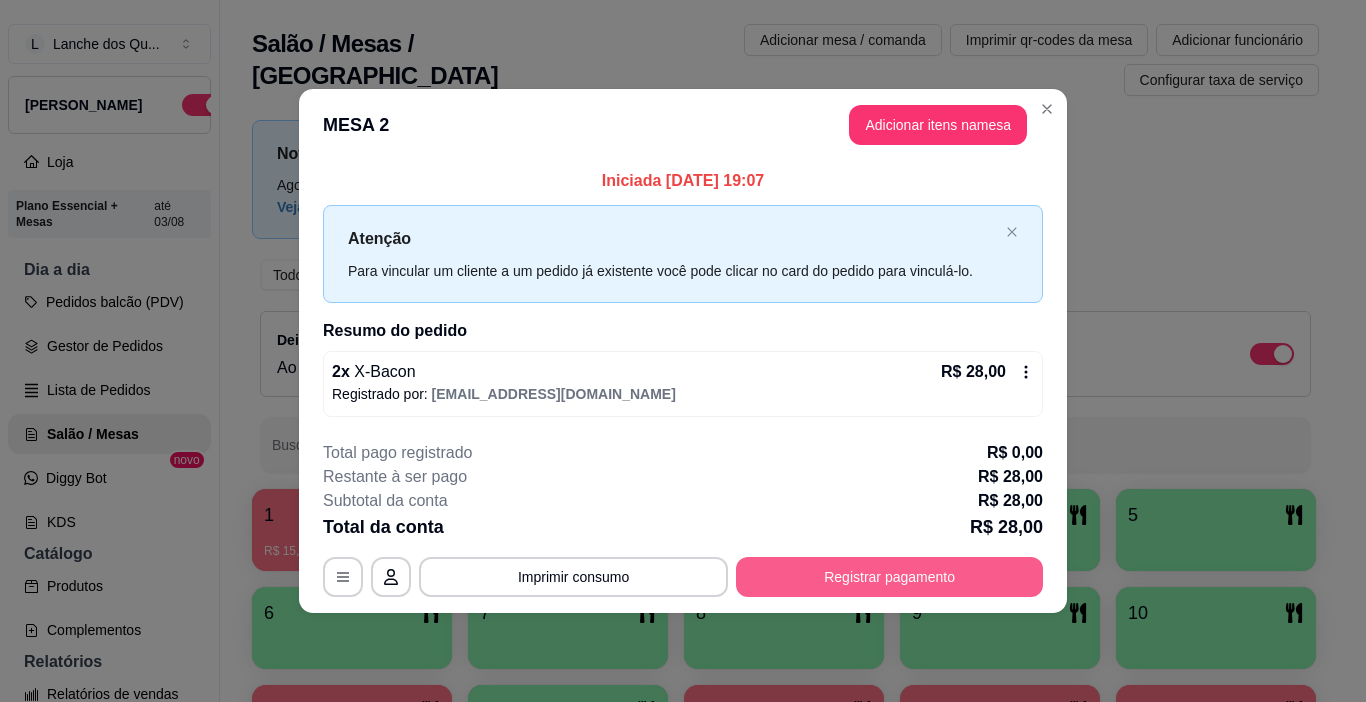 click on "Registrar pagamento" at bounding box center (889, 577) 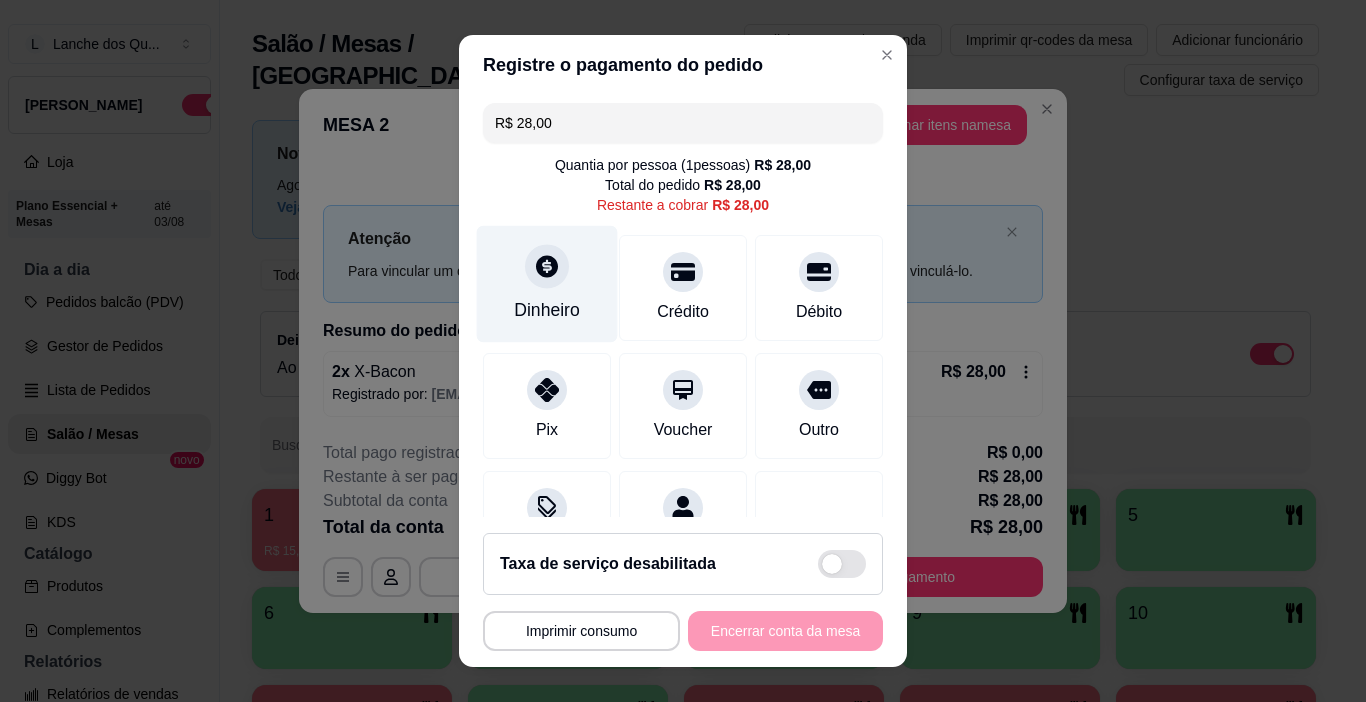 click on "Dinheiro" at bounding box center [547, 310] 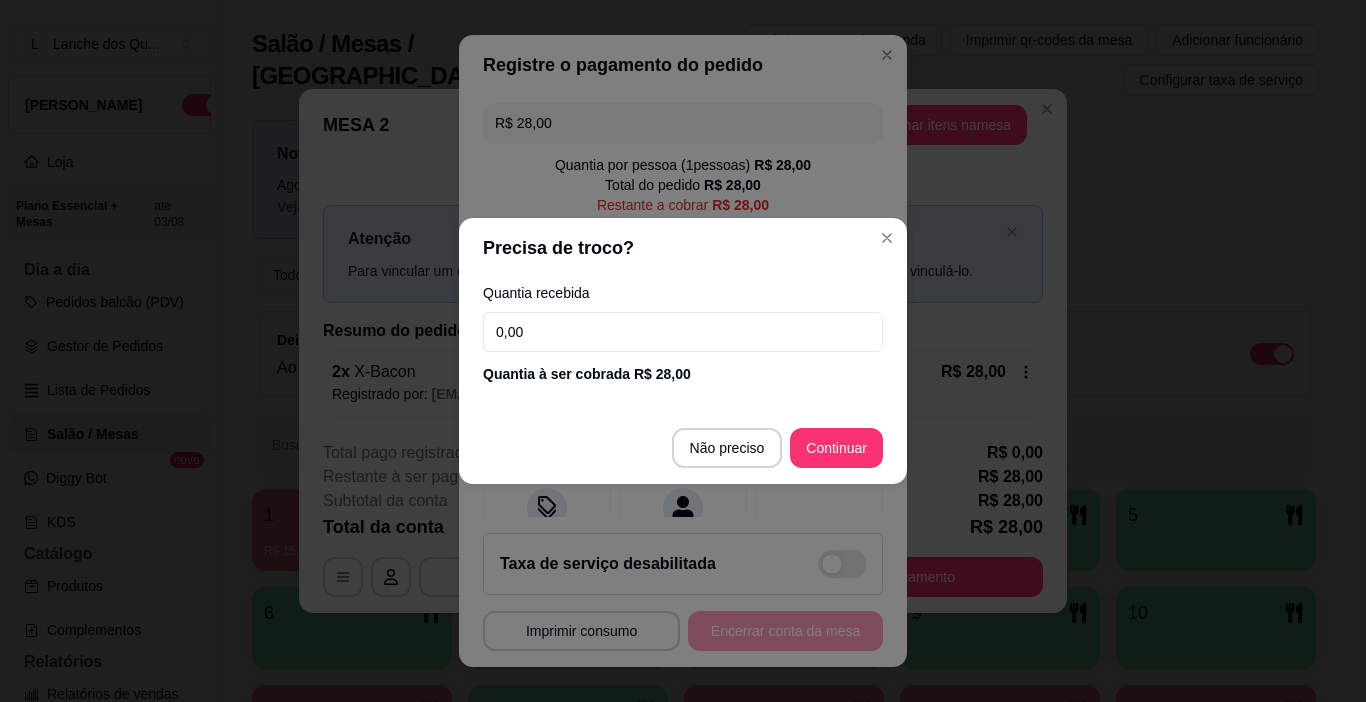 click on "0,00" at bounding box center [683, 332] 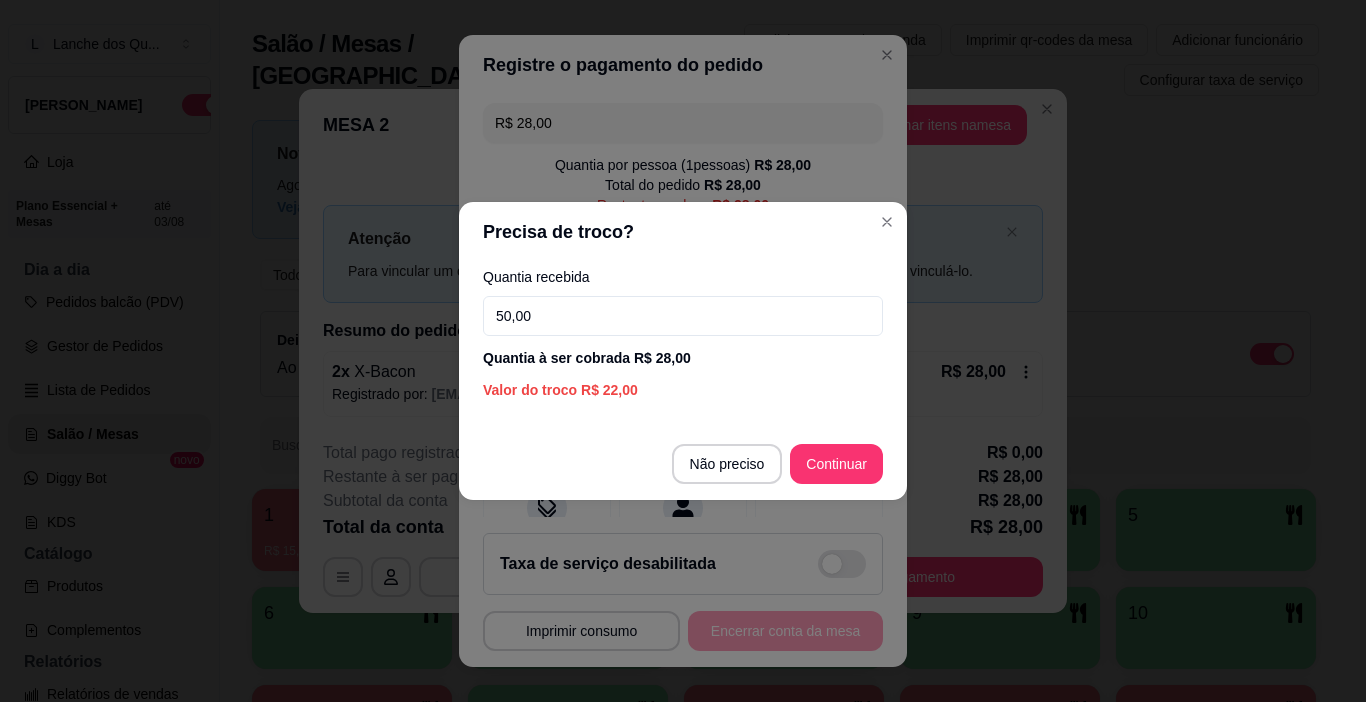 type on "50,00" 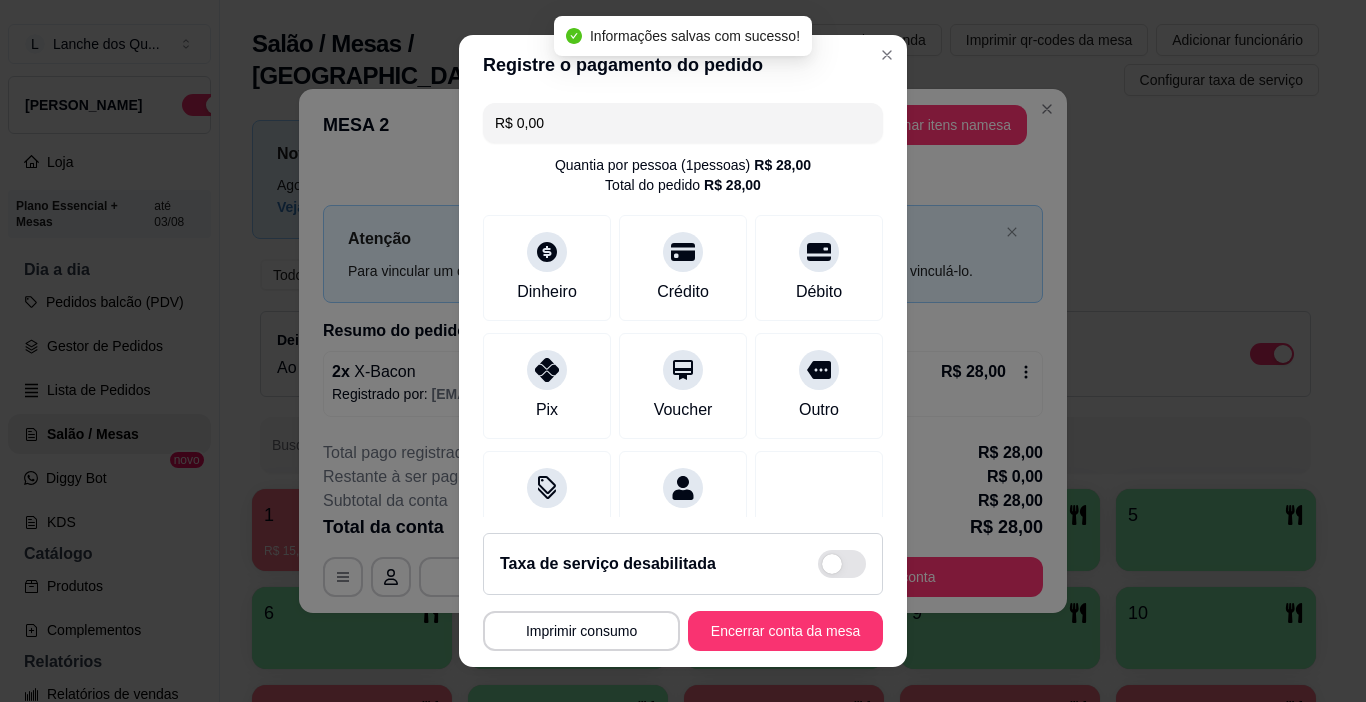 type on "R$ 0,00" 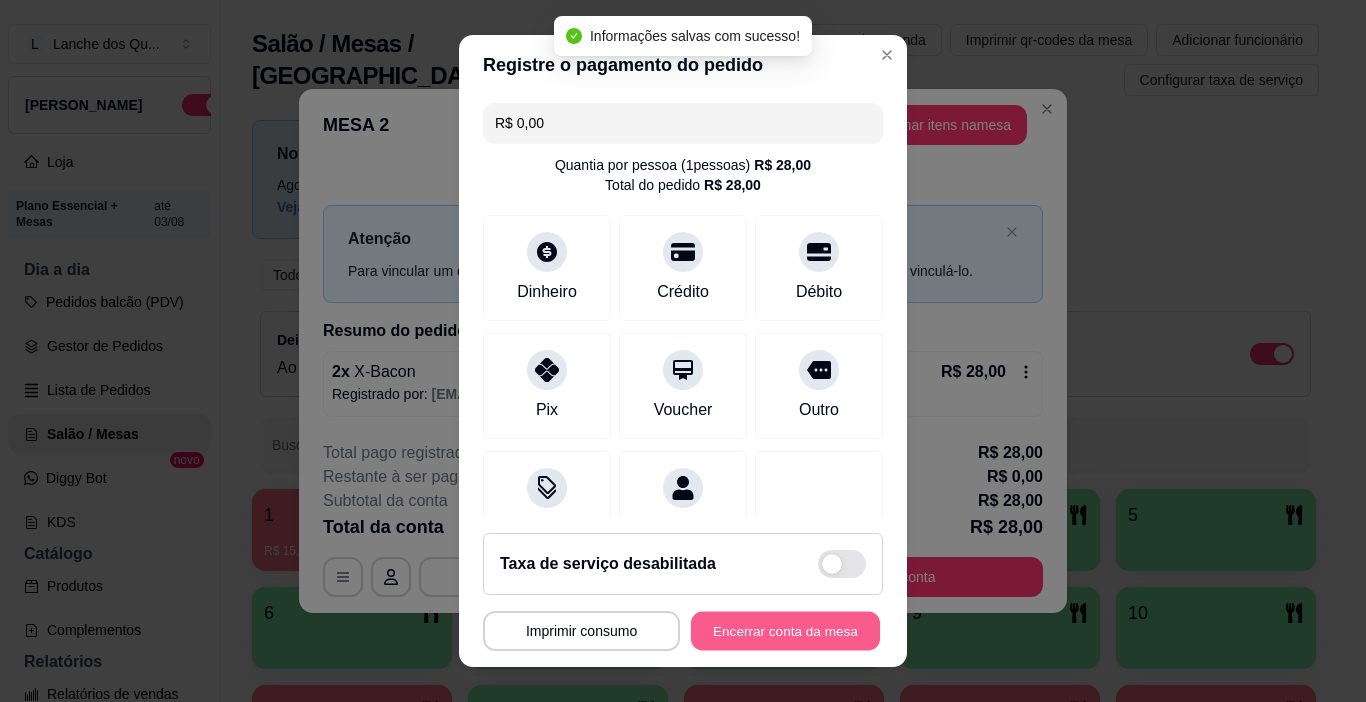 click on "Encerrar conta da mesa" at bounding box center [785, 631] 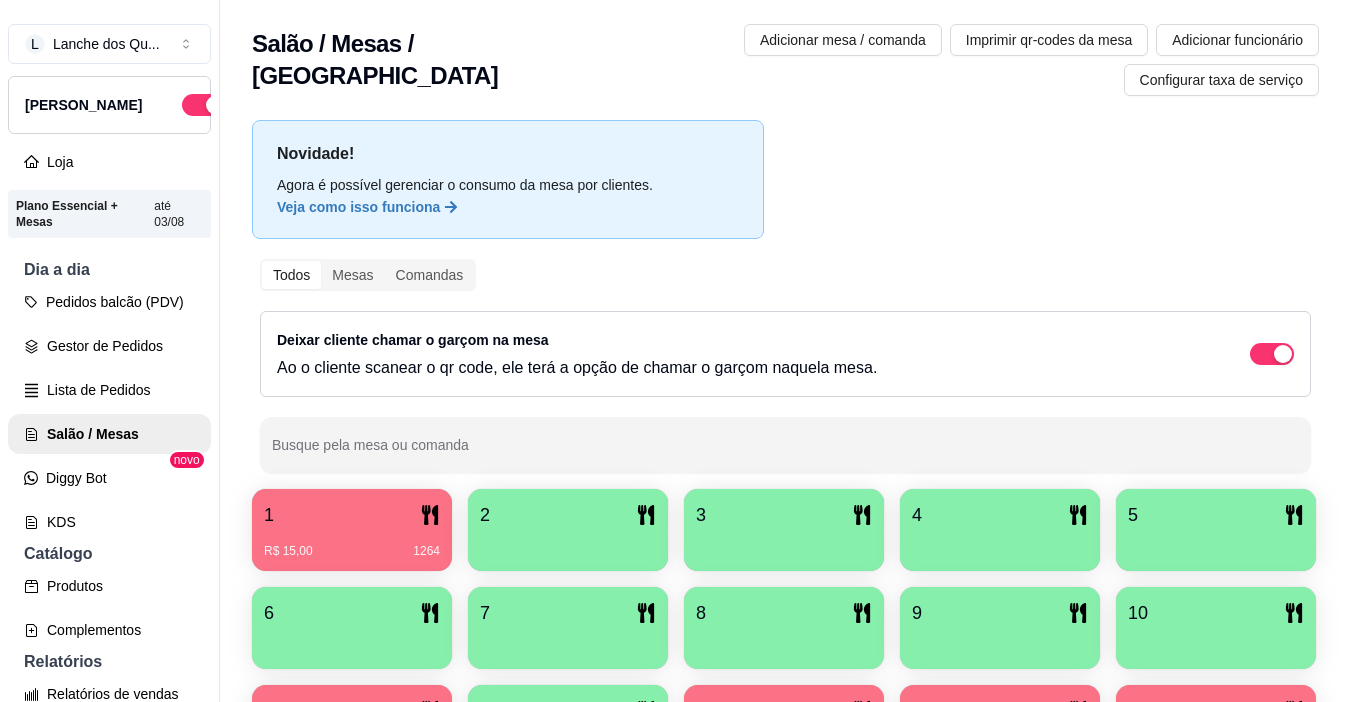 click on "2" at bounding box center (568, 515) 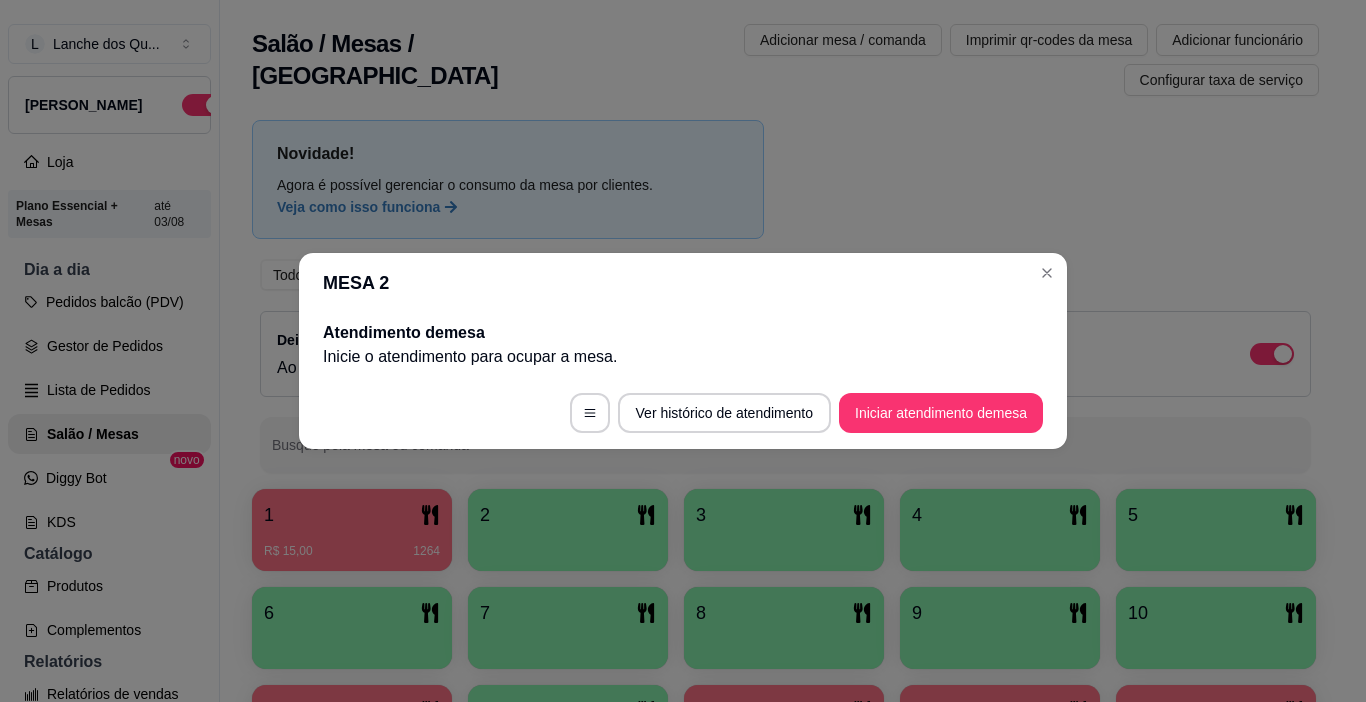 click on "Iniciar atendimento de  mesa" at bounding box center [941, 413] 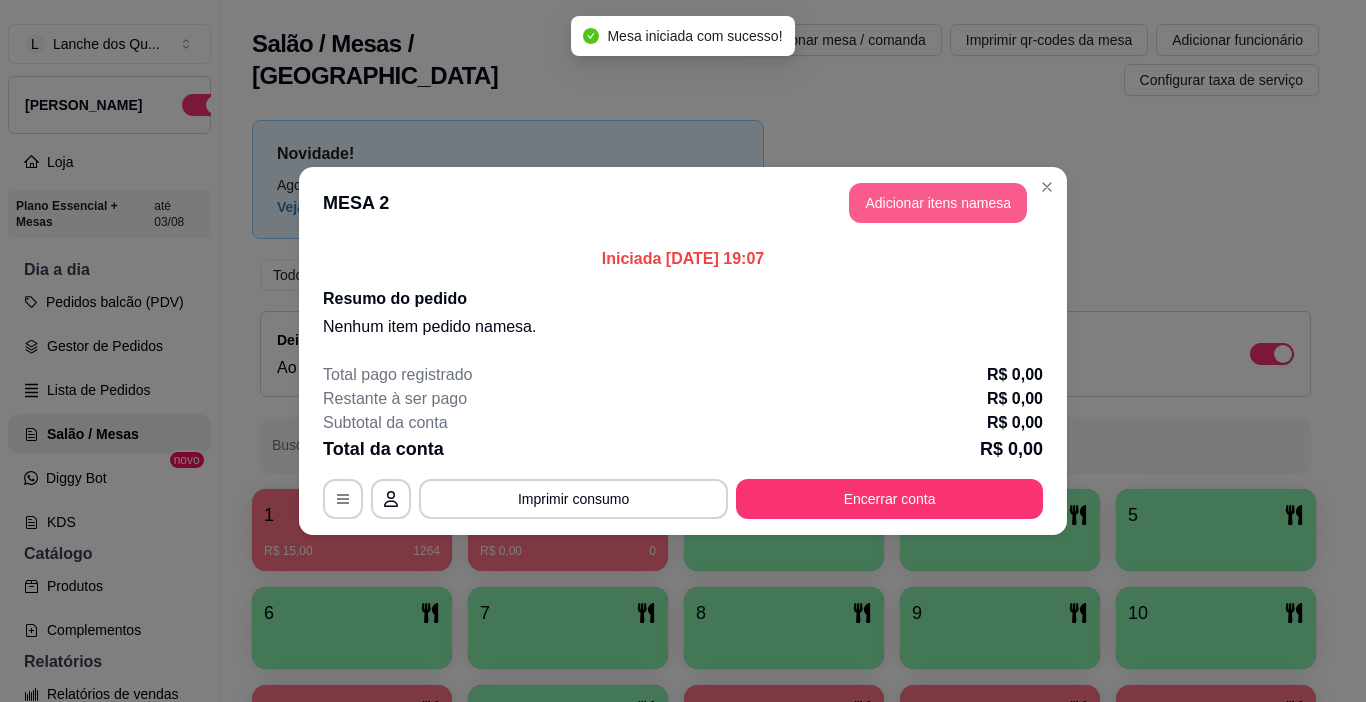 click on "Adicionar itens na  mesa" at bounding box center (938, 203) 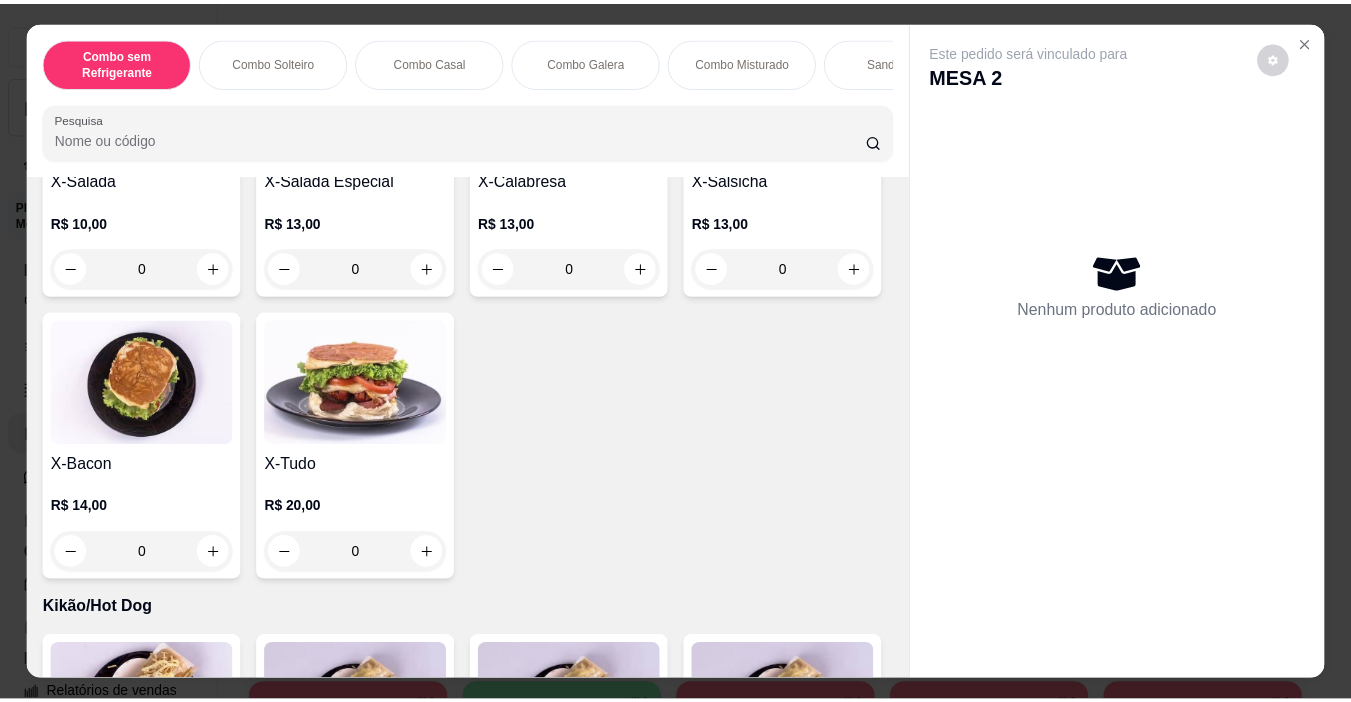 scroll, scrollTop: 3100, scrollLeft: 0, axis: vertical 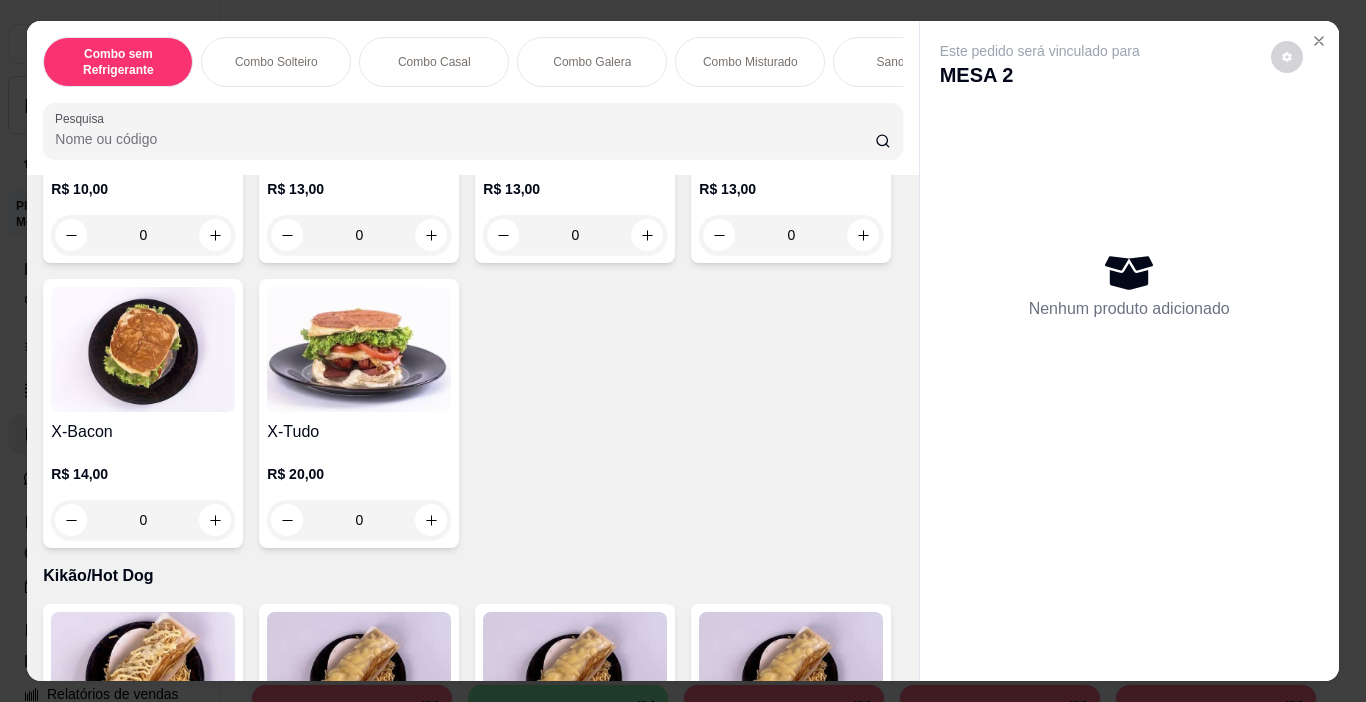 click on "0" at bounding box center (143, 235) 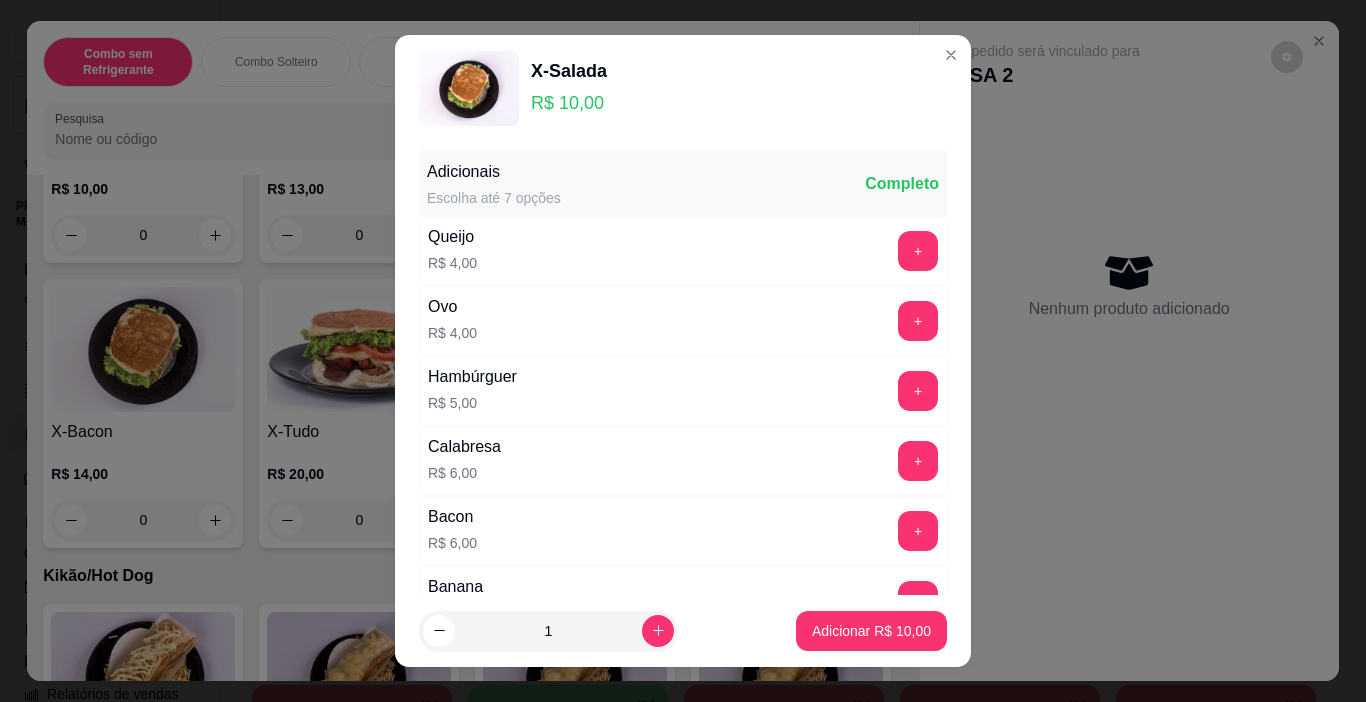 click on "Adicionar   R$ 10,00" at bounding box center (871, 631) 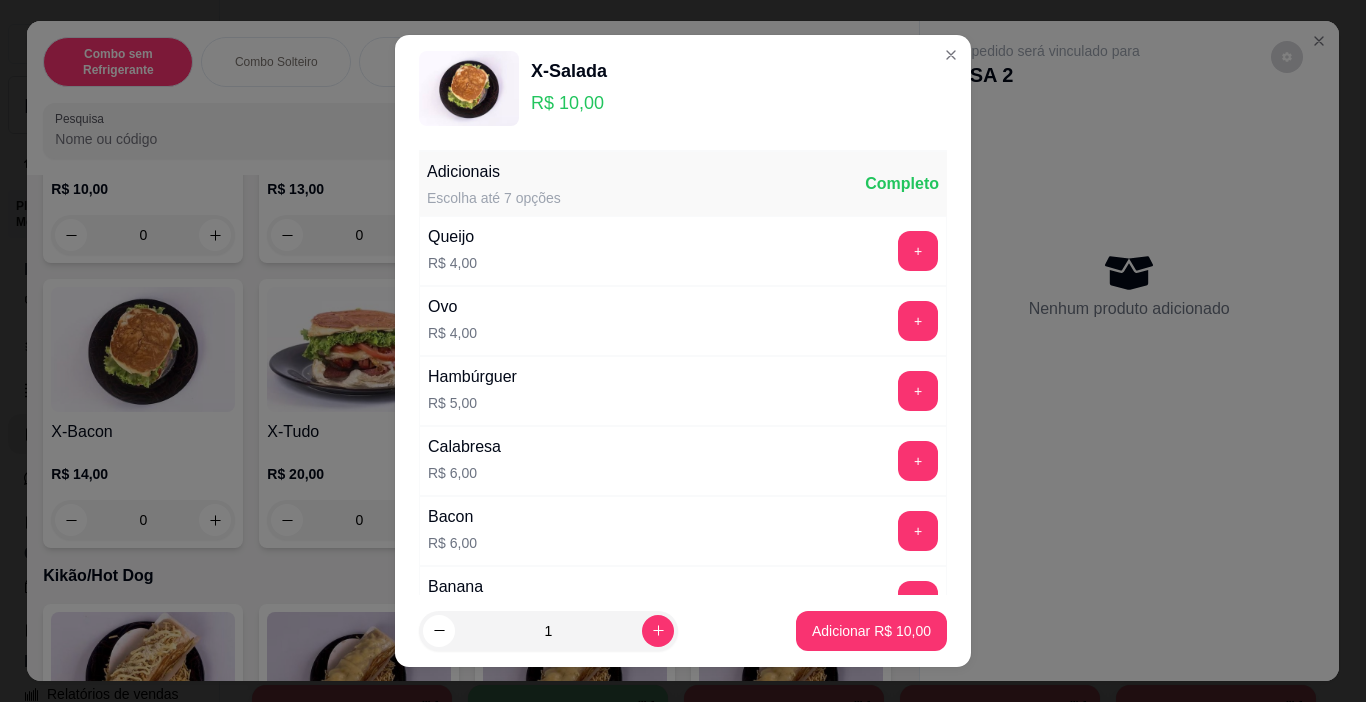 type on "1" 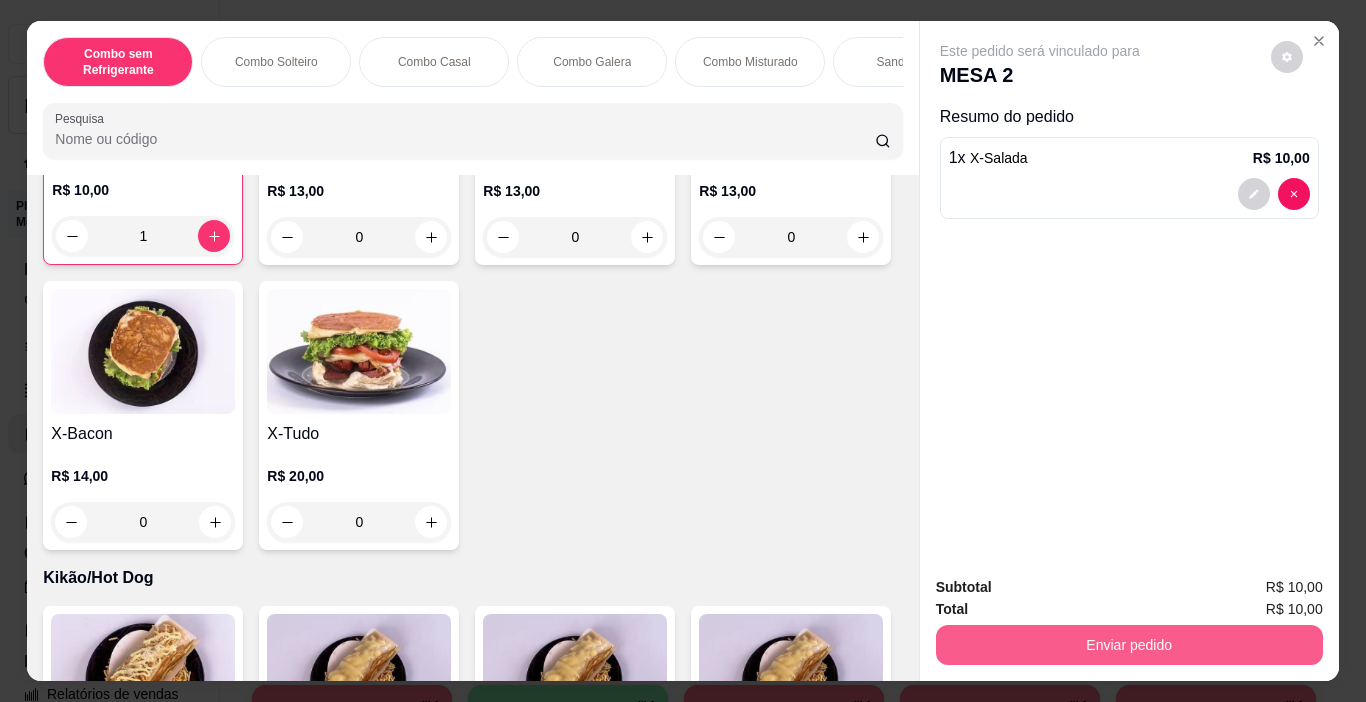 click on "Enviar pedido" at bounding box center [1129, 645] 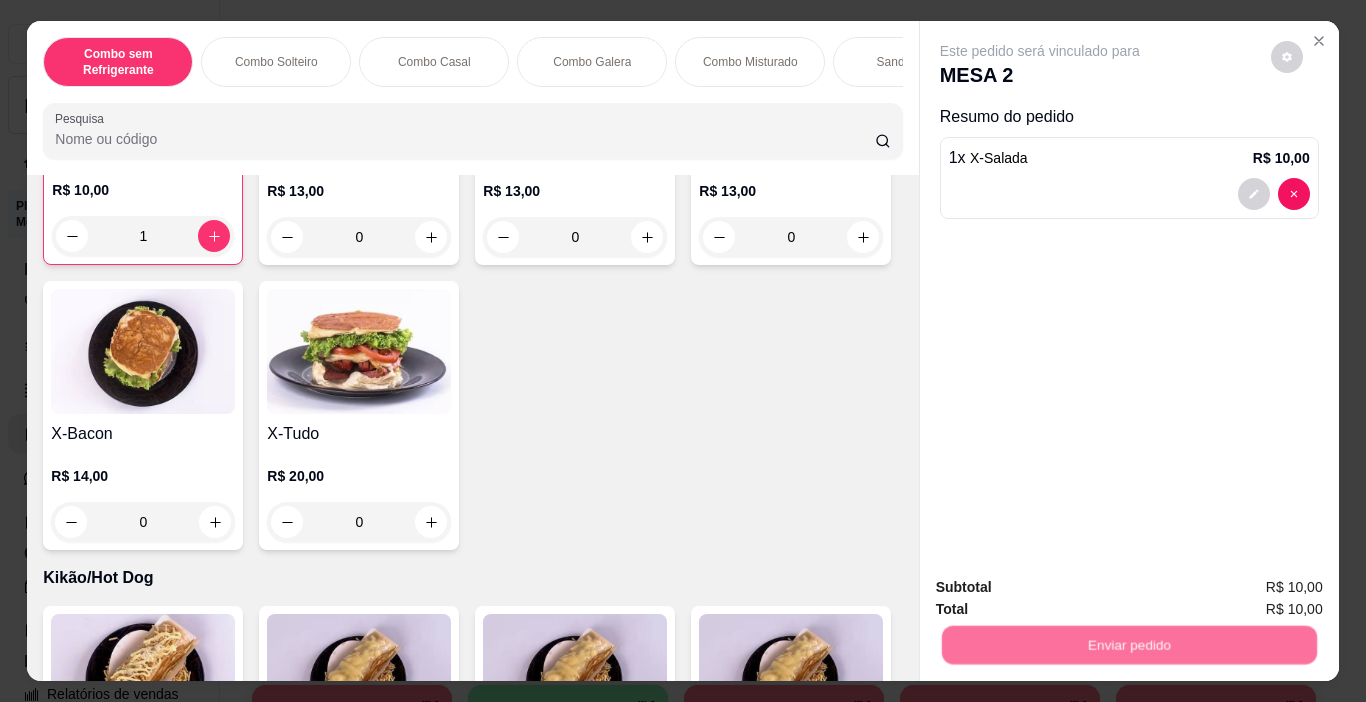 click on "Não registrar e enviar pedido" at bounding box center (1063, 588) 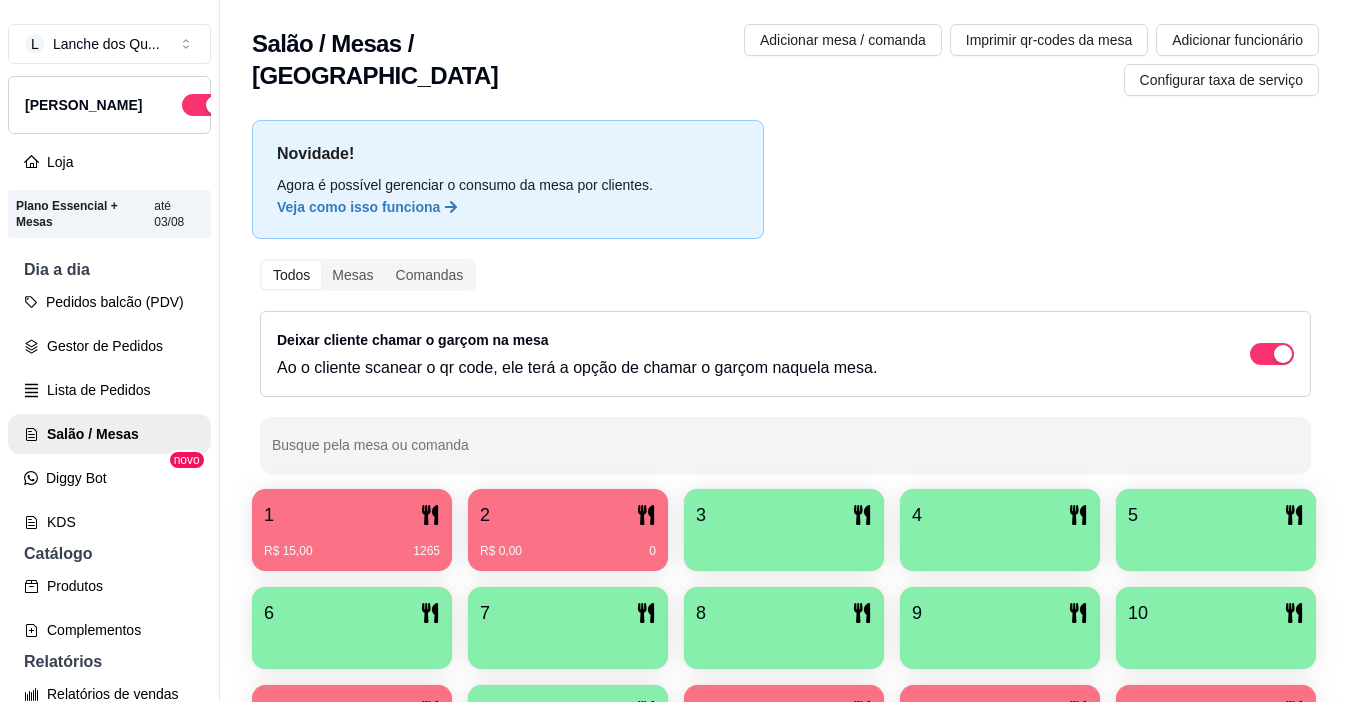 scroll, scrollTop: 200, scrollLeft: 0, axis: vertical 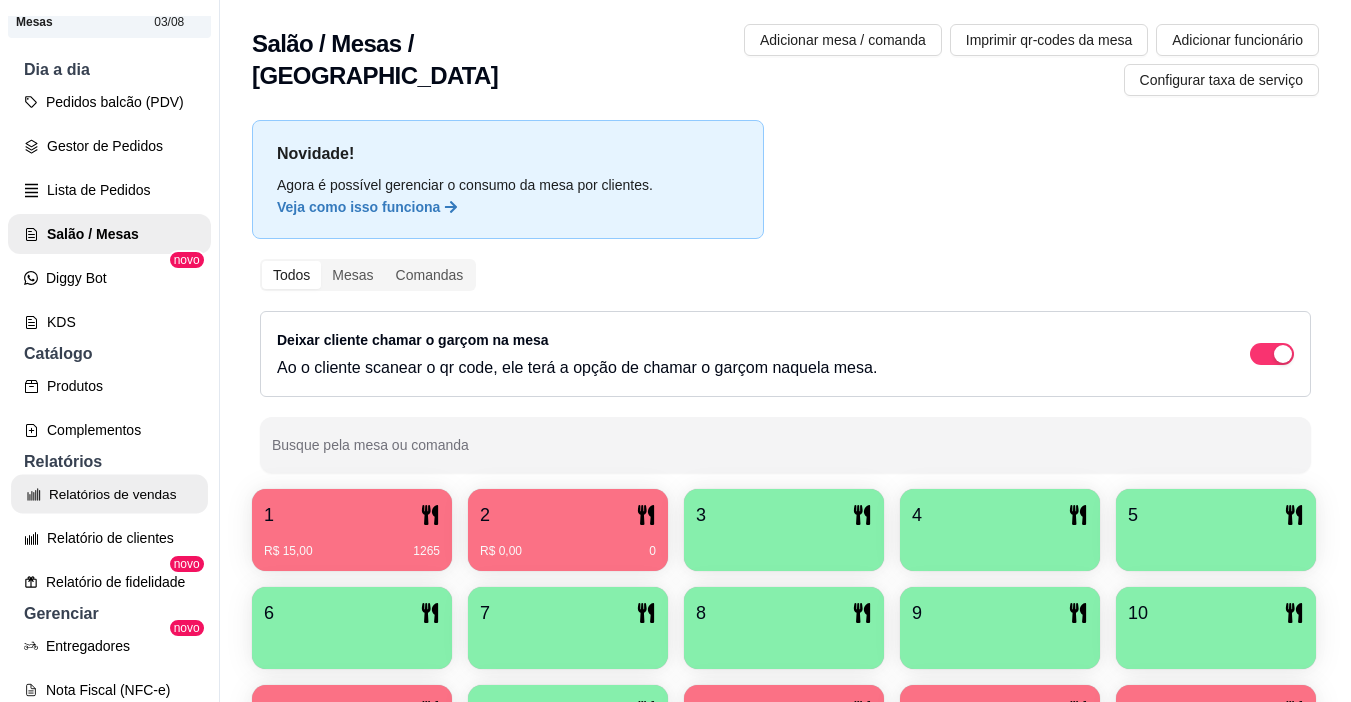 click on "Relatórios de vendas" at bounding box center [109, 494] 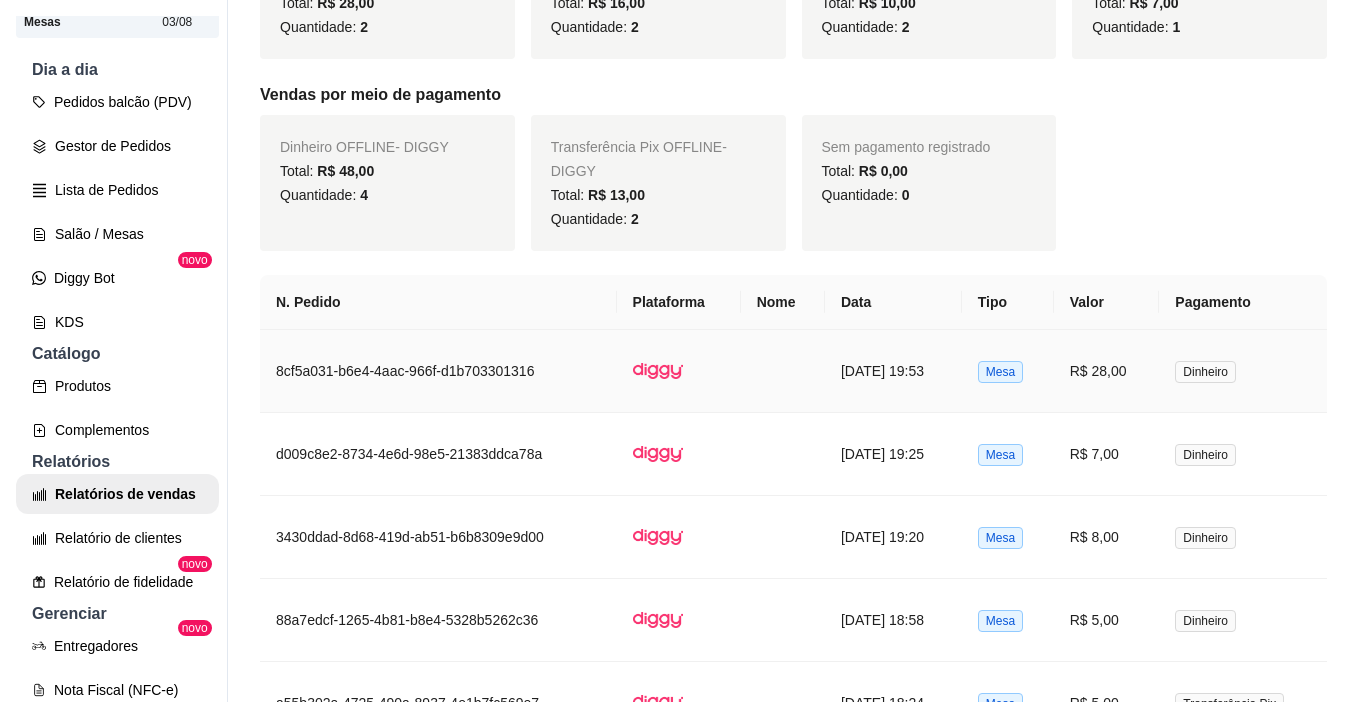 scroll, scrollTop: 600, scrollLeft: 0, axis: vertical 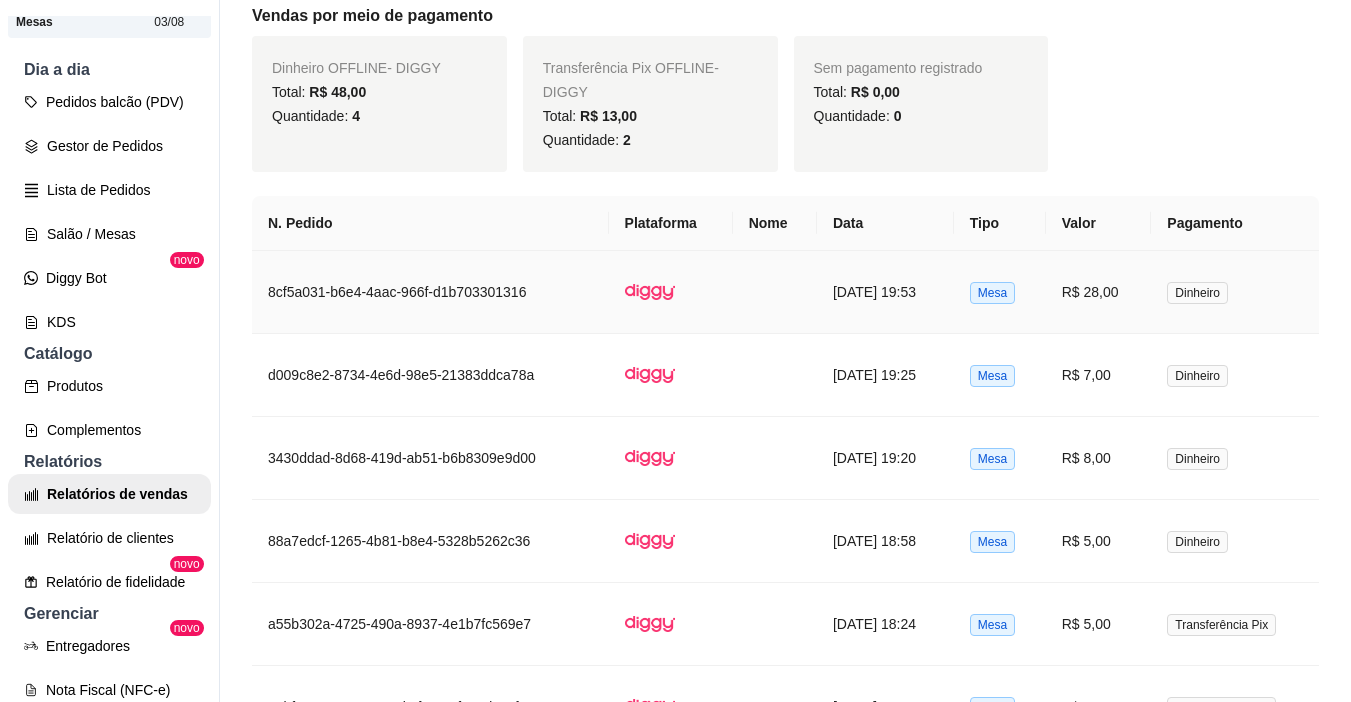 click on "R$ 28,00" at bounding box center (1099, 292) 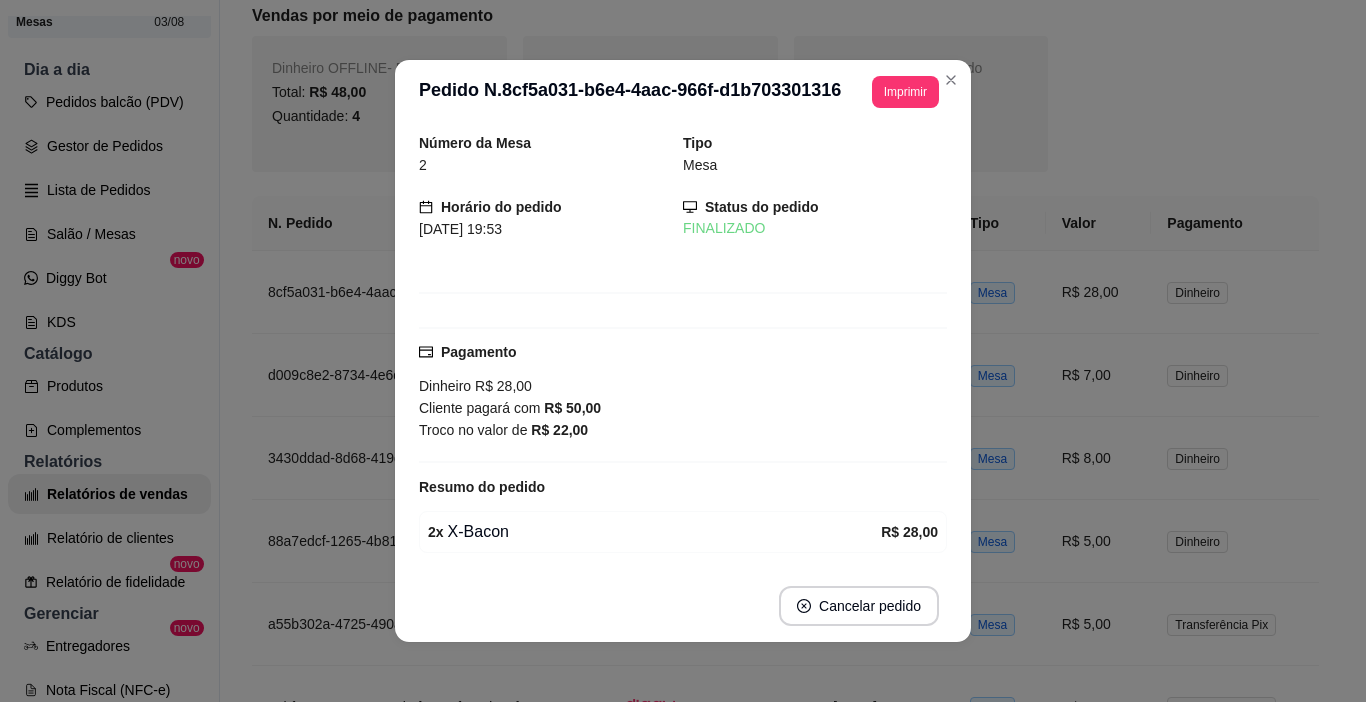 scroll, scrollTop: 69, scrollLeft: 0, axis: vertical 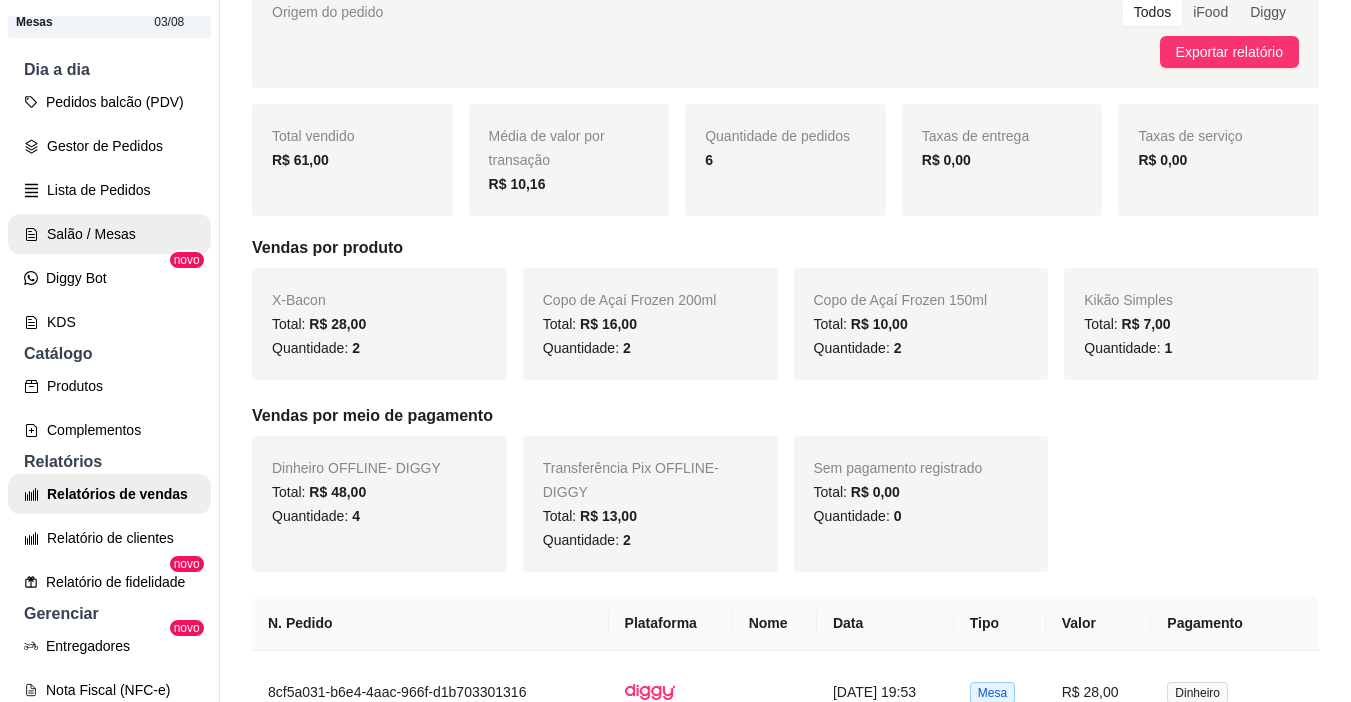 click on "Salão / Mesas" at bounding box center [109, 234] 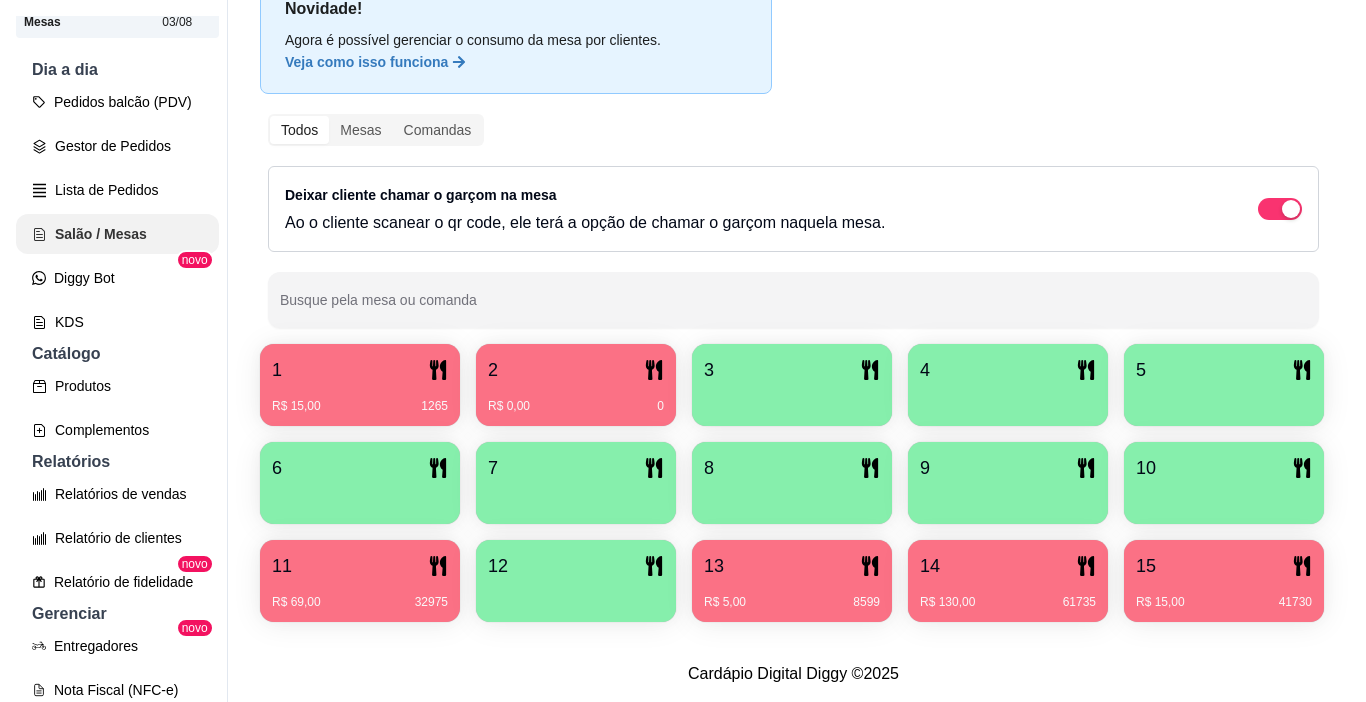 scroll, scrollTop: 0, scrollLeft: 0, axis: both 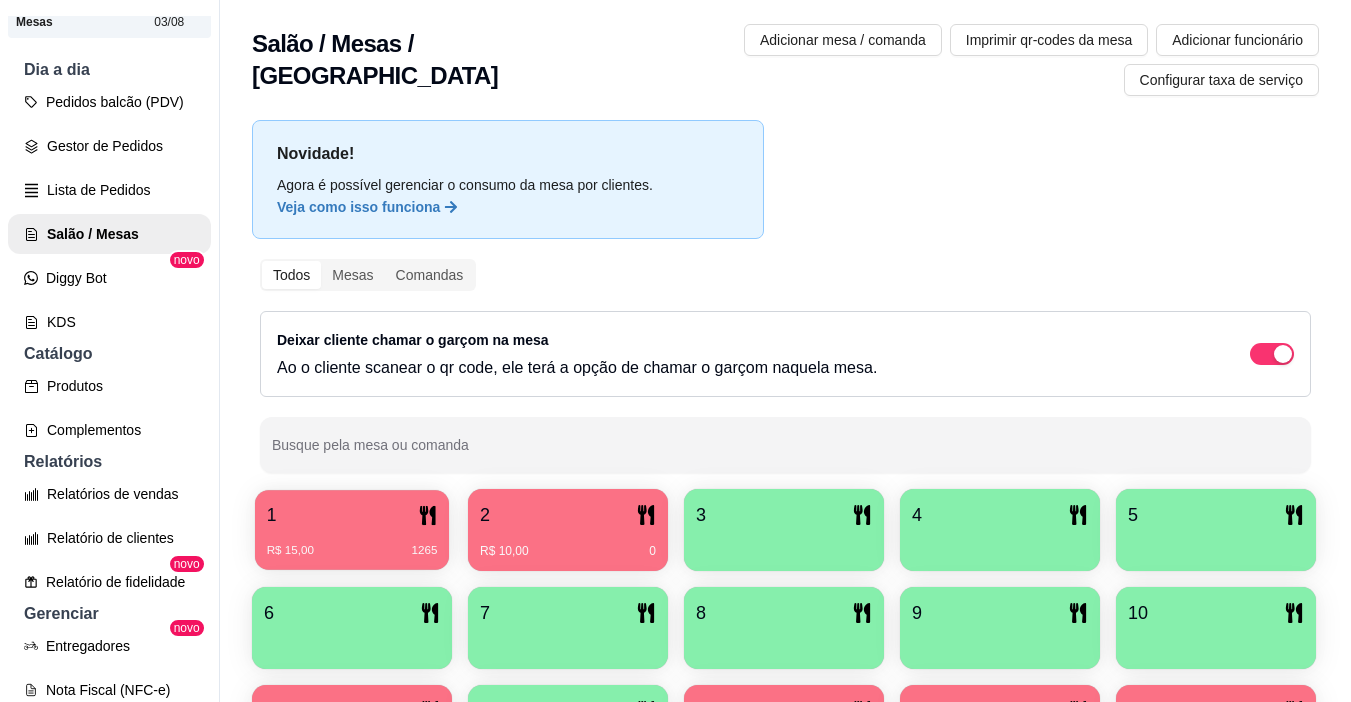 click on "R$ 15,00 1265" at bounding box center (352, 551) 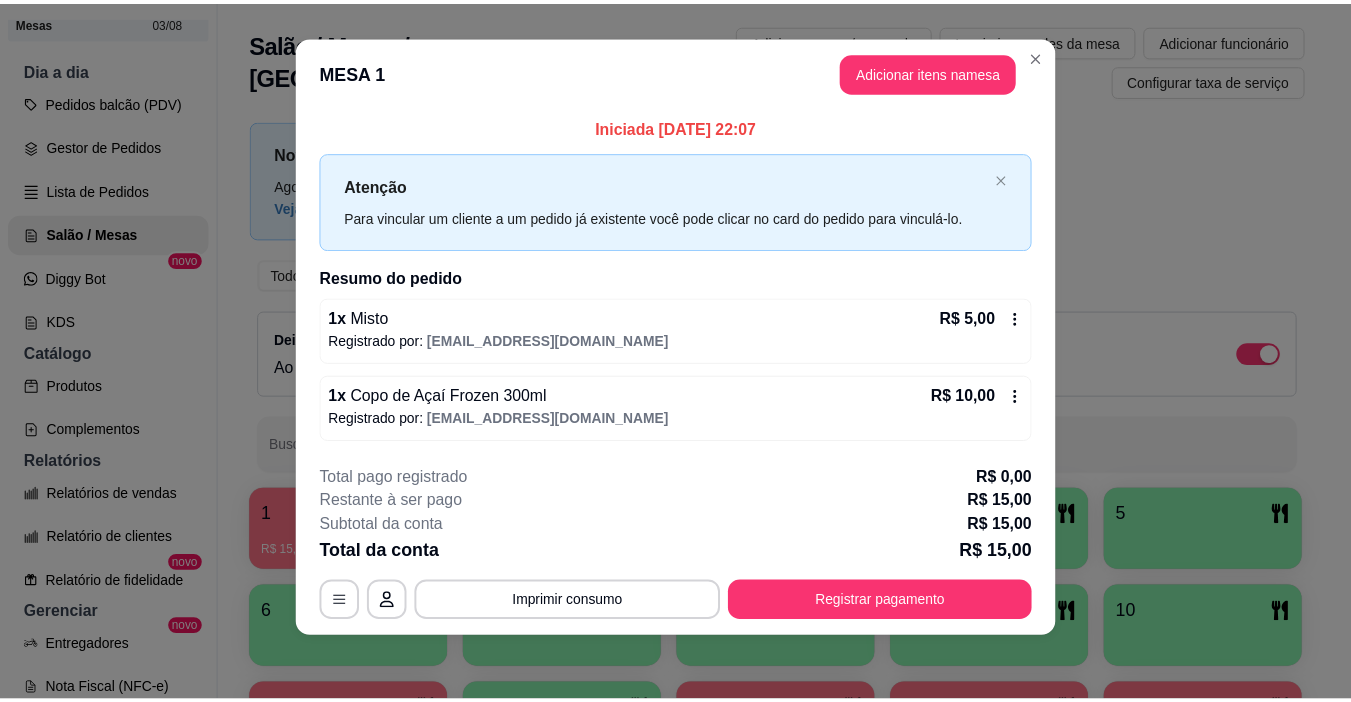 scroll, scrollTop: 0, scrollLeft: 0, axis: both 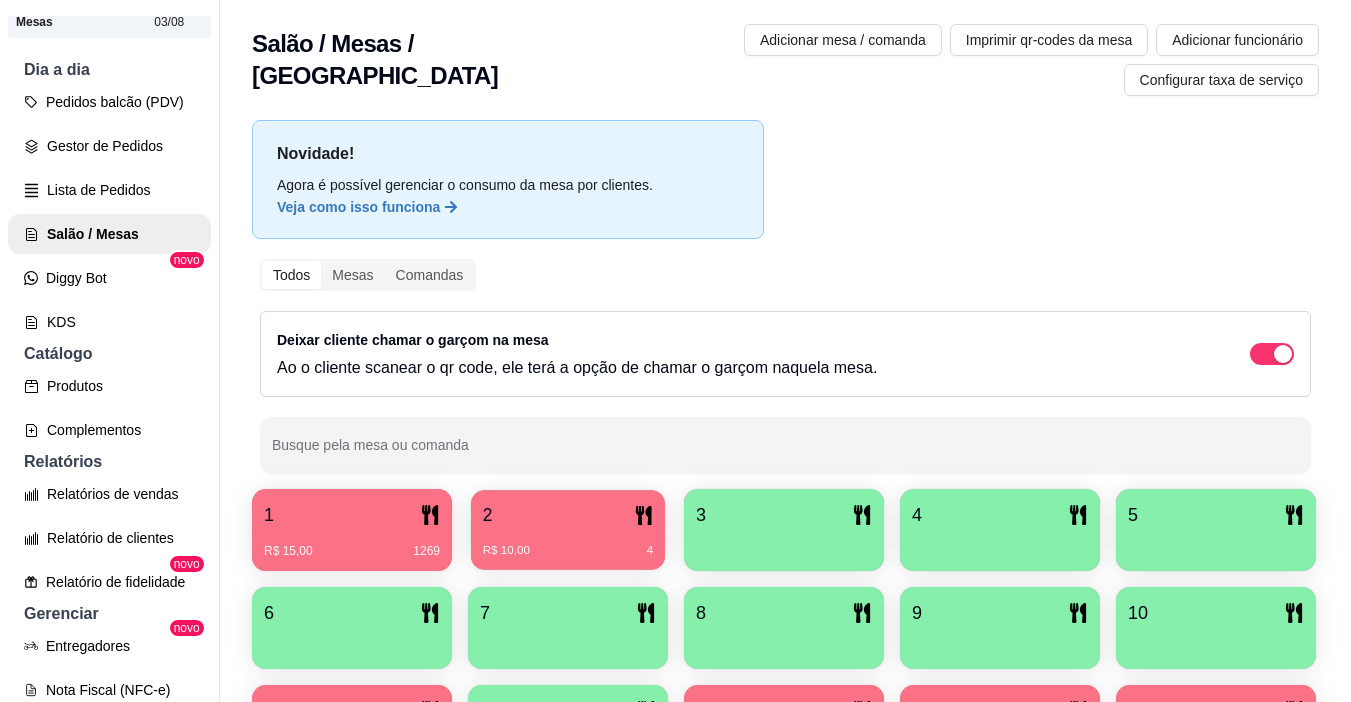 click on "2" at bounding box center (568, 515) 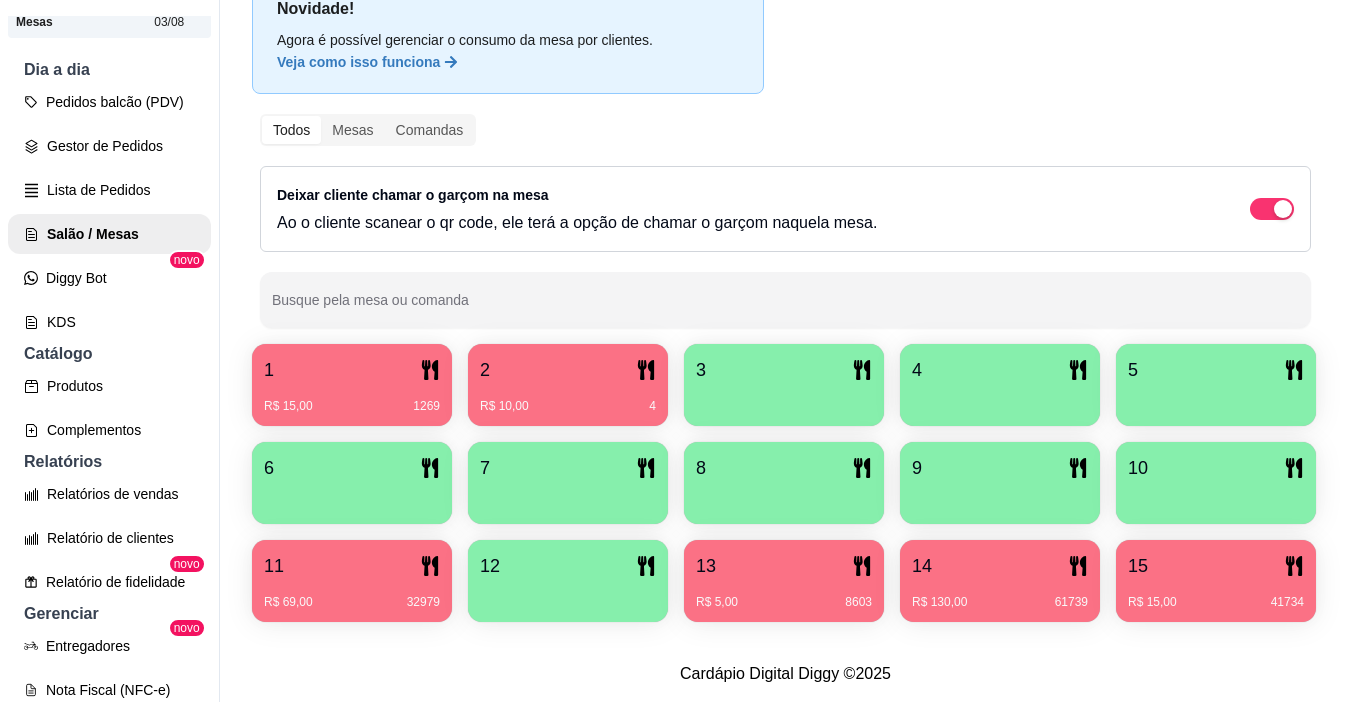 scroll, scrollTop: 258, scrollLeft: 0, axis: vertical 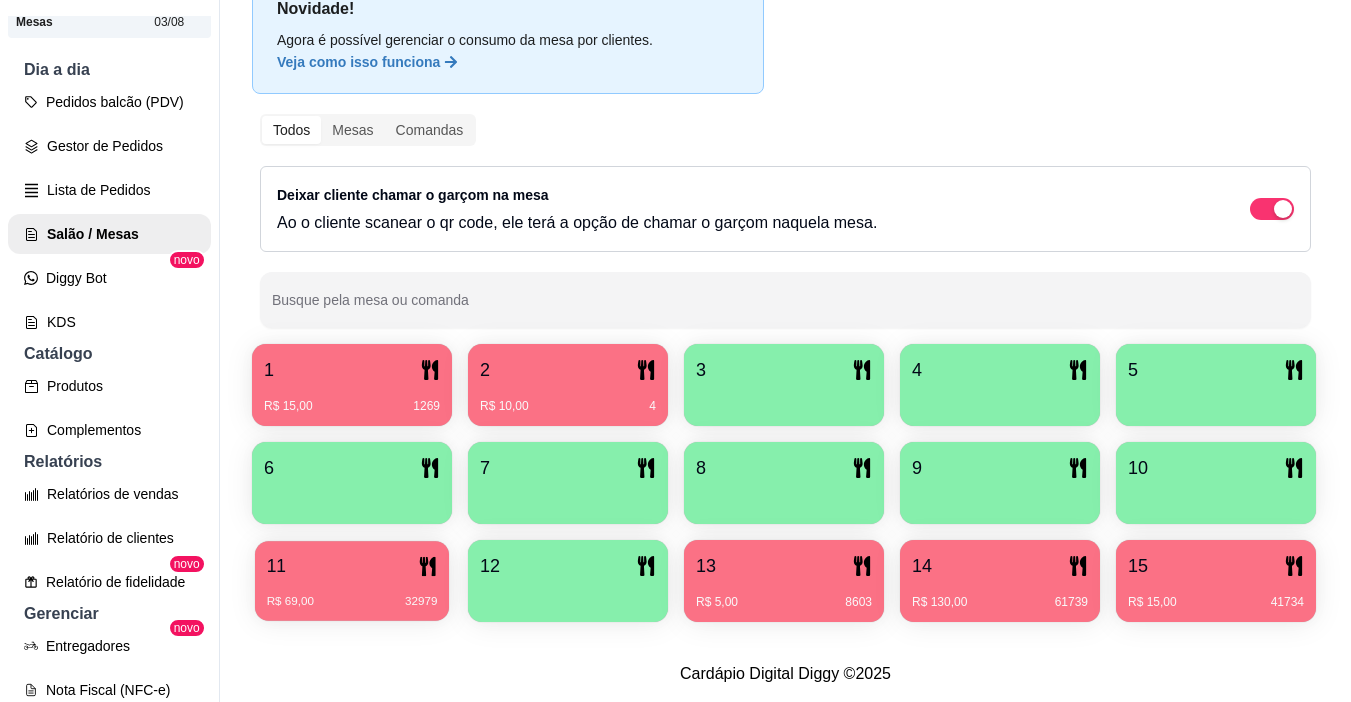 click on "11" at bounding box center [352, 566] 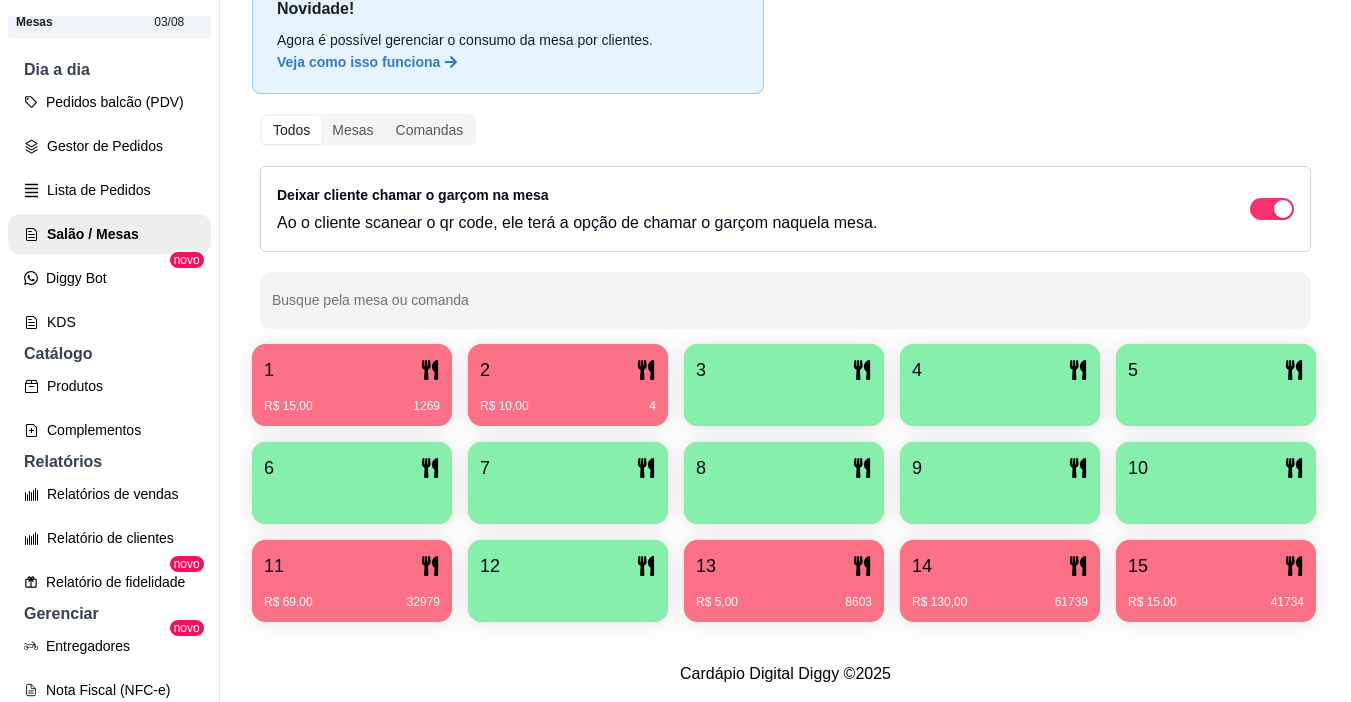 scroll, scrollTop: 0, scrollLeft: 0, axis: both 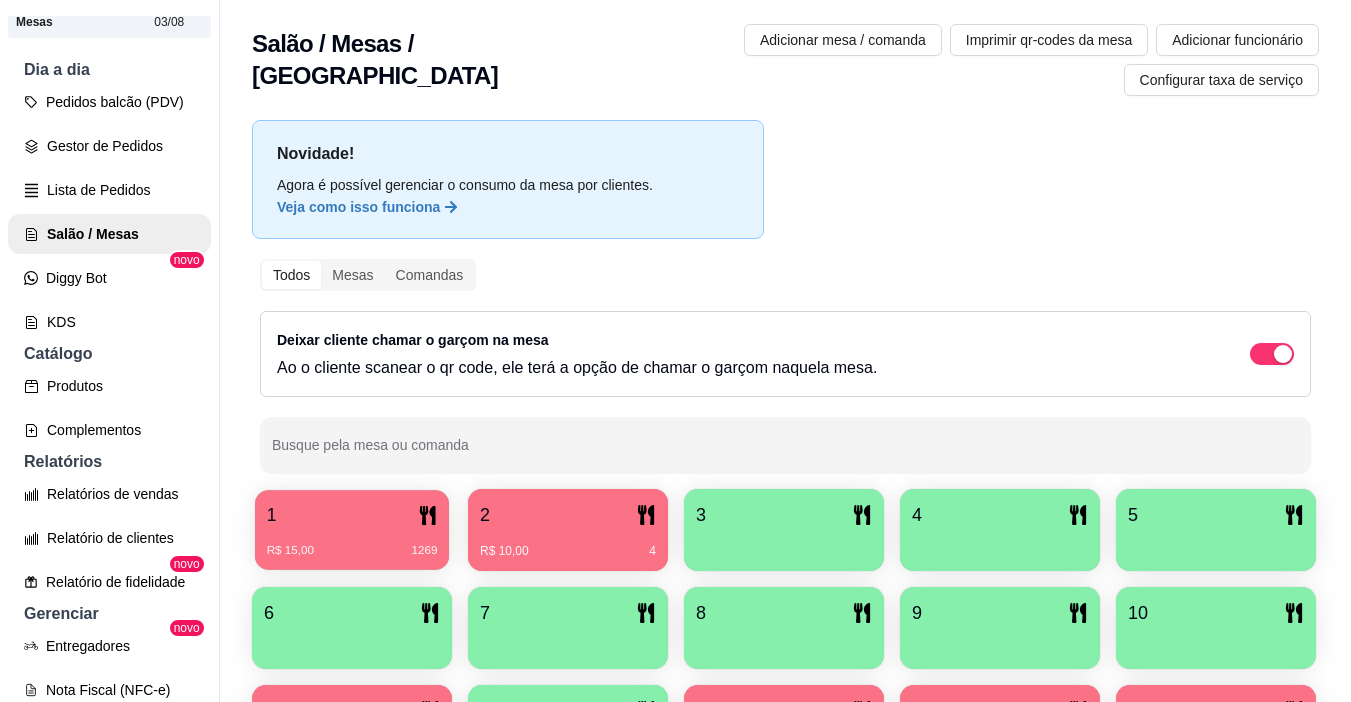 click on "R$ 15,00 1269" at bounding box center [352, 543] 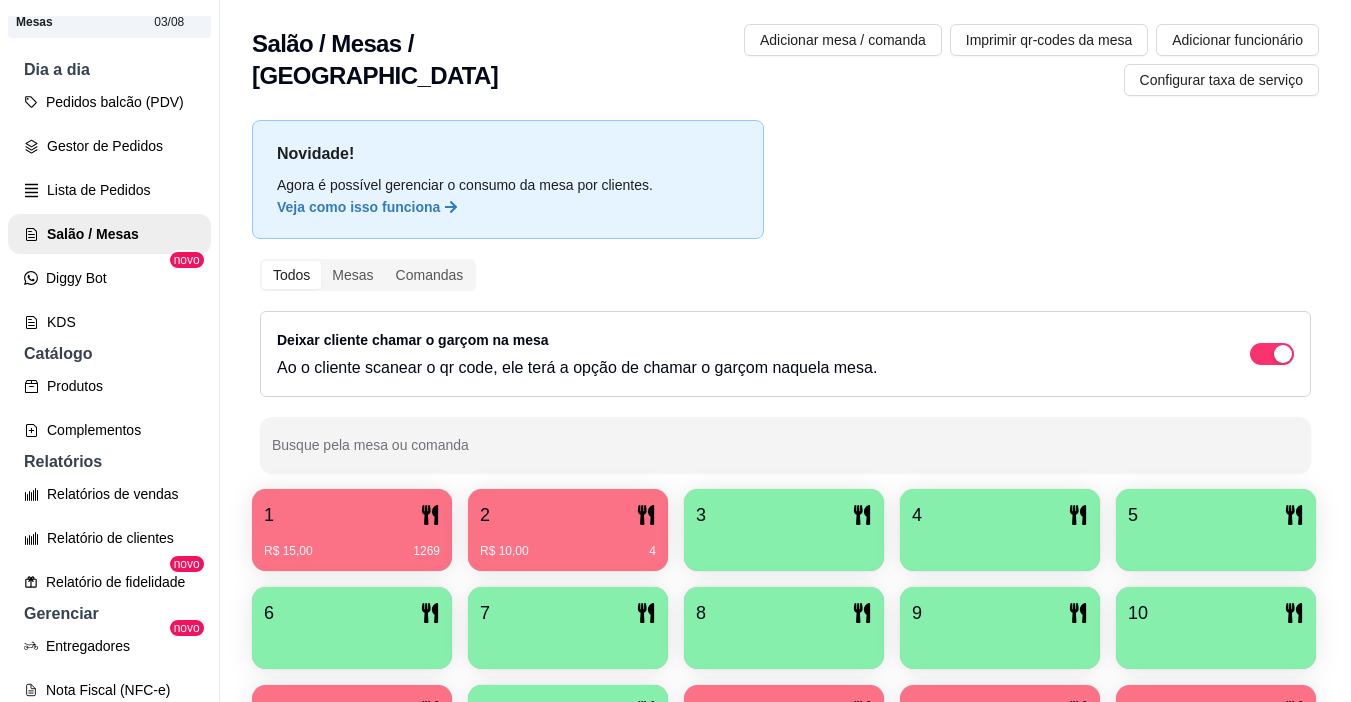 type 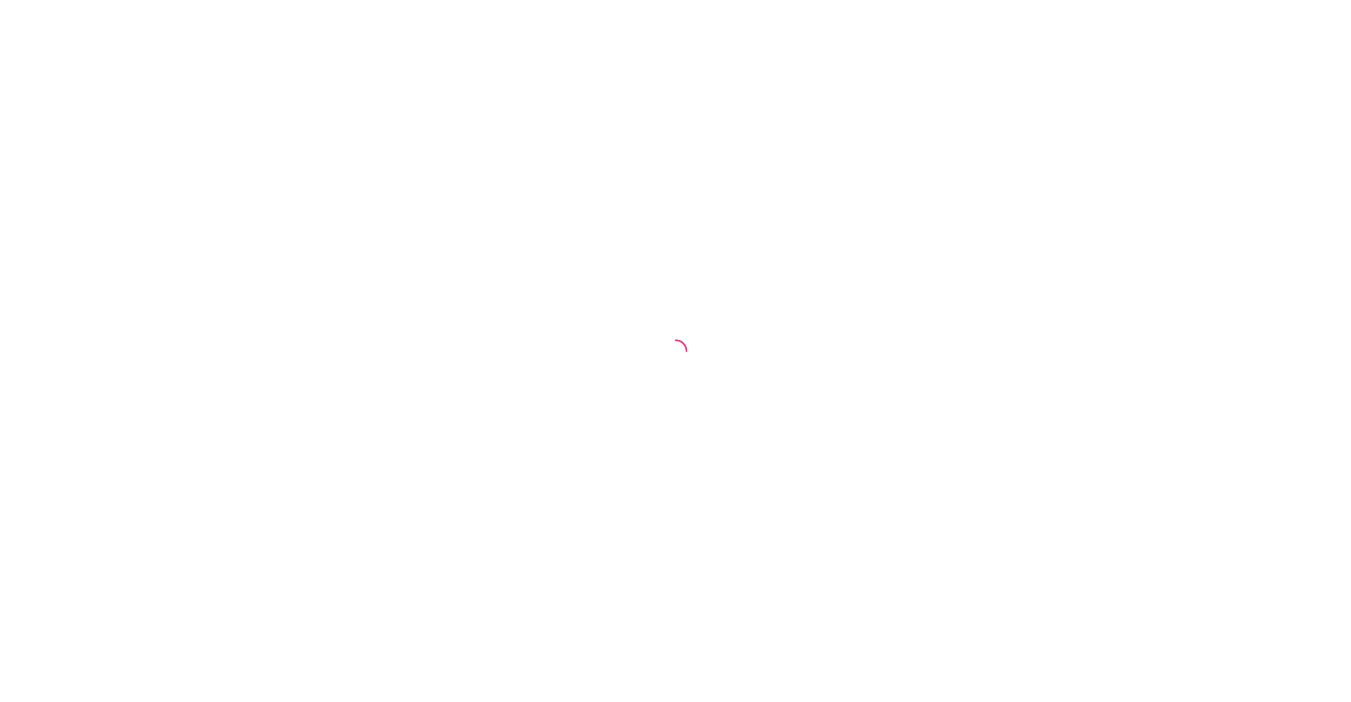 scroll, scrollTop: 0, scrollLeft: 0, axis: both 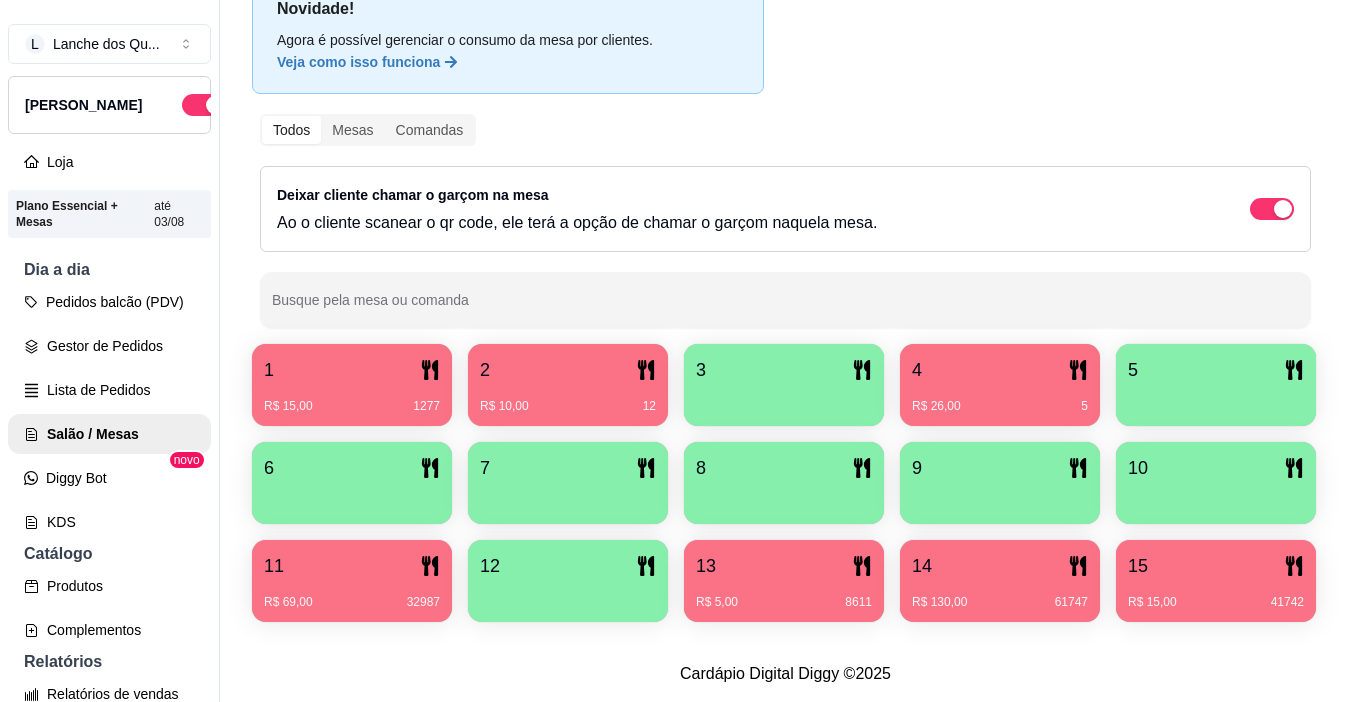 click on "1 R$ 15,00 1277 2 R$ 10,00 12 3 4 R$ 26,00 5 5 6 7 8 9 10 11 R$ 69,00 32987 12 13 R$ 5,00 8611 14 R$ 130,00 61747 15 R$ 15,00 41742" at bounding box center [785, 483] 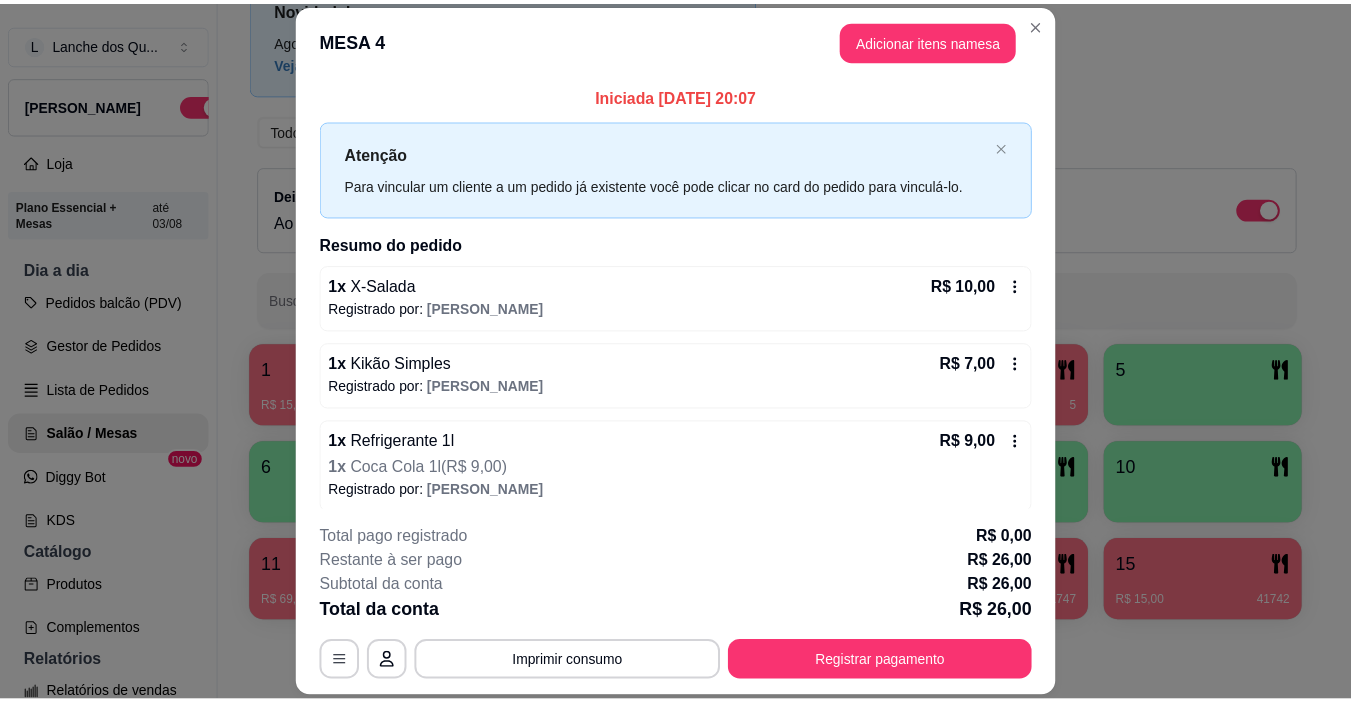 scroll, scrollTop: 10, scrollLeft: 0, axis: vertical 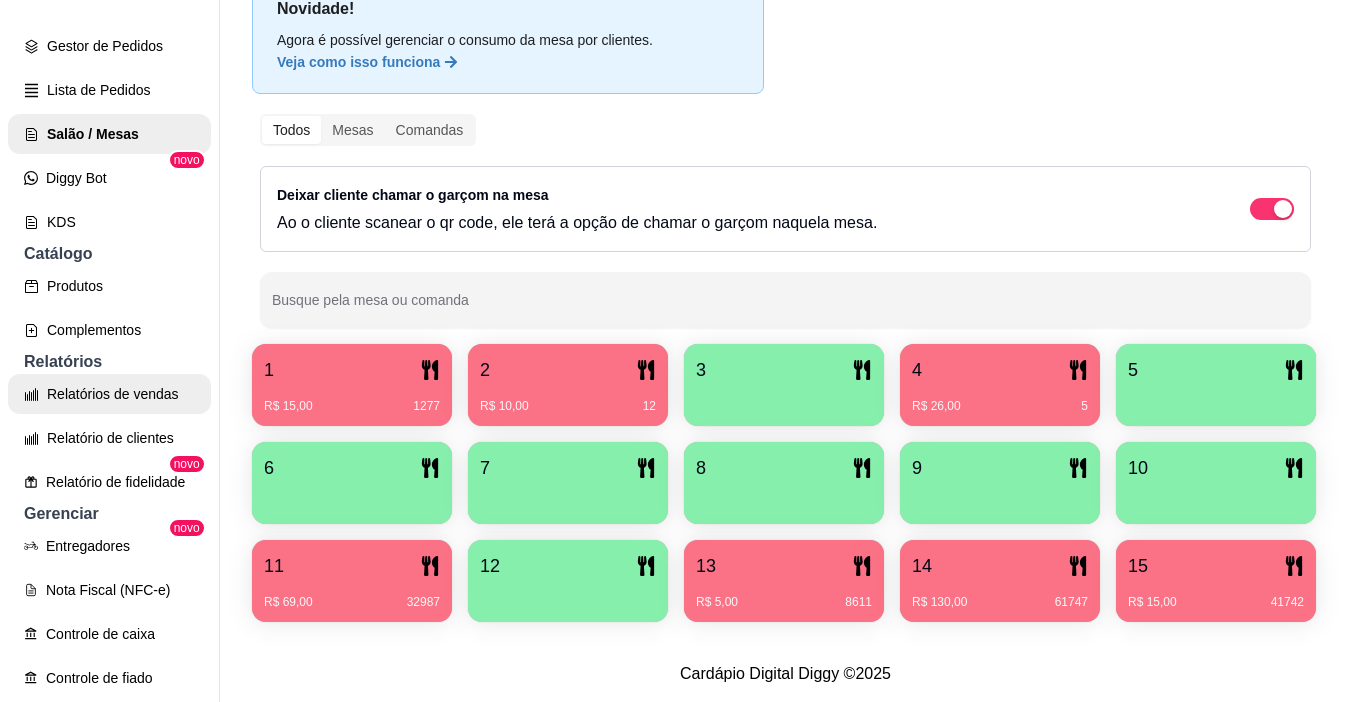 click on "Relatórios de vendas" at bounding box center (109, 394) 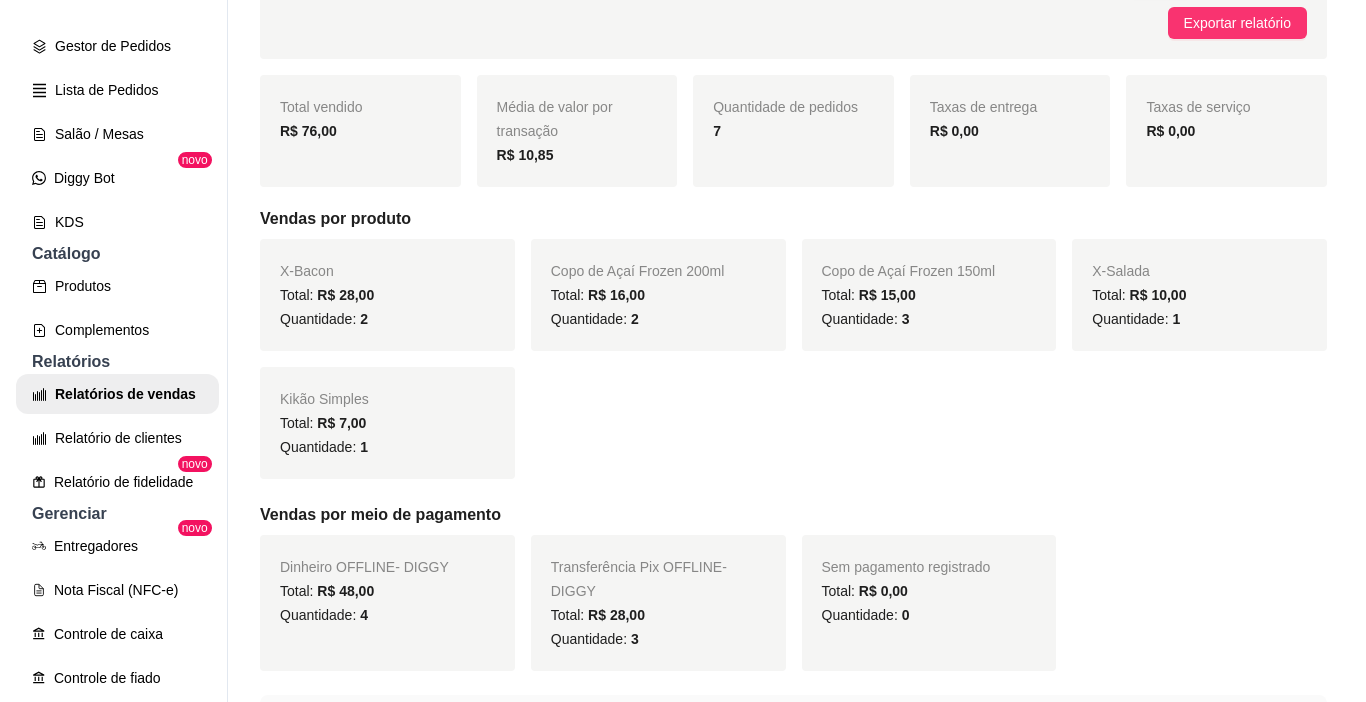 scroll, scrollTop: 700, scrollLeft: 0, axis: vertical 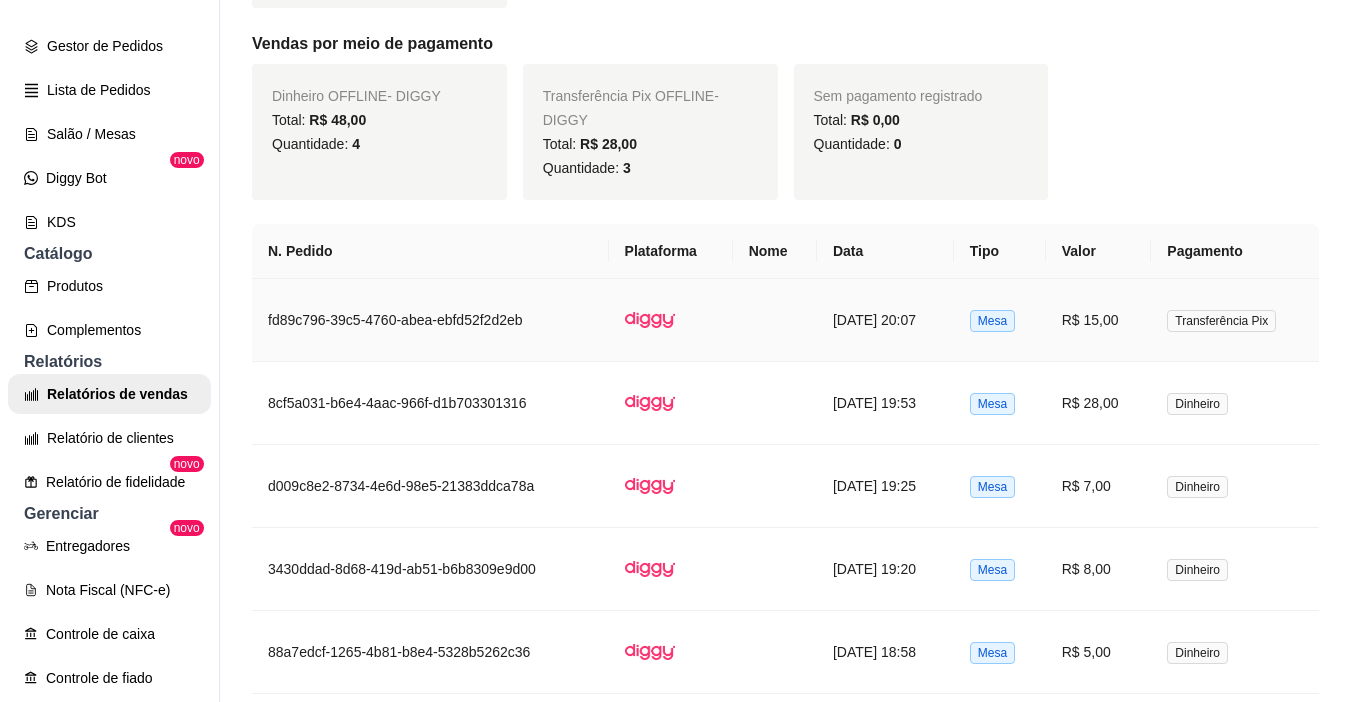 click on "R$ 15,00" at bounding box center [1099, 320] 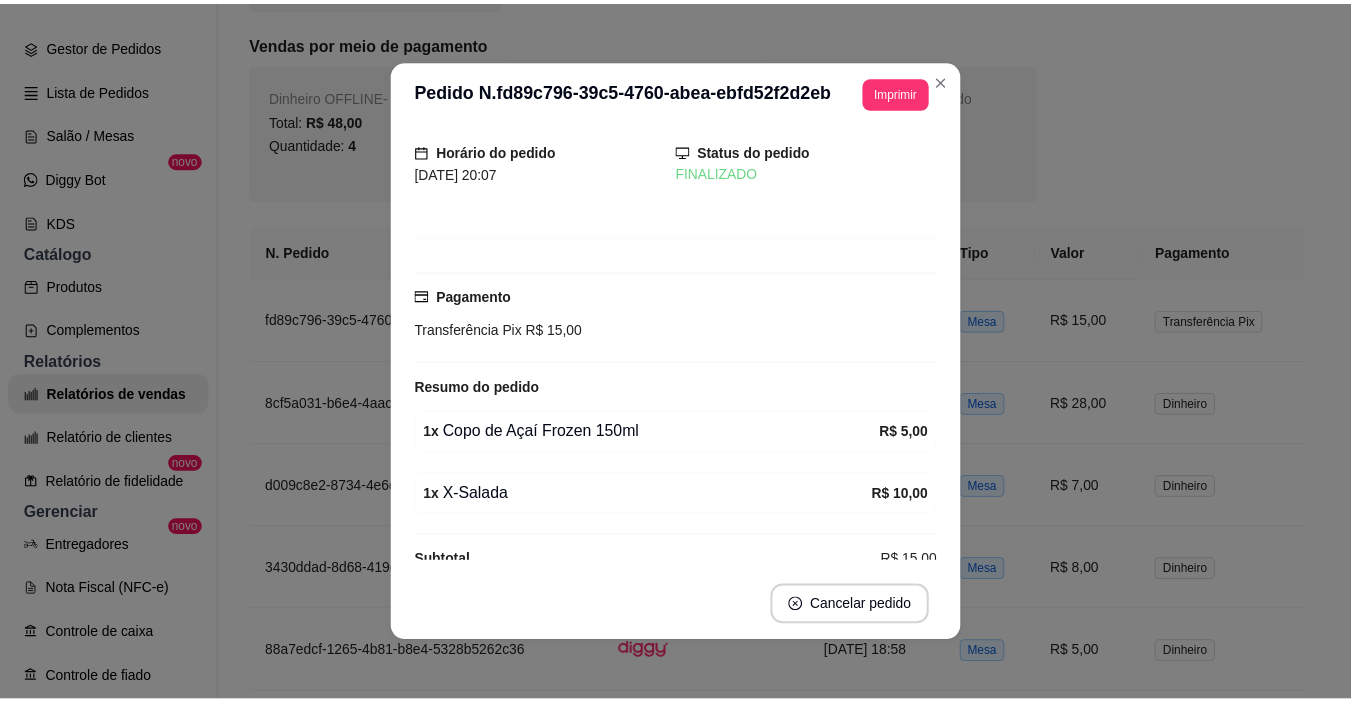 scroll, scrollTop: 87, scrollLeft: 0, axis: vertical 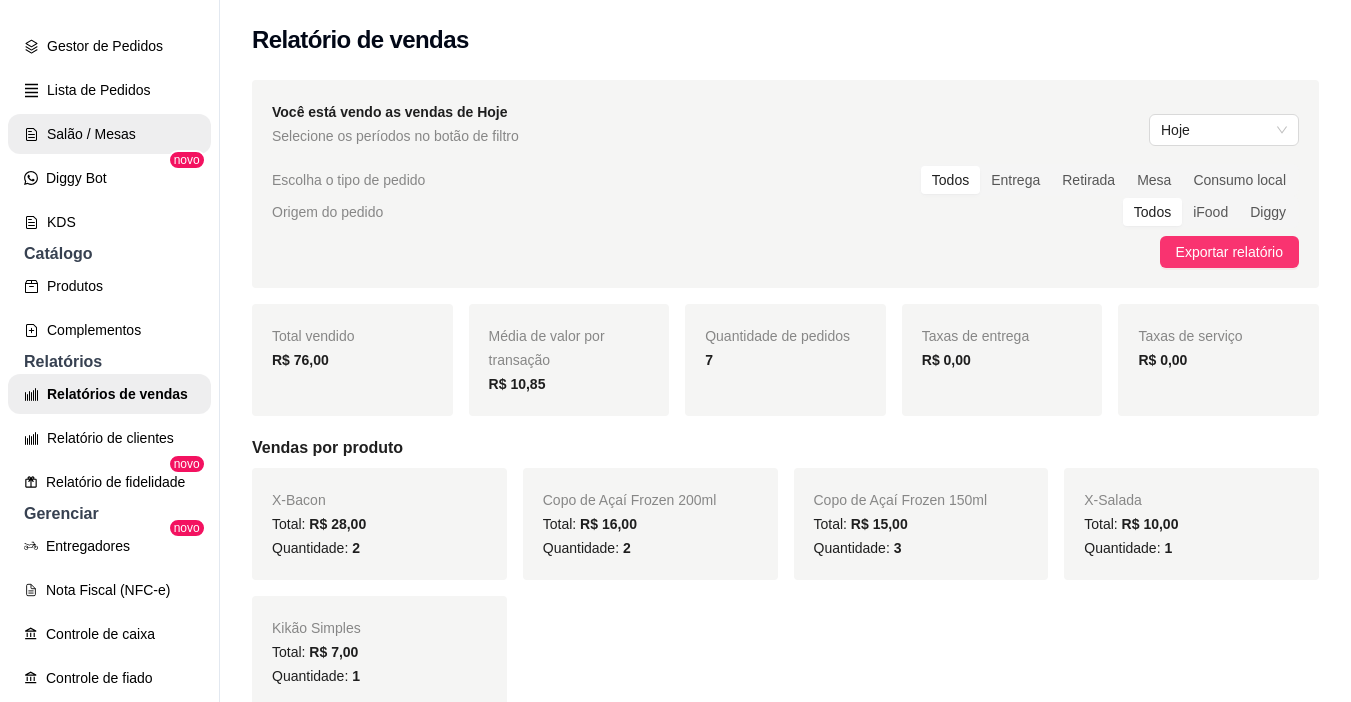 click on "Salão / Mesas" at bounding box center (109, 134) 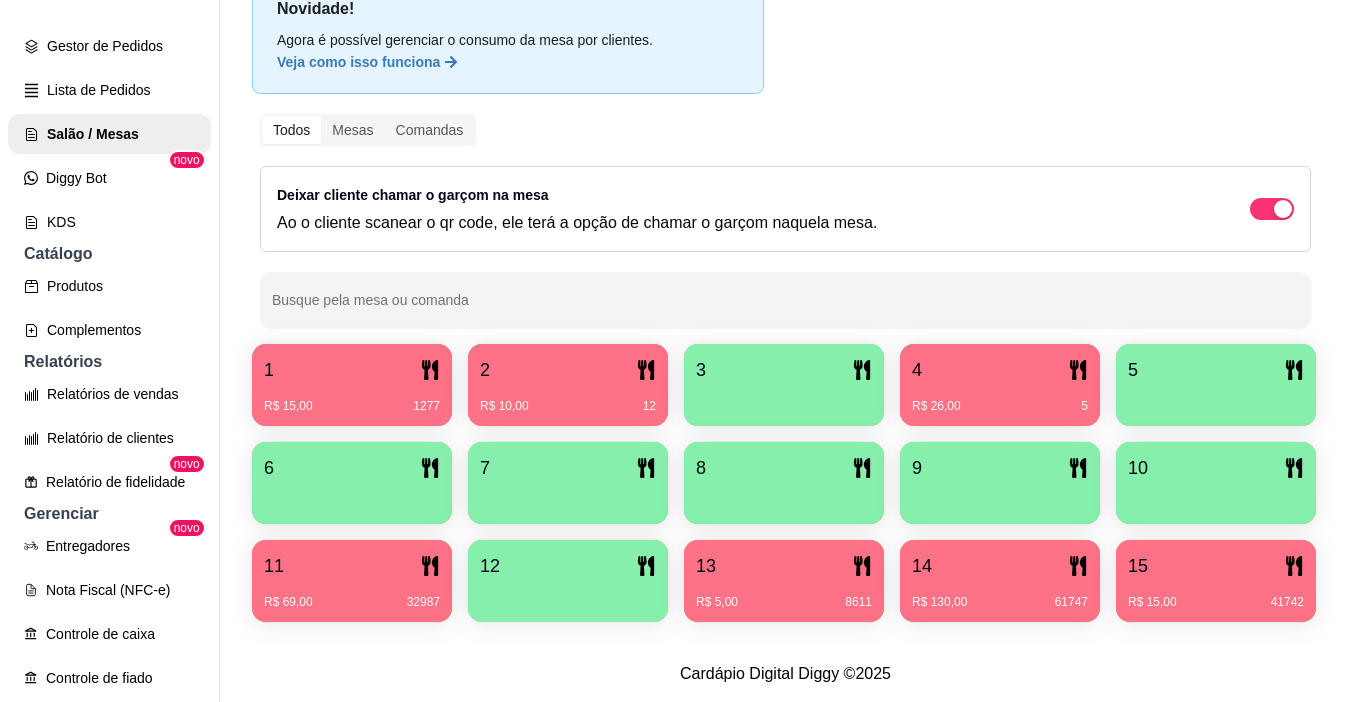 scroll, scrollTop: 258, scrollLeft: 0, axis: vertical 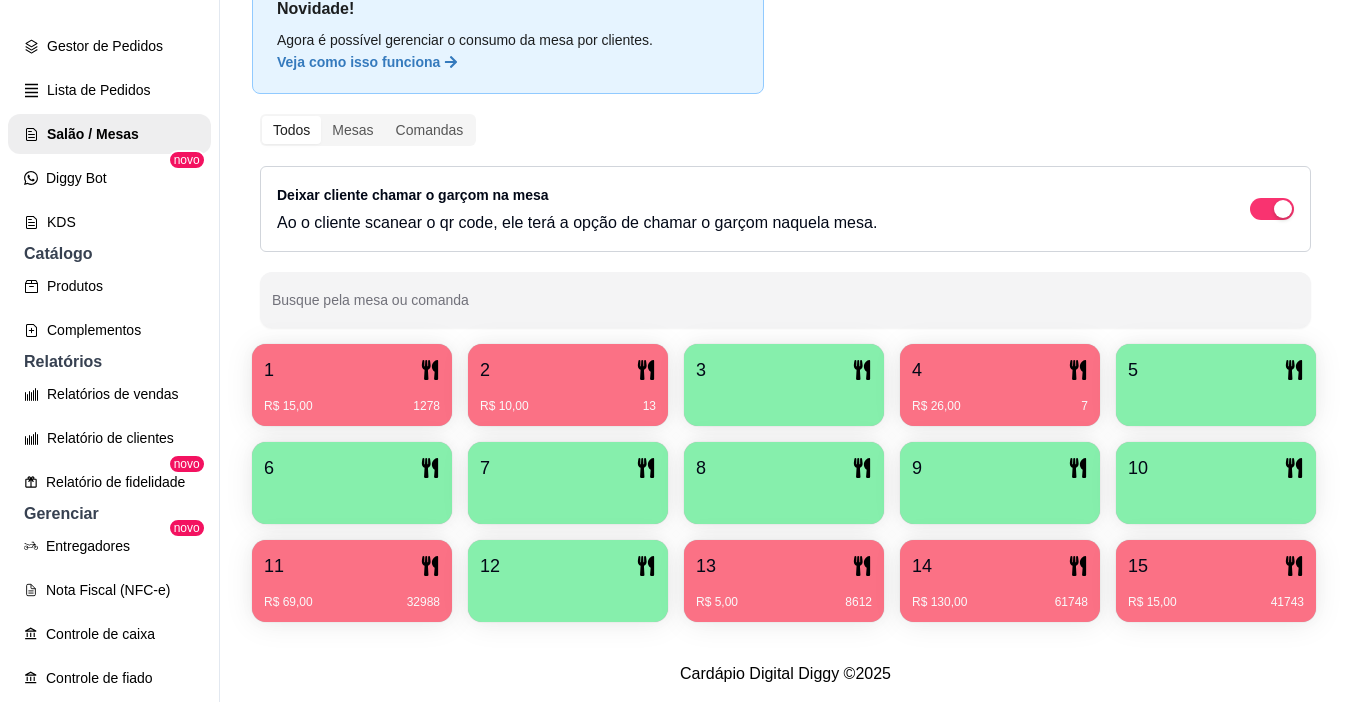 click on "R$ 5,00 8612" at bounding box center (784, 595) 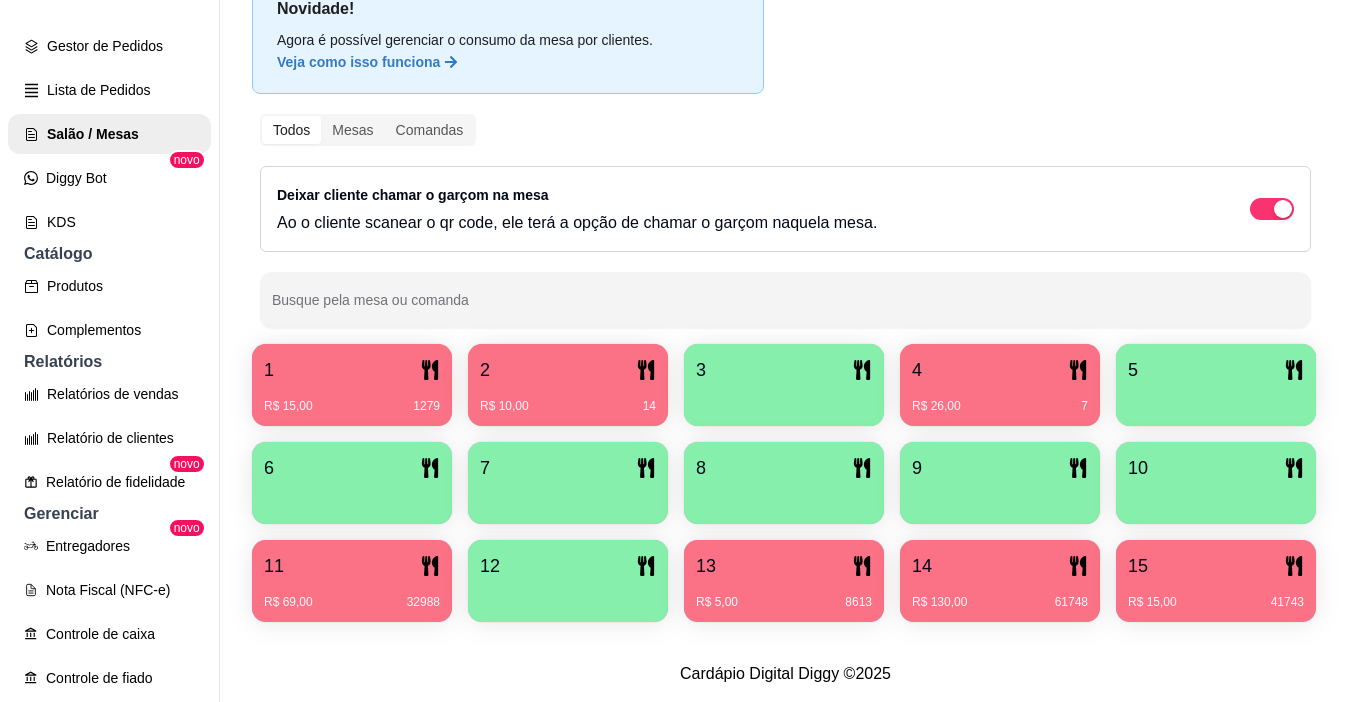 click on "R$ 69,00 32988" at bounding box center (352, 595) 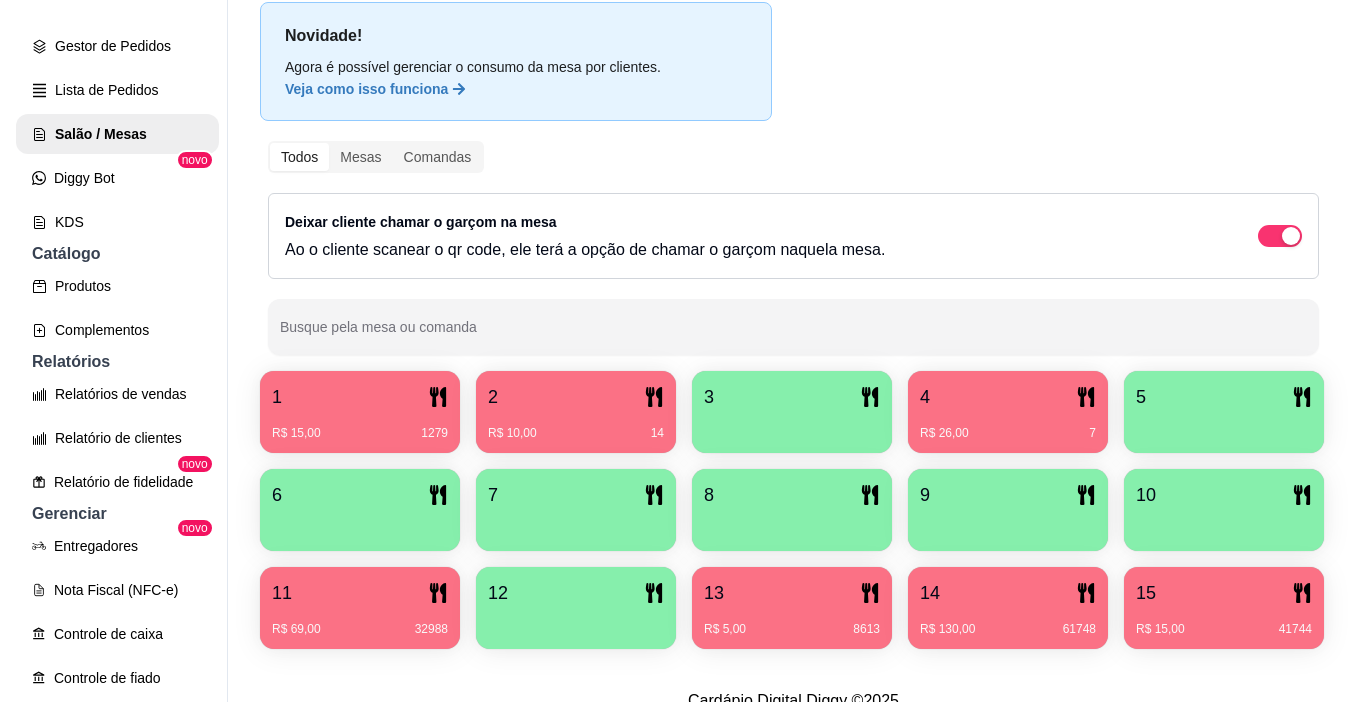 scroll, scrollTop: 258, scrollLeft: 0, axis: vertical 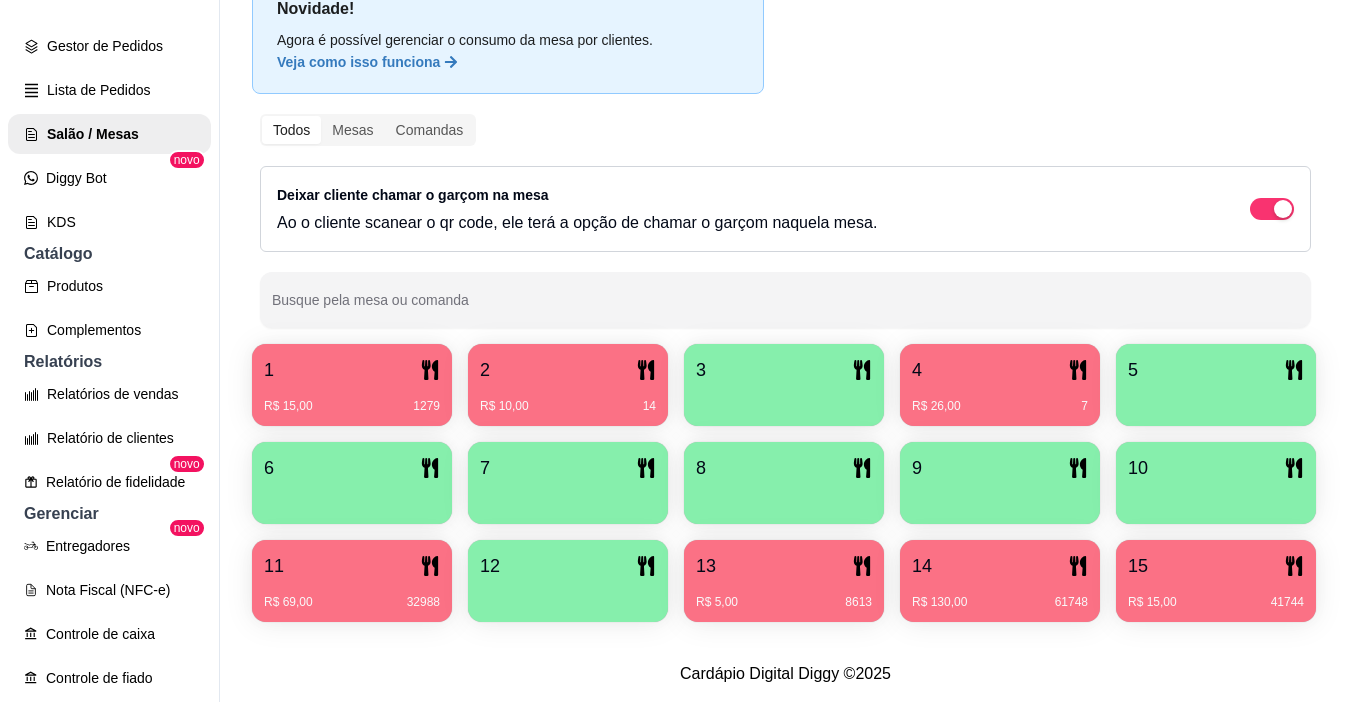 click on "3" at bounding box center (784, 370) 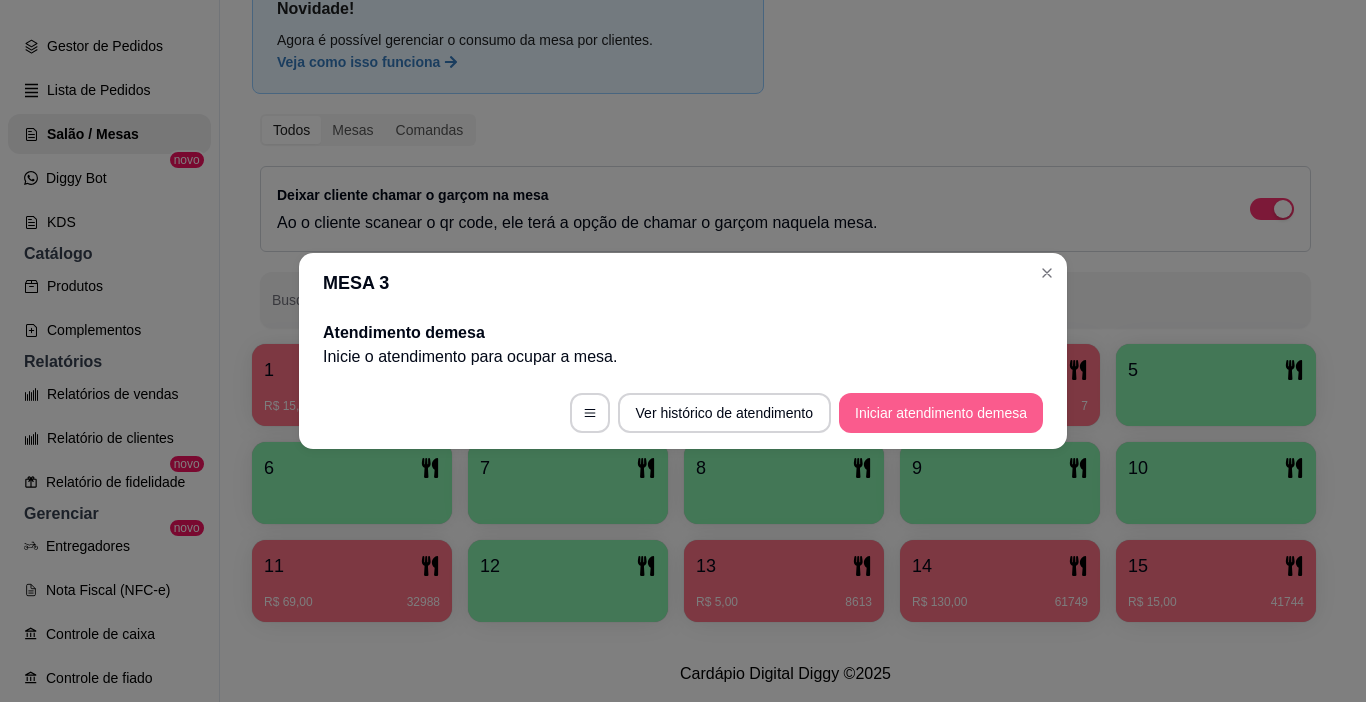 click on "Iniciar atendimento de  mesa" at bounding box center [941, 413] 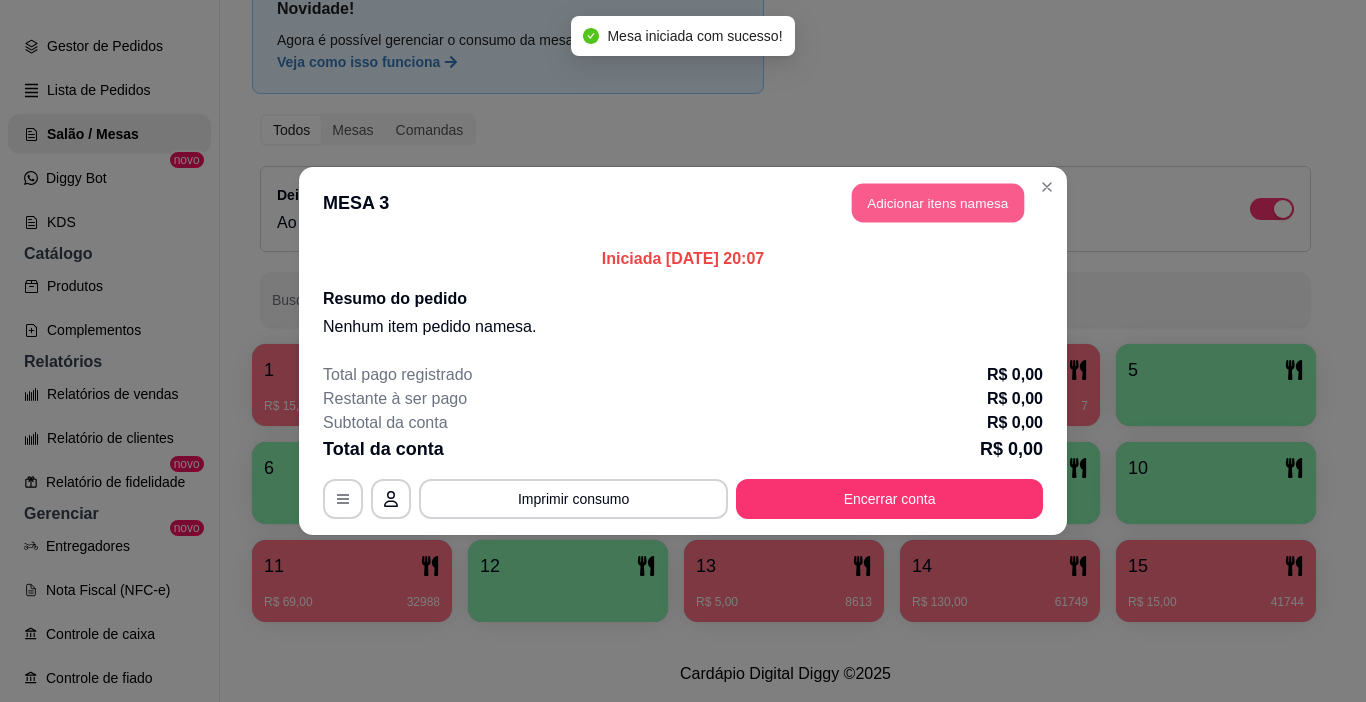 click on "Adicionar itens na  mesa" at bounding box center (938, 203) 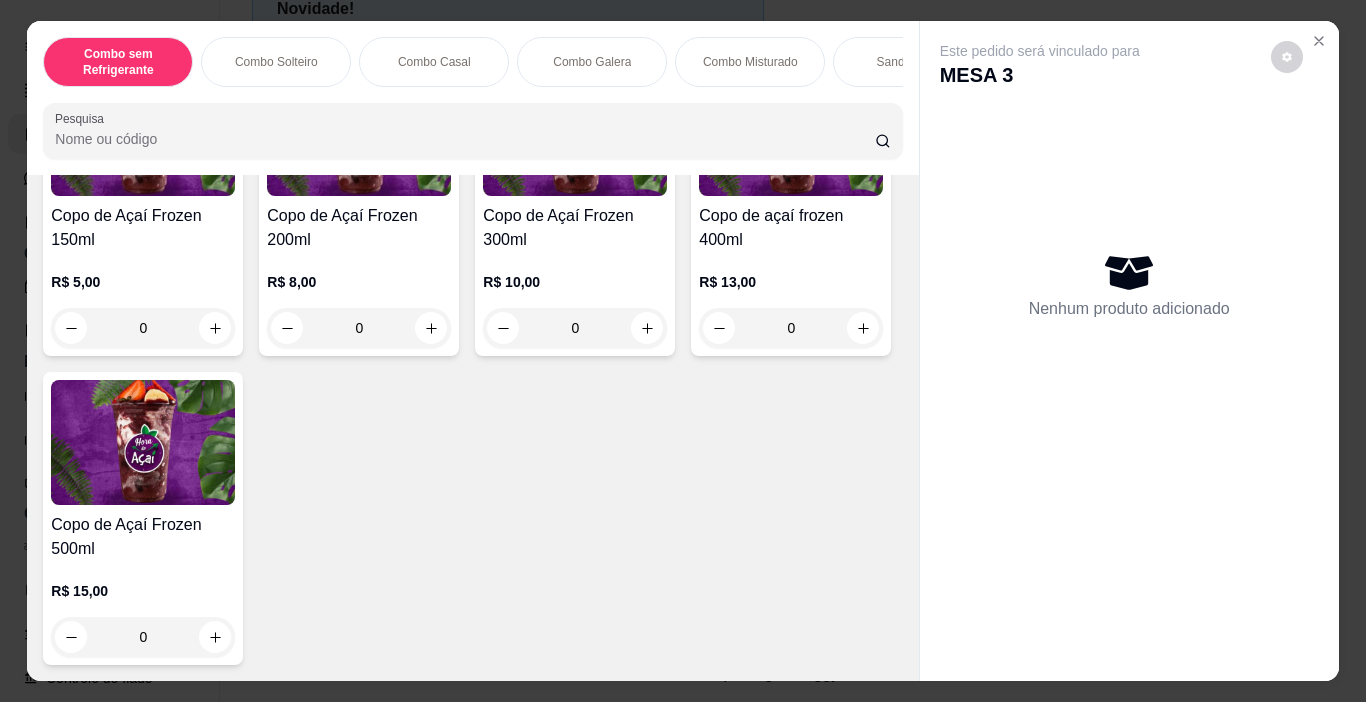 scroll, scrollTop: 5209, scrollLeft: 0, axis: vertical 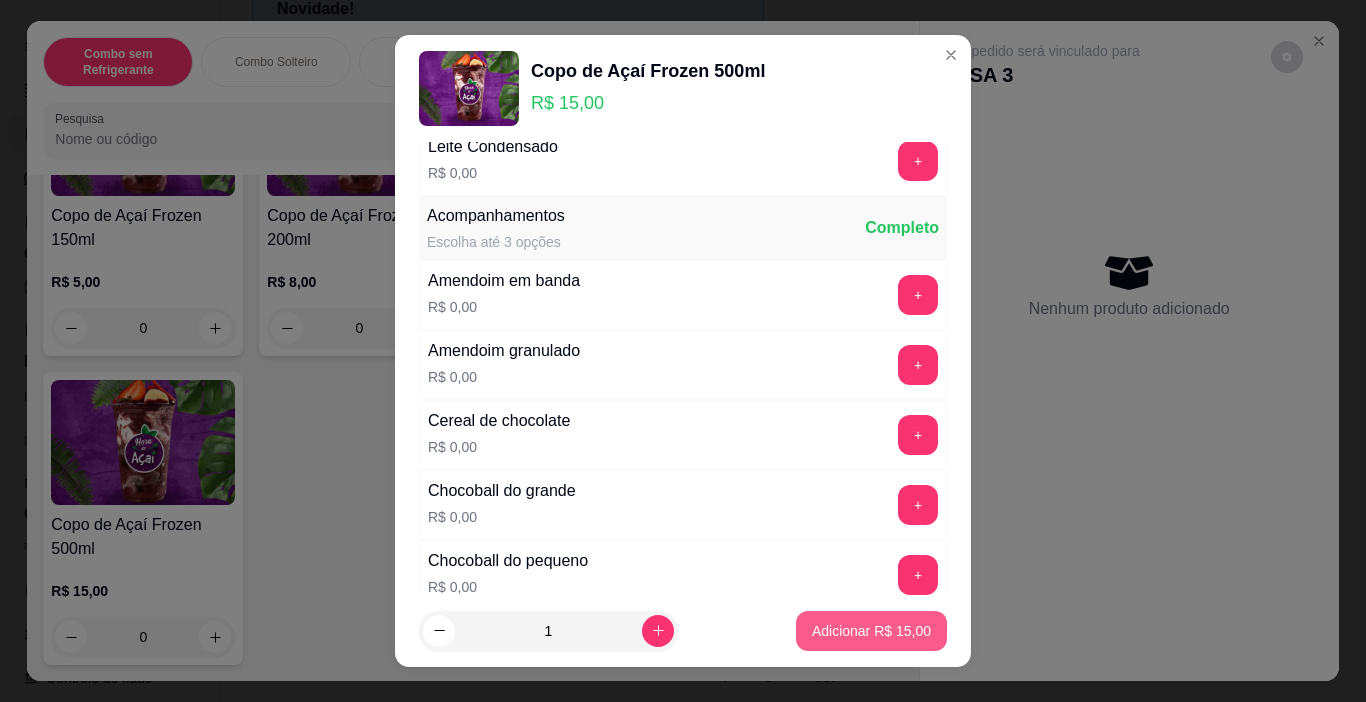 click on "Adicionar   R$ 15,00" at bounding box center (871, 631) 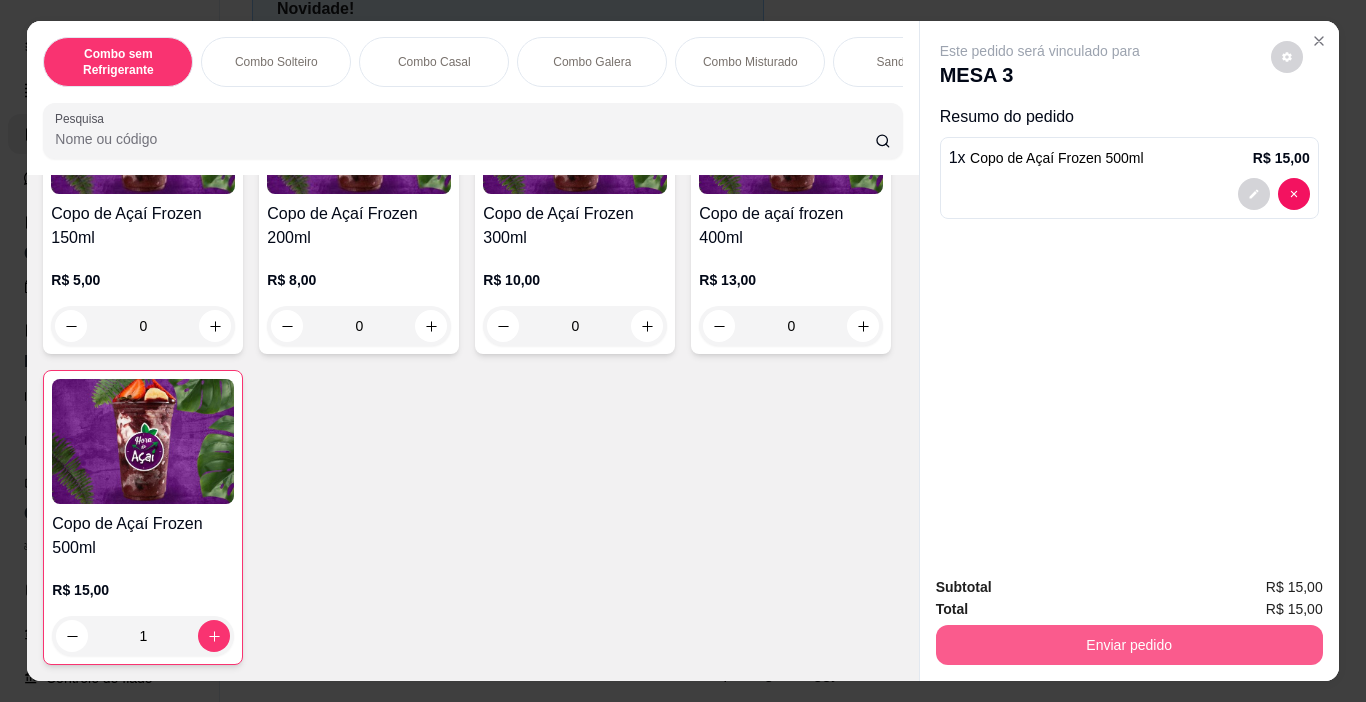 click on "Enviar pedido" at bounding box center (1129, 645) 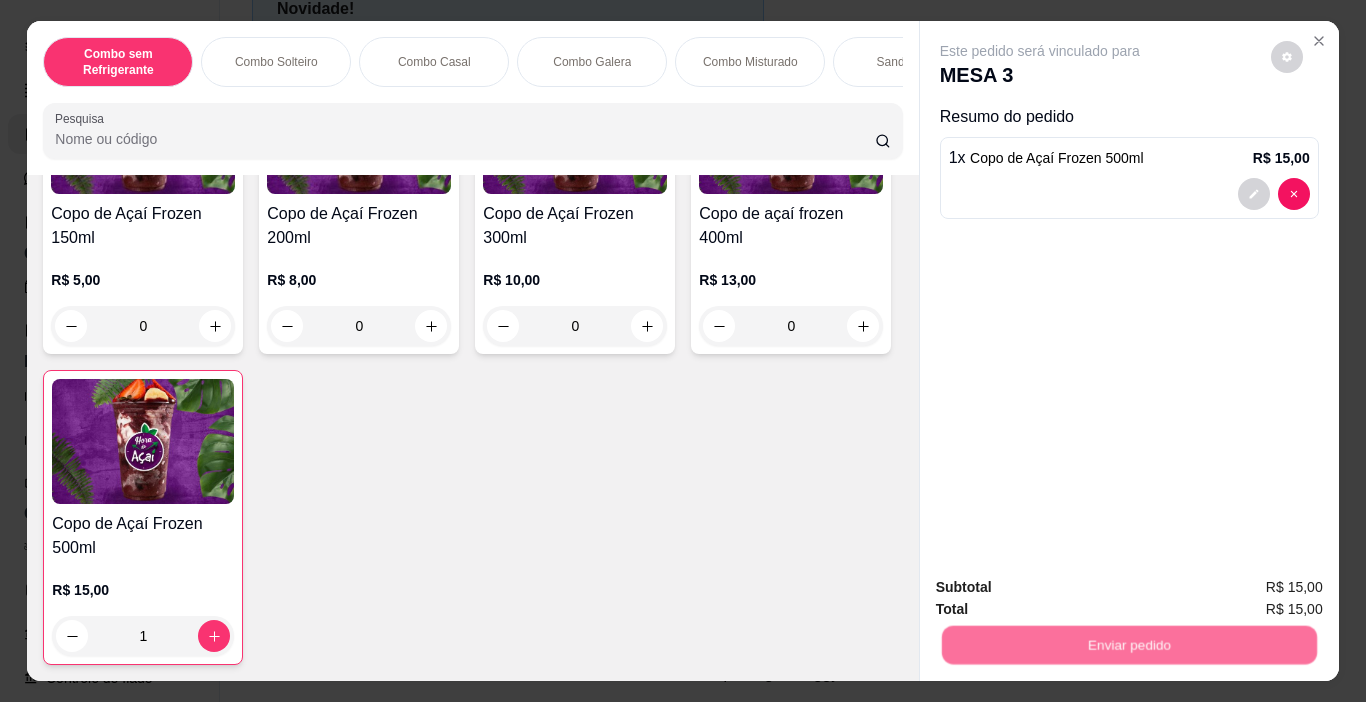 click on "Não registrar e enviar pedido" at bounding box center (1063, 588) 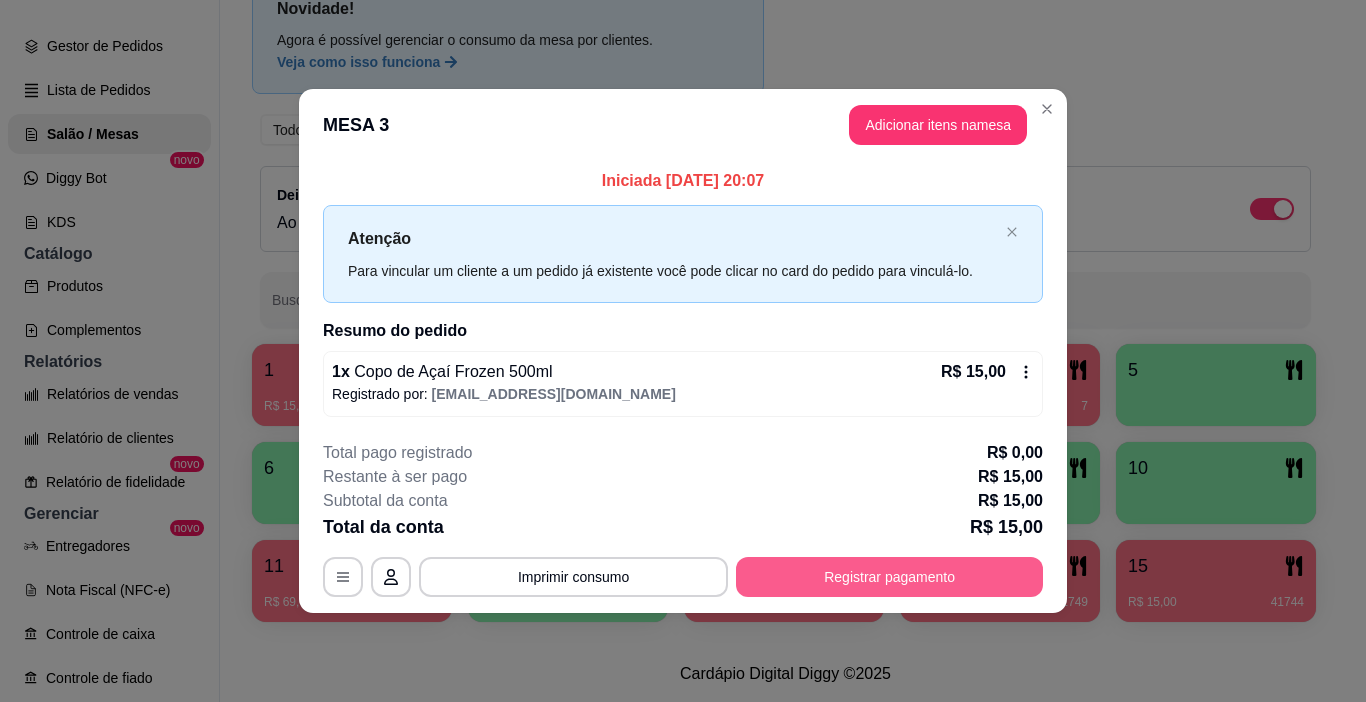 click on "Registrar pagamento" at bounding box center [889, 577] 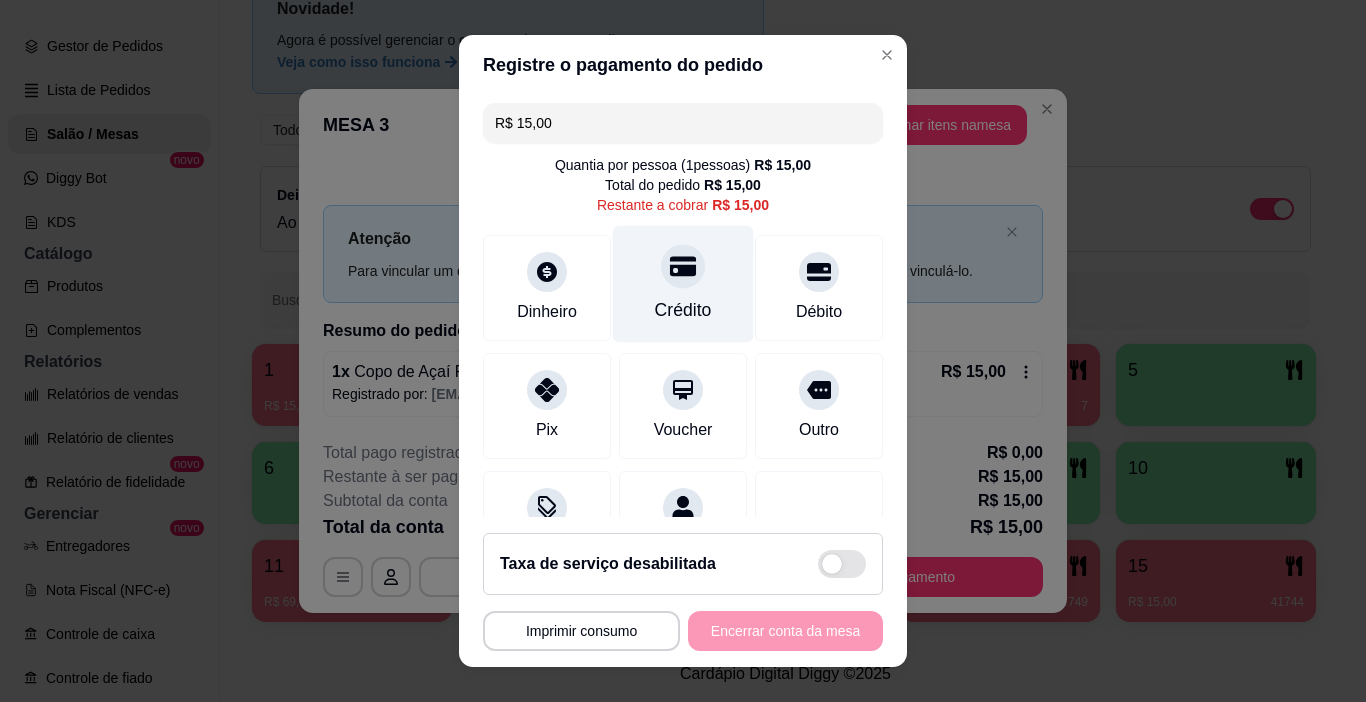 click on "Crédito" at bounding box center (683, 284) 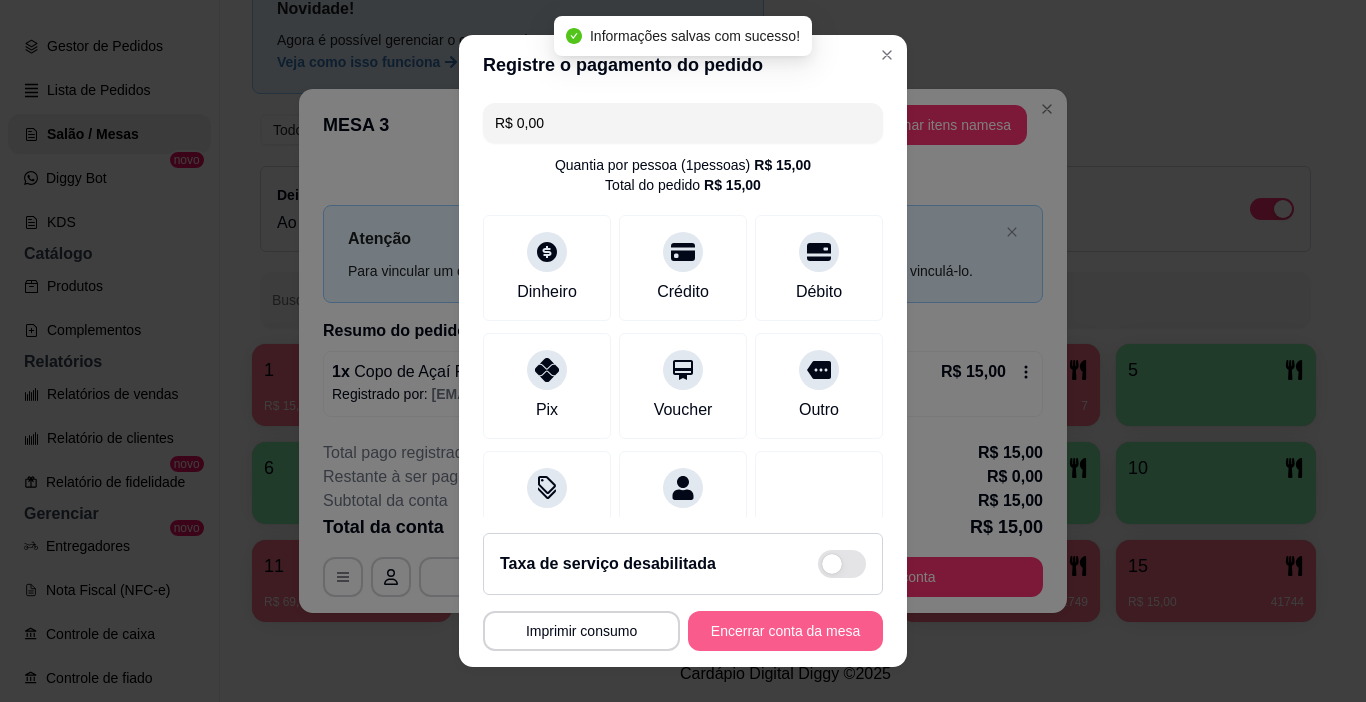 type on "R$ 0,00" 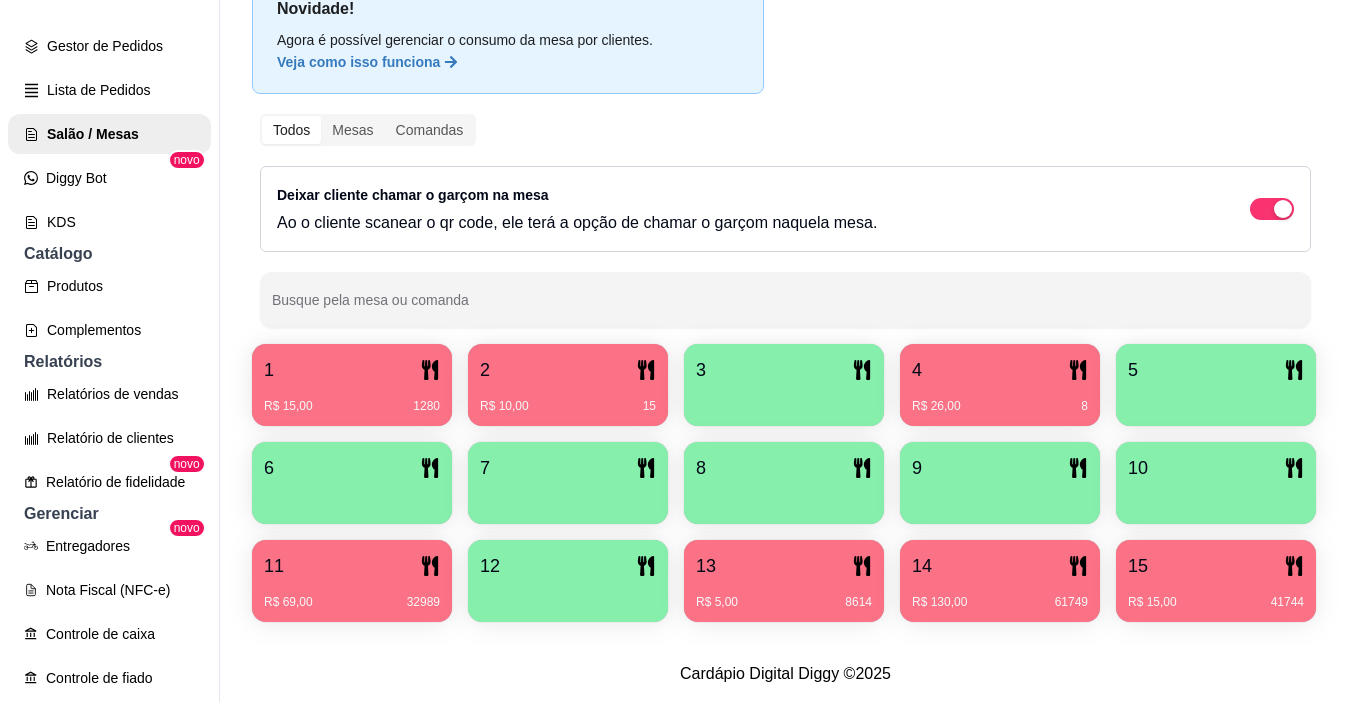 click on "R$ 69,00 32989" at bounding box center (352, 602) 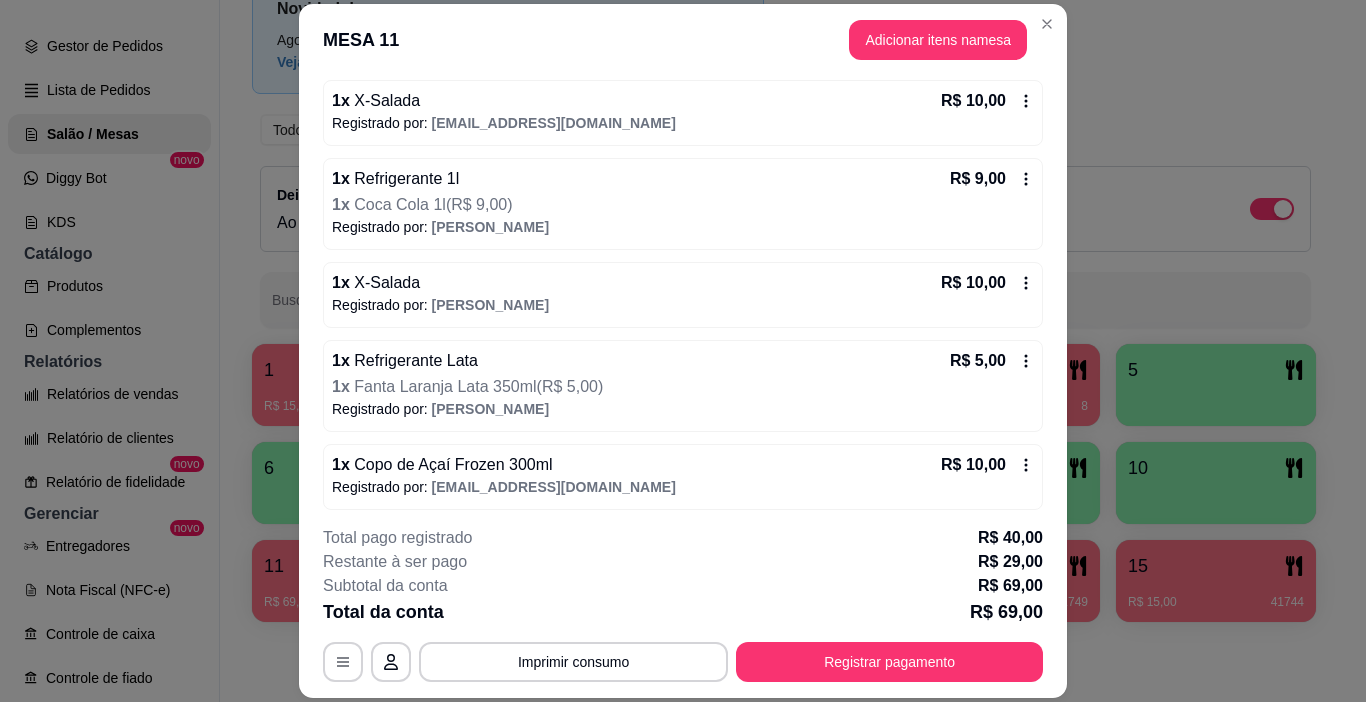 scroll, scrollTop: 534, scrollLeft: 0, axis: vertical 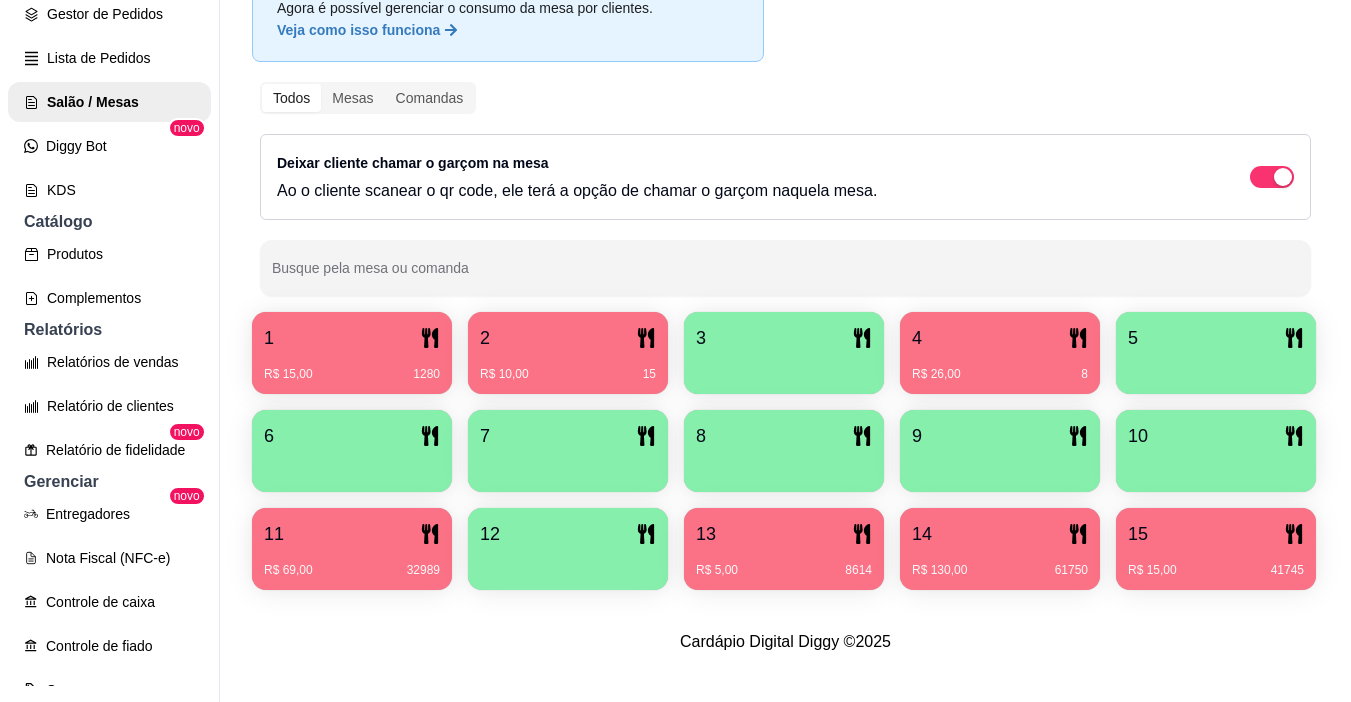 click on "11" at bounding box center [352, 534] 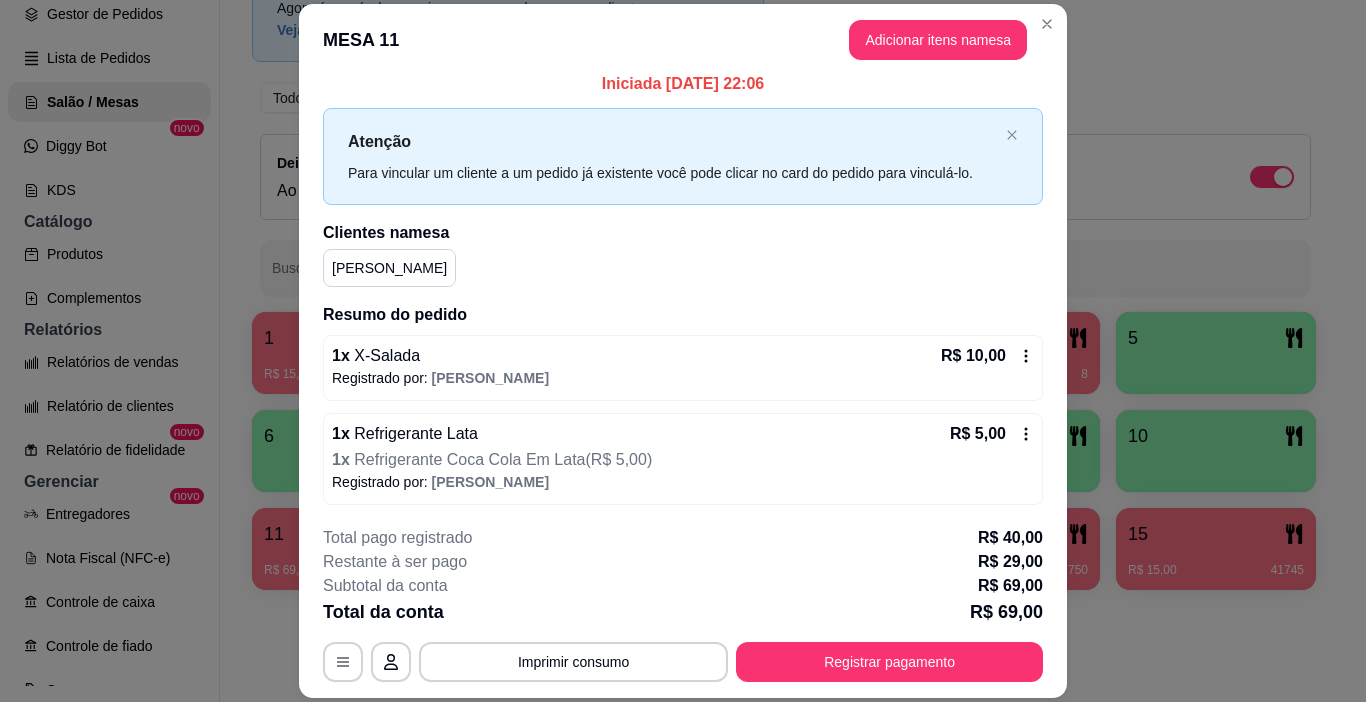 scroll, scrollTop: 0, scrollLeft: 0, axis: both 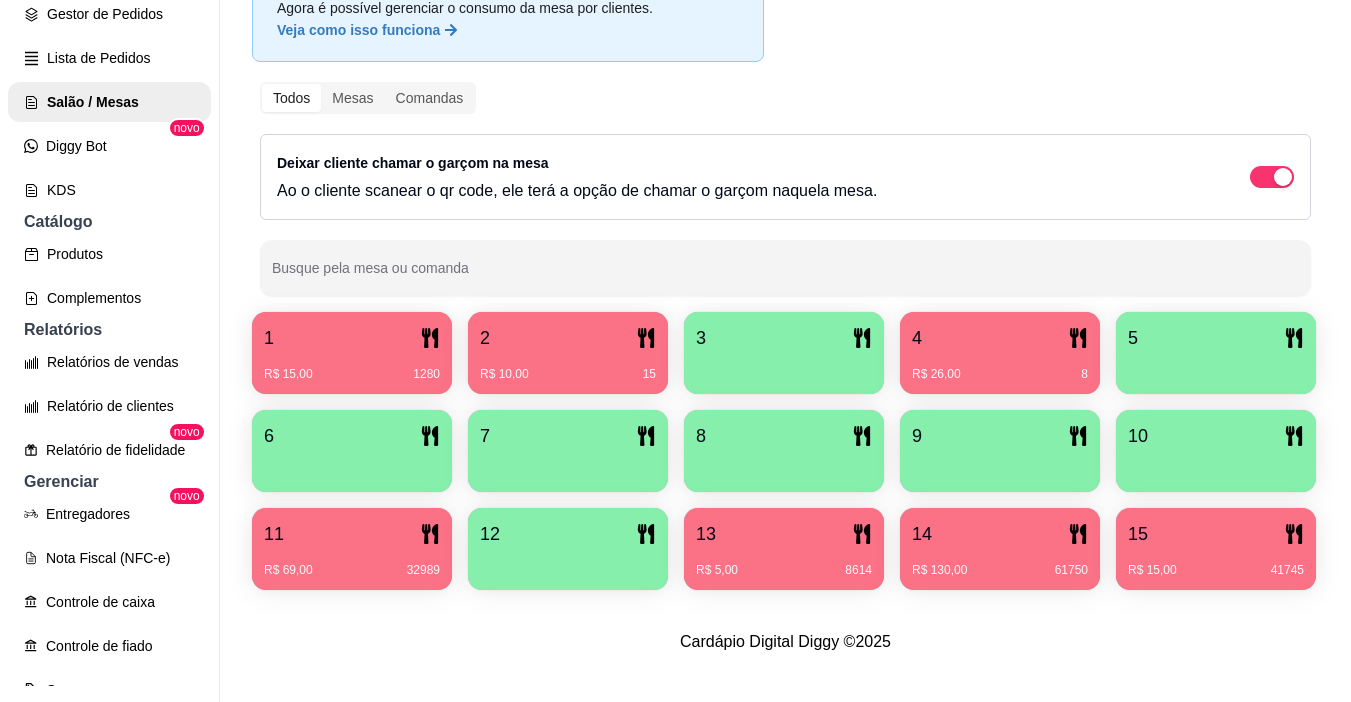 click at bounding box center [1216, 465] 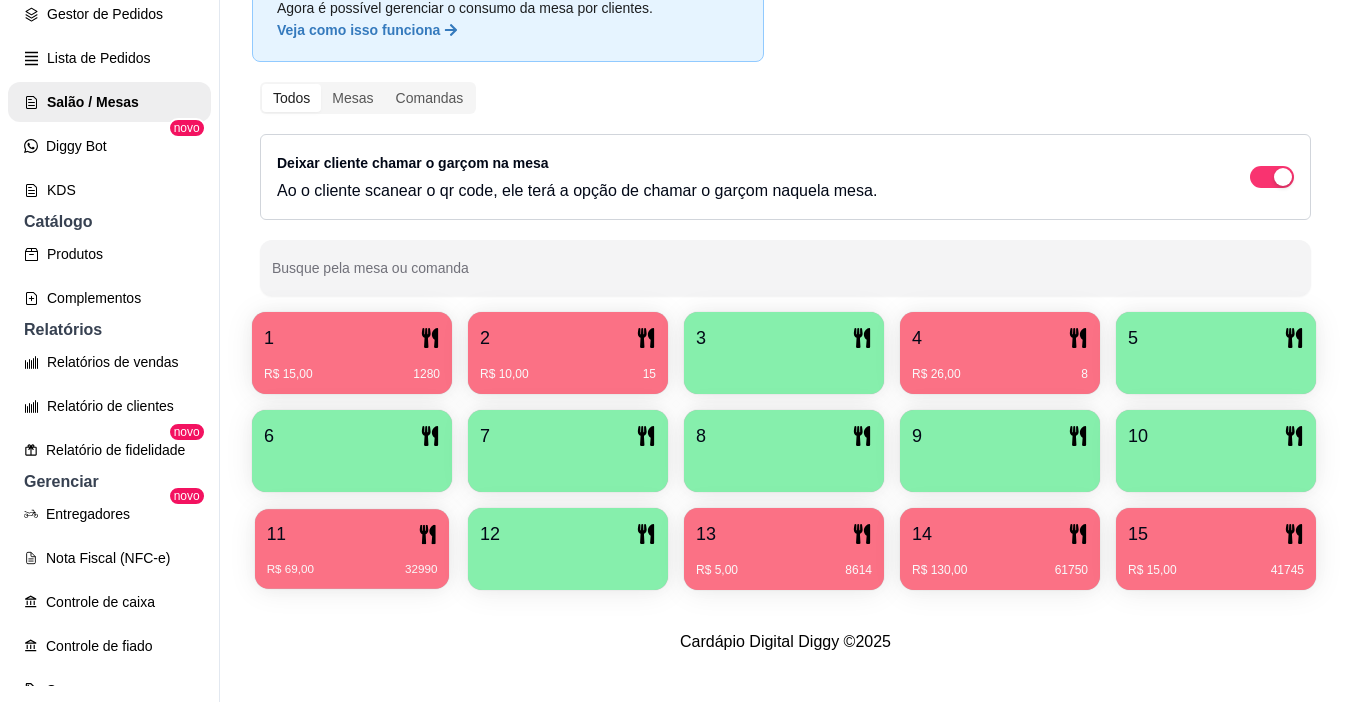 click on "R$ 69,00 32990" at bounding box center [352, 562] 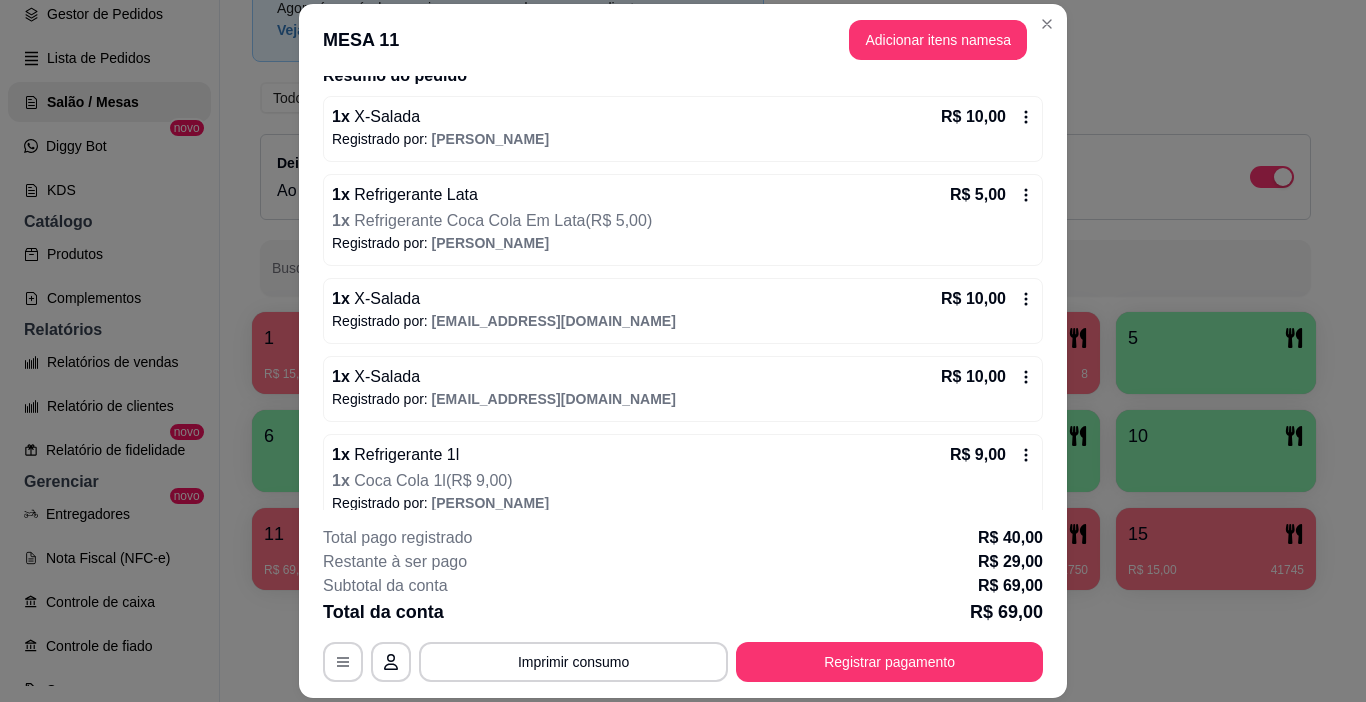 scroll, scrollTop: 400, scrollLeft: 0, axis: vertical 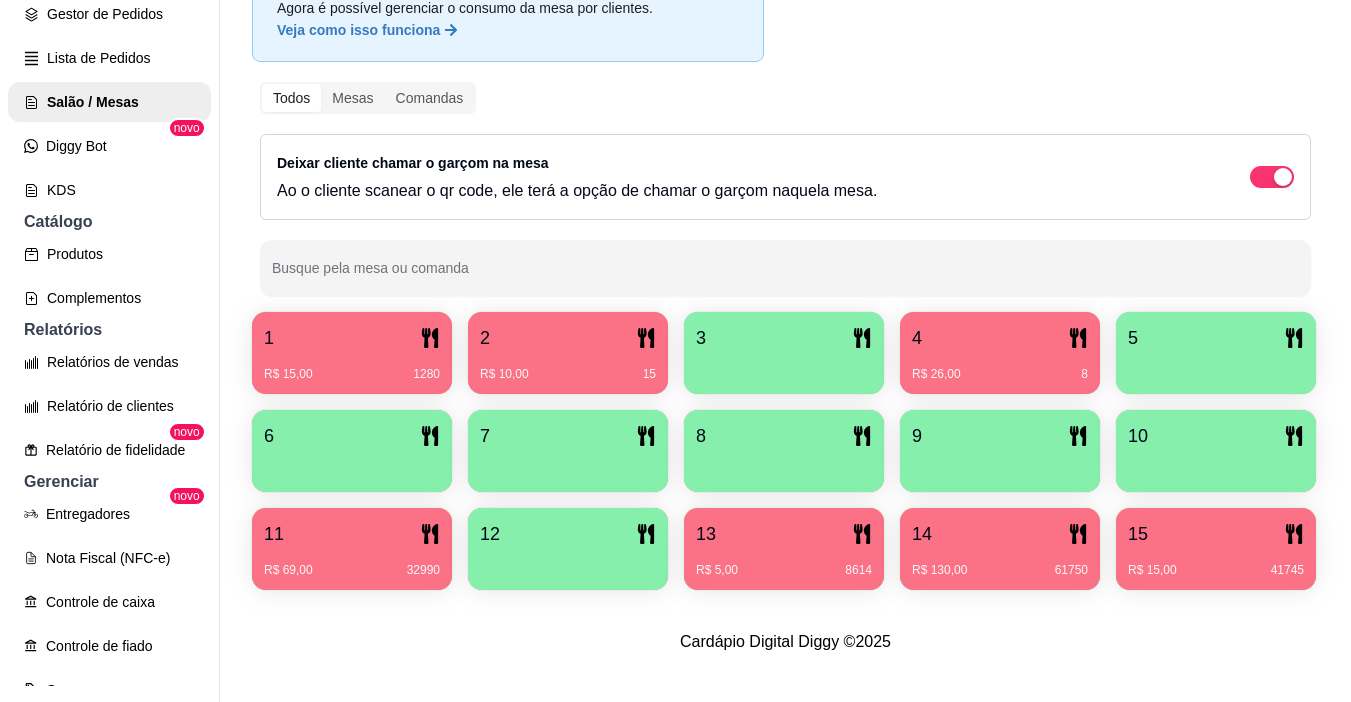 click at bounding box center (1216, 465) 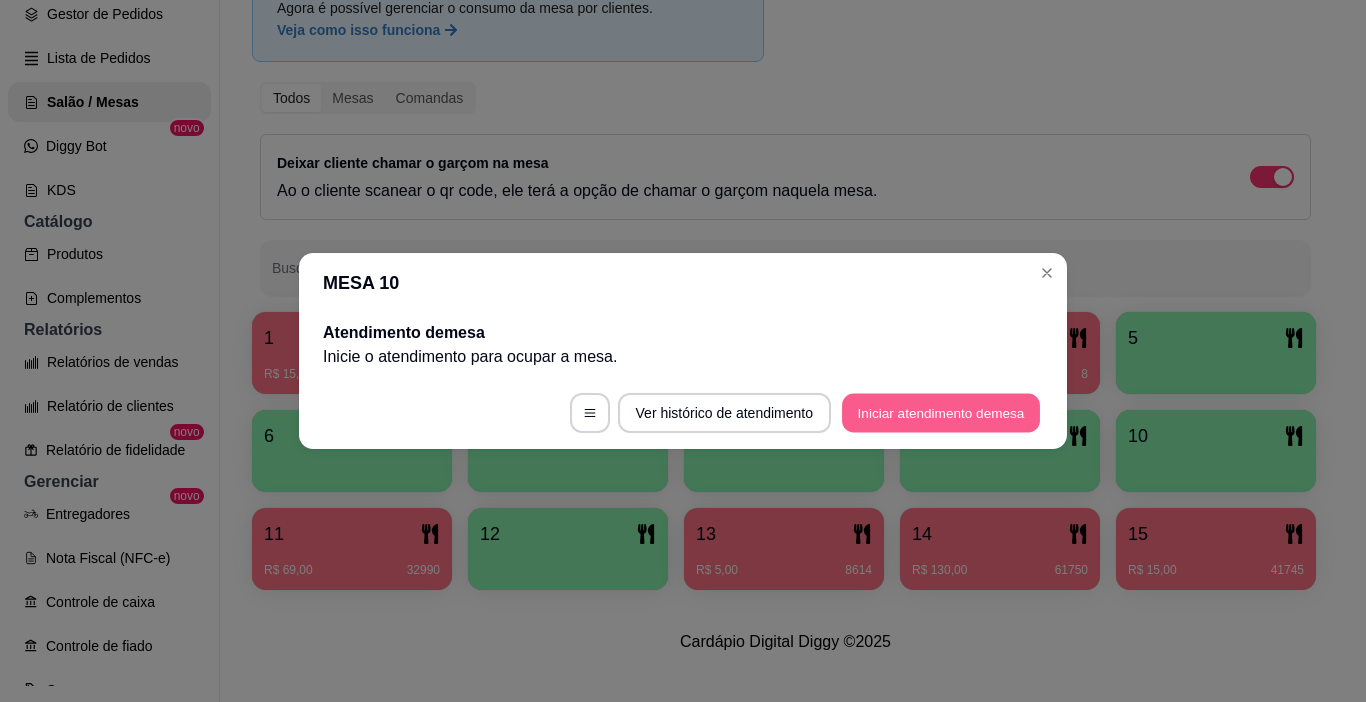 click on "Iniciar atendimento de  mesa" at bounding box center [941, 413] 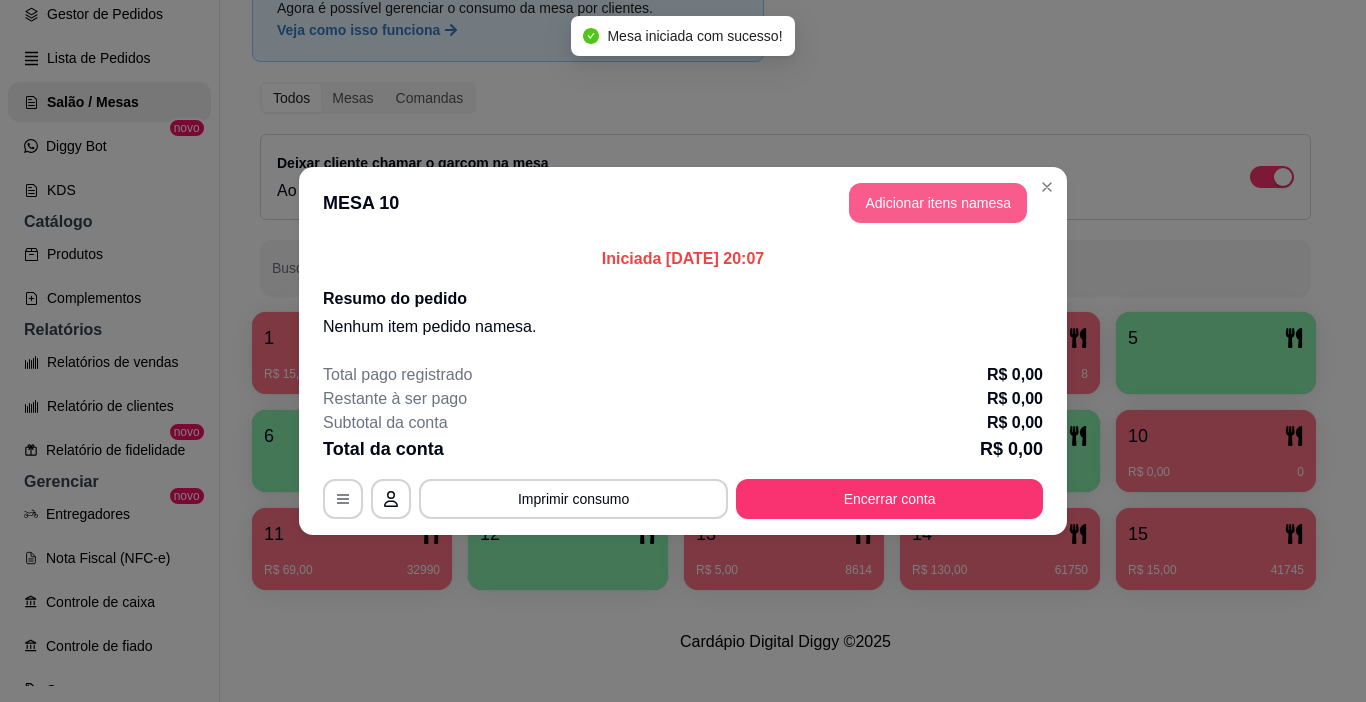 click on "Adicionar itens na  mesa" at bounding box center [938, 203] 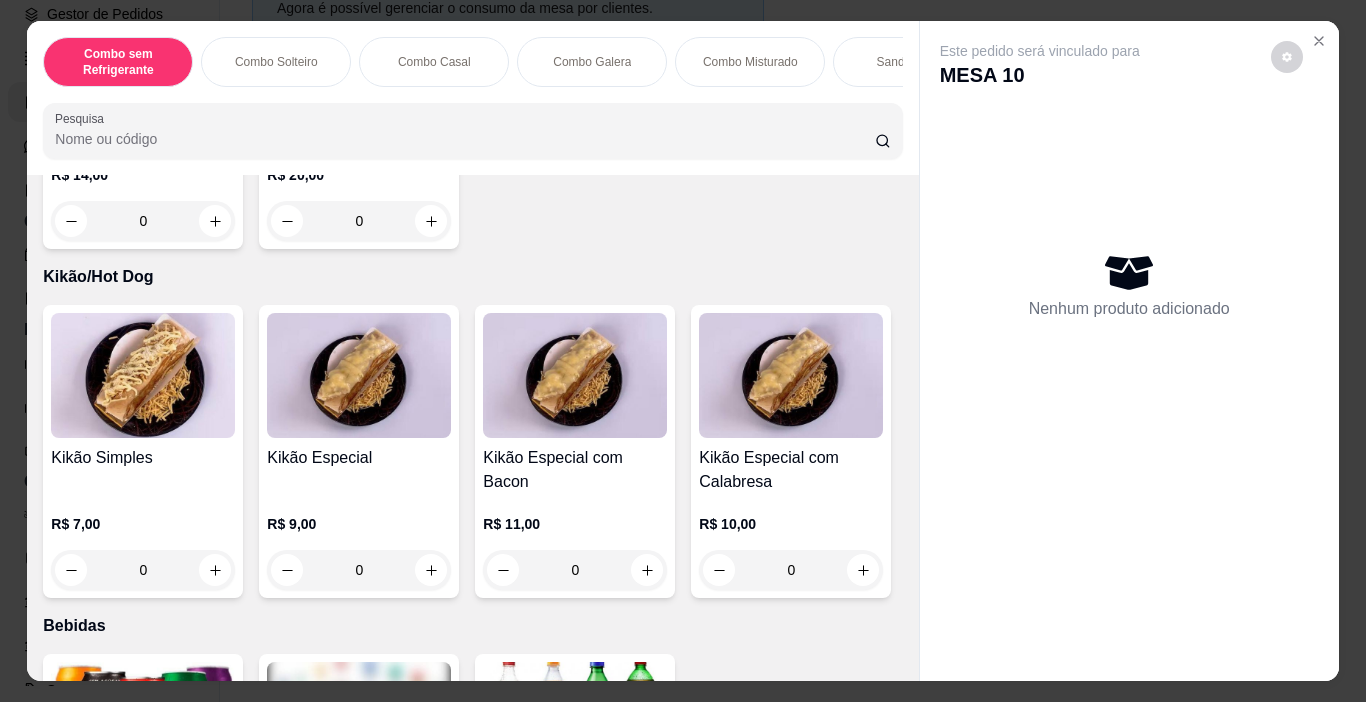 scroll, scrollTop: 3400, scrollLeft: 0, axis: vertical 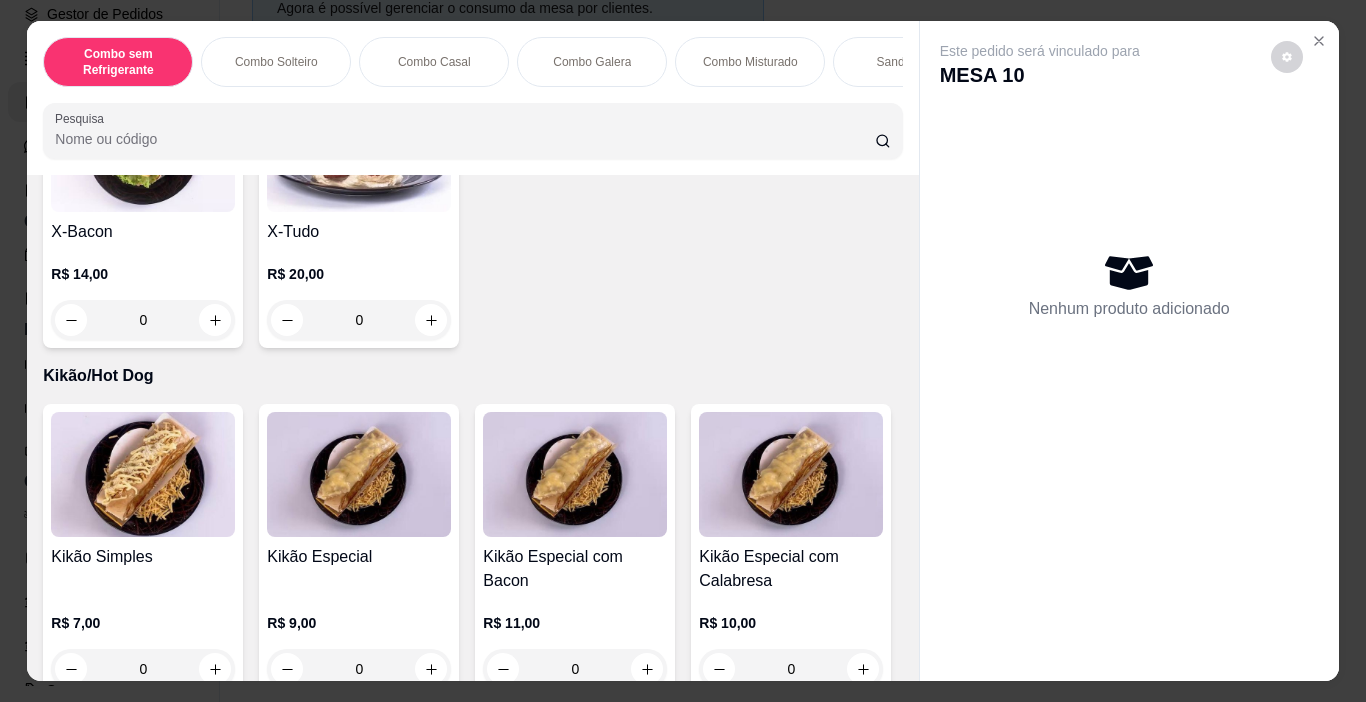 click on "0" at bounding box center (143, 35) 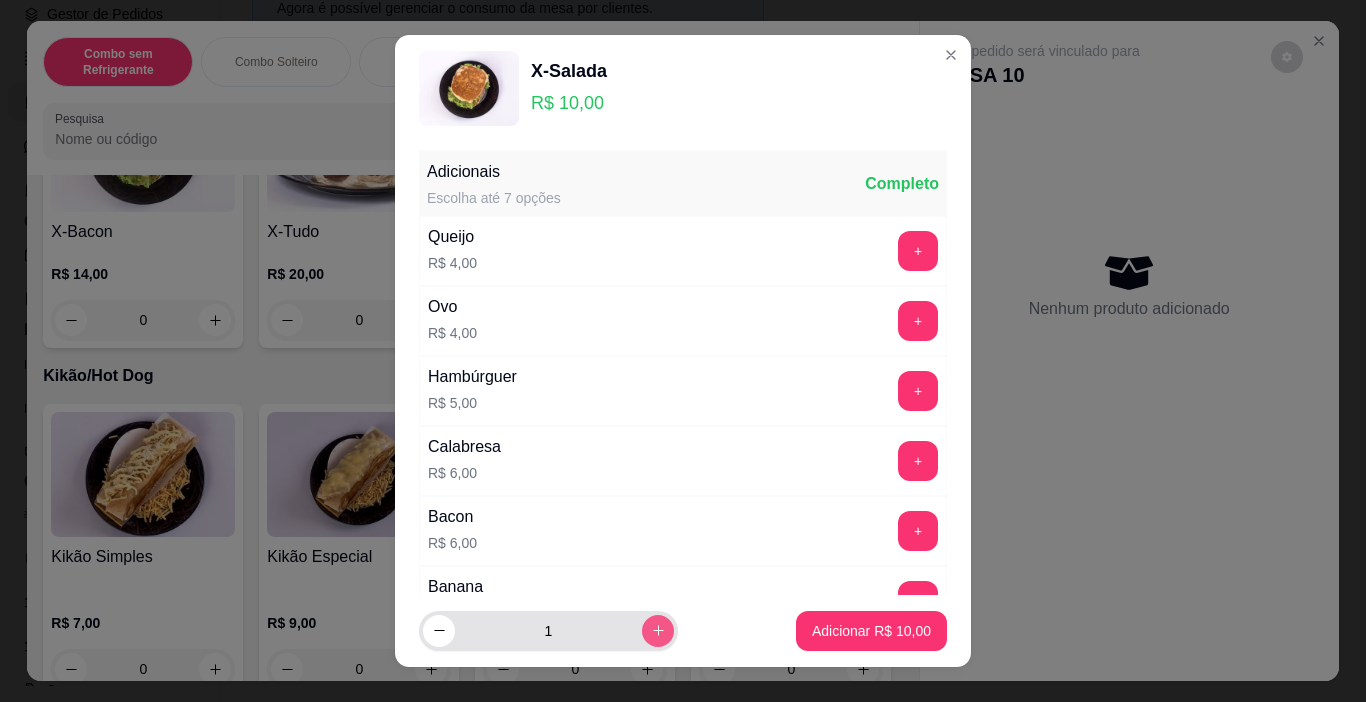click 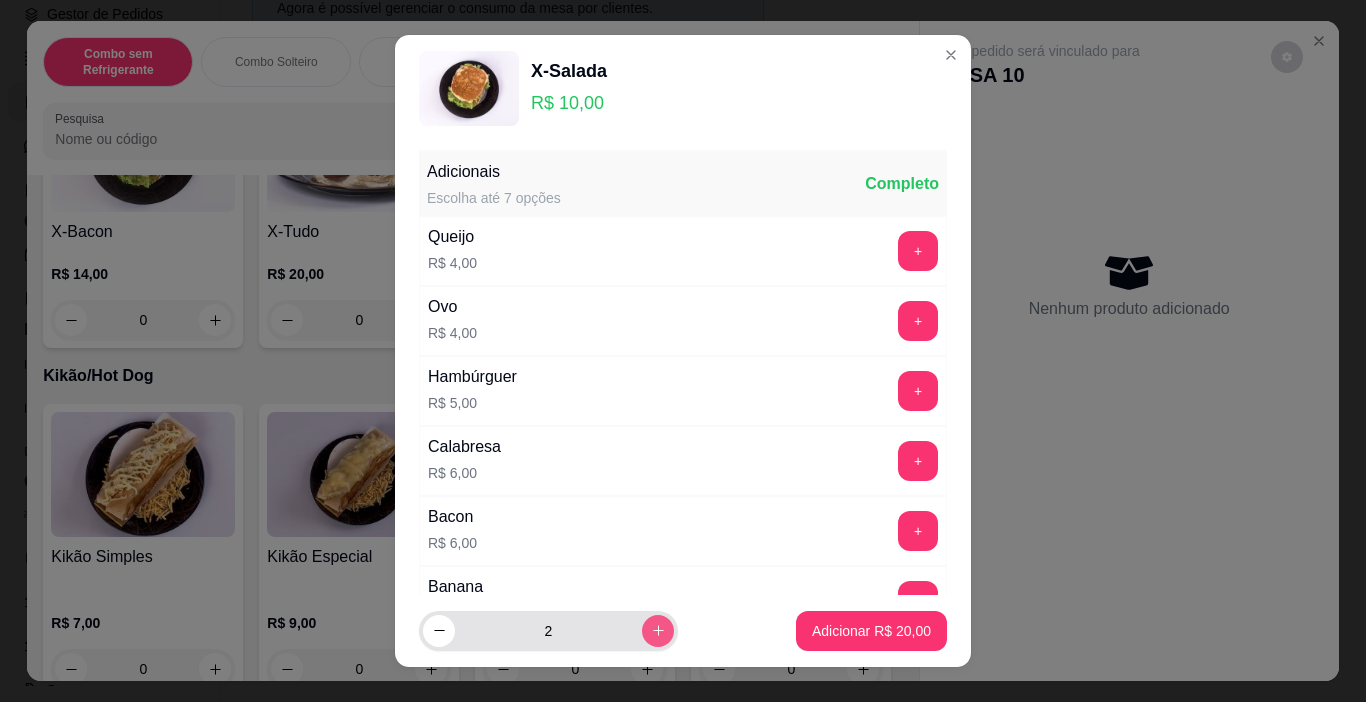 click 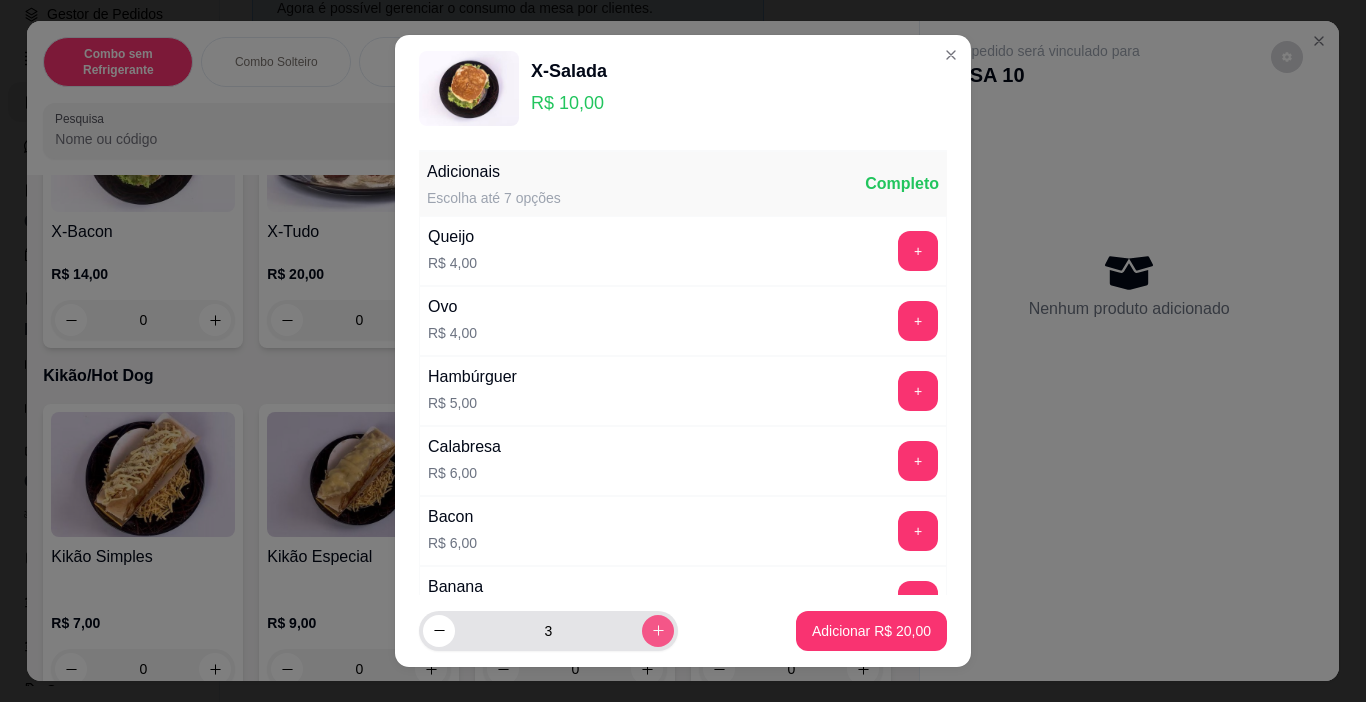 click 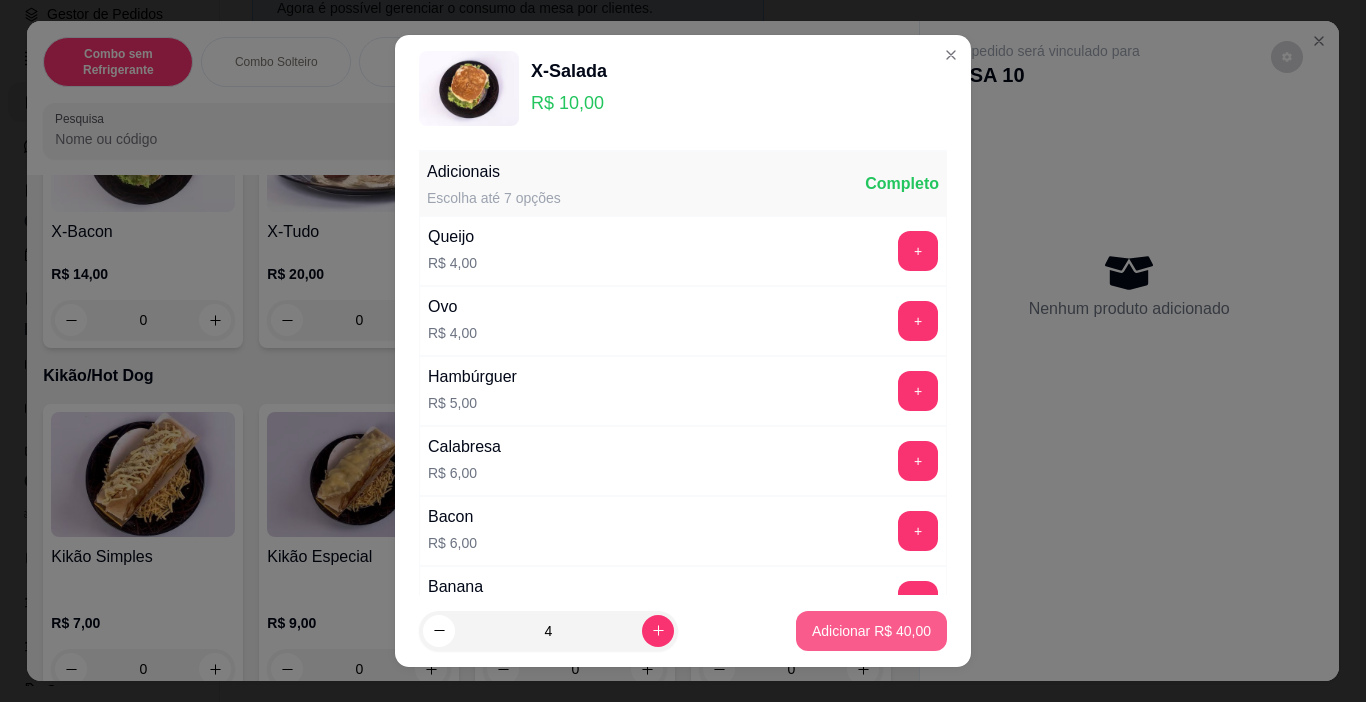 click on "Adicionar   R$ 40,00" at bounding box center (871, 631) 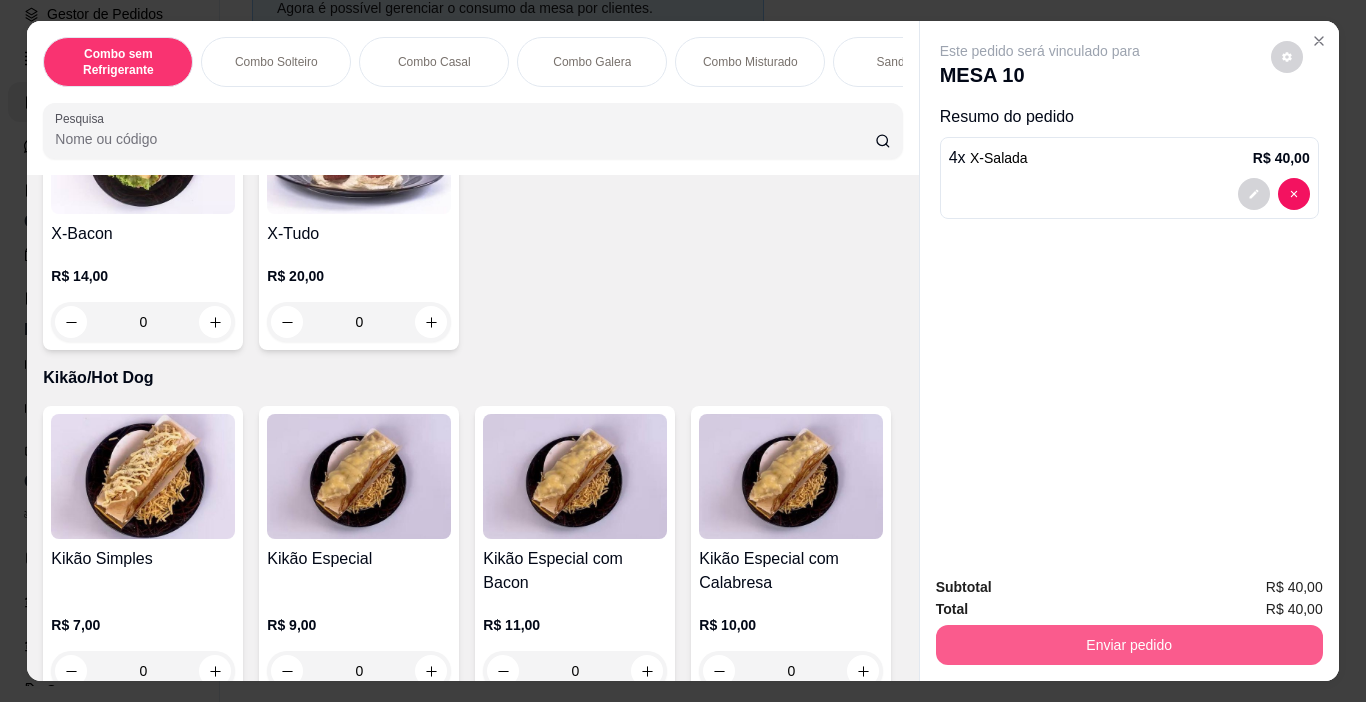 click on "Enviar pedido" at bounding box center (1129, 645) 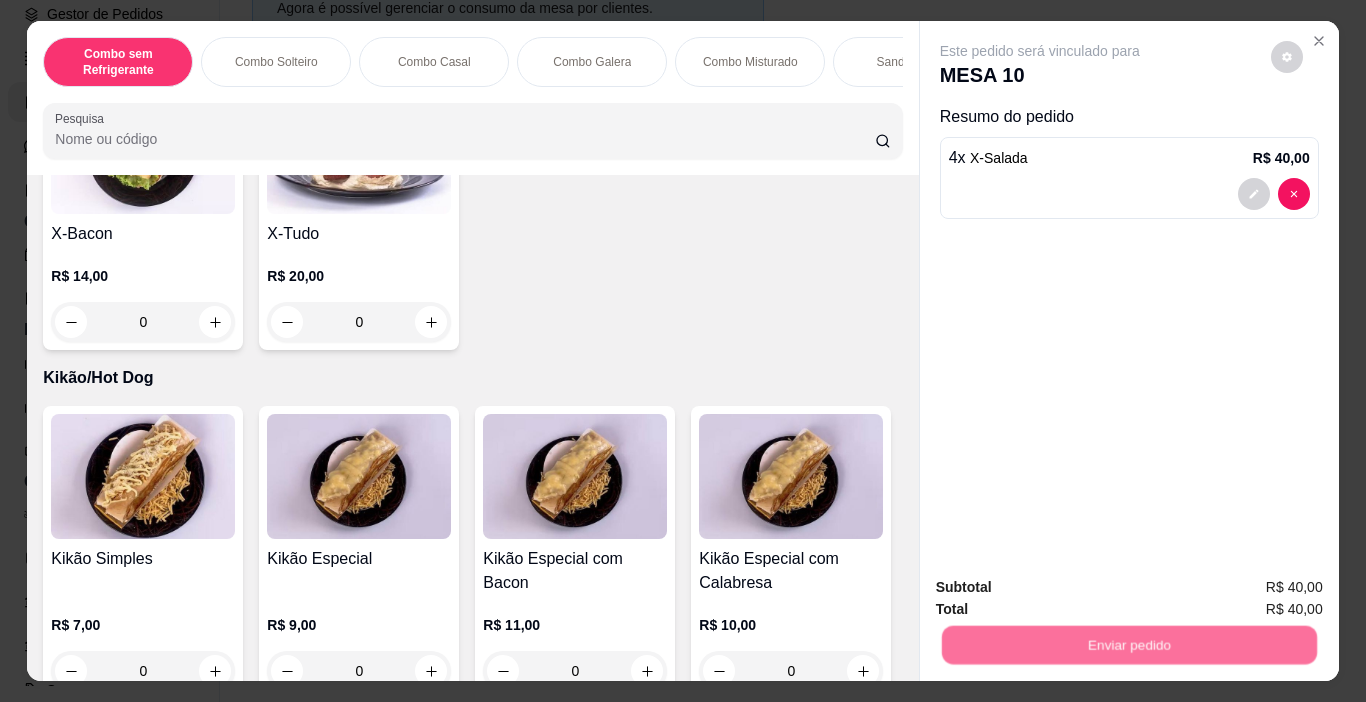 click on "Não registrar e enviar pedido" at bounding box center (1063, 588) 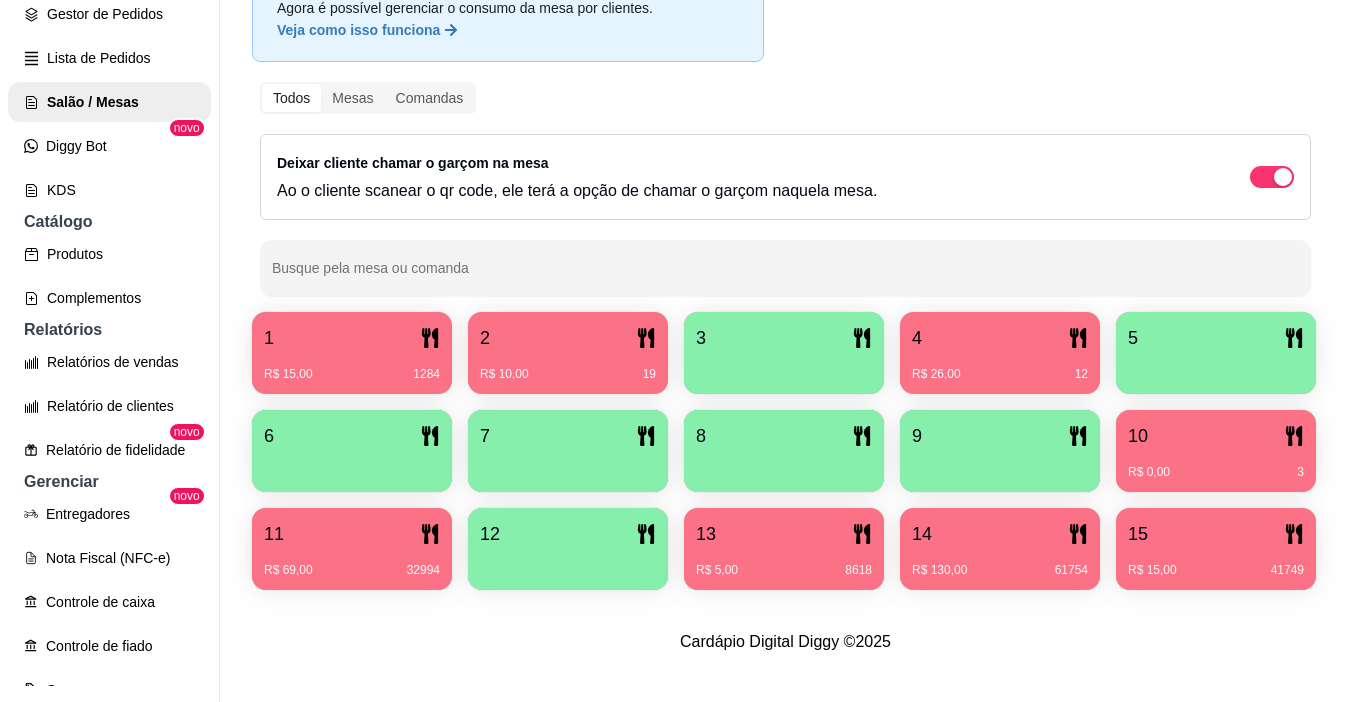 click on "1 R$ 15,00 1284 2 R$ 10,00 19 3 4 R$ 26,00 12 5 6 7 8 9 10 R$ 0,00 3 11 R$ 69,00 32994 12 13 R$ 5,00 8618 14 R$ 130,00 61754 15 R$ 15,00 41749" at bounding box center (785, 451) 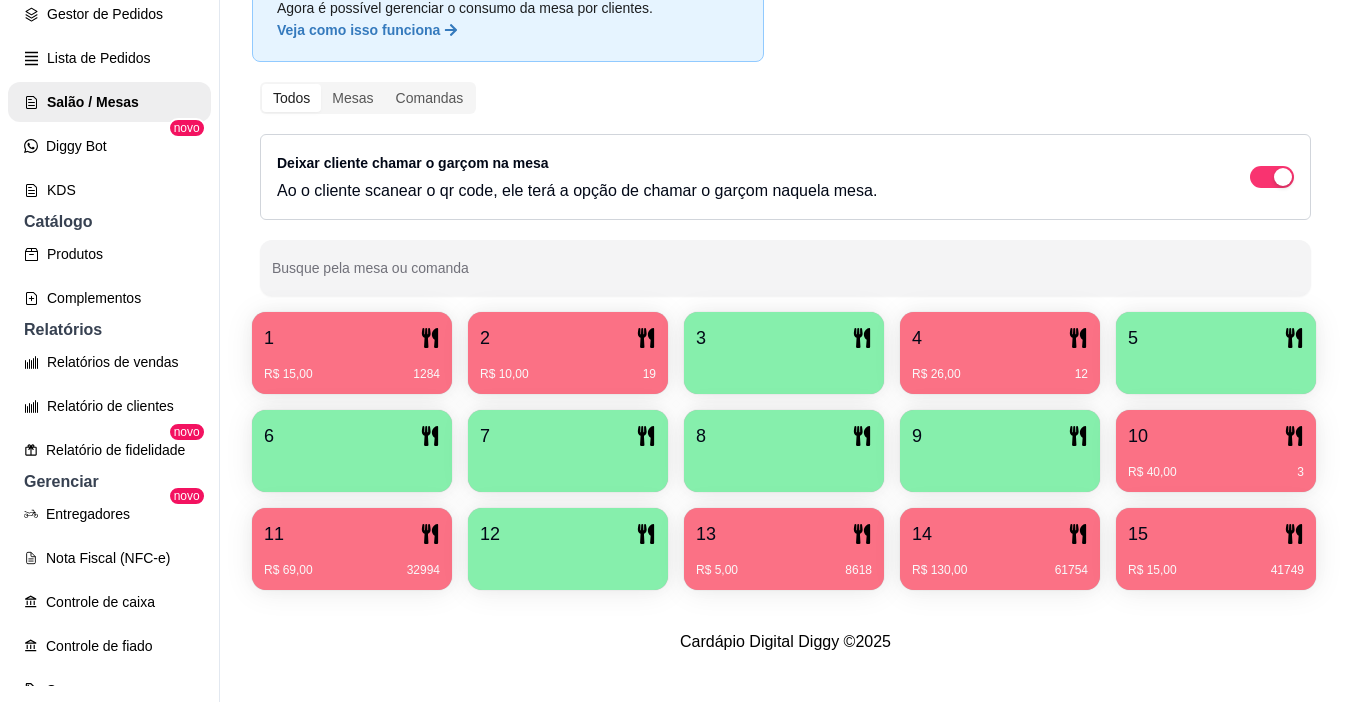 click on "R$ 26,00 12" at bounding box center (1000, 367) 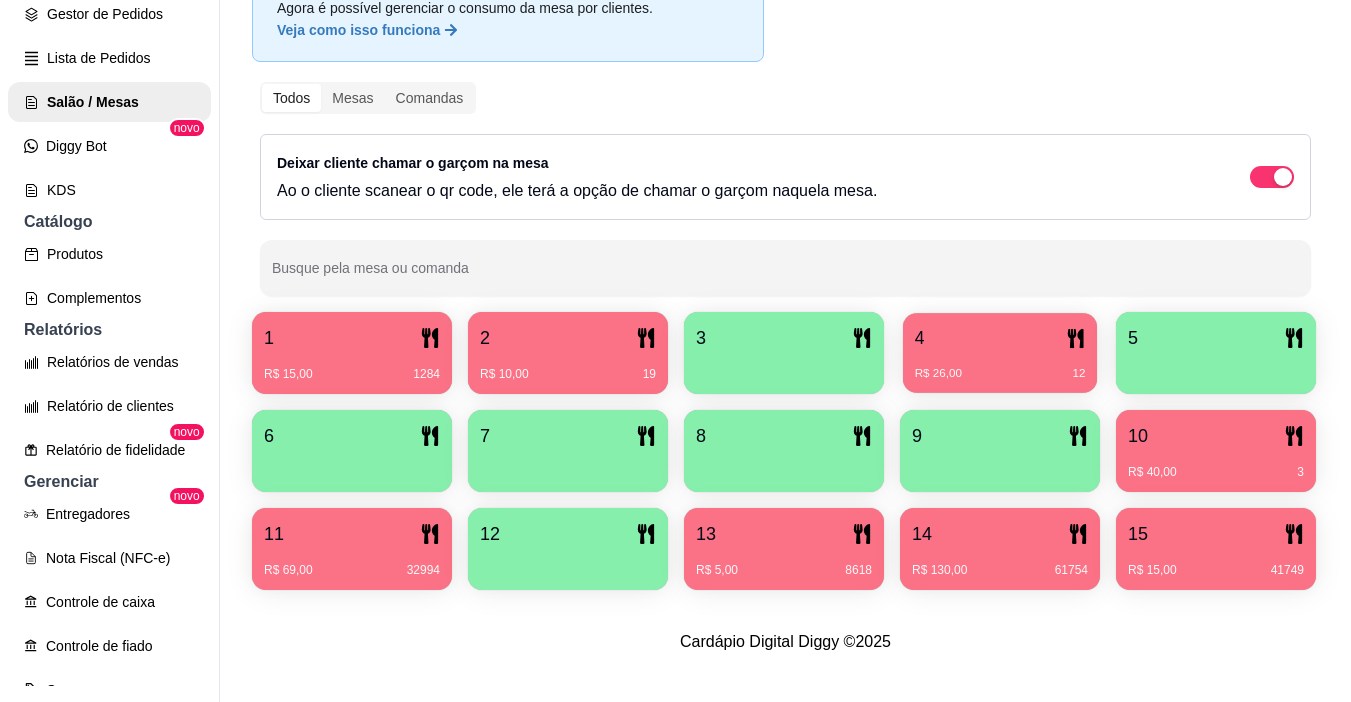 click on "R$ 26,00" at bounding box center [938, 374] 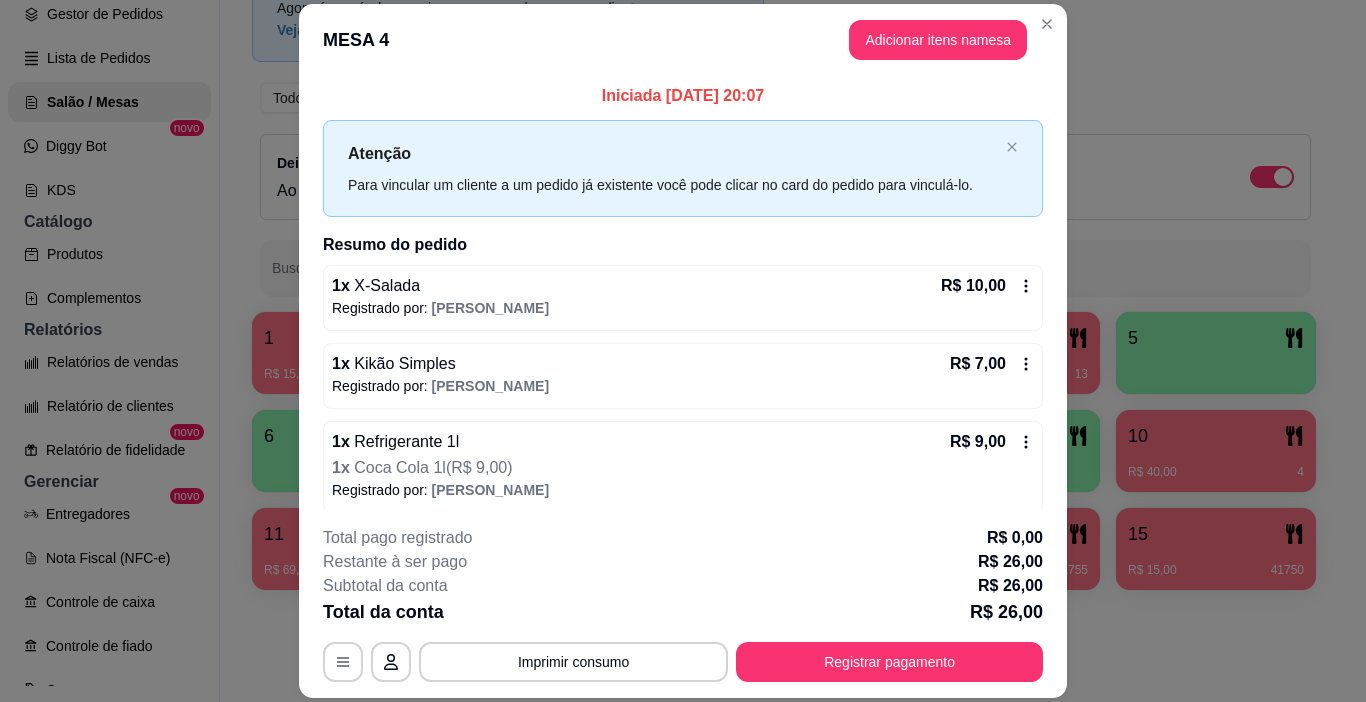scroll, scrollTop: 10, scrollLeft: 0, axis: vertical 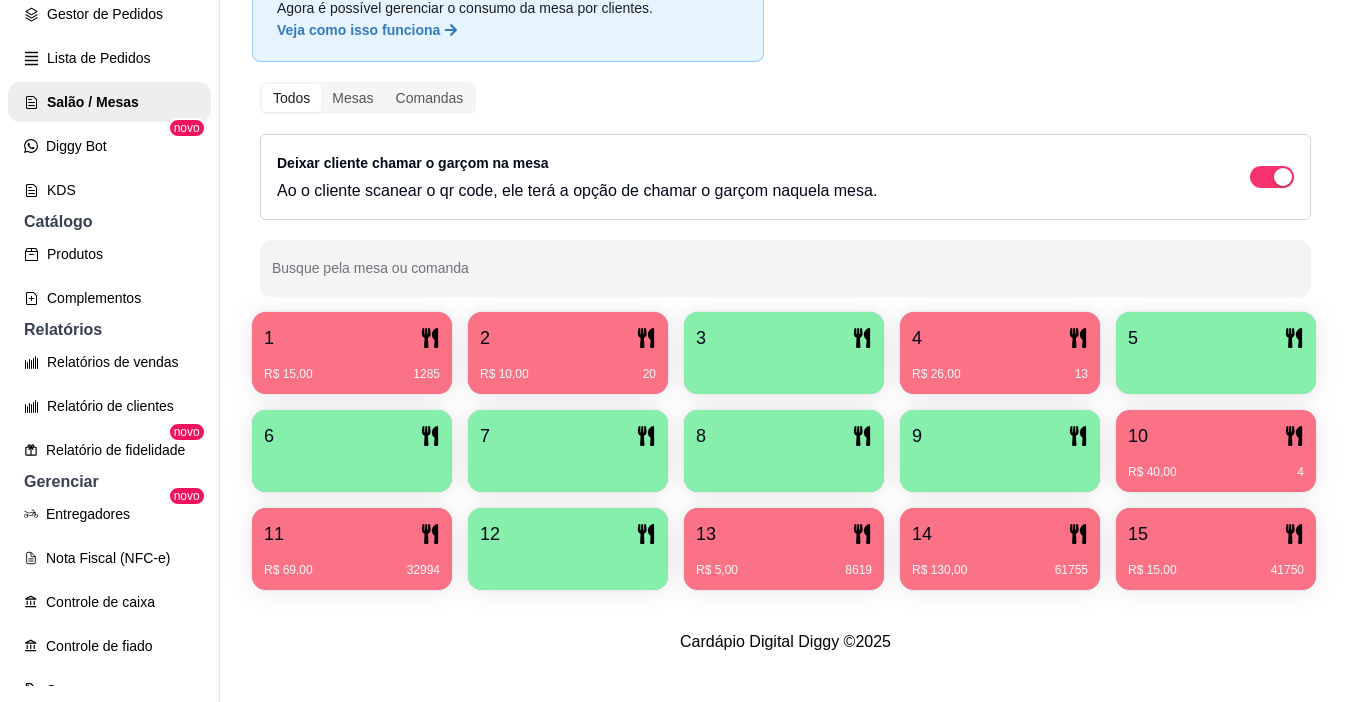 click on "2" at bounding box center (568, 338) 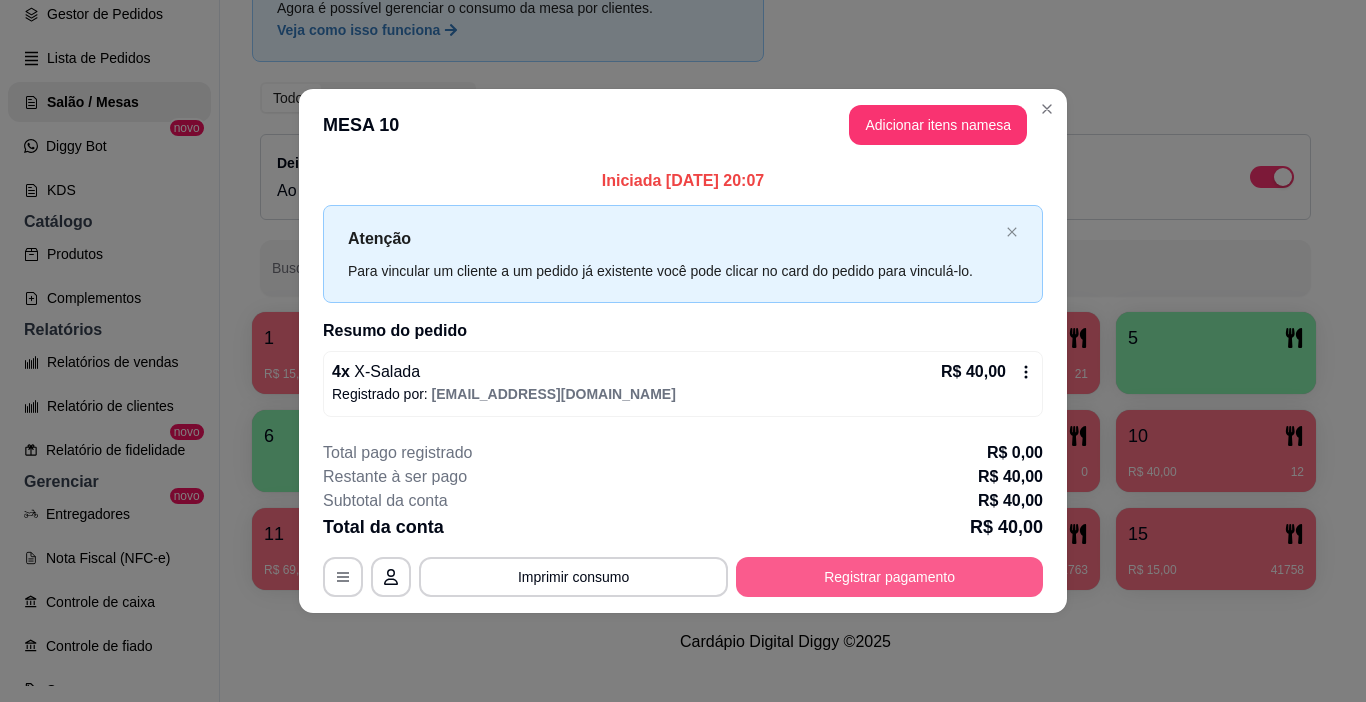click on "Registrar pagamento" at bounding box center [889, 577] 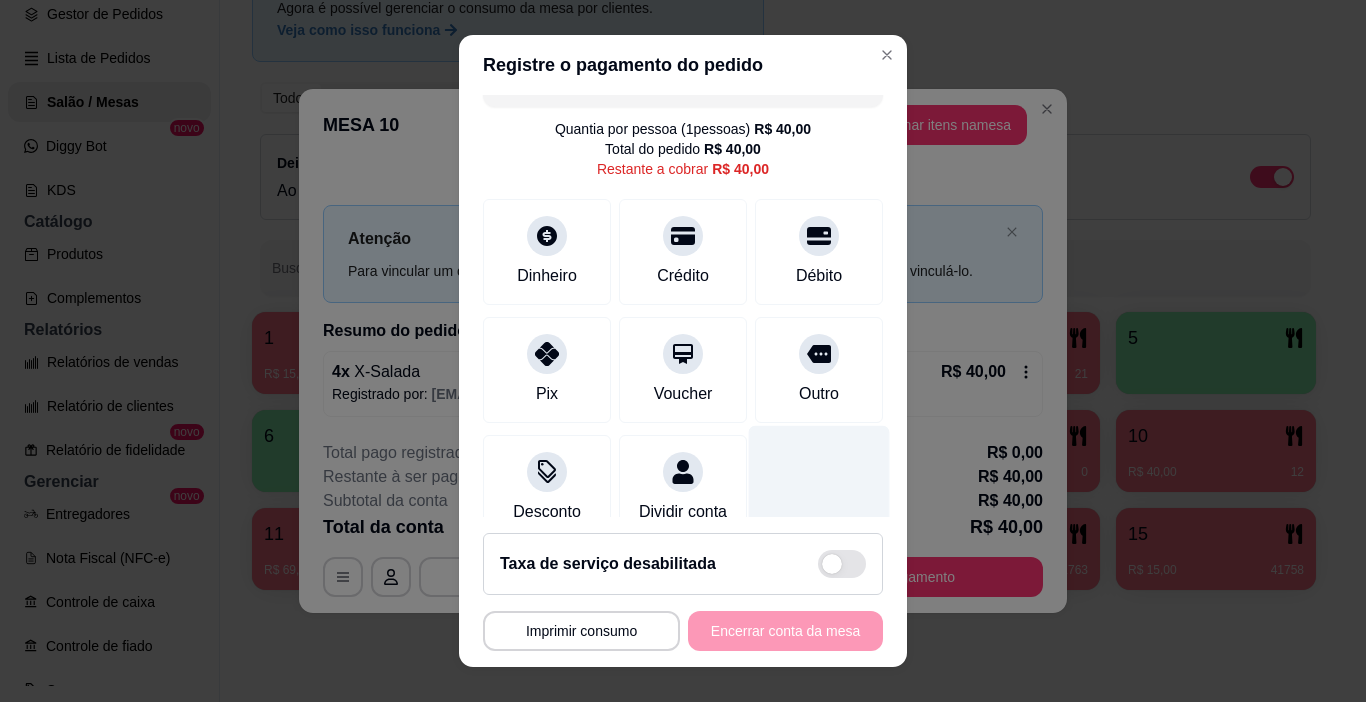 scroll, scrollTop: 92, scrollLeft: 0, axis: vertical 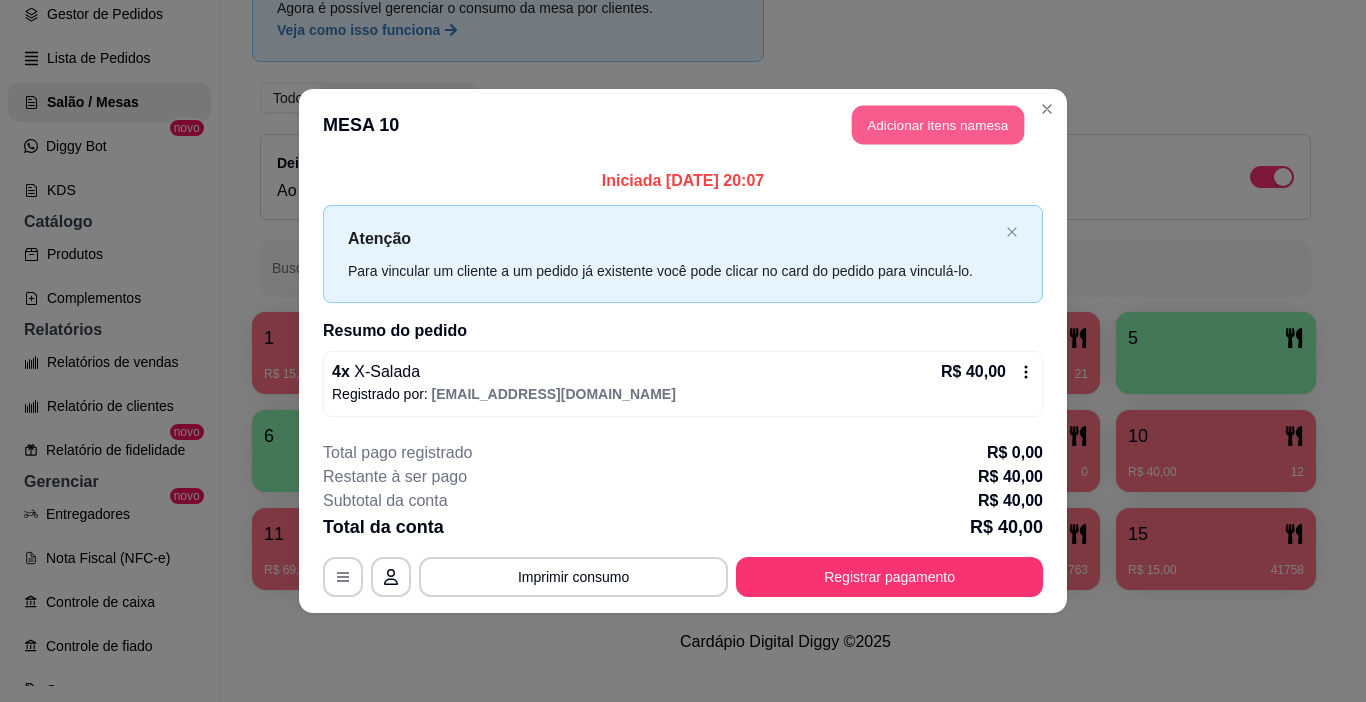 click on "Adicionar itens na  mesa" at bounding box center [938, 125] 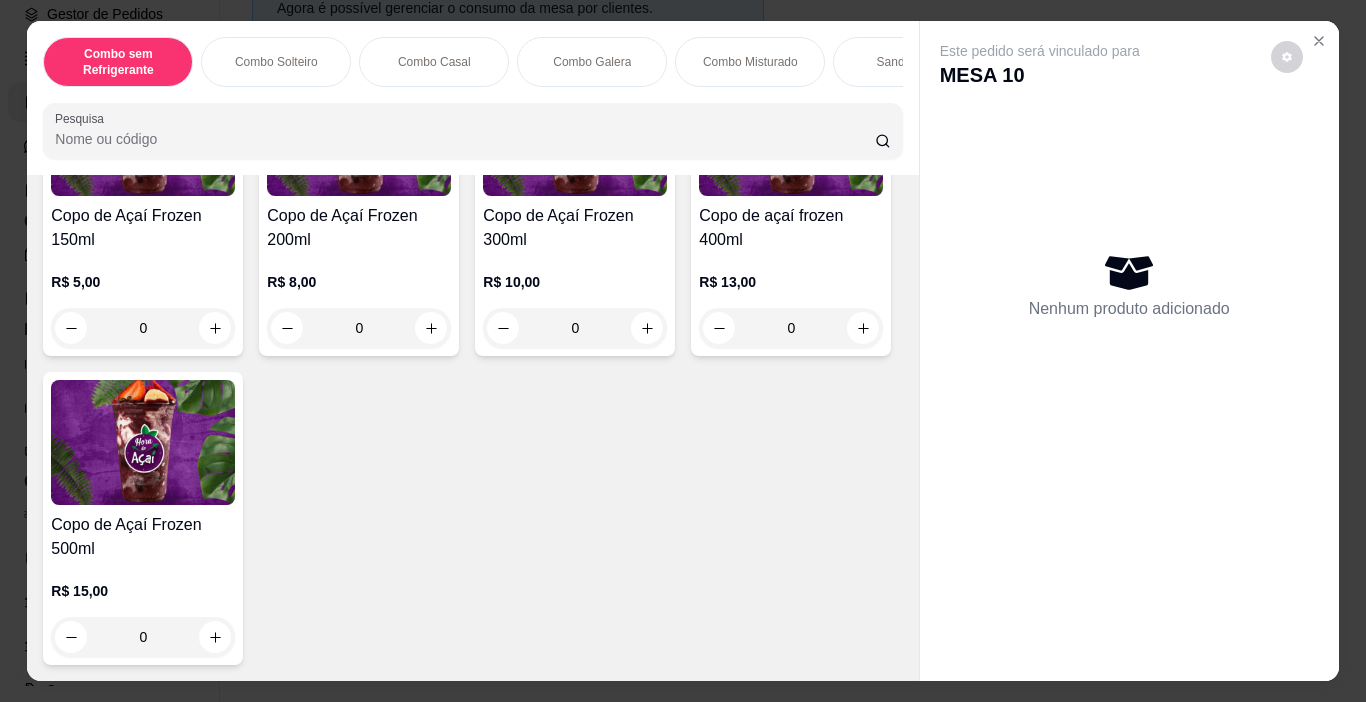 scroll, scrollTop: 4700, scrollLeft: 0, axis: vertical 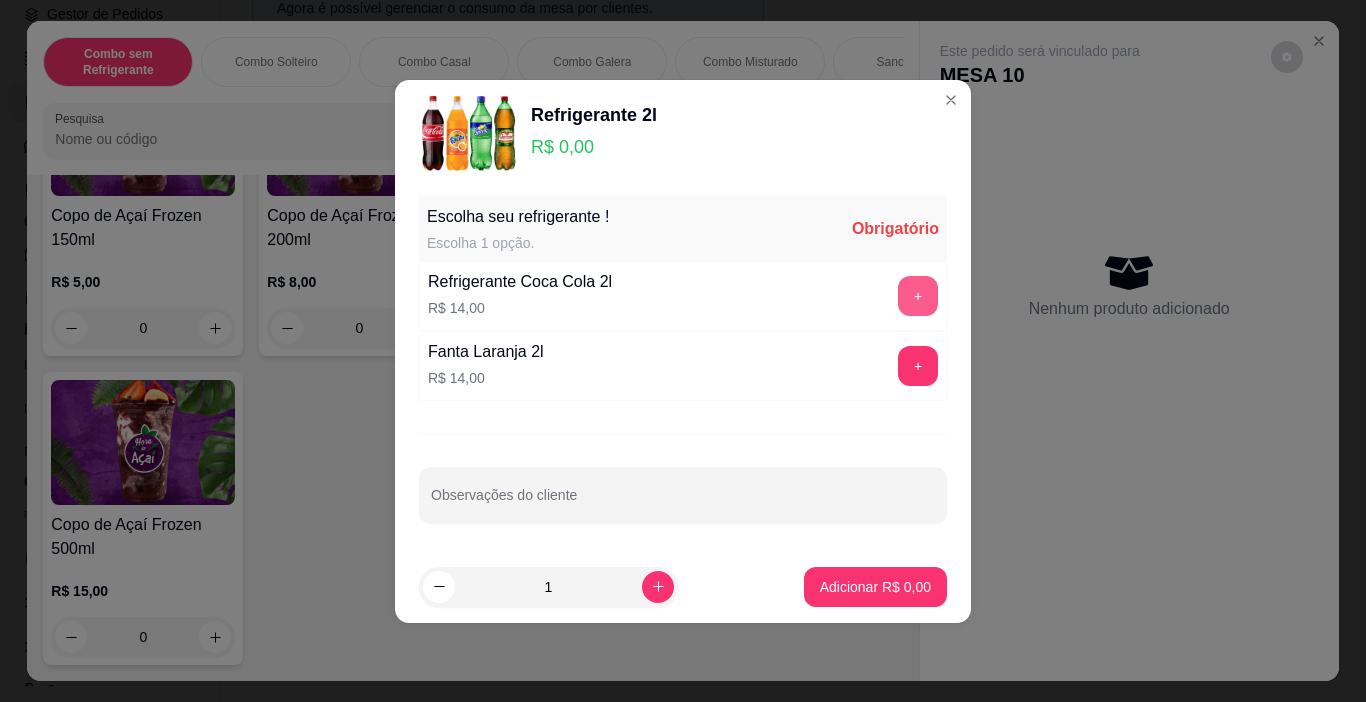 click on "+" at bounding box center [918, 296] 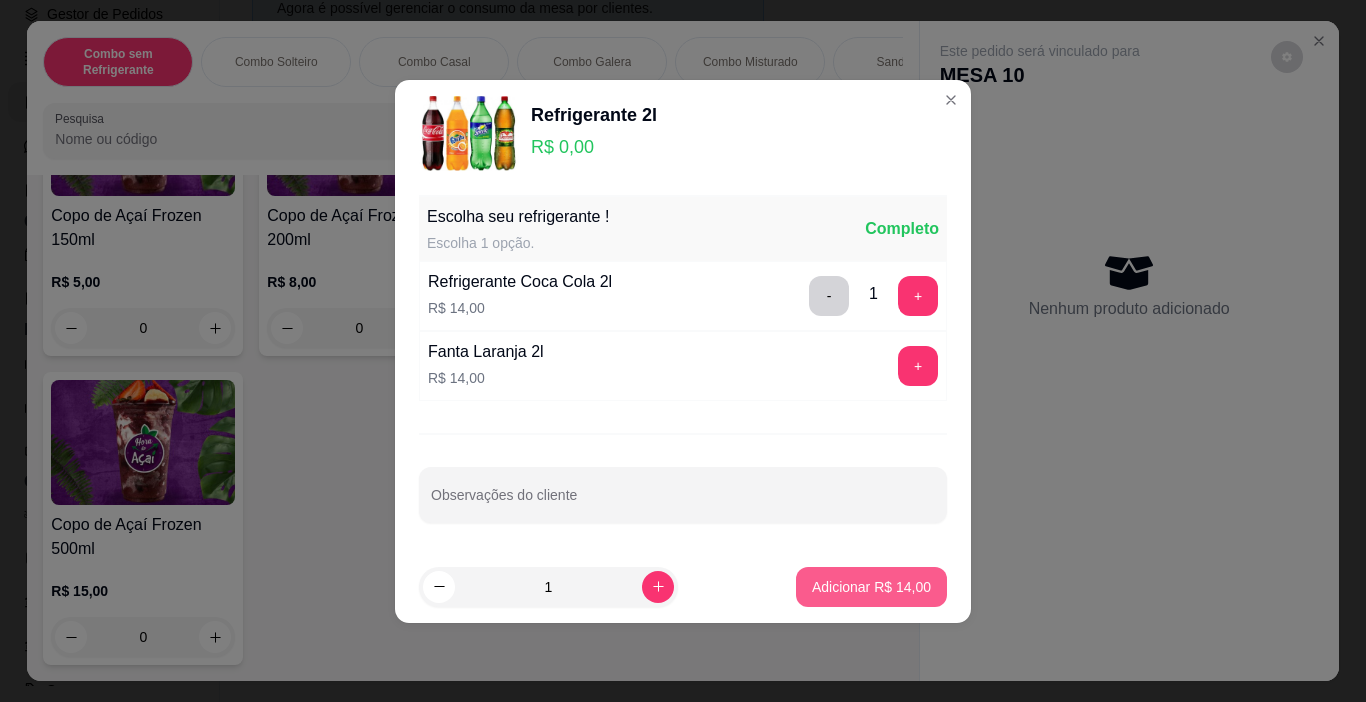 click on "Adicionar   R$ 14,00" at bounding box center [871, 587] 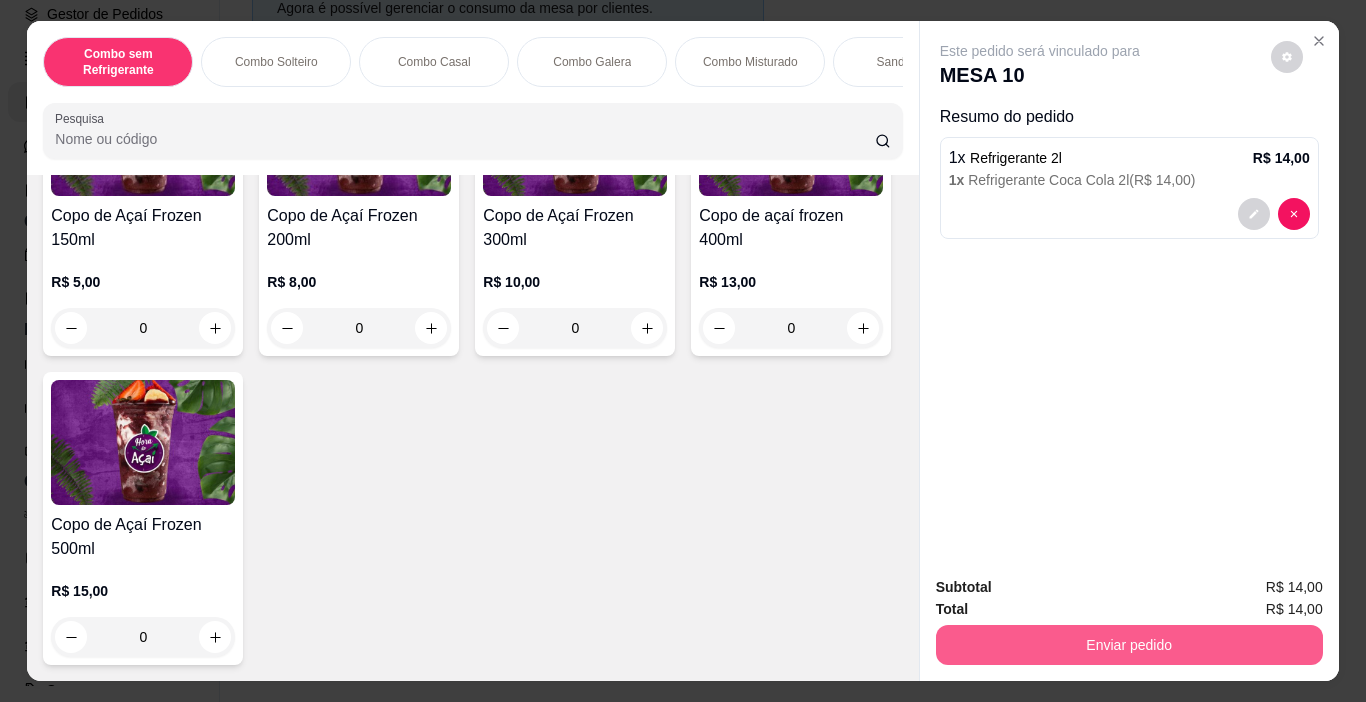 click on "Enviar pedido" at bounding box center [1129, 645] 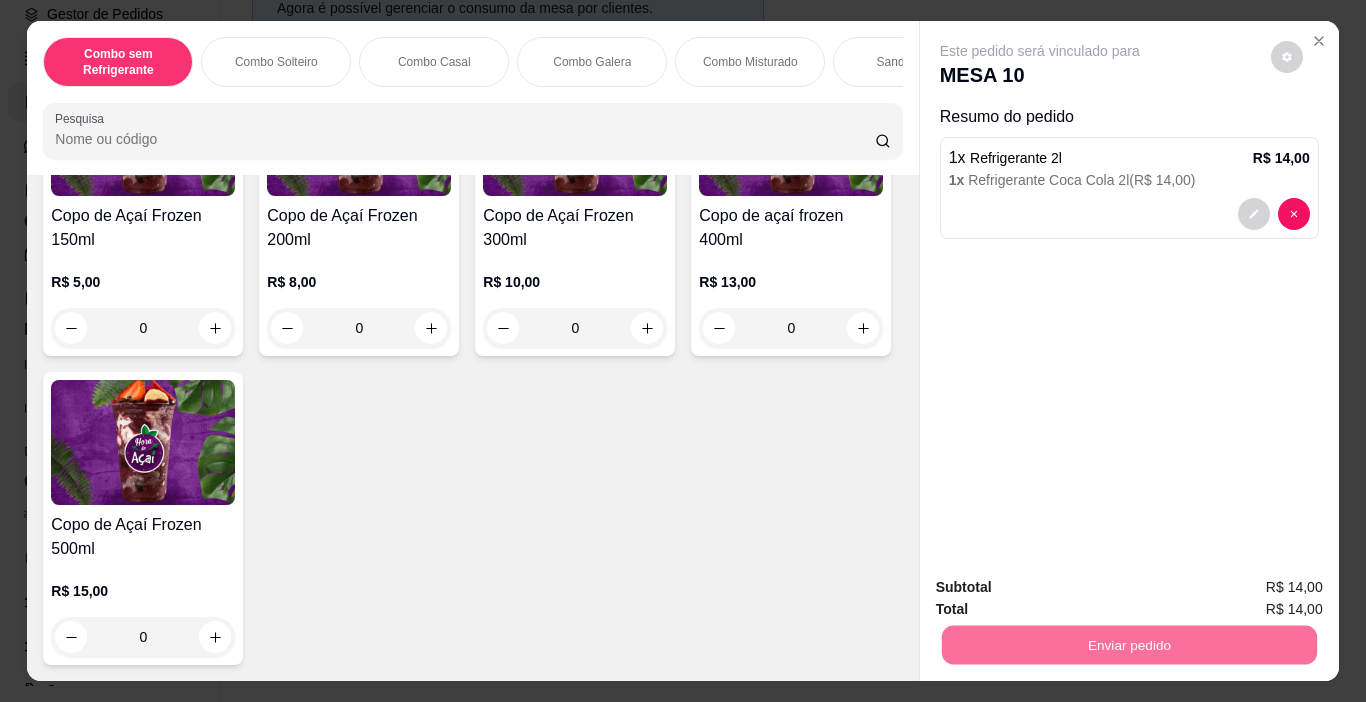 click on "Não registrar e enviar pedido" at bounding box center (1063, 588) 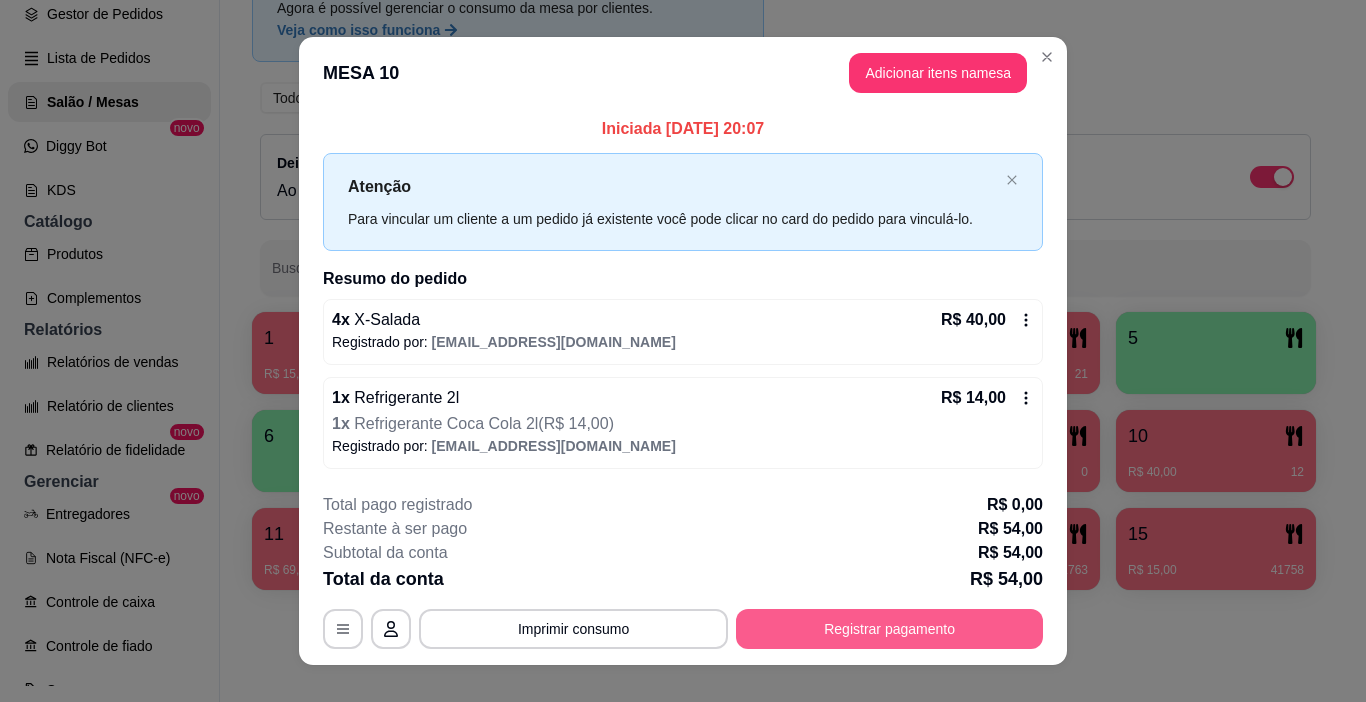 click on "Registrar pagamento" at bounding box center (889, 629) 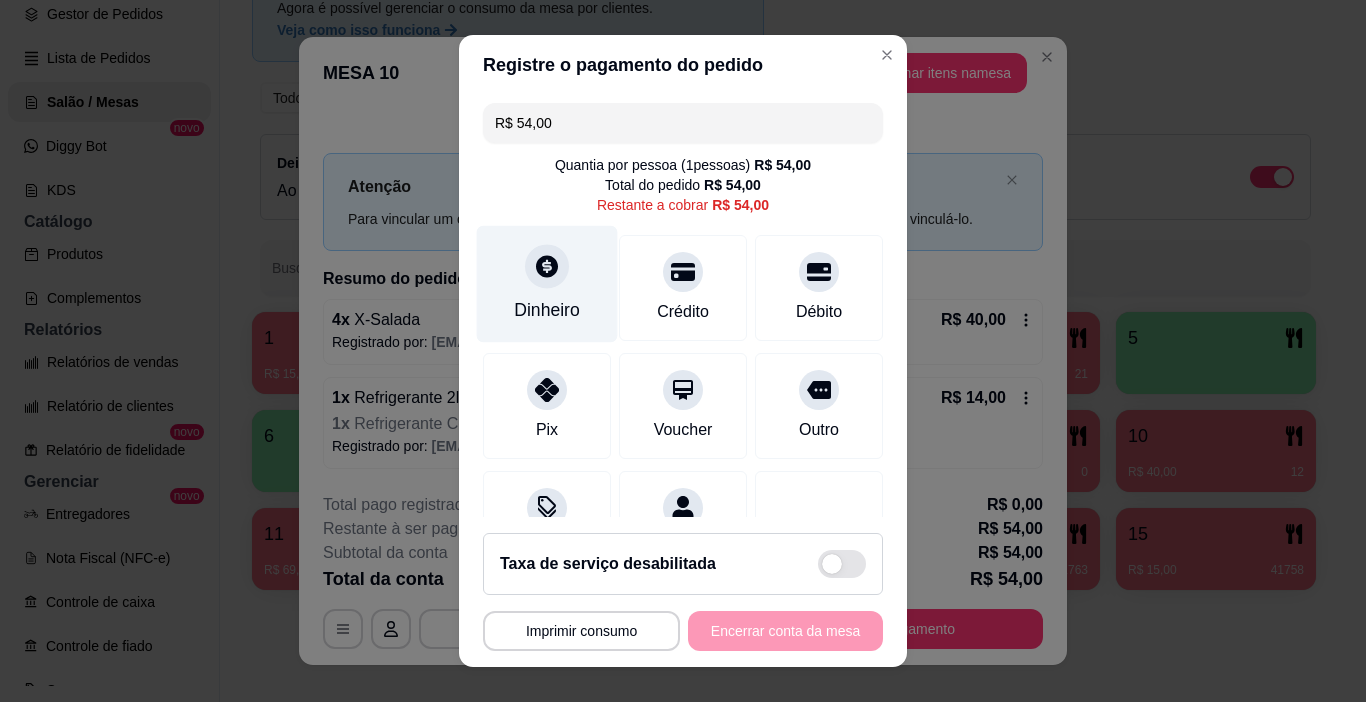 click 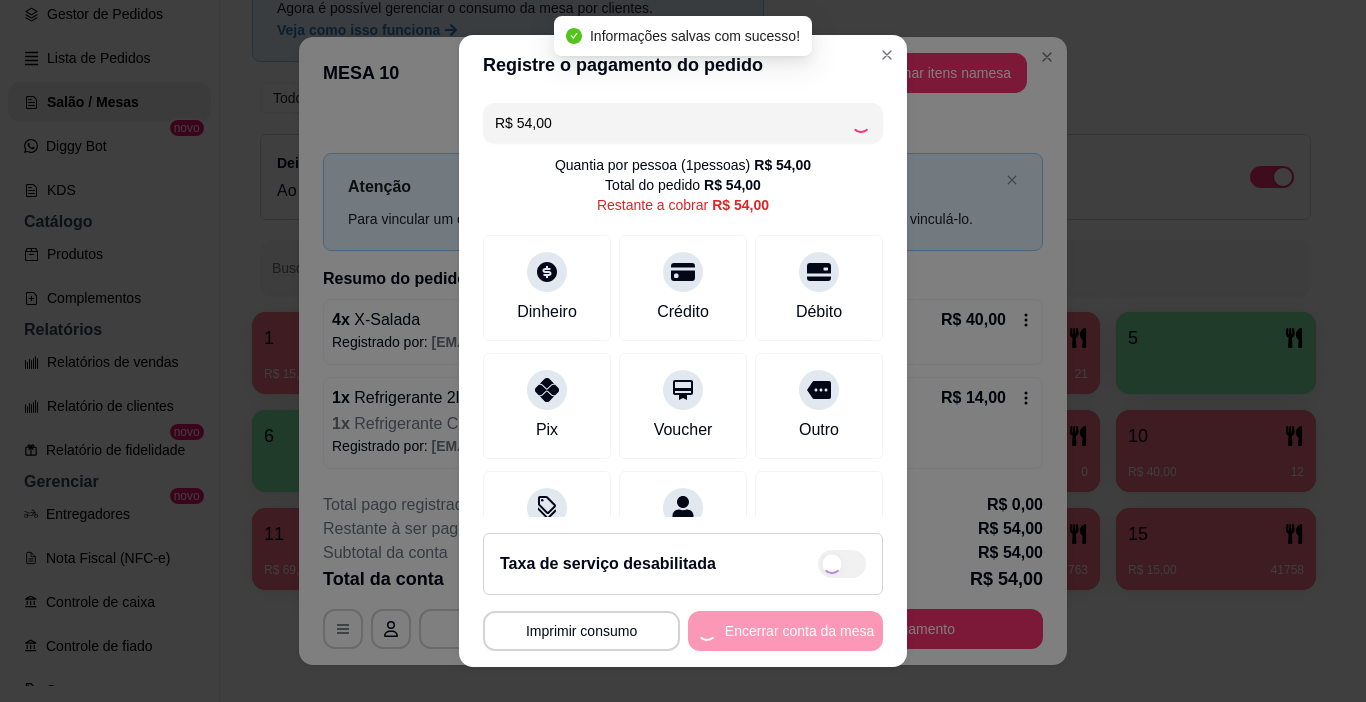 type on "R$ 0,00" 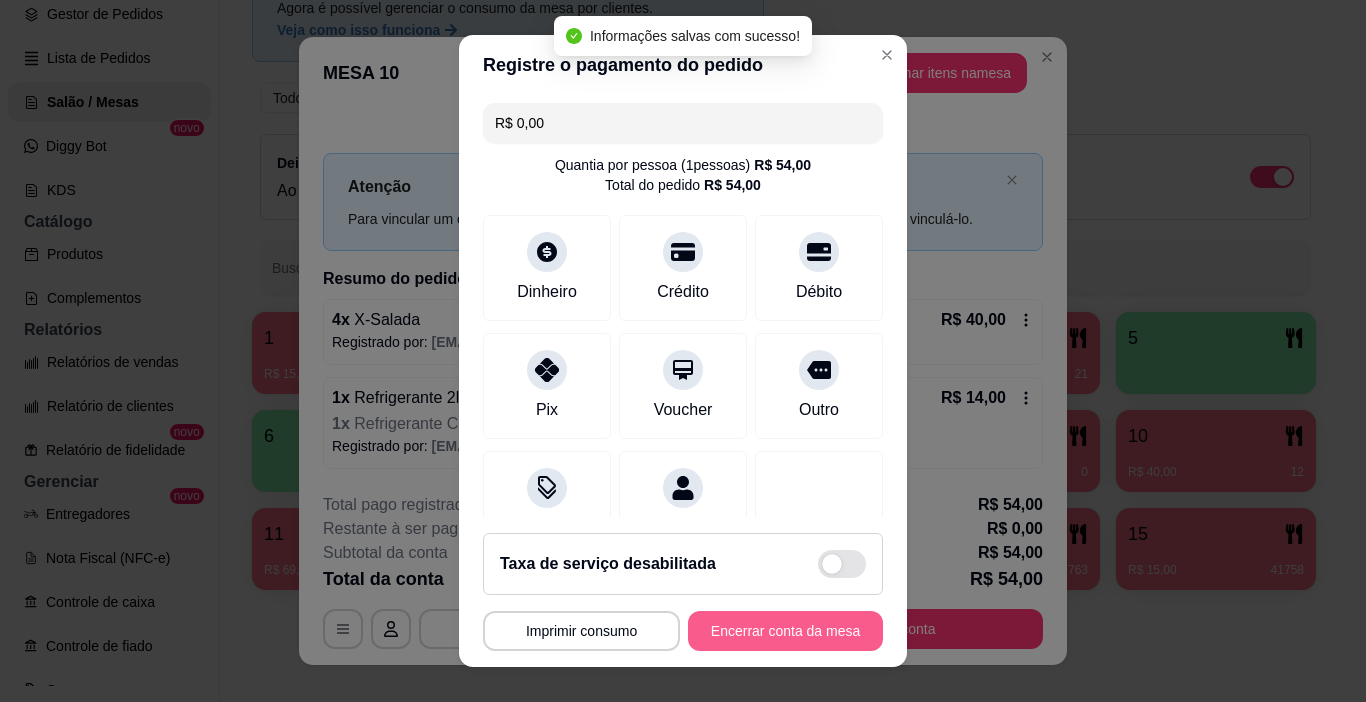 click on "Encerrar conta da mesa" at bounding box center (785, 631) 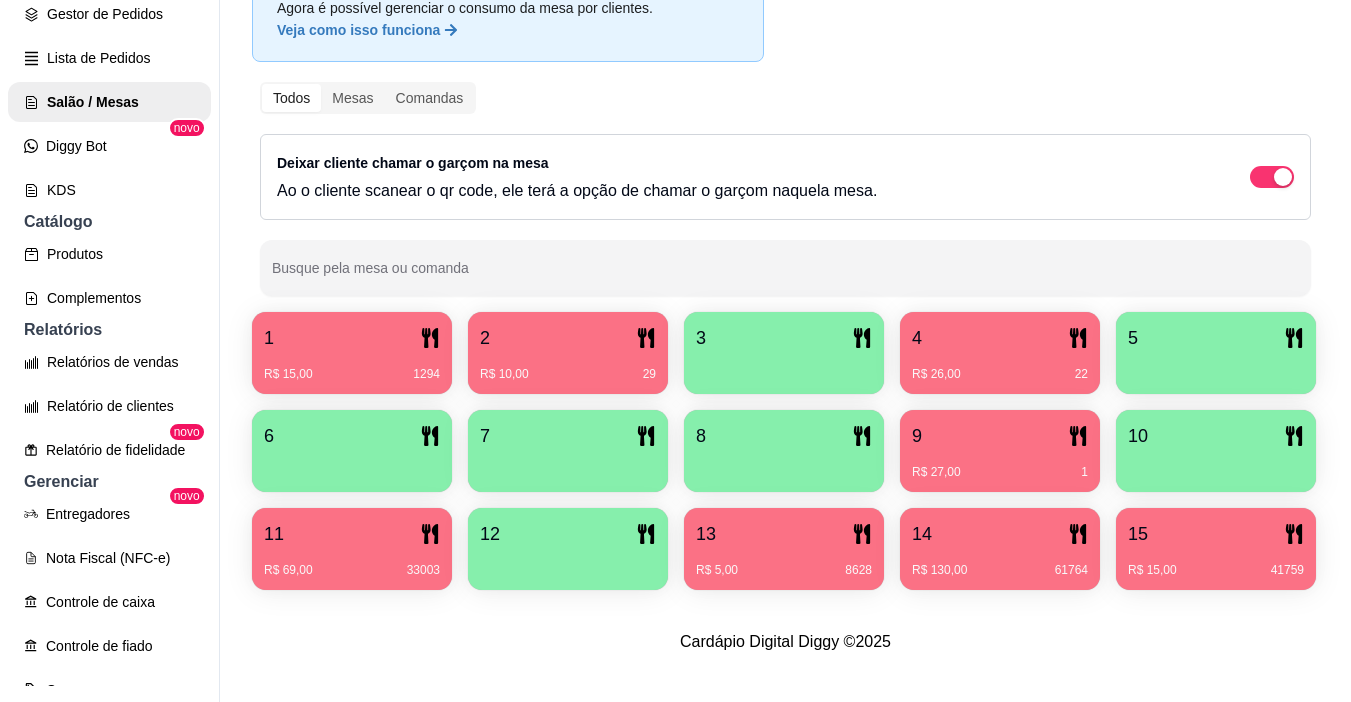 click on "R$ 26,00 22" at bounding box center [1000, 367] 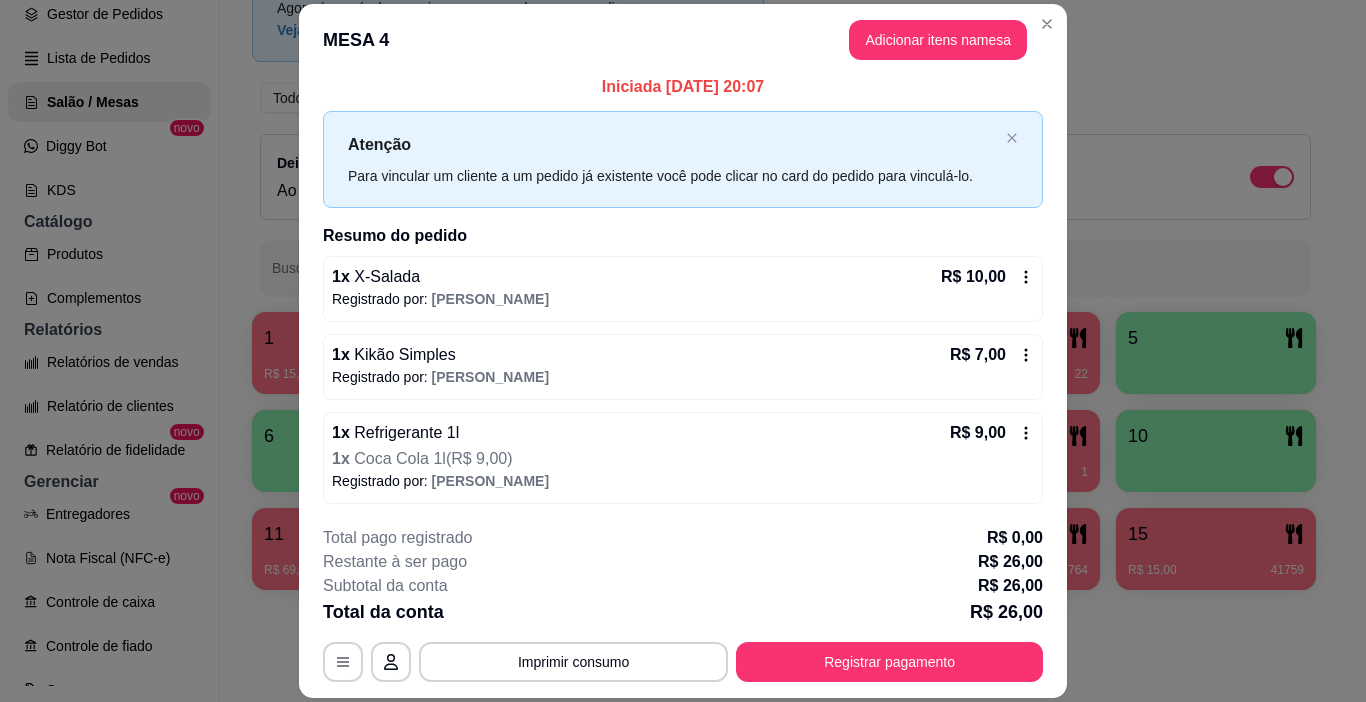 scroll, scrollTop: 10, scrollLeft: 0, axis: vertical 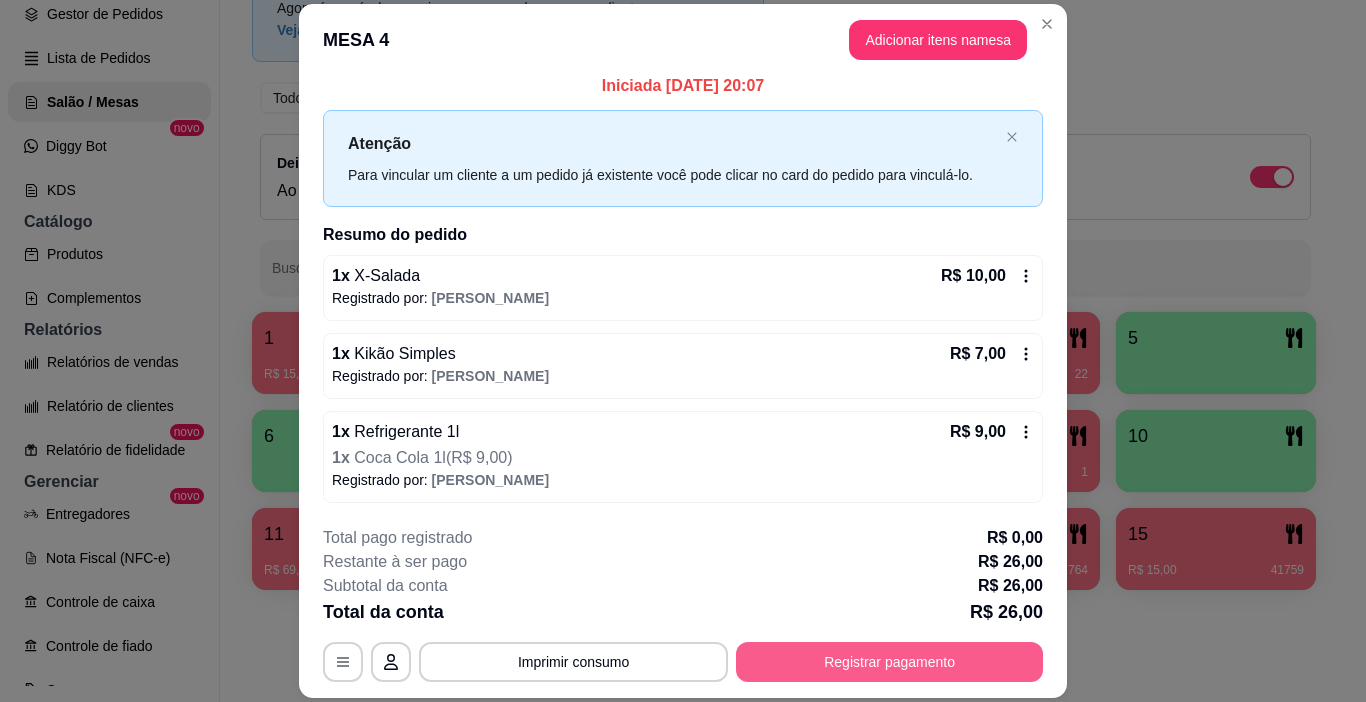 click on "Registrar pagamento" at bounding box center (889, 662) 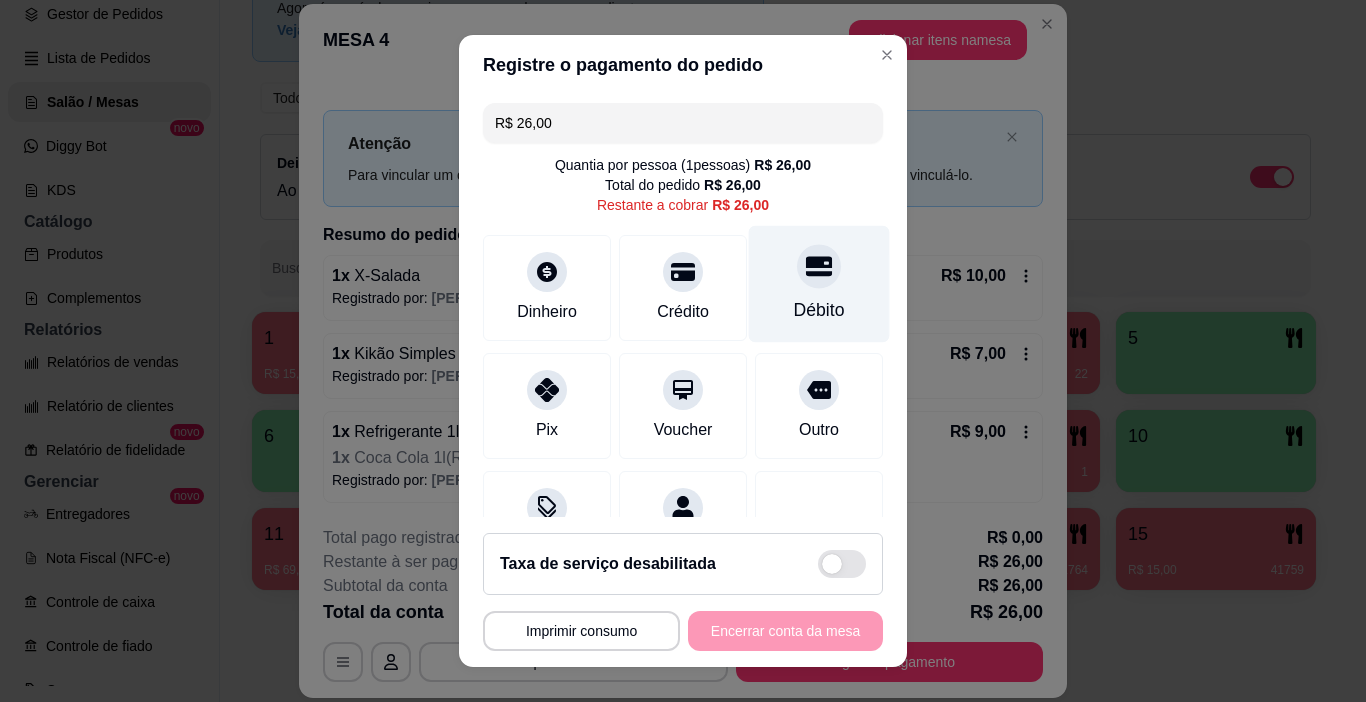 click on "Débito" at bounding box center [819, 284] 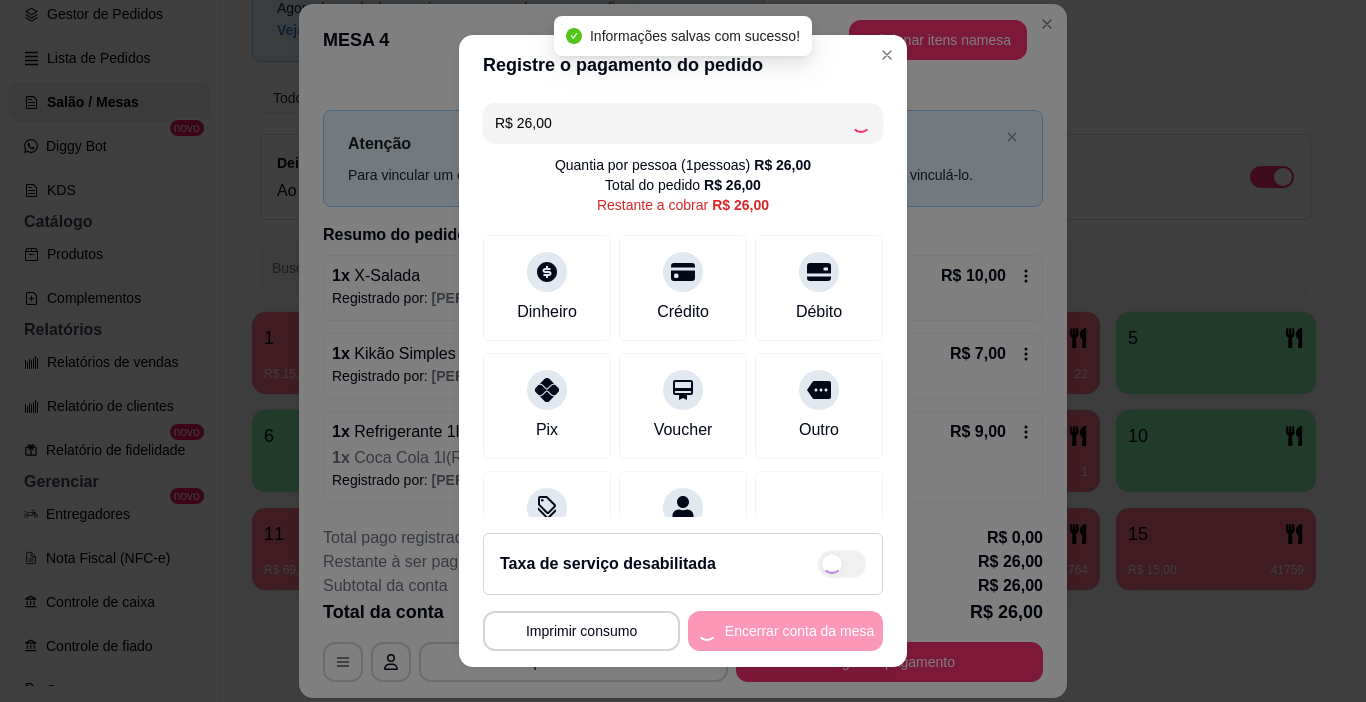 type on "R$ 0,00" 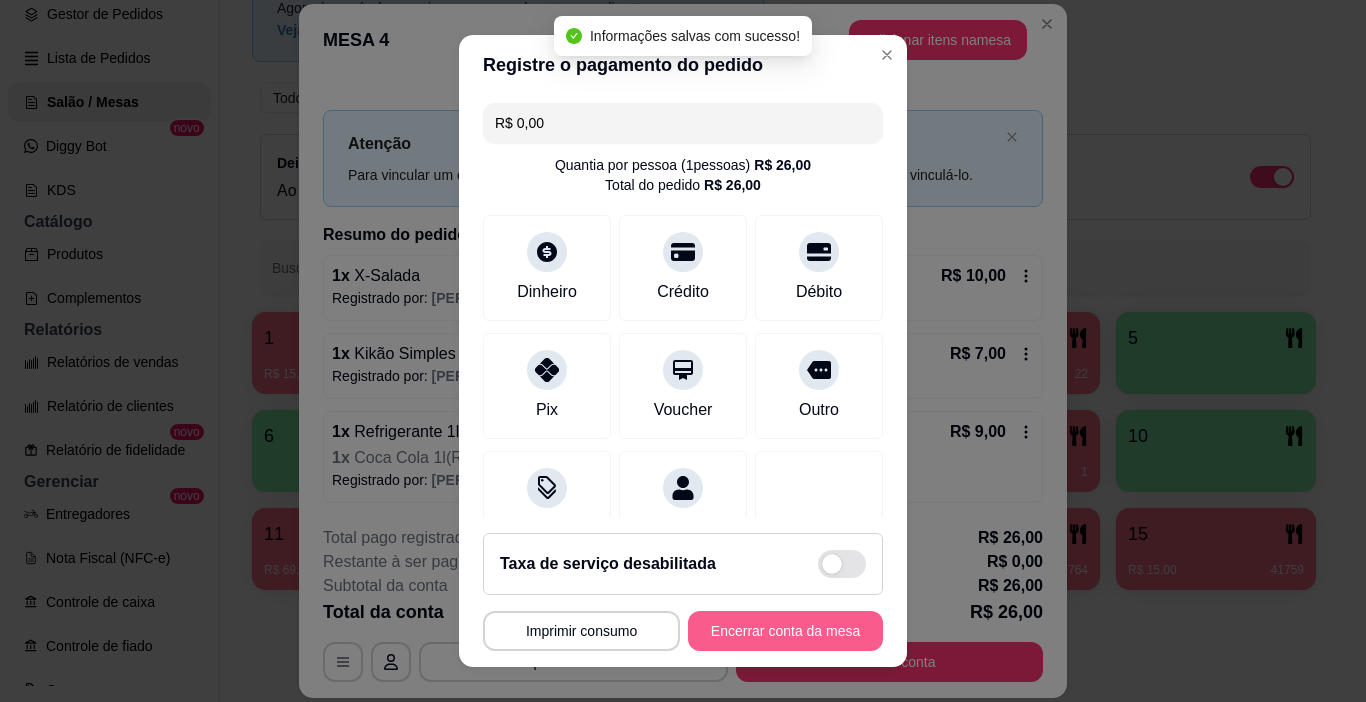 click on "Encerrar conta da mesa" at bounding box center [785, 631] 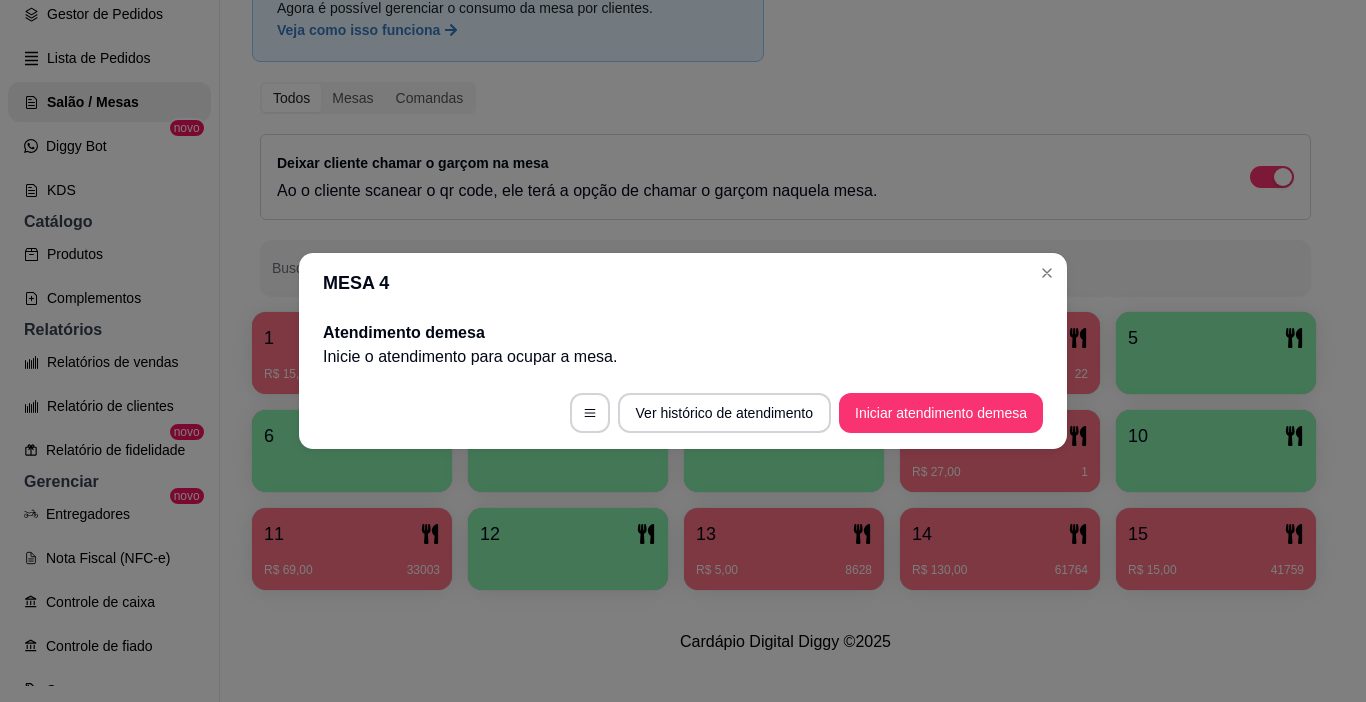 scroll, scrollTop: 0, scrollLeft: 0, axis: both 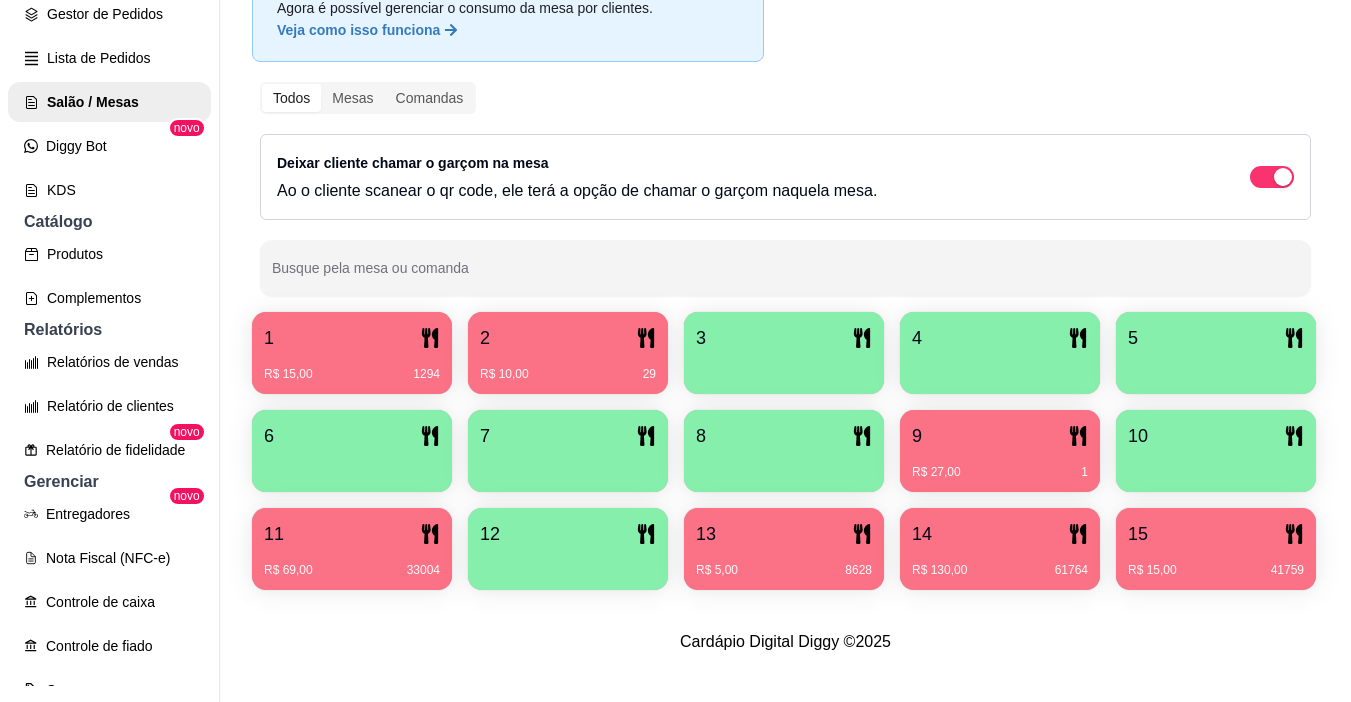 click at bounding box center (784, 367) 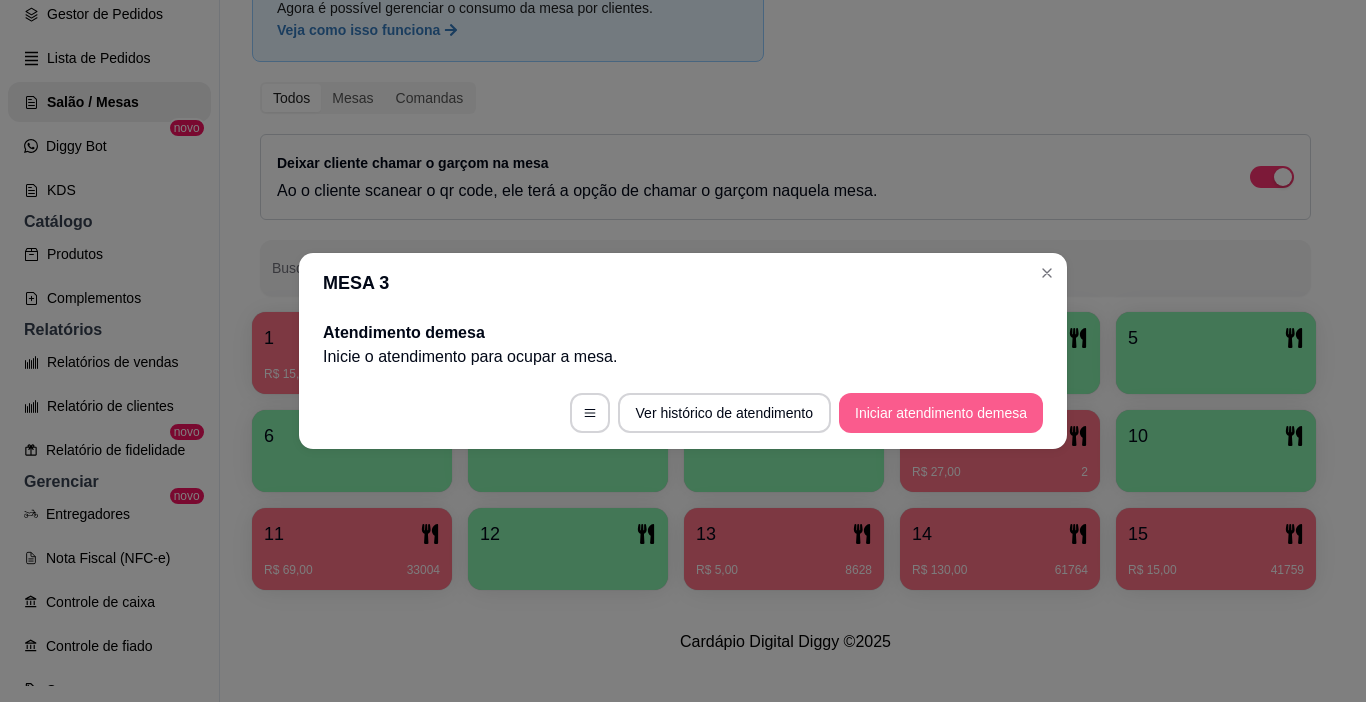 click on "Iniciar atendimento de  mesa" at bounding box center (941, 413) 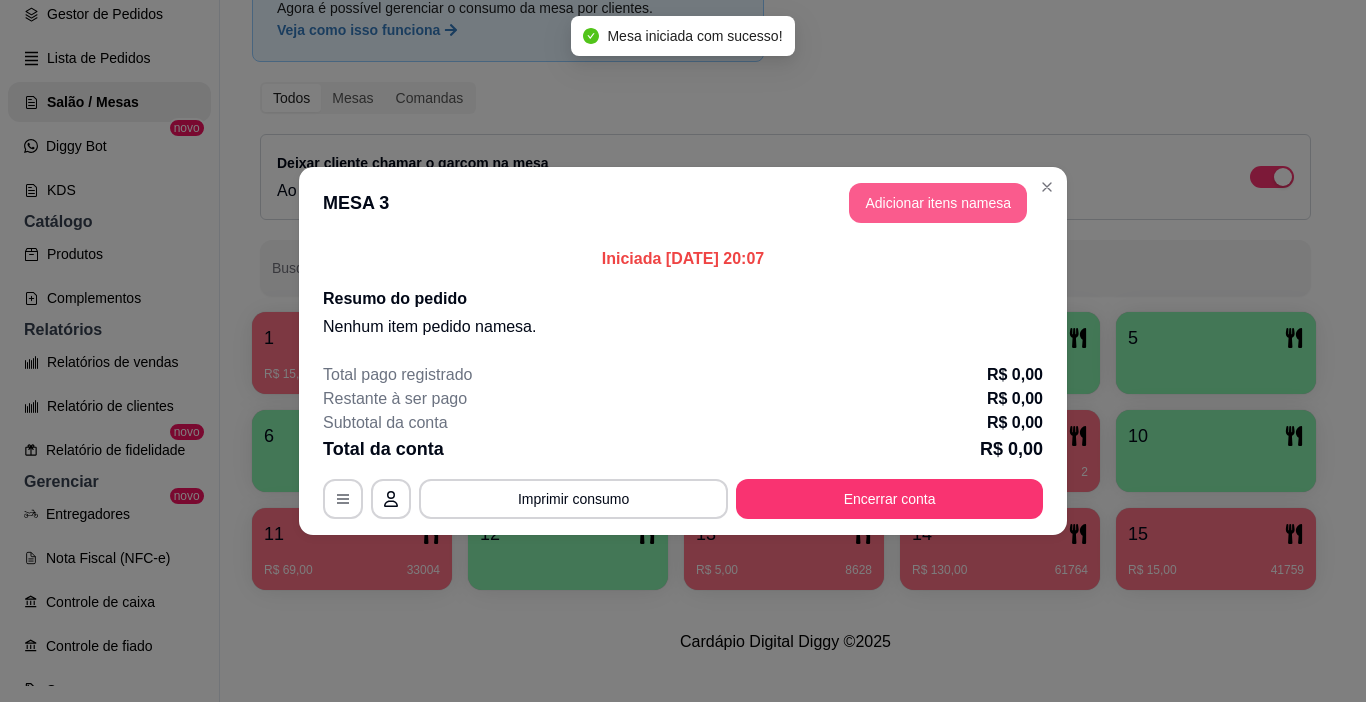 click on "Adicionar itens na  mesa" at bounding box center (938, 203) 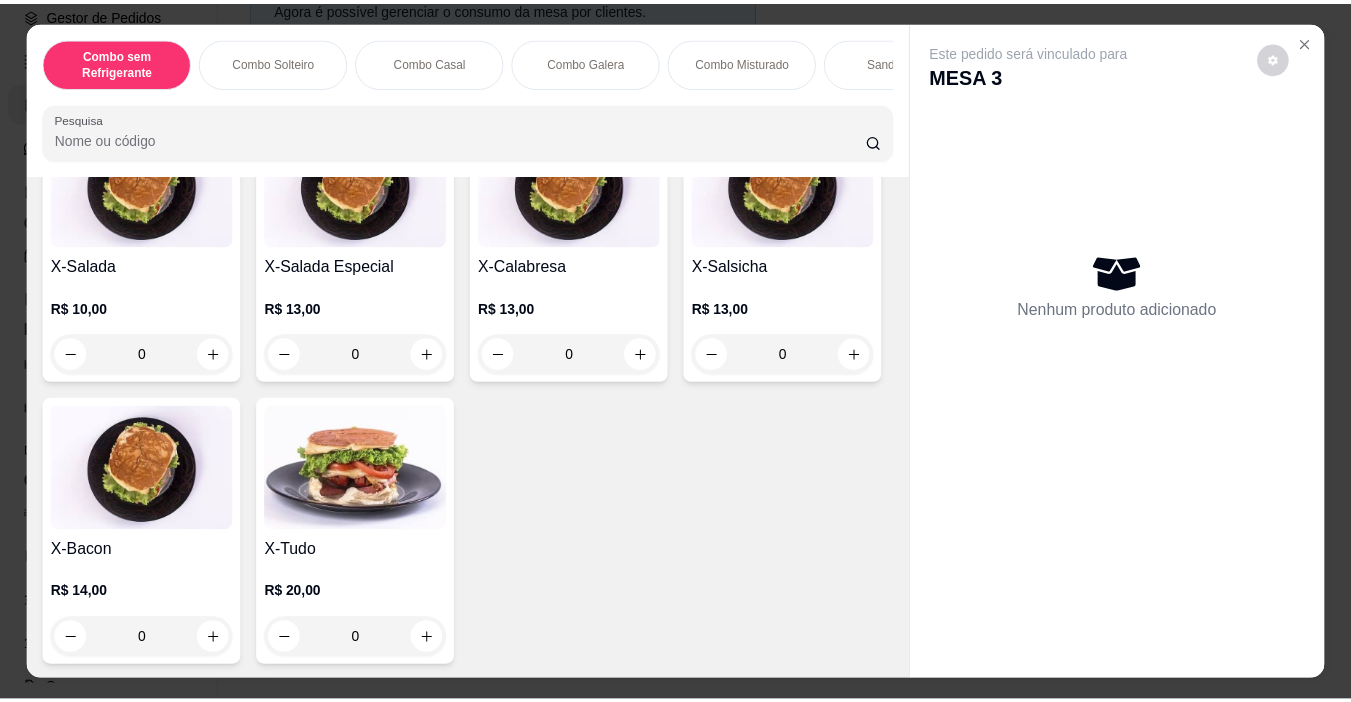 scroll, scrollTop: 3100, scrollLeft: 0, axis: vertical 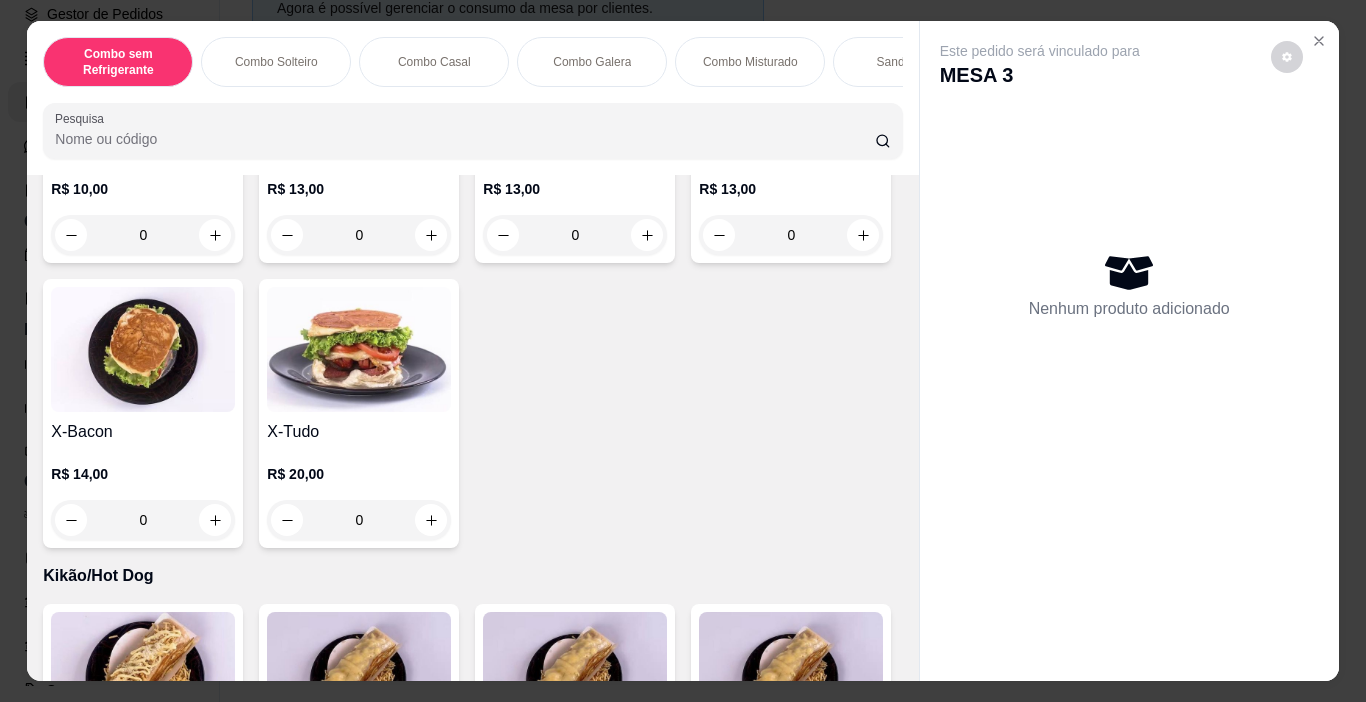 click at bounding box center (143, 64) 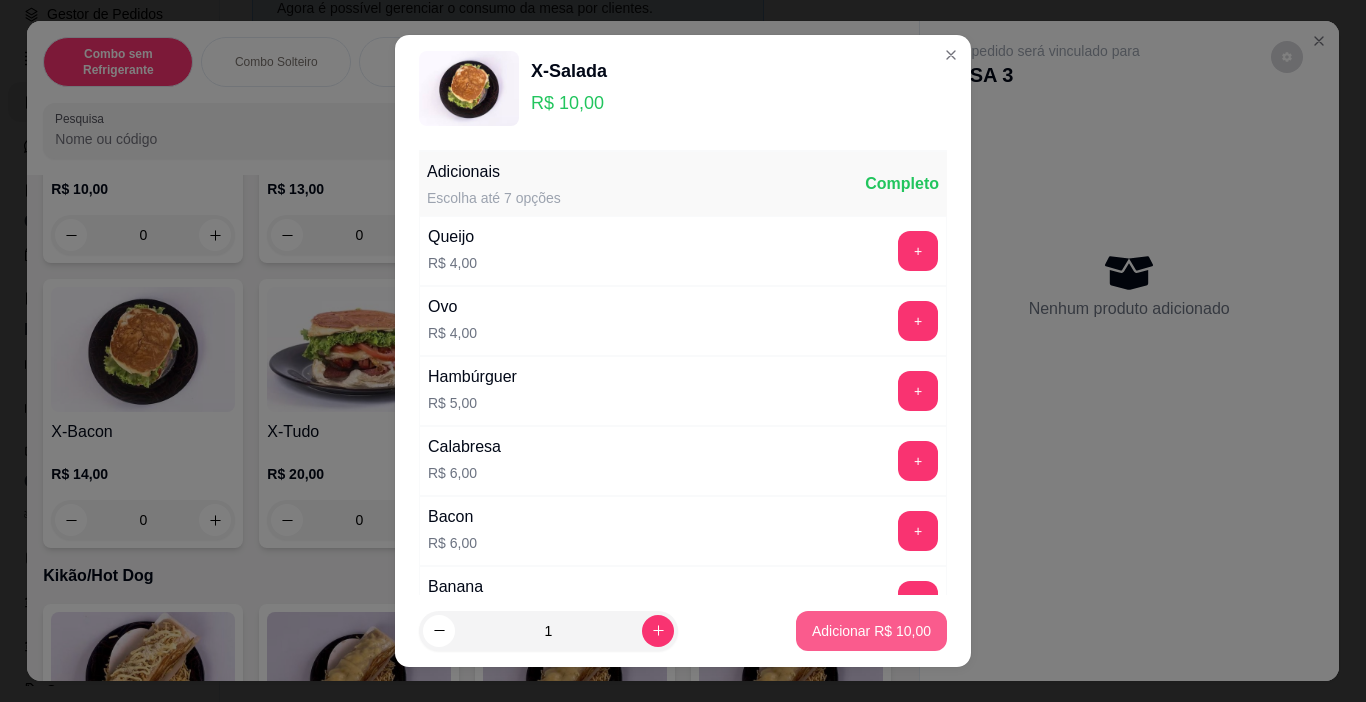 click on "Adicionar   R$ 10,00" at bounding box center [871, 631] 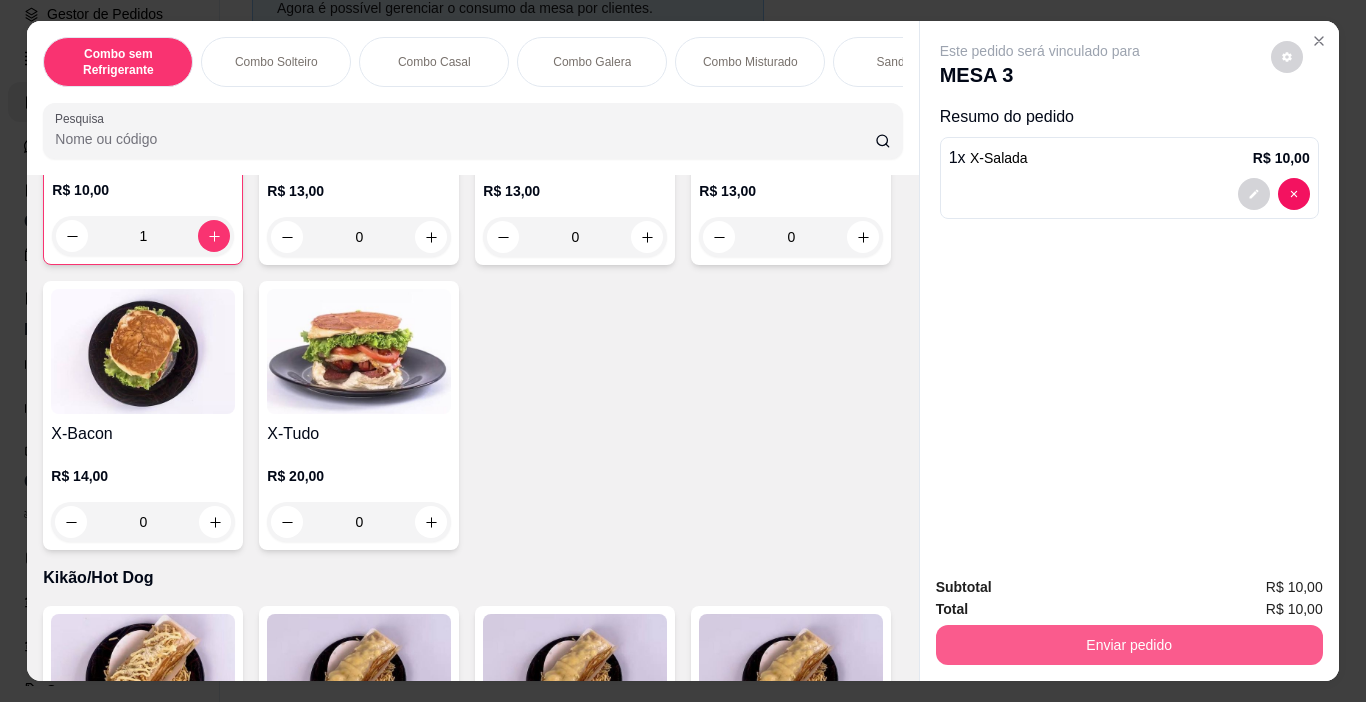 click on "Enviar pedido" at bounding box center [1129, 645] 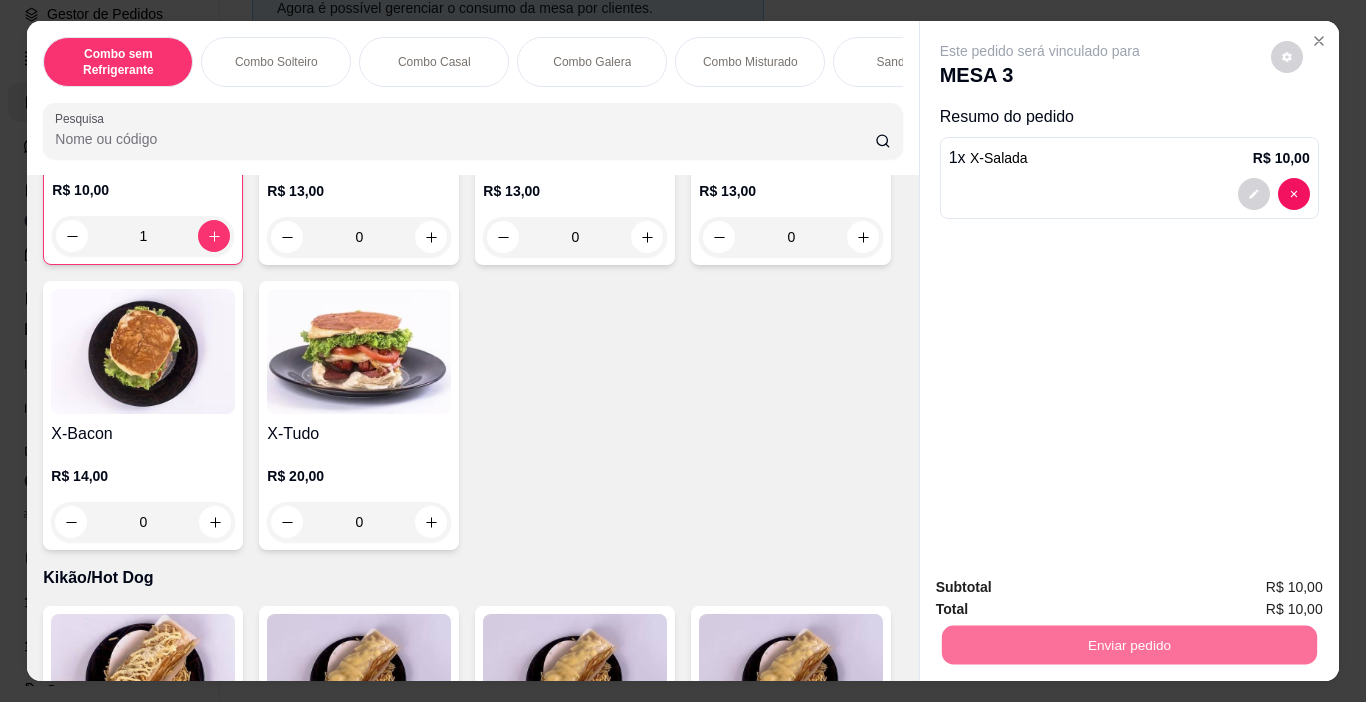 click on "Não registrar e enviar pedido" at bounding box center (1063, 588) 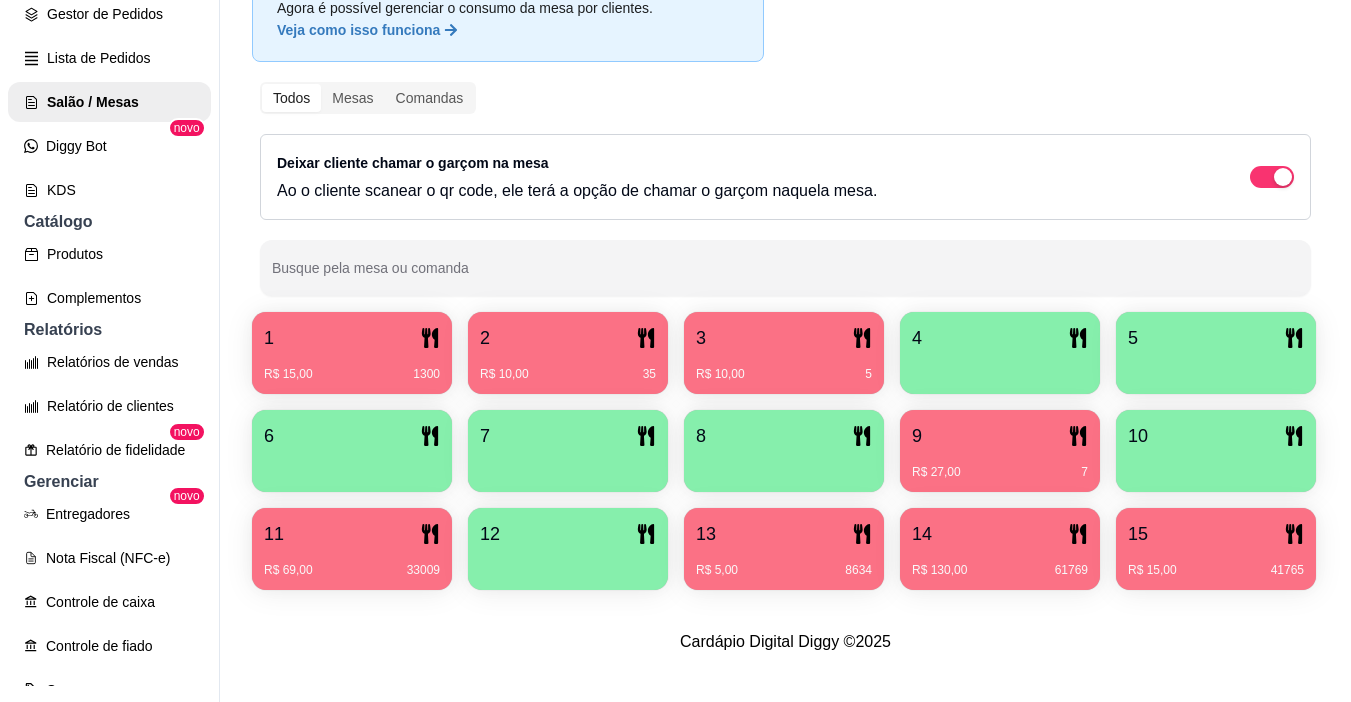 type 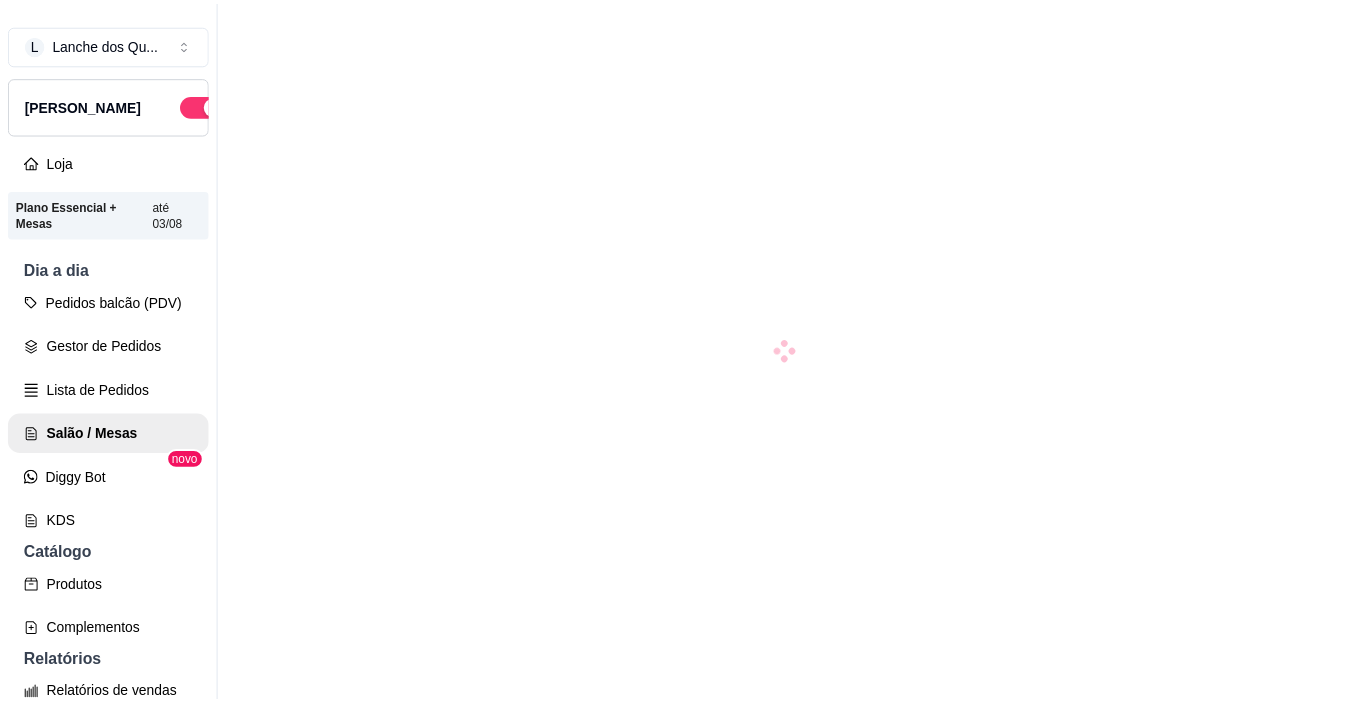 scroll, scrollTop: 0, scrollLeft: 0, axis: both 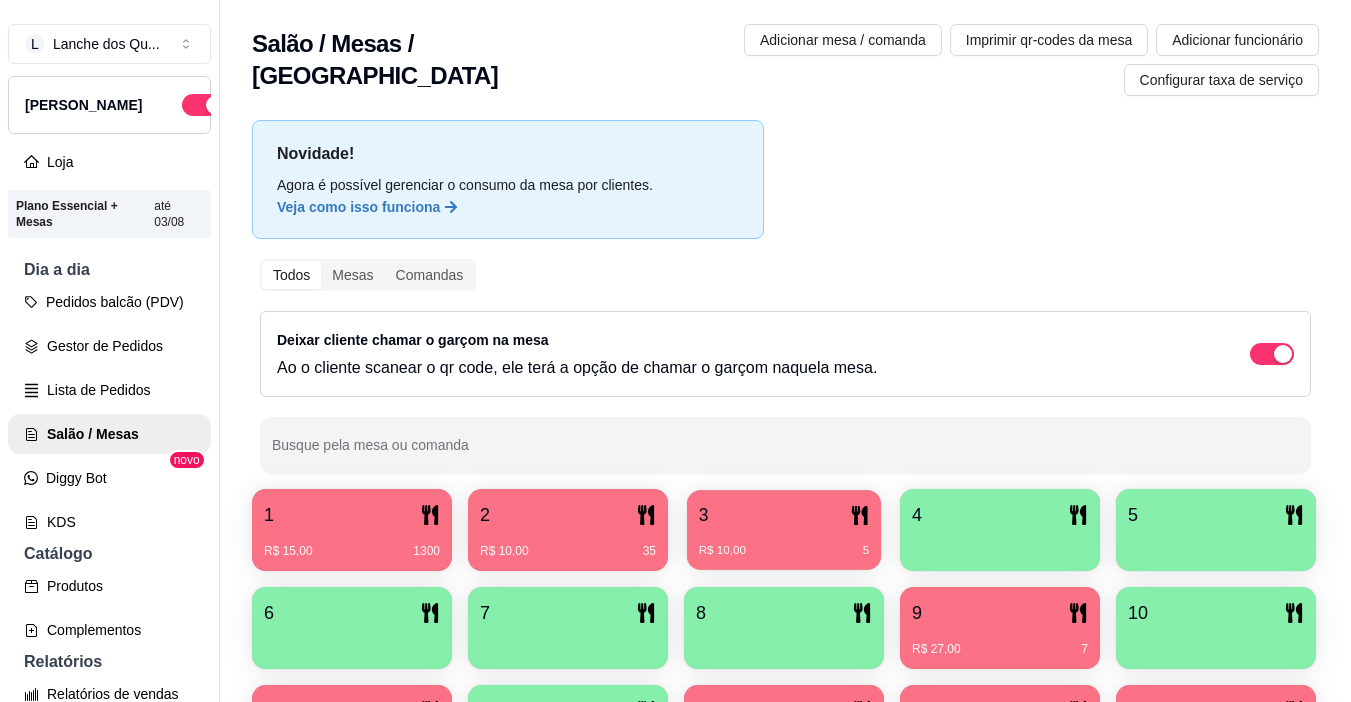 click on "R$ 10,00 5" at bounding box center [784, 543] 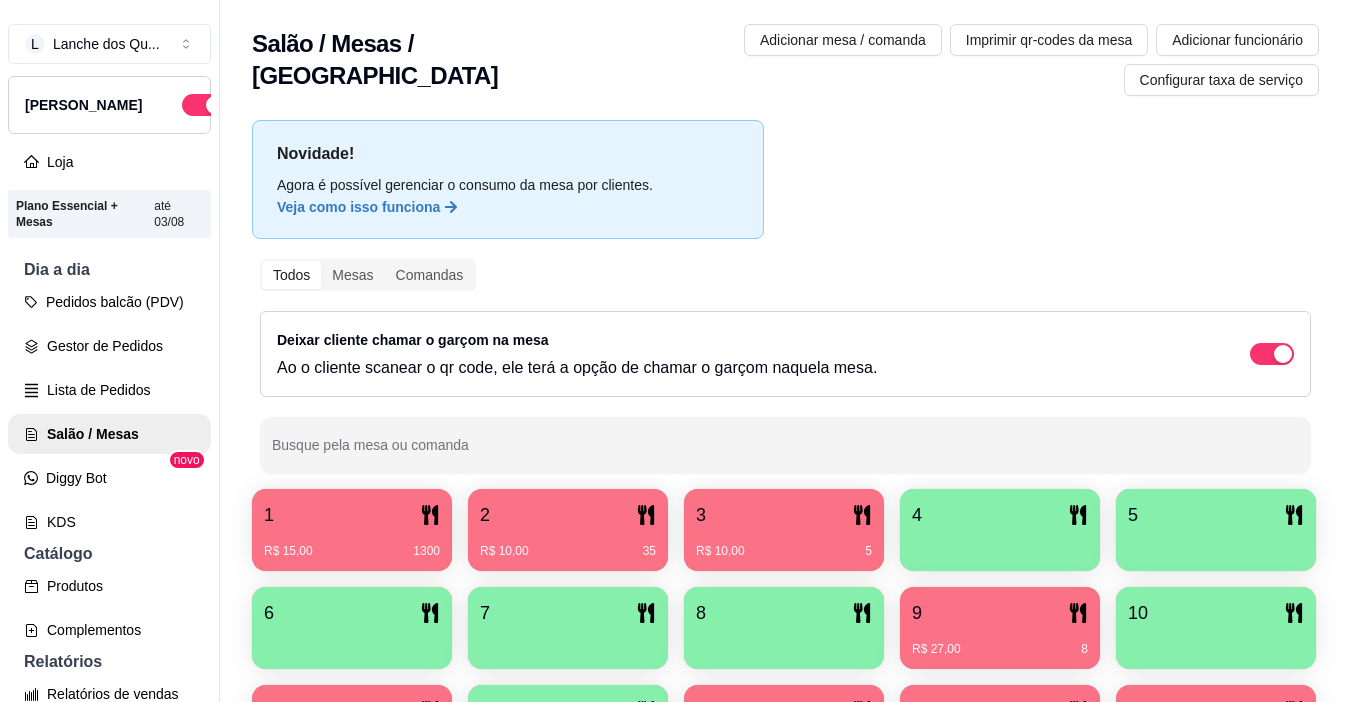 click on "R$ 10,00 35" at bounding box center [568, 544] 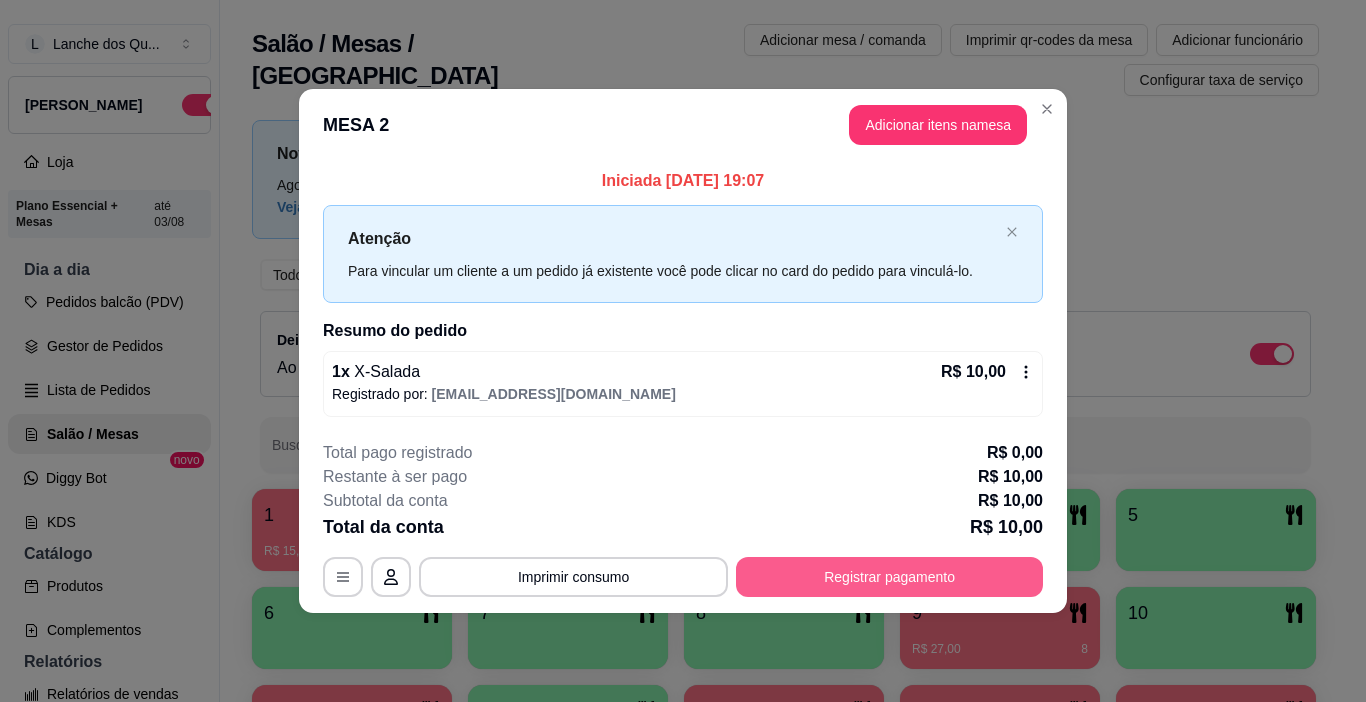 click on "Registrar pagamento" at bounding box center [889, 577] 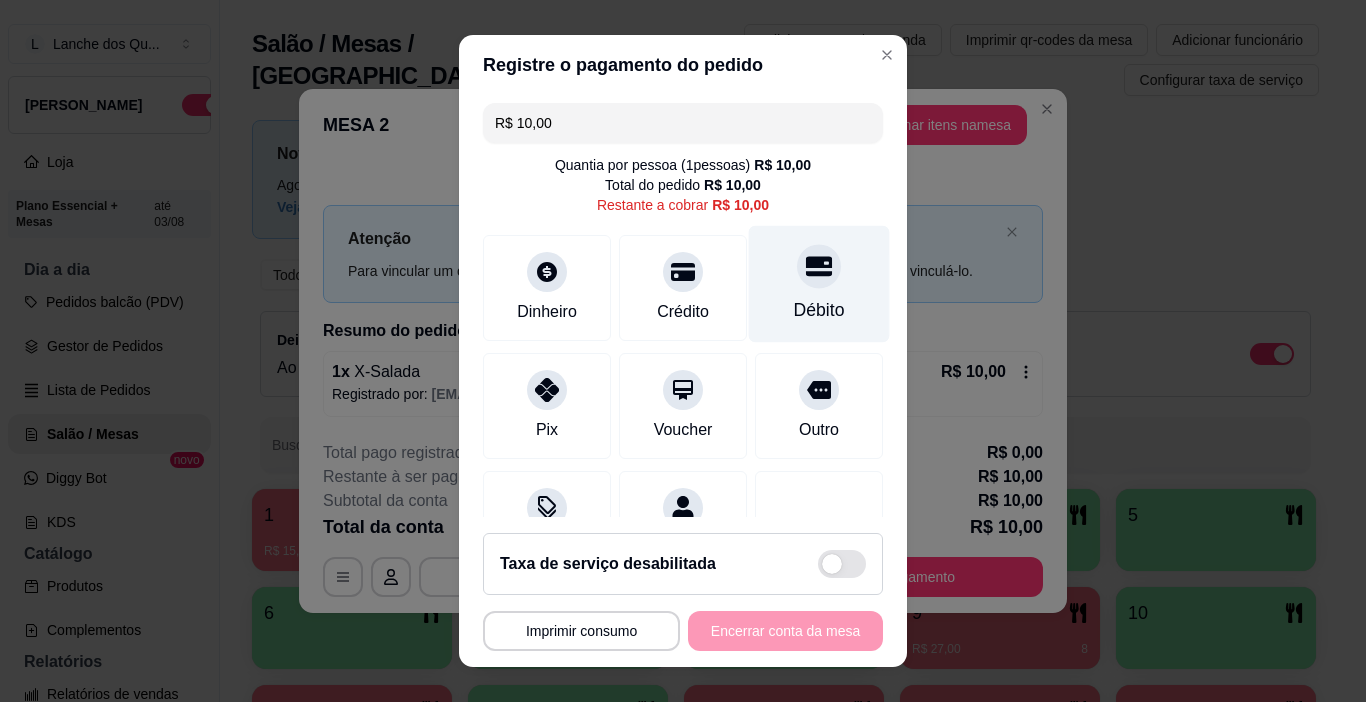 click on "Débito" at bounding box center [819, 284] 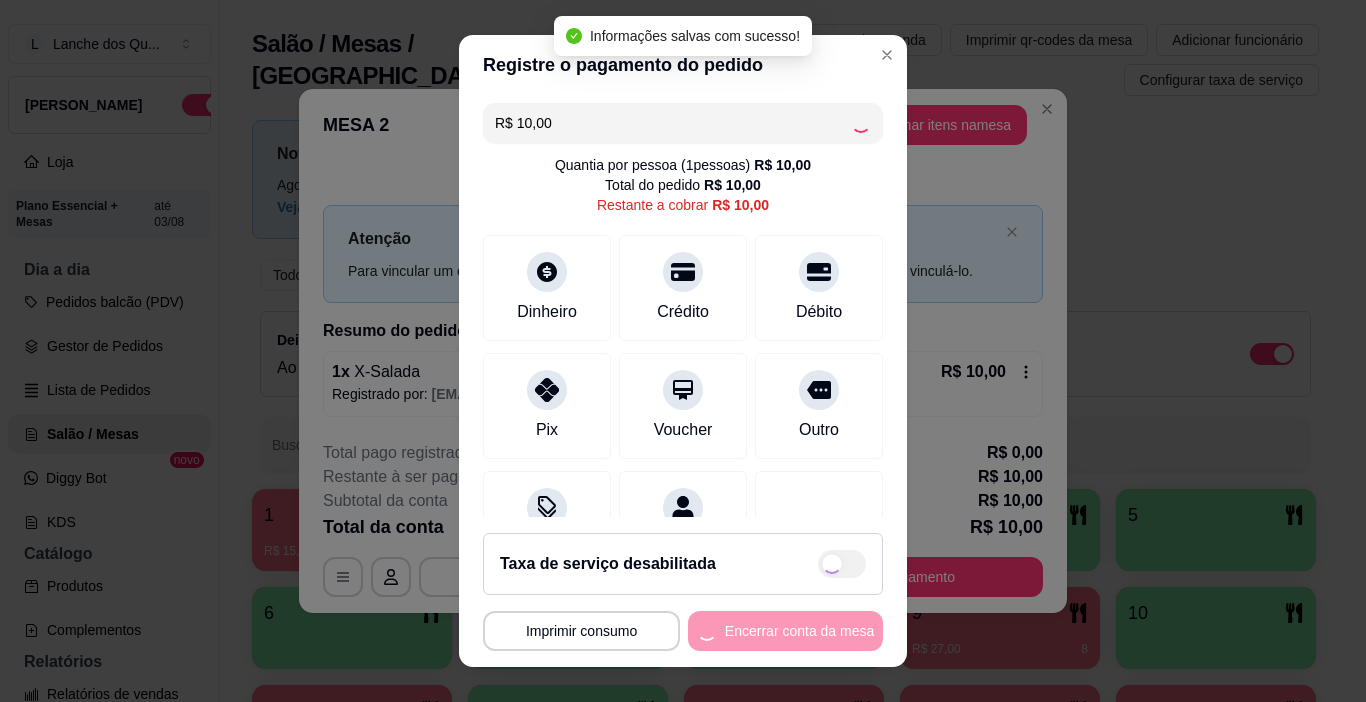 type on "R$ 0,00" 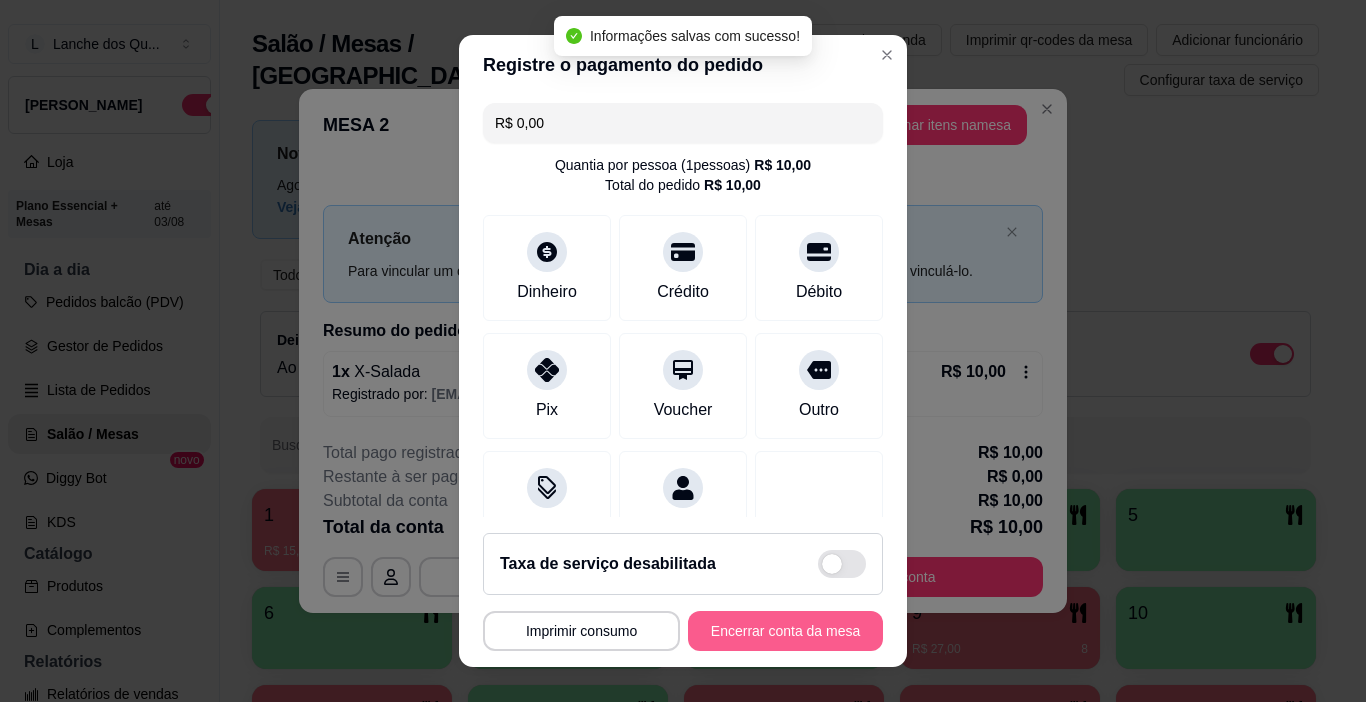 click on "Encerrar conta da mesa" at bounding box center [785, 631] 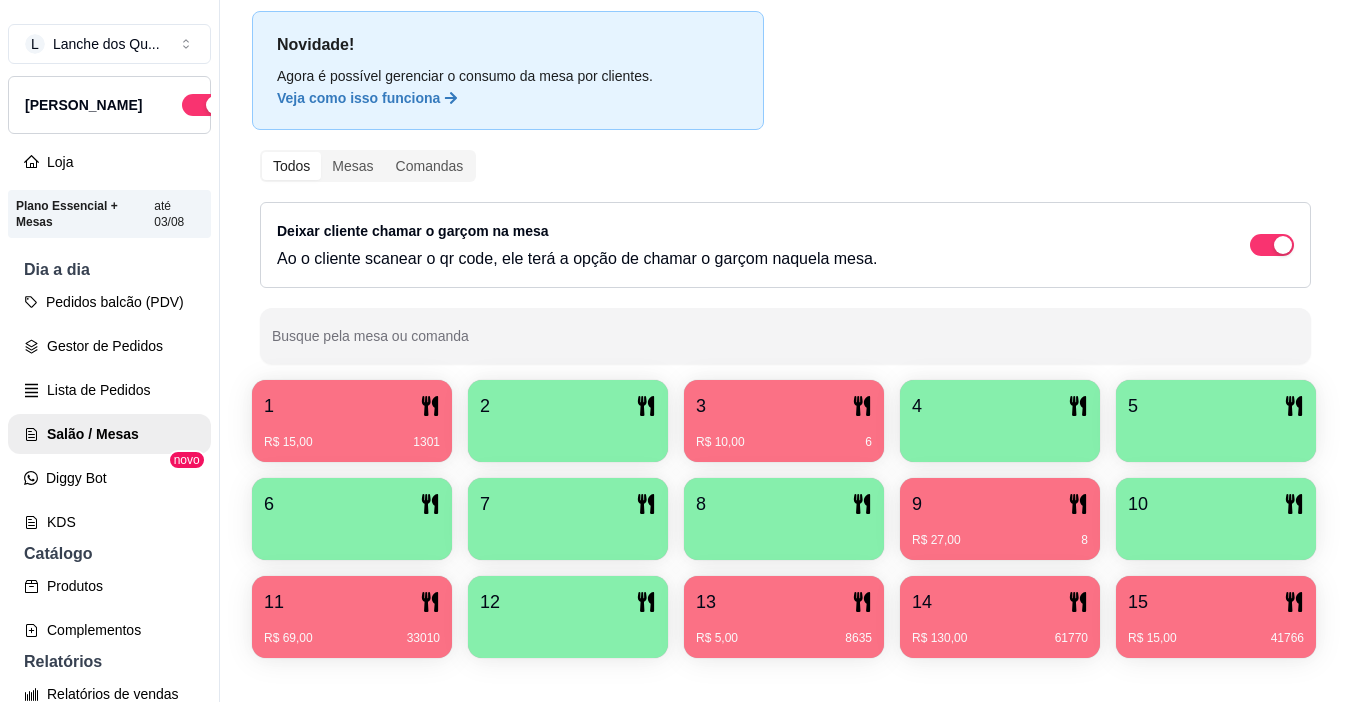 scroll, scrollTop: 258, scrollLeft: 0, axis: vertical 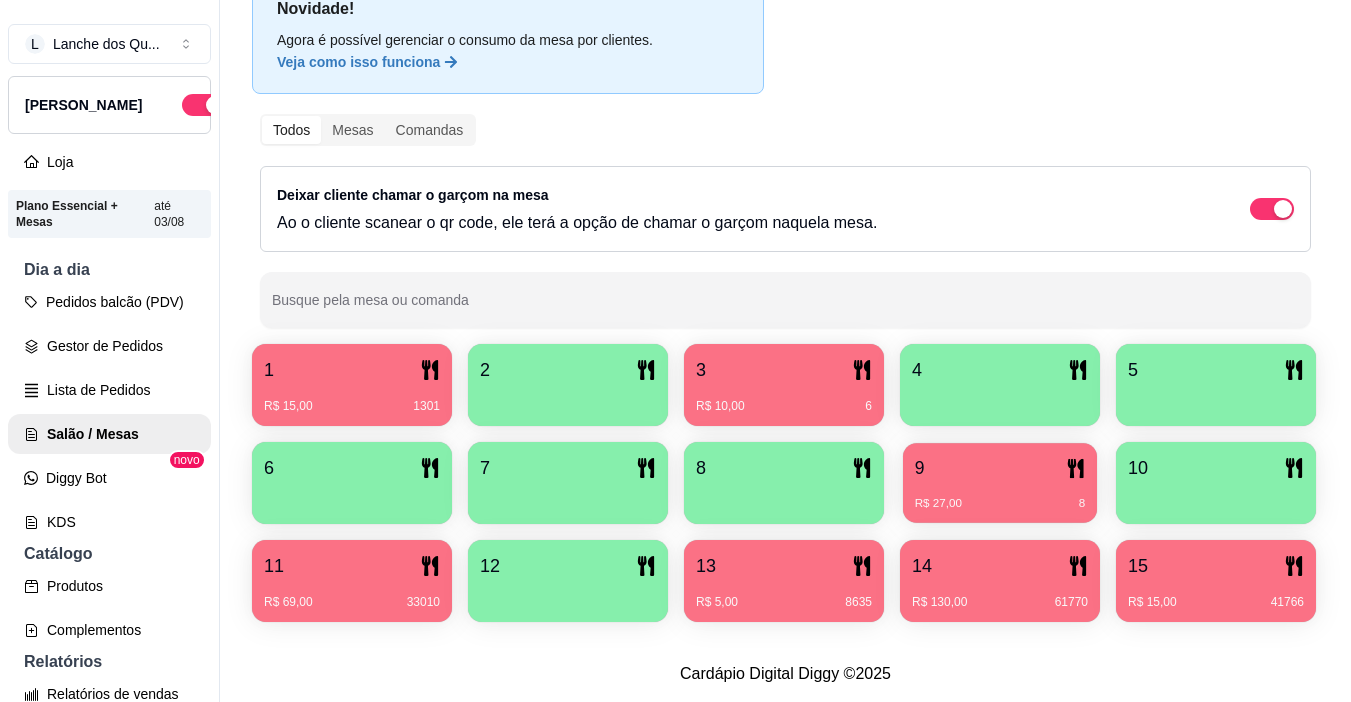 click on "R$ 27,00 8" at bounding box center [1000, 504] 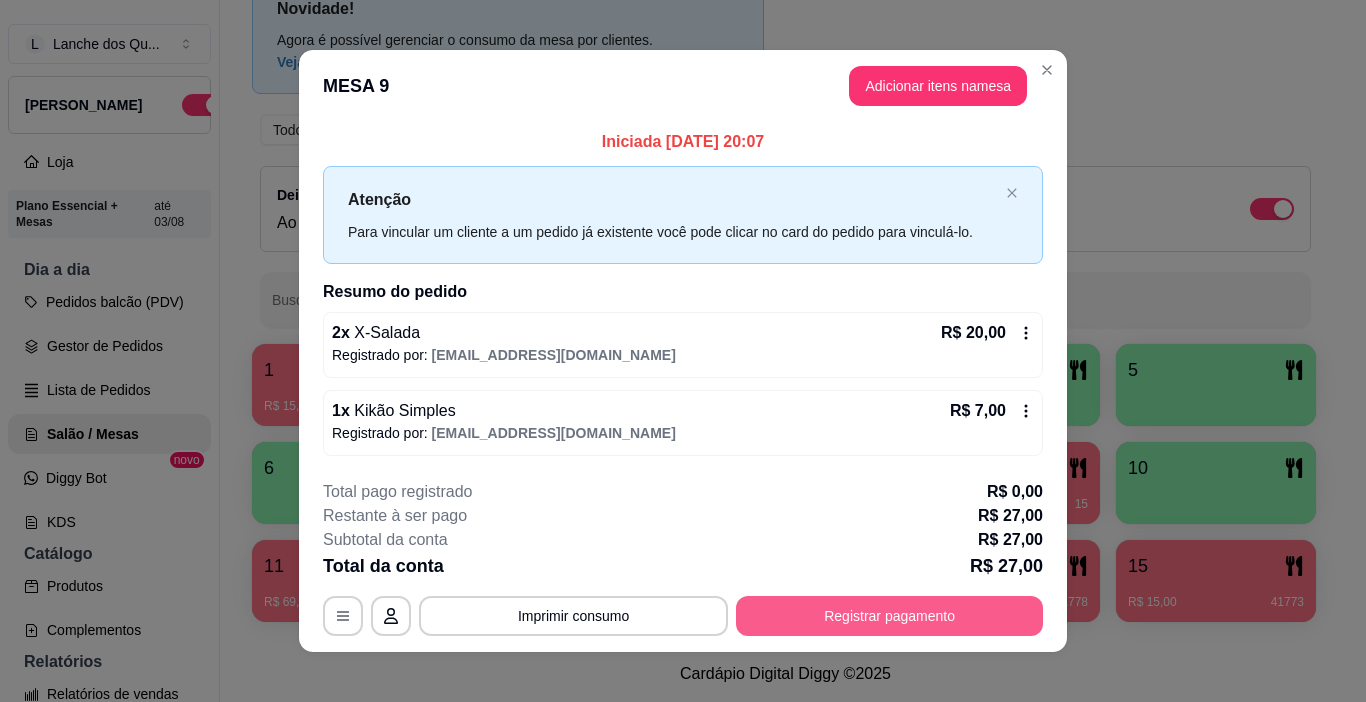 click on "Registrar pagamento" at bounding box center (889, 616) 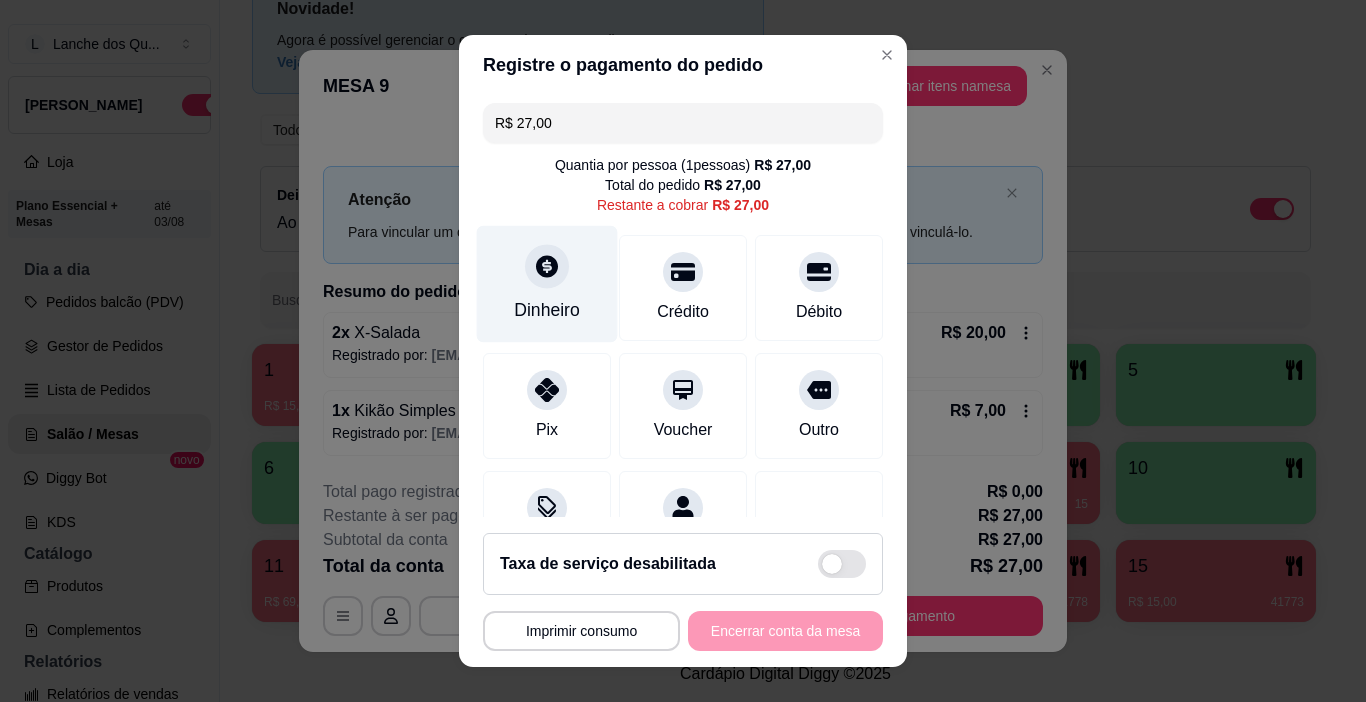 click on "Dinheiro" at bounding box center (547, 284) 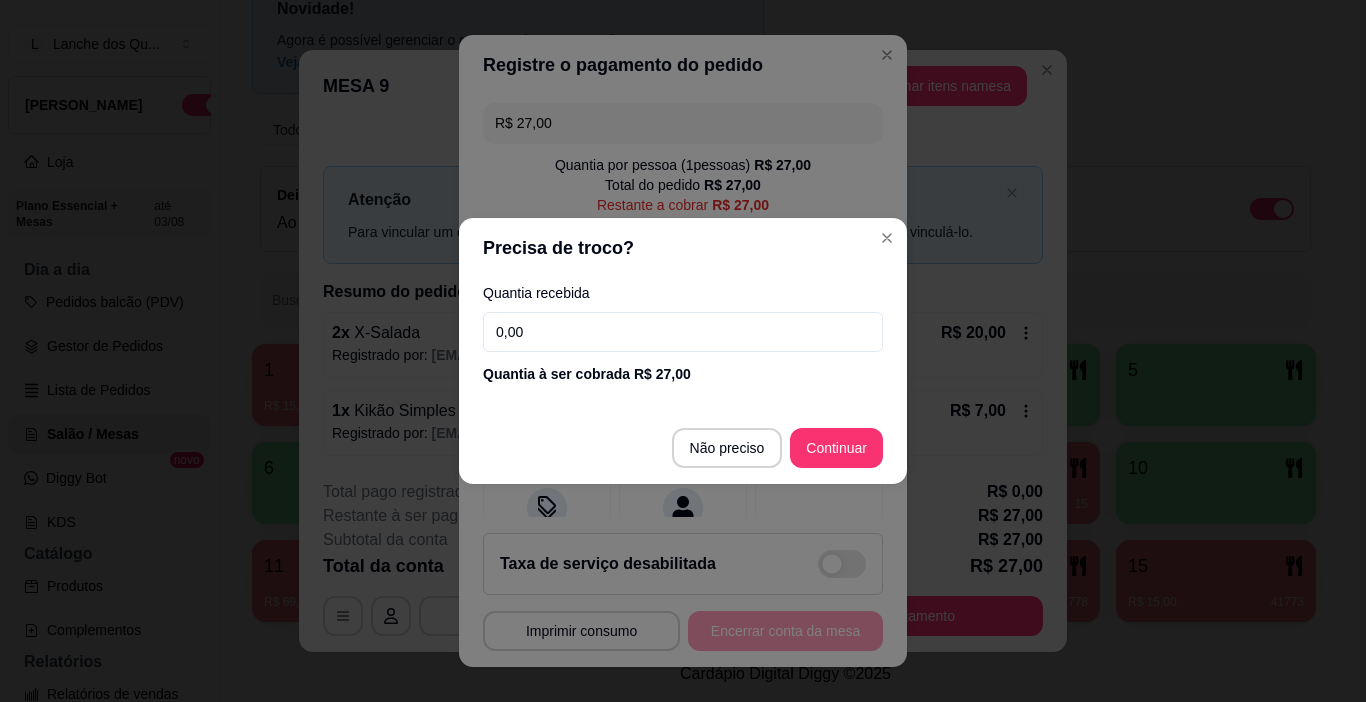 click on "0,00" at bounding box center [683, 332] 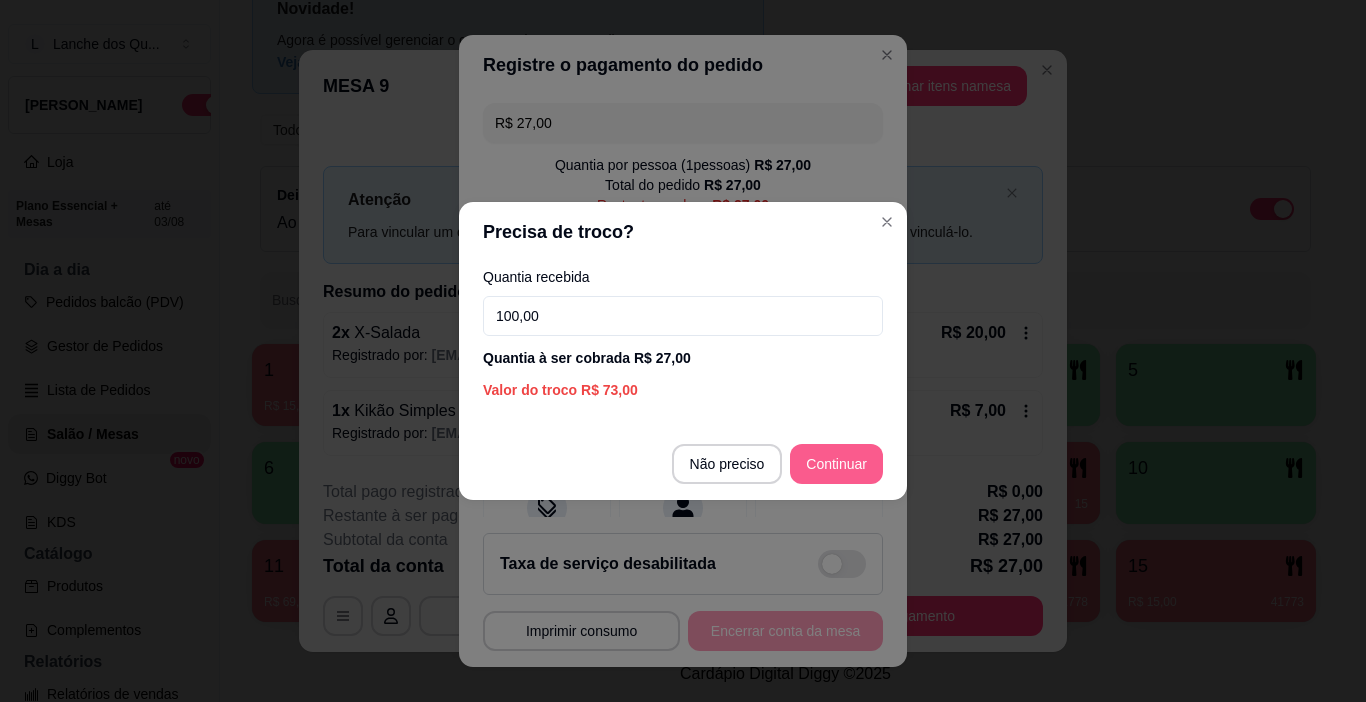 type on "100,00" 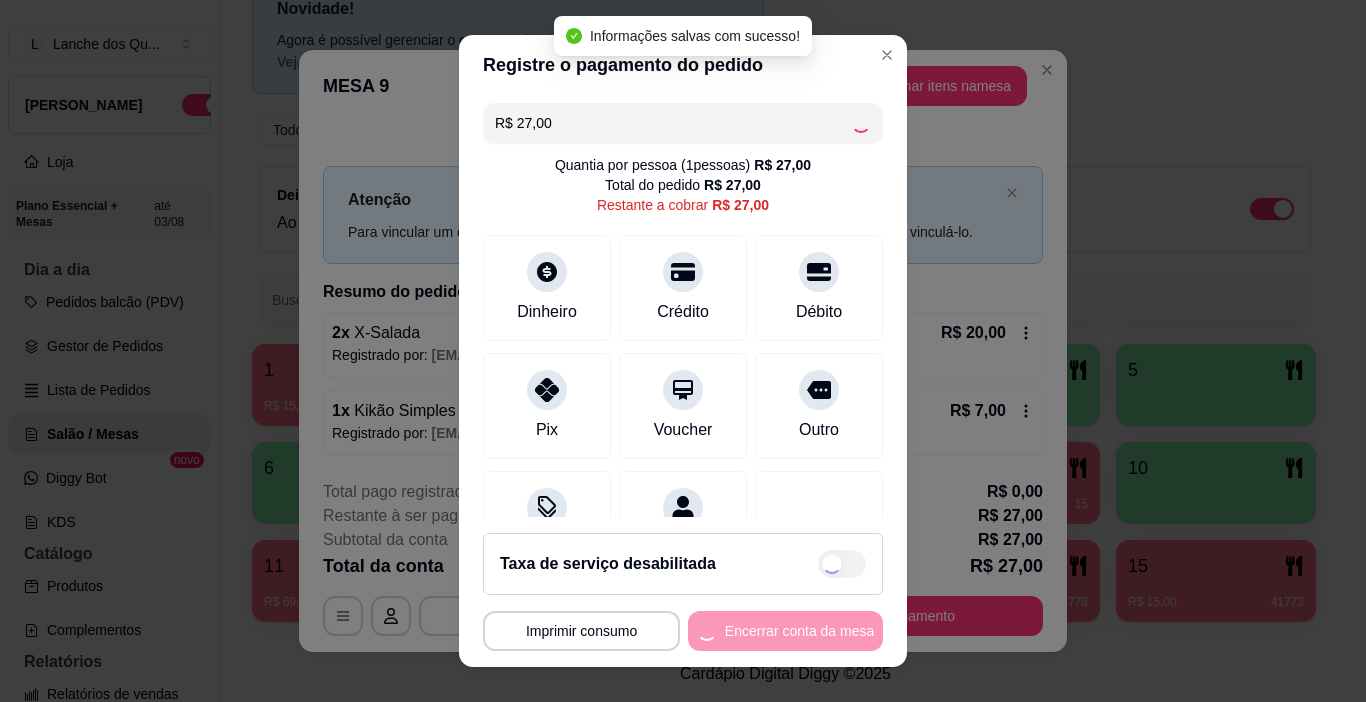 type on "R$ 0,00" 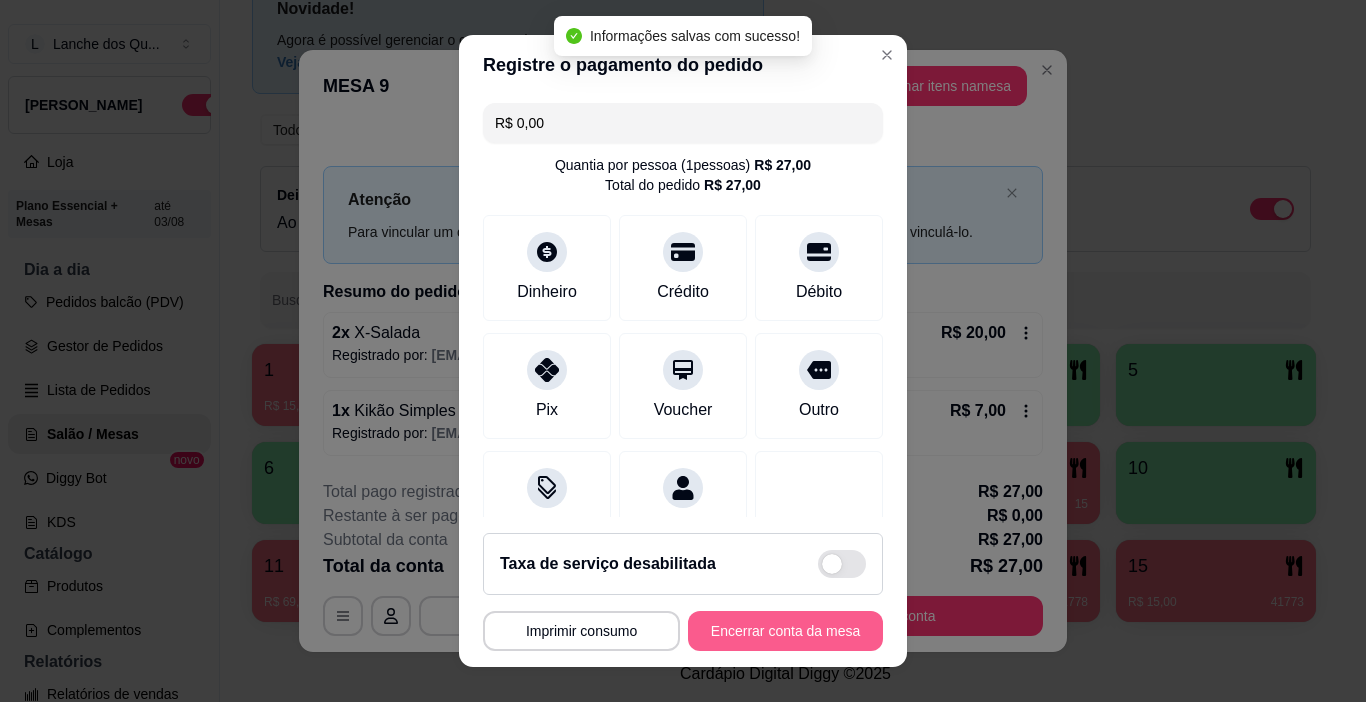 click on "Encerrar conta da mesa" at bounding box center [785, 631] 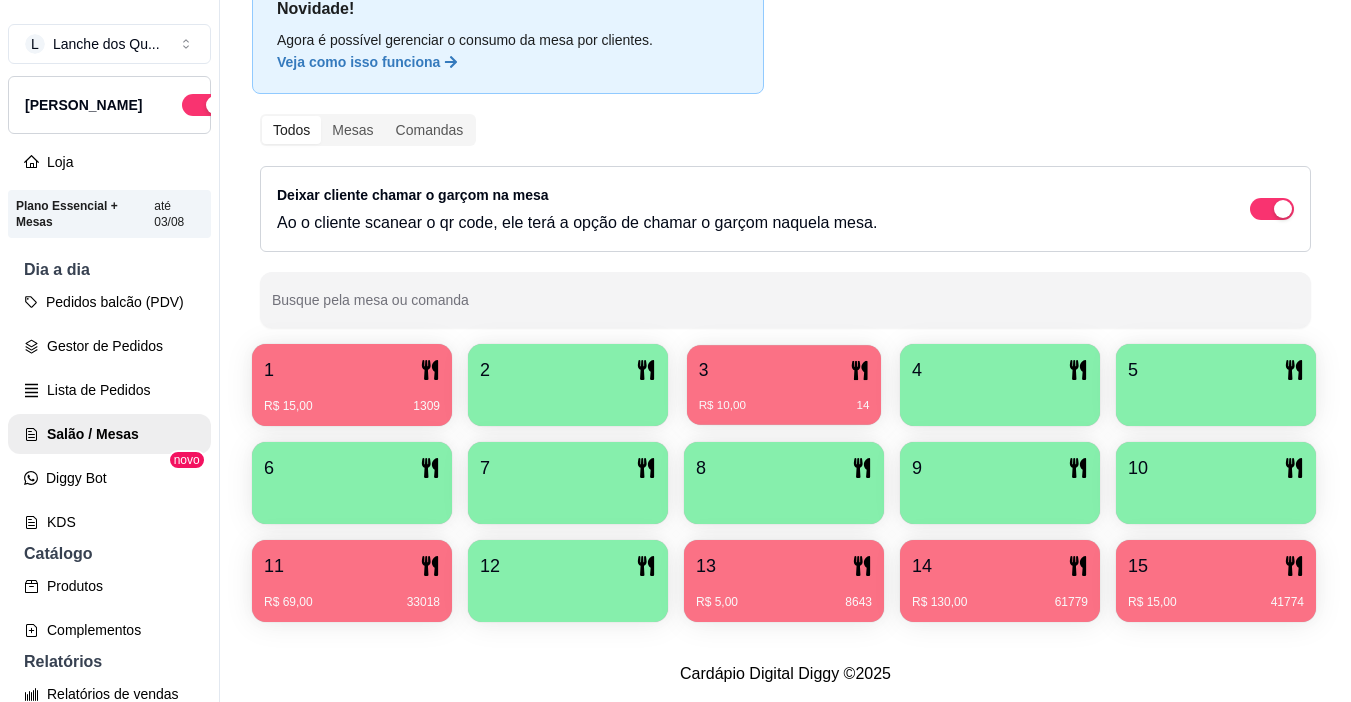 click on "3" at bounding box center (784, 370) 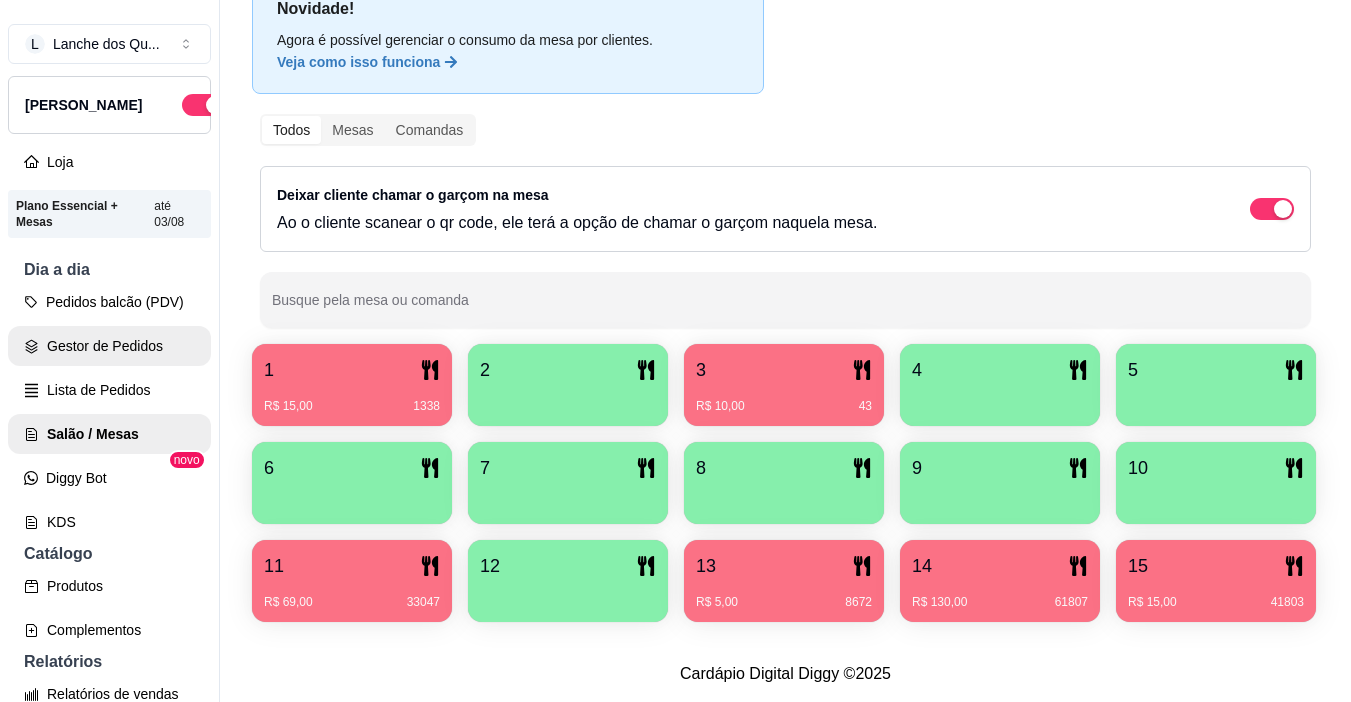 click on "Gestor de Pedidos" at bounding box center (109, 346) 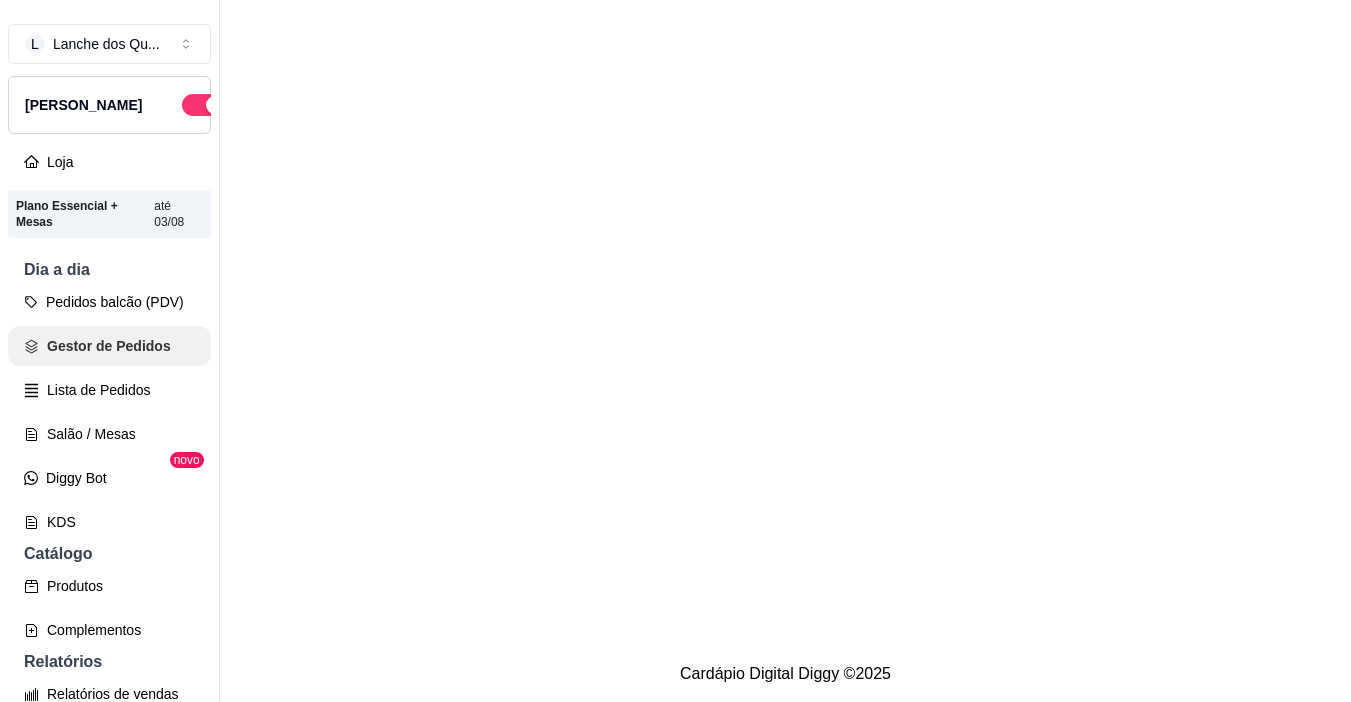 scroll, scrollTop: 0, scrollLeft: 0, axis: both 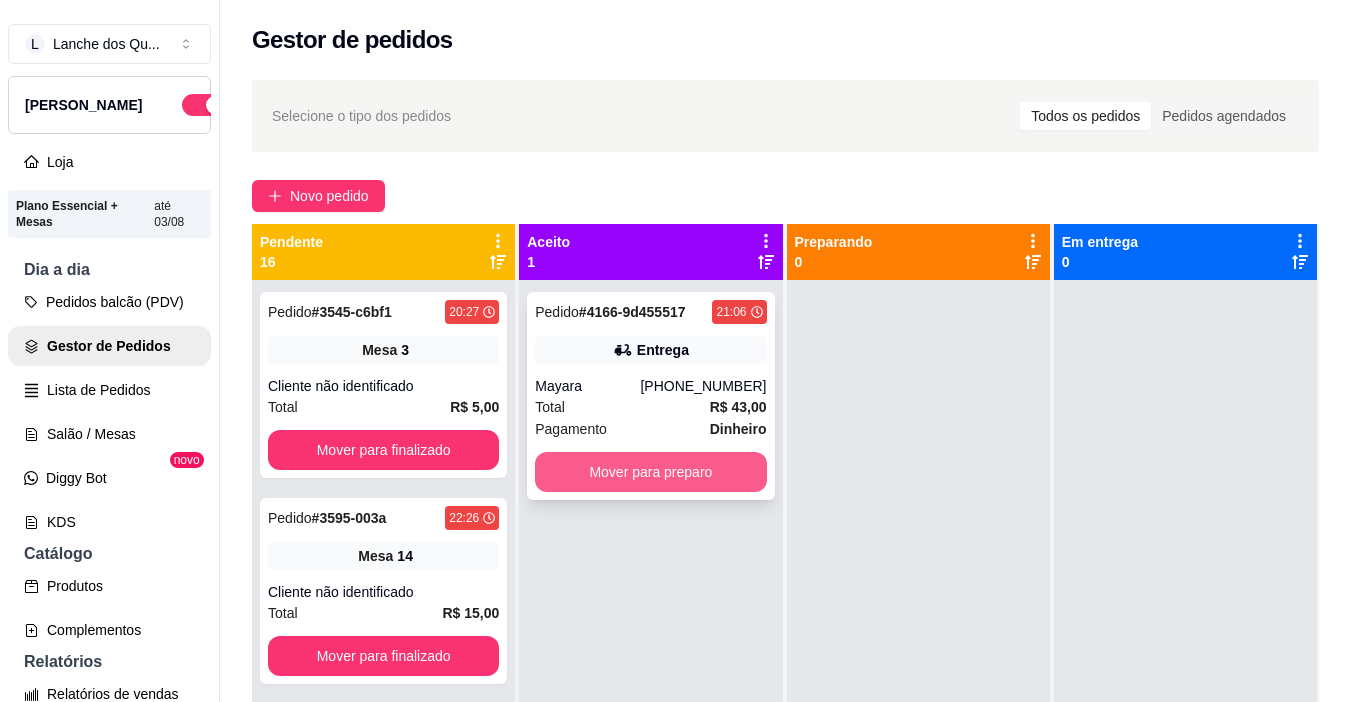 click on "Mover para preparo" at bounding box center (650, 472) 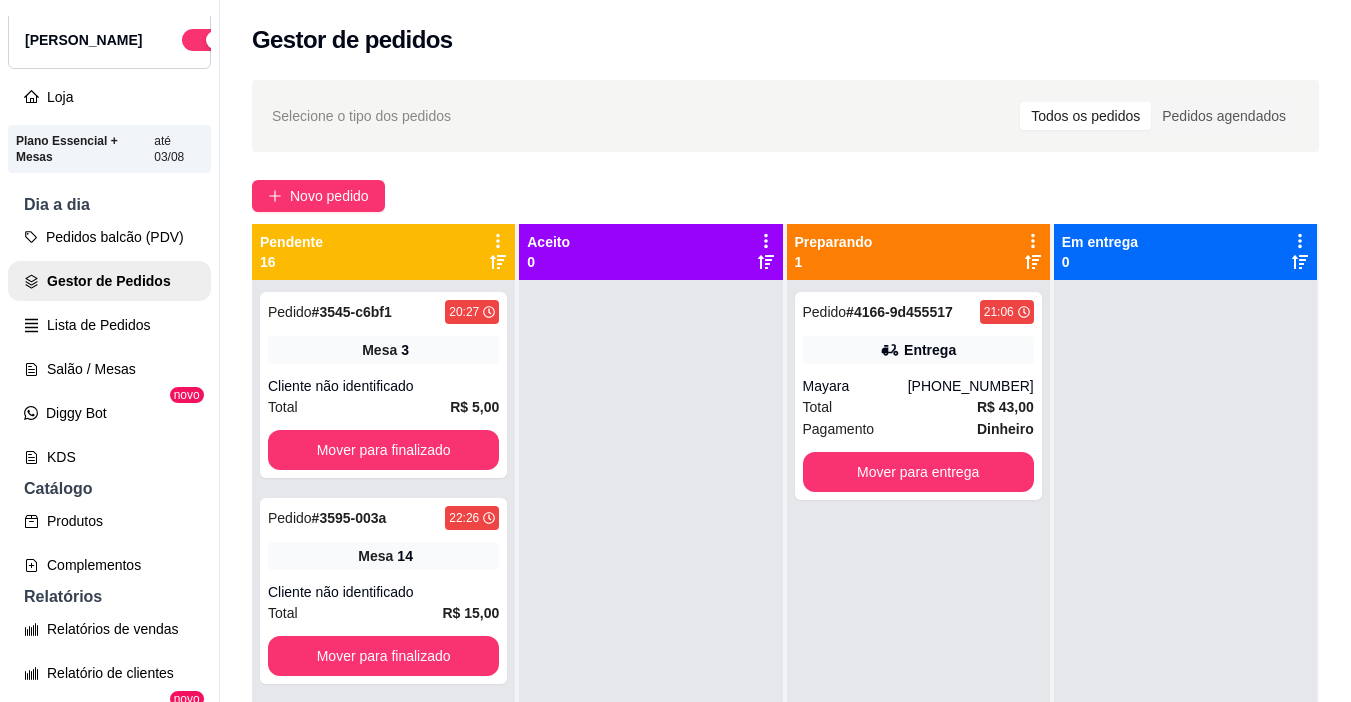 scroll, scrollTop: 100, scrollLeft: 0, axis: vertical 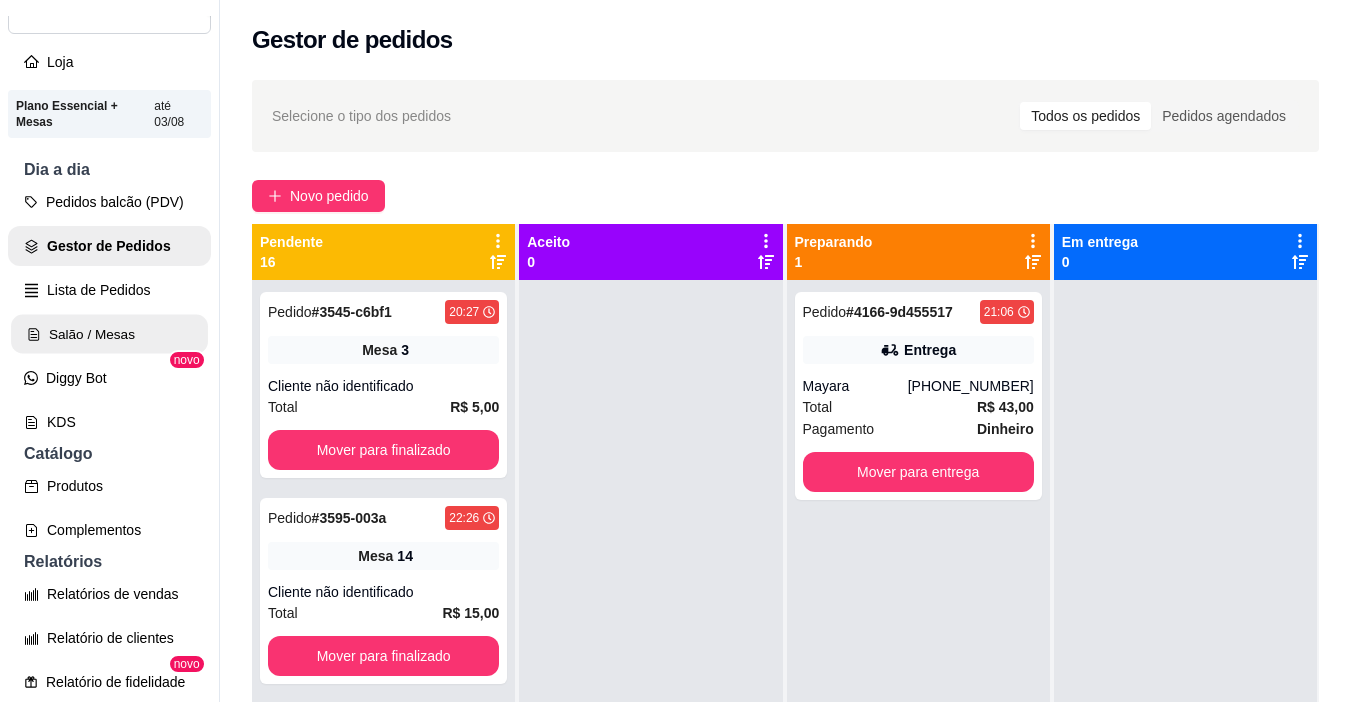 click on "Salão / Mesas" at bounding box center (109, 334) 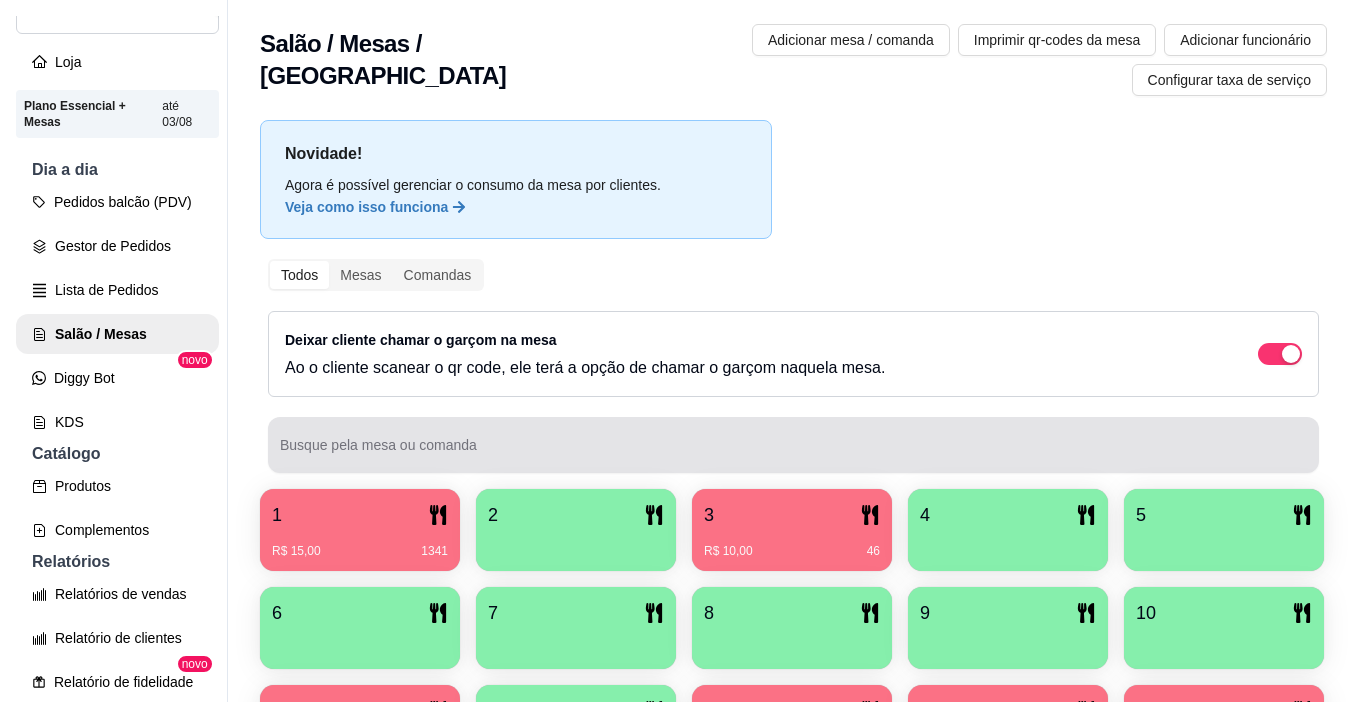 scroll, scrollTop: 258, scrollLeft: 0, axis: vertical 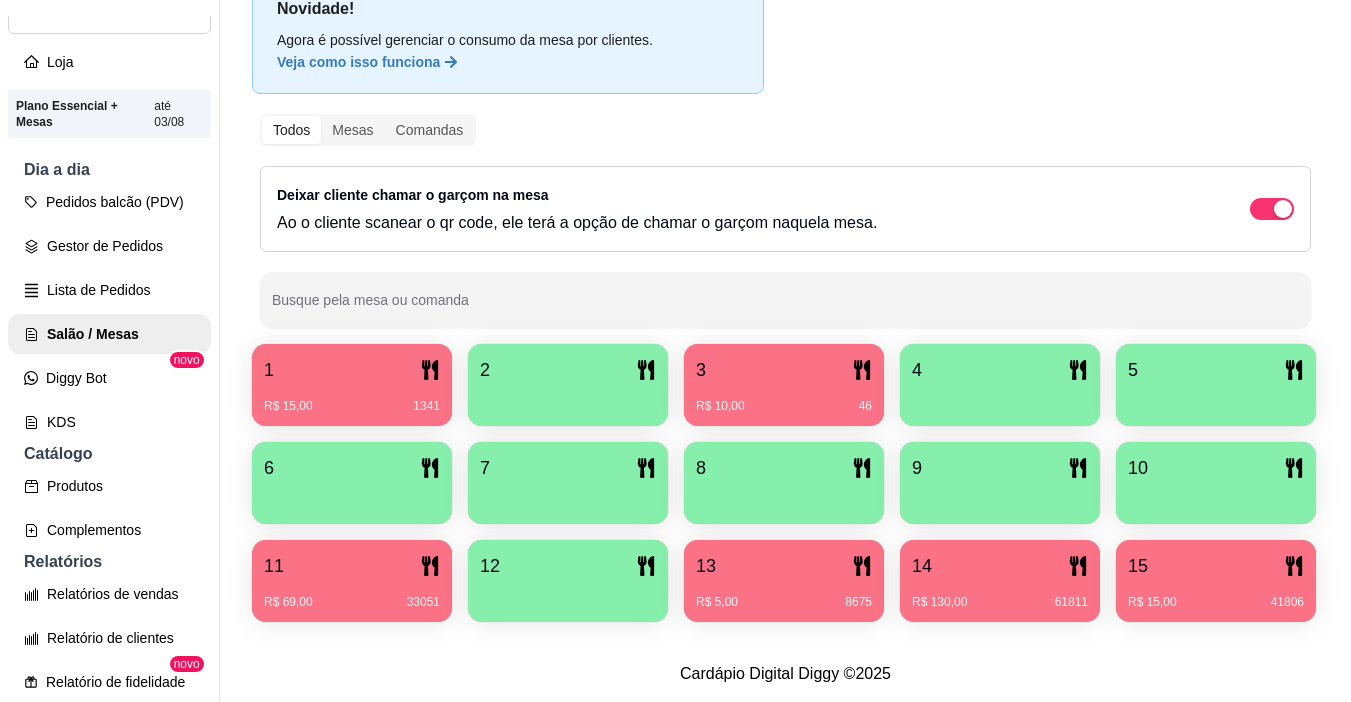 click at bounding box center [568, 399] 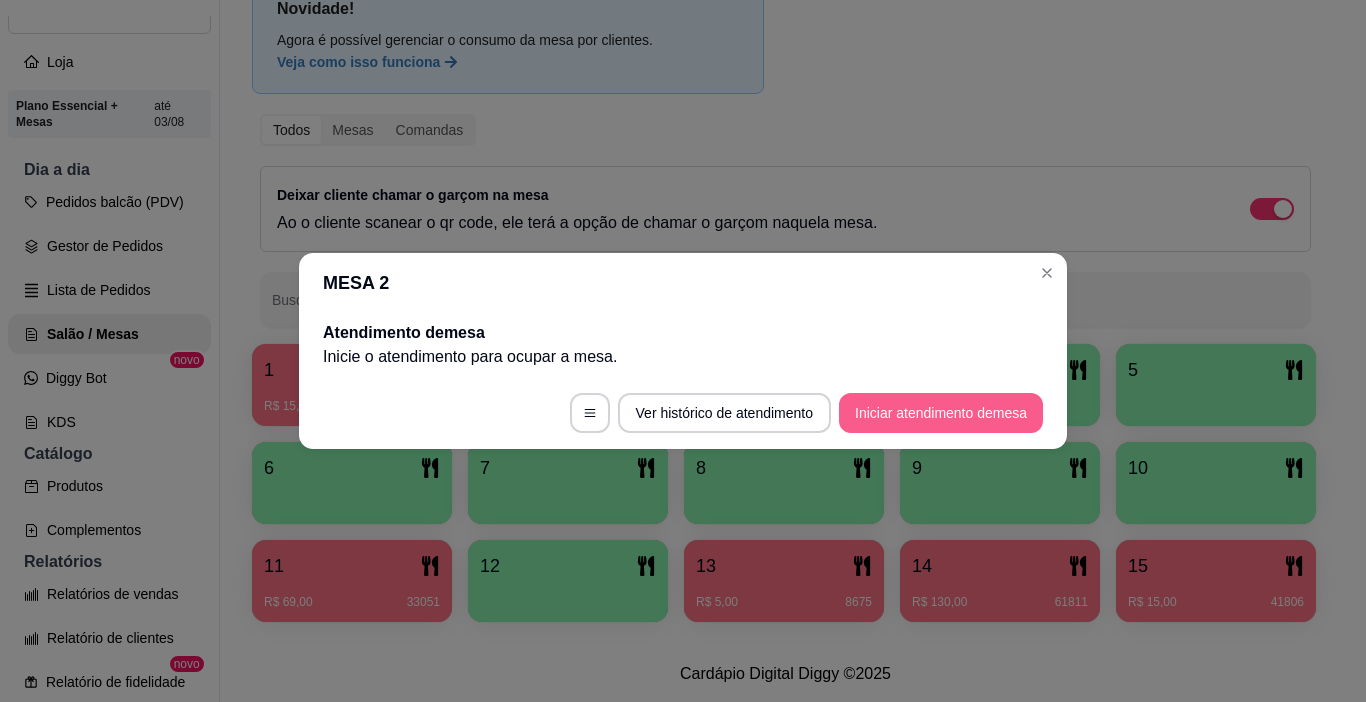 click on "Iniciar atendimento de  mesa" at bounding box center (941, 413) 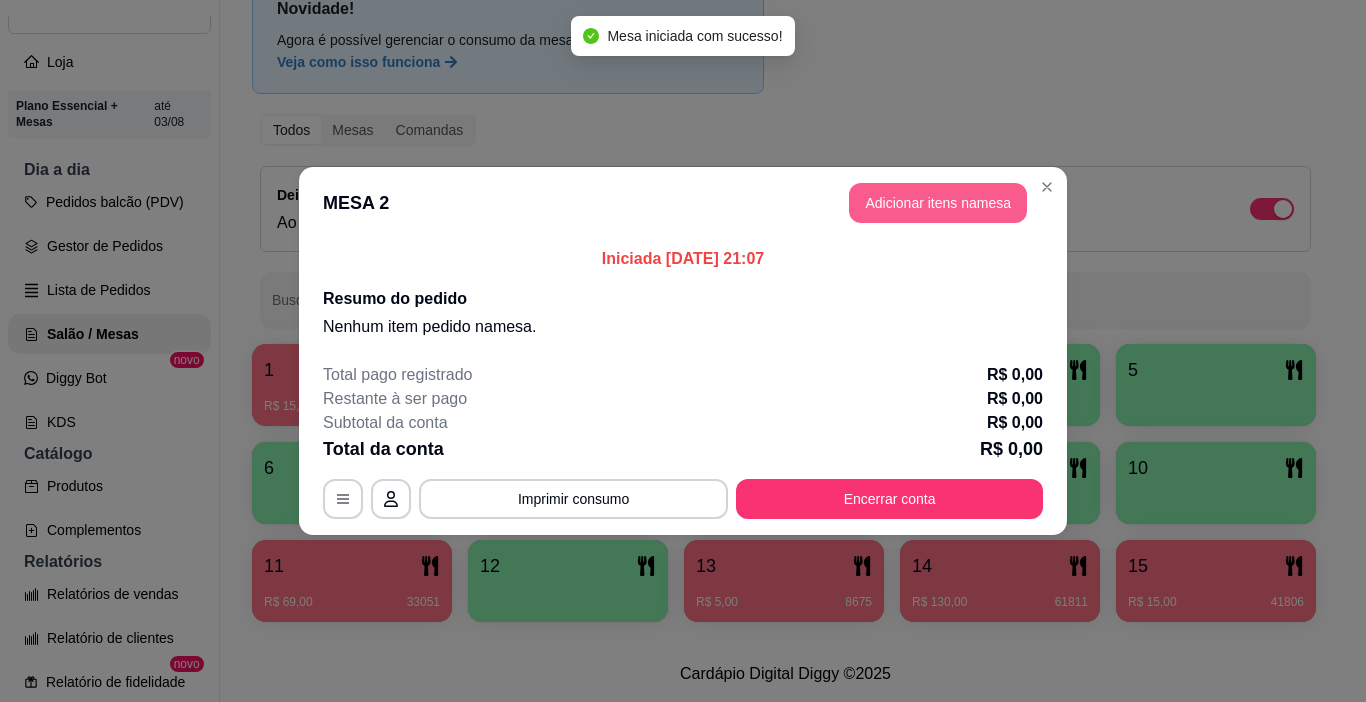 click on "Adicionar itens na  mesa" at bounding box center (938, 203) 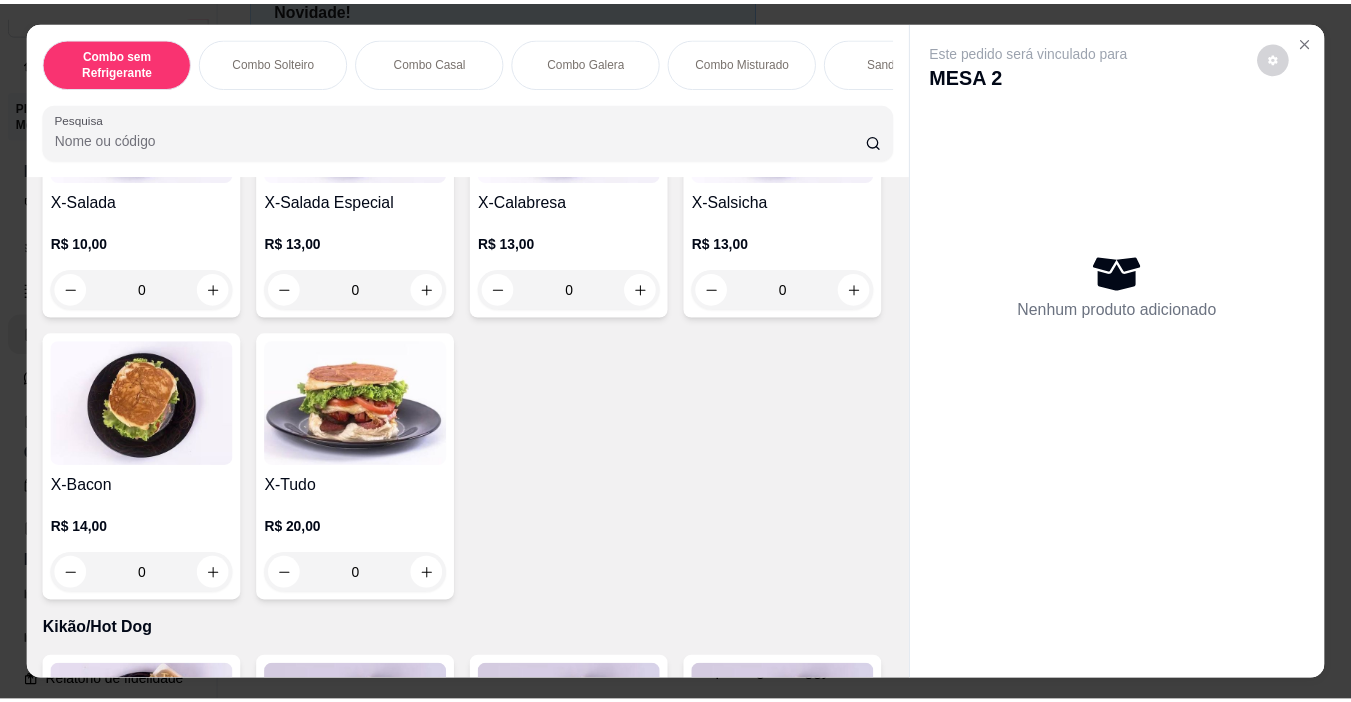 scroll, scrollTop: 3100, scrollLeft: 0, axis: vertical 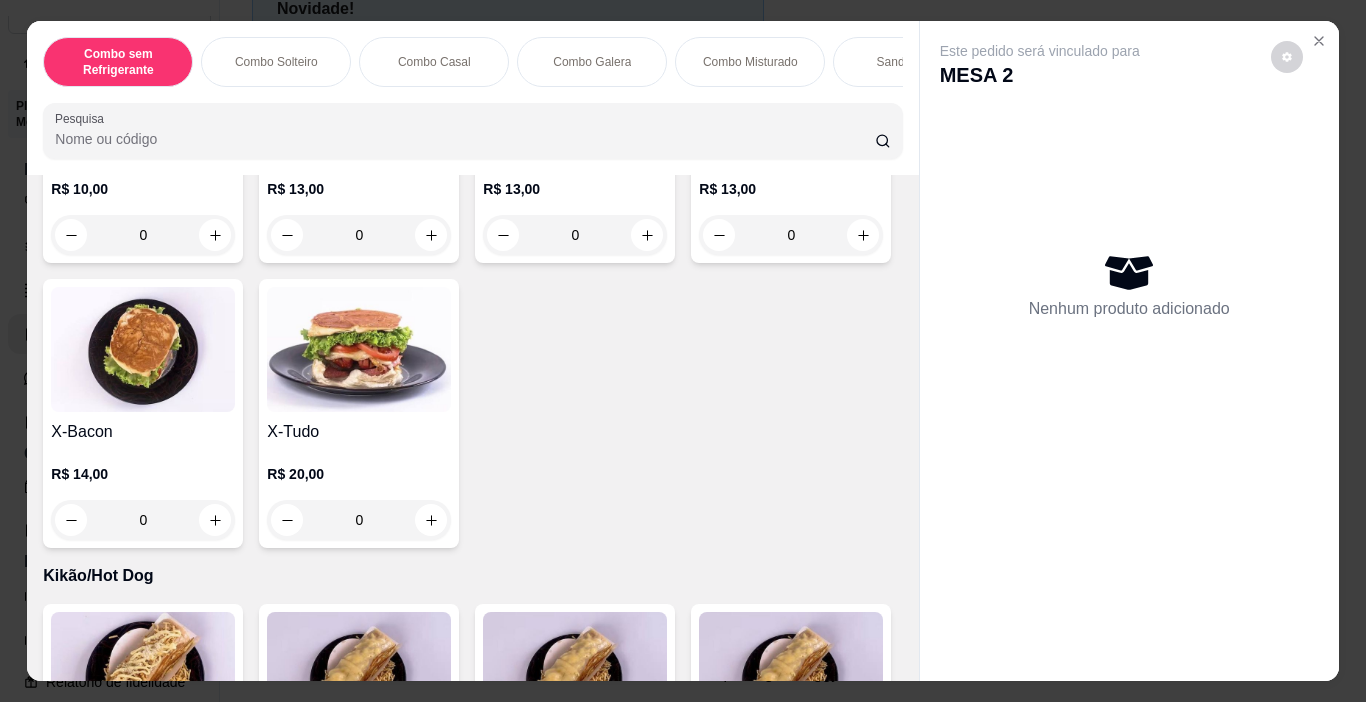 click on "0" at bounding box center (143, 235) 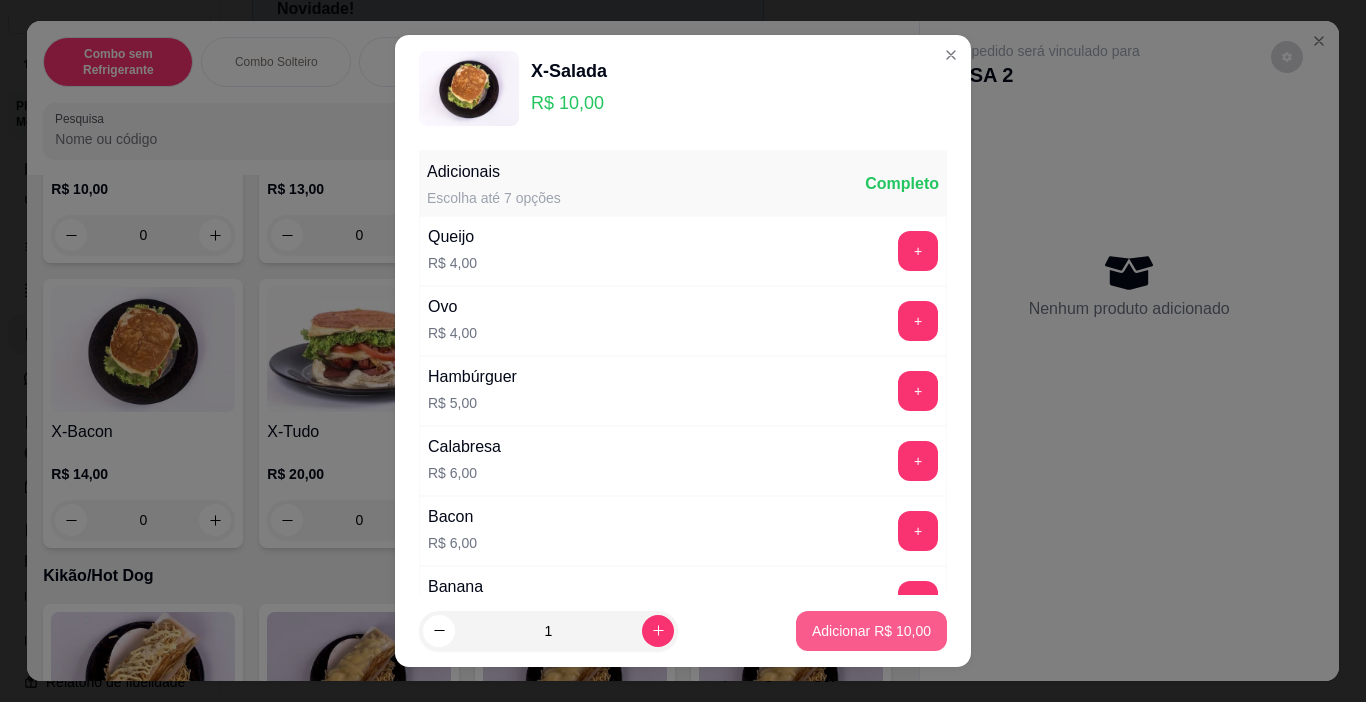 click on "Adicionar   R$ 10,00" at bounding box center [871, 631] 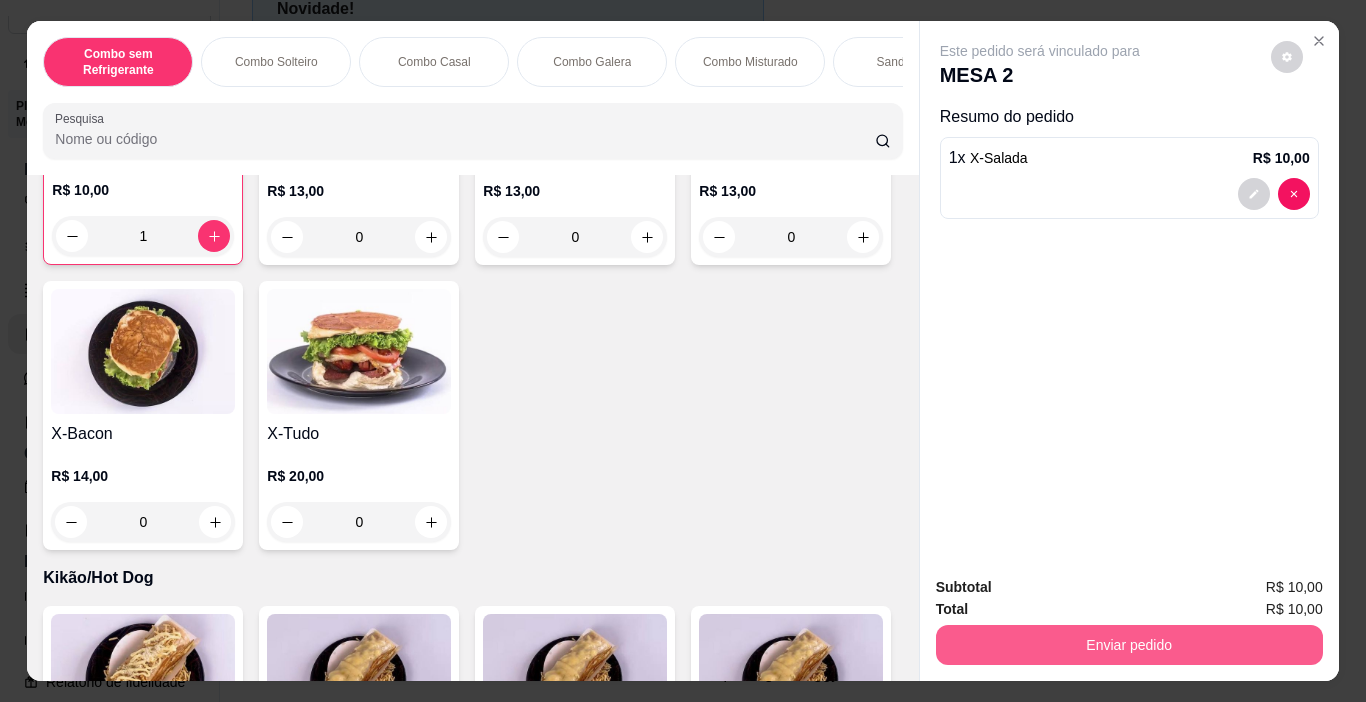 click on "Enviar pedido" at bounding box center [1129, 645] 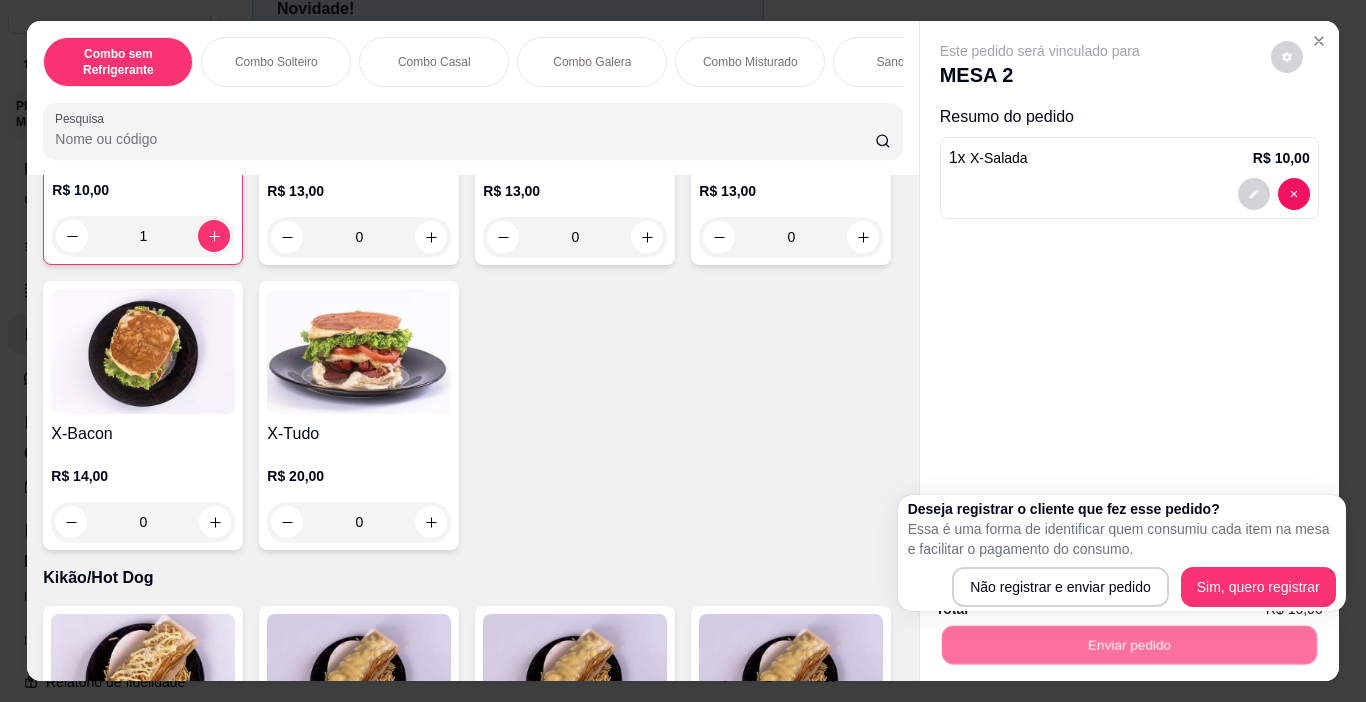 click on "Deseja registrar o cliente que fez esse pedido? Essa é uma forma de identificar quem consumiu cada item na mesa e facilitar o pagamento do consumo. Não registrar e enviar pedido Sim, quero registrar" at bounding box center [1122, 553] 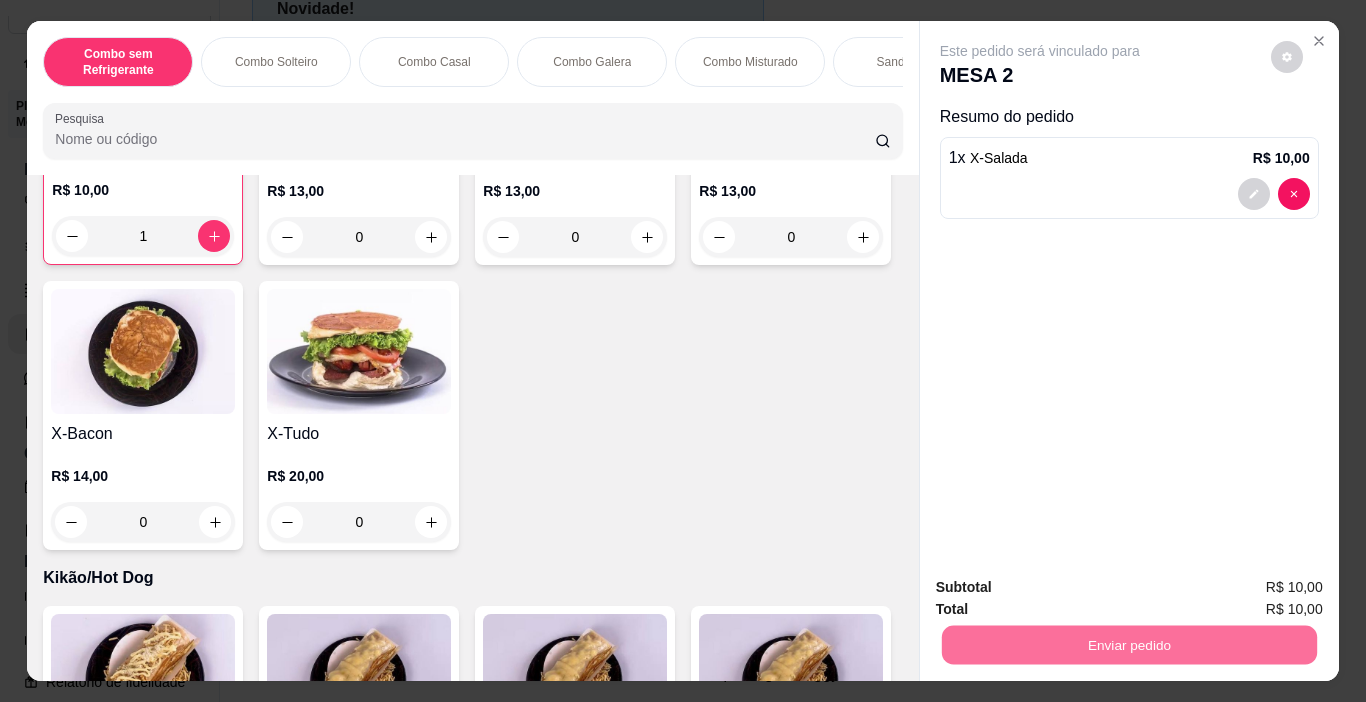 click on "Não registrar e enviar pedido" at bounding box center (1063, 588) 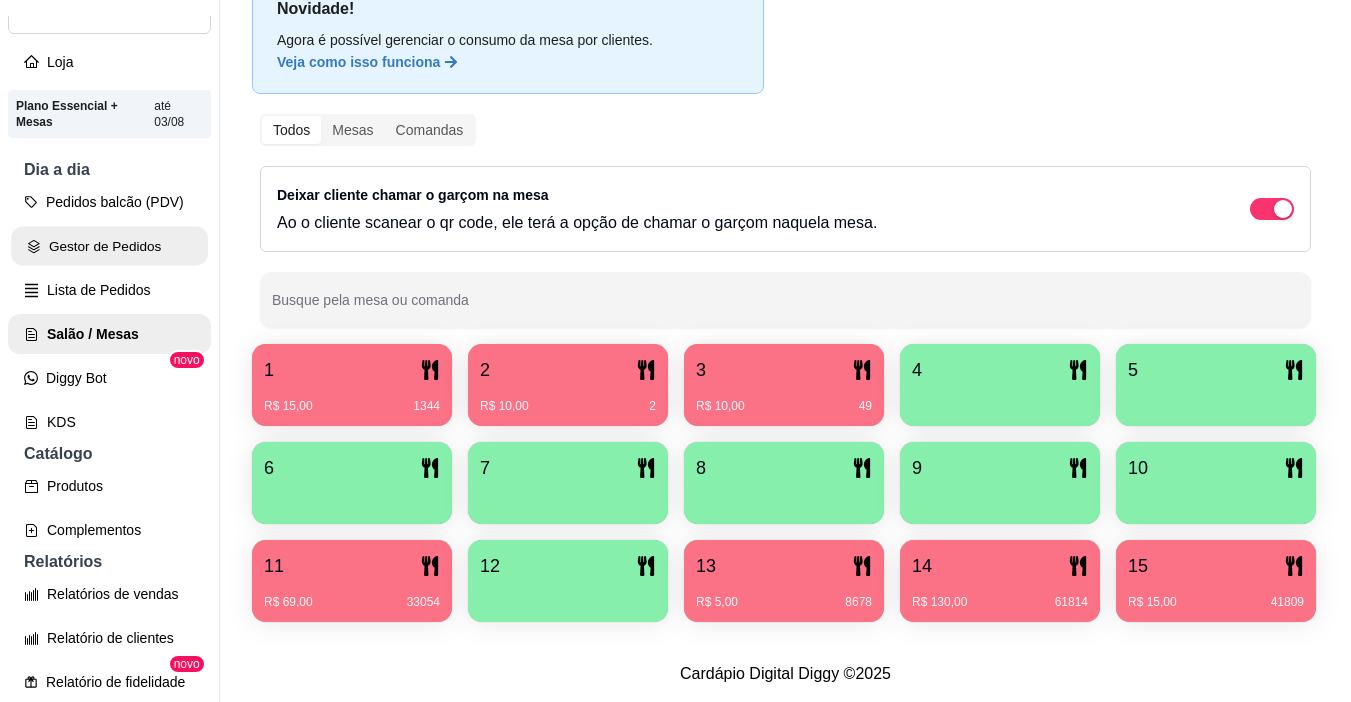 click on "Gestor de Pedidos" at bounding box center [109, 246] 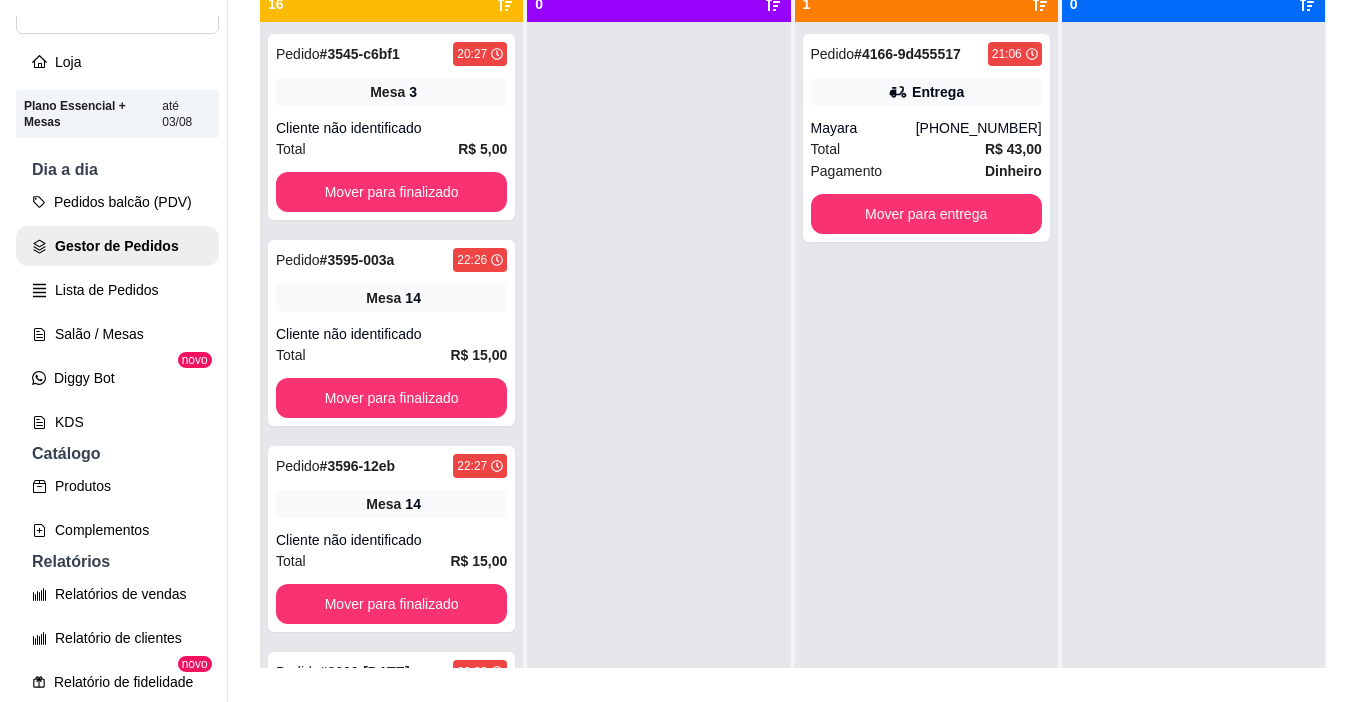 scroll, scrollTop: 0, scrollLeft: 0, axis: both 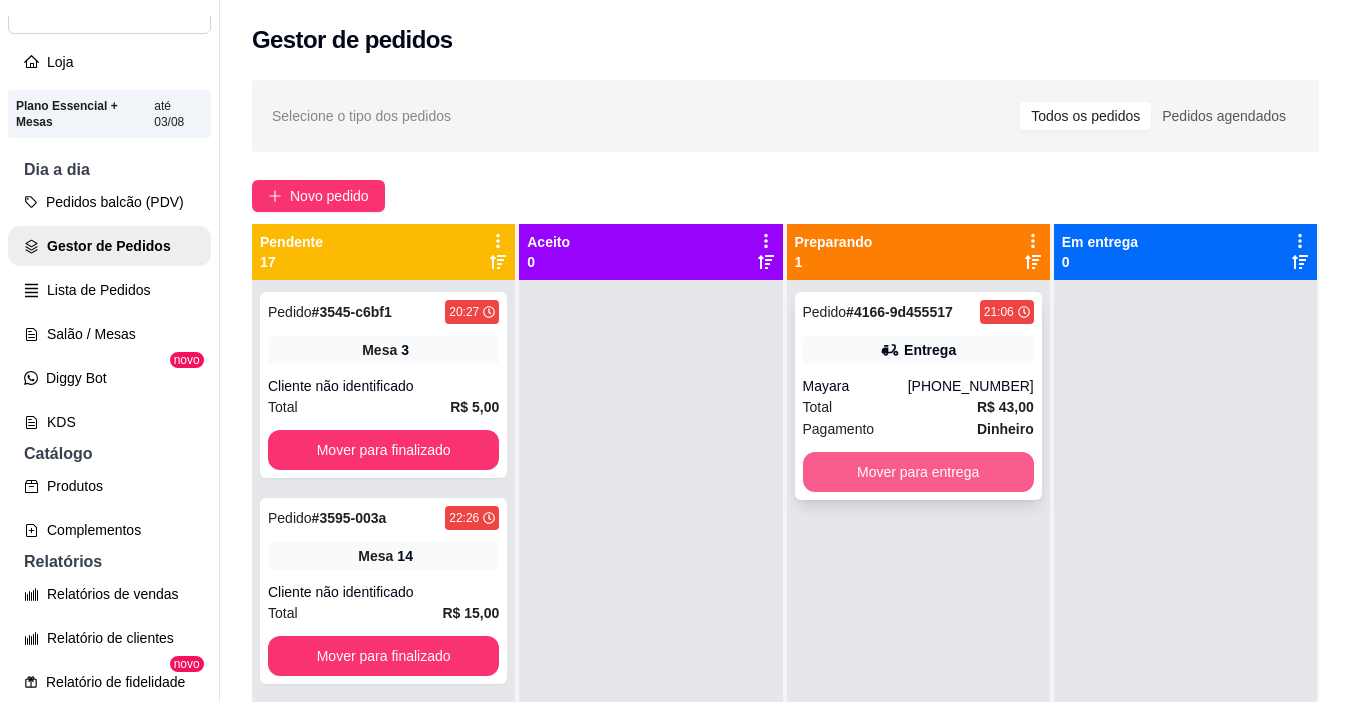 click on "Mover para entrega" at bounding box center (918, 472) 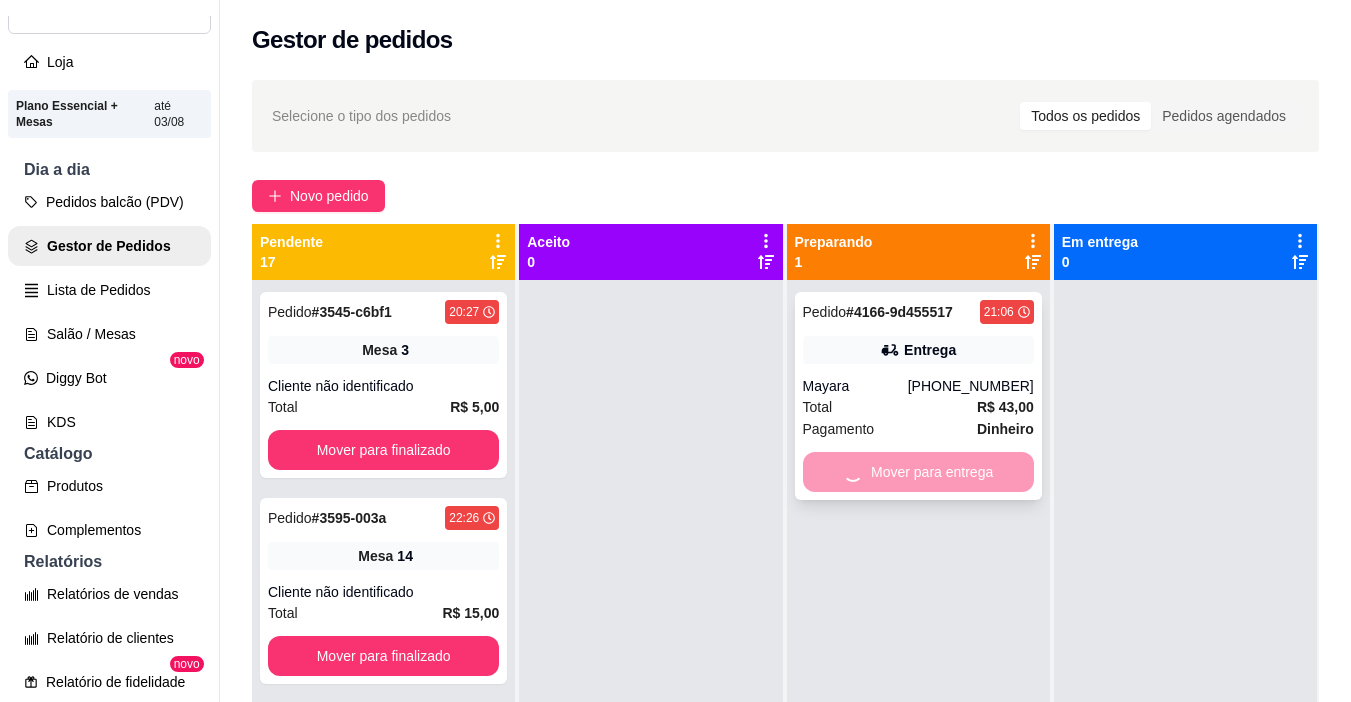 click on "Total R$ 43,00" at bounding box center (918, 407) 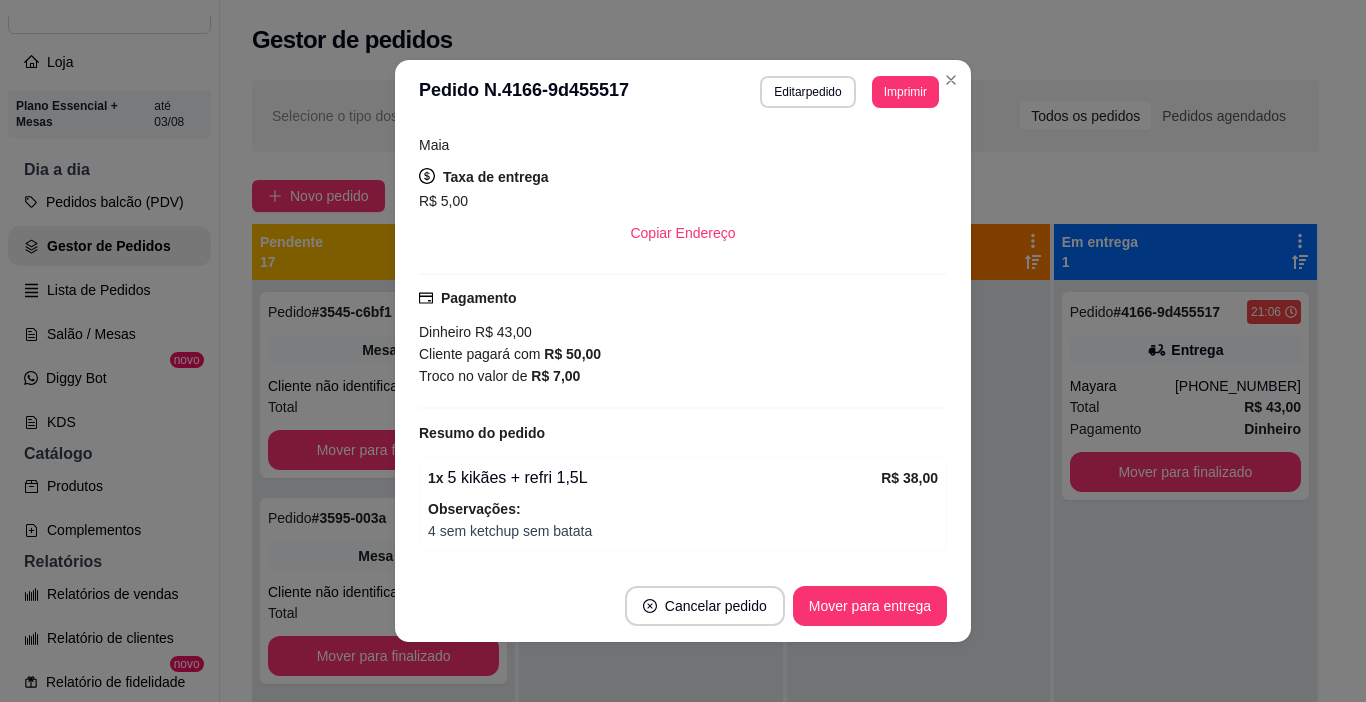scroll, scrollTop: 443, scrollLeft: 0, axis: vertical 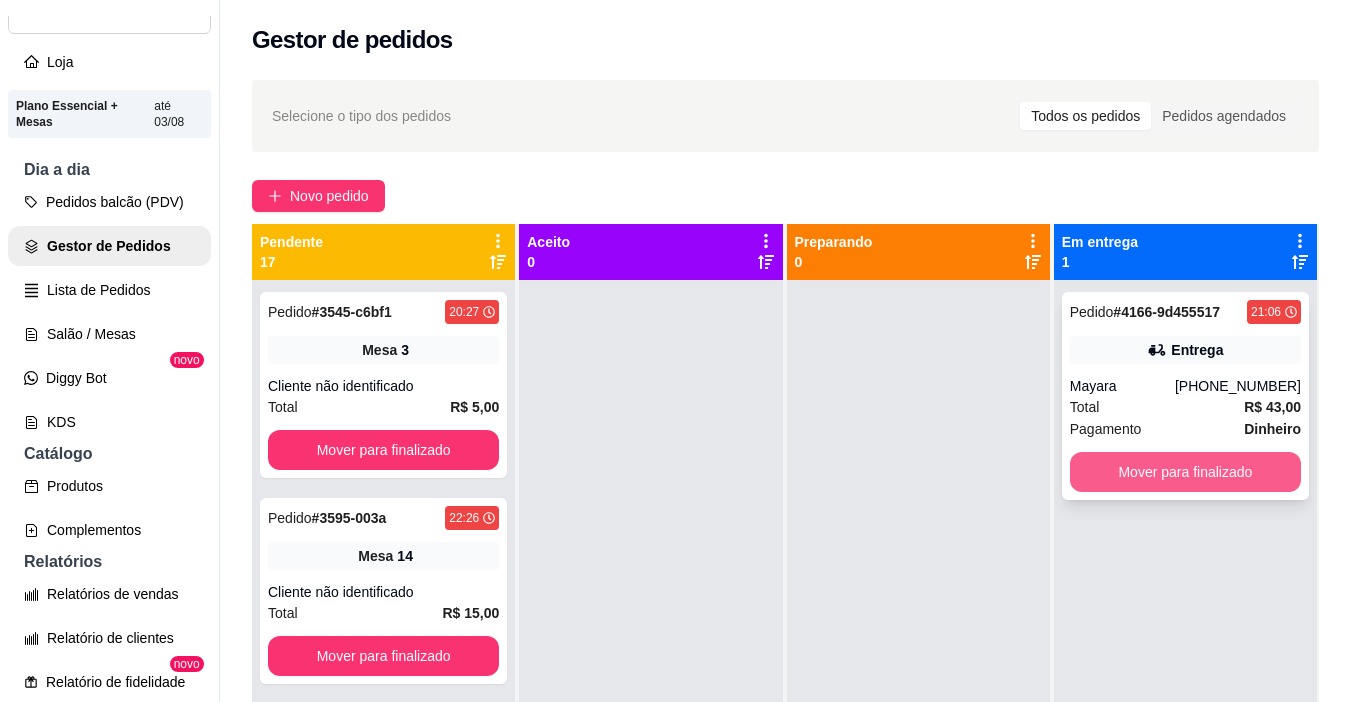 click on "Mover para finalizado" at bounding box center [1185, 472] 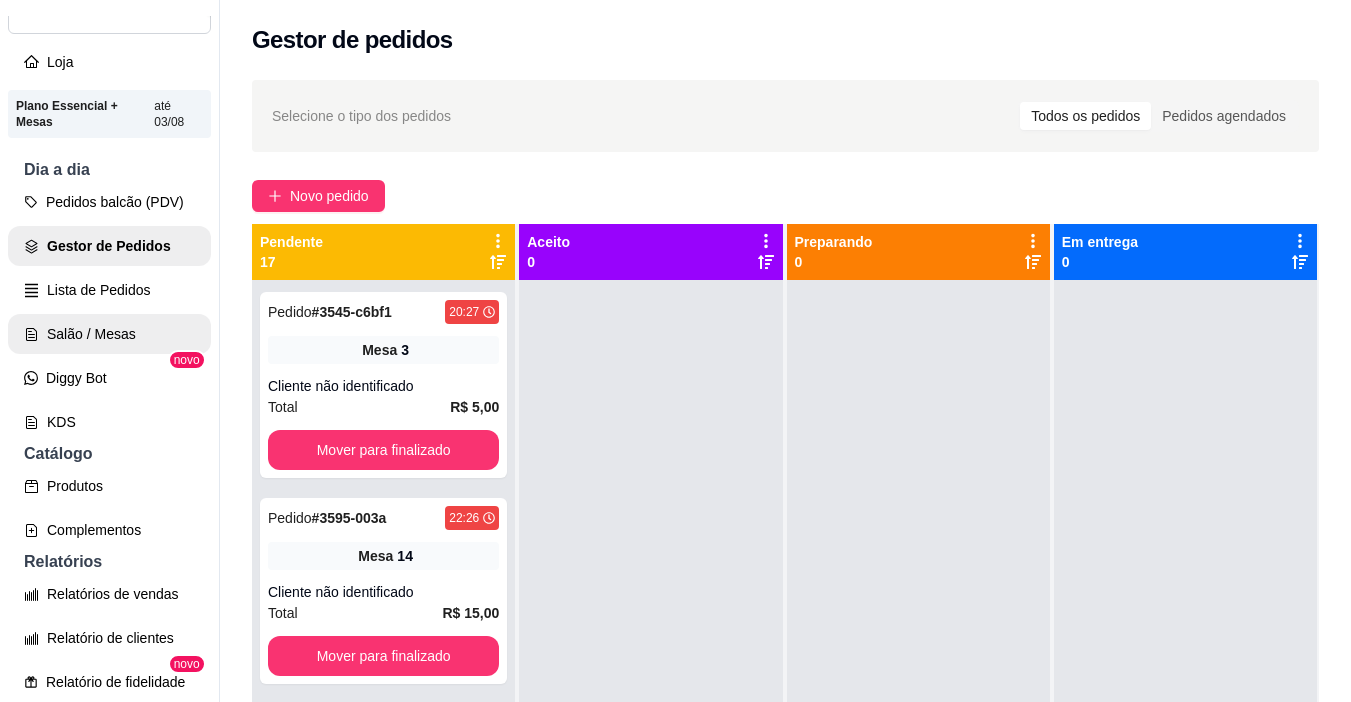click on "Salão / Mesas" at bounding box center (109, 334) 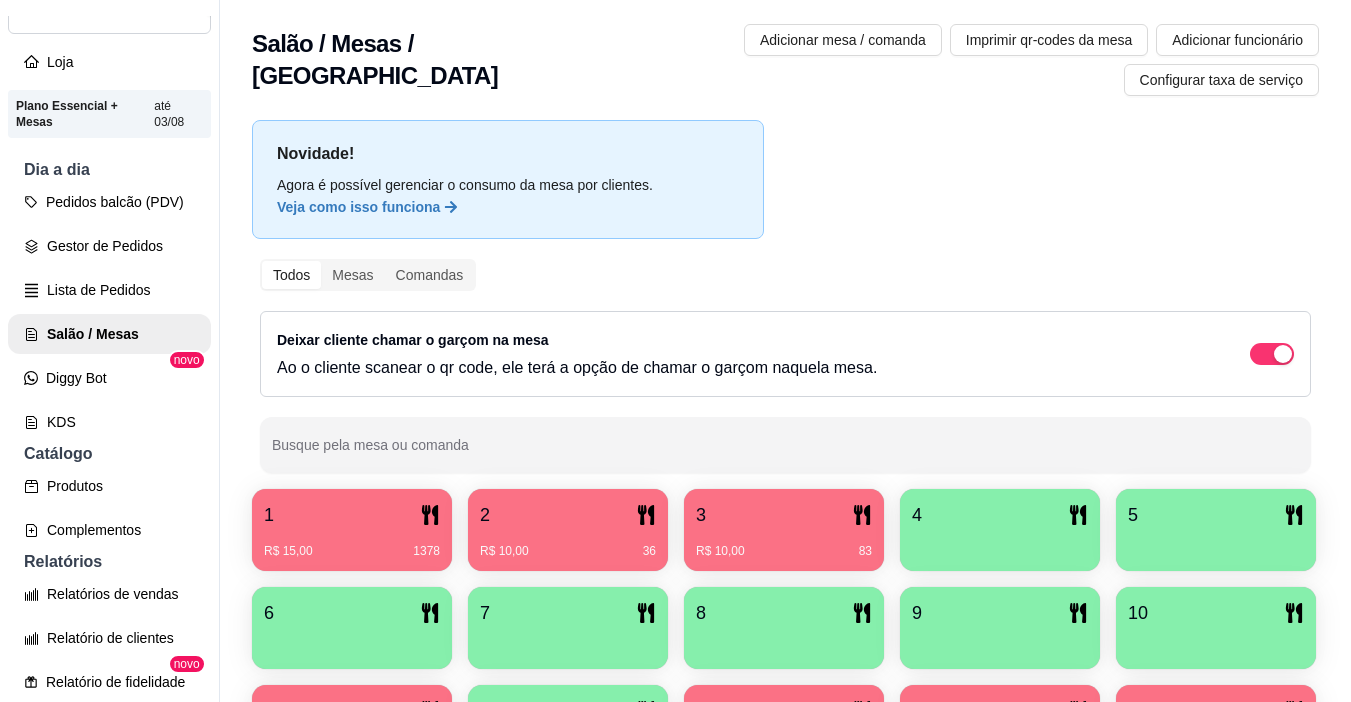 click on "Busque pela mesa ou comanda" at bounding box center [785, 445] 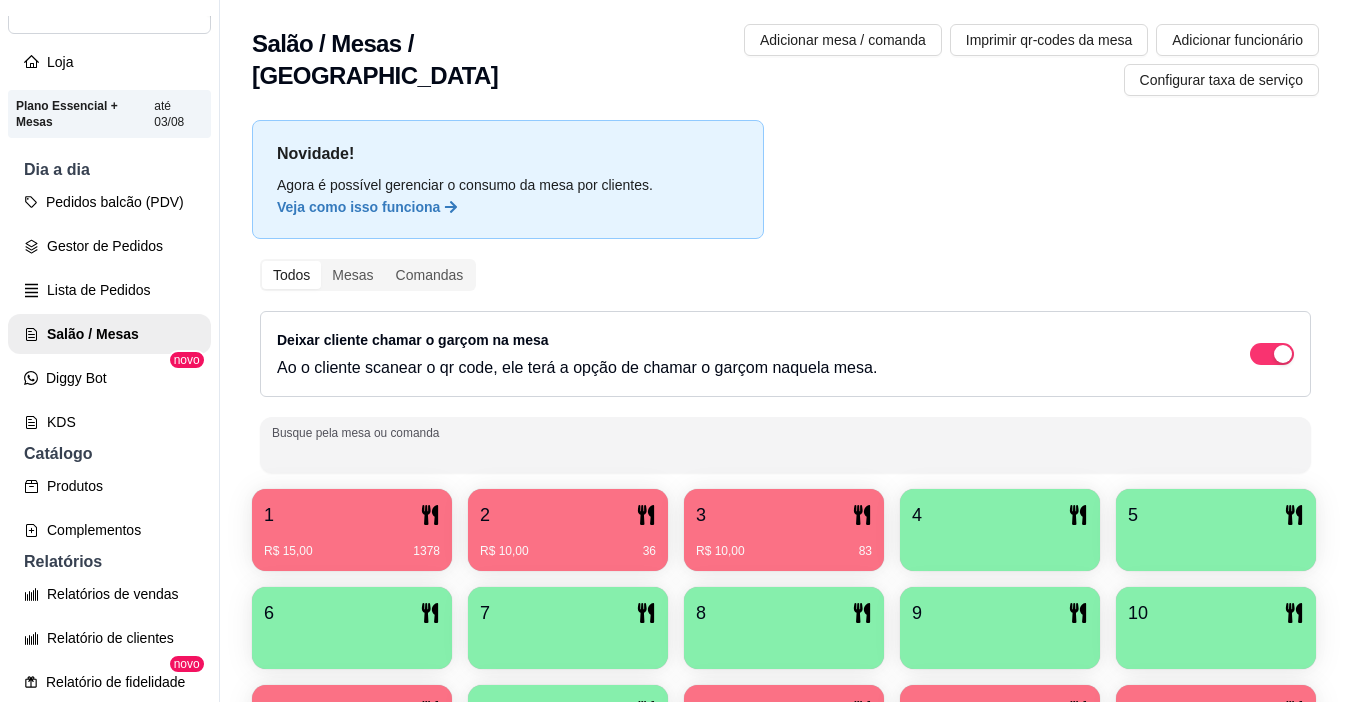 click on "R$ 10,00 36" at bounding box center [568, 544] 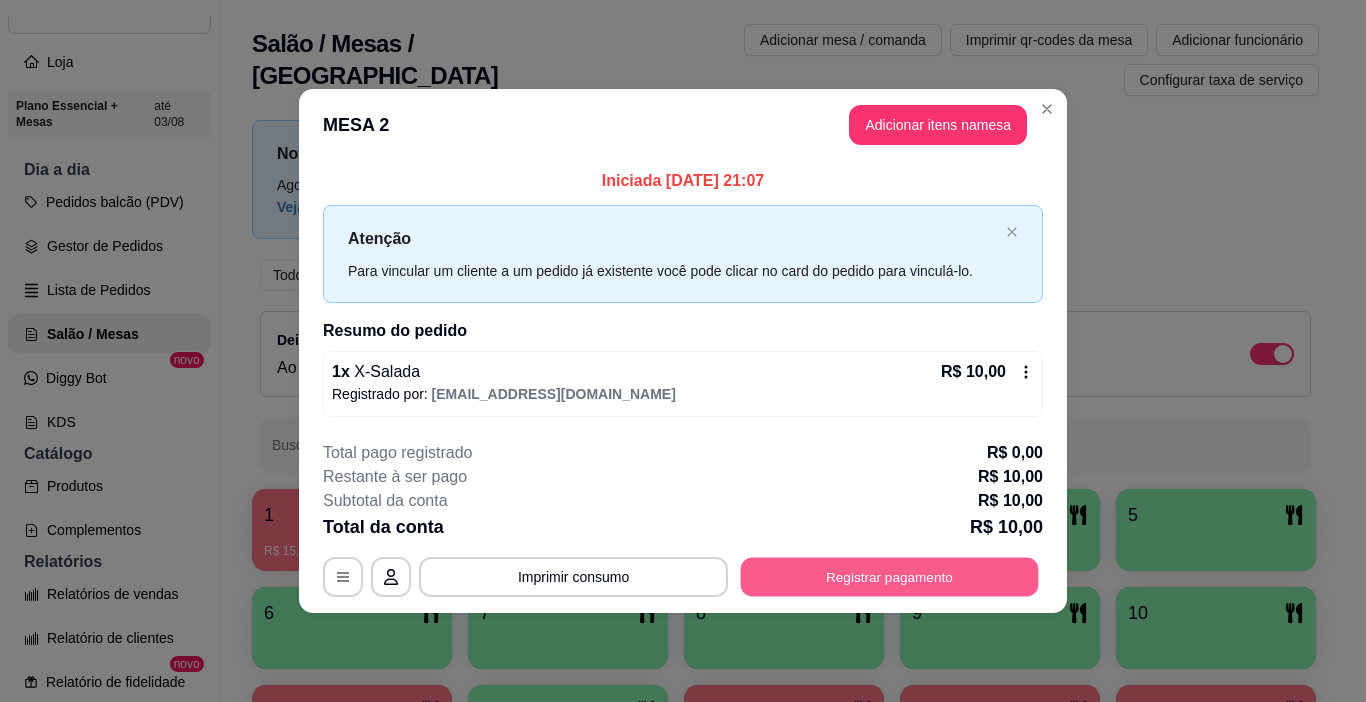 click on "Registrar pagamento" at bounding box center [890, 576] 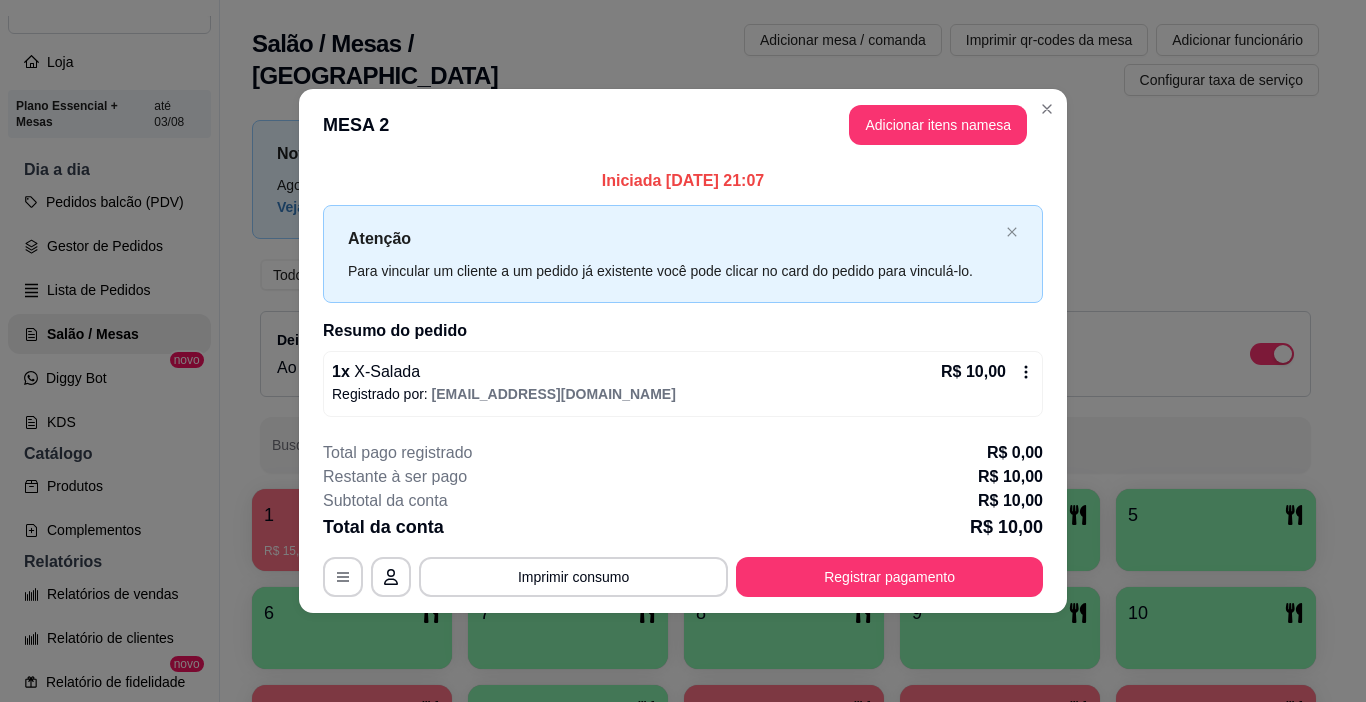 drag, startPoint x: 756, startPoint y: 179, endPoint x: 792, endPoint y: 177, distance: 36.05551 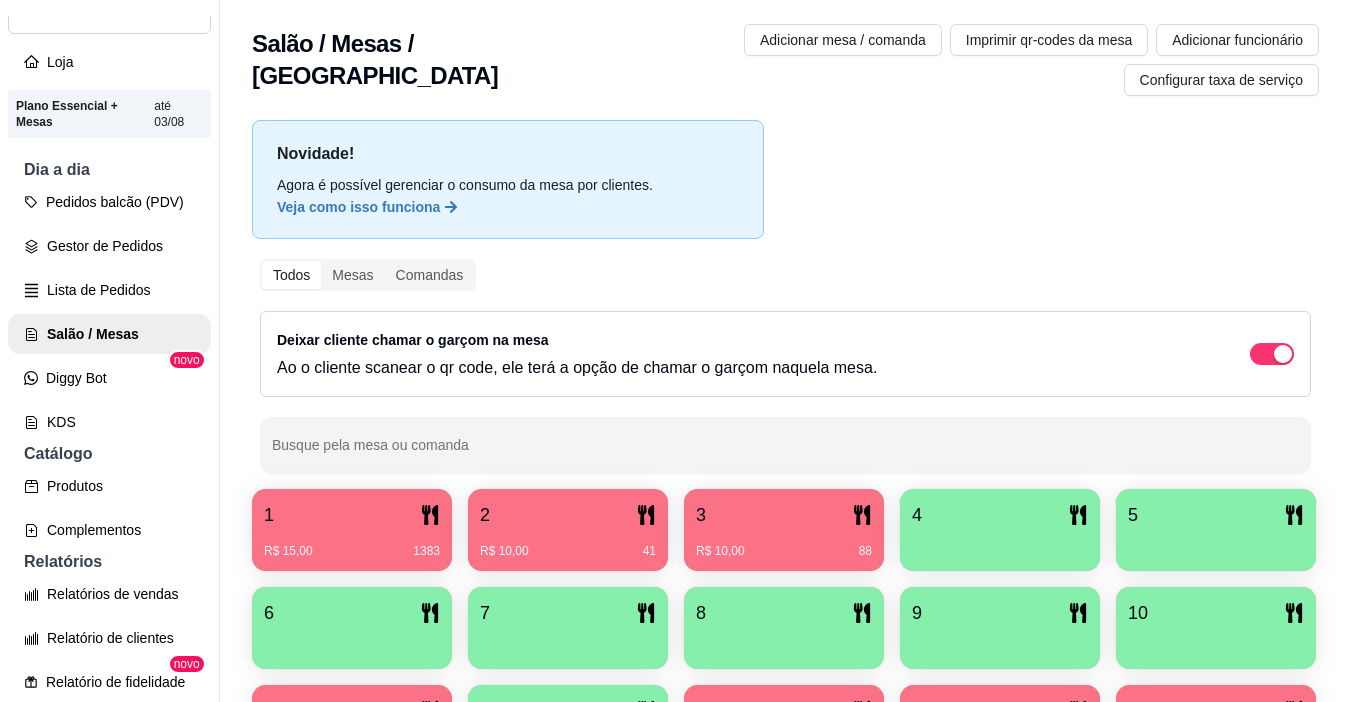 click on "2 R$ 10,00 41" at bounding box center [568, 530] 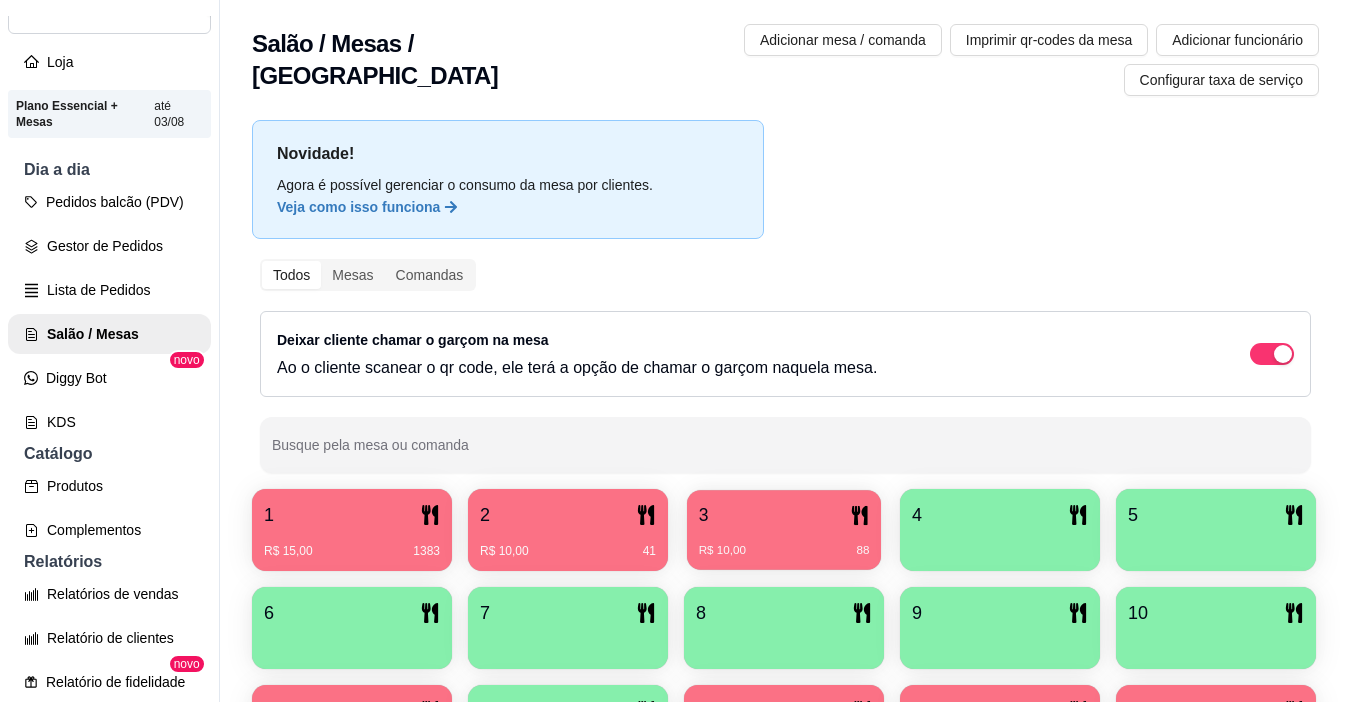 click on "R$ 10,00 88" at bounding box center [784, 543] 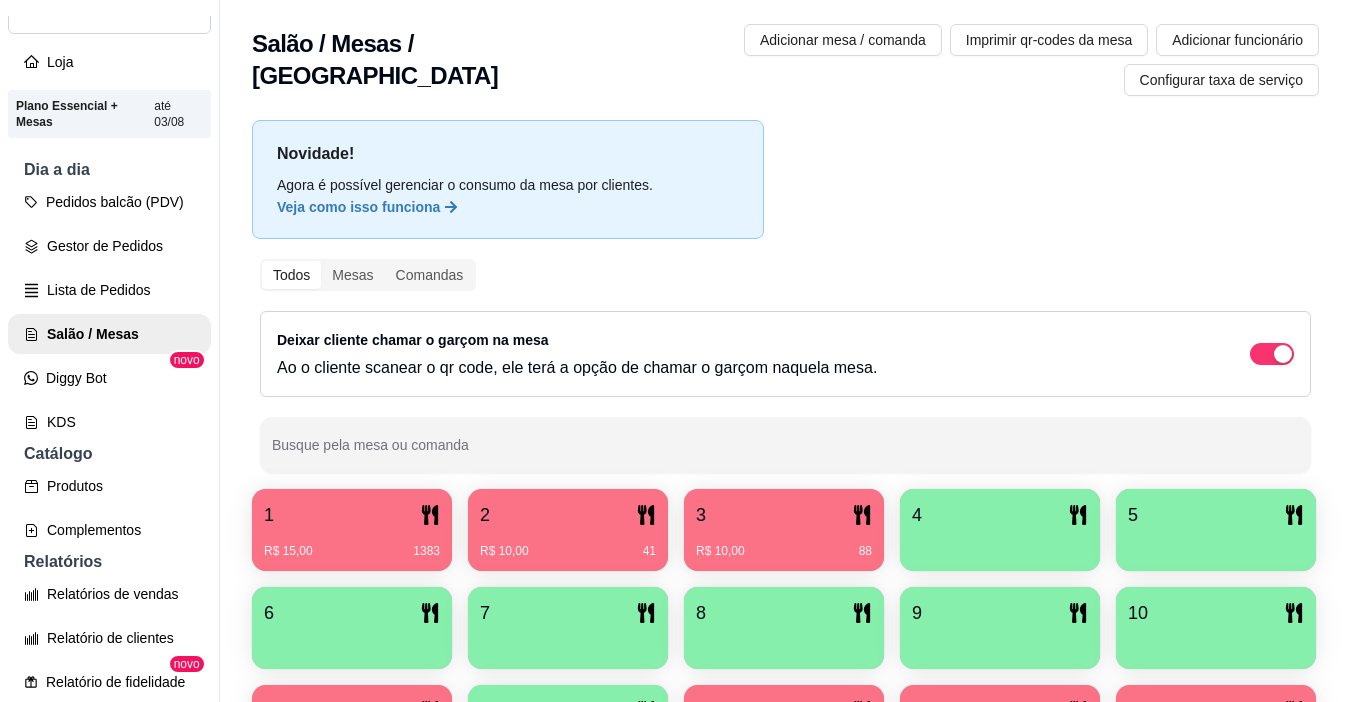 click on "R$ 10,00 41" at bounding box center (568, 551) 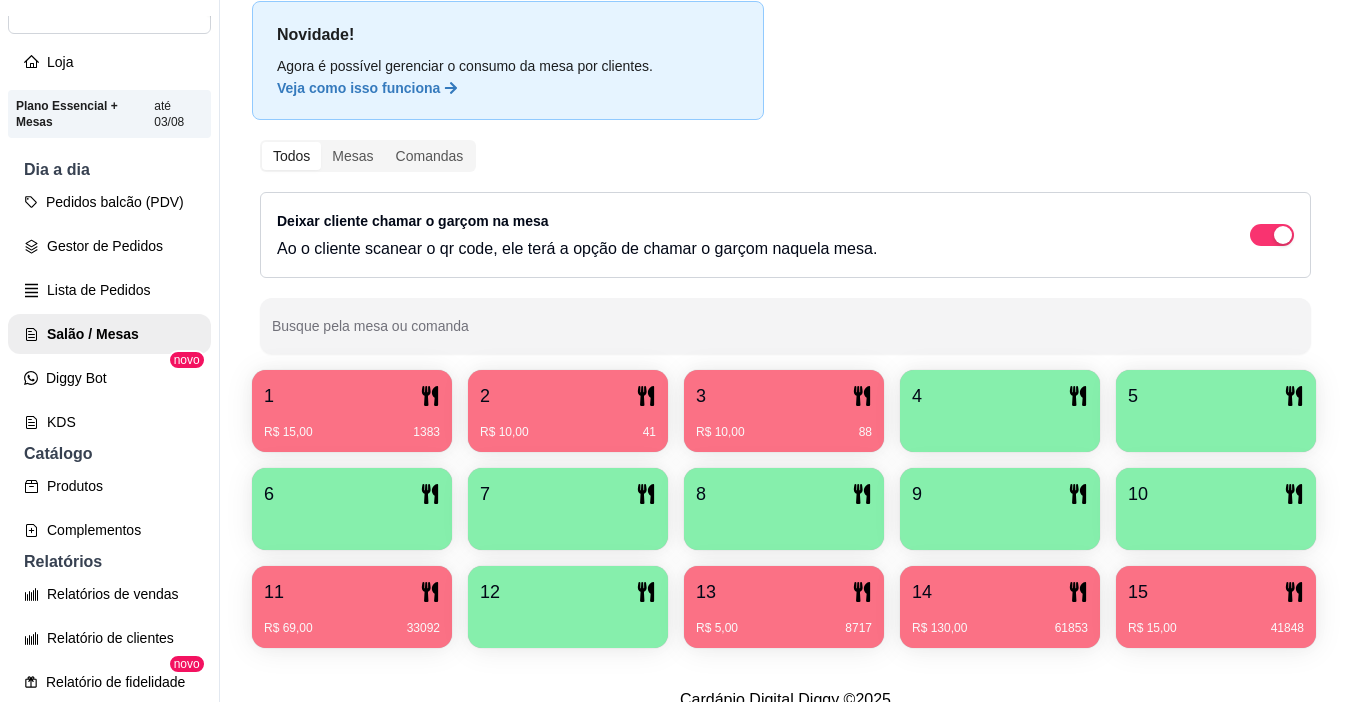 scroll, scrollTop: 258, scrollLeft: 0, axis: vertical 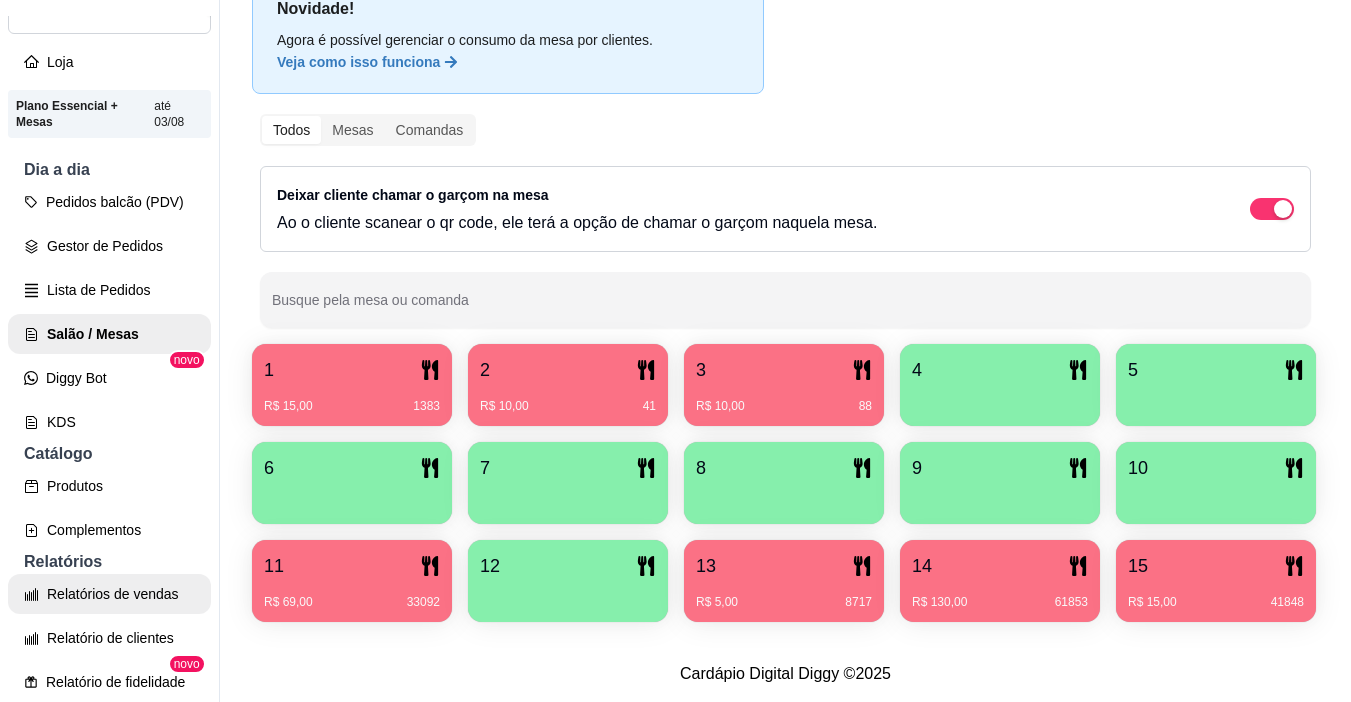 click on "Relatórios de vendas" at bounding box center (109, 594) 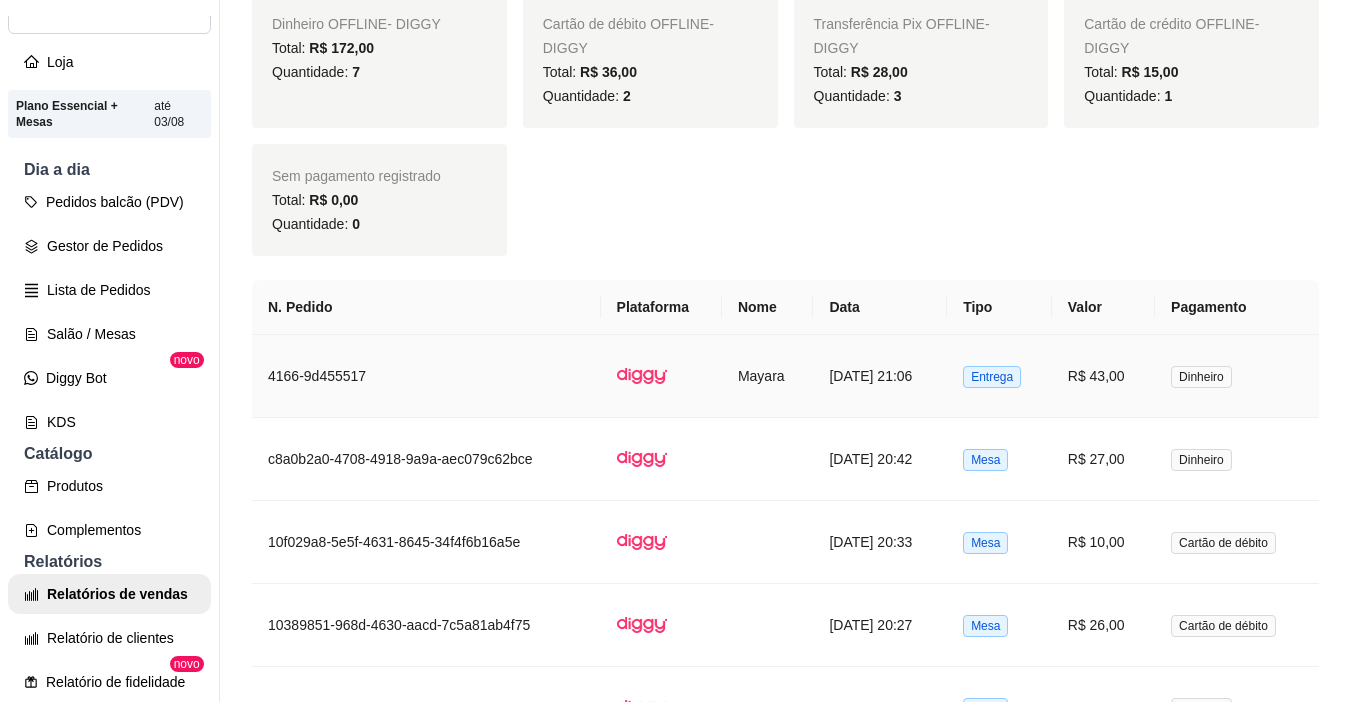 scroll, scrollTop: 1000, scrollLeft: 0, axis: vertical 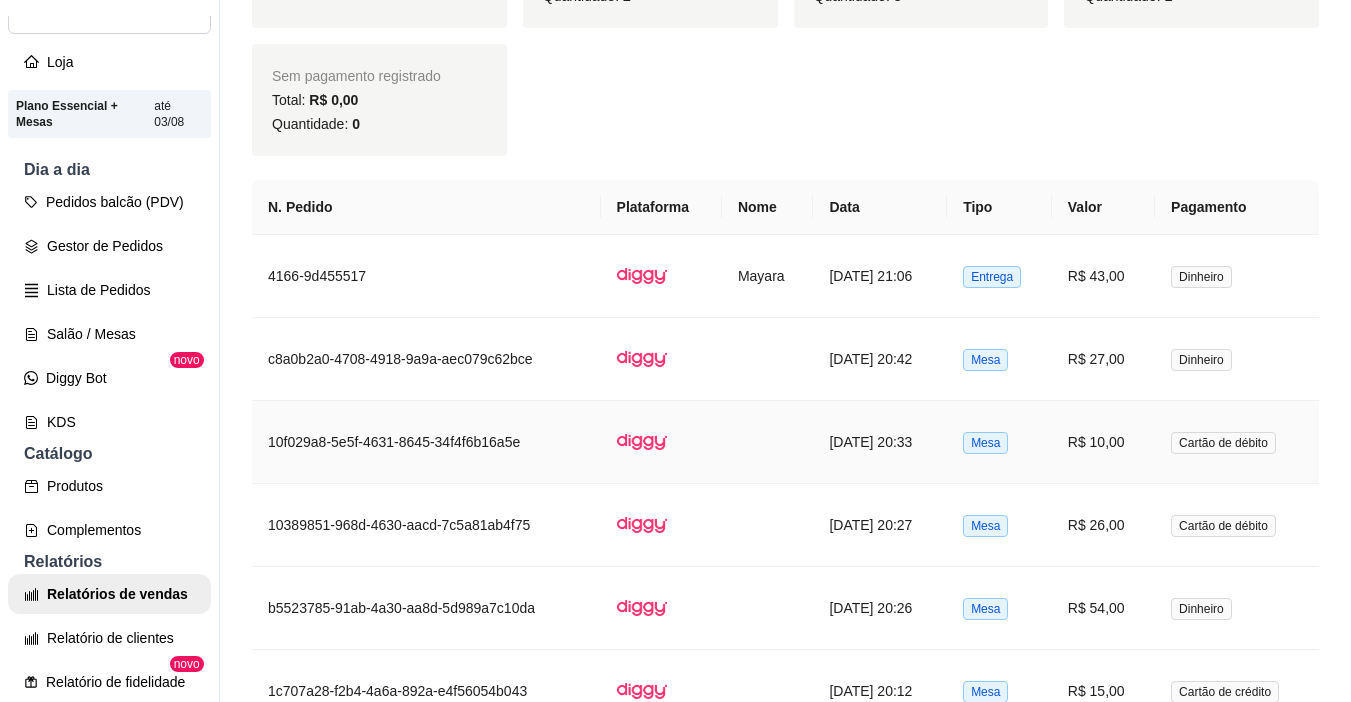 click on "R$ 10,00" at bounding box center [1103, 442] 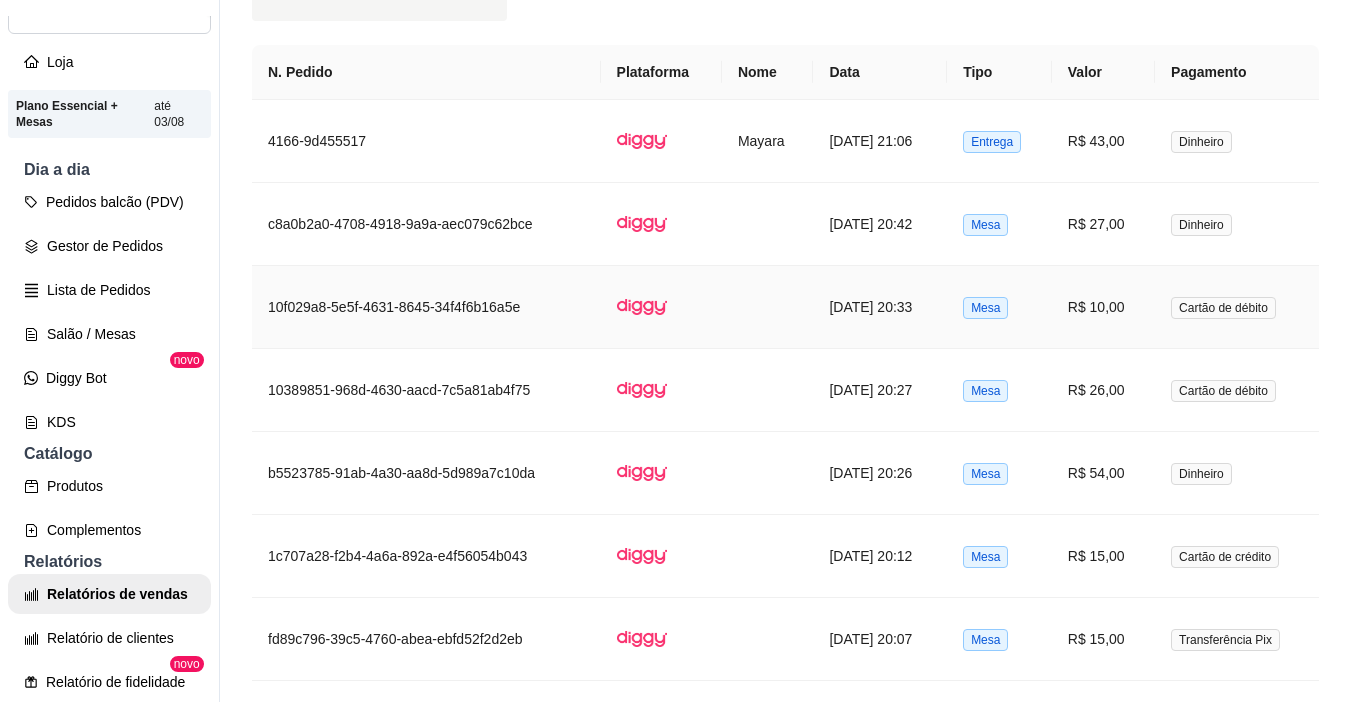 scroll, scrollTop: 1100, scrollLeft: 0, axis: vertical 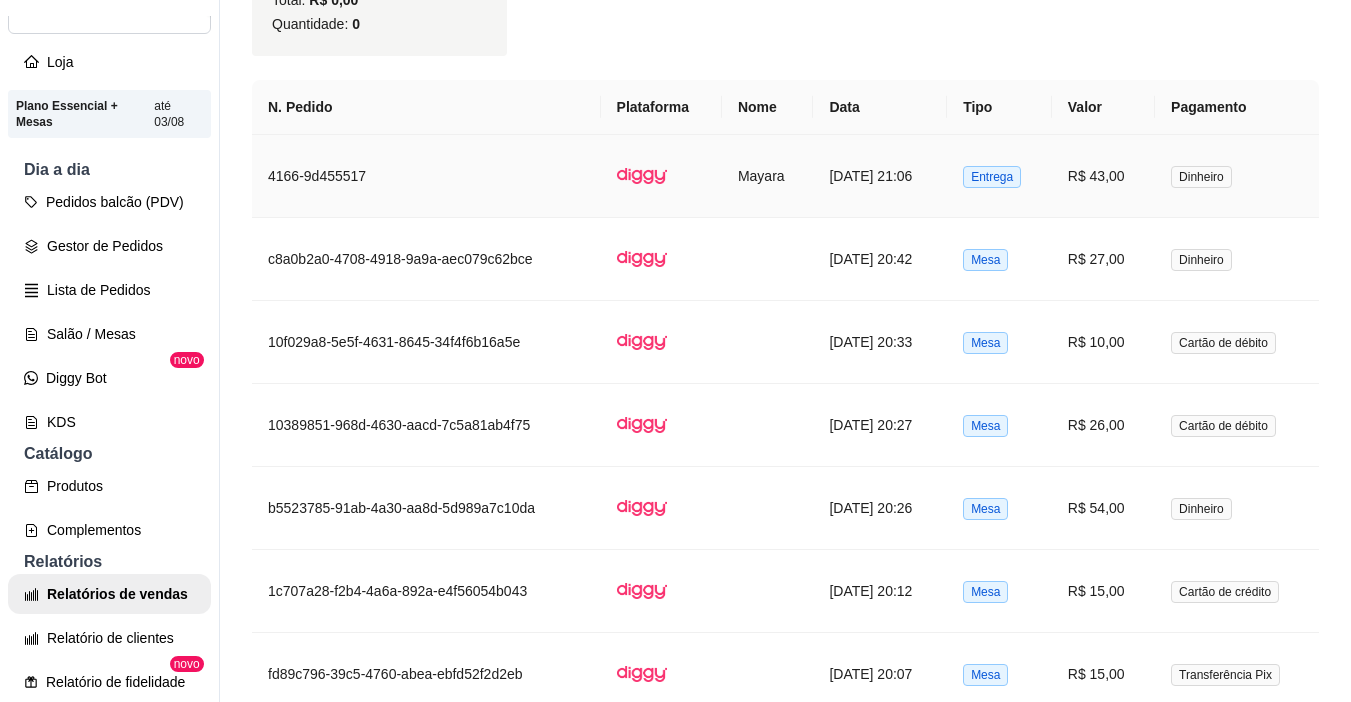 click on "R$ 43,00" at bounding box center (1103, 176) 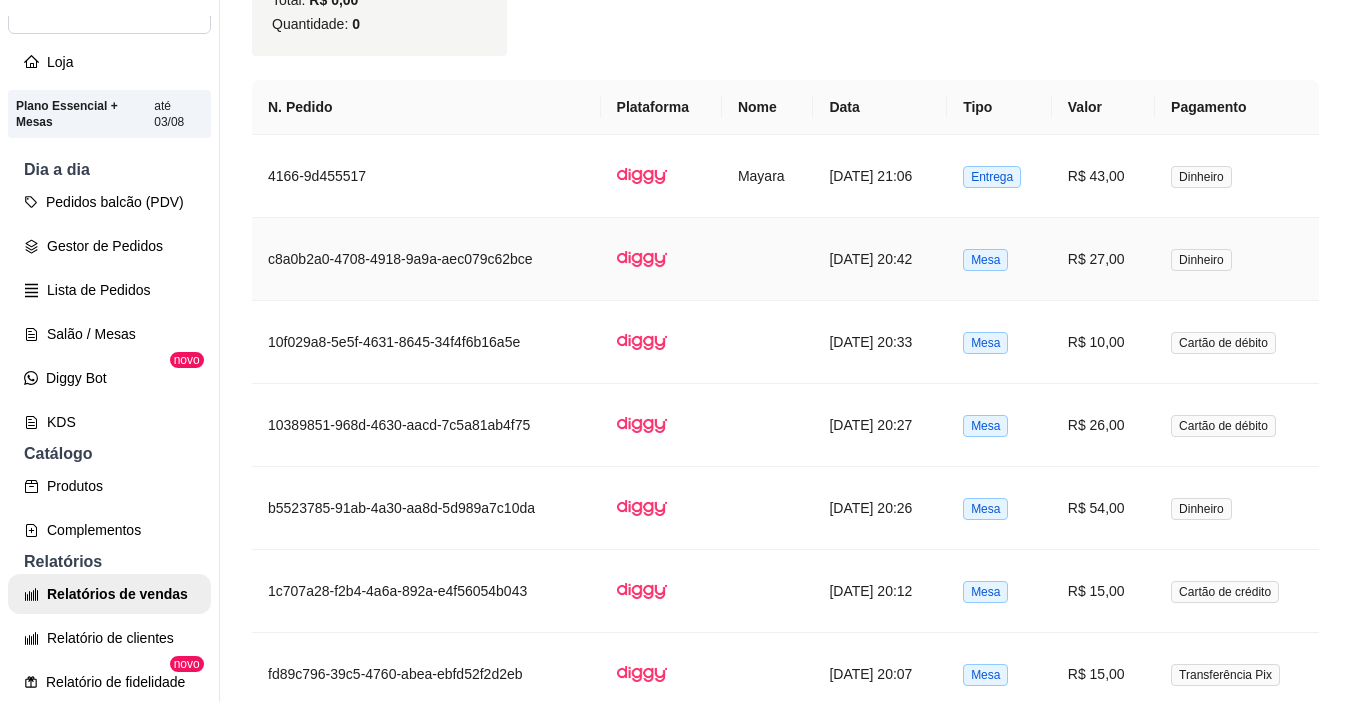 click on "R$ 27,00" at bounding box center [1103, 259] 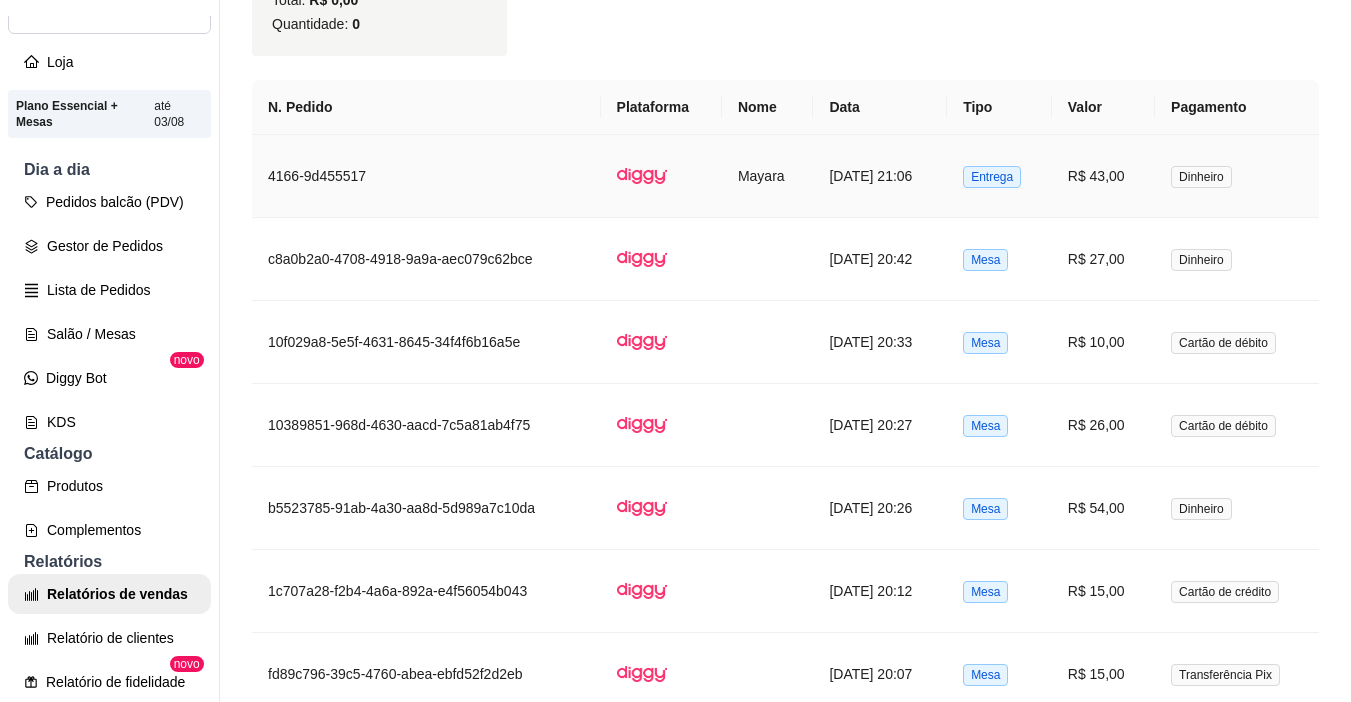 click on "R$ 43,00" at bounding box center (1103, 176) 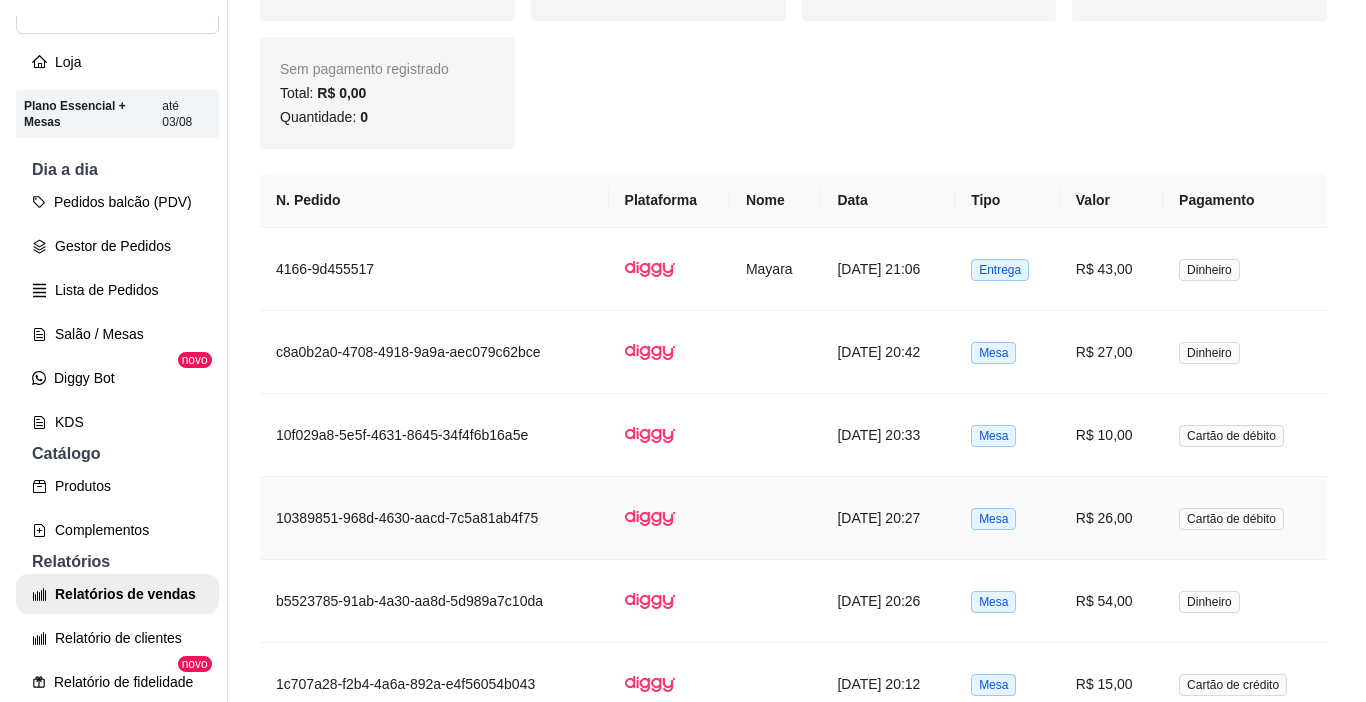 scroll, scrollTop: 1000, scrollLeft: 0, axis: vertical 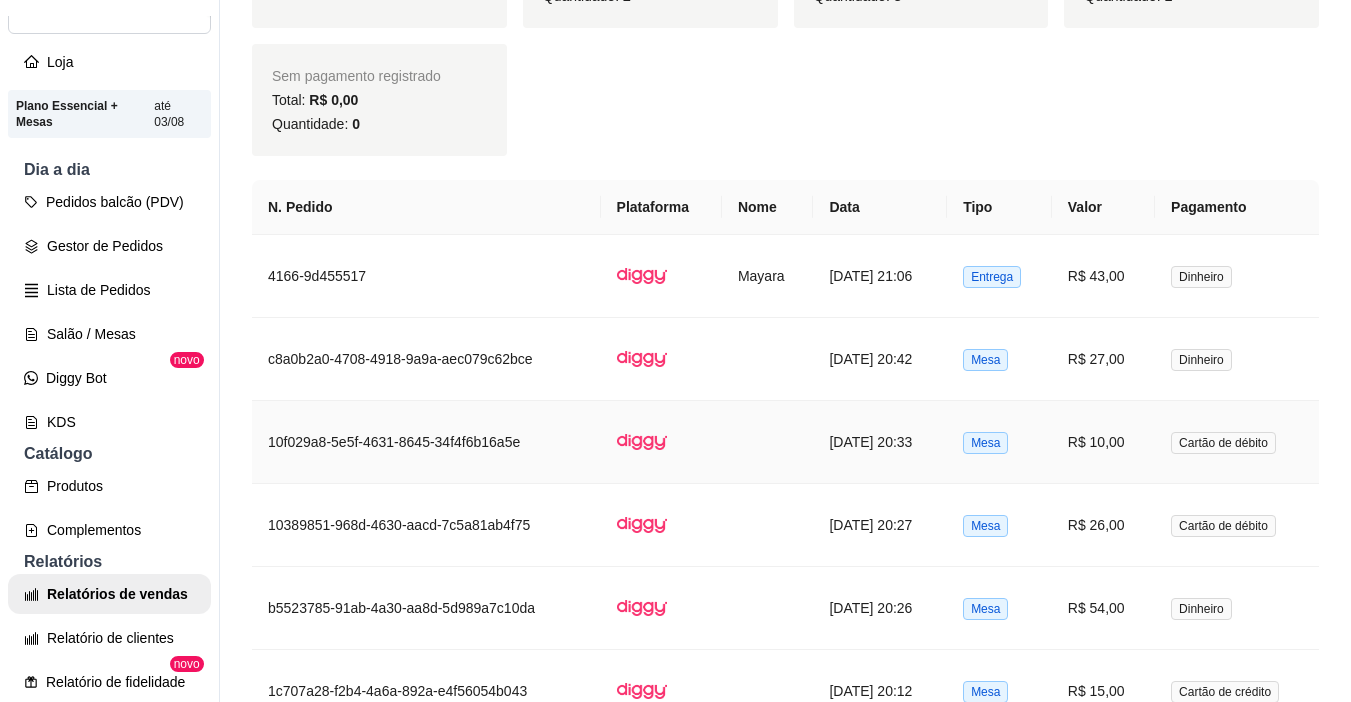 click on "[DATE] 20:33" at bounding box center (880, 442) 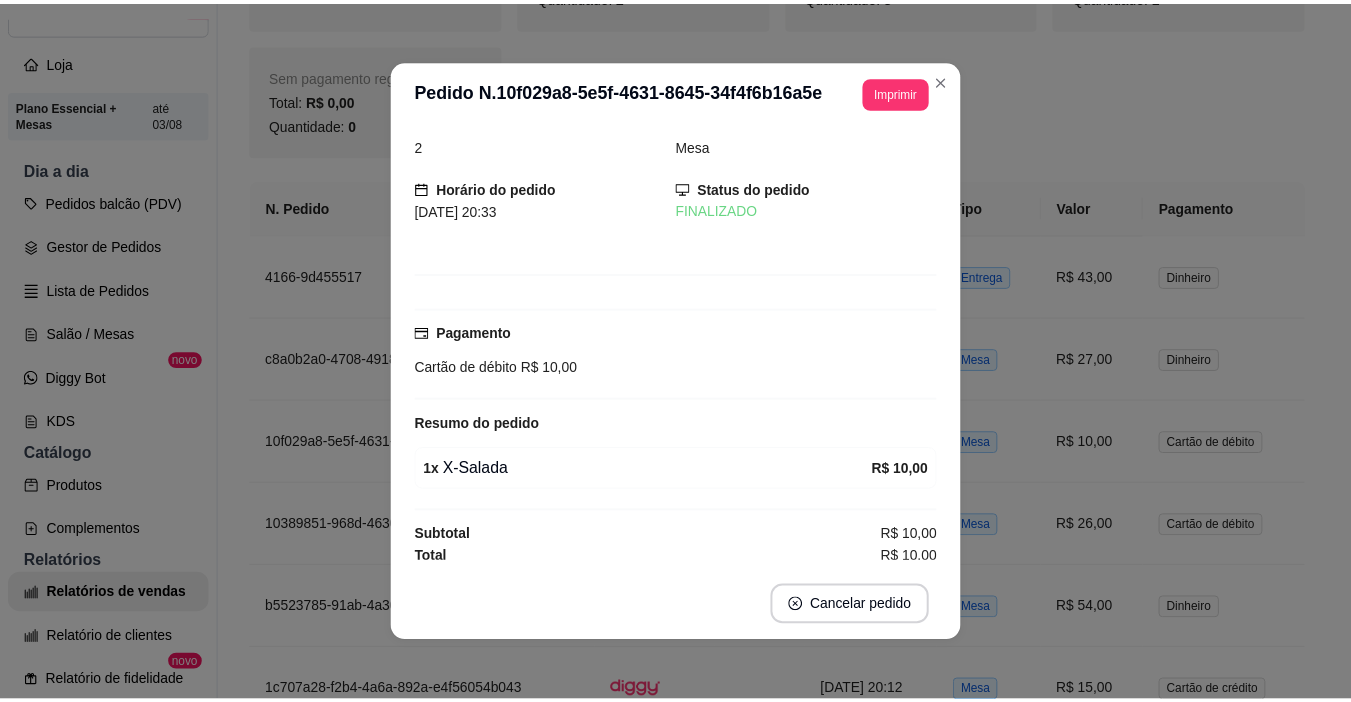 scroll, scrollTop: 25, scrollLeft: 0, axis: vertical 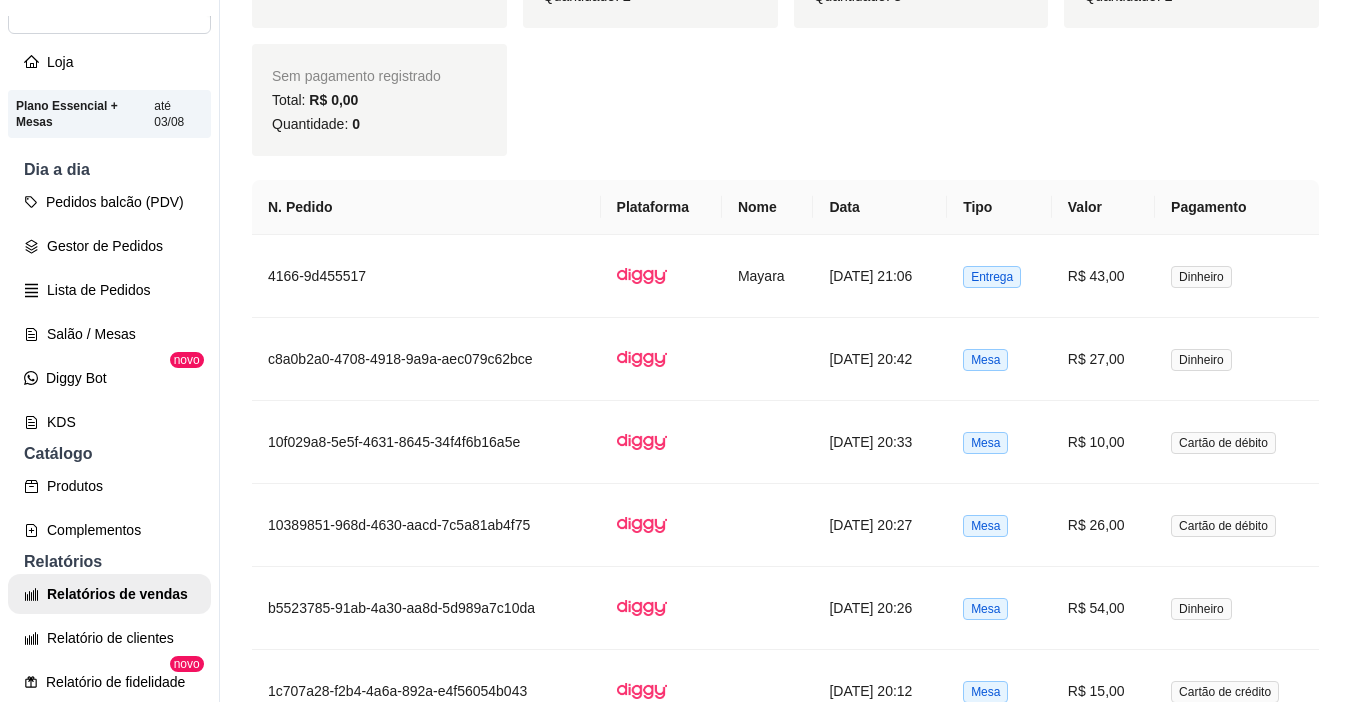 click on "Salão / Mesas" at bounding box center [109, 334] 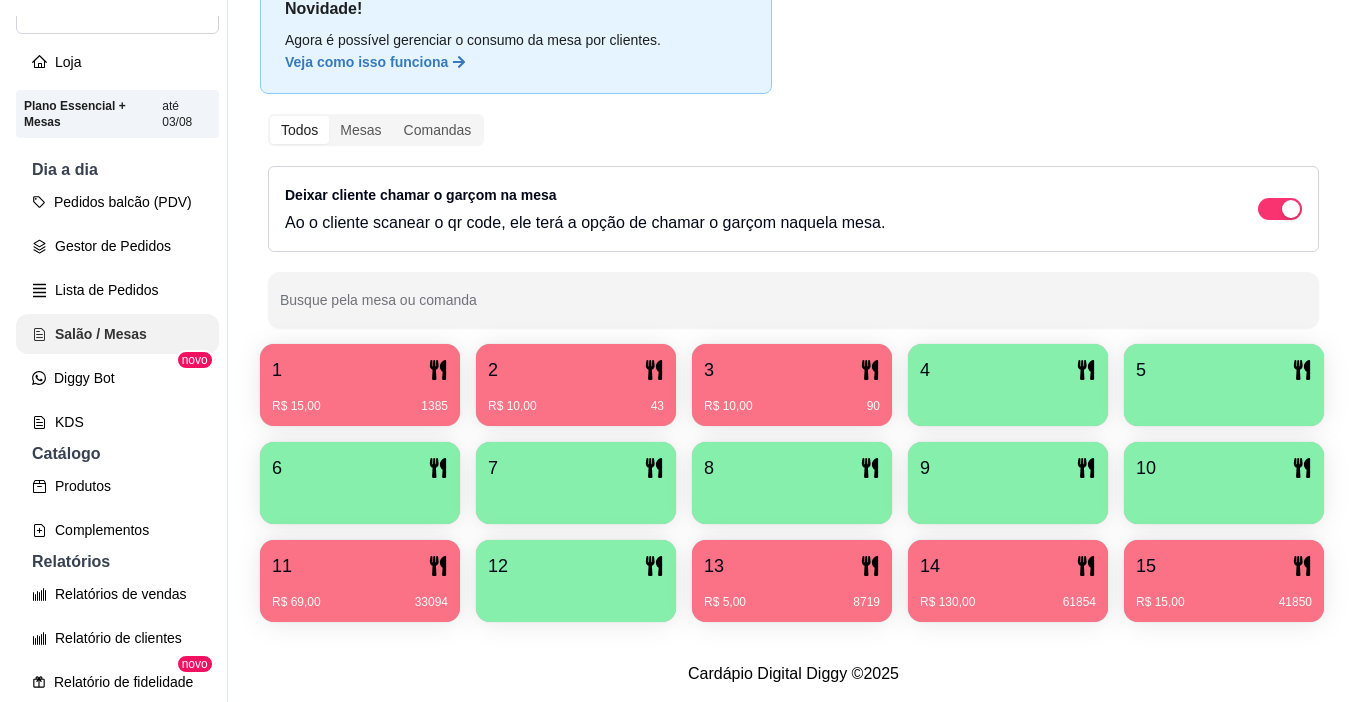 scroll, scrollTop: 0, scrollLeft: 0, axis: both 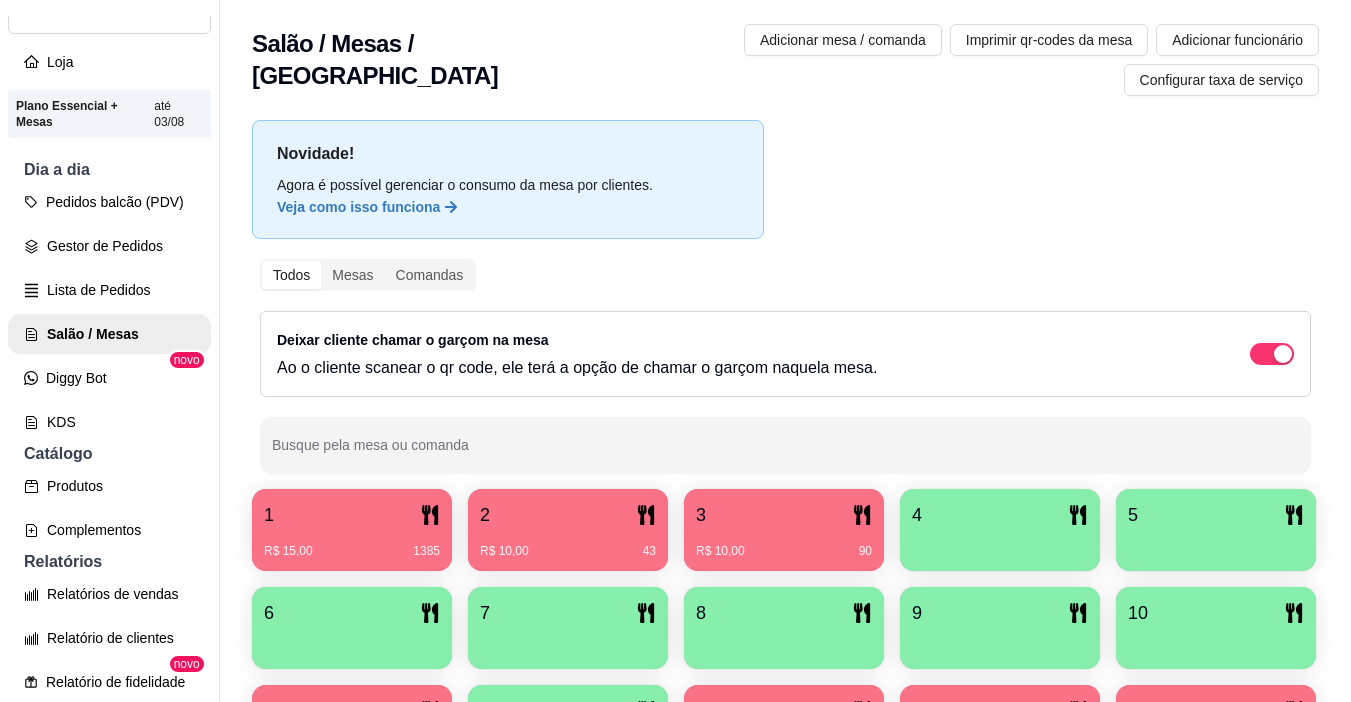 click on "2" at bounding box center (568, 515) 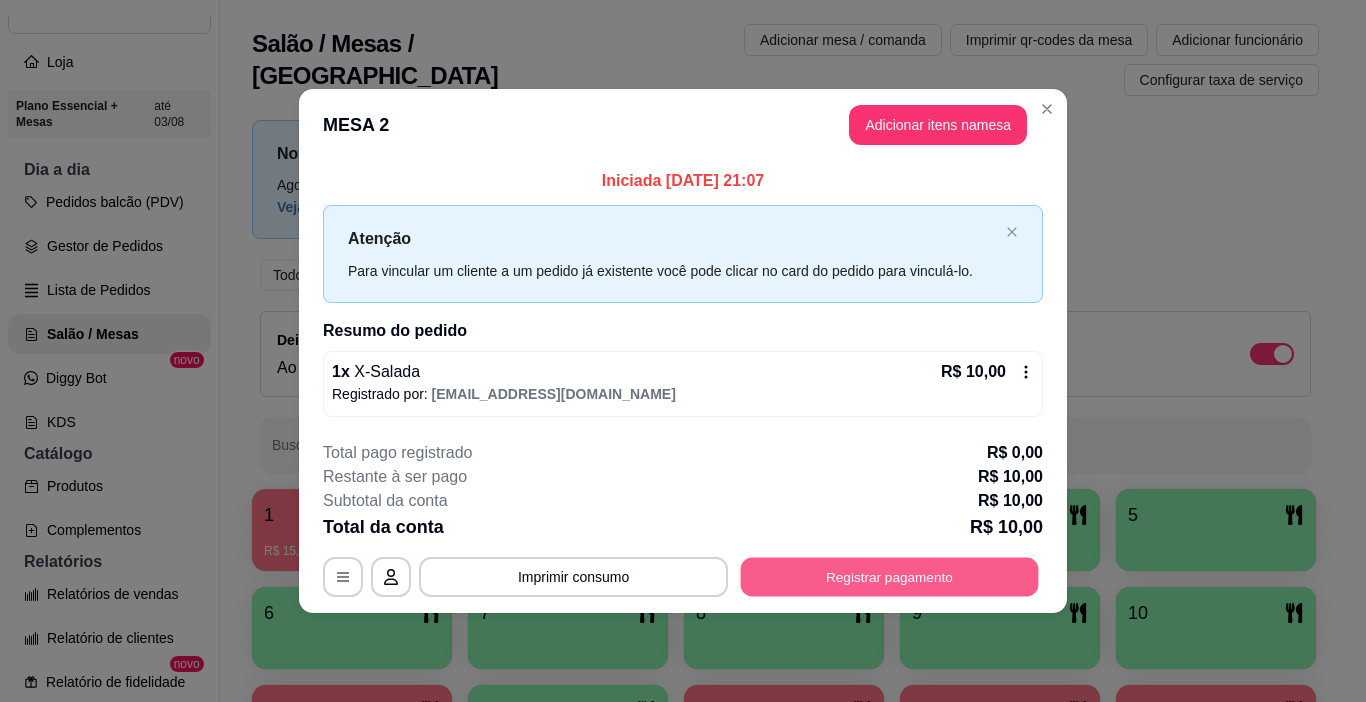 click on "Registrar pagamento" at bounding box center [890, 576] 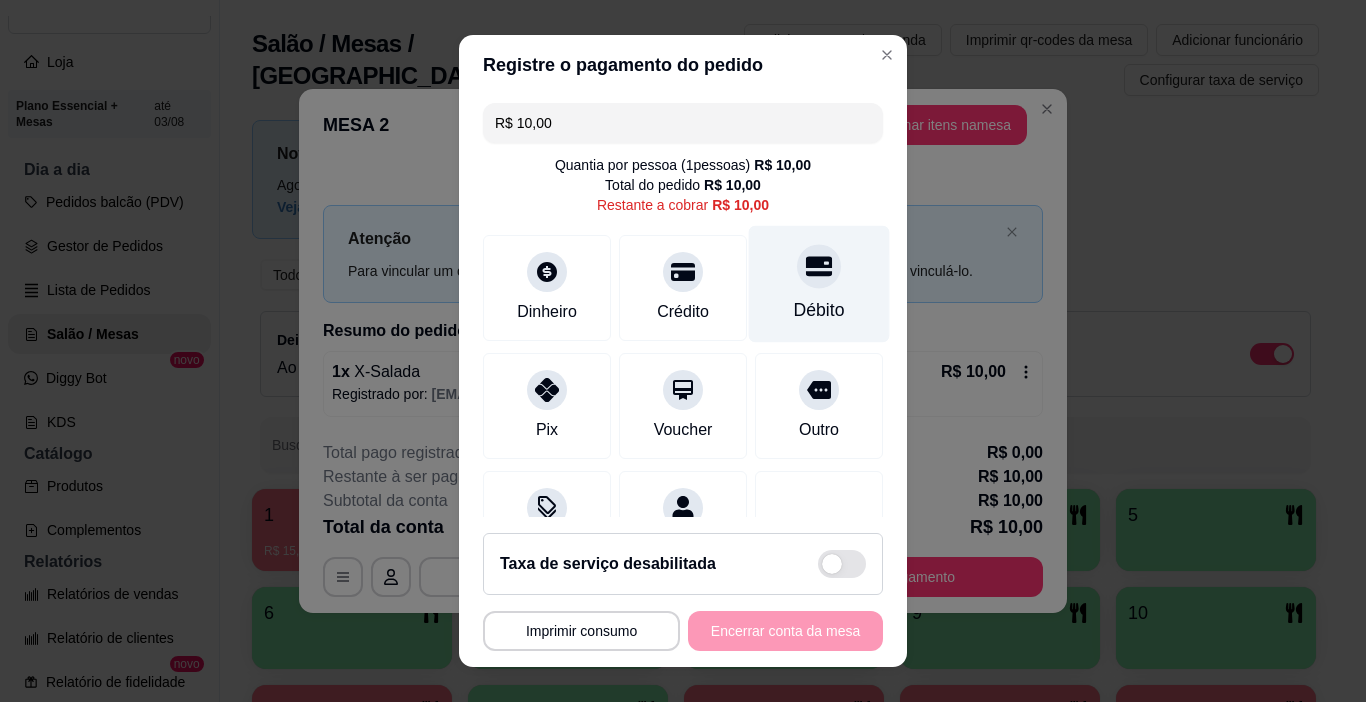 click 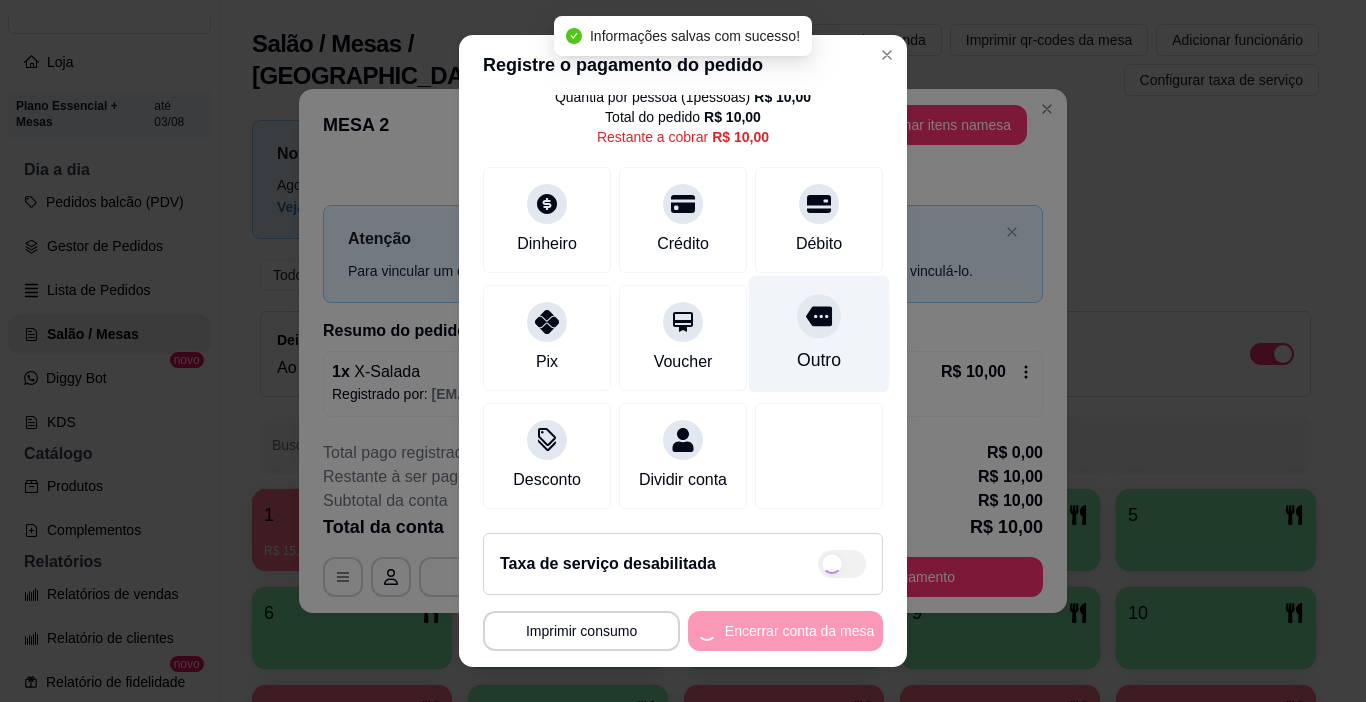 type on "R$ 0,00" 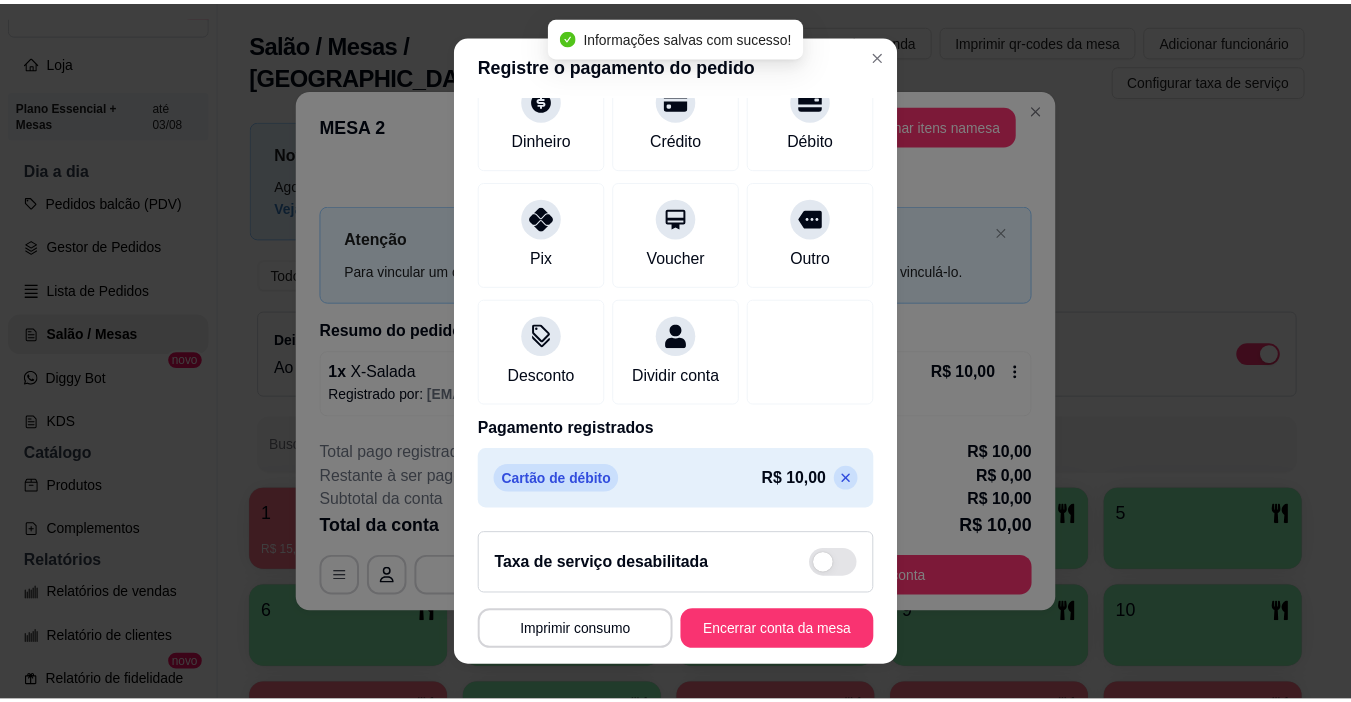 scroll, scrollTop: 176, scrollLeft: 0, axis: vertical 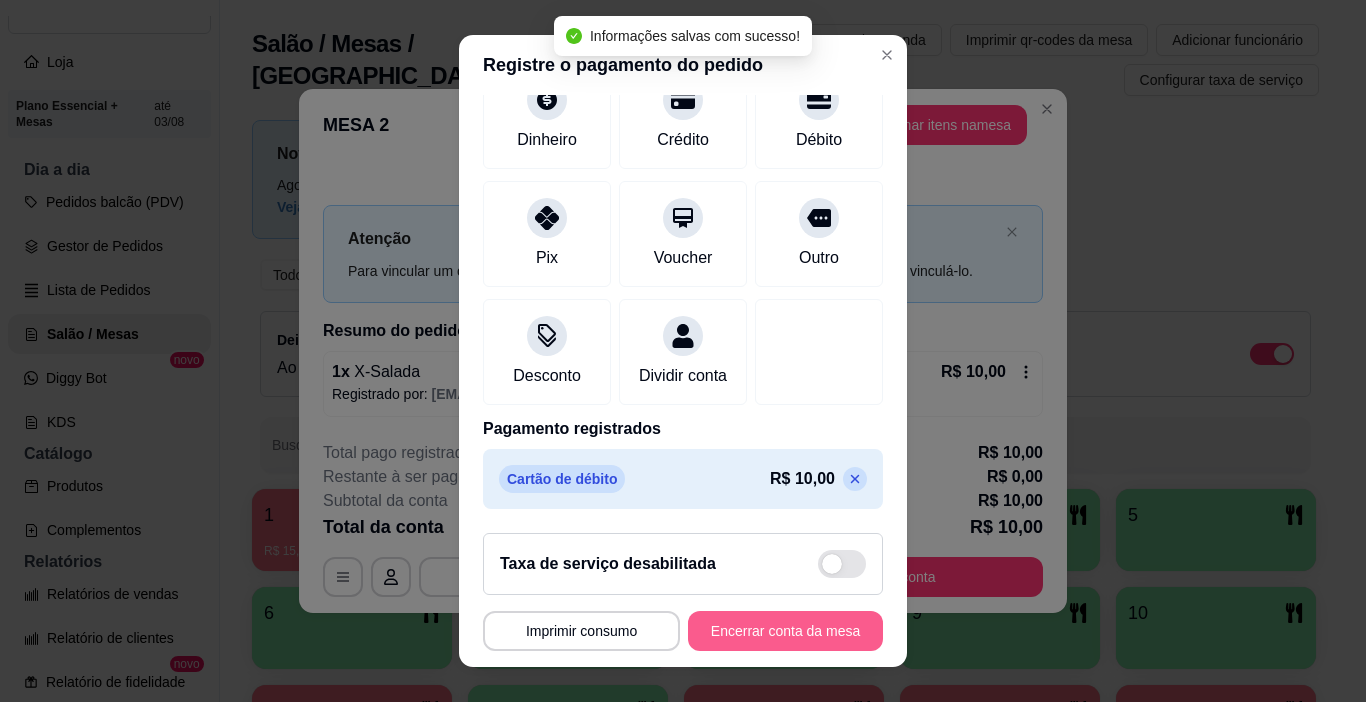 click on "Encerrar conta da mesa" at bounding box center (785, 631) 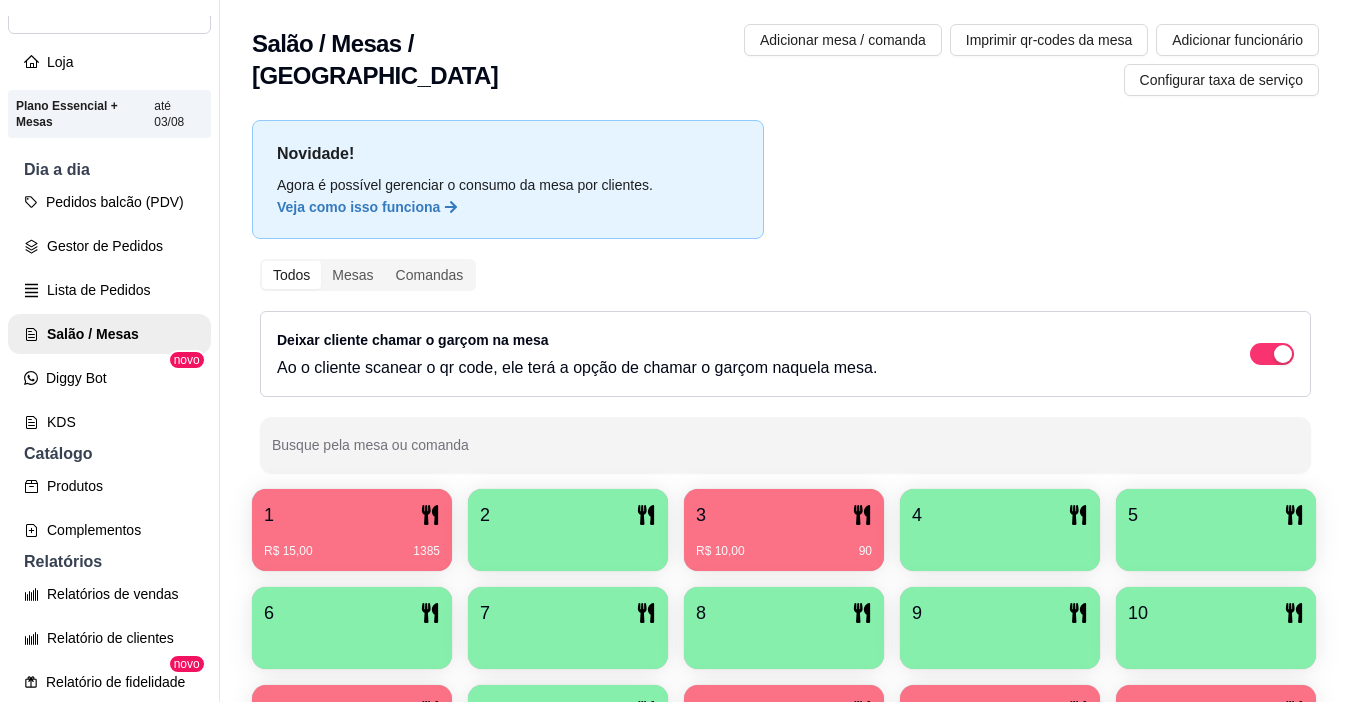 scroll, scrollTop: 258, scrollLeft: 0, axis: vertical 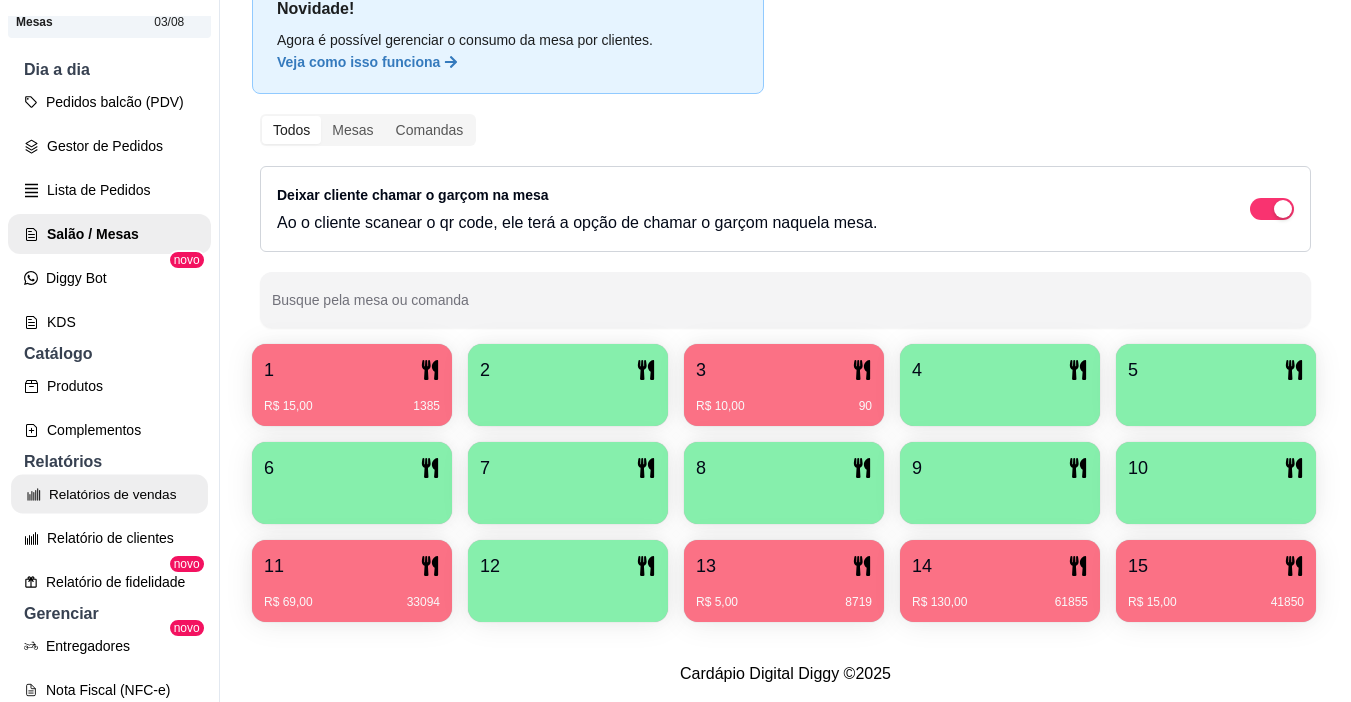 click on "Relatórios de vendas" at bounding box center (109, 494) 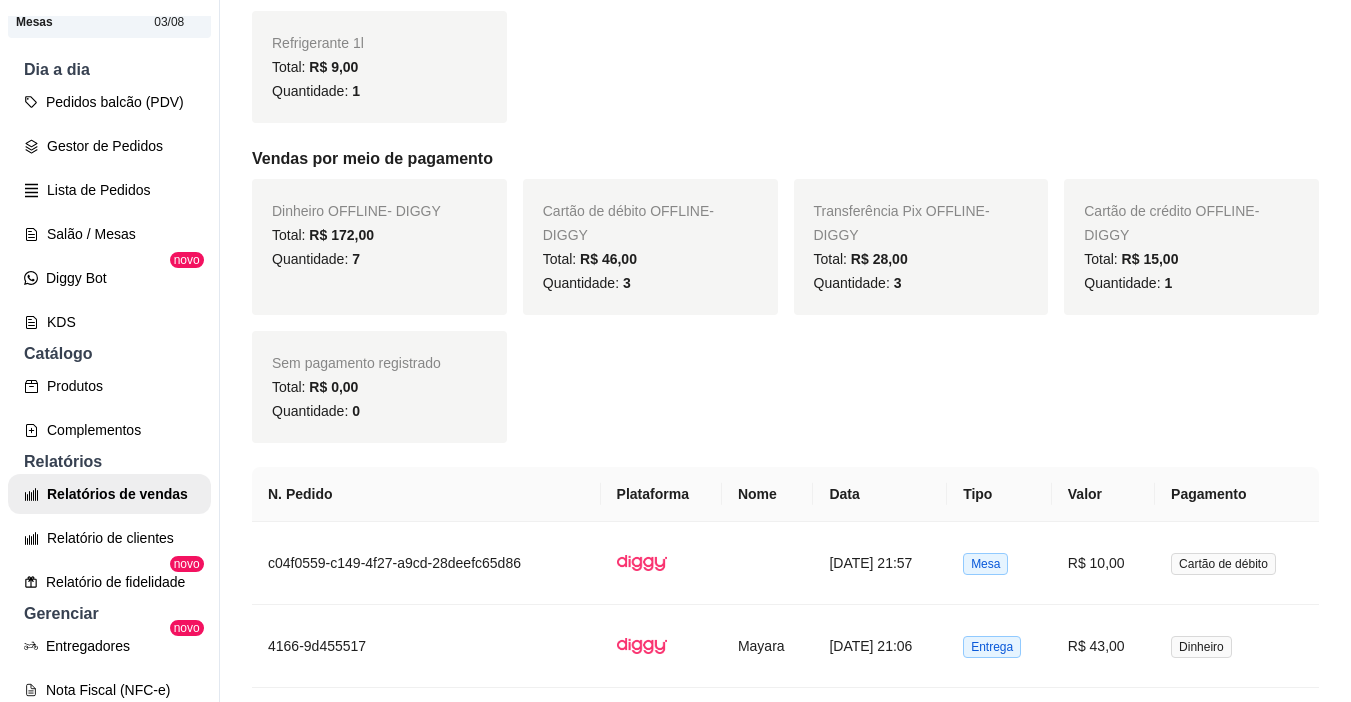 scroll, scrollTop: 900, scrollLeft: 0, axis: vertical 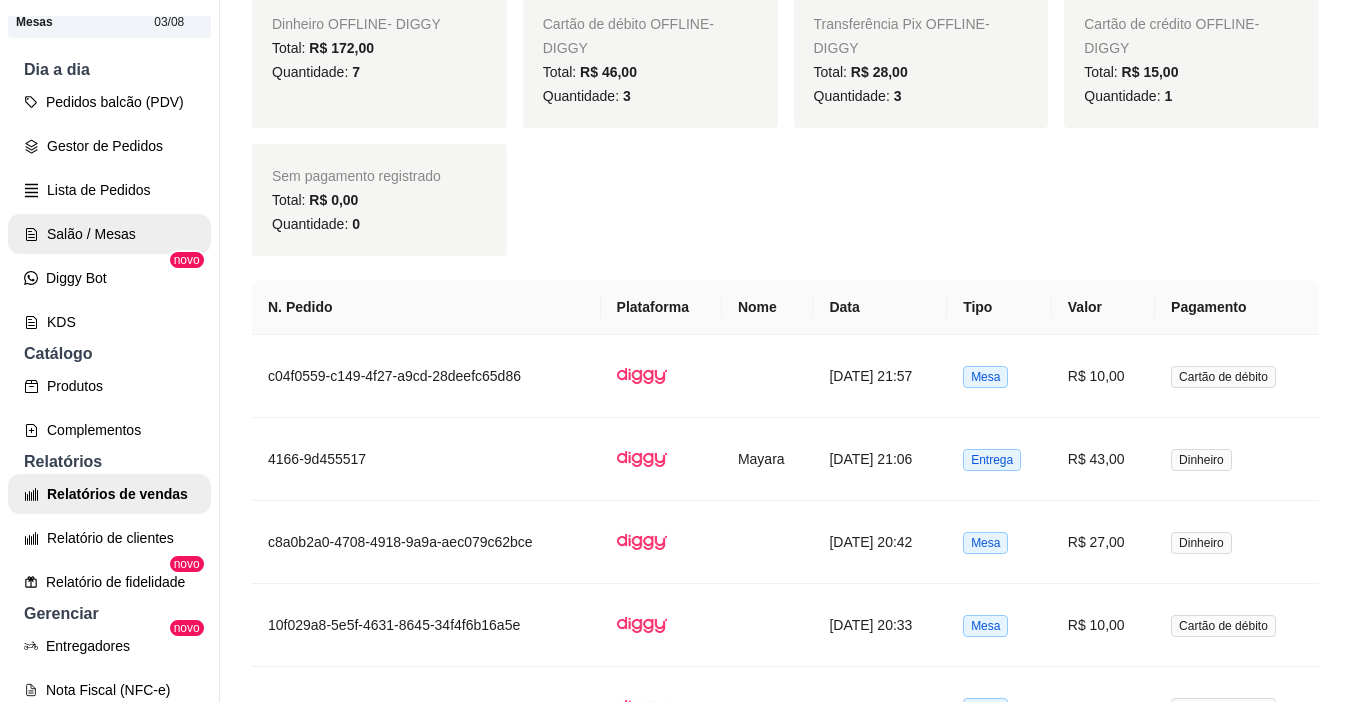 click on "Salão / Mesas" at bounding box center (109, 234) 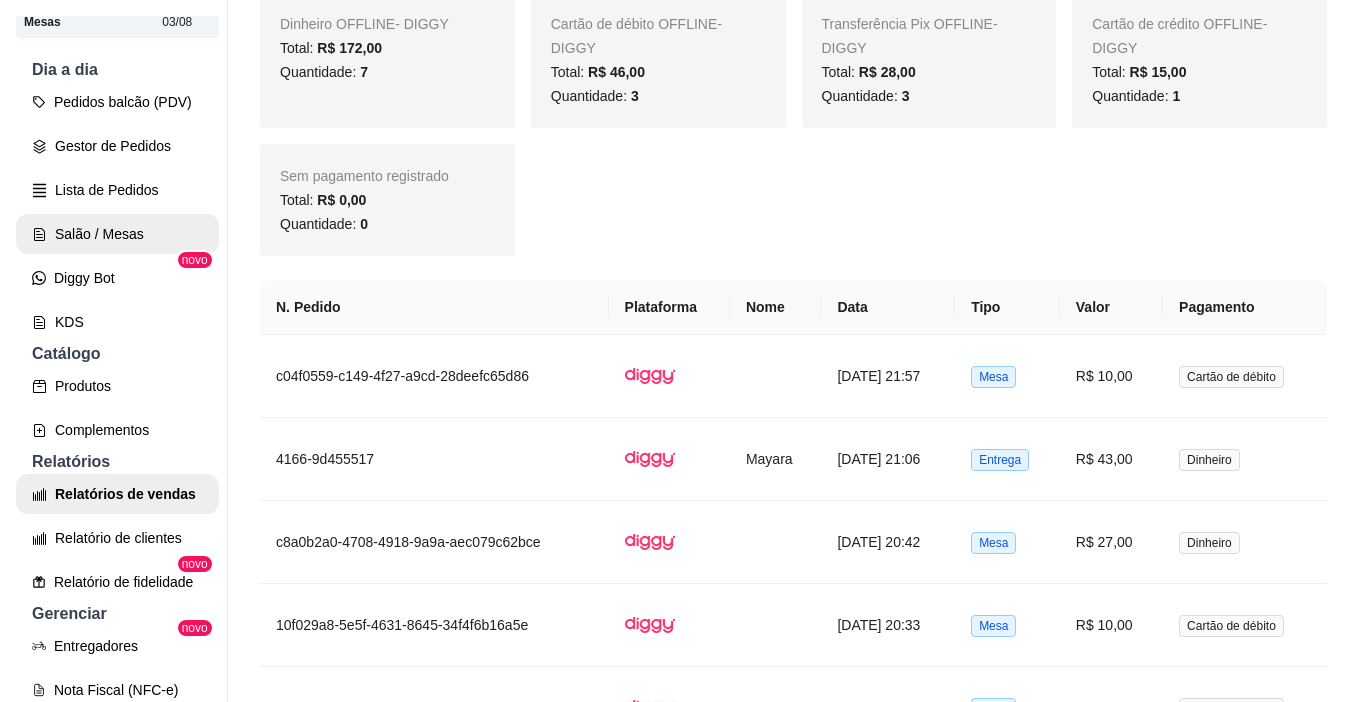 scroll, scrollTop: 0, scrollLeft: 0, axis: both 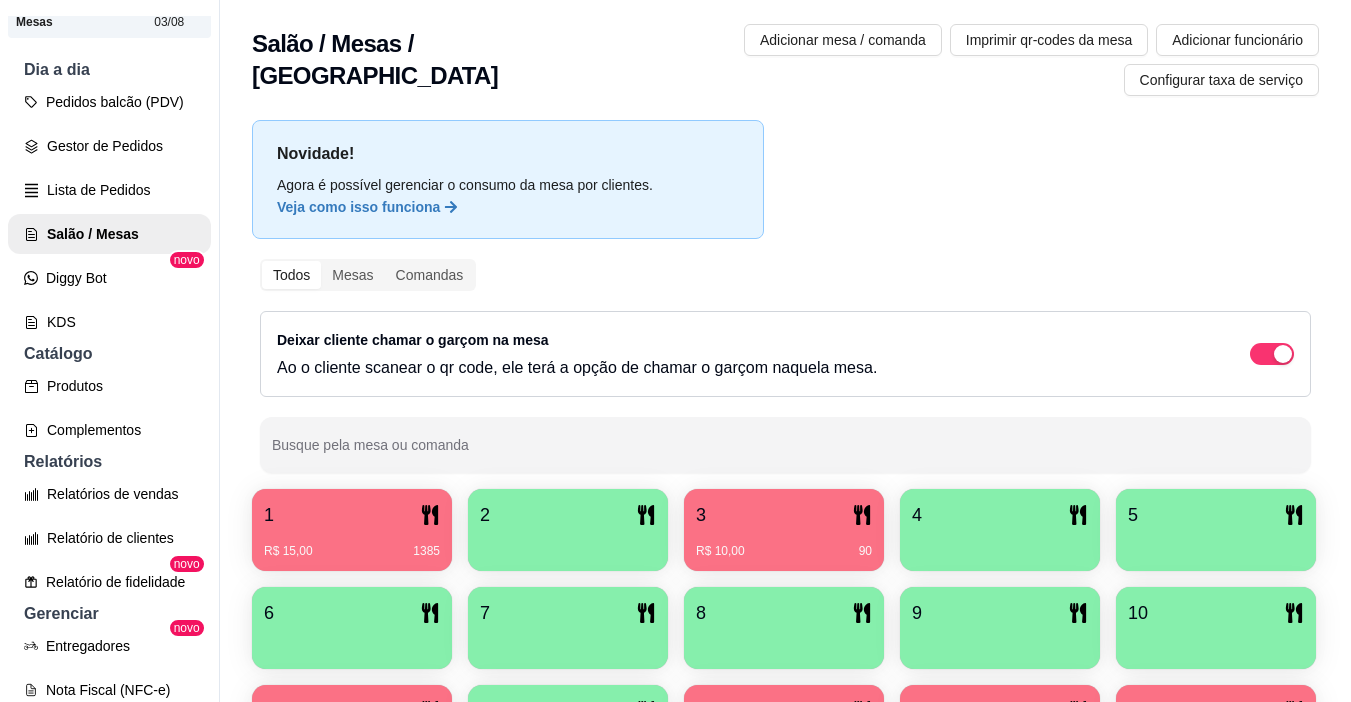 click at bounding box center (568, 544) 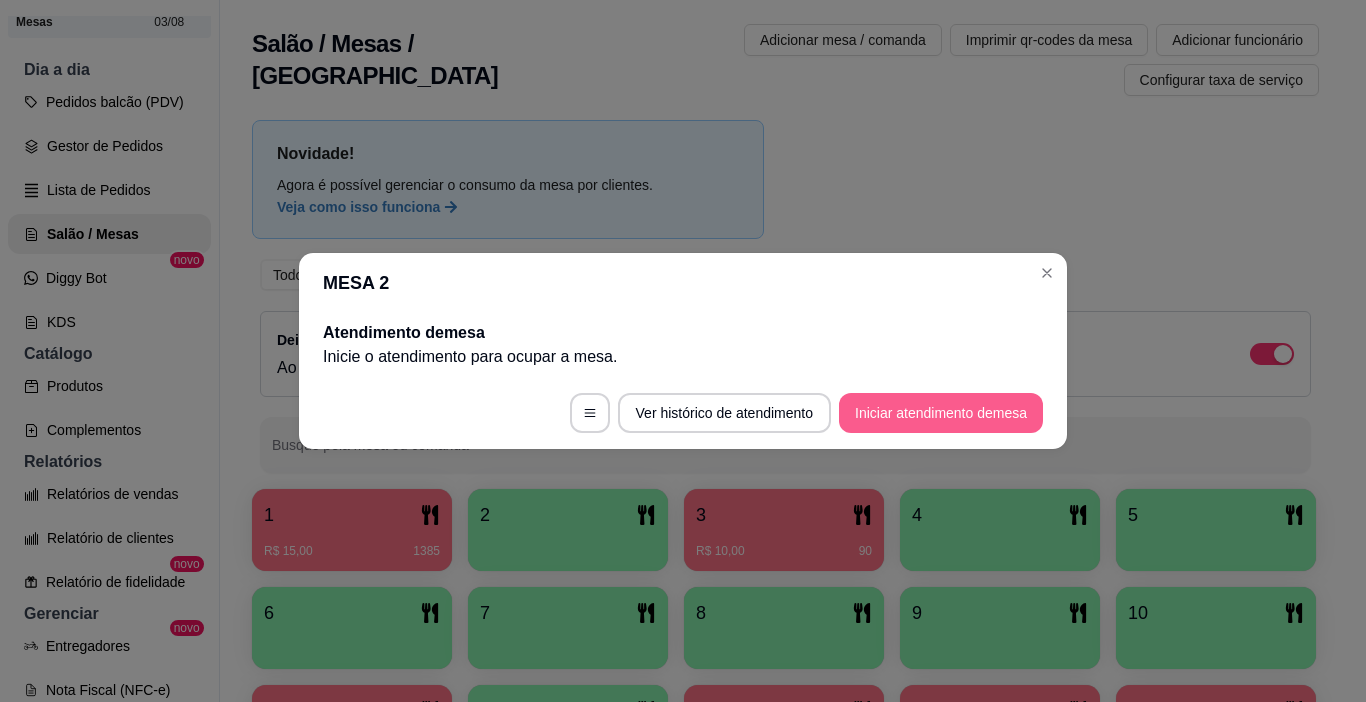click on "Iniciar atendimento de  mesa" at bounding box center (941, 413) 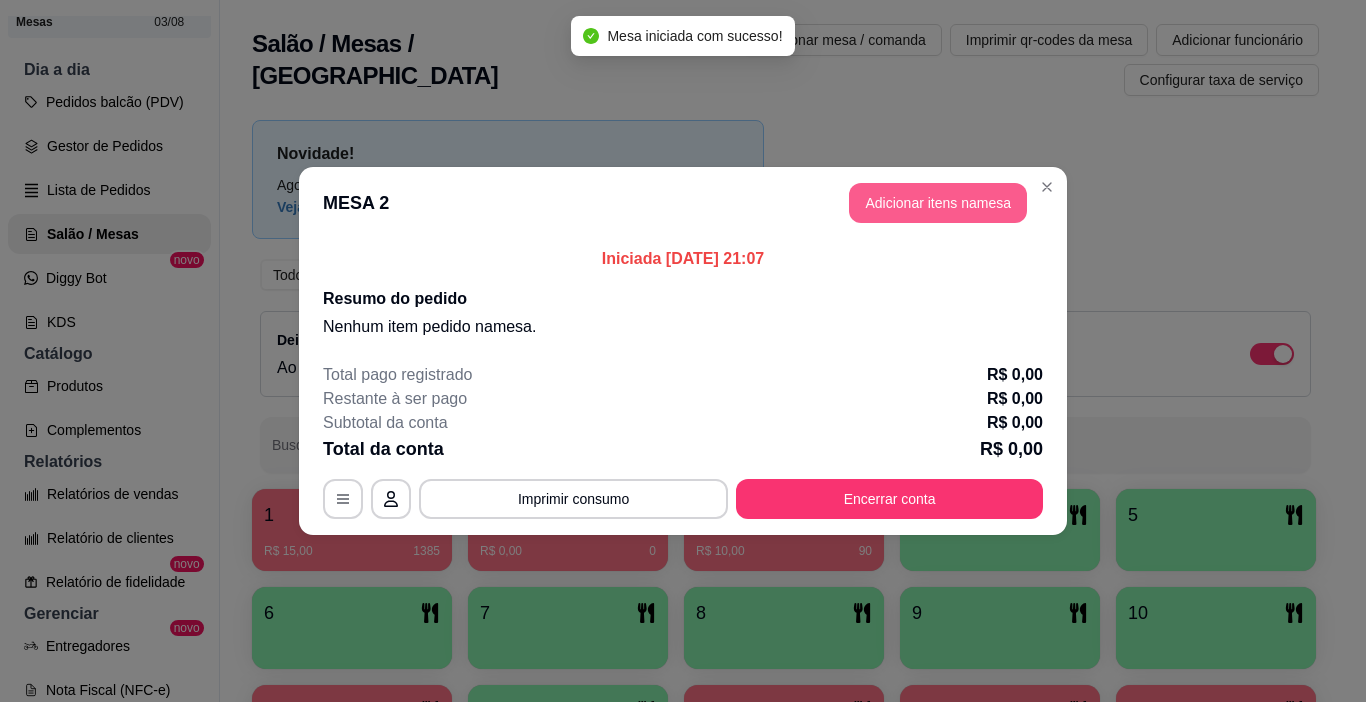 click on "Adicionar itens na  mesa" at bounding box center [938, 203] 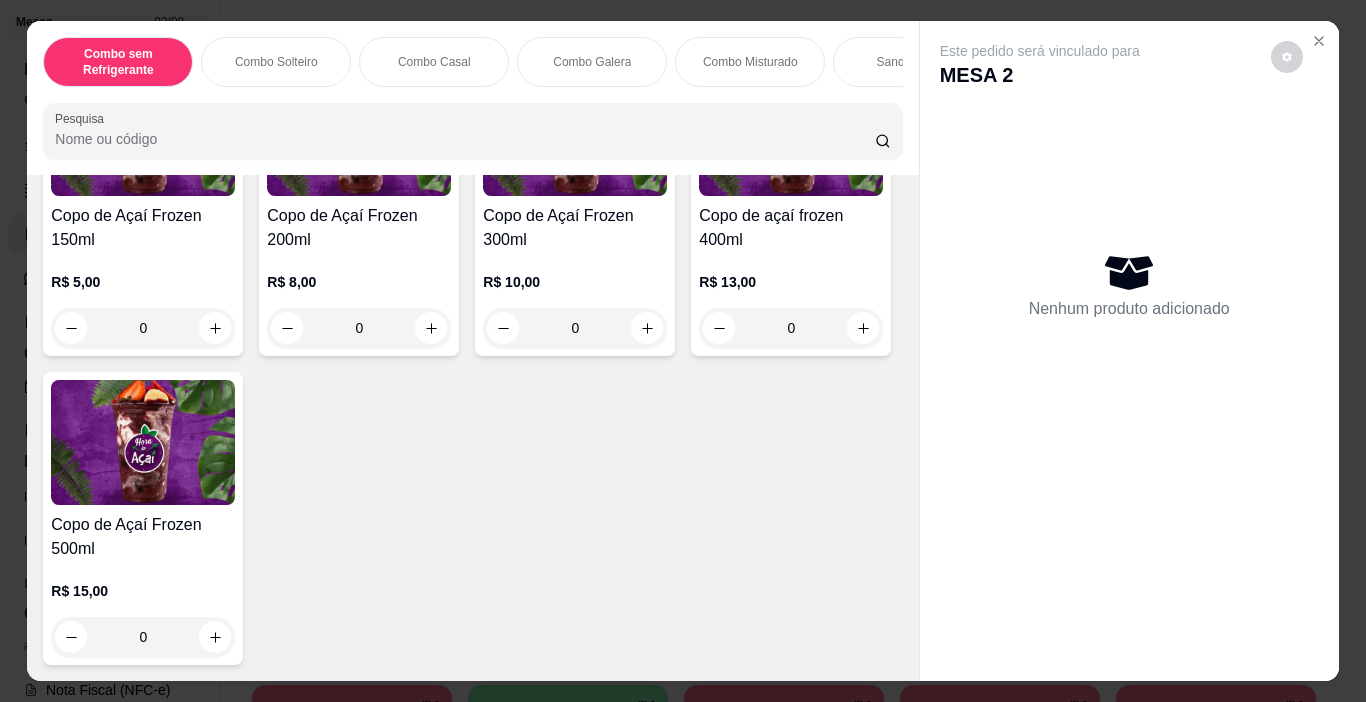 scroll, scrollTop: 5209, scrollLeft: 0, axis: vertical 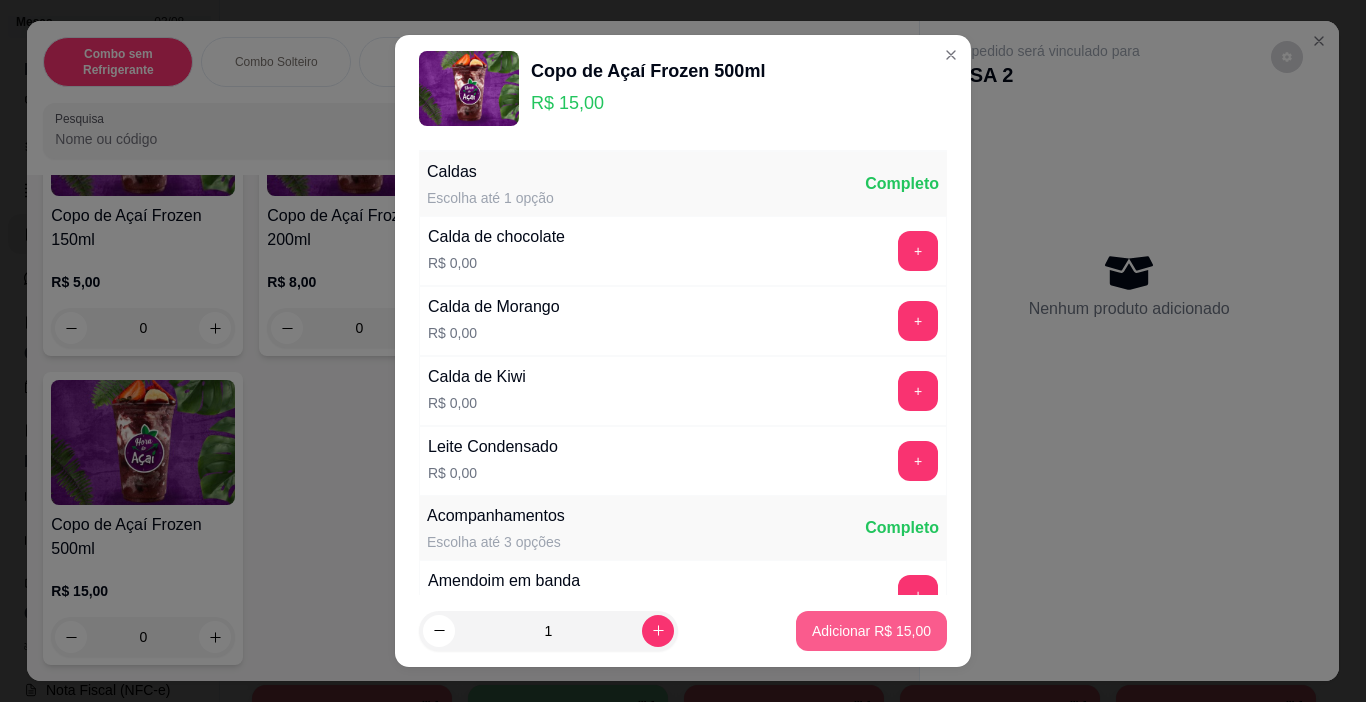 click on "Adicionar   R$ 15,00" at bounding box center (871, 631) 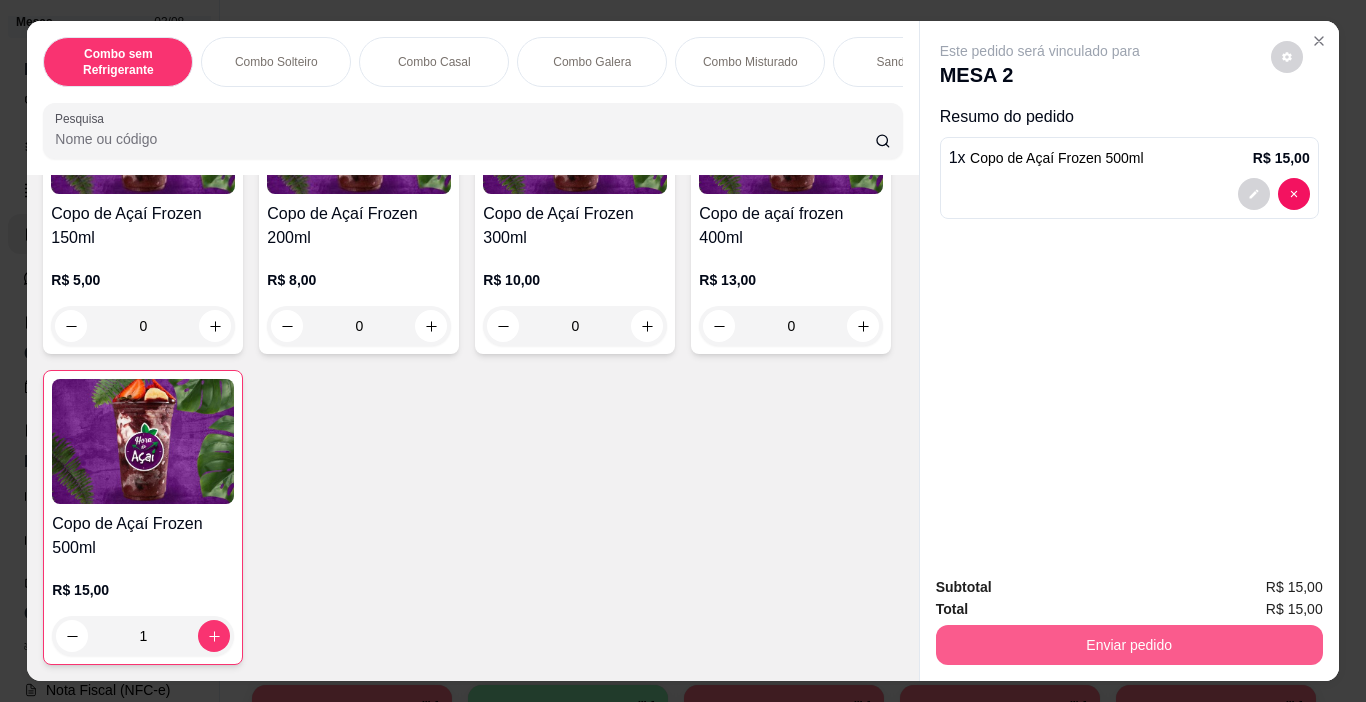 click on "Enviar pedido" at bounding box center [1129, 645] 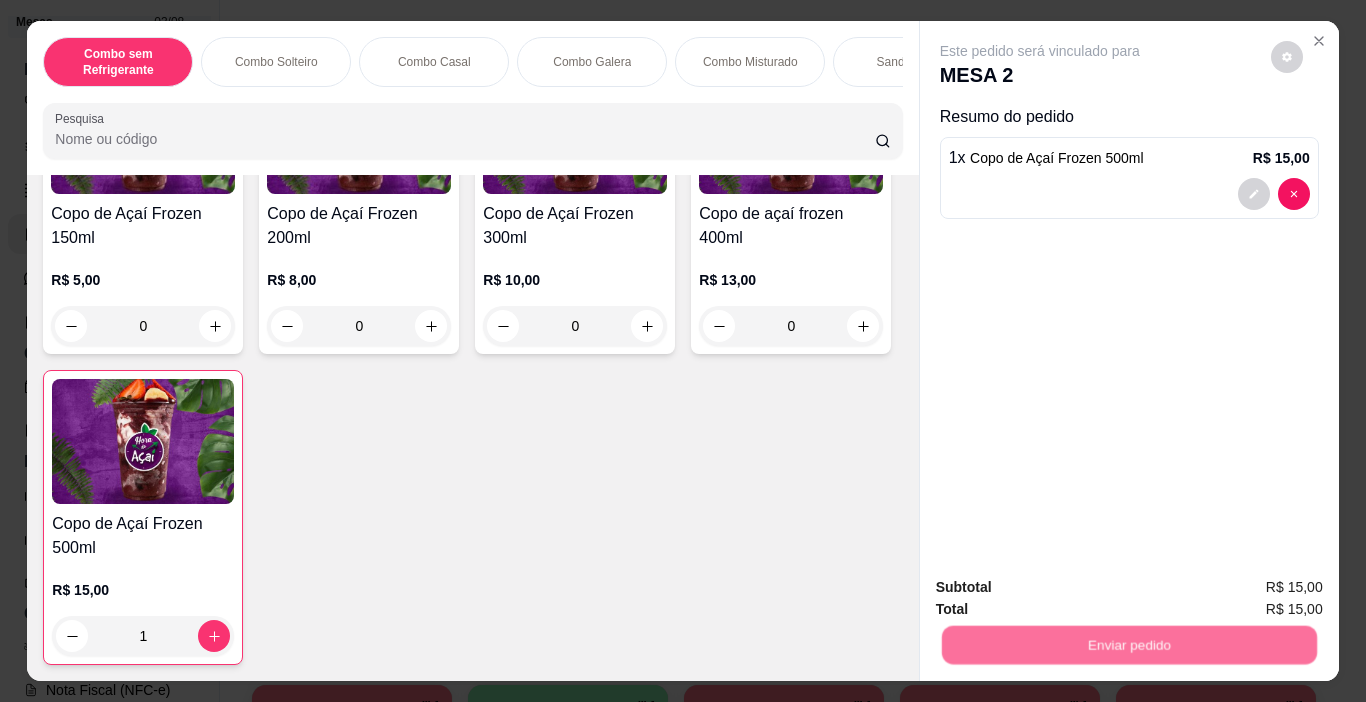 click on "Não registrar e enviar pedido" at bounding box center [1063, 587] 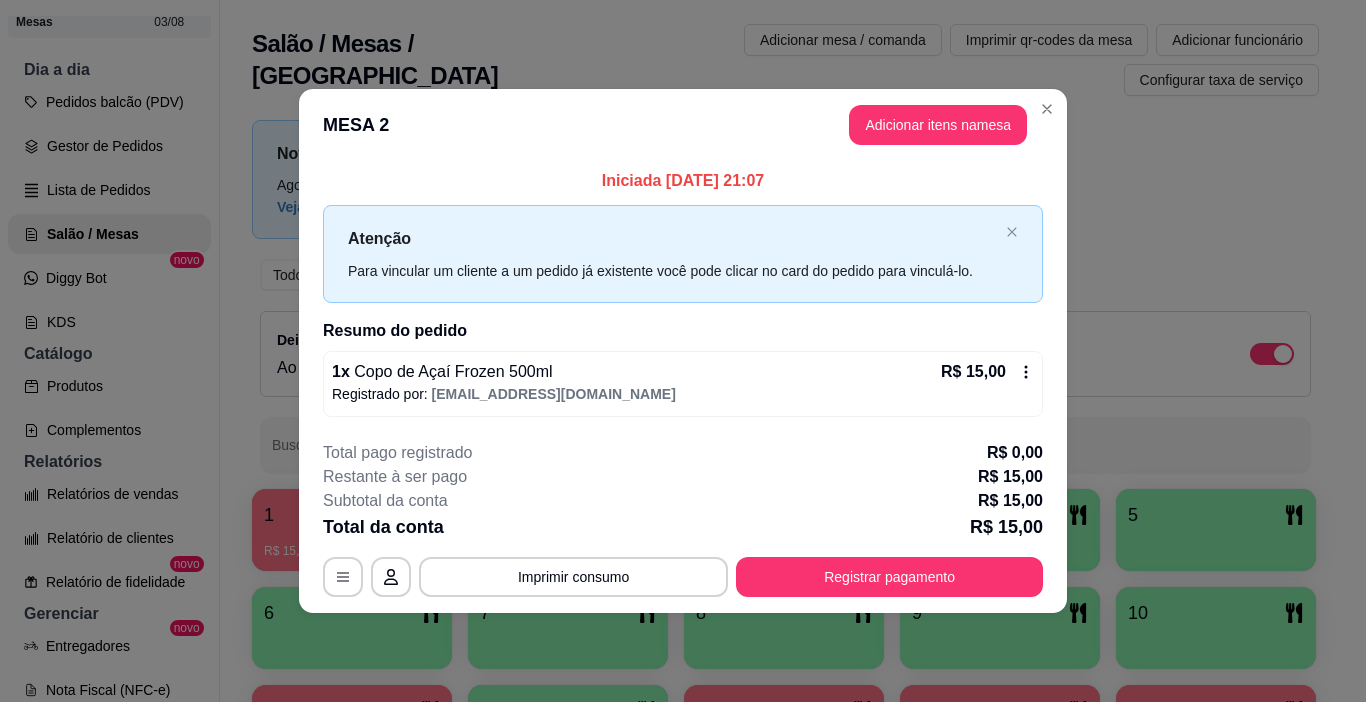 click on "**********" at bounding box center (683, 519) 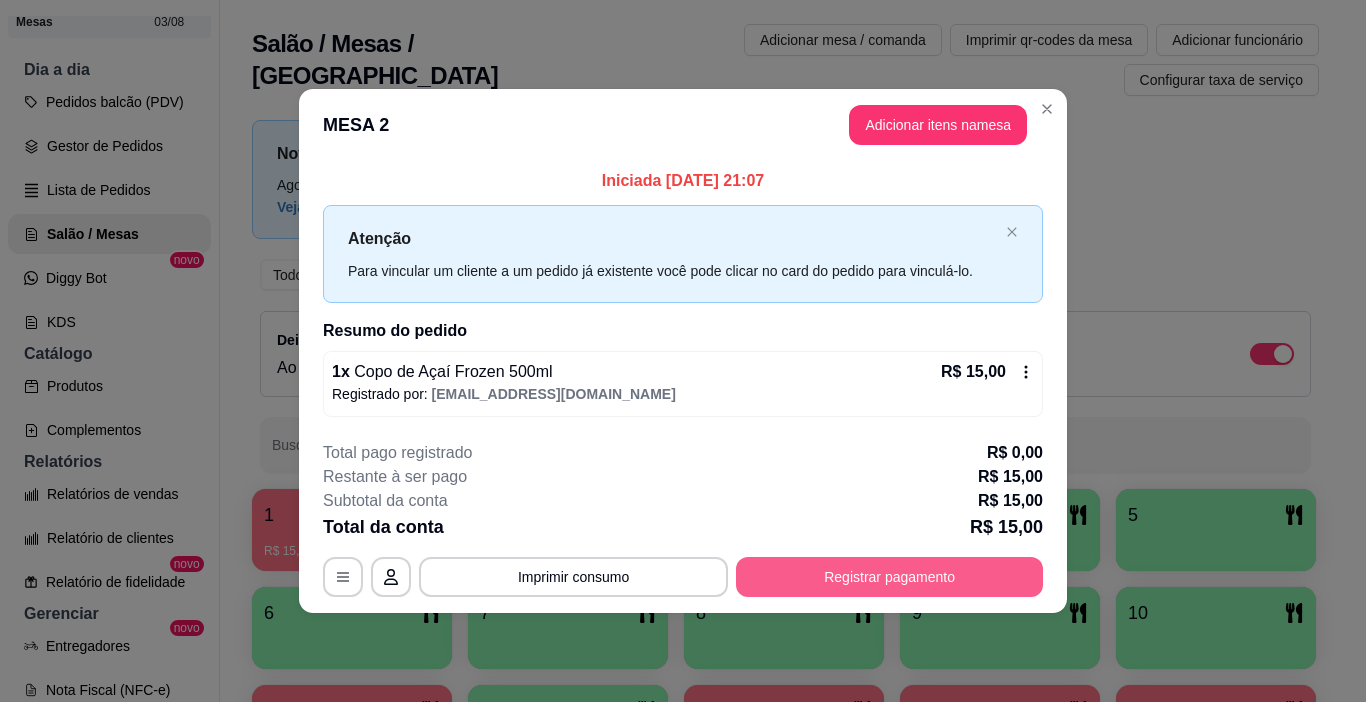 click on "Registrar pagamento" at bounding box center (889, 577) 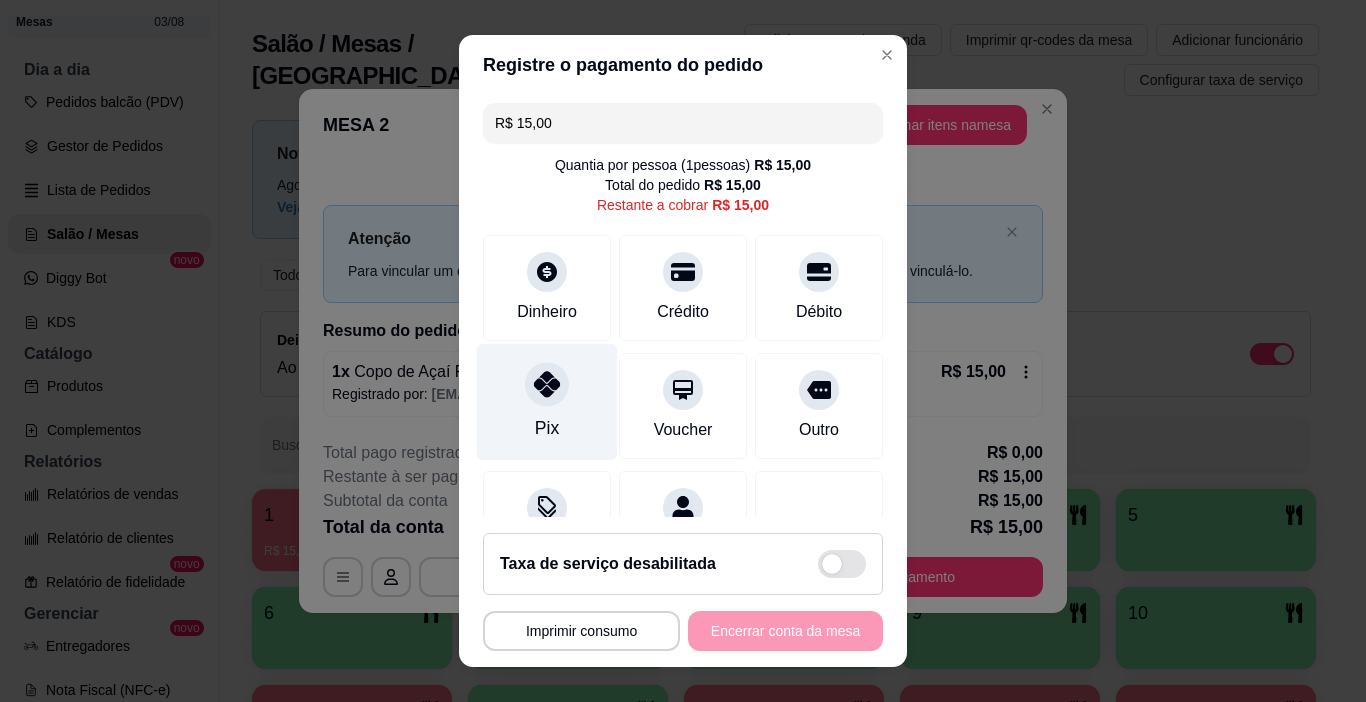 click at bounding box center [547, 385] 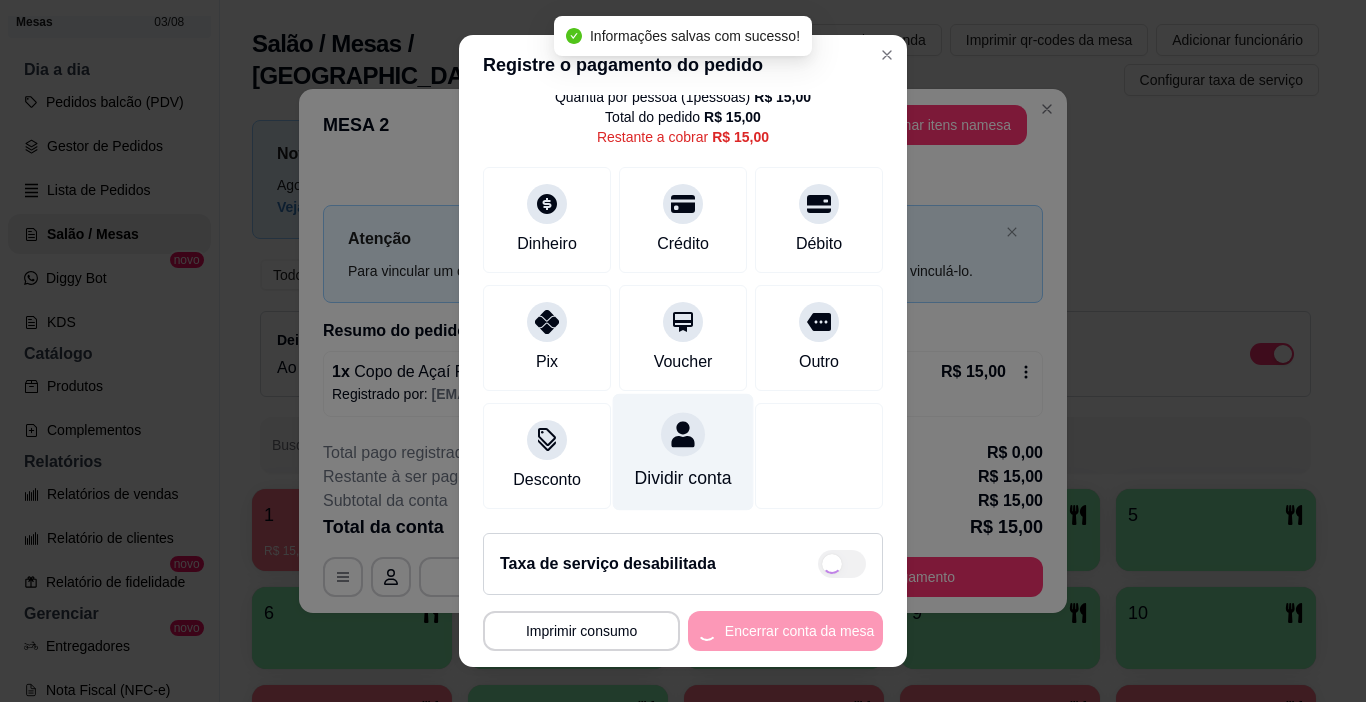 type on "R$ 0,00" 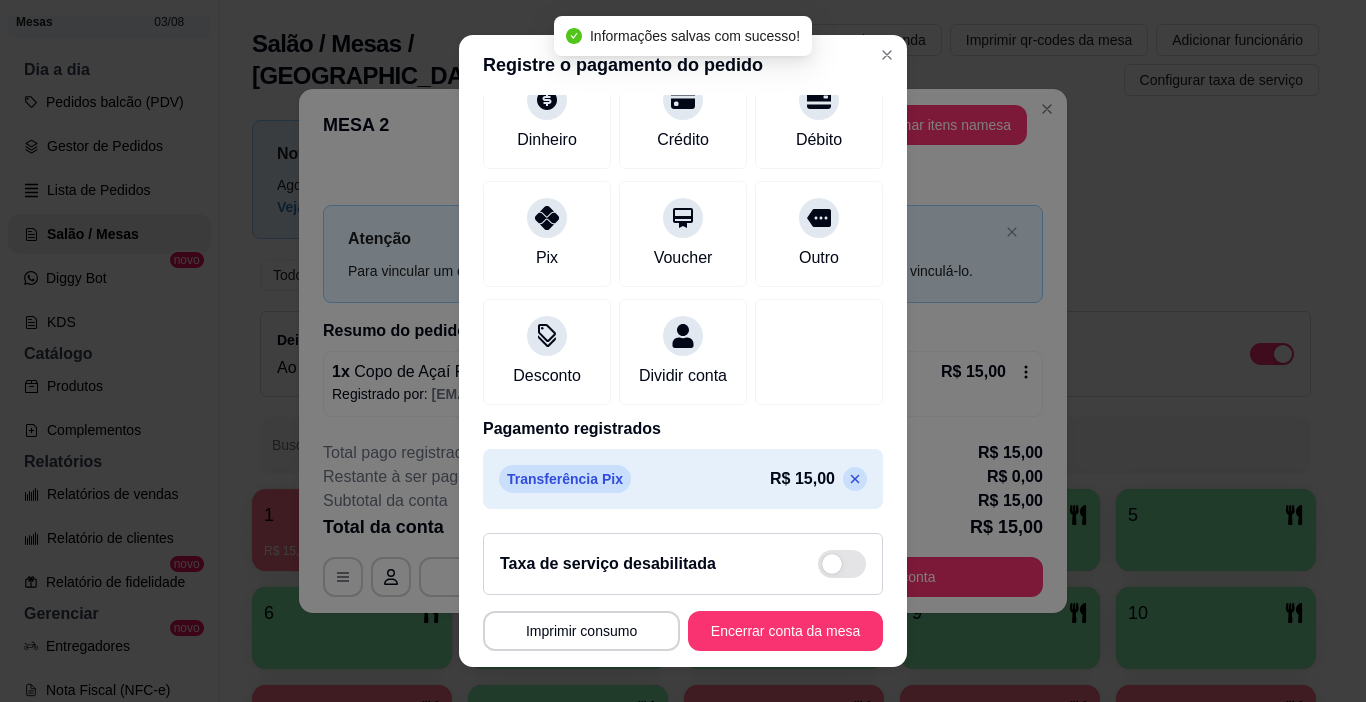 scroll, scrollTop: 176, scrollLeft: 0, axis: vertical 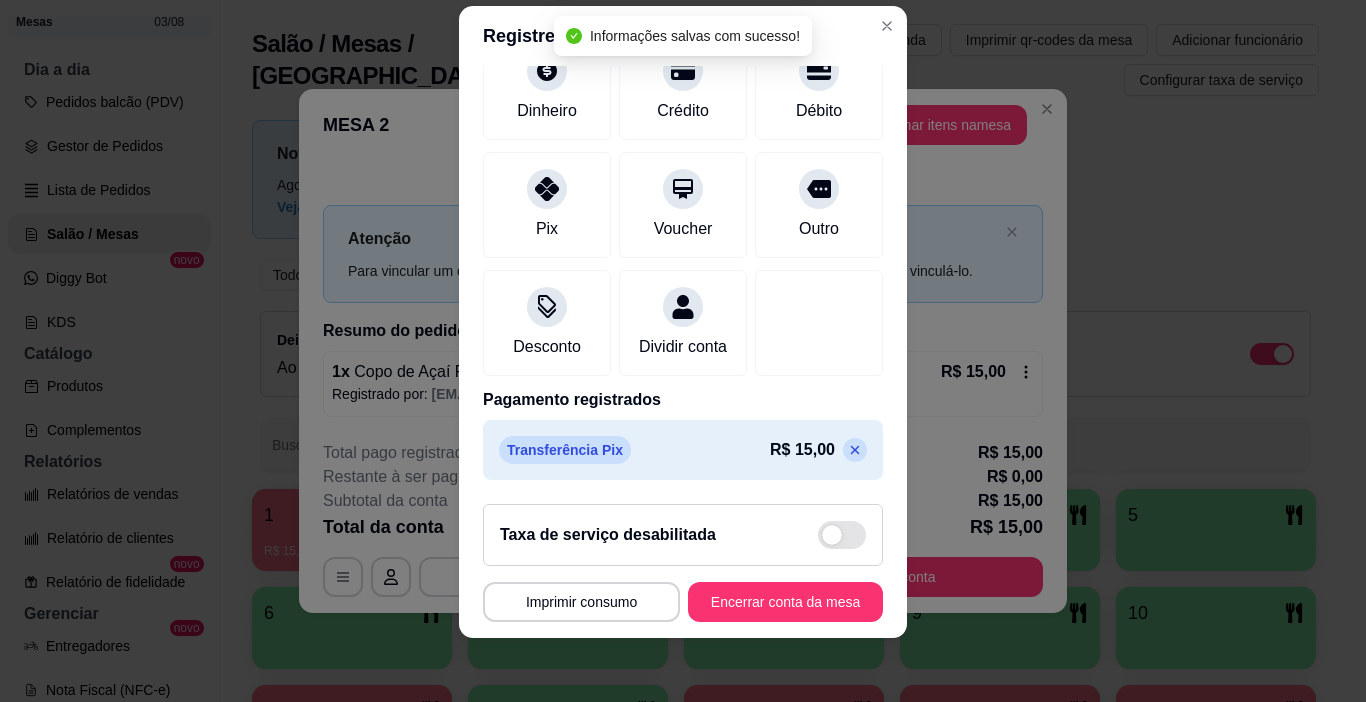 click on "Encerrar conta da mesa" at bounding box center (785, 602) 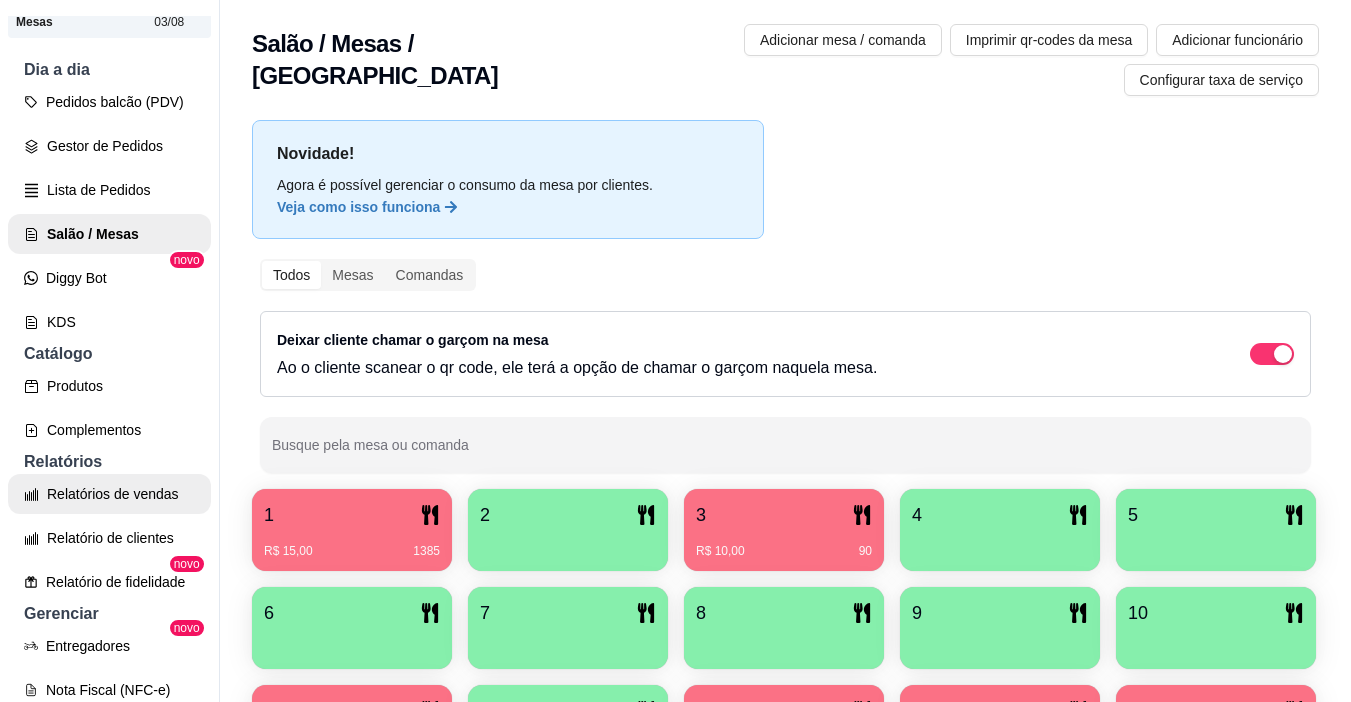 click on "Relatórios de vendas" at bounding box center (109, 494) 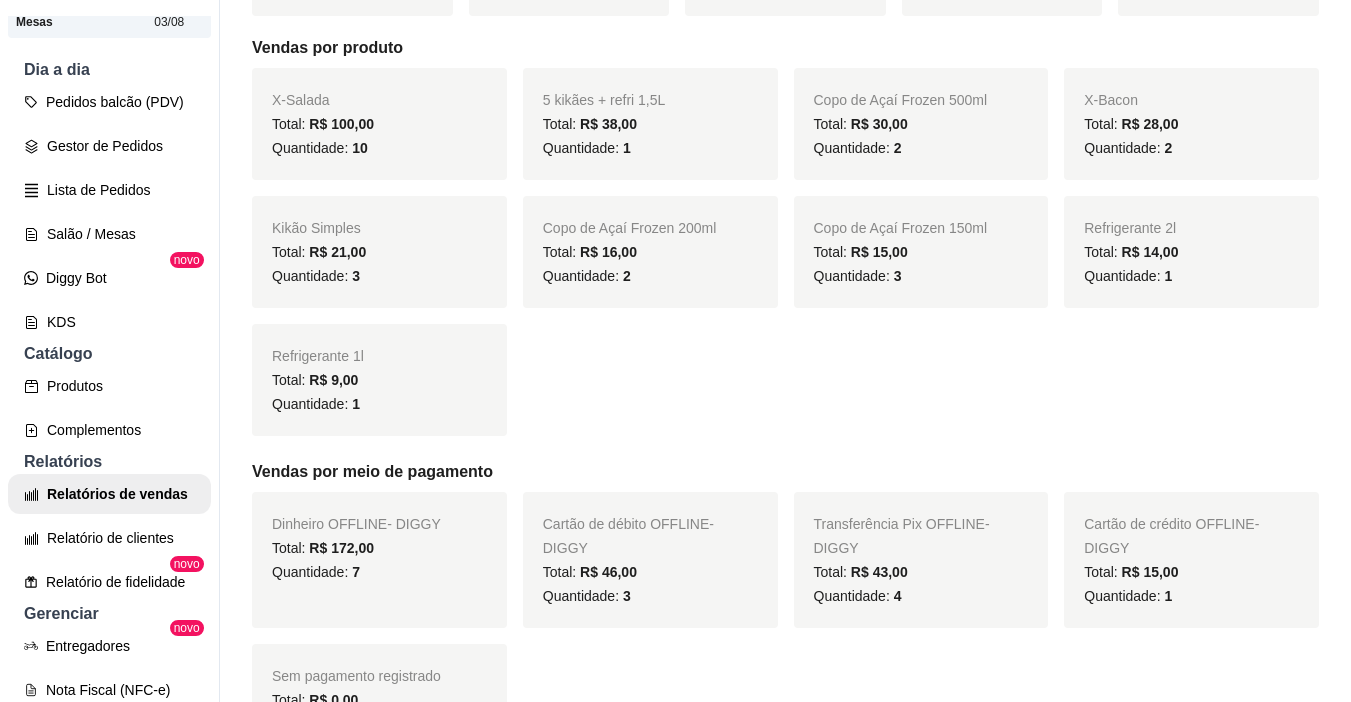 scroll, scrollTop: 200, scrollLeft: 0, axis: vertical 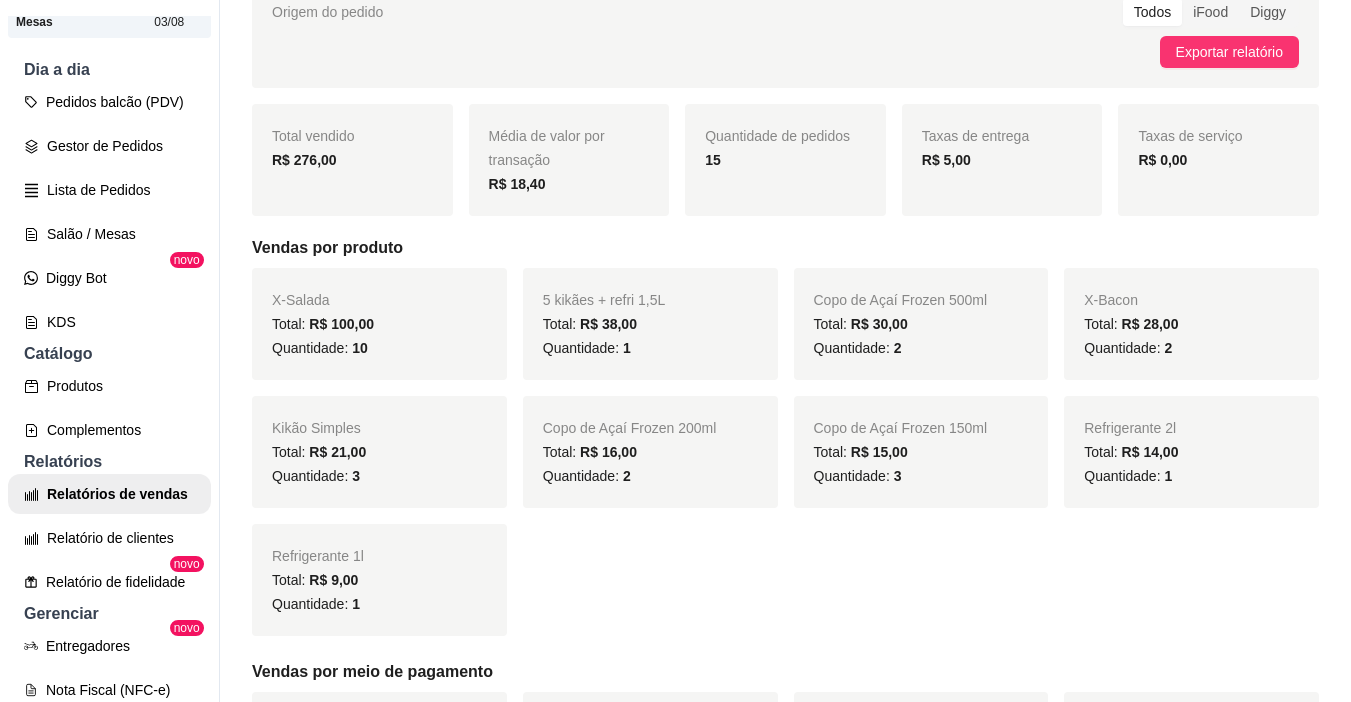 drag, startPoint x: 290, startPoint y: 156, endPoint x: 326, endPoint y: 159, distance: 36.124783 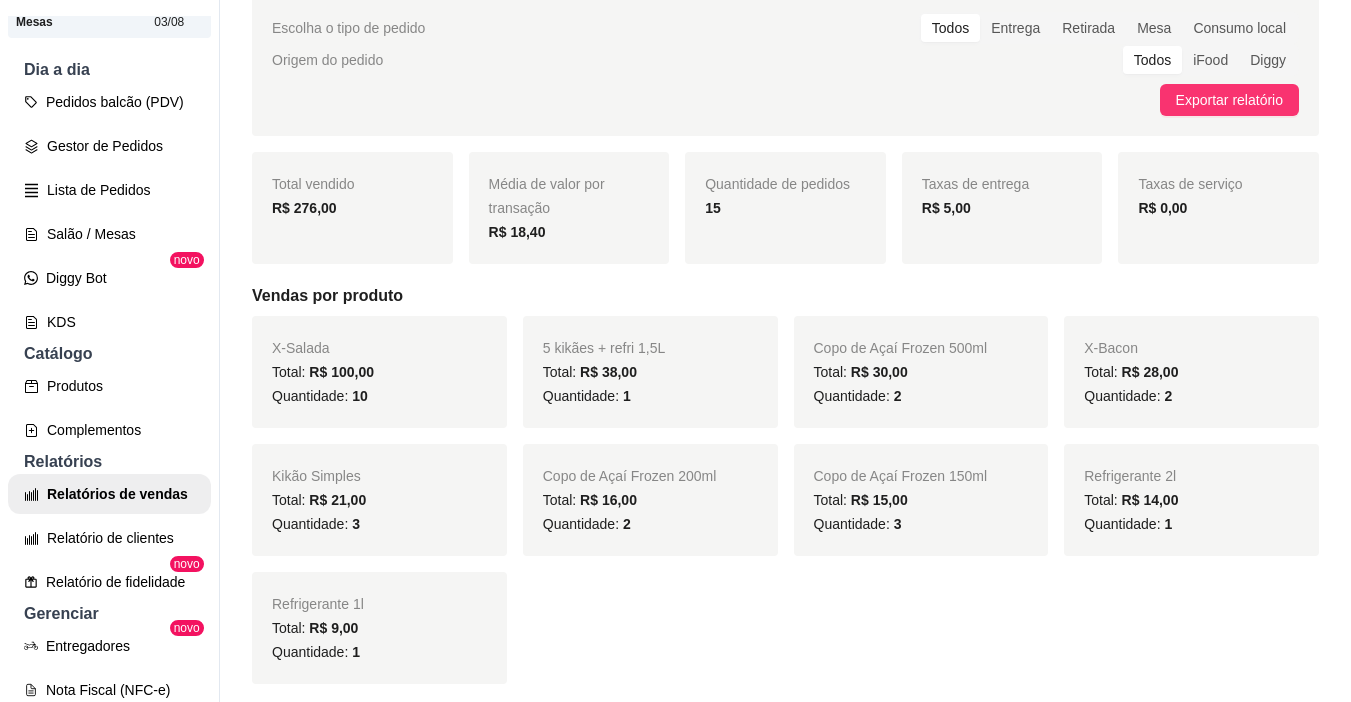 scroll, scrollTop: 0, scrollLeft: 0, axis: both 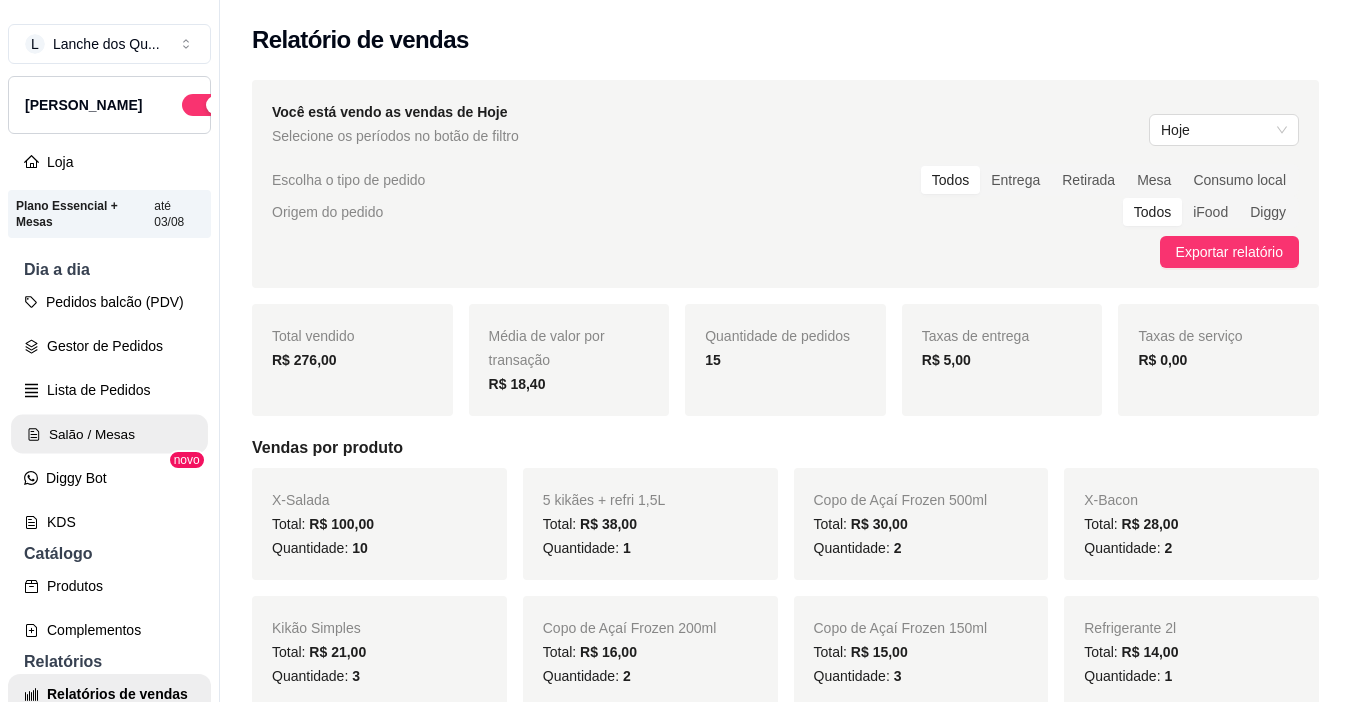 click on "Salão / Mesas" at bounding box center [109, 434] 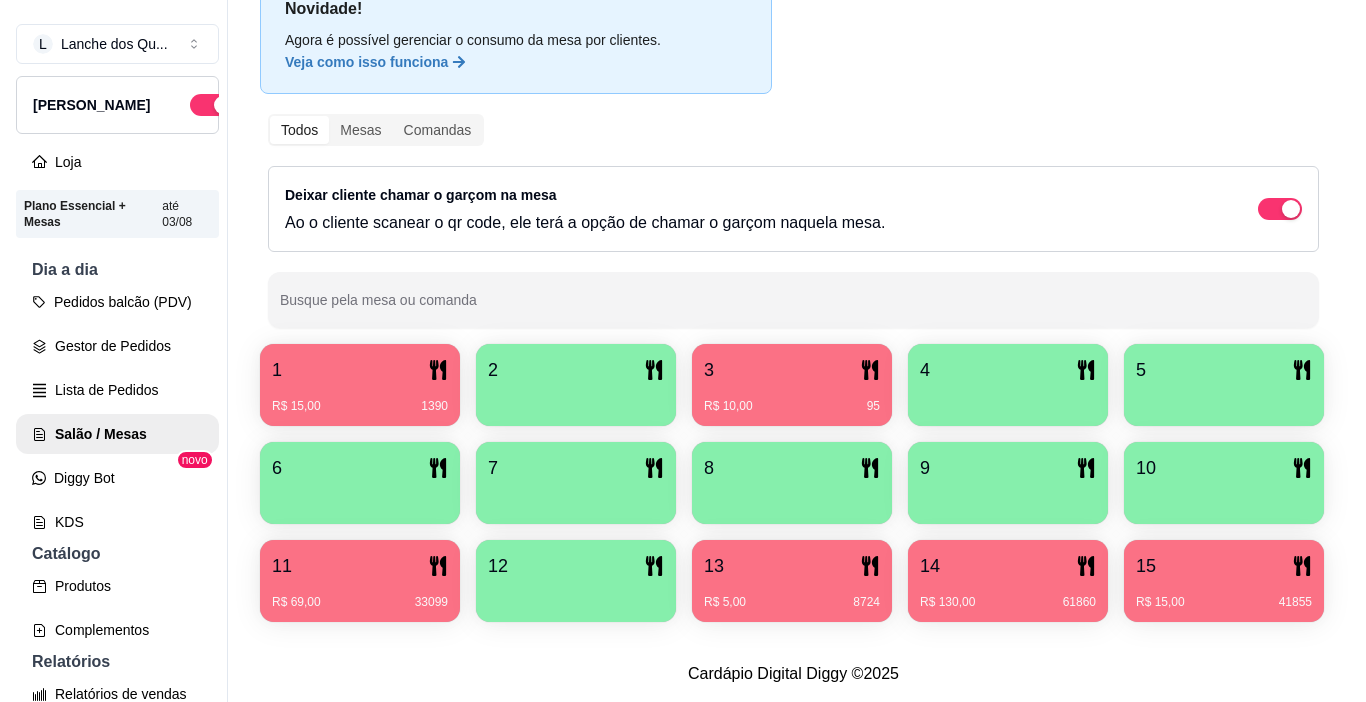 scroll, scrollTop: 200, scrollLeft: 0, axis: vertical 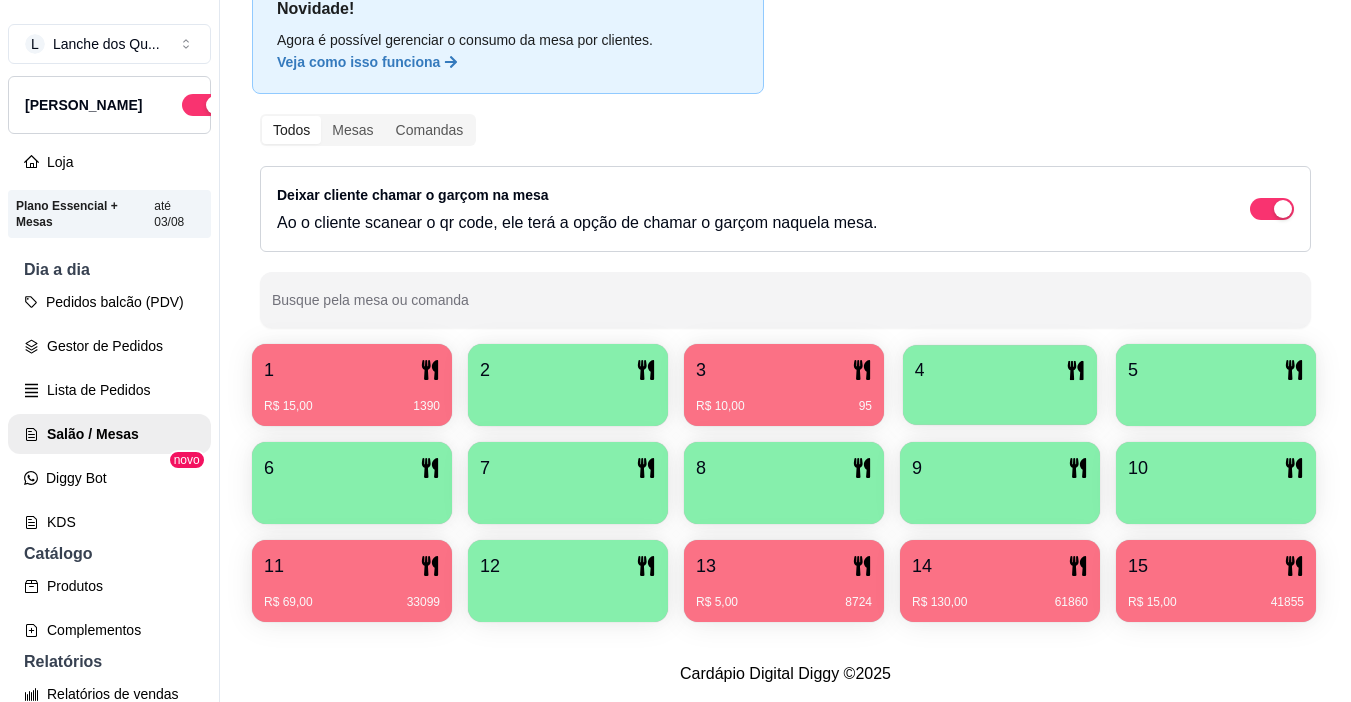 click on "4" at bounding box center [1000, 370] 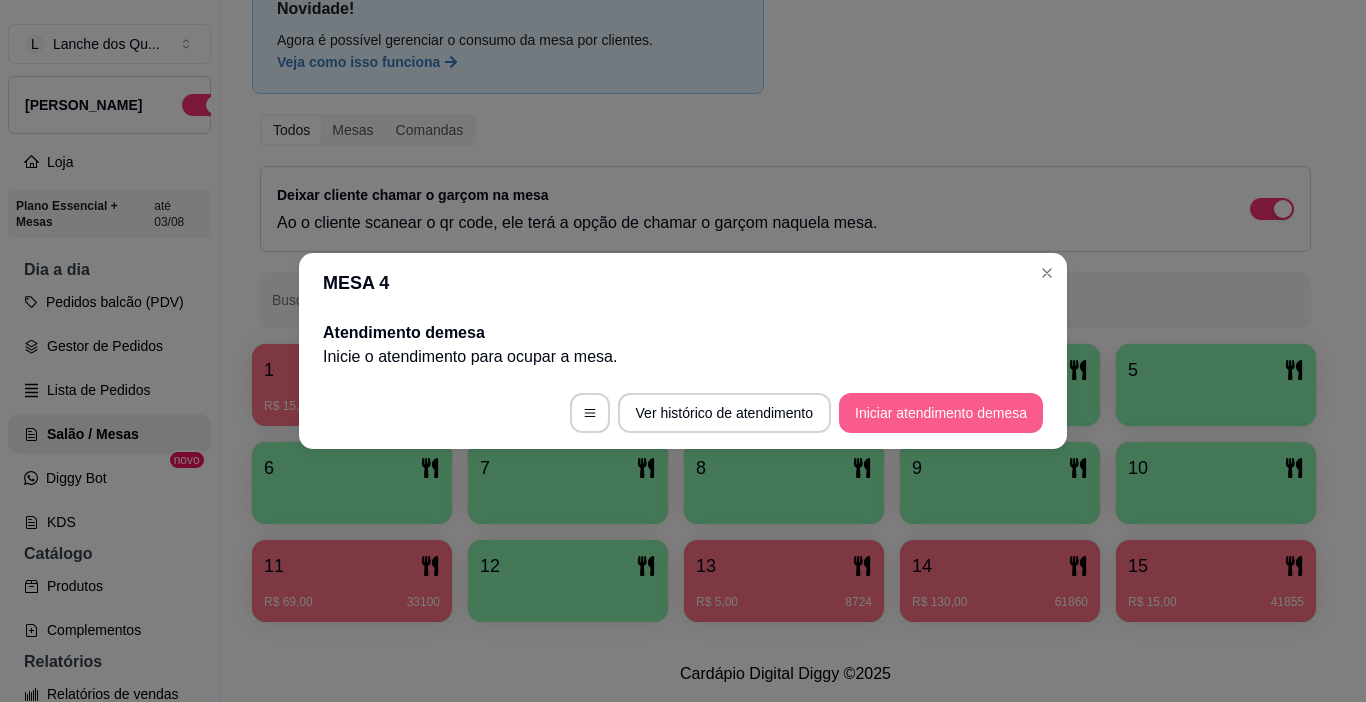 click on "Iniciar atendimento de  mesa" at bounding box center [941, 413] 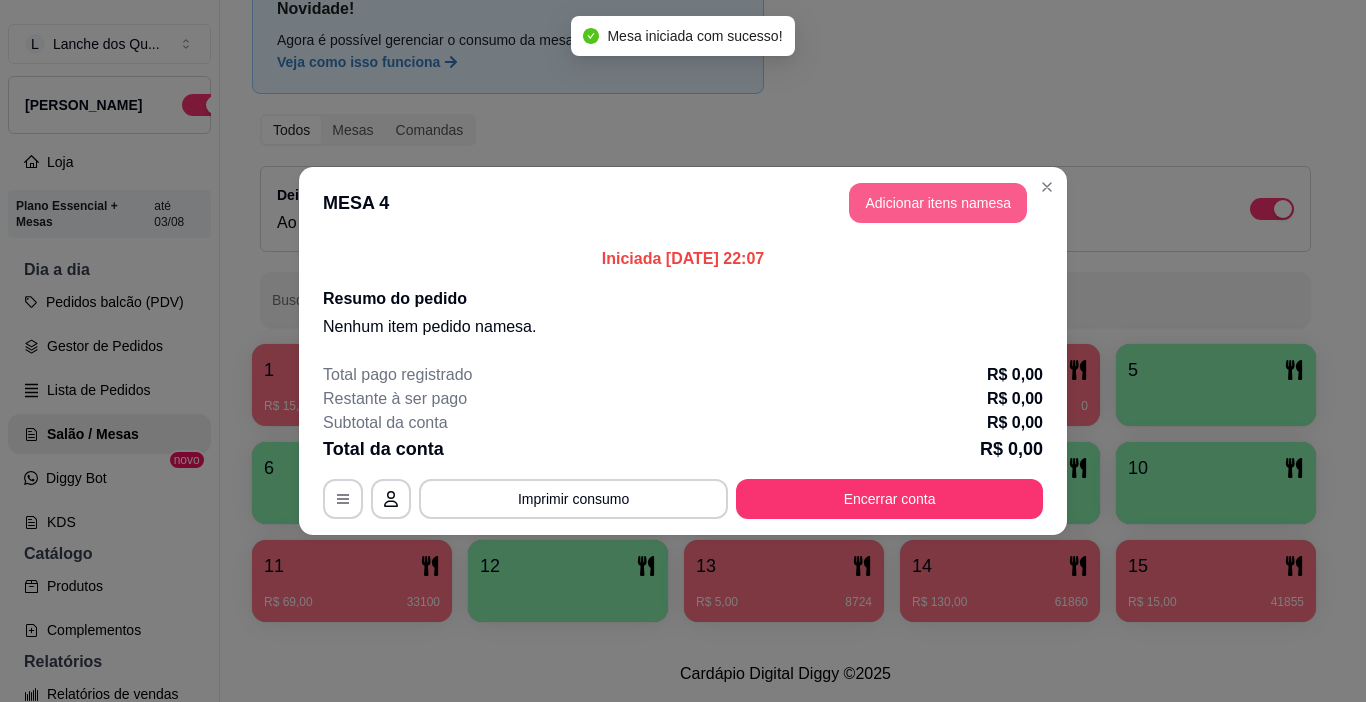 click on "Adicionar itens na  mesa" at bounding box center (938, 203) 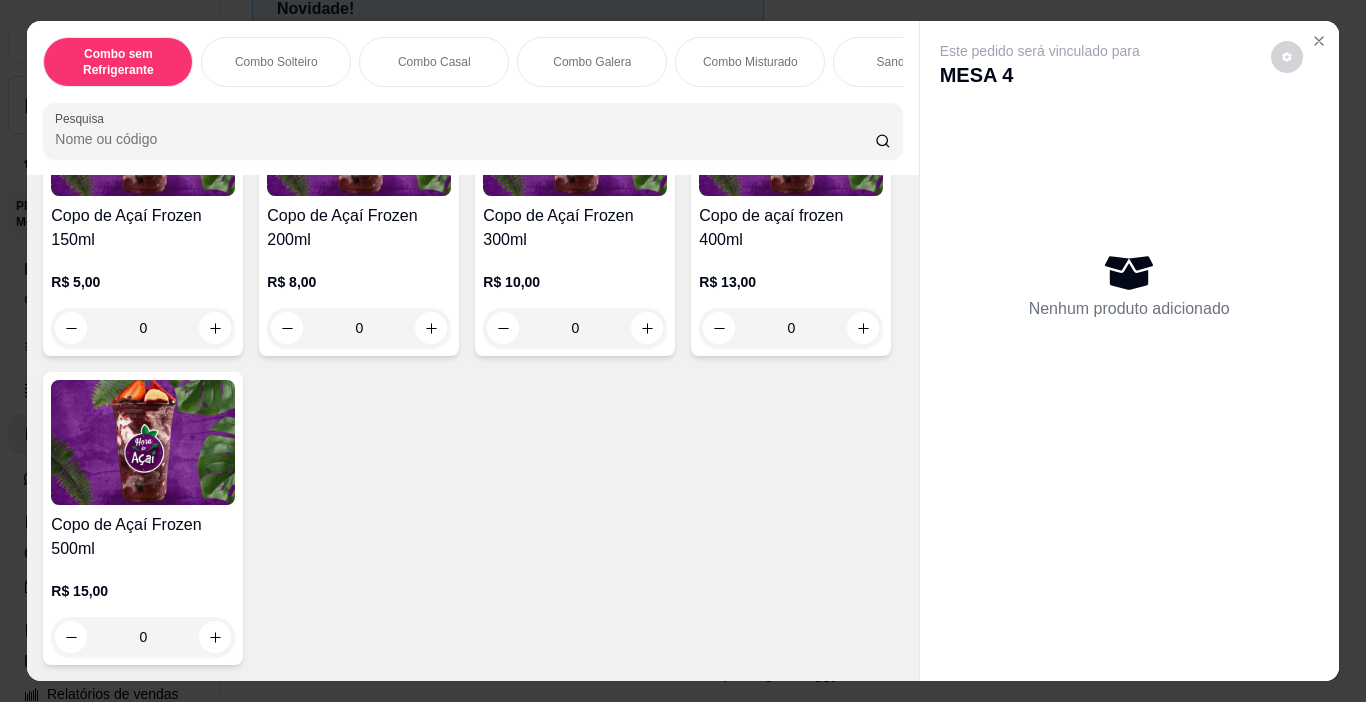 scroll, scrollTop: 5000, scrollLeft: 0, axis: vertical 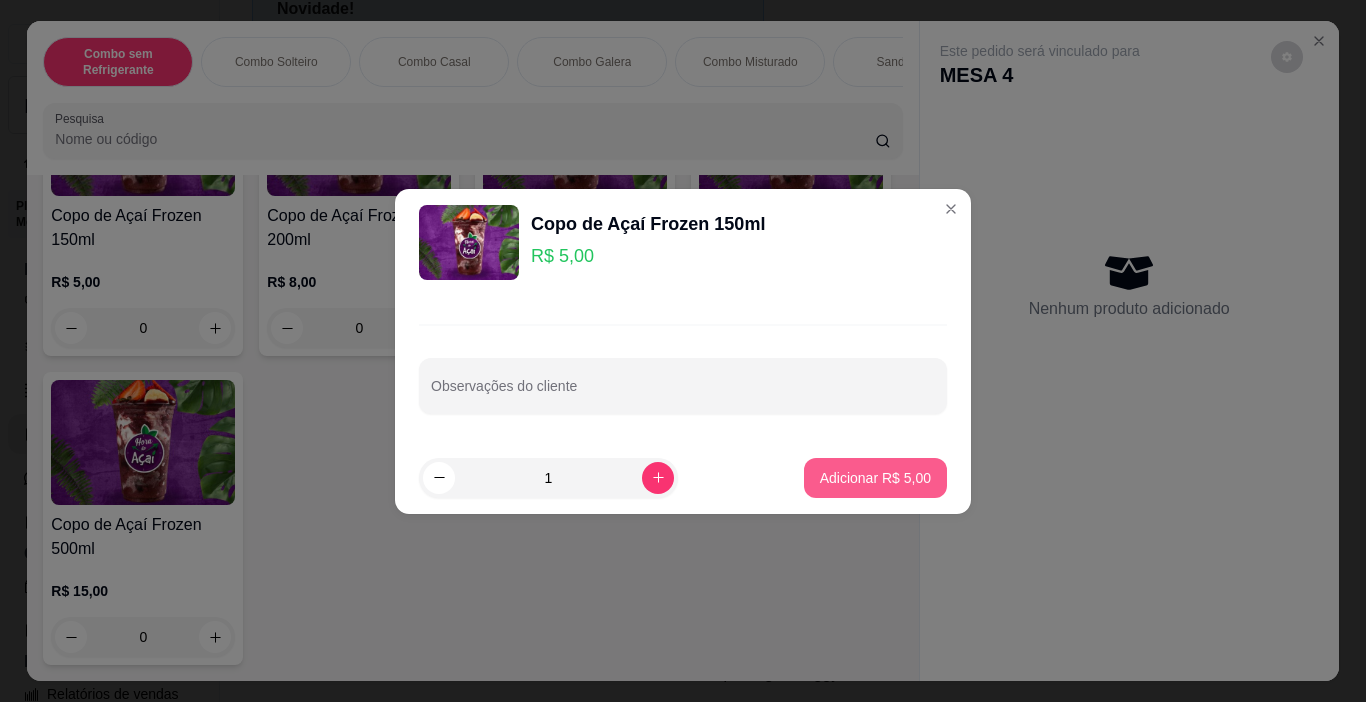 click on "Adicionar   R$ 5,00" at bounding box center (875, 478) 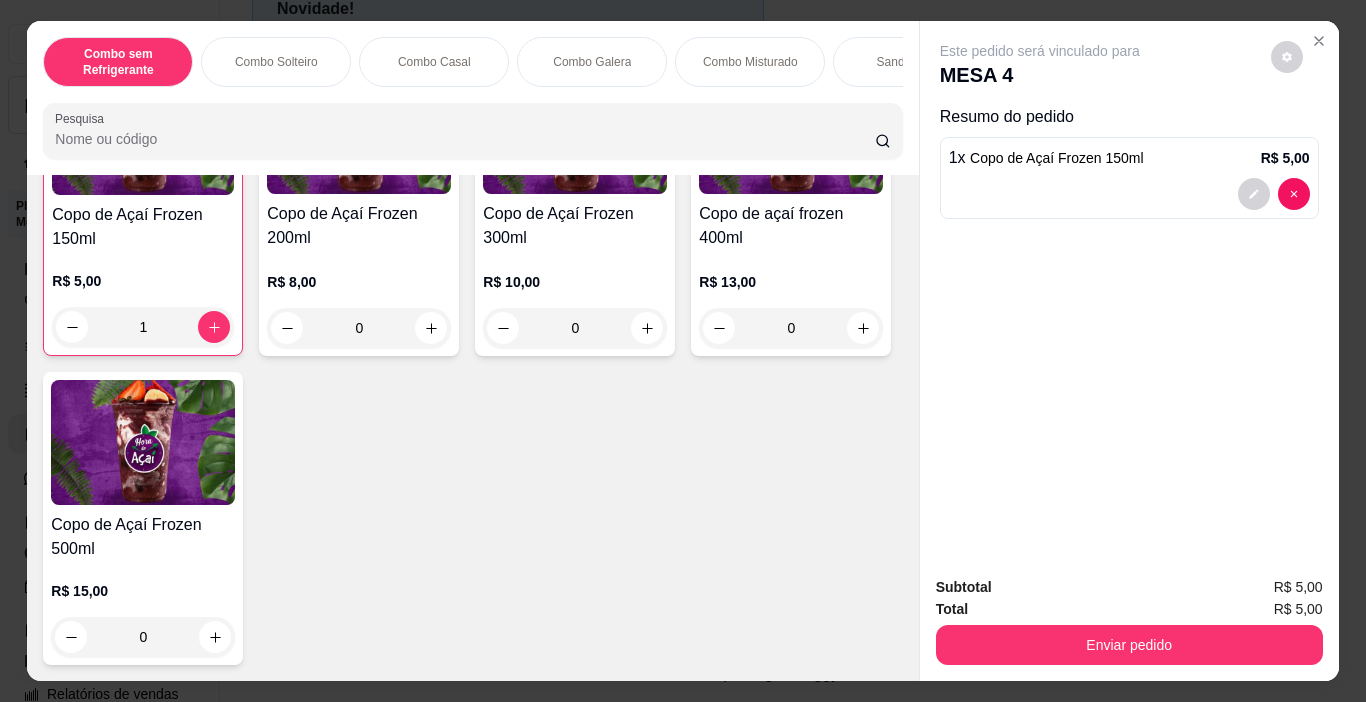 scroll, scrollTop: 5100, scrollLeft: 0, axis: vertical 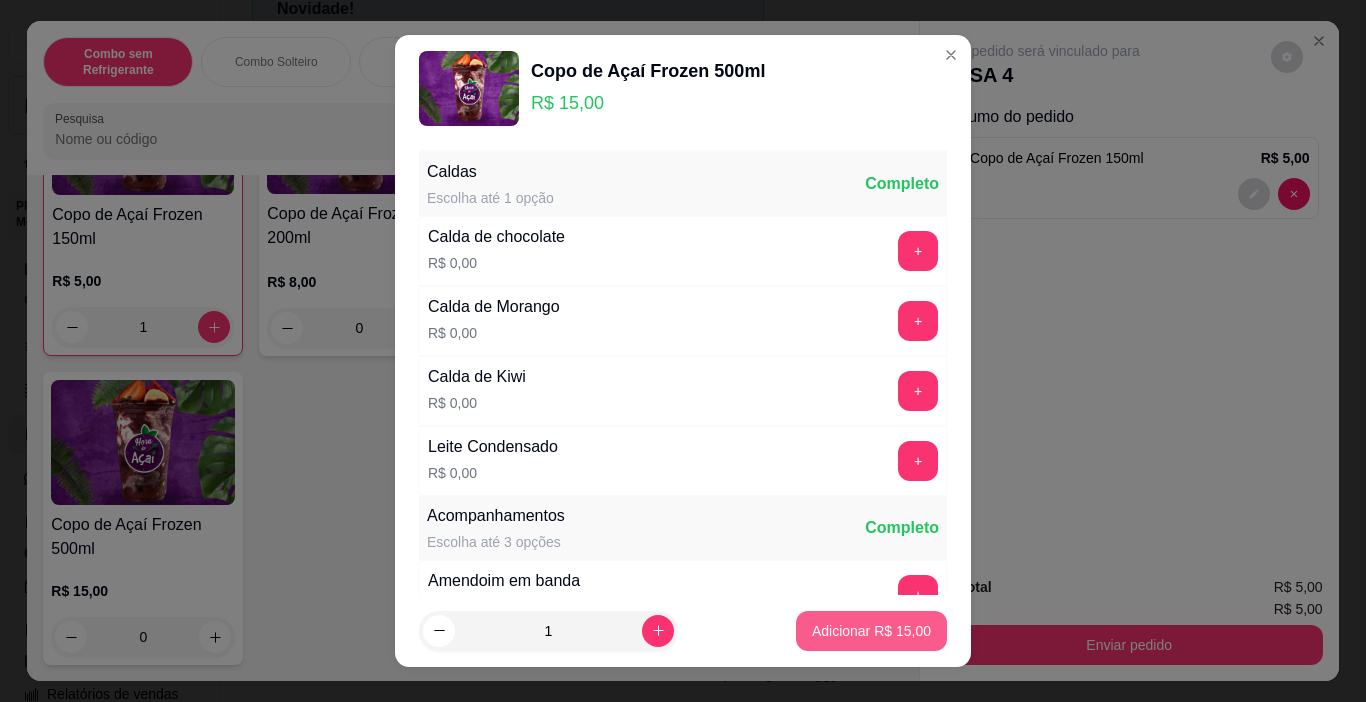 click on "Adicionar   R$ 15,00" at bounding box center (871, 631) 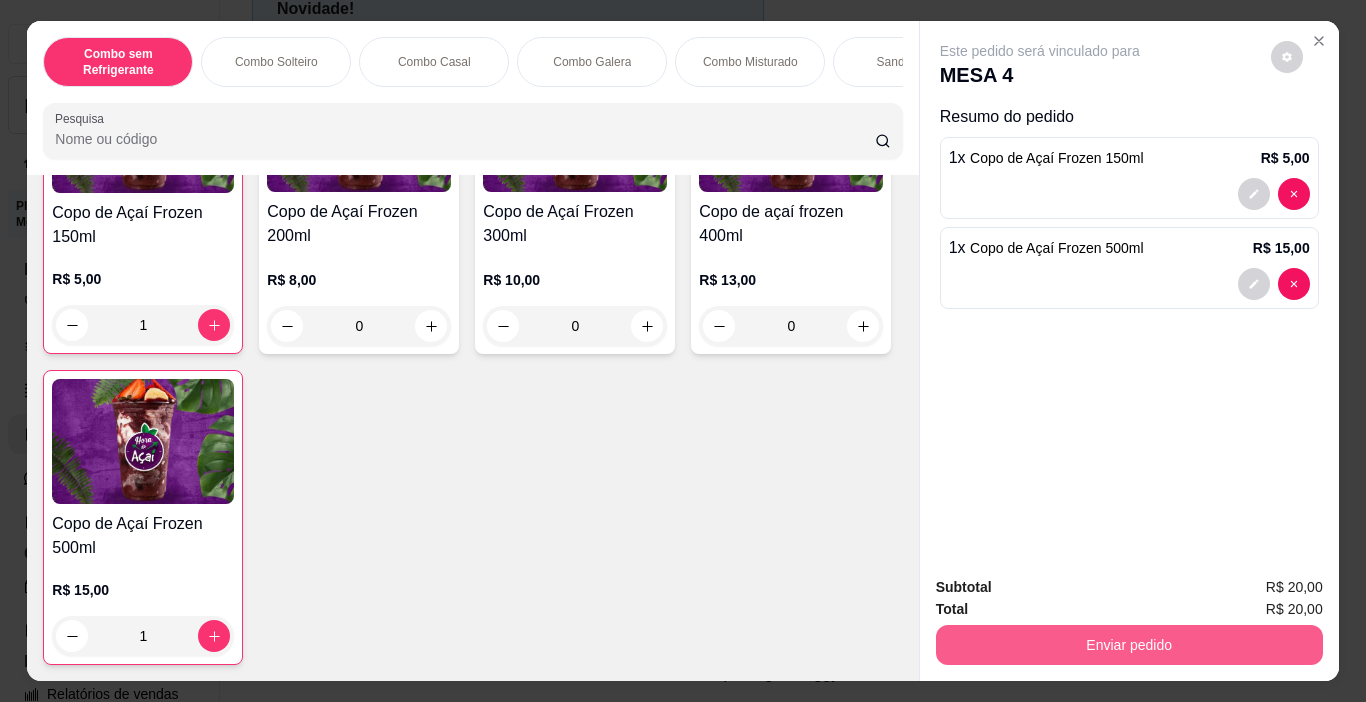 click on "Enviar pedido" at bounding box center (1129, 645) 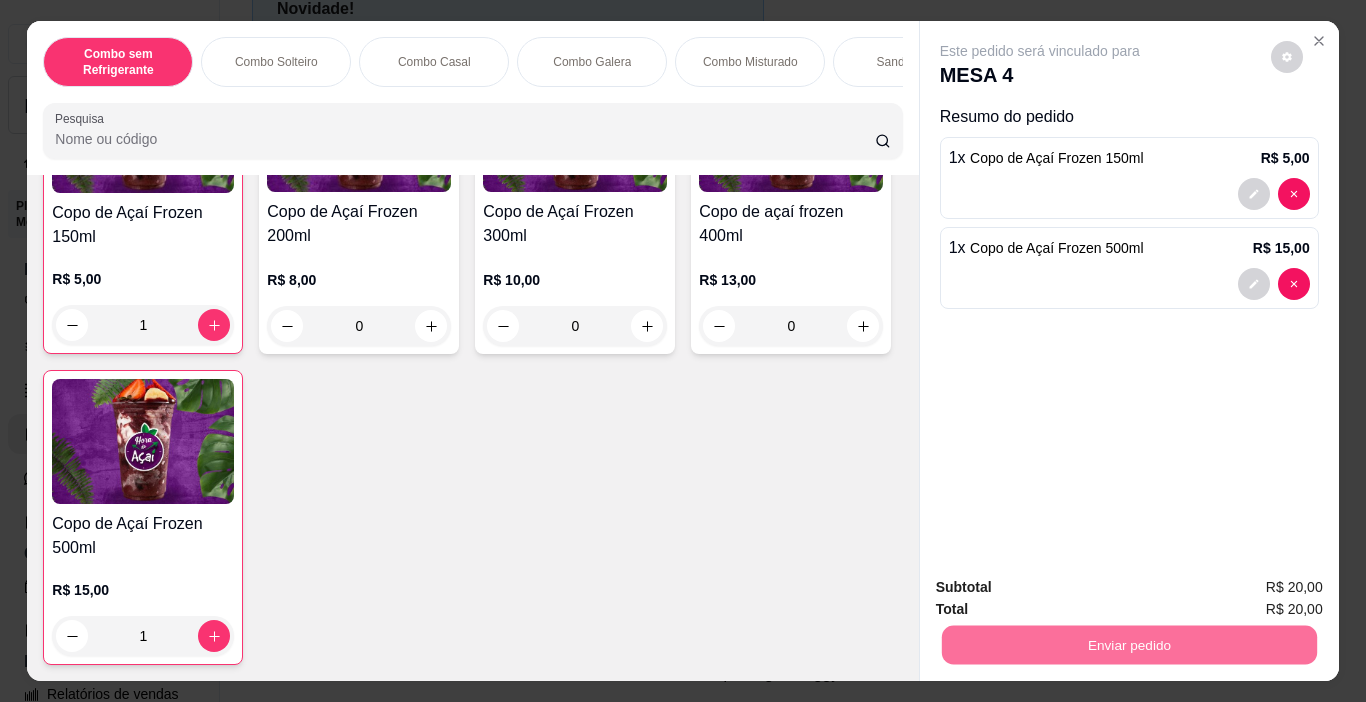 click on "Não registrar e enviar pedido" at bounding box center (1063, 588) 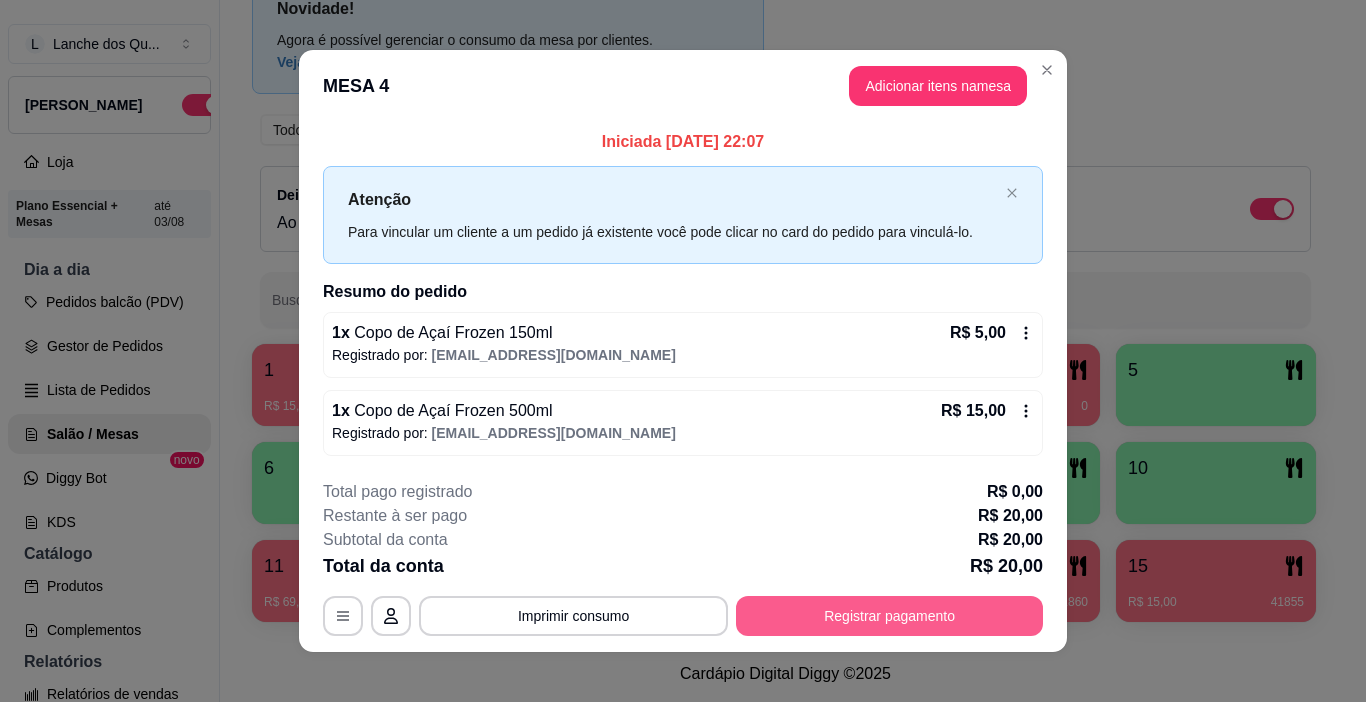 click on "Registrar pagamento" at bounding box center (889, 616) 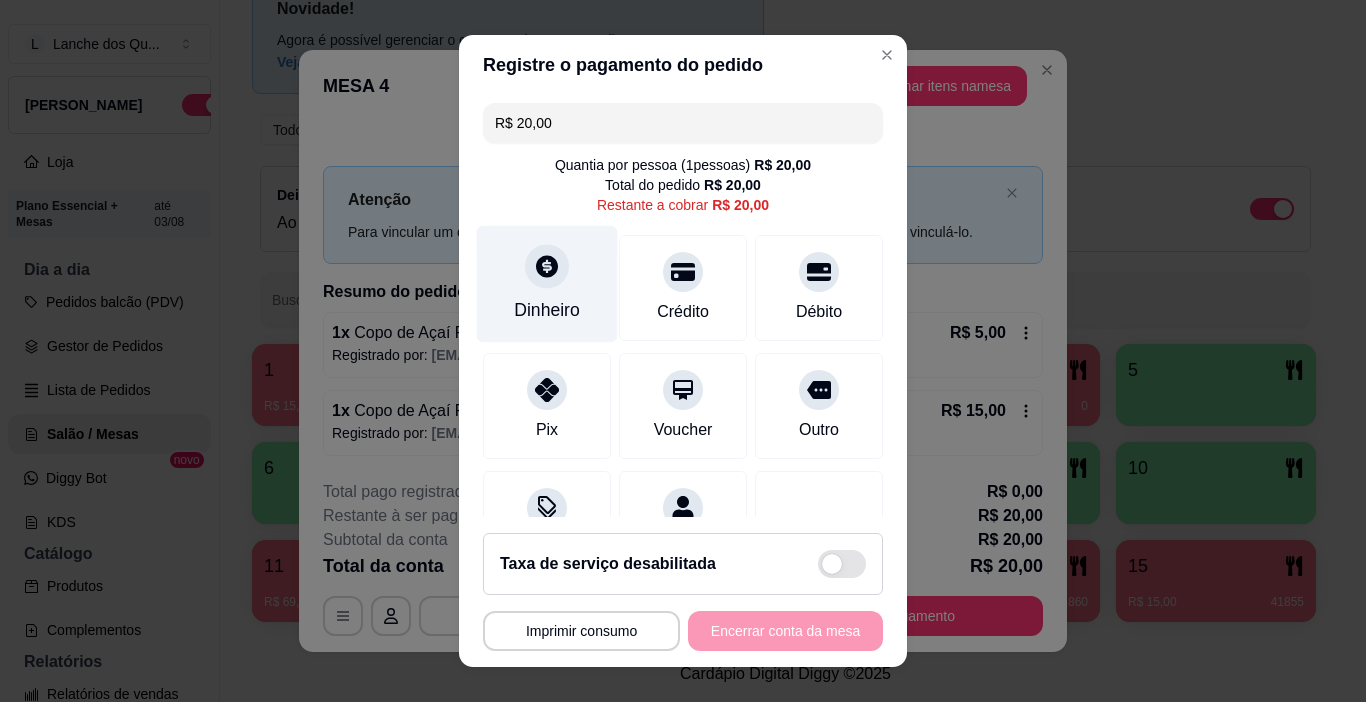 click on "Dinheiro" at bounding box center (547, 284) 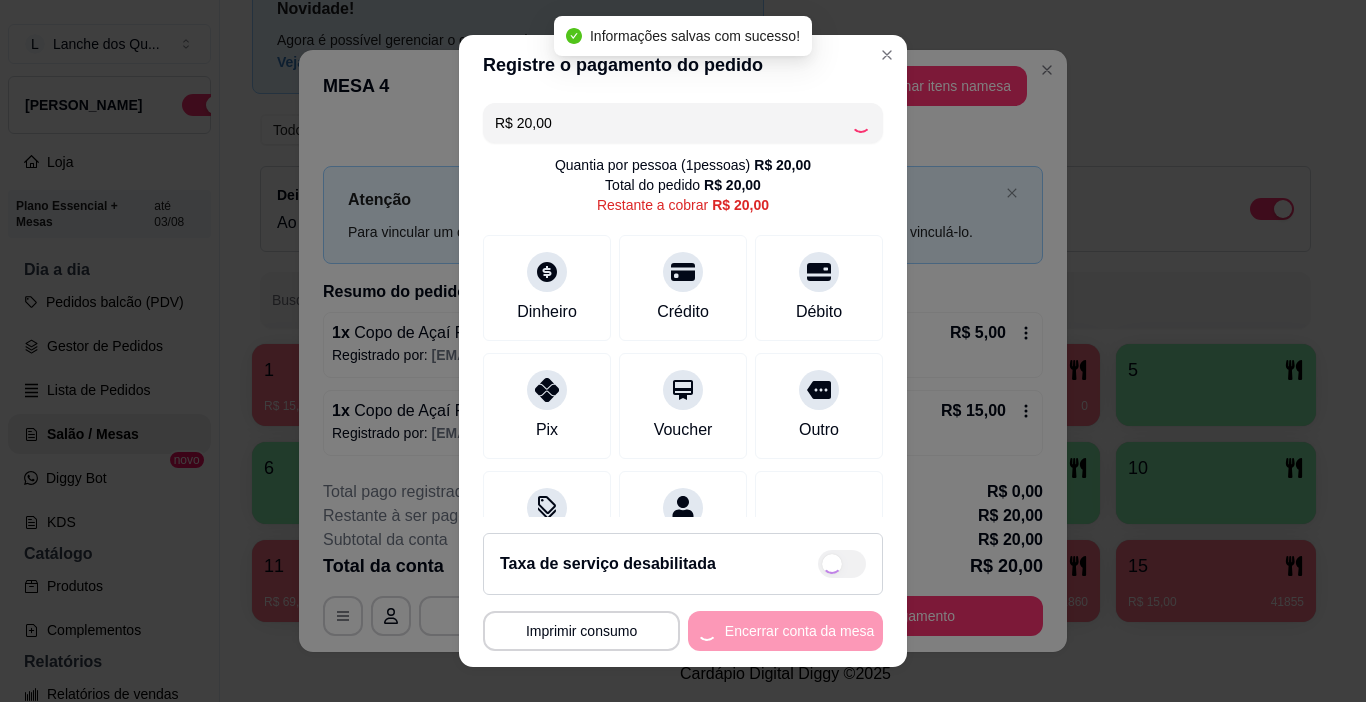 type on "R$ 0,00" 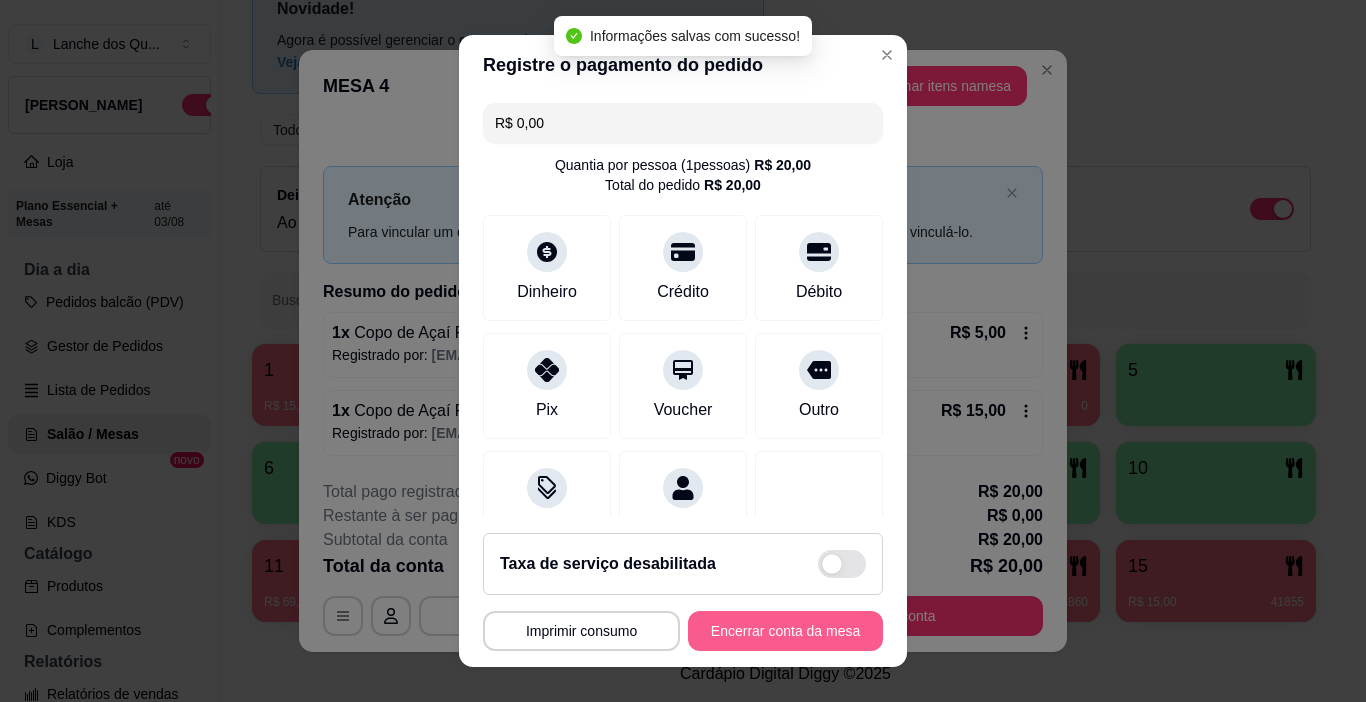 click on "Encerrar conta da mesa" at bounding box center (785, 631) 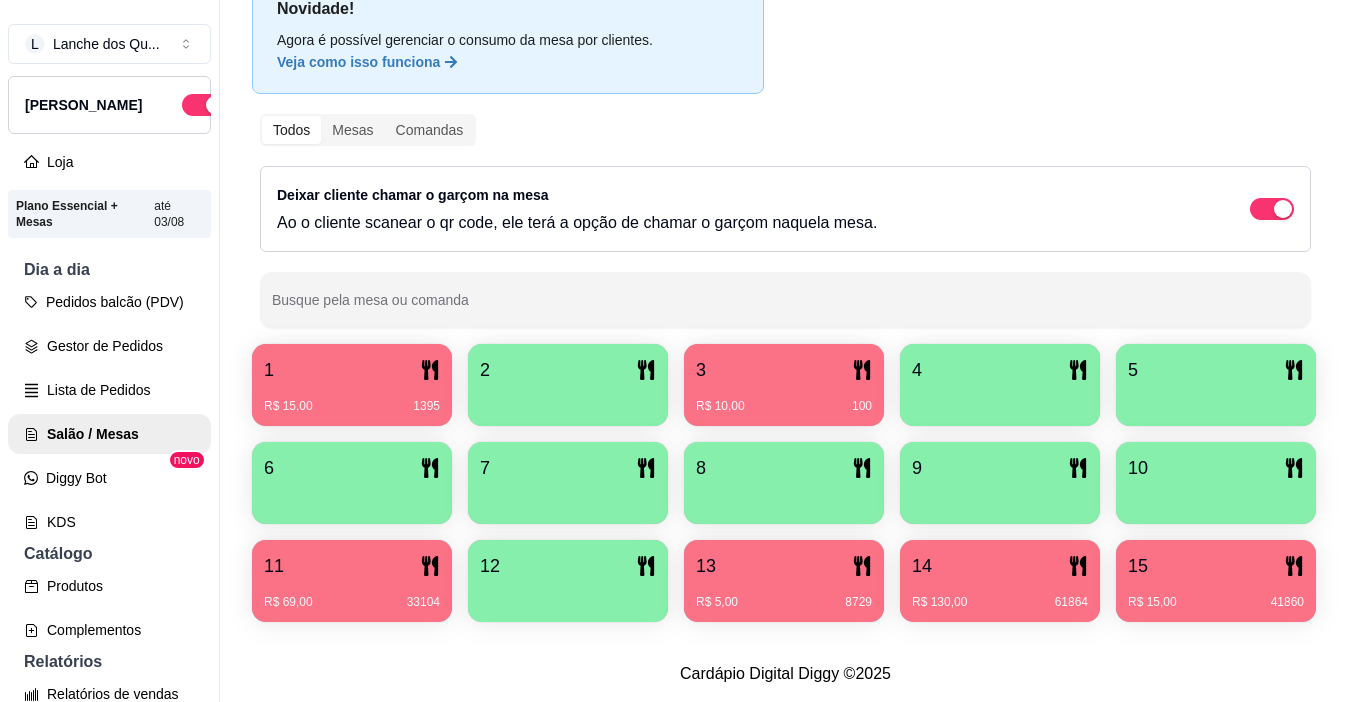 click on "4" at bounding box center [1000, 370] 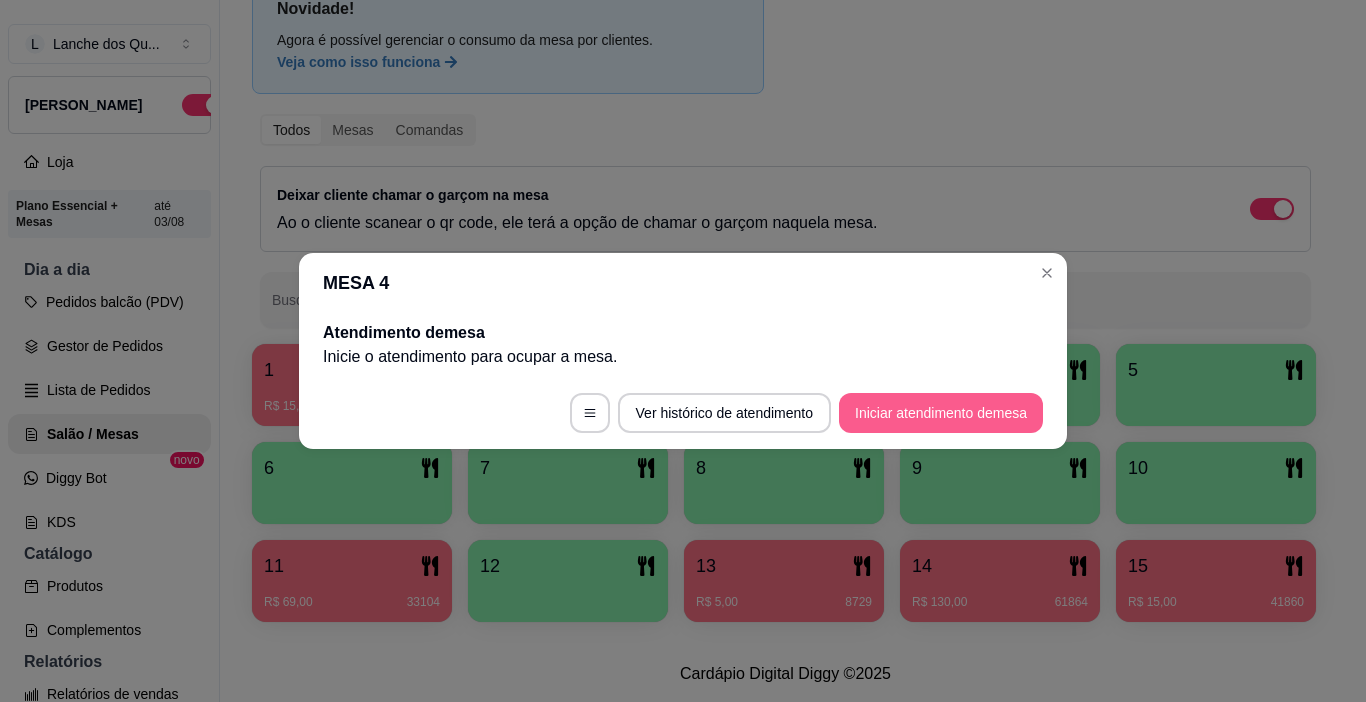 click on "Iniciar atendimento de  mesa" at bounding box center [941, 413] 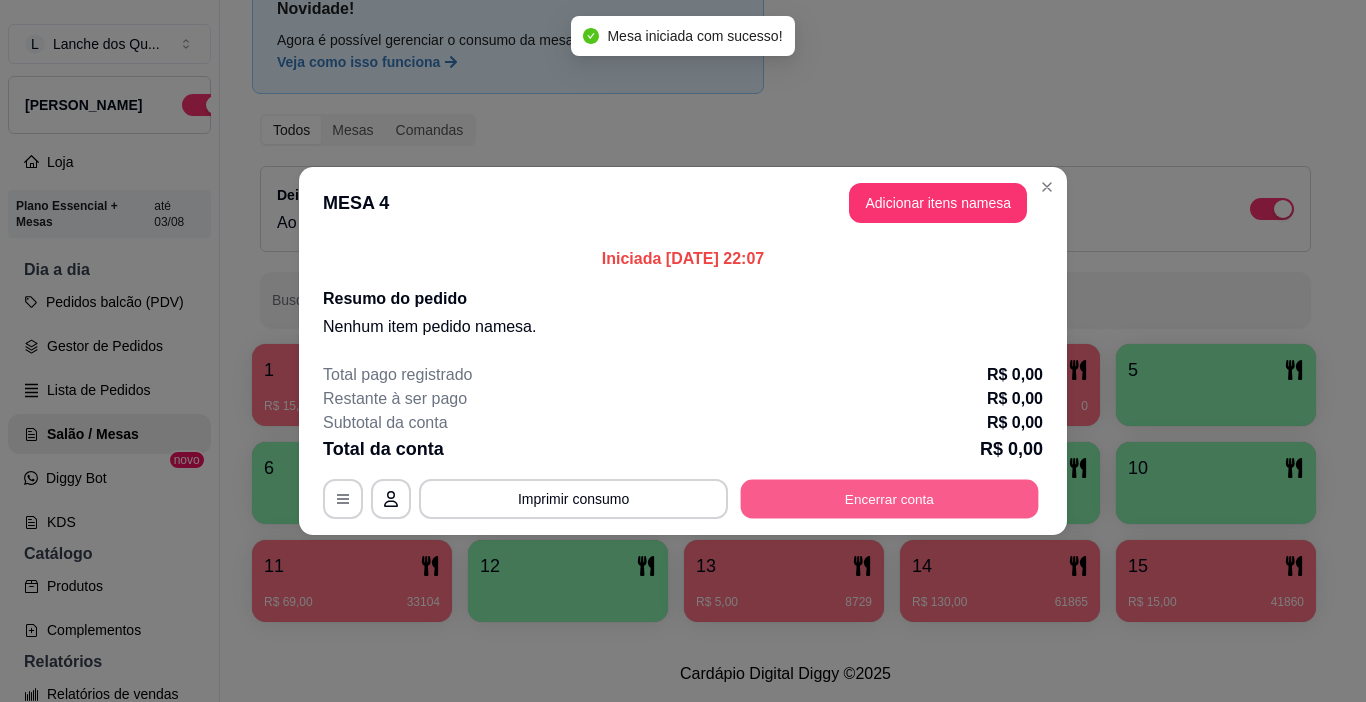click on "Encerrar conta" at bounding box center (890, 499) 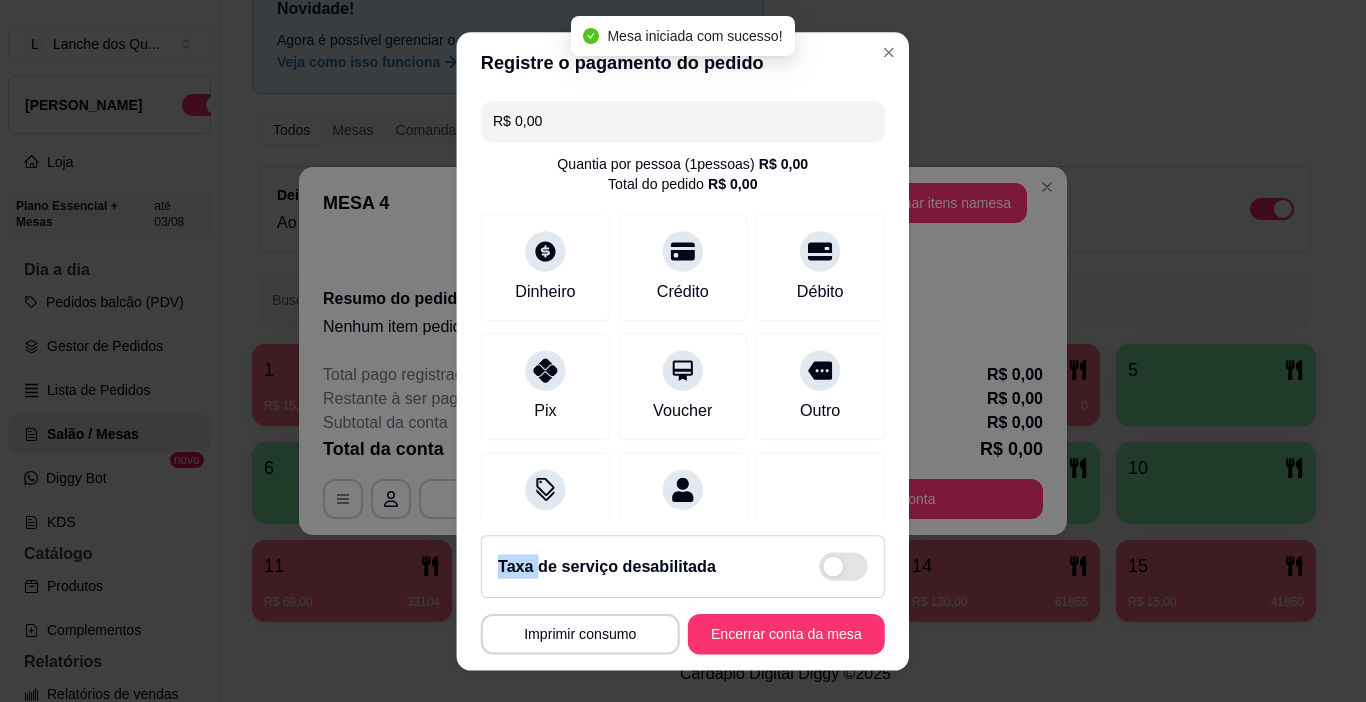 click at bounding box center [820, 505] 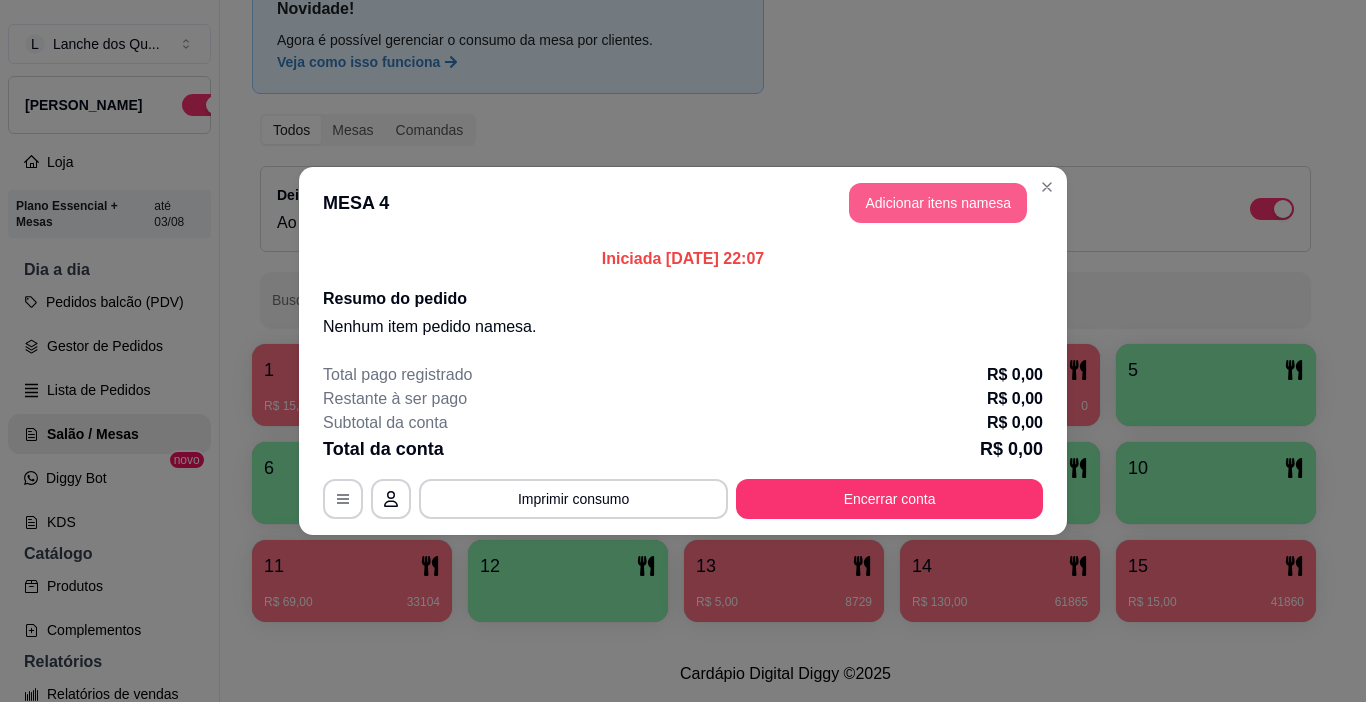 click on "Adicionar itens na  mesa" at bounding box center (938, 203) 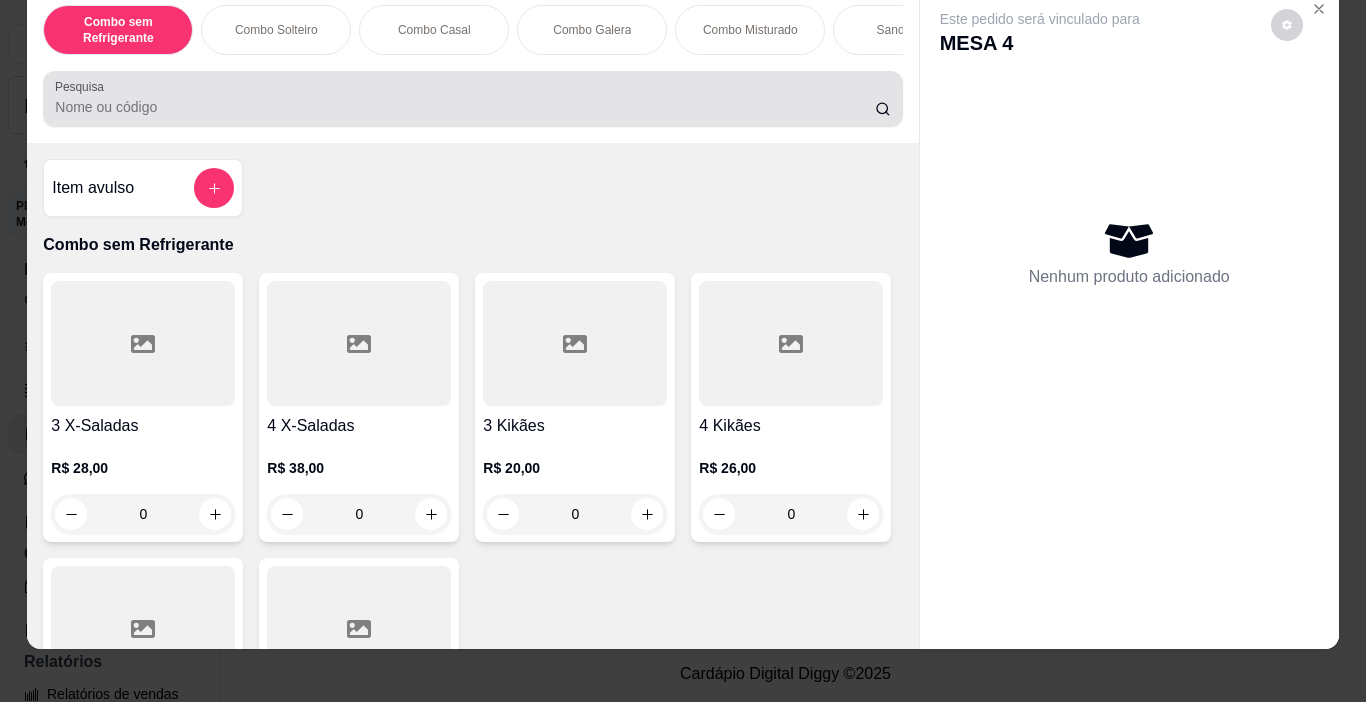 scroll, scrollTop: 50, scrollLeft: 0, axis: vertical 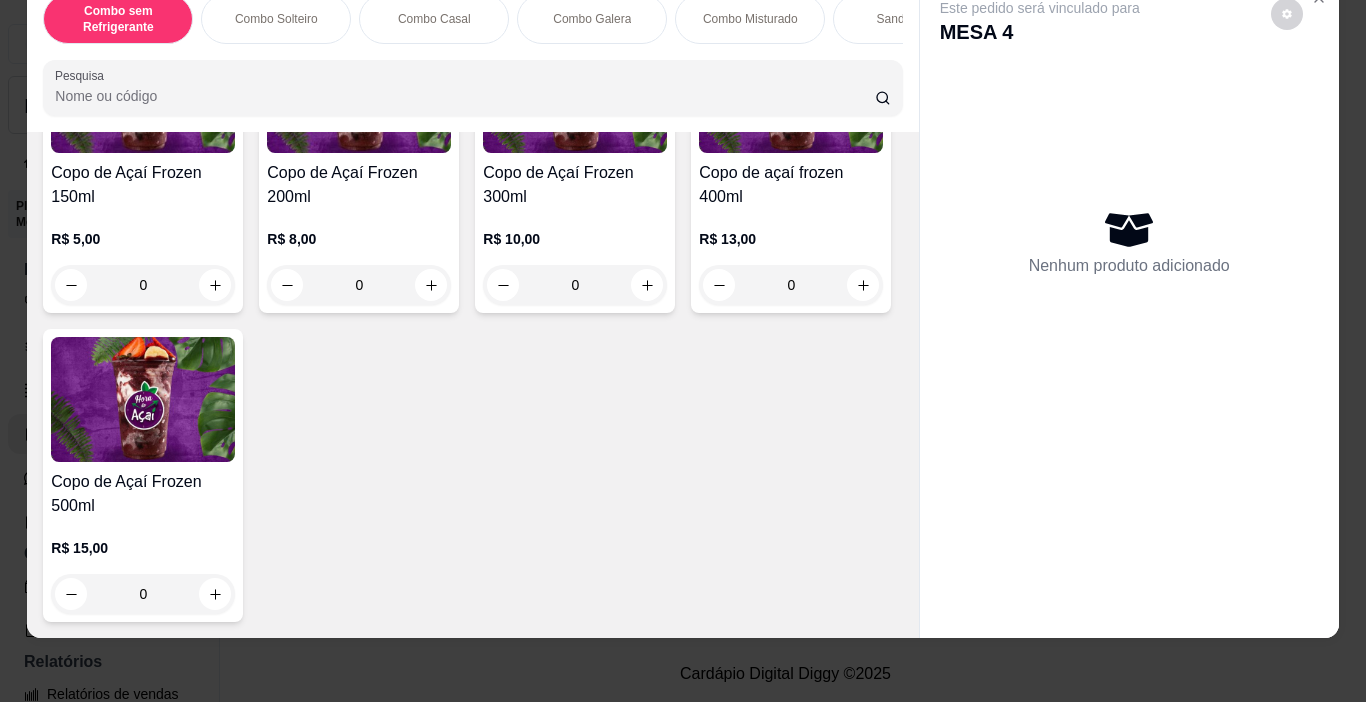 click at bounding box center (575, 90) 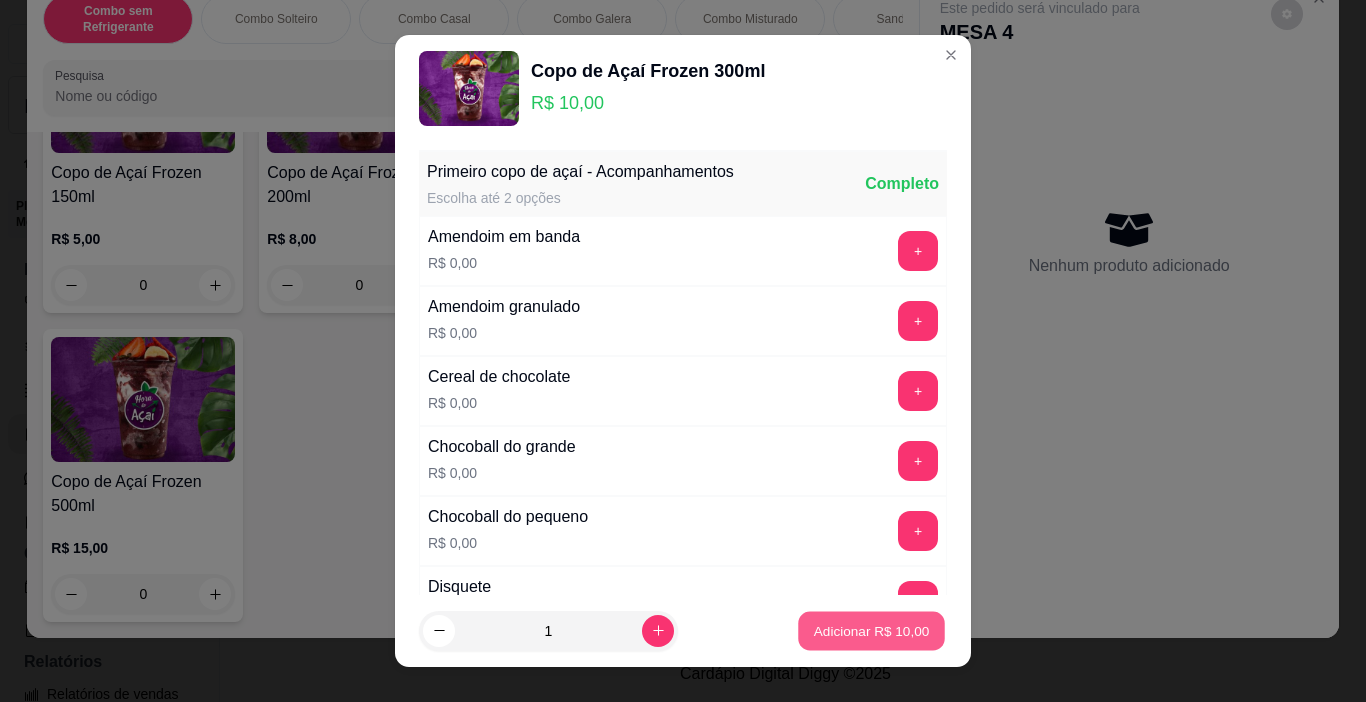 click on "Adicionar   R$ 10,00" at bounding box center [872, 630] 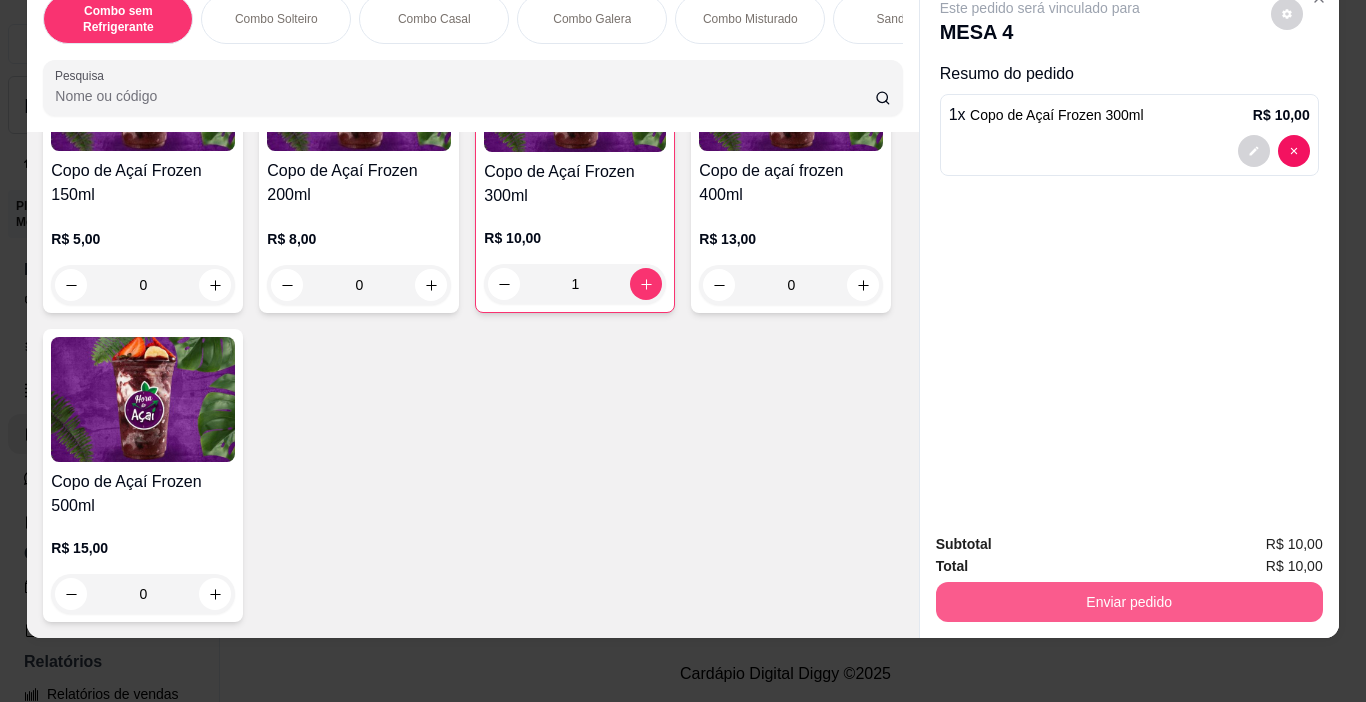 click on "Enviar pedido" at bounding box center [1129, 602] 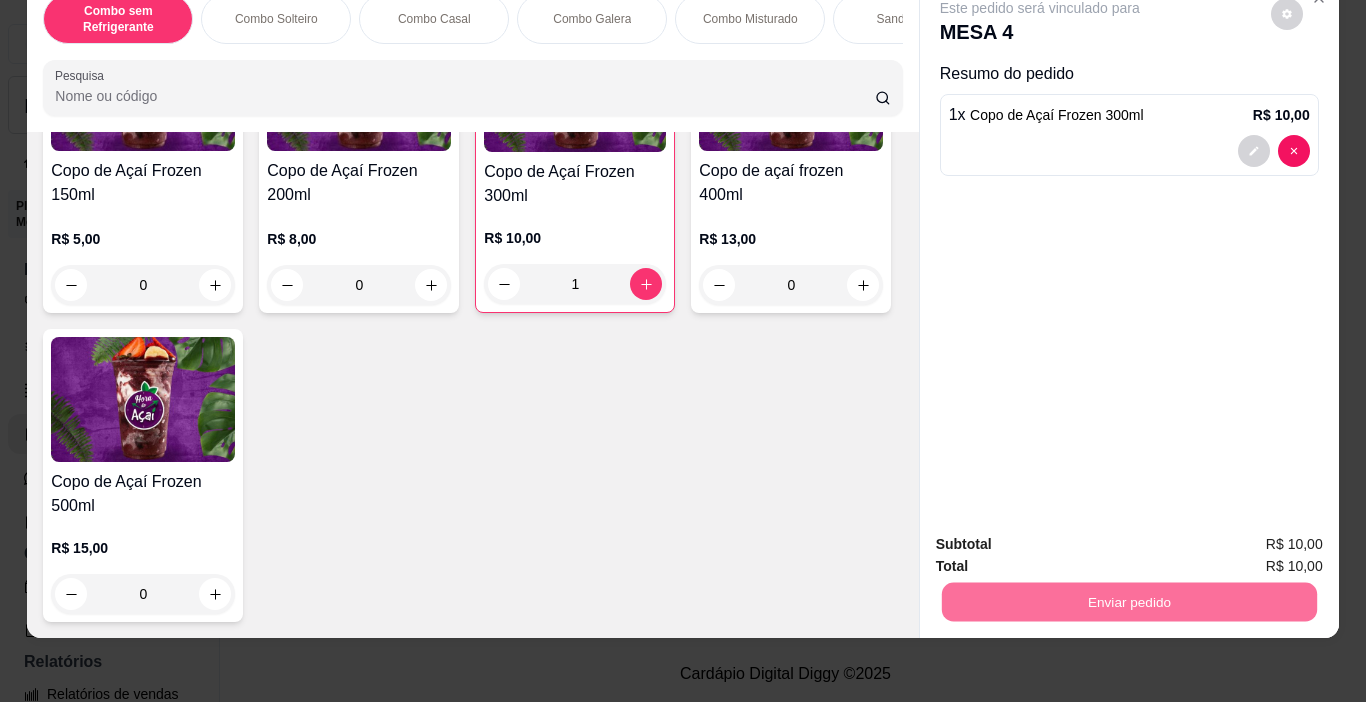 click on "Não registrar e enviar pedido" at bounding box center (1063, 538) 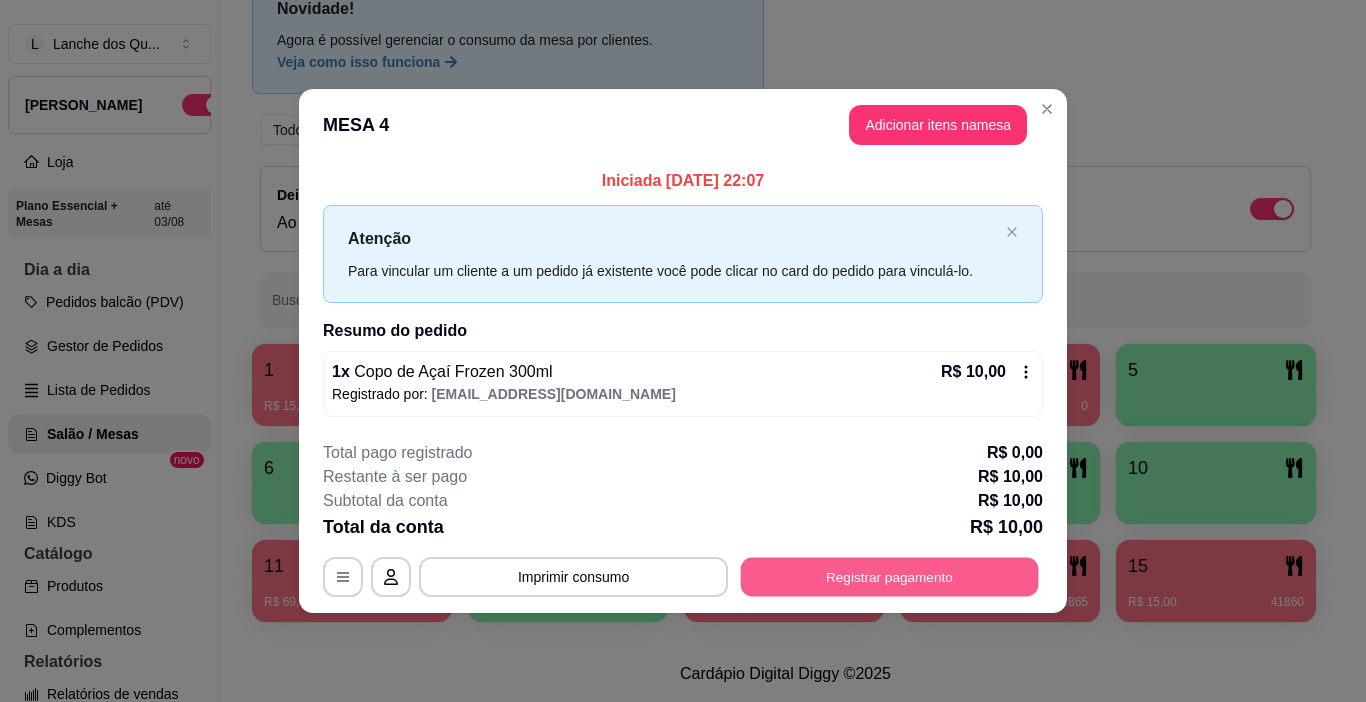 click on "Registrar pagamento" at bounding box center (890, 576) 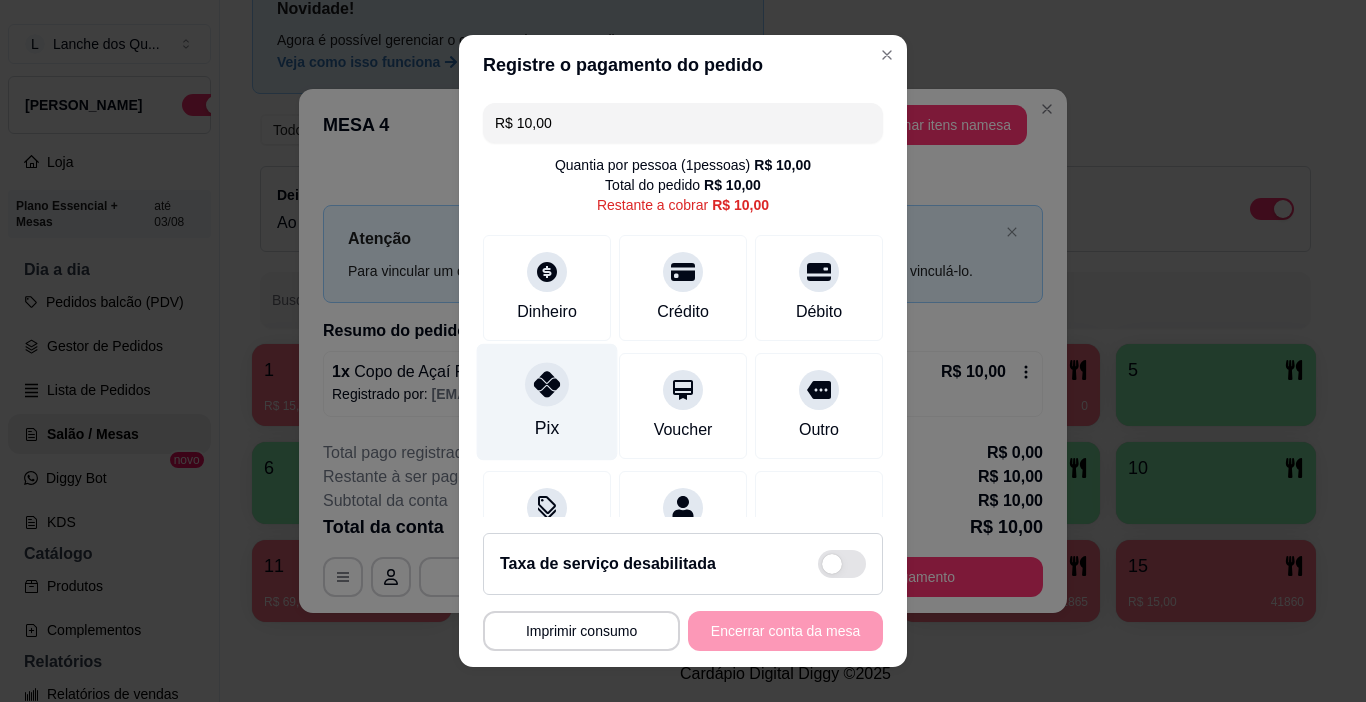 click 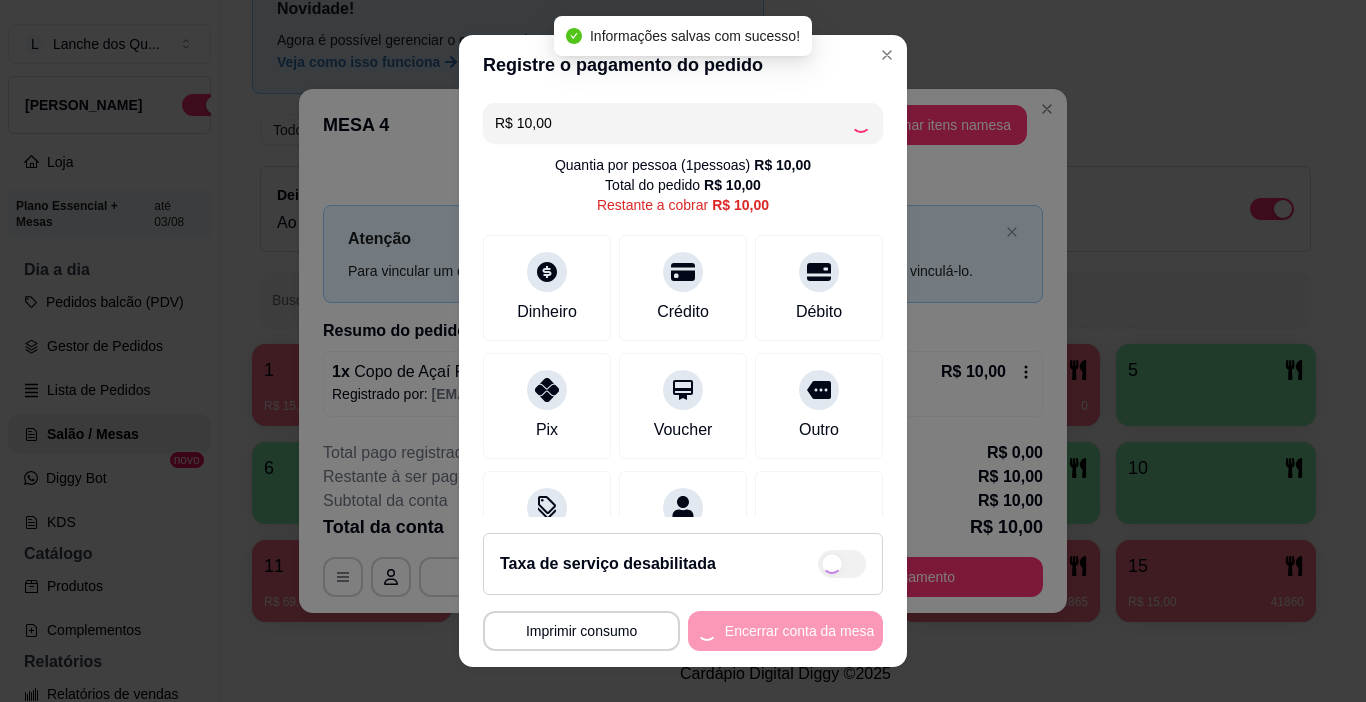 type on "R$ 0,00" 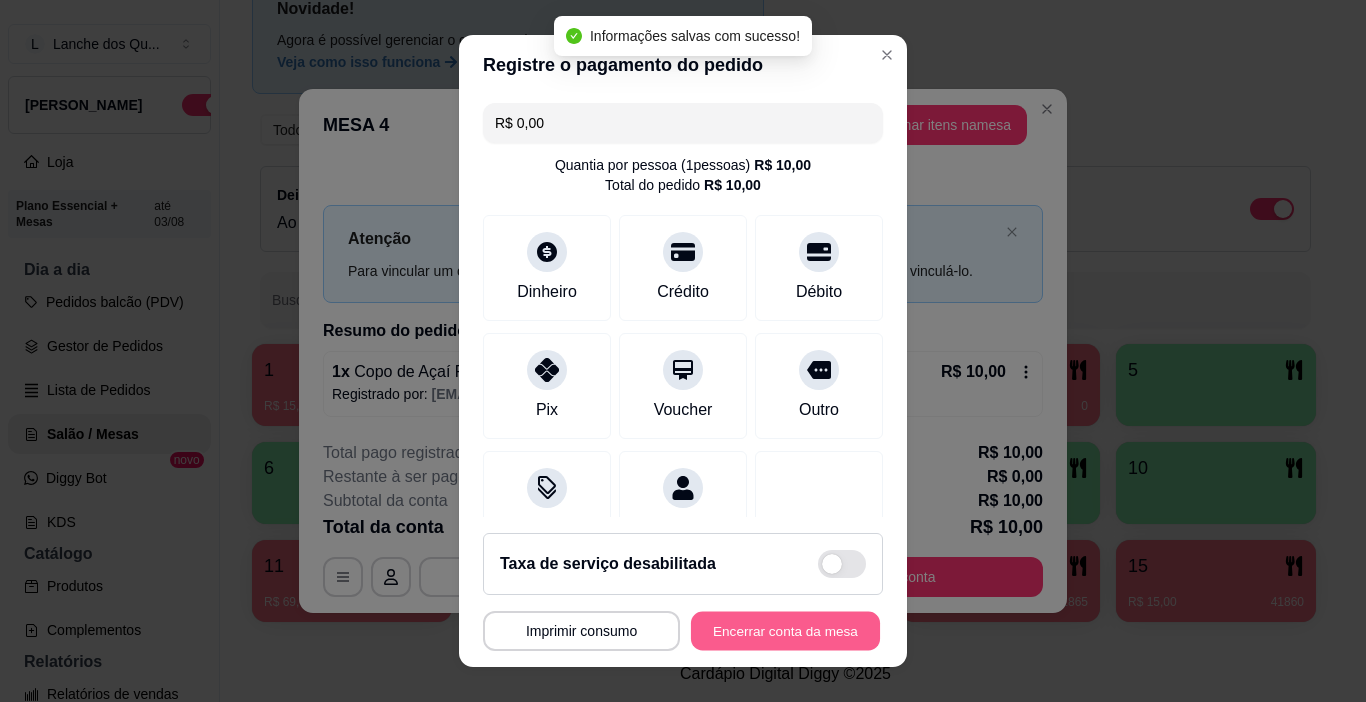 click on "Encerrar conta da mesa" at bounding box center [785, 631] 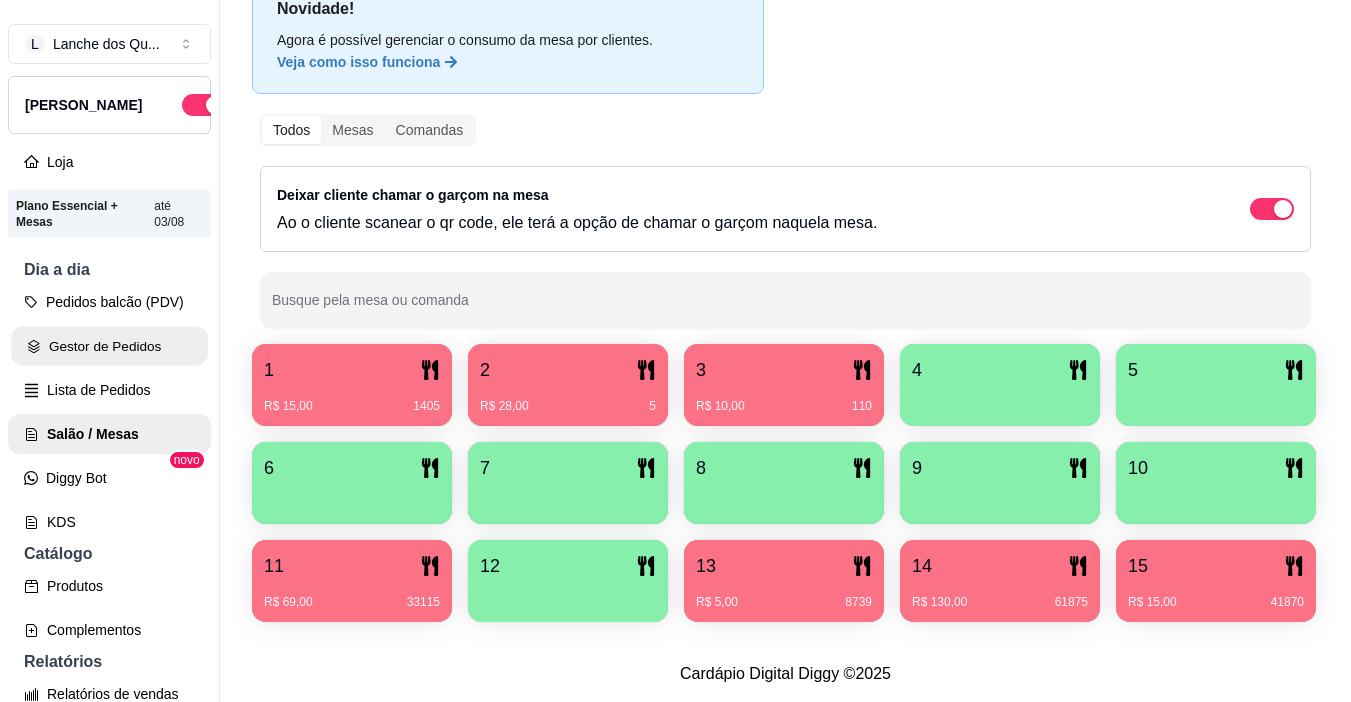 click on "Gestor de Pedidos" at bounding box center [109, 346] 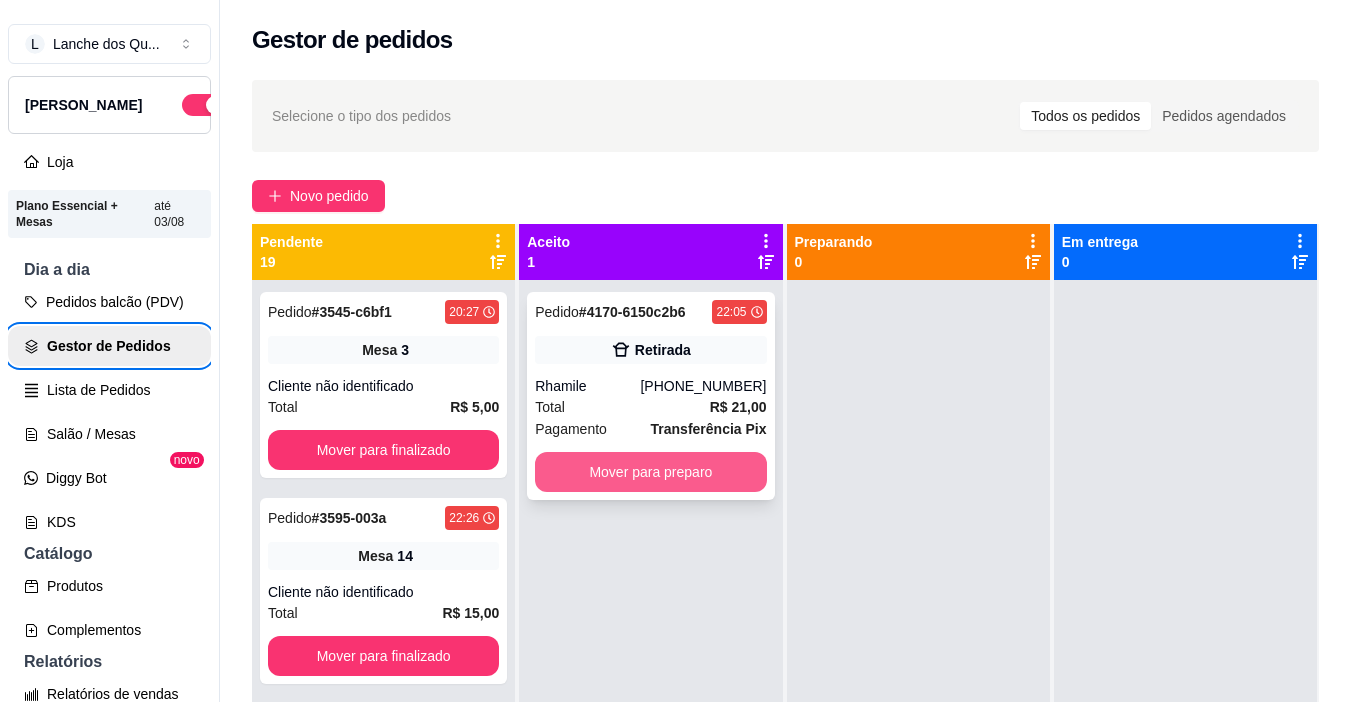 click on "Mover para preparo" at bounding box center [650, 472] 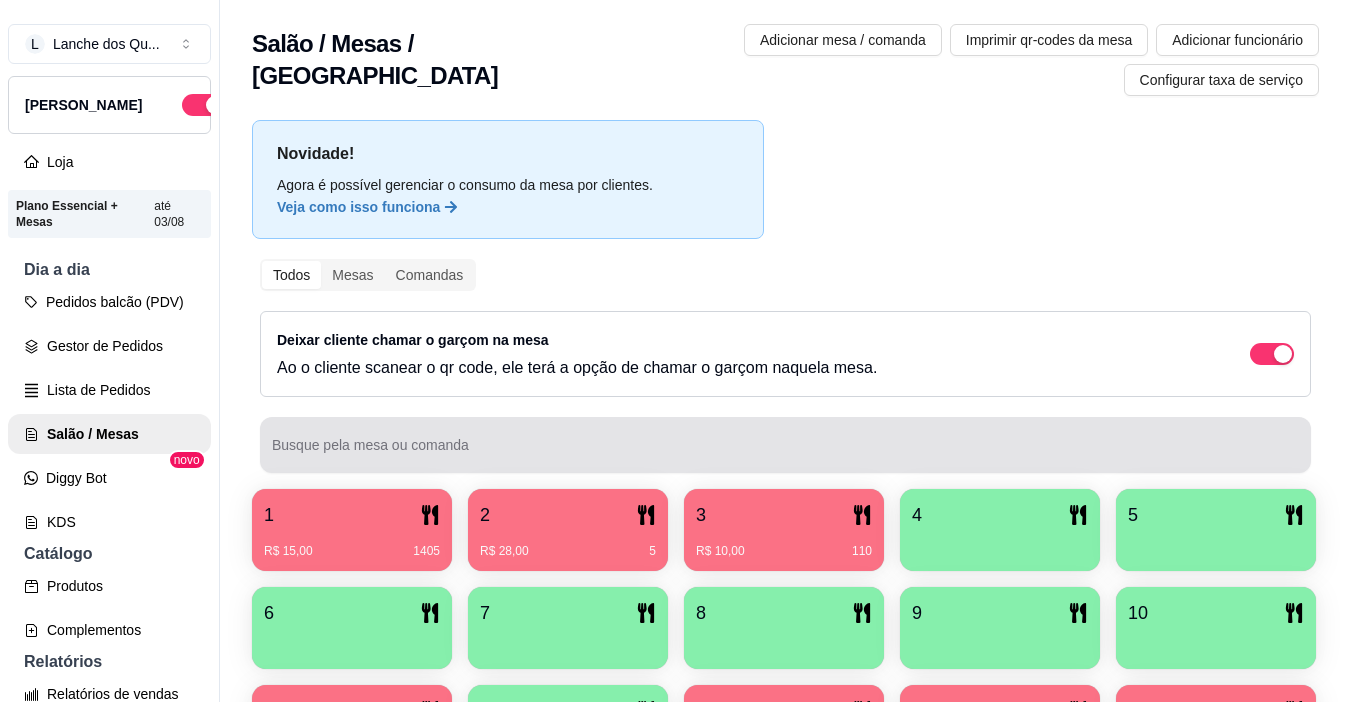 scroll, scrollTop: 0, scrollLeft: 0, axis: both 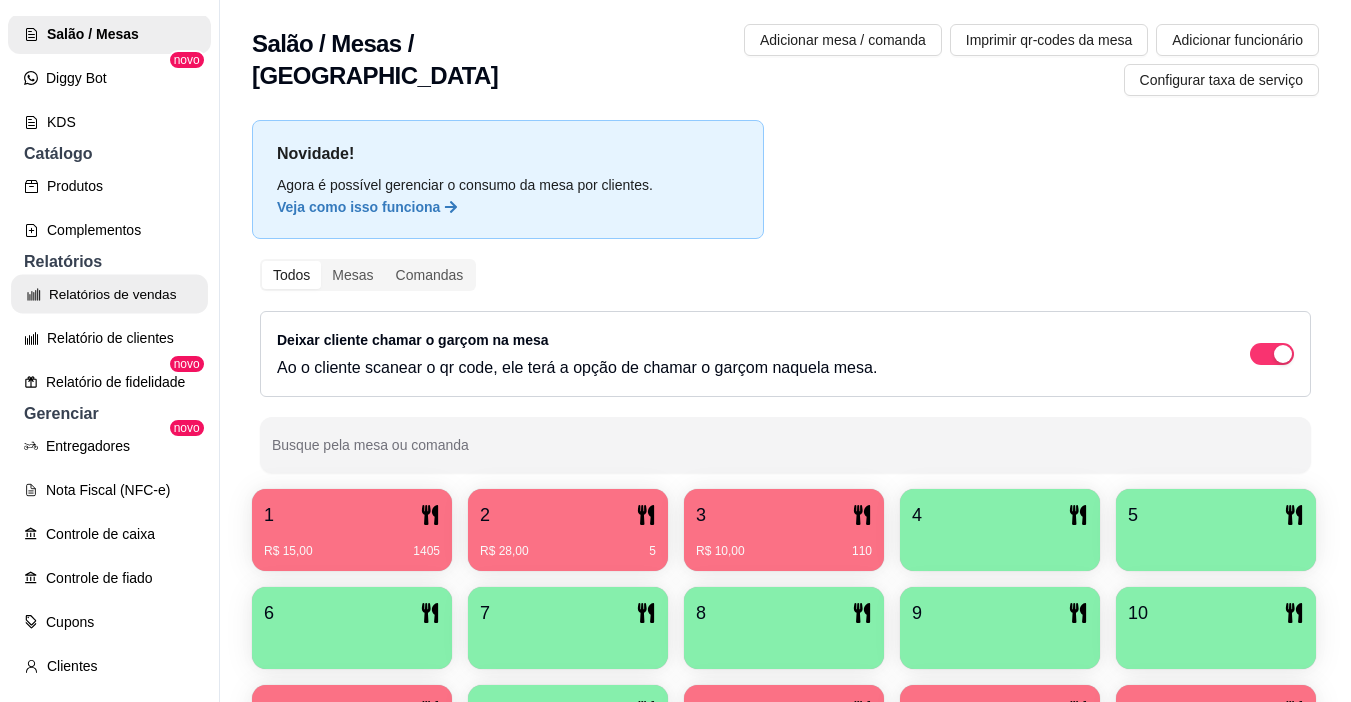 click on "Relatórios de vendas" at bounding box center (109, 294) 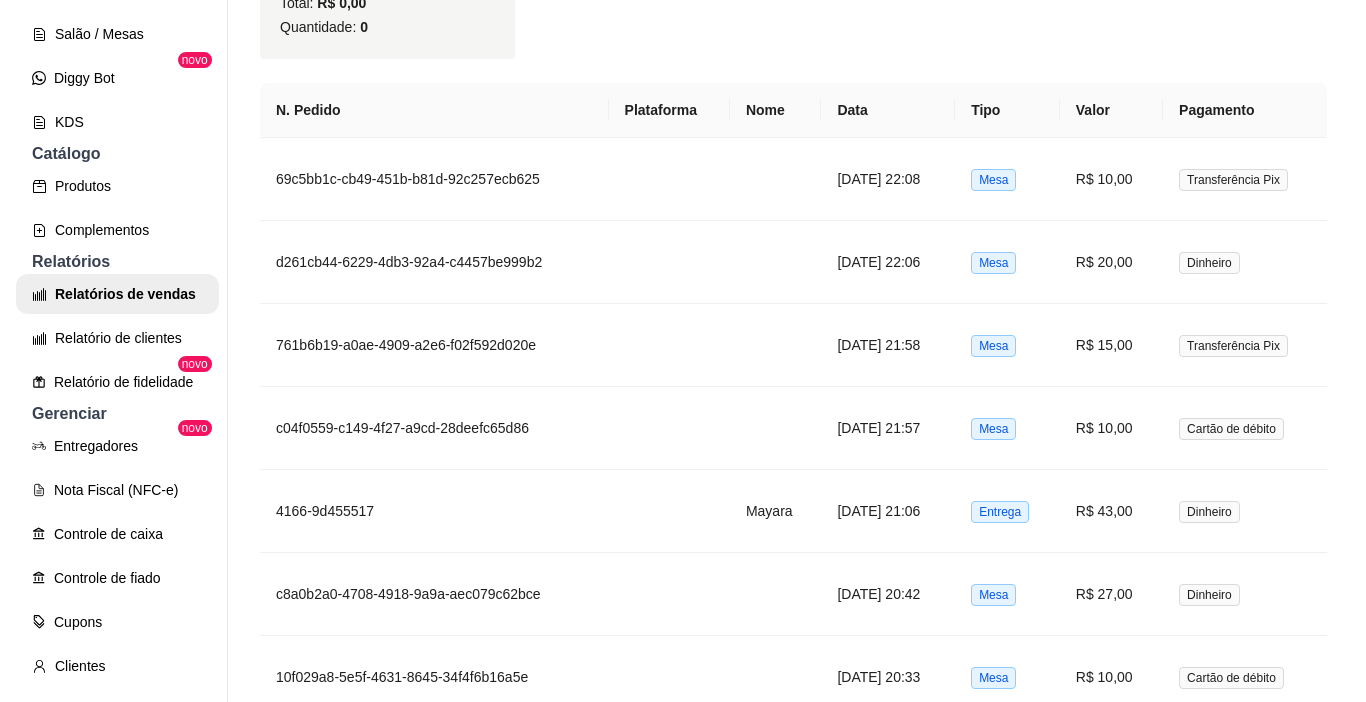 scroll, scrollTop: 1100, scrollLeft: 0, axis: vertical 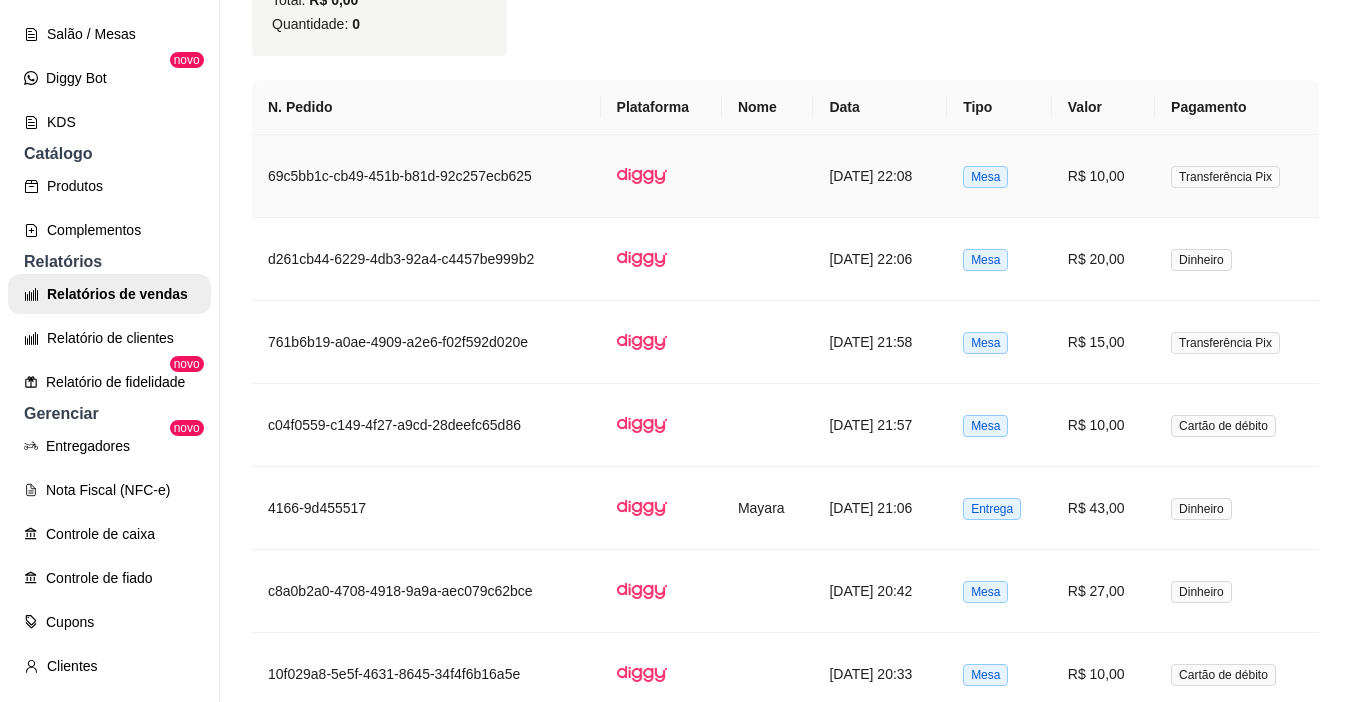 click on "R$ 10,00" at bounding box center (1103, 176) 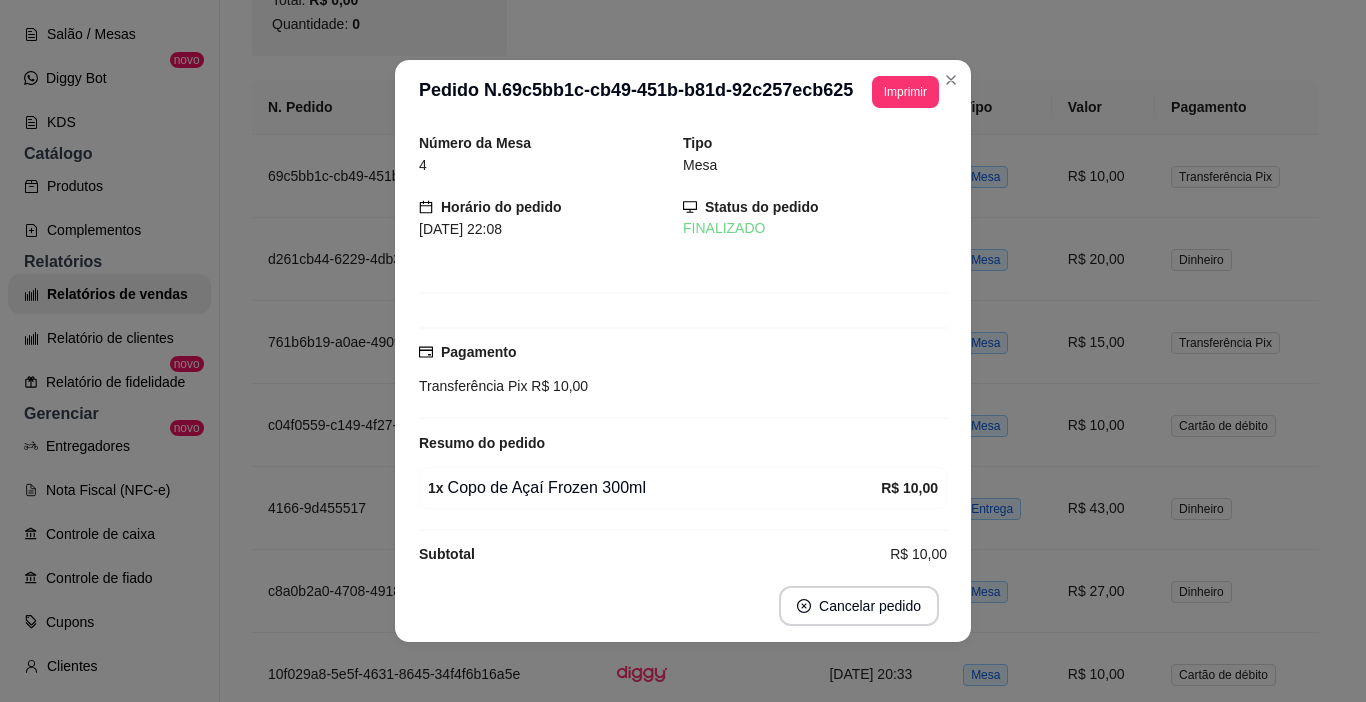 scroll, scrollTop: 25, scrollLeft: 0, axis: vertical 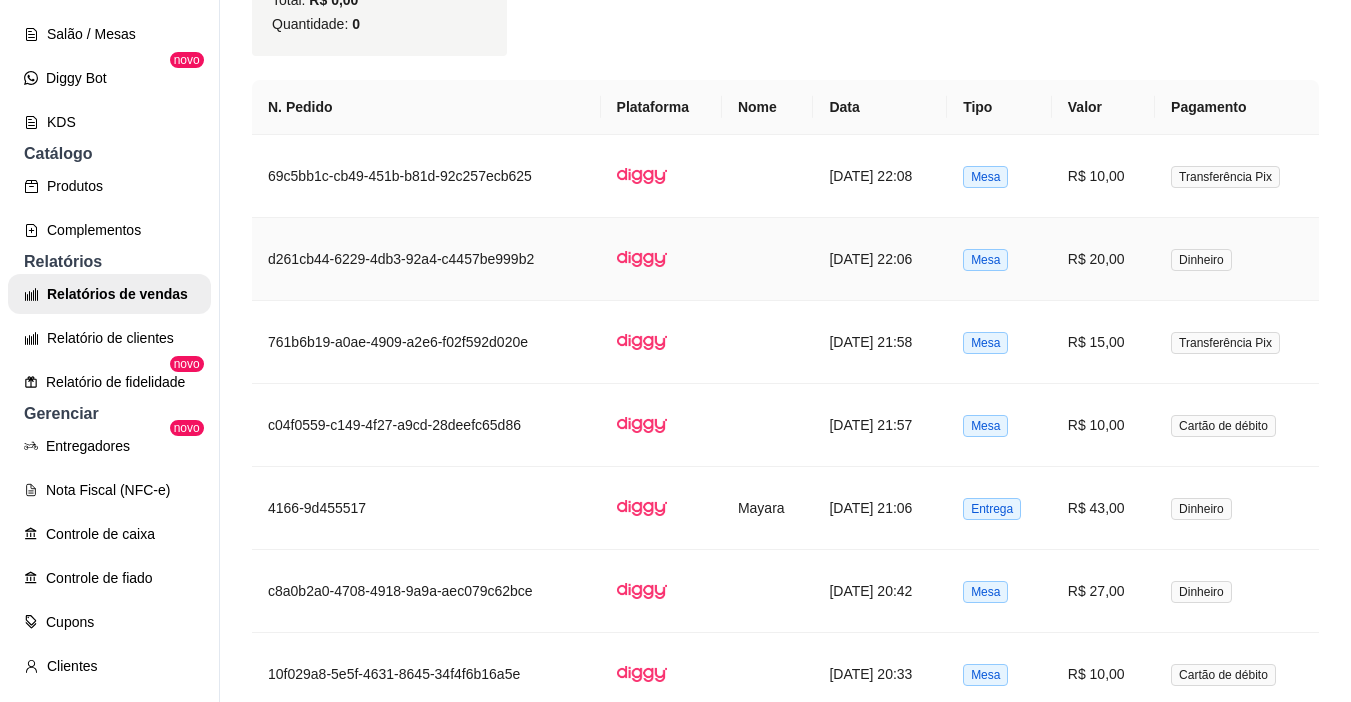 click on "R$ 20,00" at bounding box center (1103, 259) 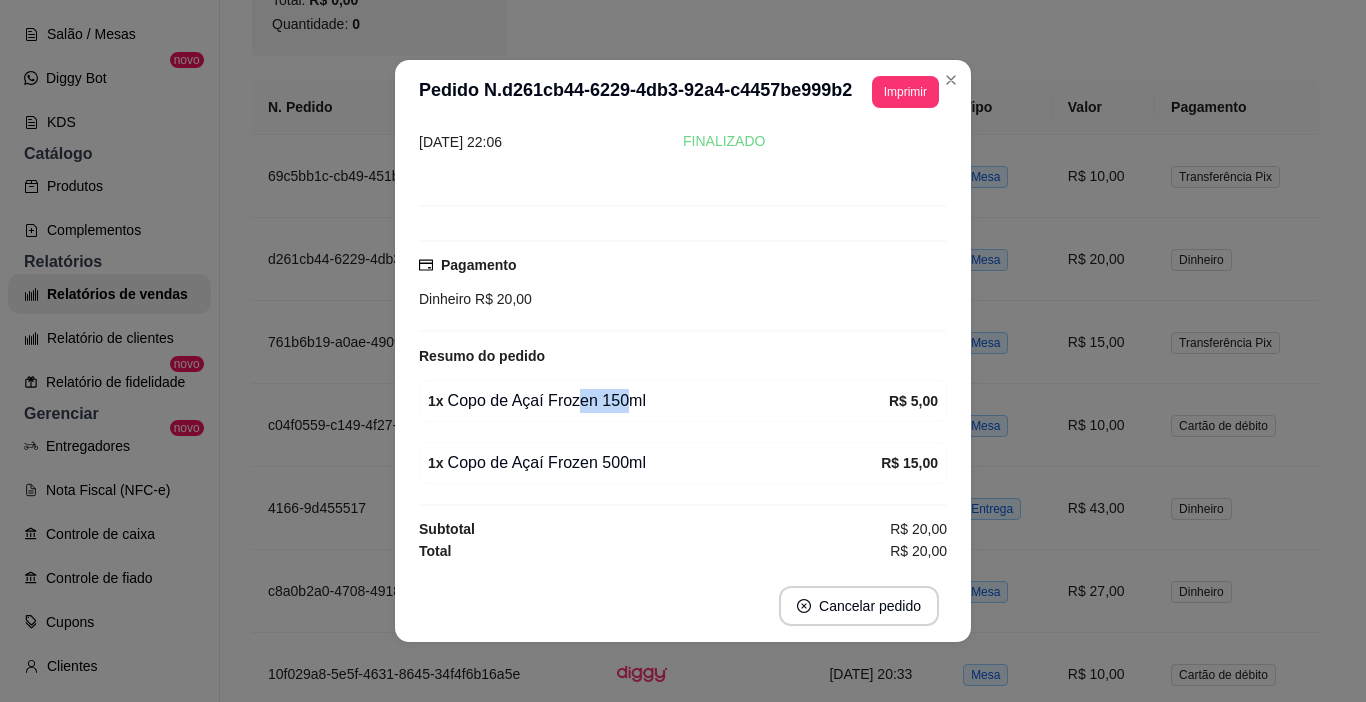 drag, startPoint x: 576, startPoint y: 403, endPoint x: 695, endPoint y: 409, distance: 119.15116 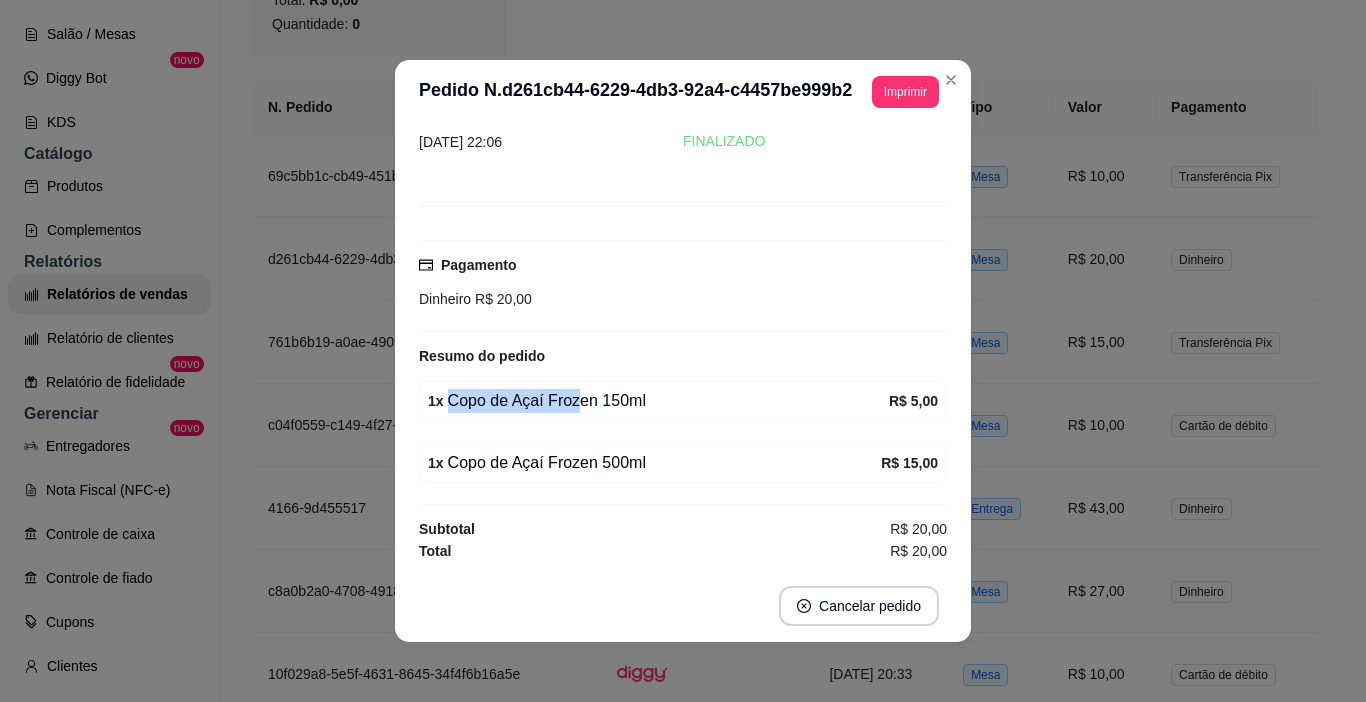 click on "1 x     Copo de Açaí Frozen 150ml" at bounding box center [658, 401] 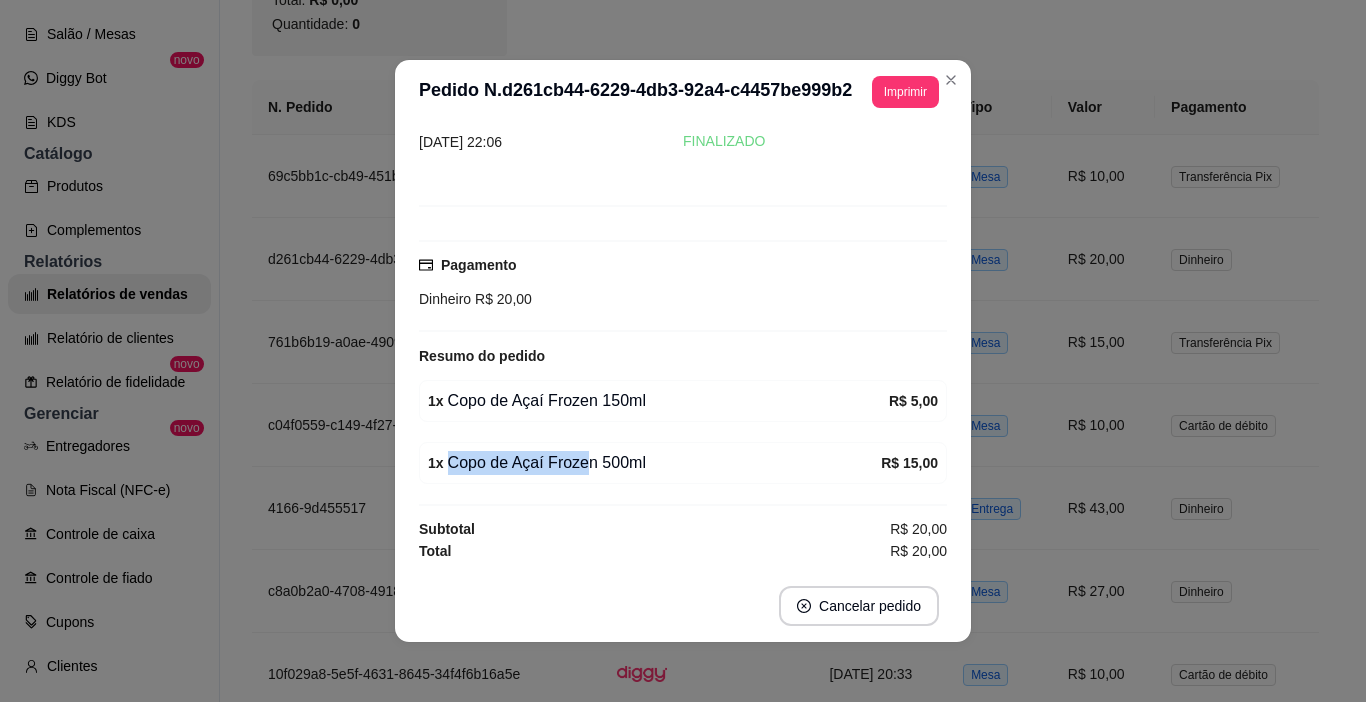 drag, startPoint x: 578, startPoint y: 456, endPoint x: 703, endPoint y: 468, distance: 125.57468 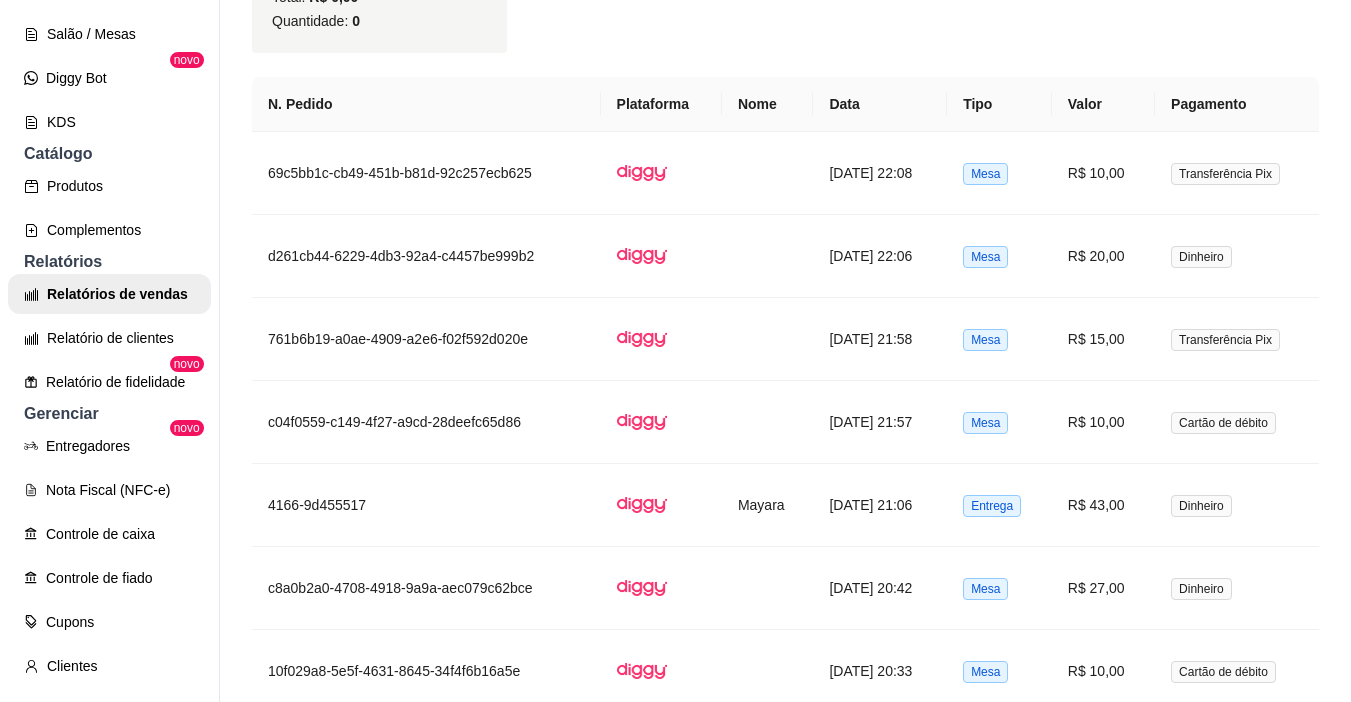 scroll, scrollTop: 800, scrollLeft: 0, axis: vertical 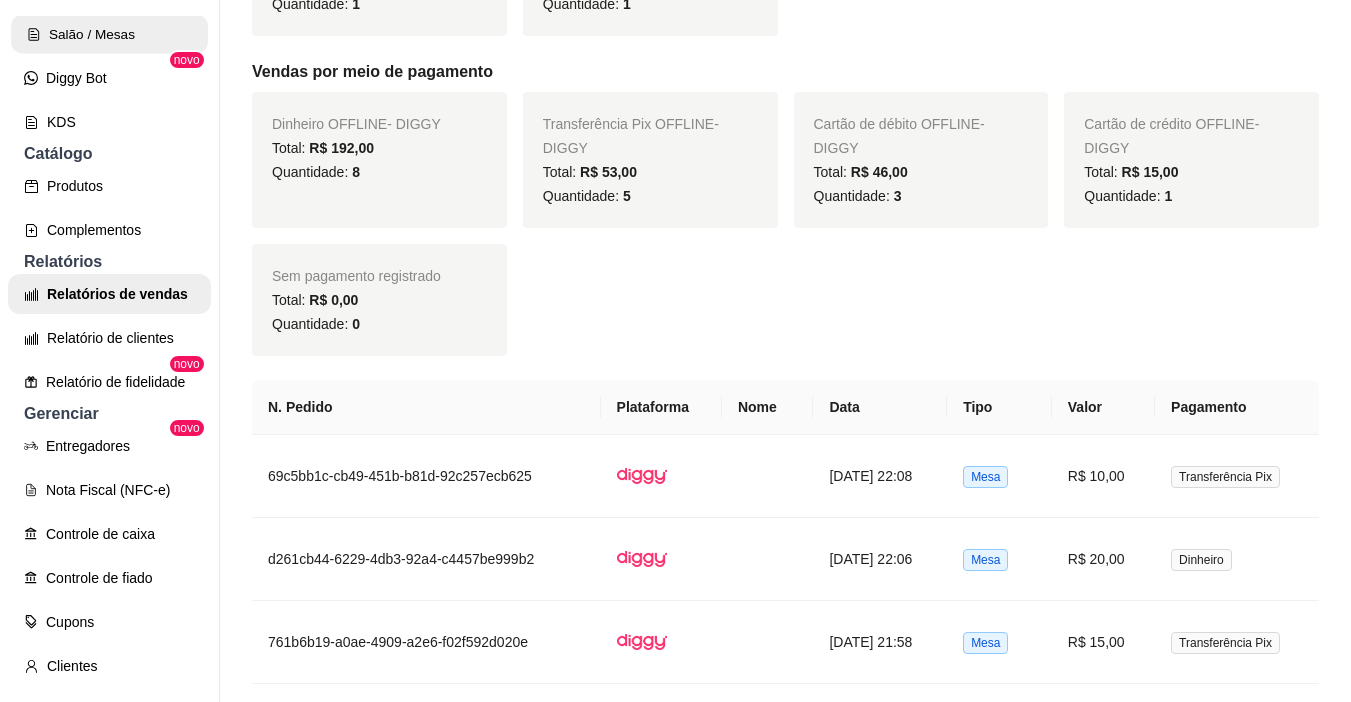click on "Salão / Mesas" at bounding box center (109, 34) 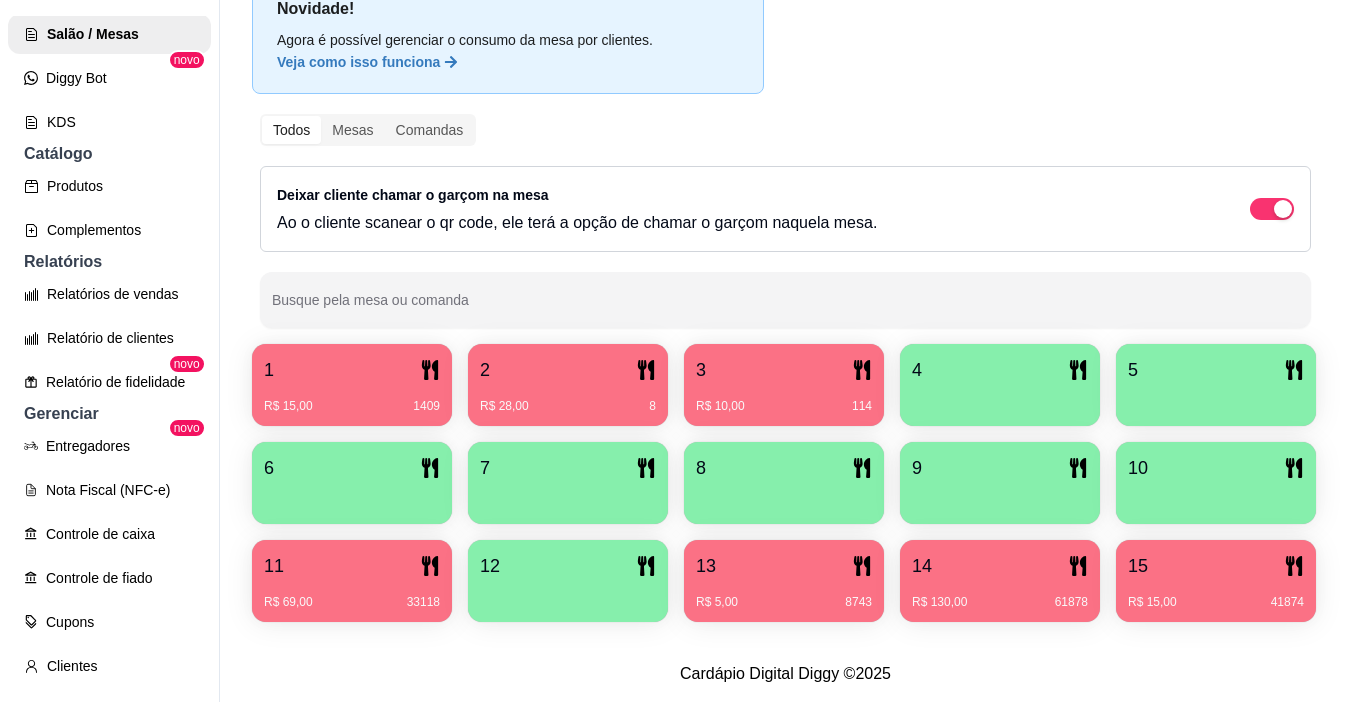scroll, scrollTop: 0, scrollLeft: 0, axis: both 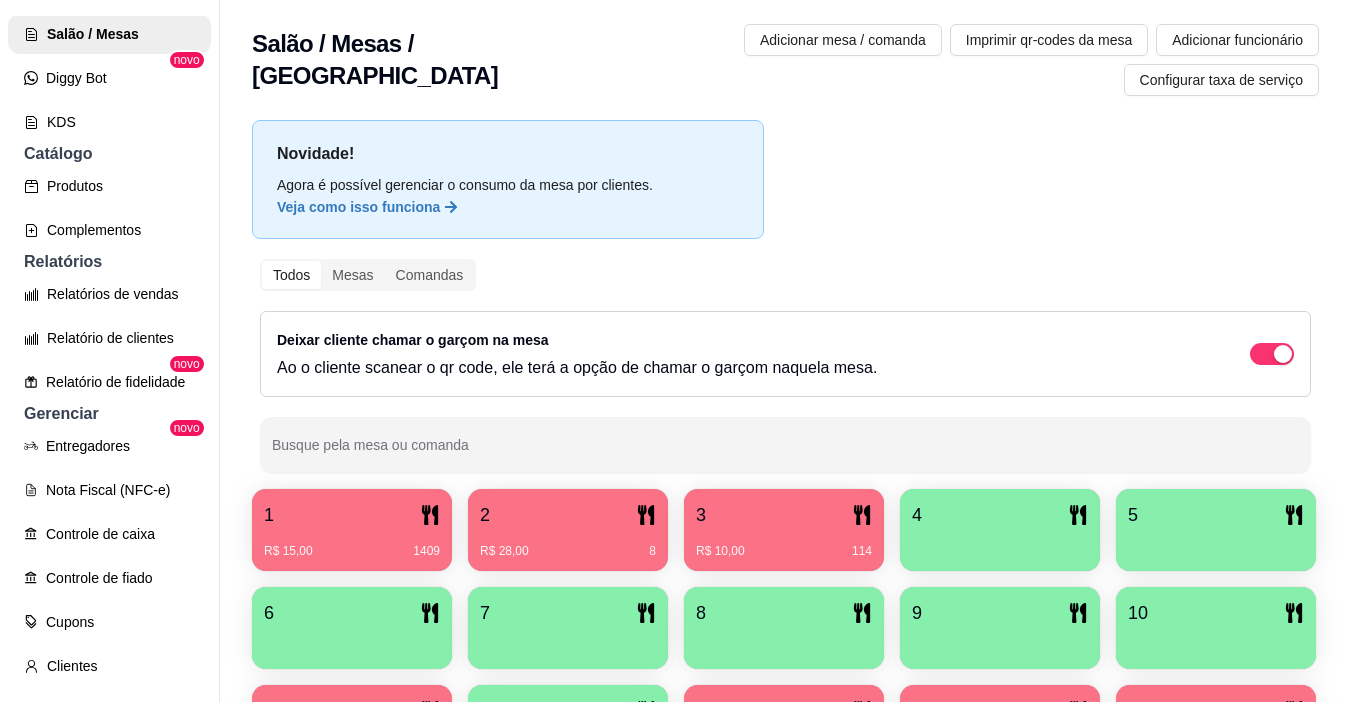 click on "R$ 10,00 114" at bounding box center (784, 544) 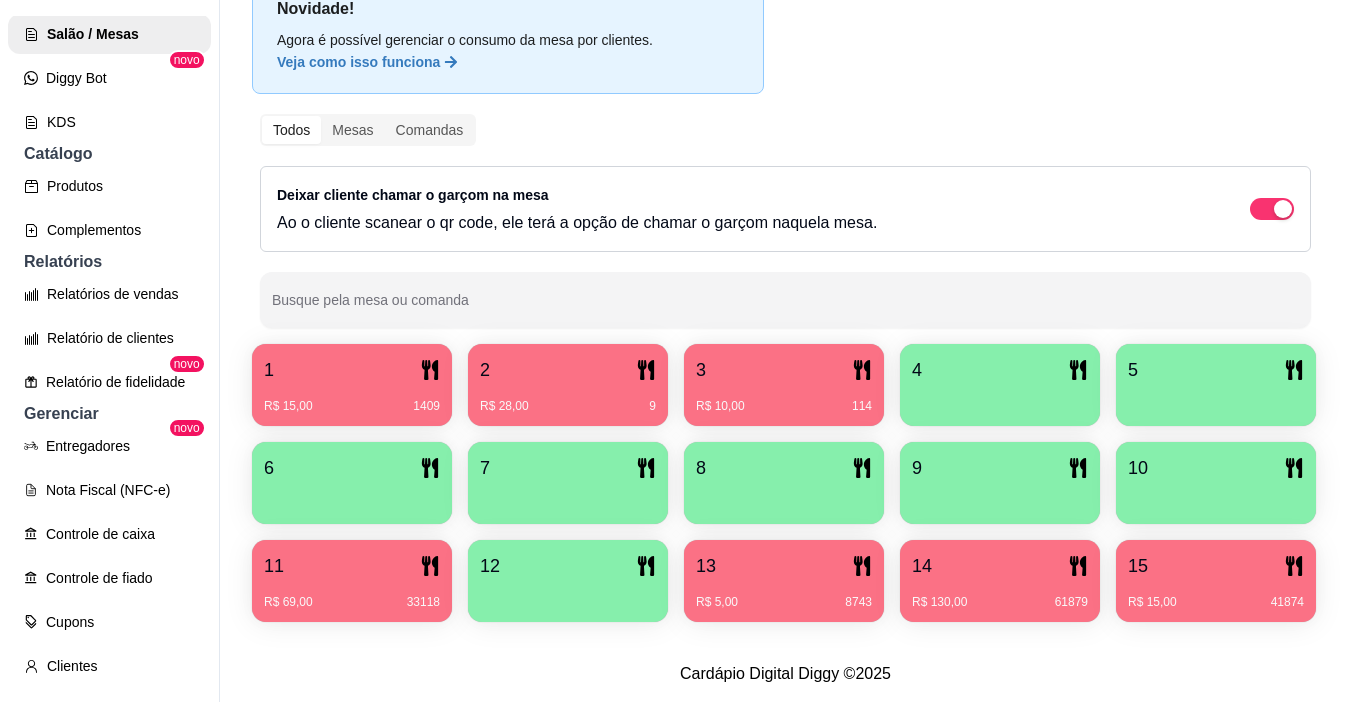 scroll, scrollTop: 258, scrollLeft: 0, axis: vertical 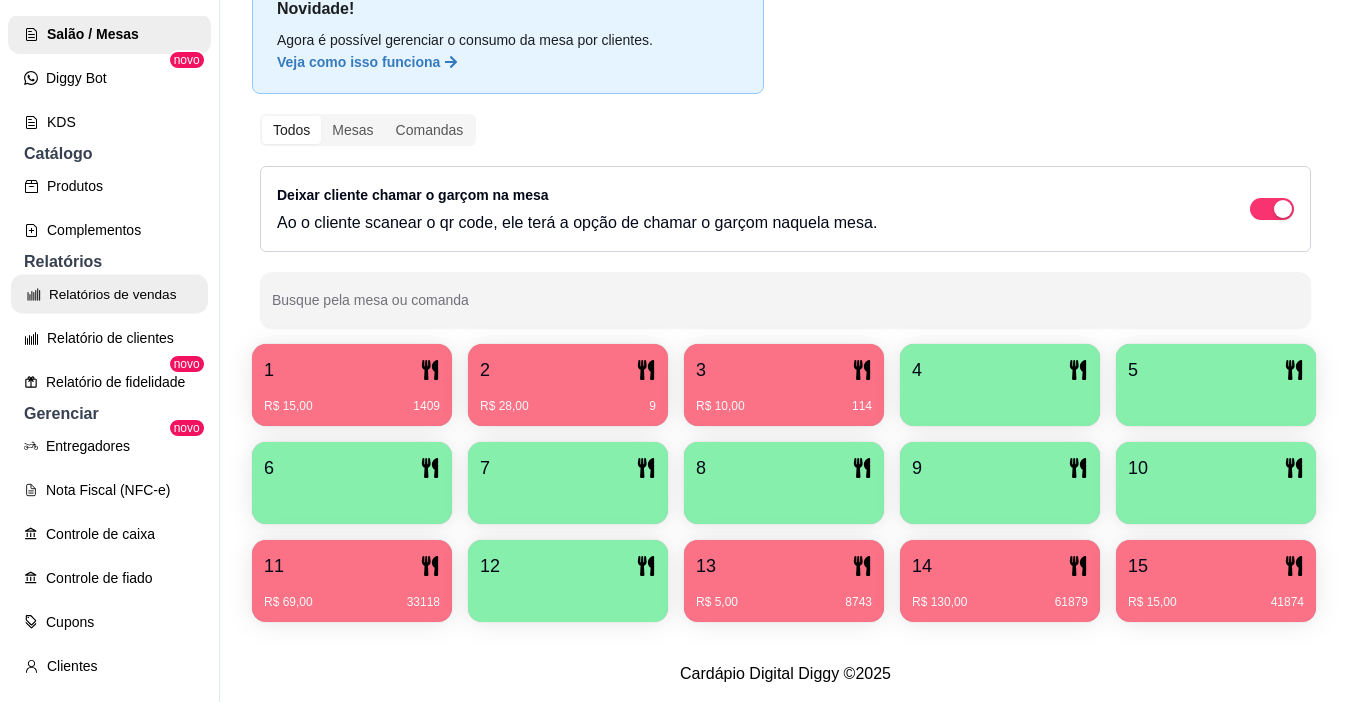 click on "Relatórios de vendas" at bounding box center [109, 294] 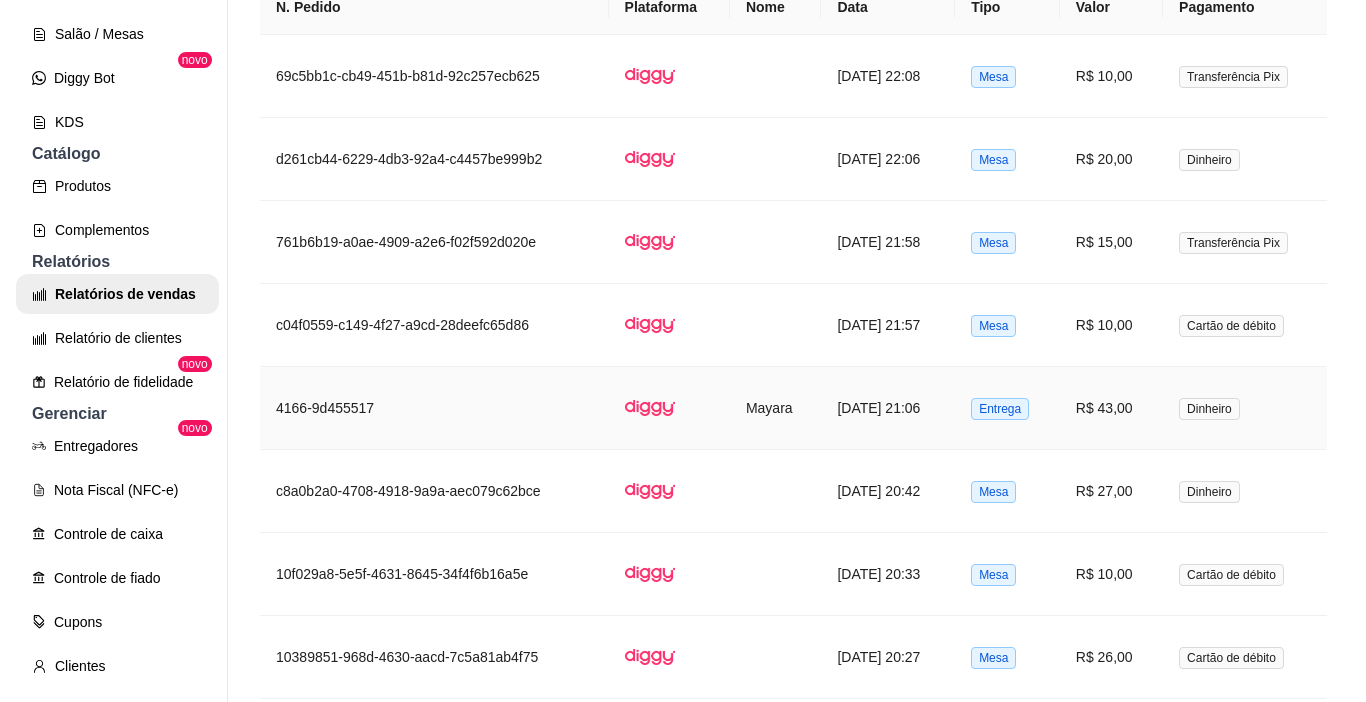 scroll, scrollTop: 1100, scrollLeft: 0, axis: vertical 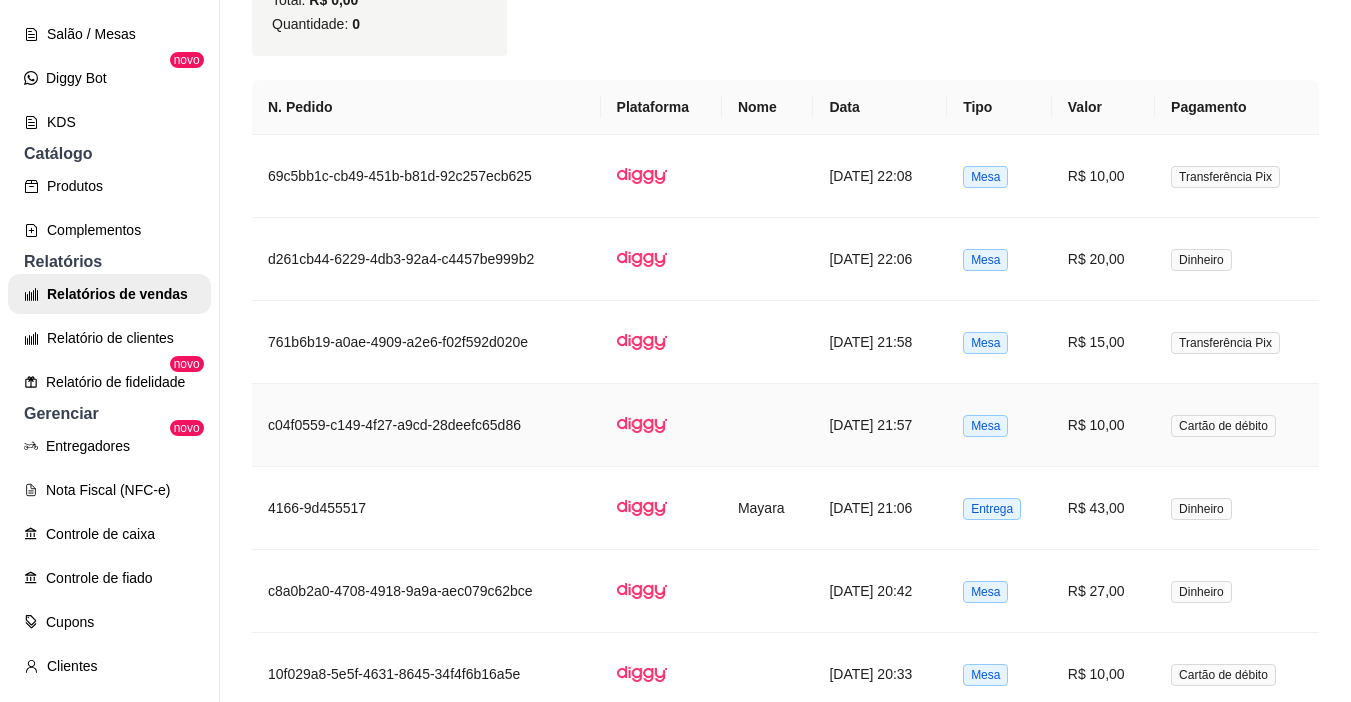 click on "R$ 10,00" at bounding box center (1103, 425) 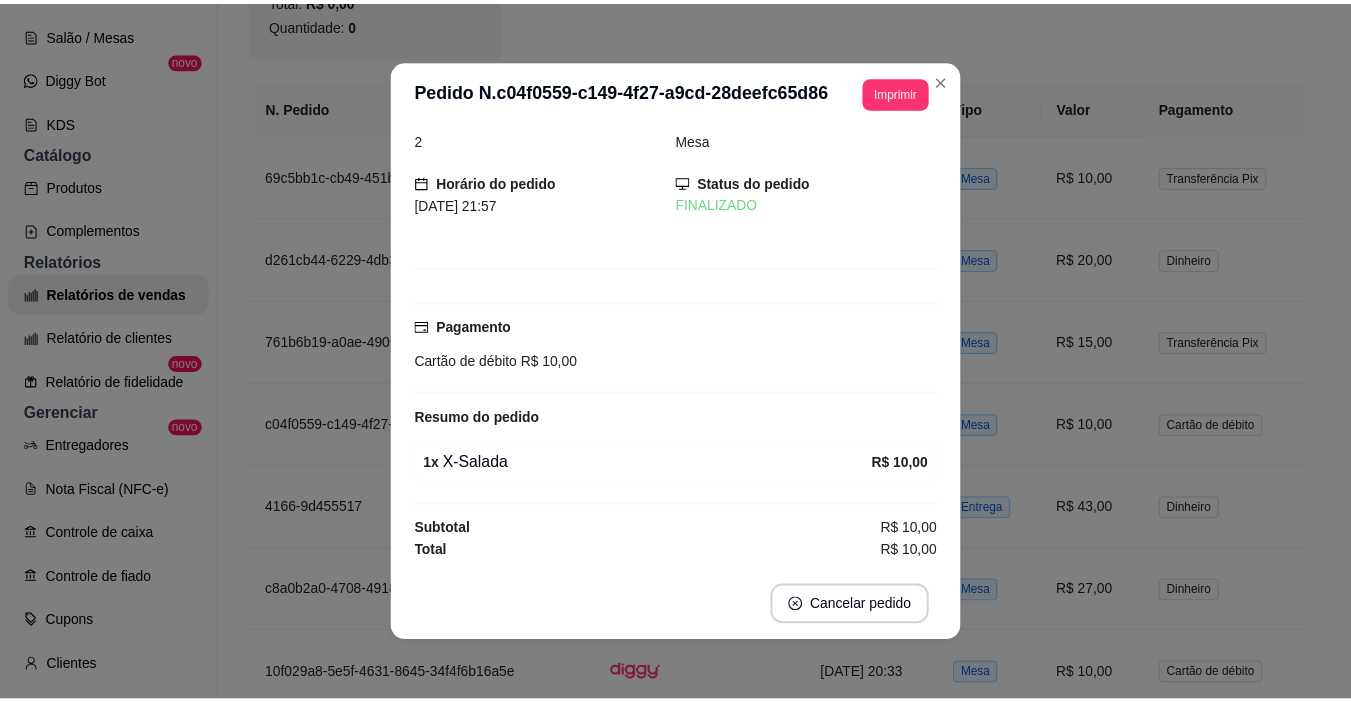 scroll, scrollTop: 0, scrollLeft: 0, axis: both 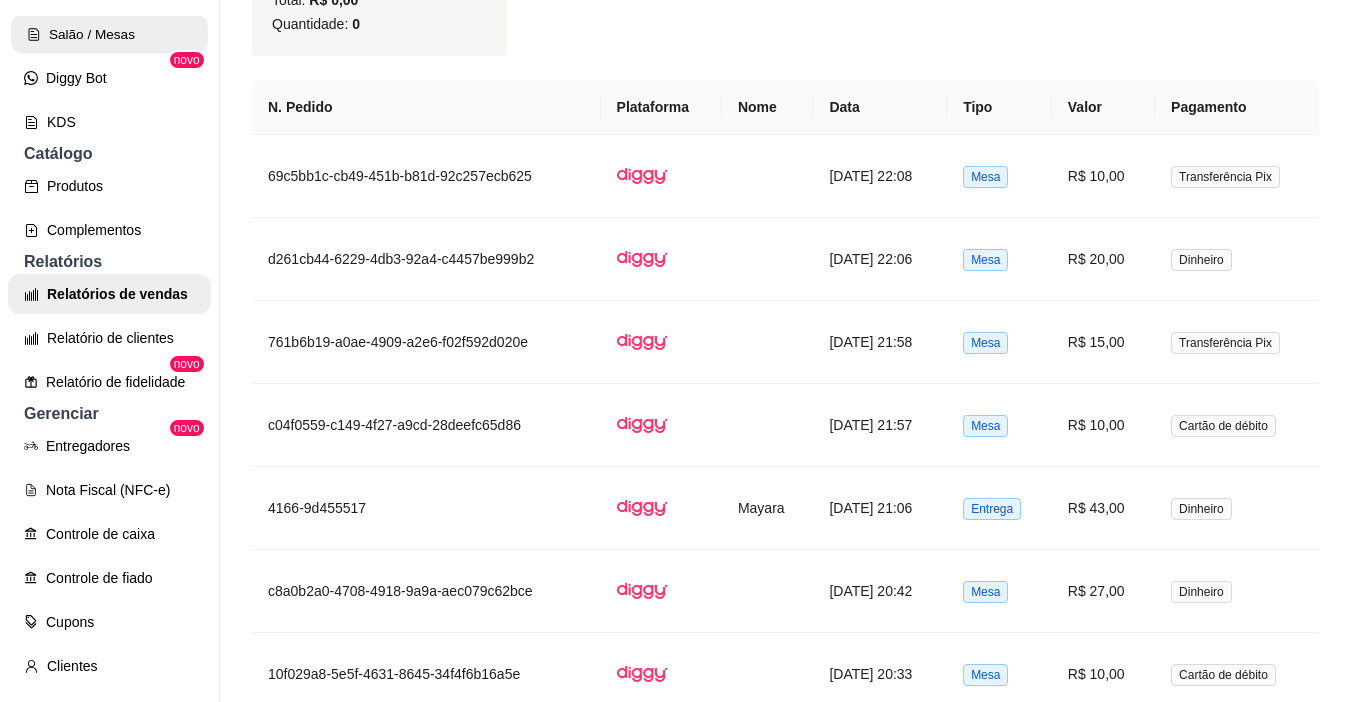 click on "Salão / Mesas" at bounding box center (109, 34) 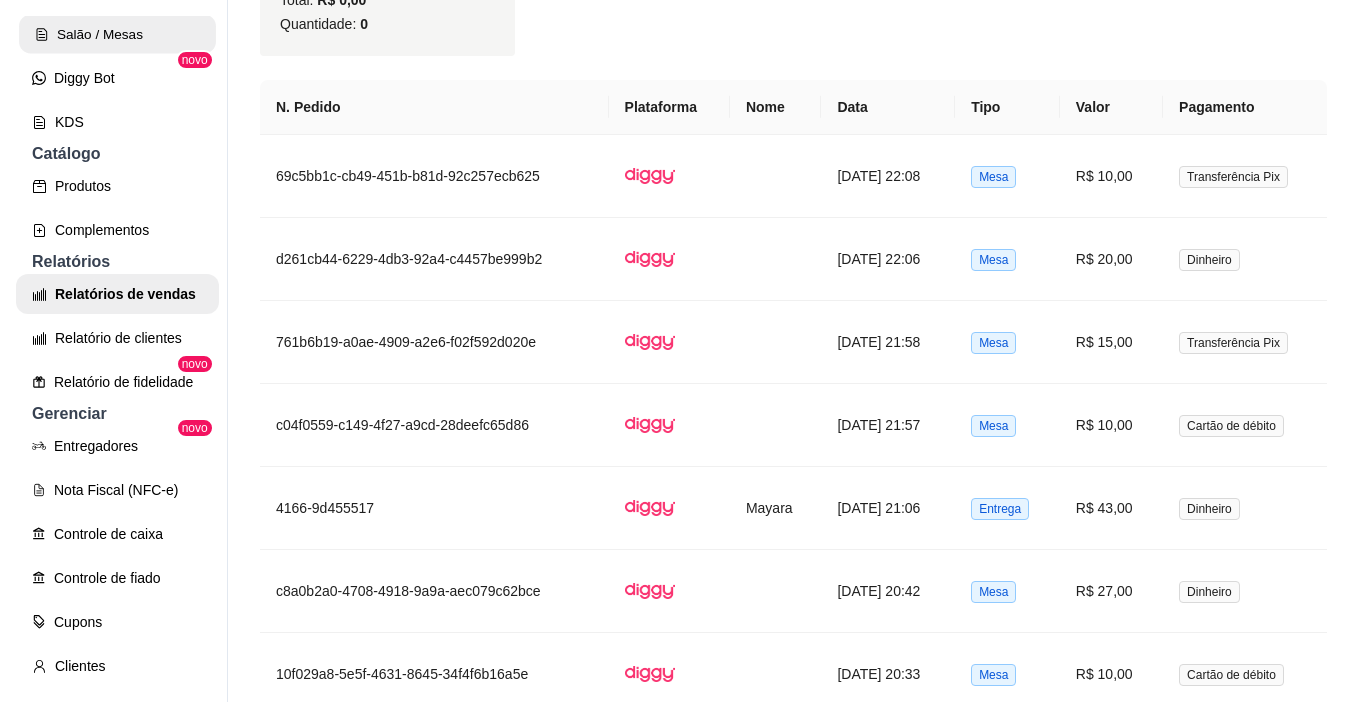 scroll, scrollTop: 0, scrollLeft: 0, axis: both 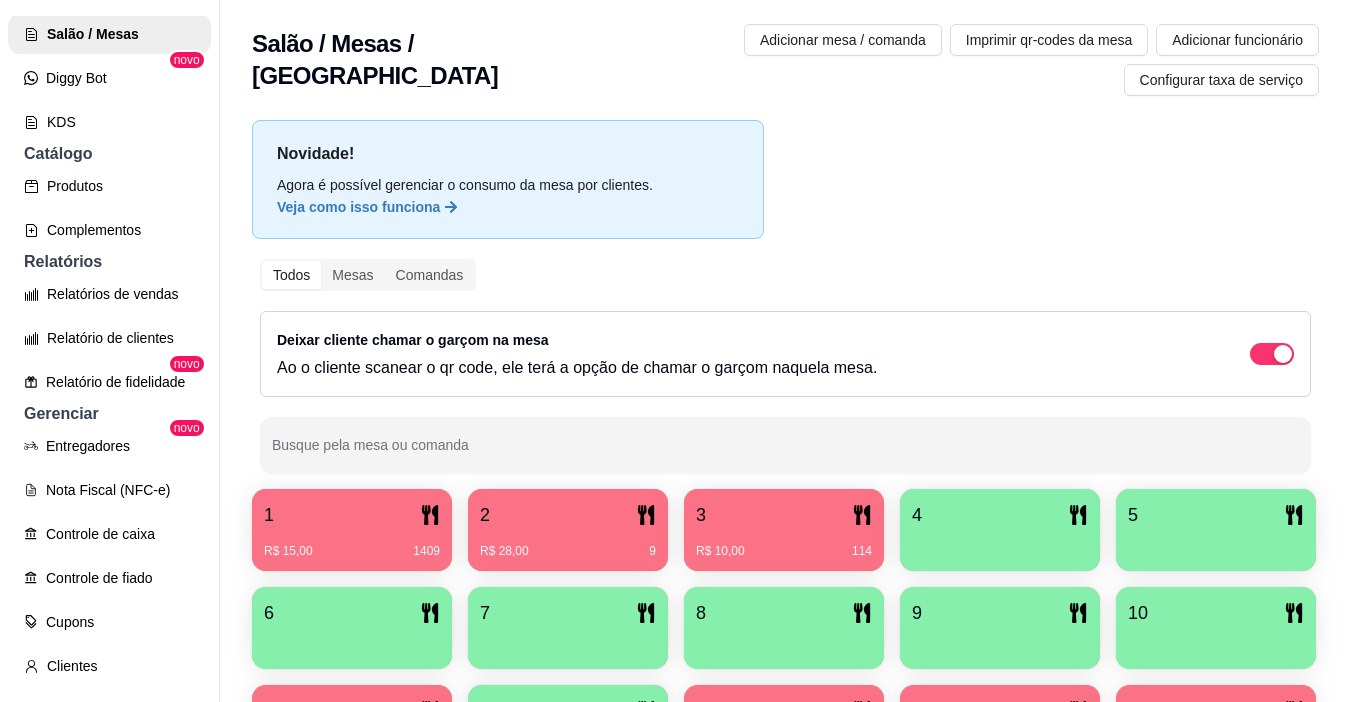 click on "3" at bounding box center [784, 515] 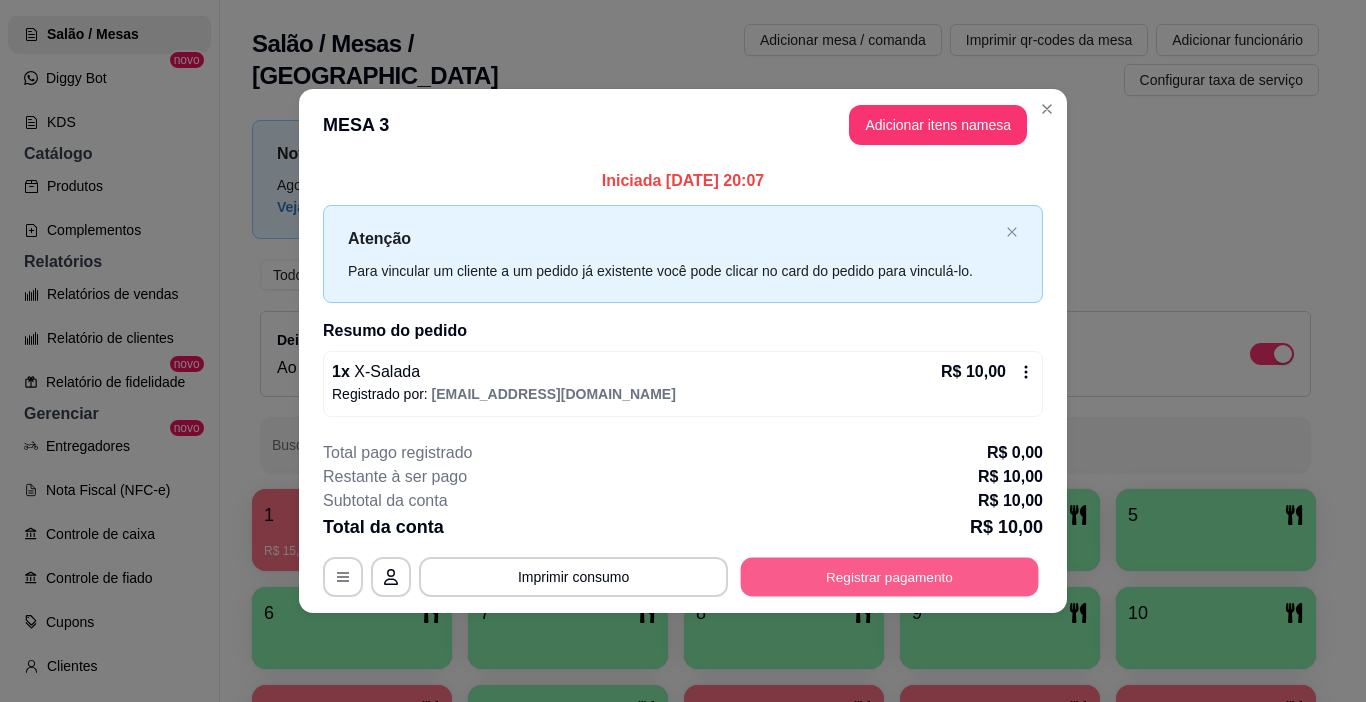 click on "Registrar pagamento" at bounding box center [890, 576] 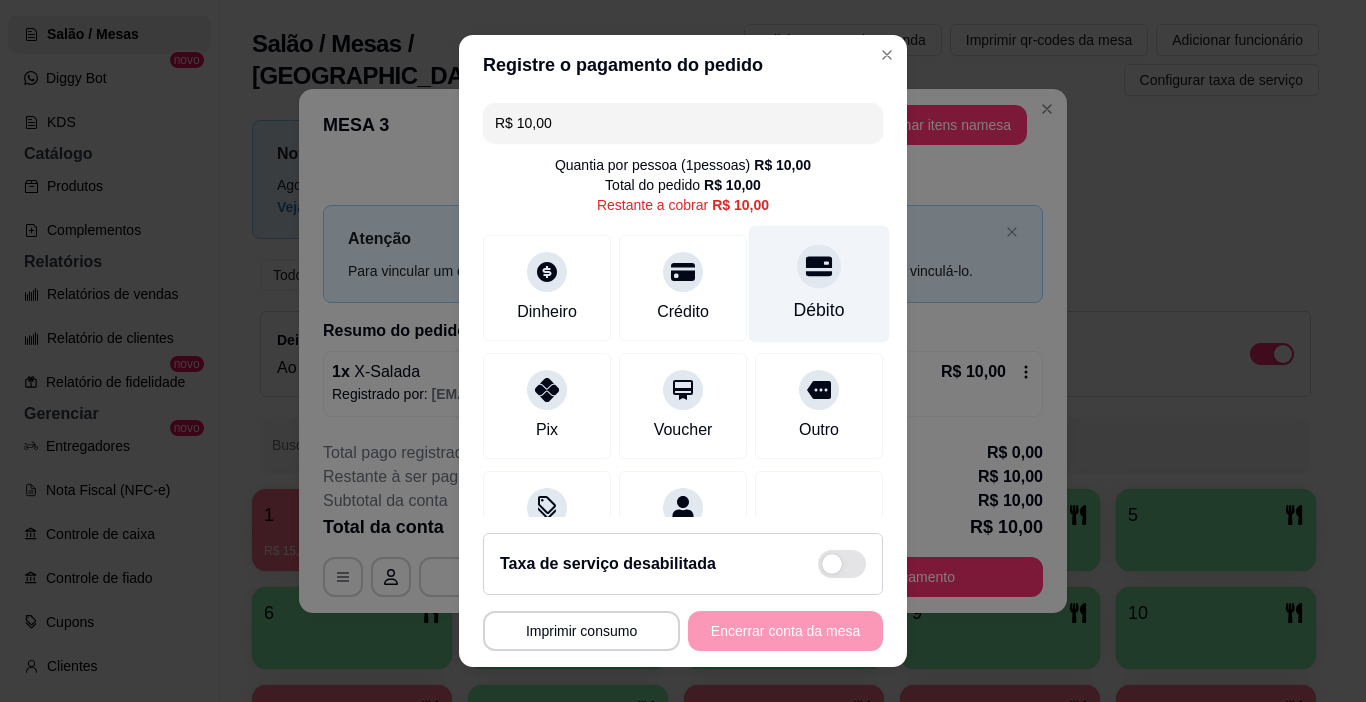 click at bounding box center [819, 267] 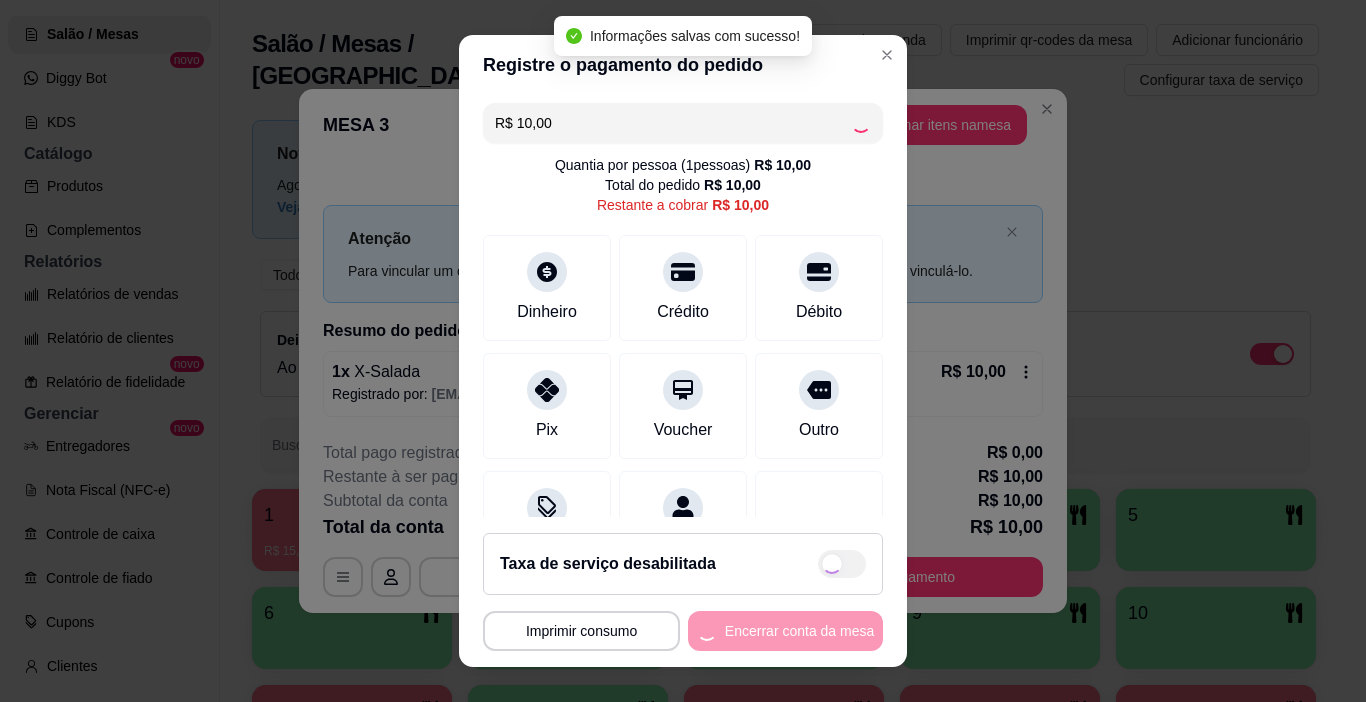 type on "R$ 0,00" 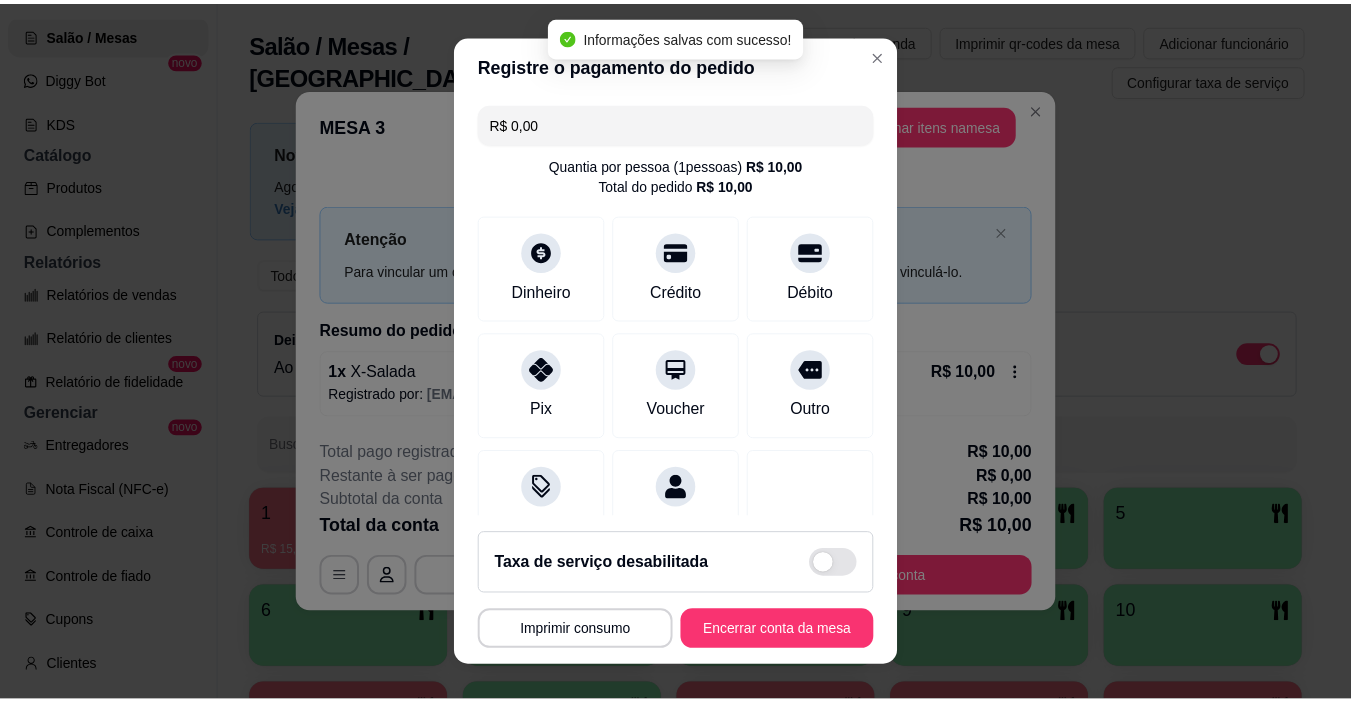 scroll, scrollTop: 176, scrollLeft: 0, axis: vertical 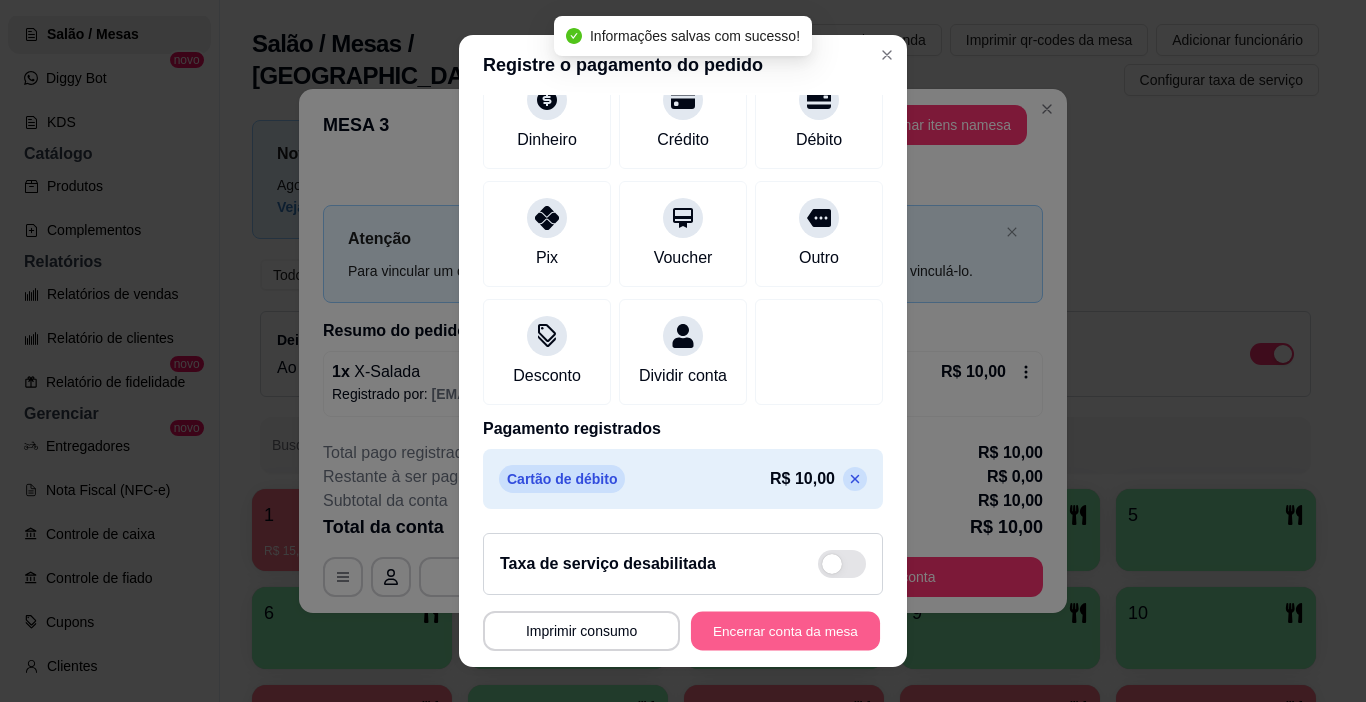 click on "Encerrar conta da mesa" at bounding box center (785, 631) 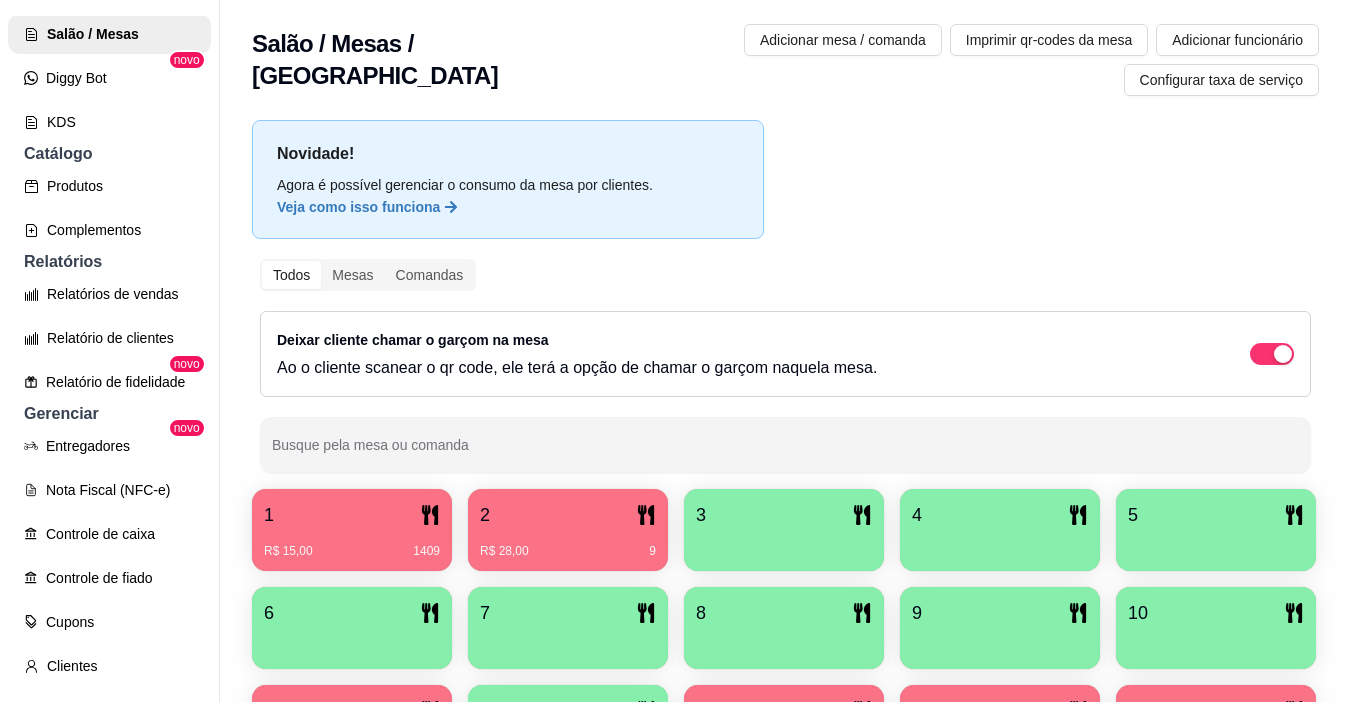 click on "R$ 28,00 9" at bounding box center [568, 544] 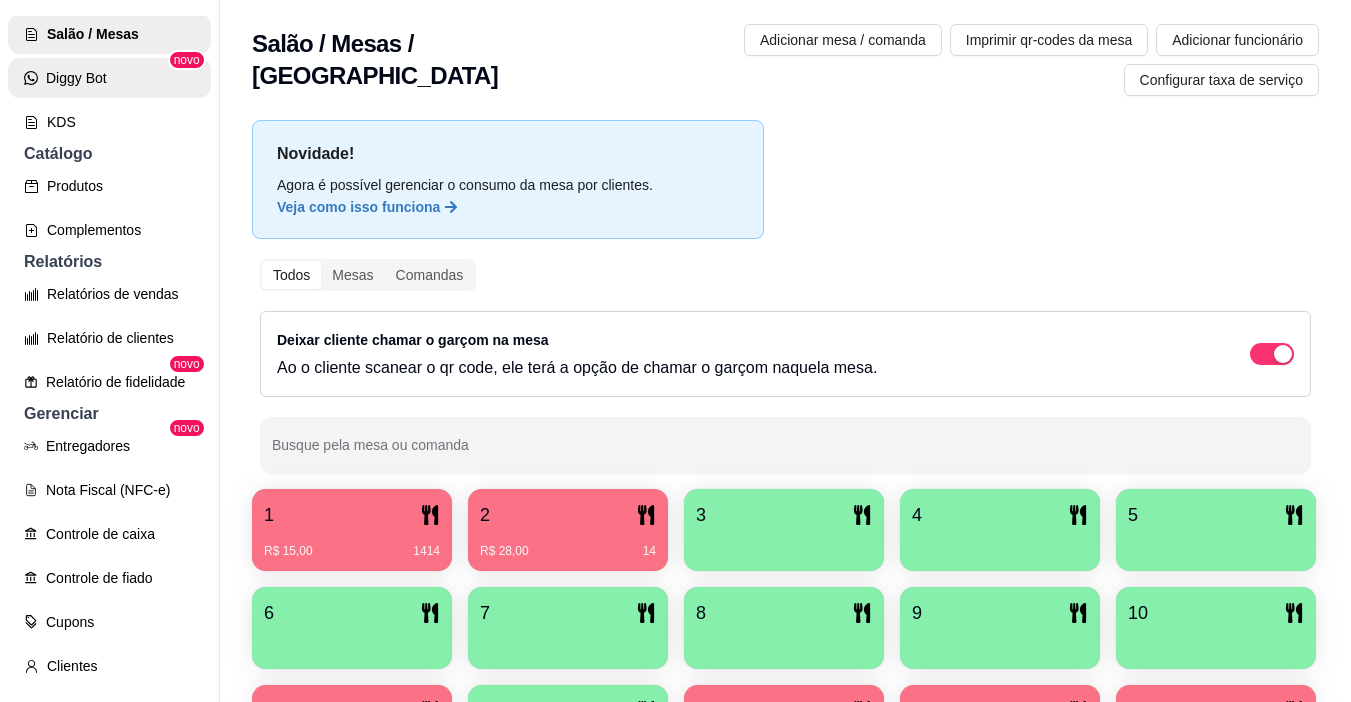 scroll, scrollTop: 300, scrollLeft: 0, axis: vertical 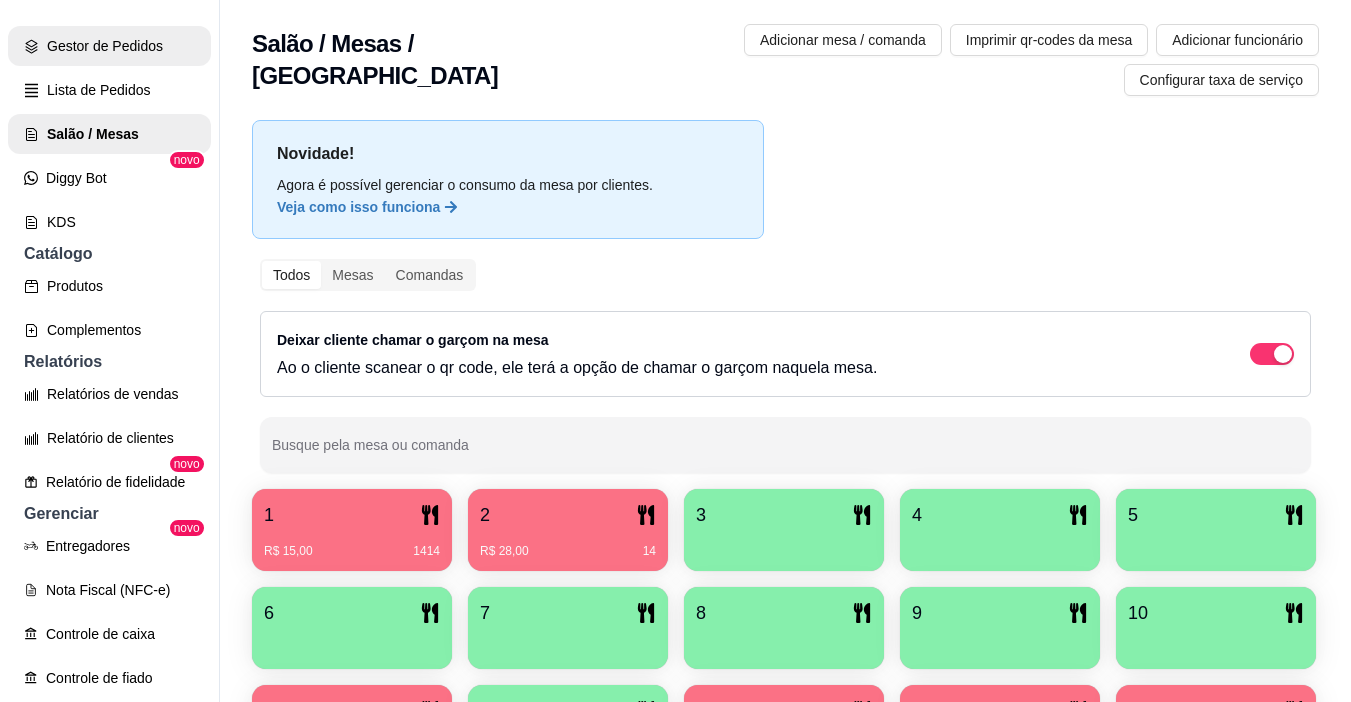 click on "Lista de Pedidos" at bounding box center (109, 90) 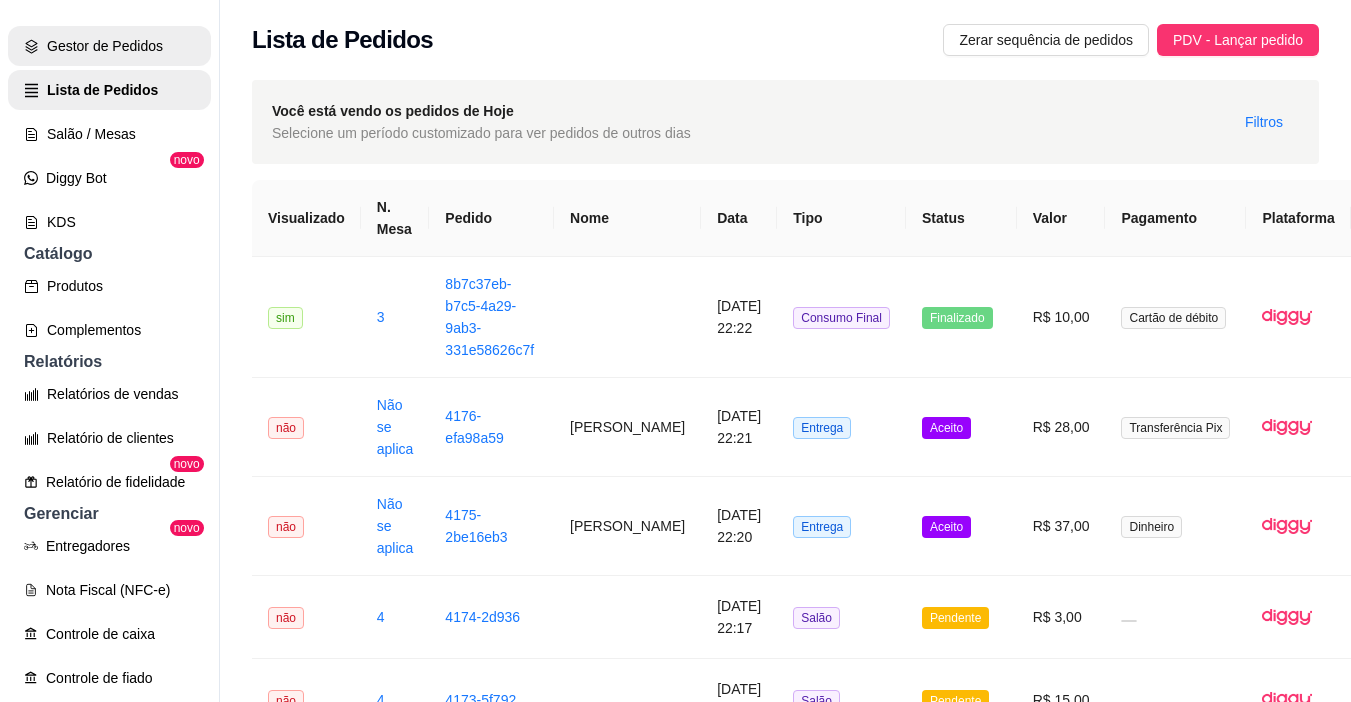 click on "Gestor de Pedidos" at bounding box center [109, 46] 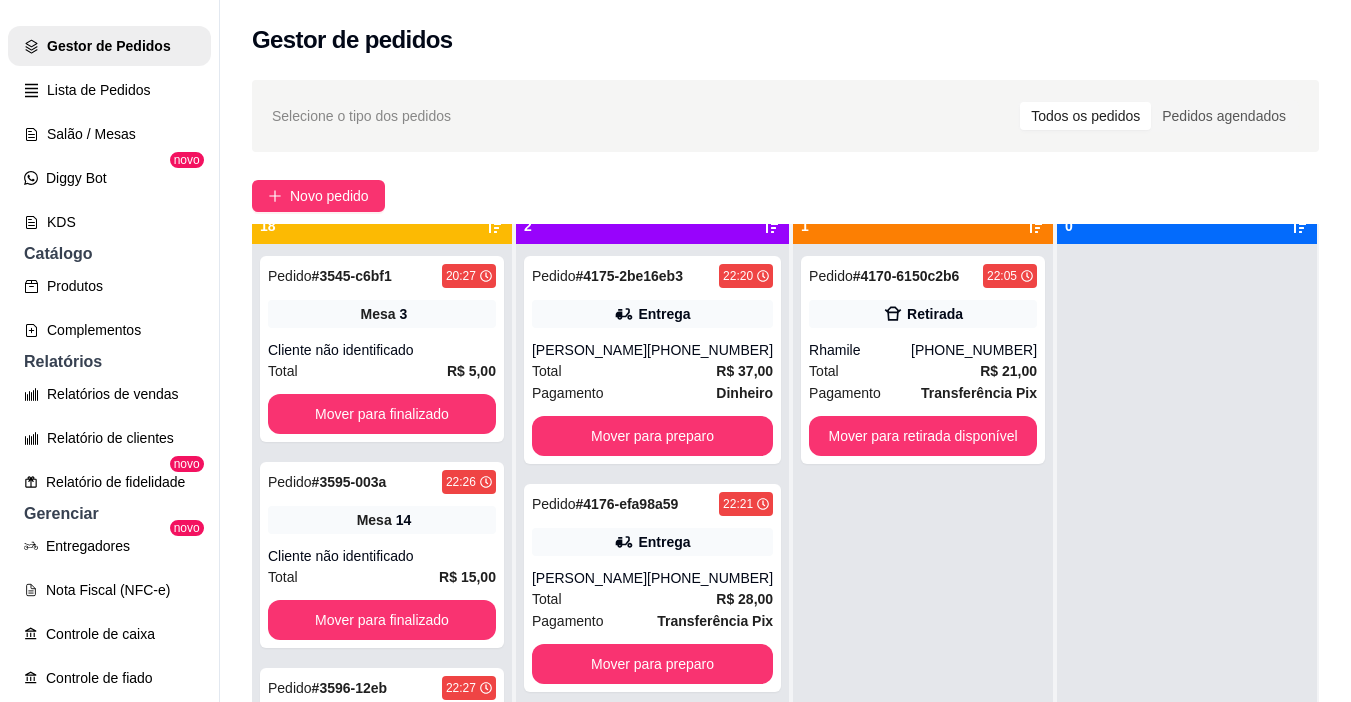 scroll, scrollTop: 56, scrollLeft: 0, axis: vertical 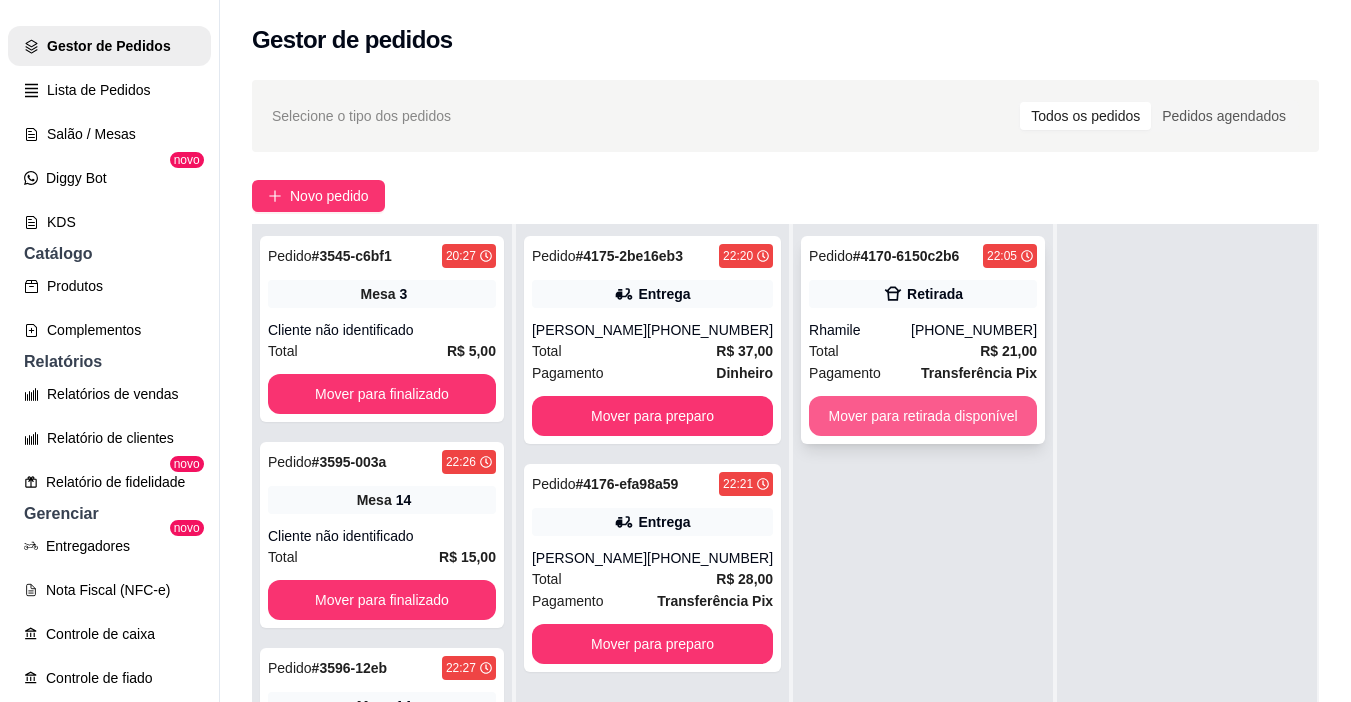 click on "Mover para retirada disponível" at bounding box center [923, 416] 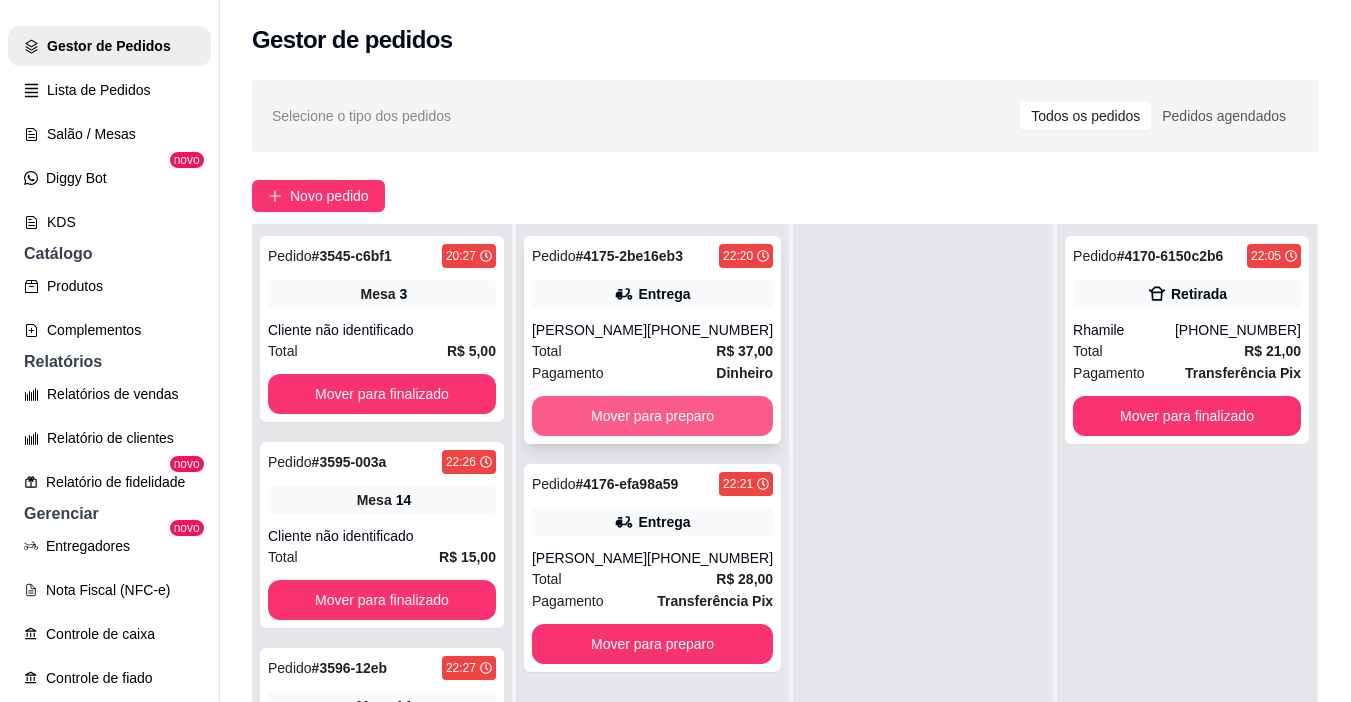 click on "Mover para preparo" at bounding box center (652, 416) 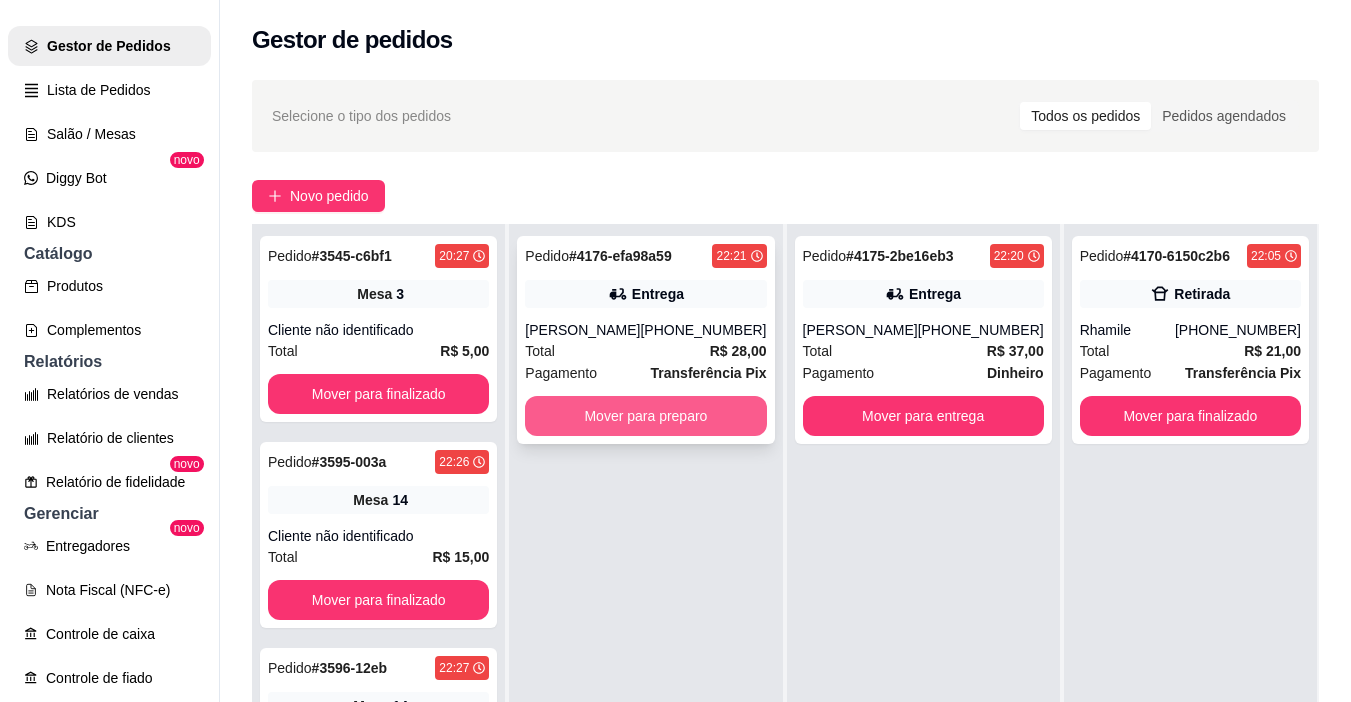 click on "Mover para preparo" at bounding box center [645, 416] 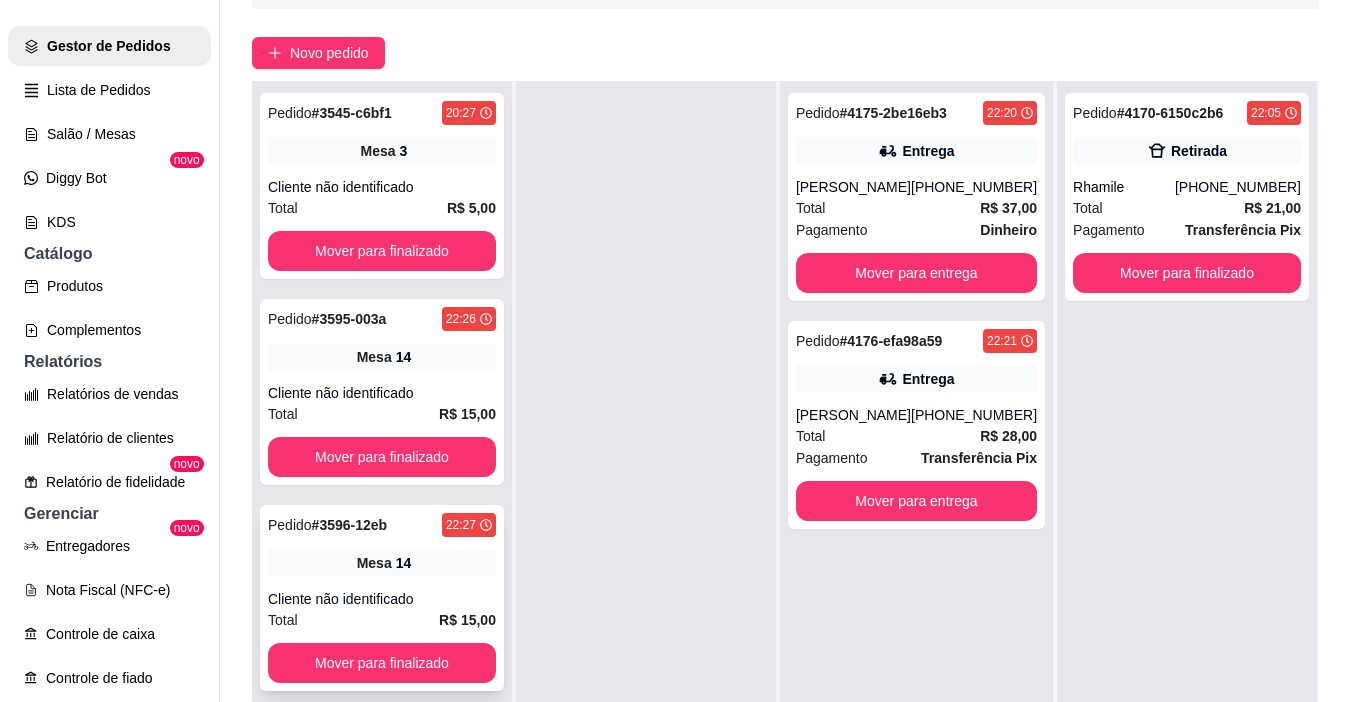 scroll, scrollTop: 319, scrollLeft: 0, axis: vertical 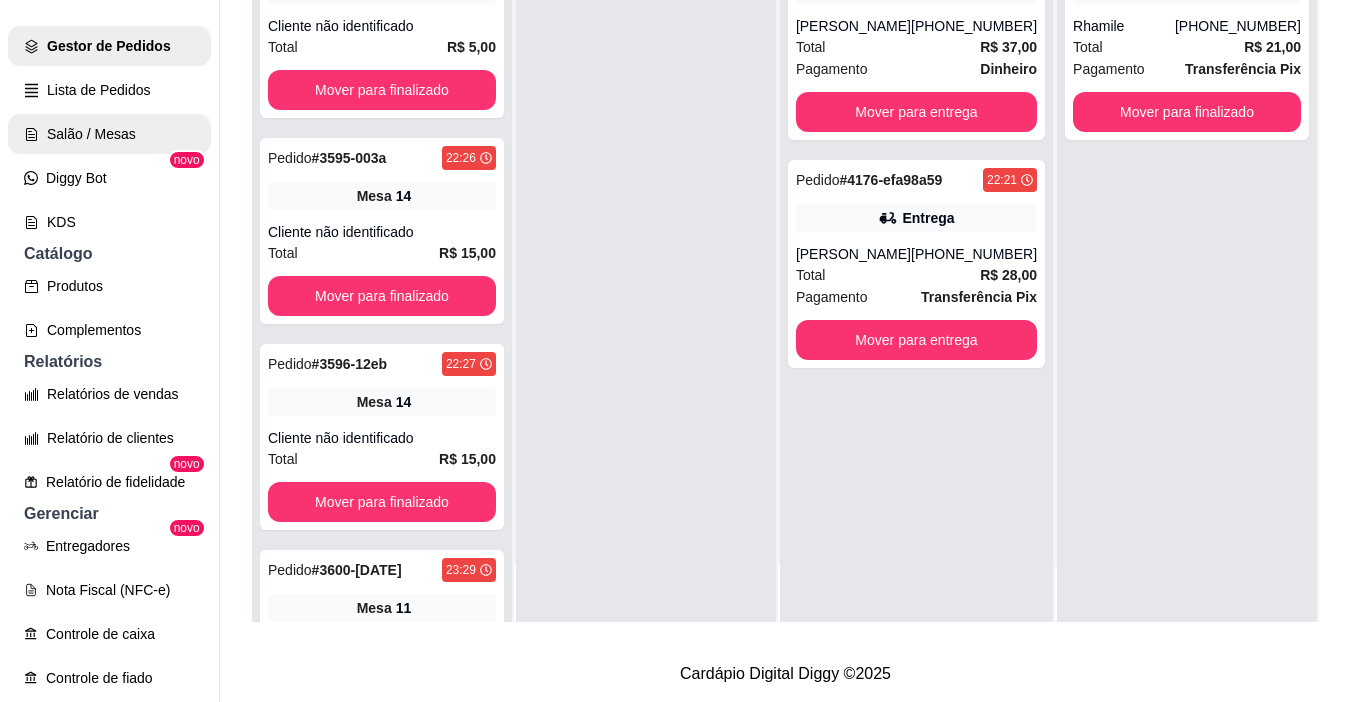click on "Salão / Mesas" at bounding box center (109, 134) 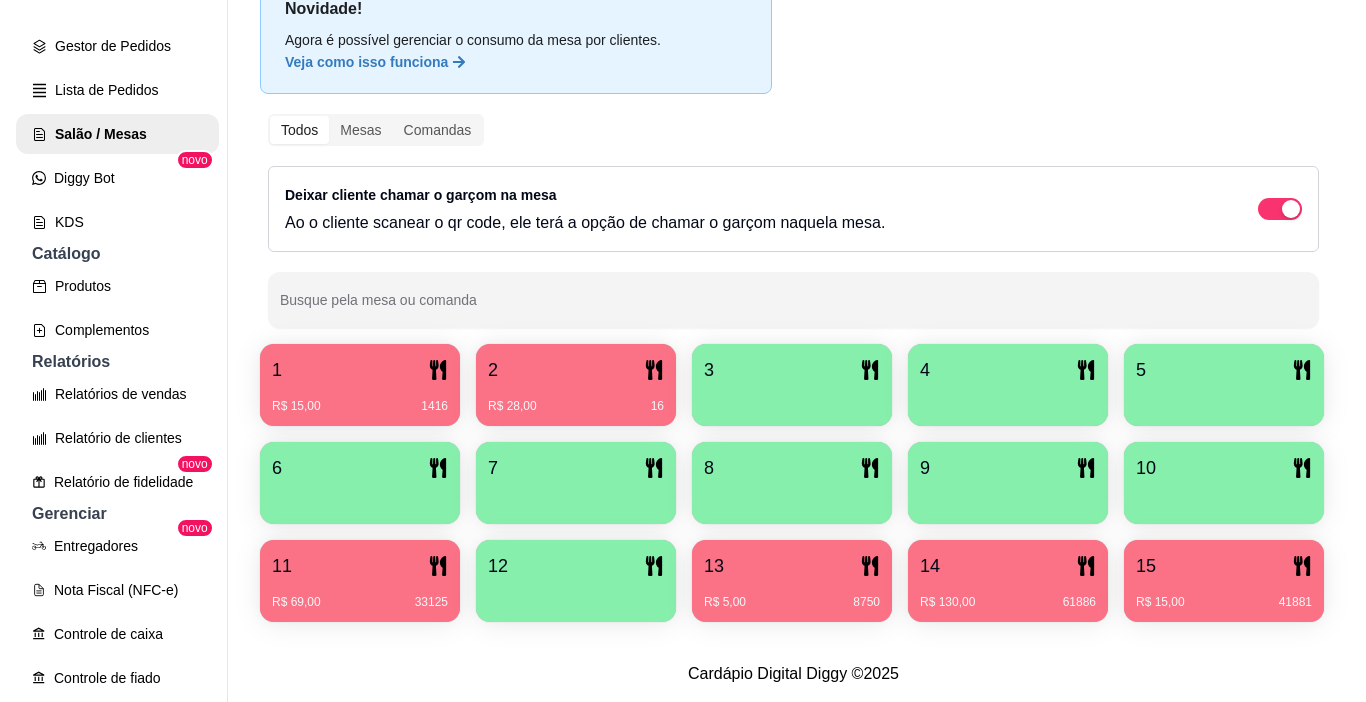 scroll, scrollTop: 200, scrollLeft: 0, axis: vertical 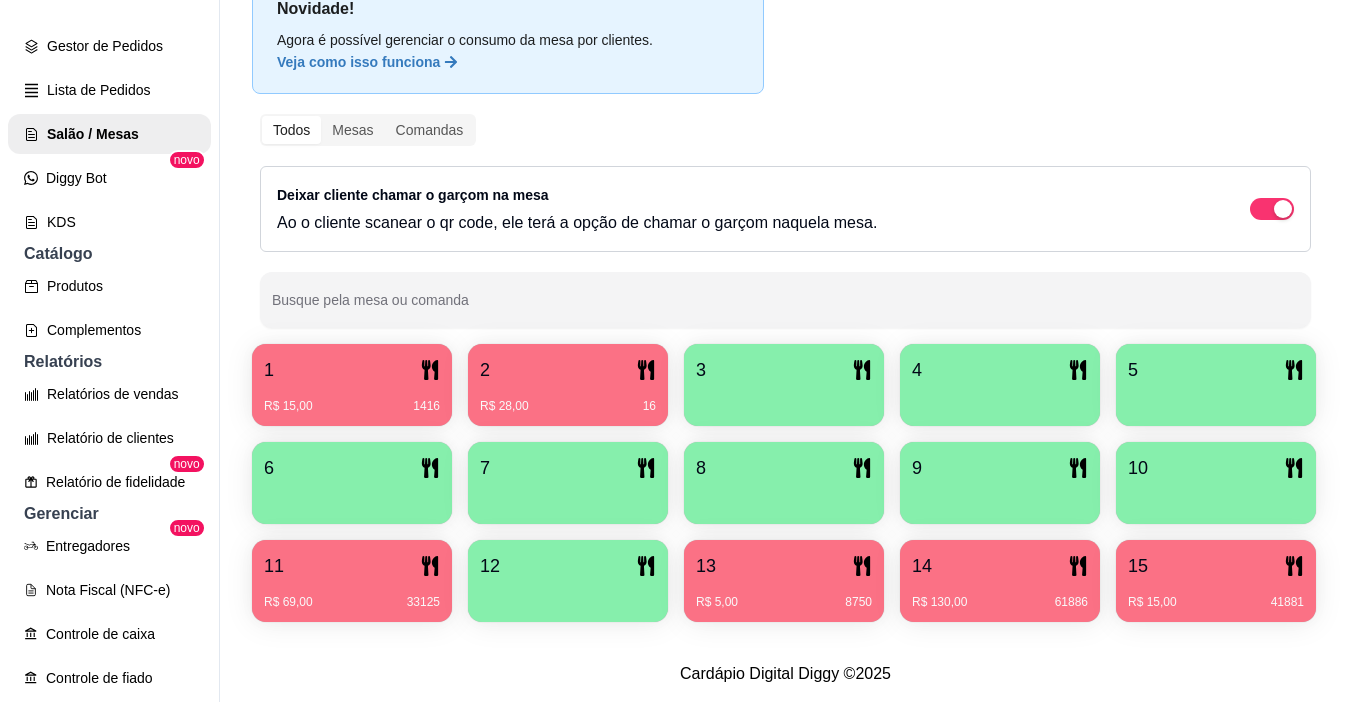 click at bounding box center [784, 399] 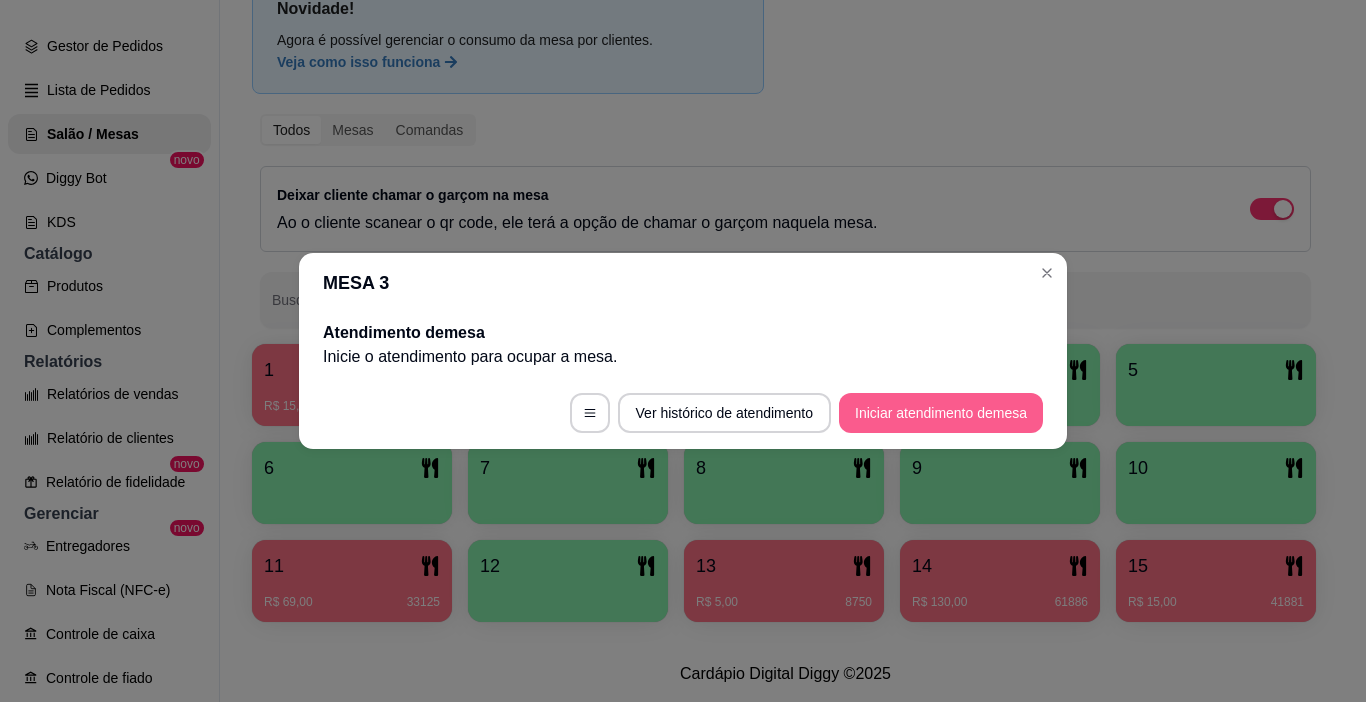 click on "Iniciar atendimento de  mesa" at bounding box center [941, 413] 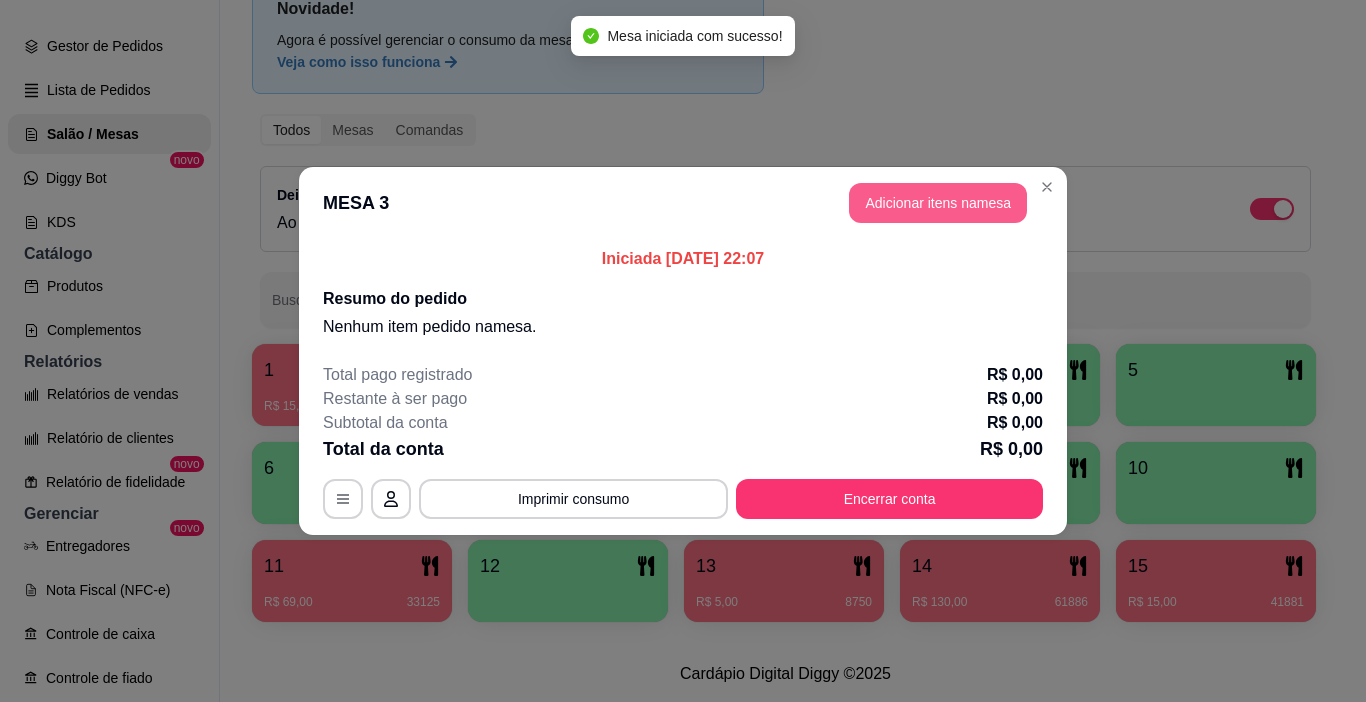 click on "Adicionar itens na  mesa" at bounding box center [938, 203] 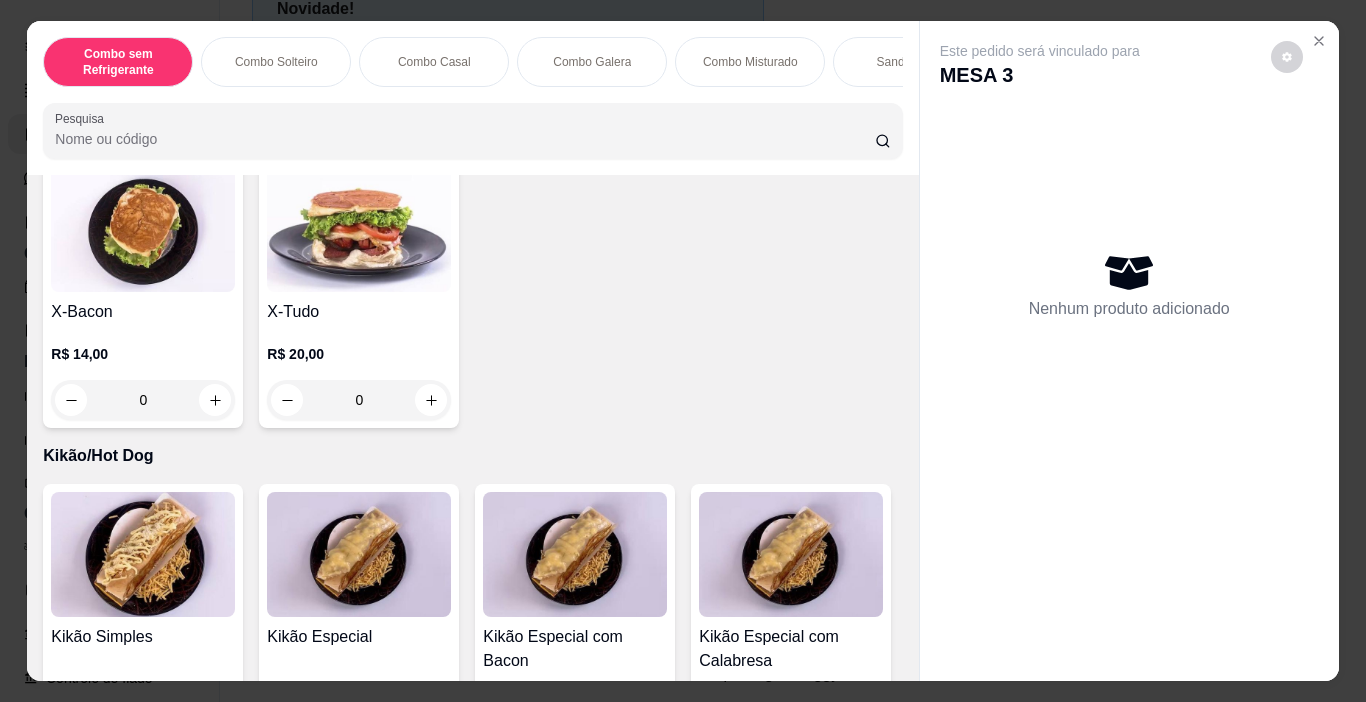 scroll, scrollTop: 3200, scrollLeft: 0, axis: vertical 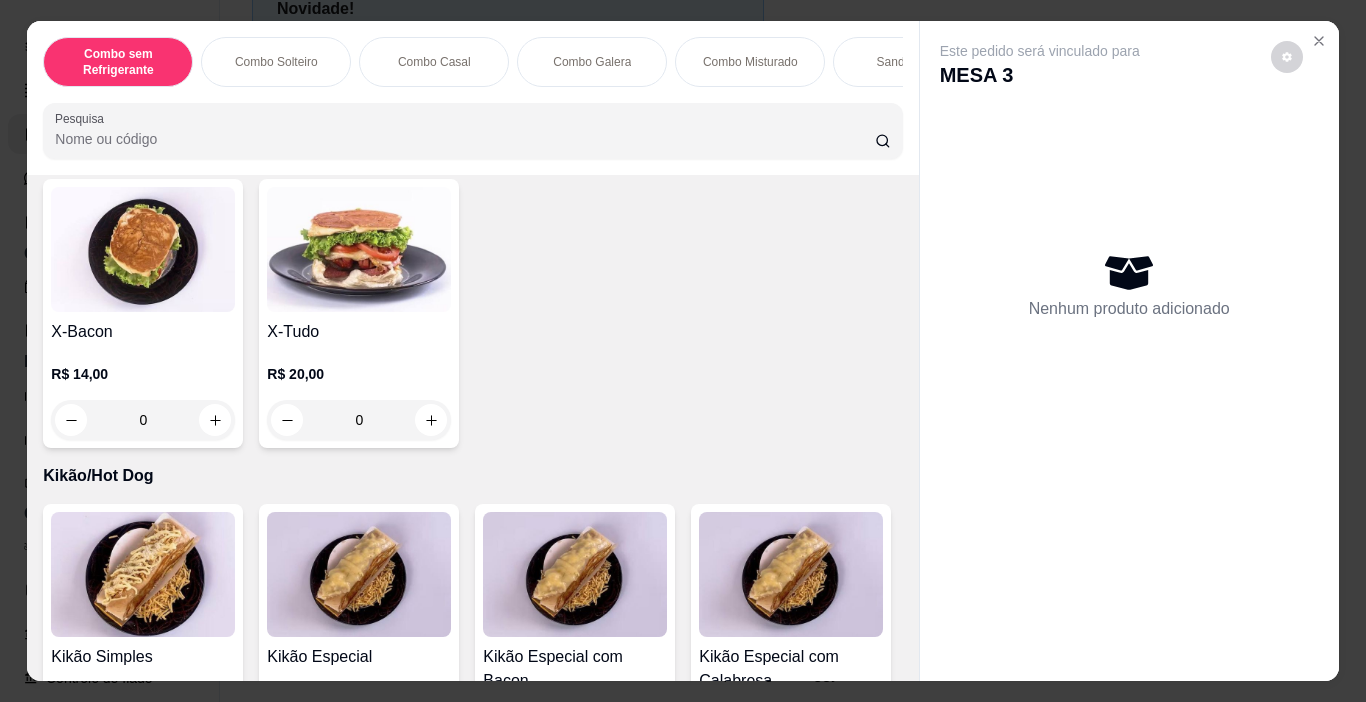 click on "0" at bounding box center [143, 135] 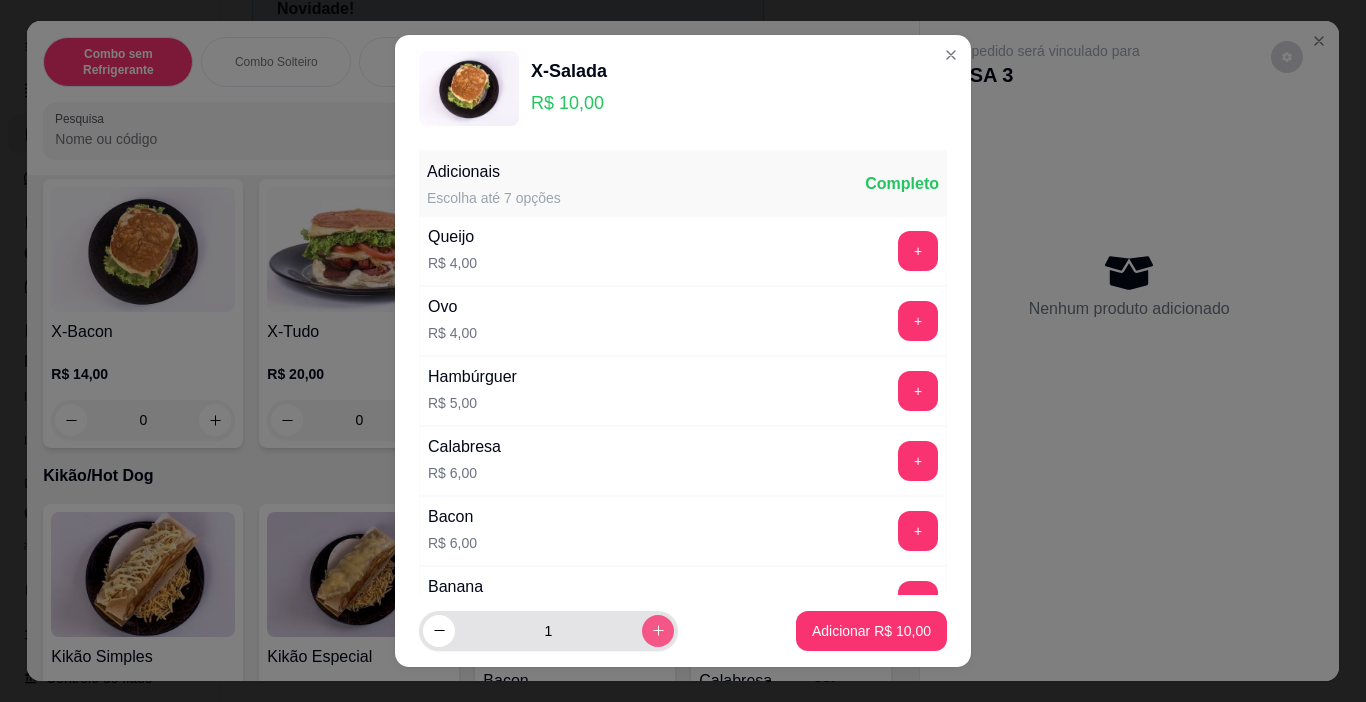 click 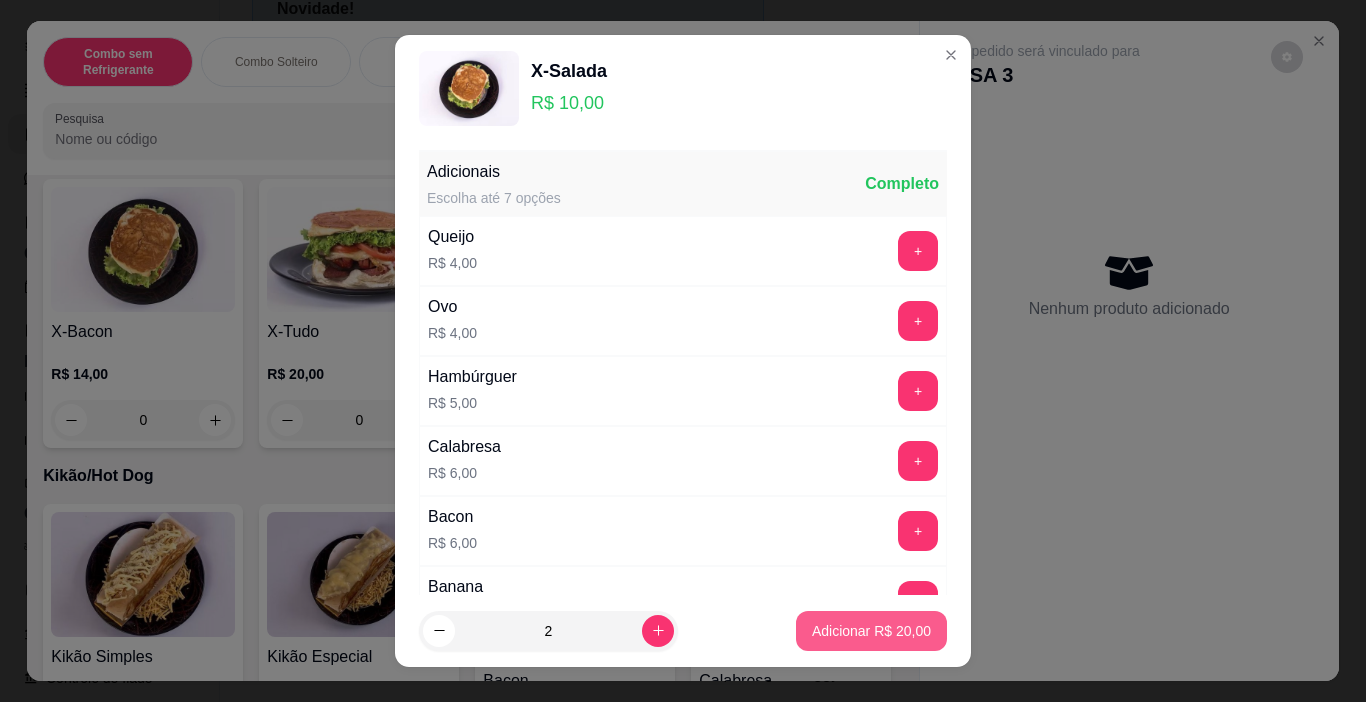 click on "Adicionar   R$ 20,00" at bounding box center (871, 631) 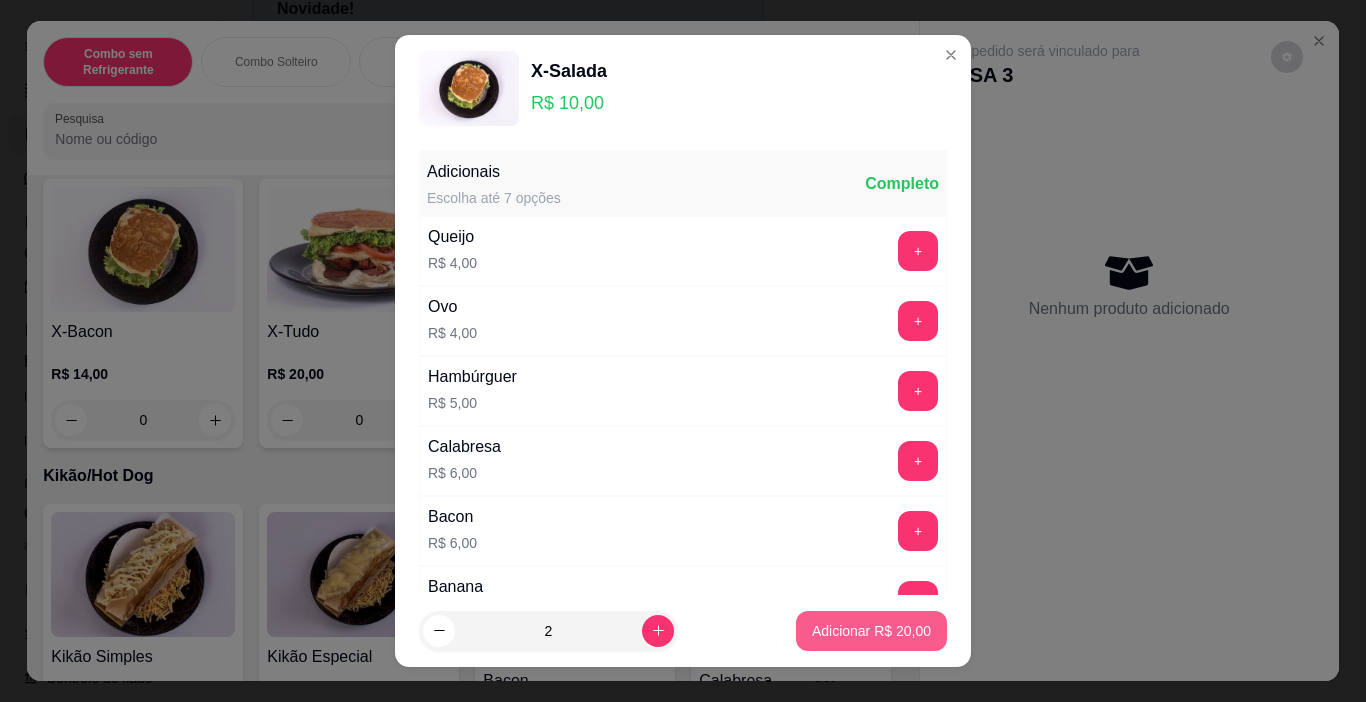type on "2" 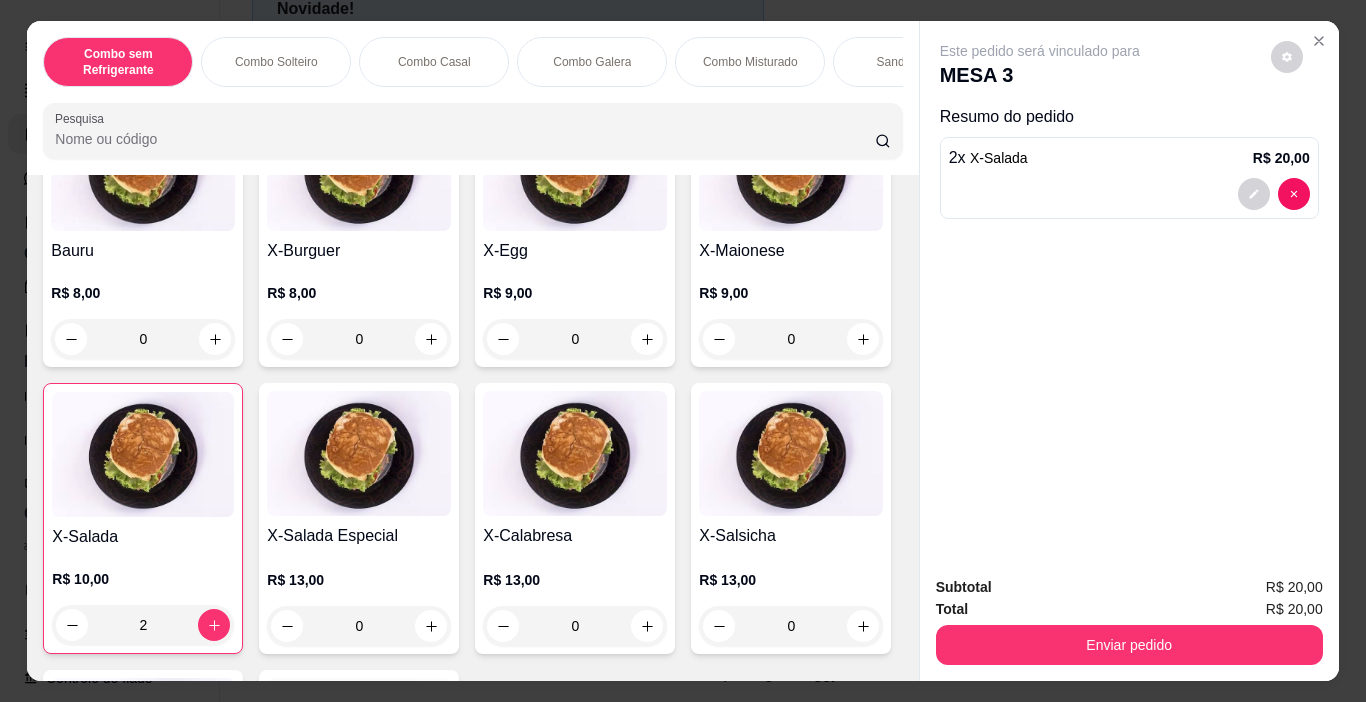 scroll, scrollTop: 2600, scrollLeft: 0, axis: vertical 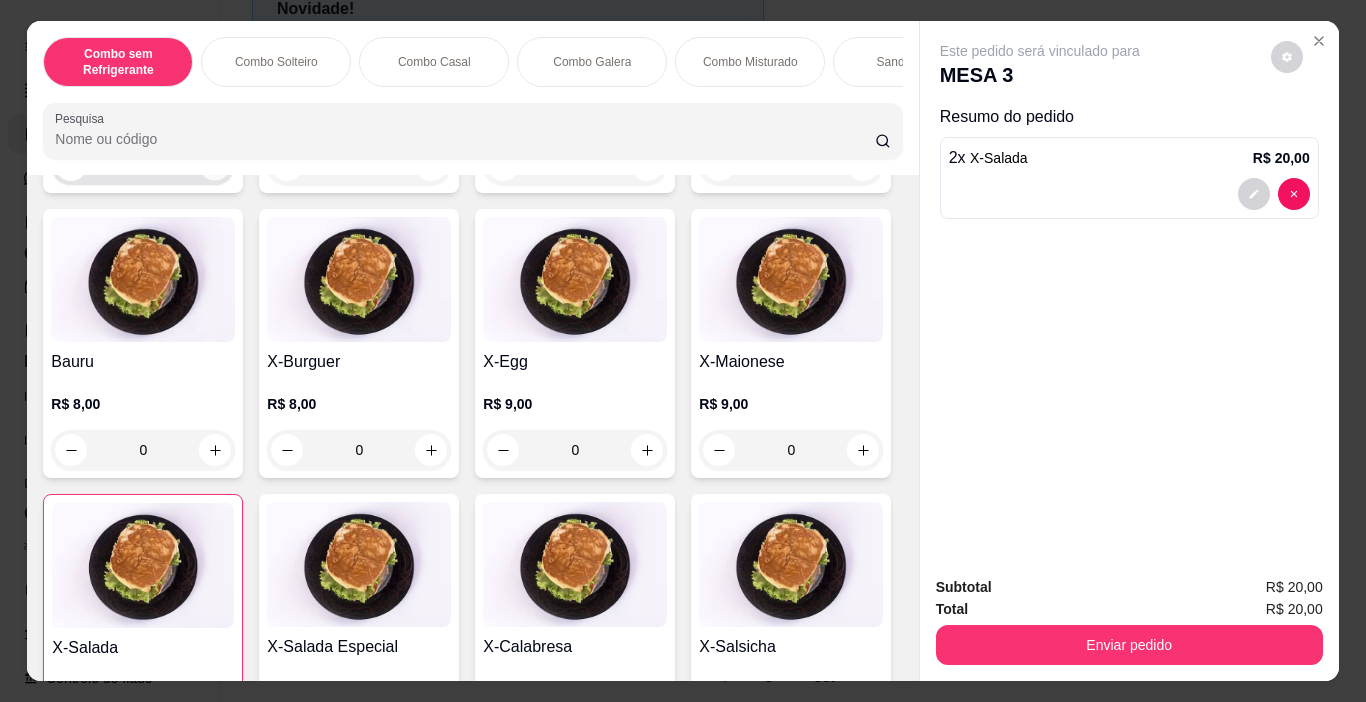 click at bounding box center (215, 165) 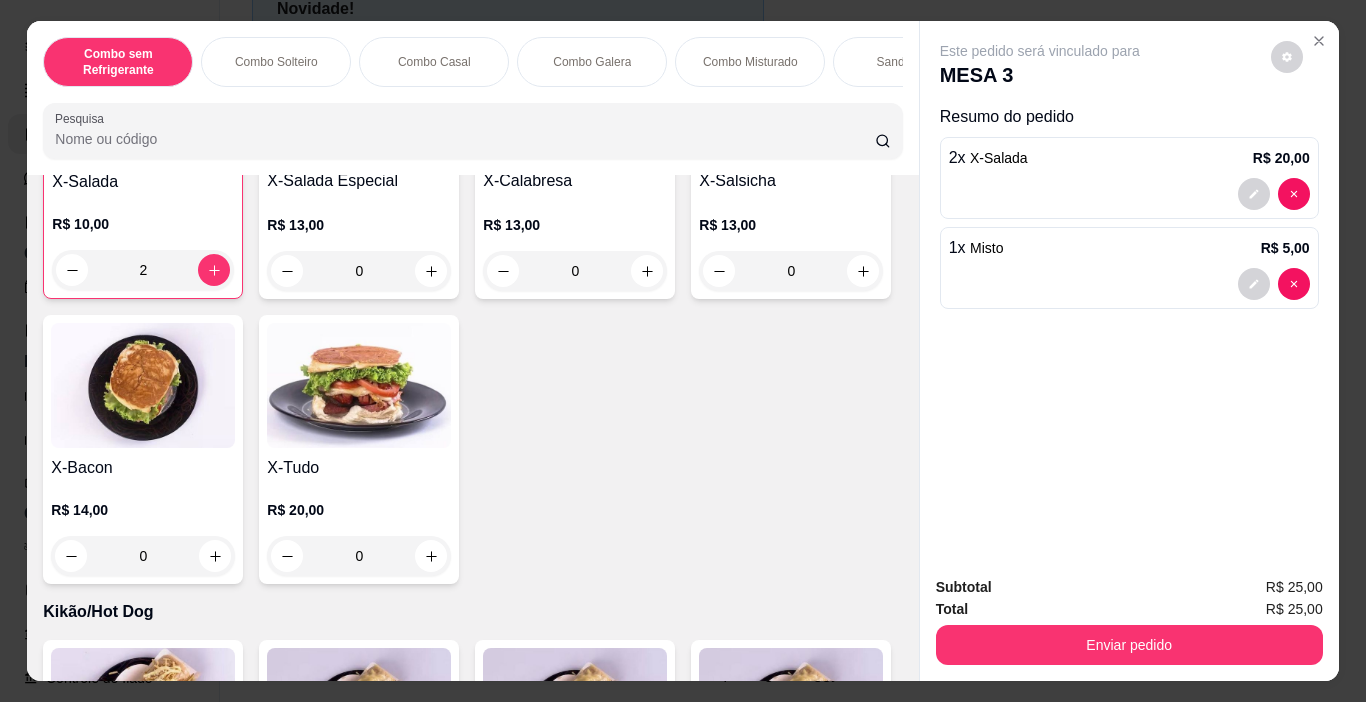 scroll, scrollTop: 3200, scrollLeft: 0, axis: vertical 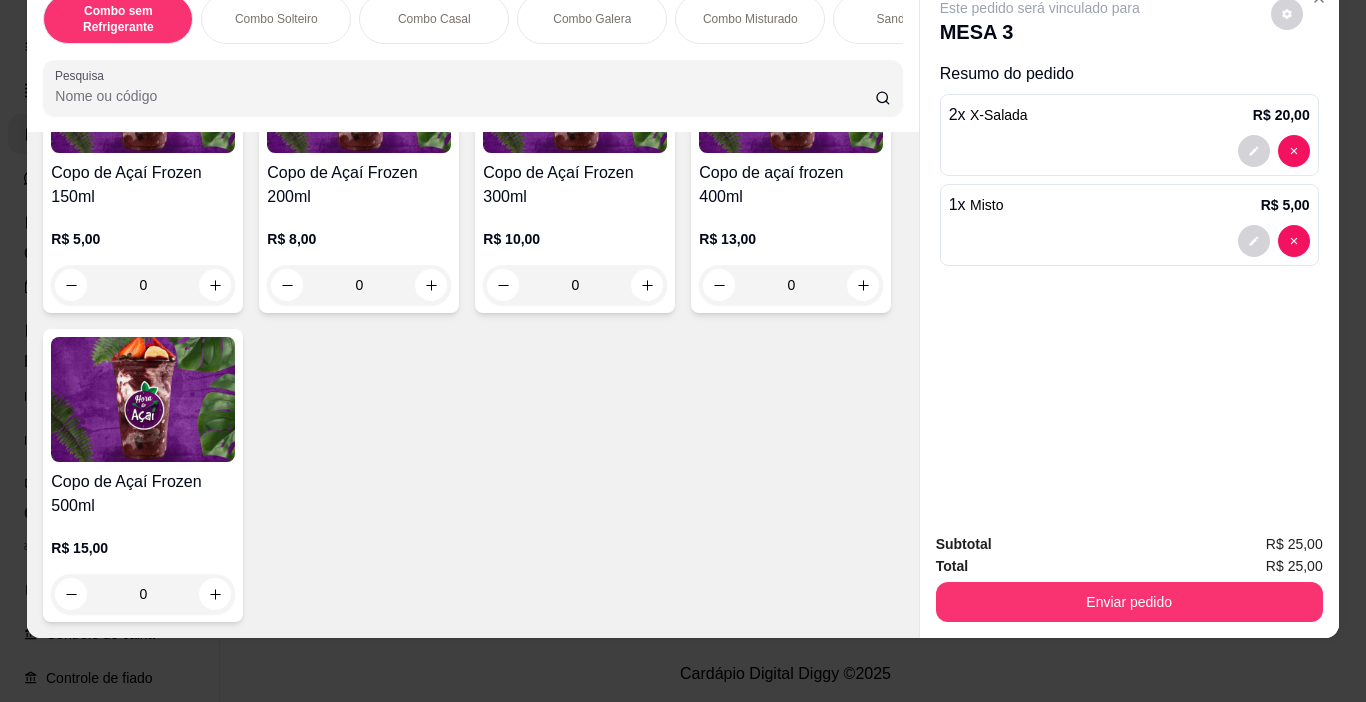click on "0" at bounding box center (575, -64) 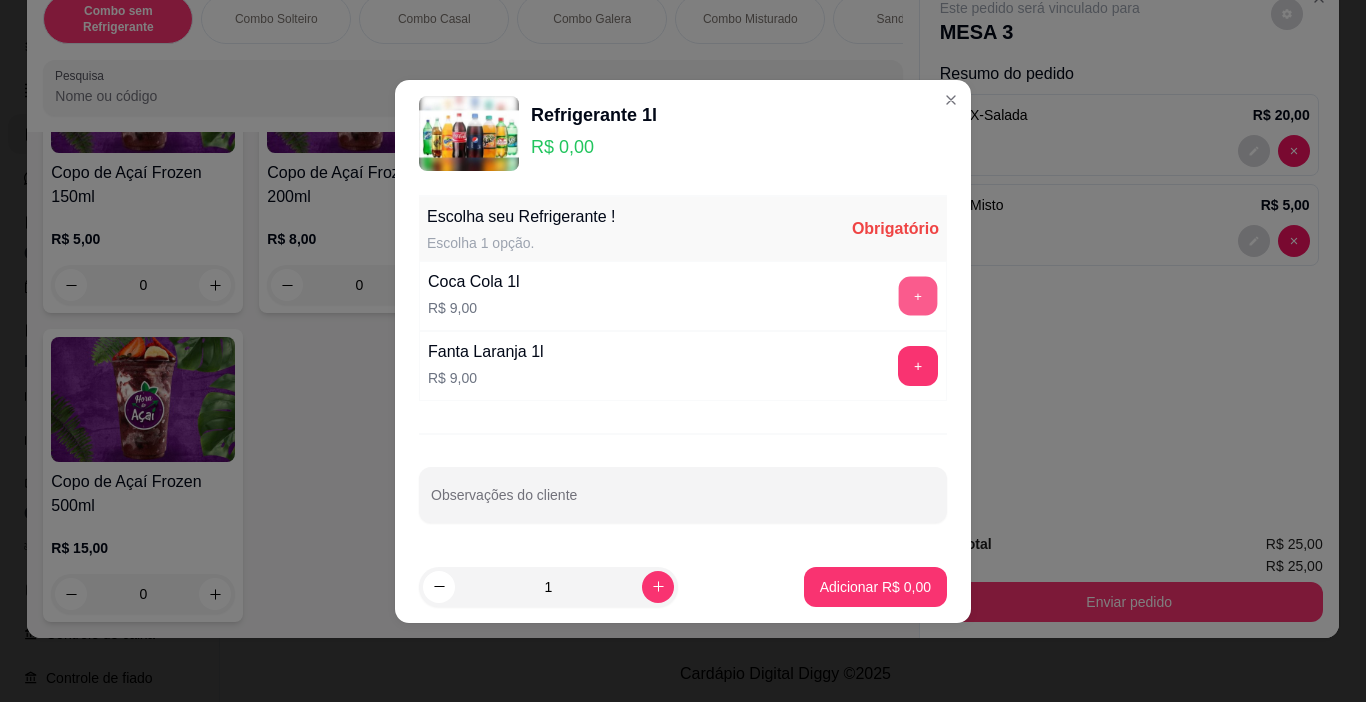 click on "+" at bounding box center [918, 295] 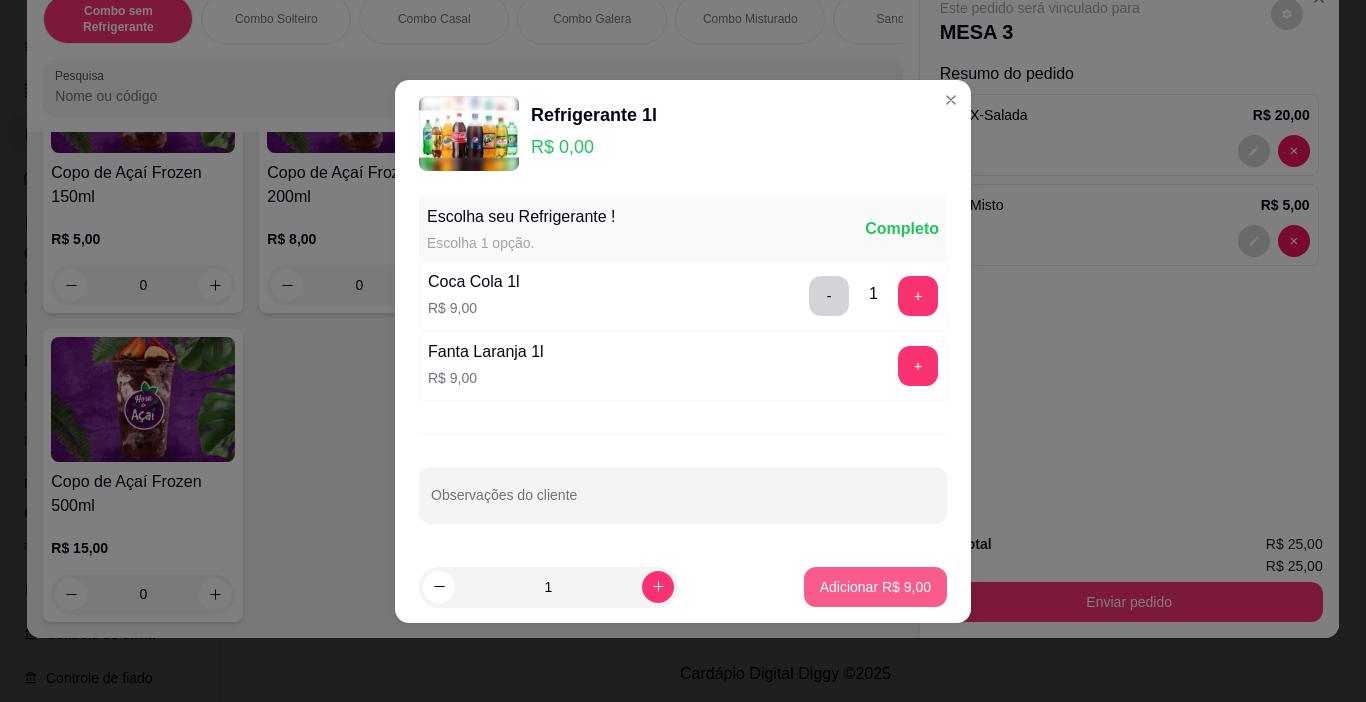 click on "Adicionar   R$ 9,00" at bounding box center [875, 587] 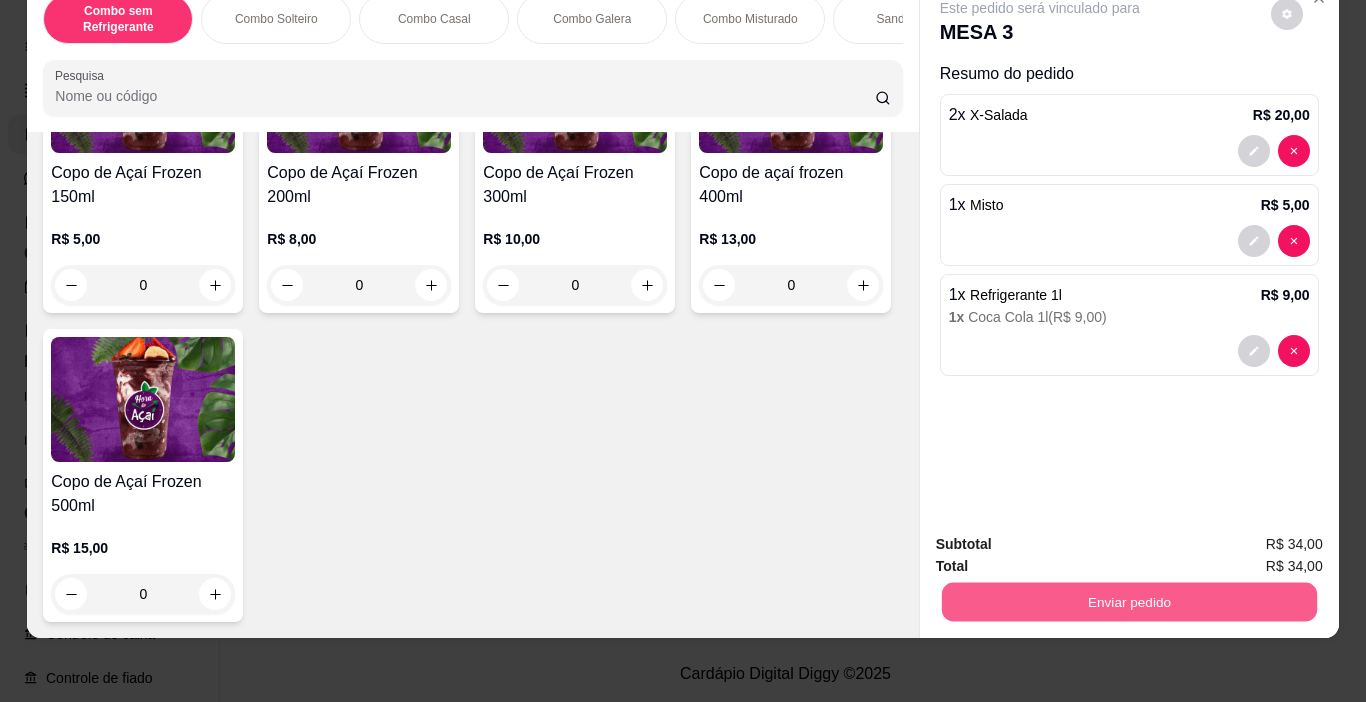 click on "Enviar pedido" at bounding box center (1128, 602) 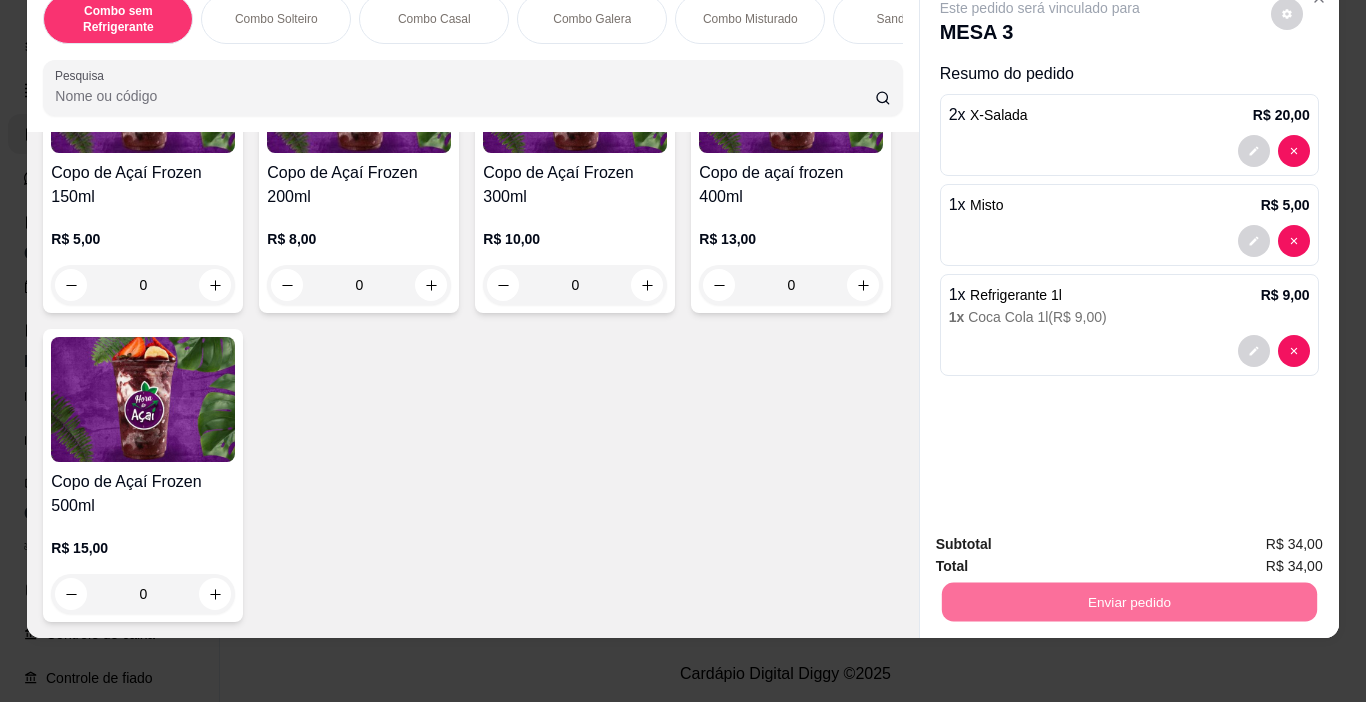 click on "Não registrar e enviar pedido" at bounding box center [1063, 538] 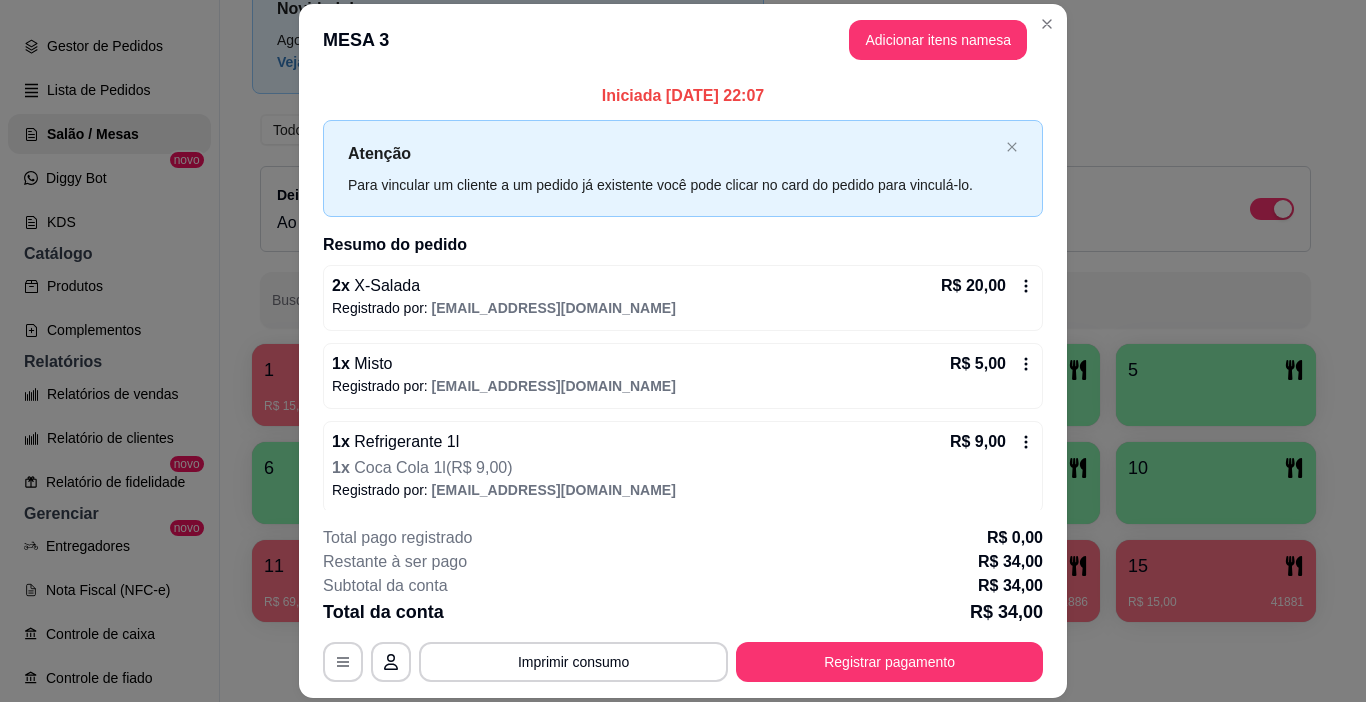 drag, startPoint x: 1069, startPoint y: 547, endPoint x: 1052, endPoint y: 606, distance: 61.400326 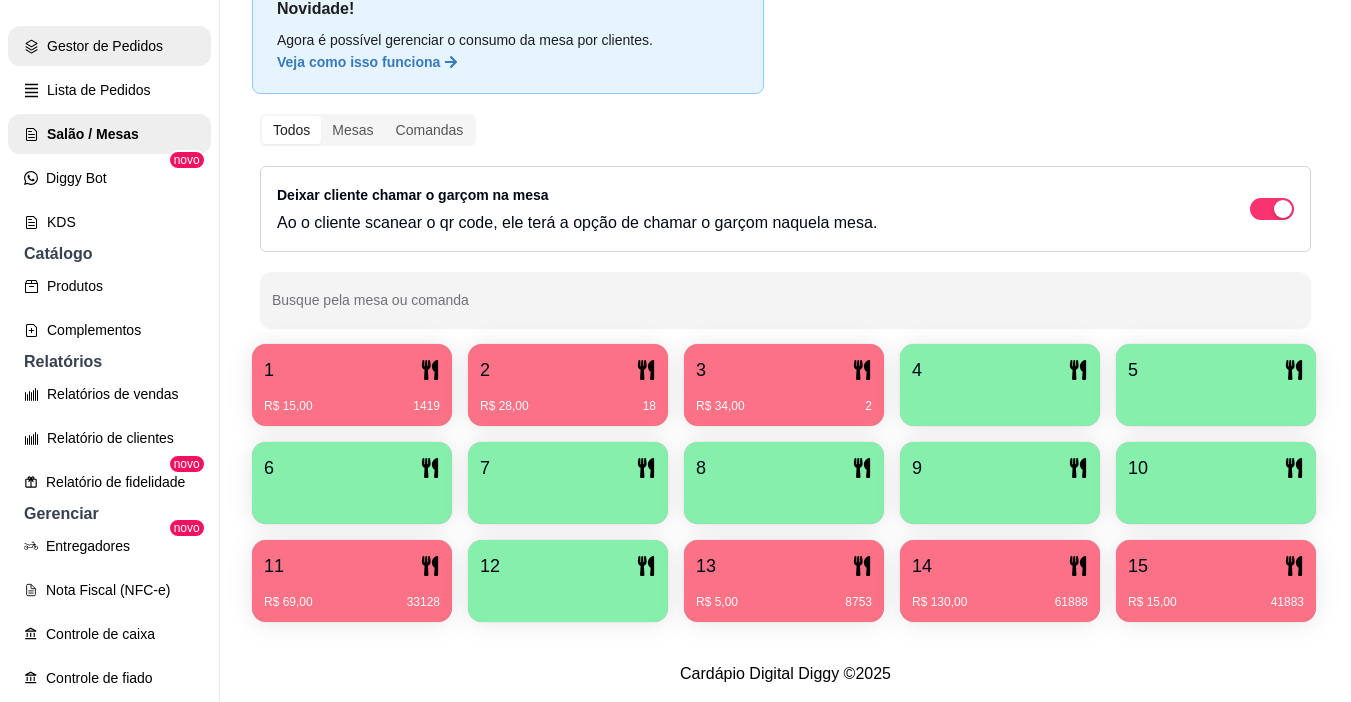 click on "Gestor de Pedidos" at bounding box center (109, 46) 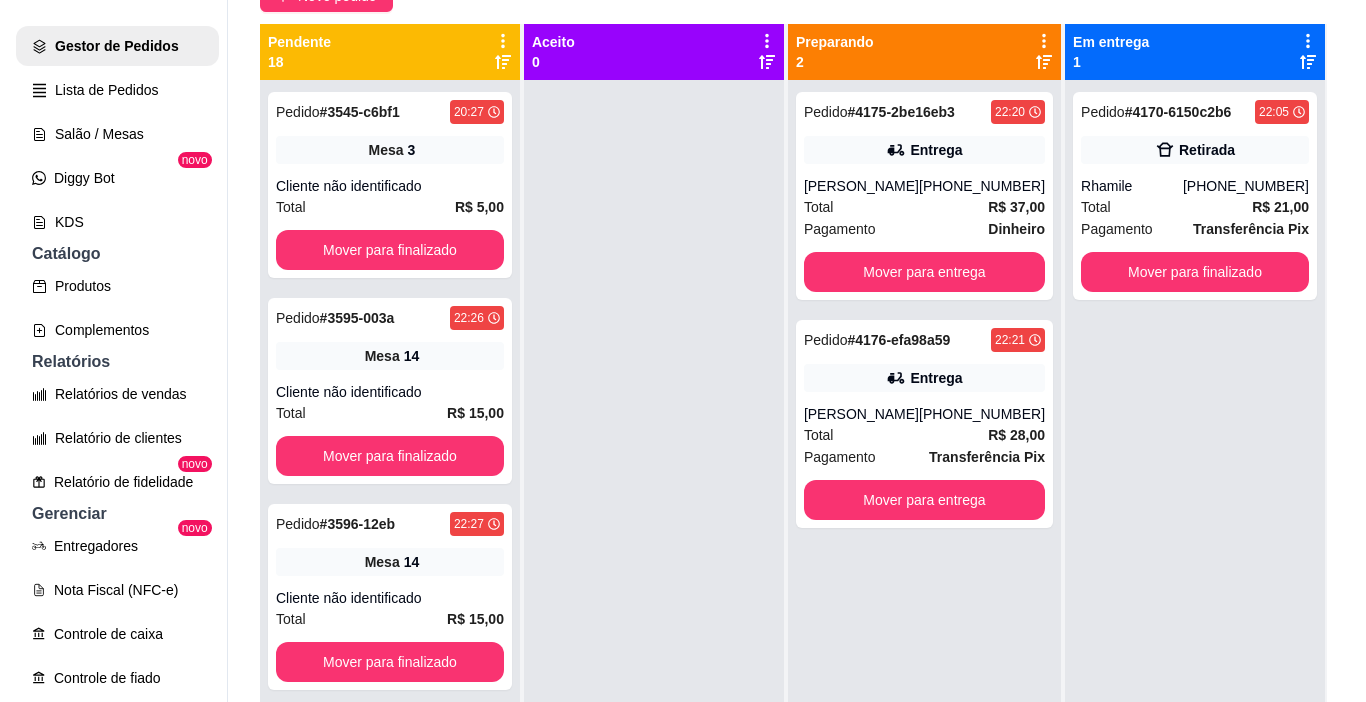 scroll, scrollTop: 0, scrollLeft: 0, axis: both 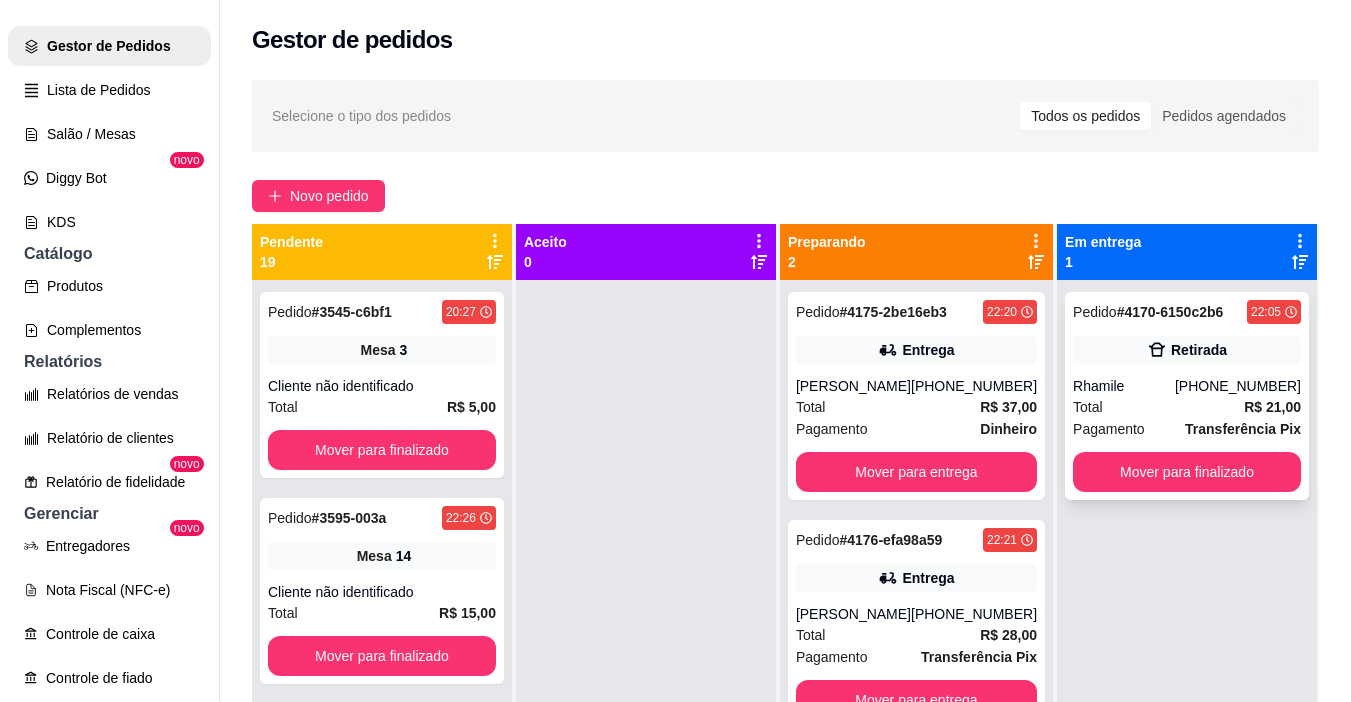 click on "Retirada" at bounding box center [1199, 350] 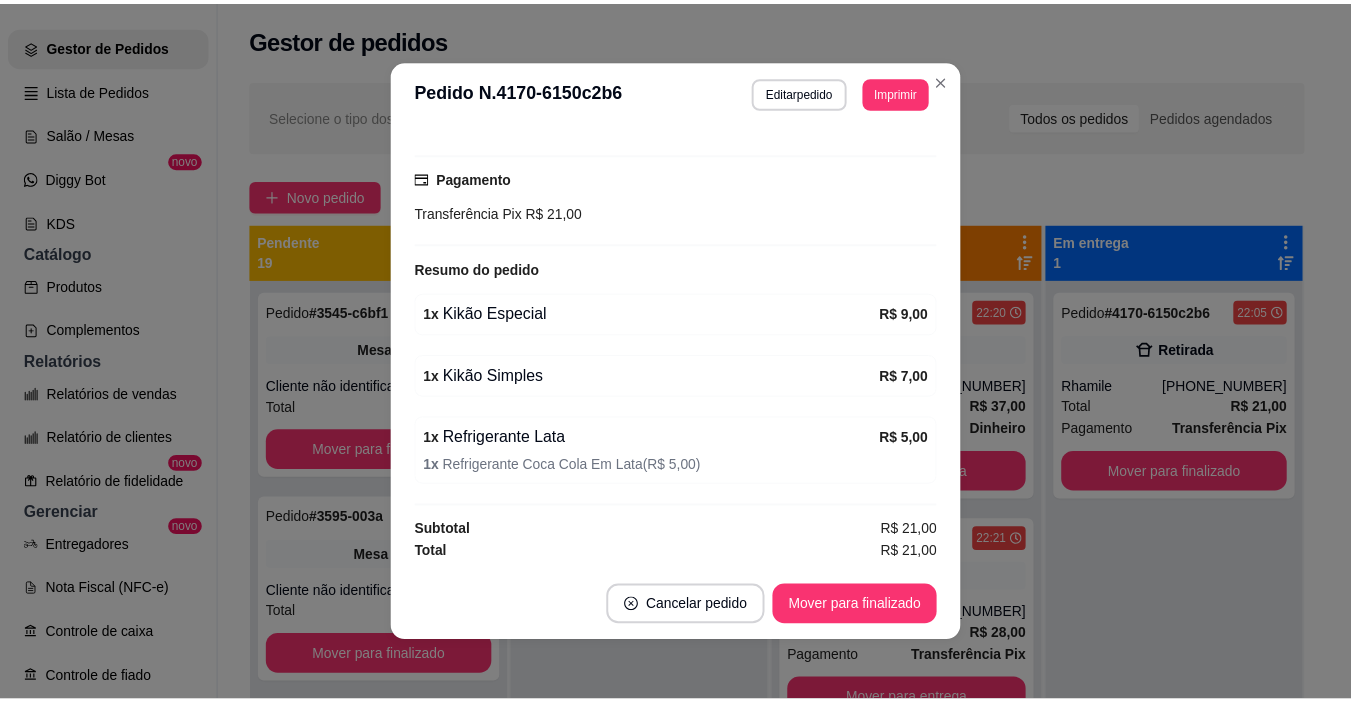 scroll, scrollTop: 341, scrollLeft: 0, axis: vertical 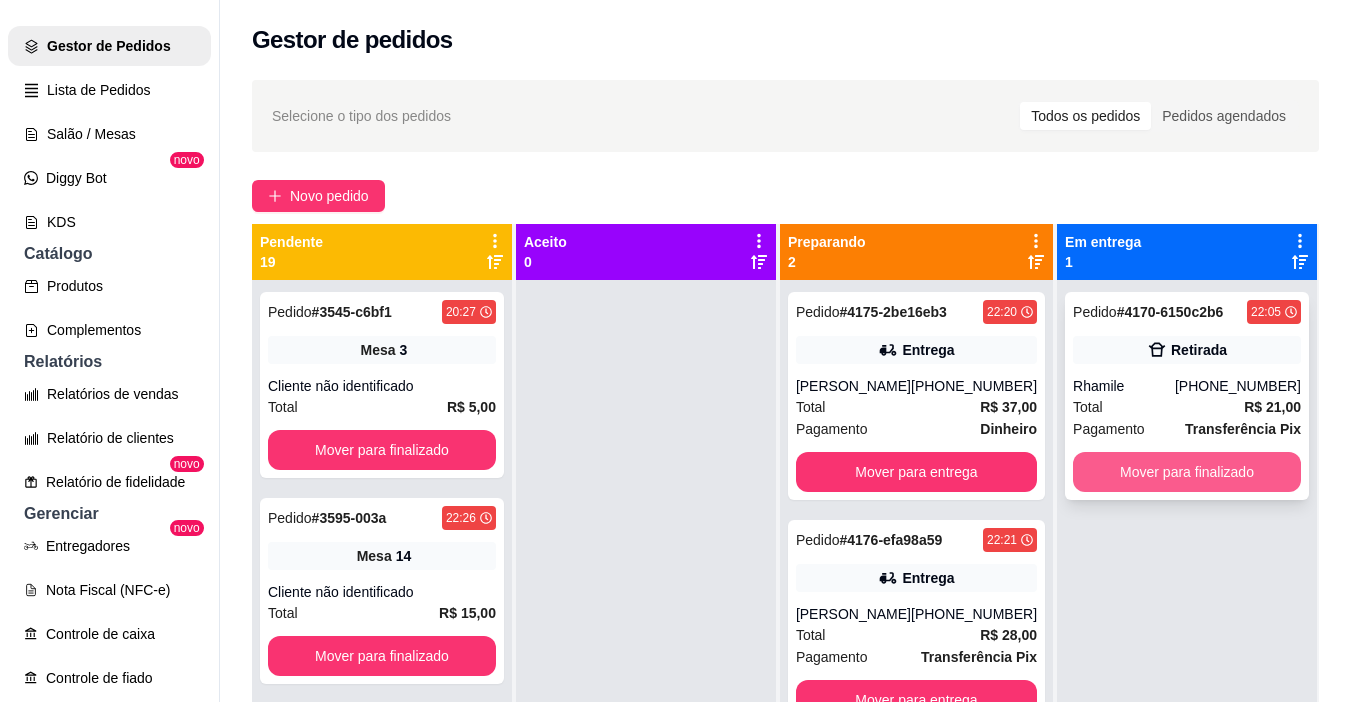 click on "Mover para finalizado" at bounding box center (1187, 472) 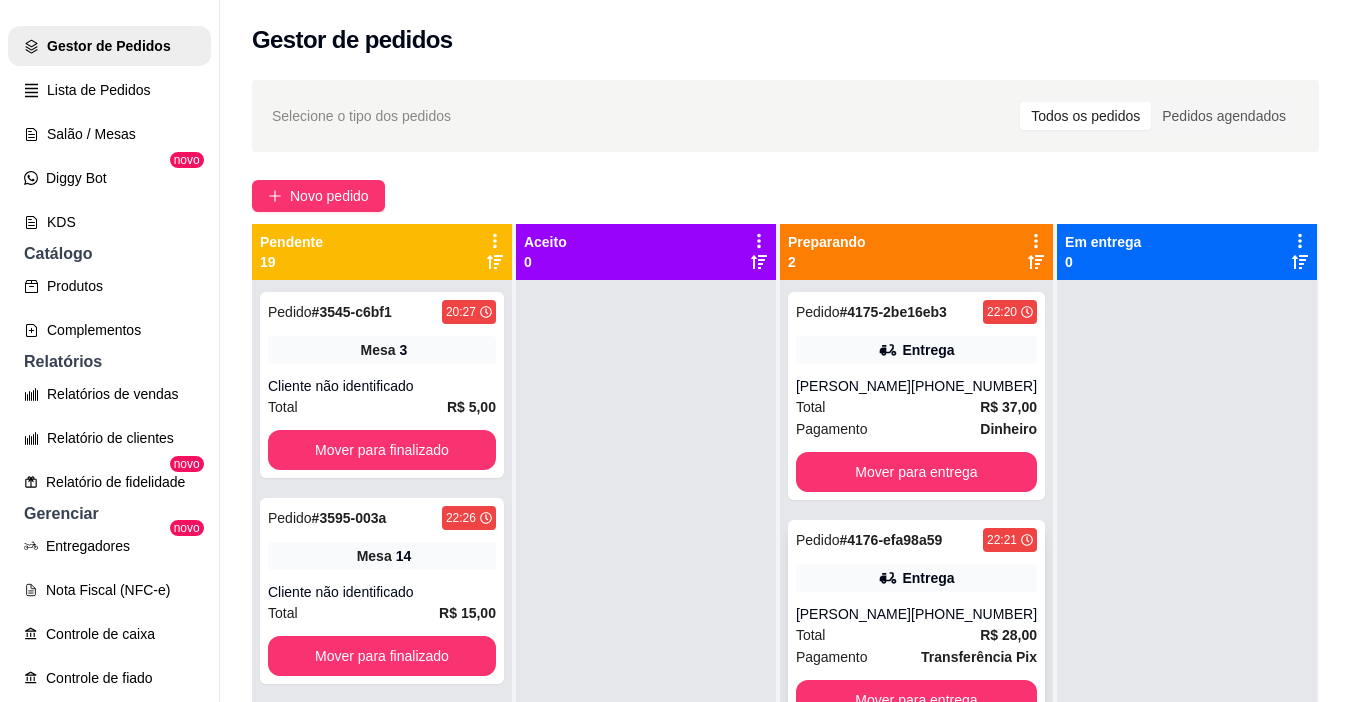scroll, scrollTop: 56, scrollLeft: 0, axis: vertical 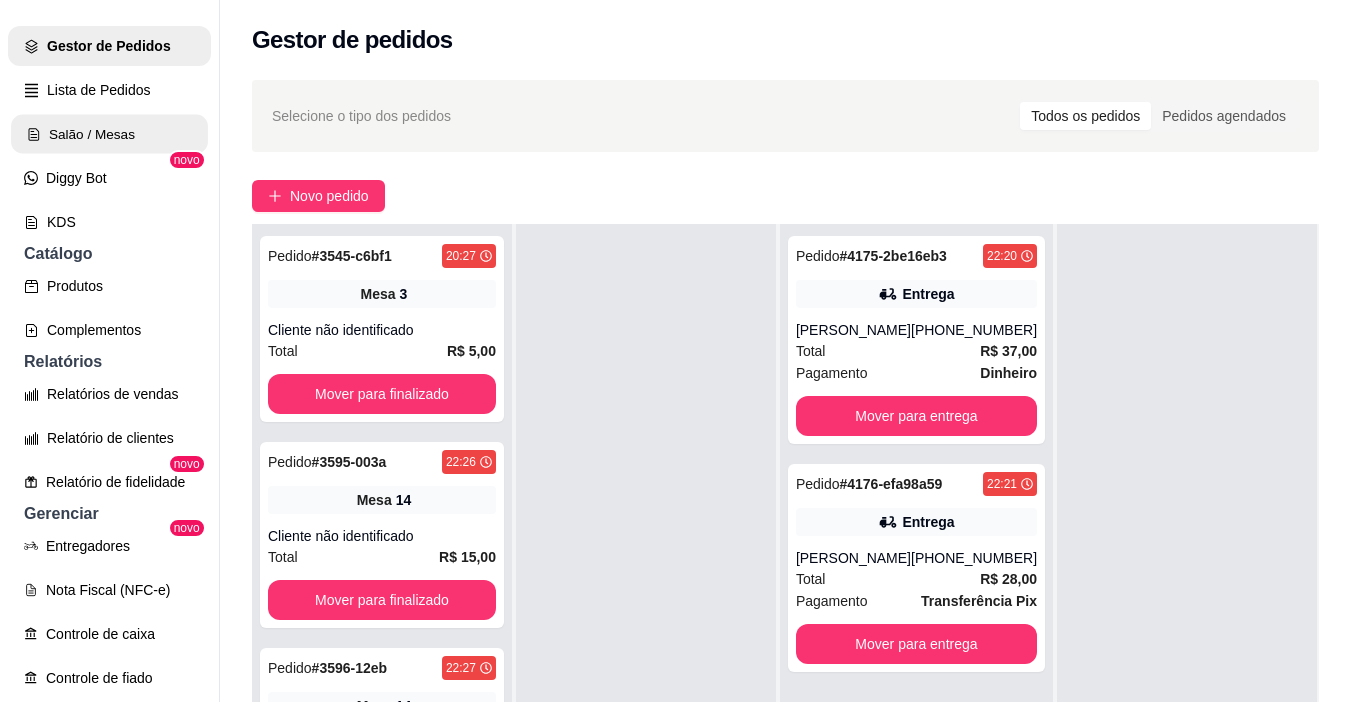 click on "Salão / Mesas" at bounding box center (109, 134) 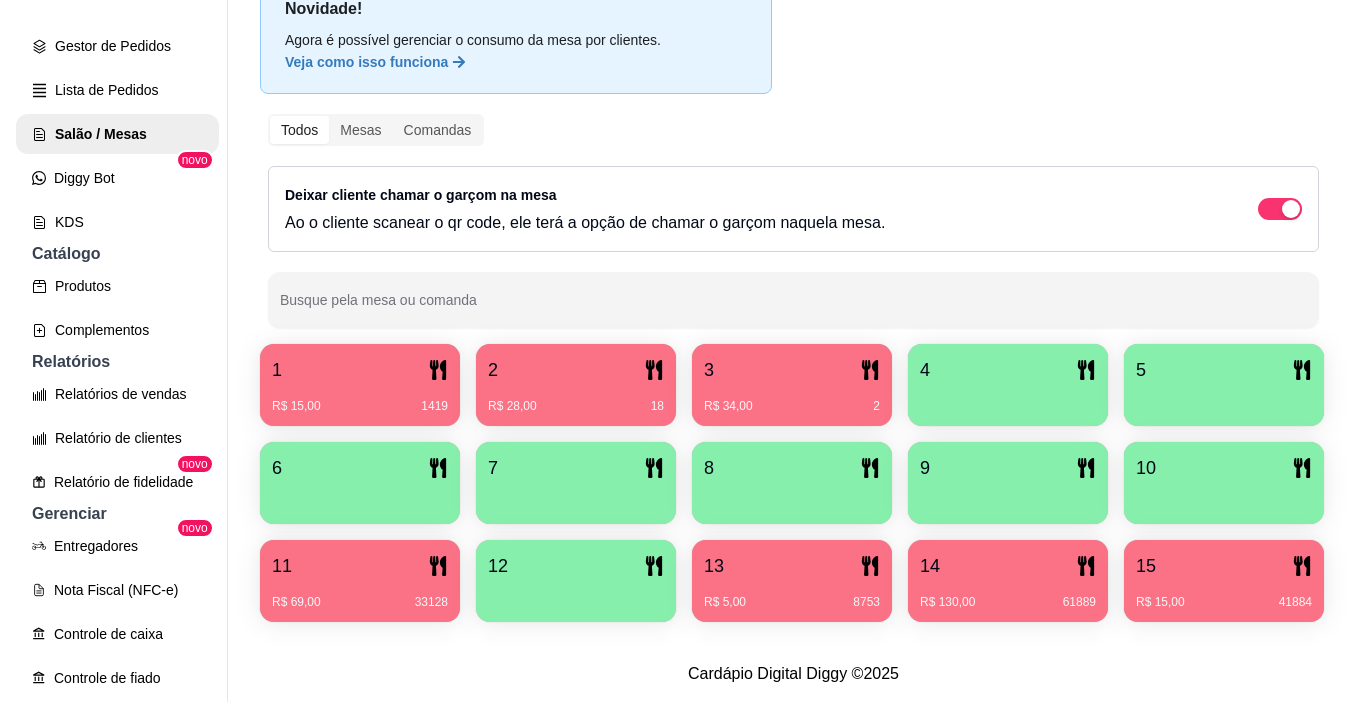 scroll, scrollTop: 258, scrollLeft: 0, axis: vertical 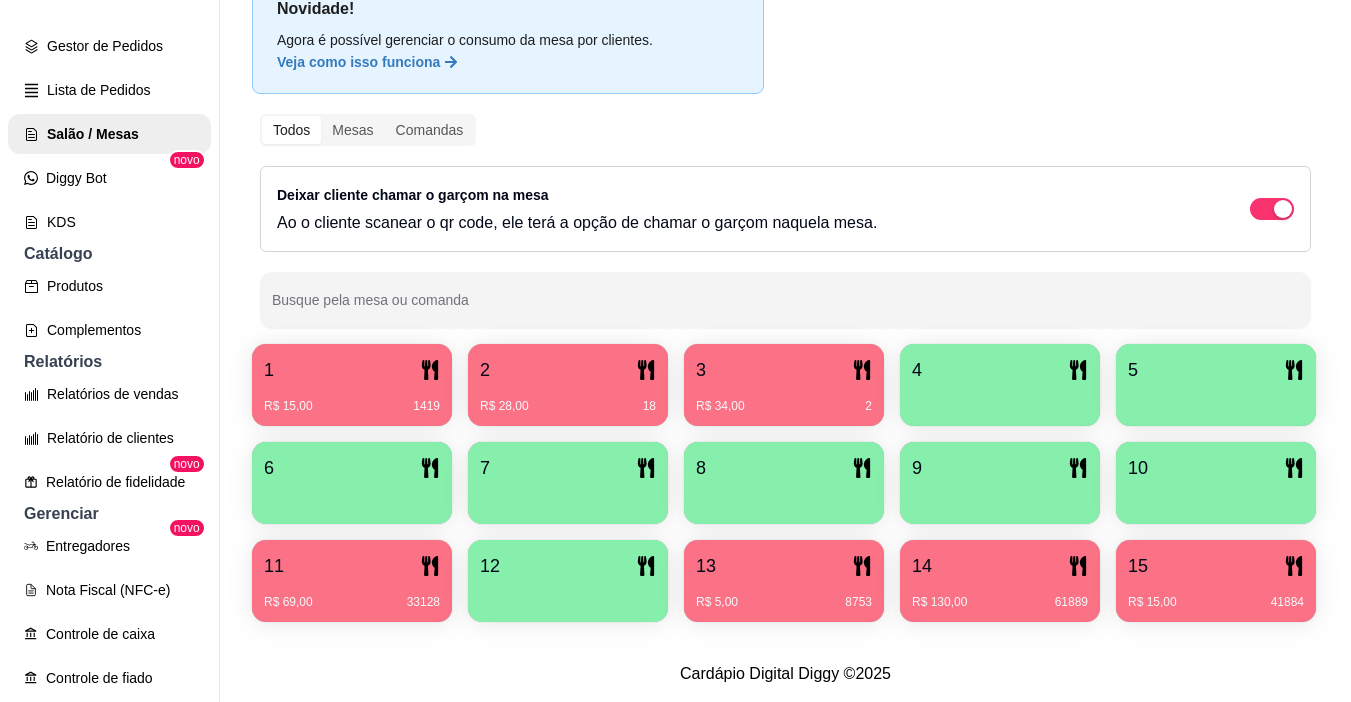 click on "R$ 28,00 18" at bounding box center (568, 406) 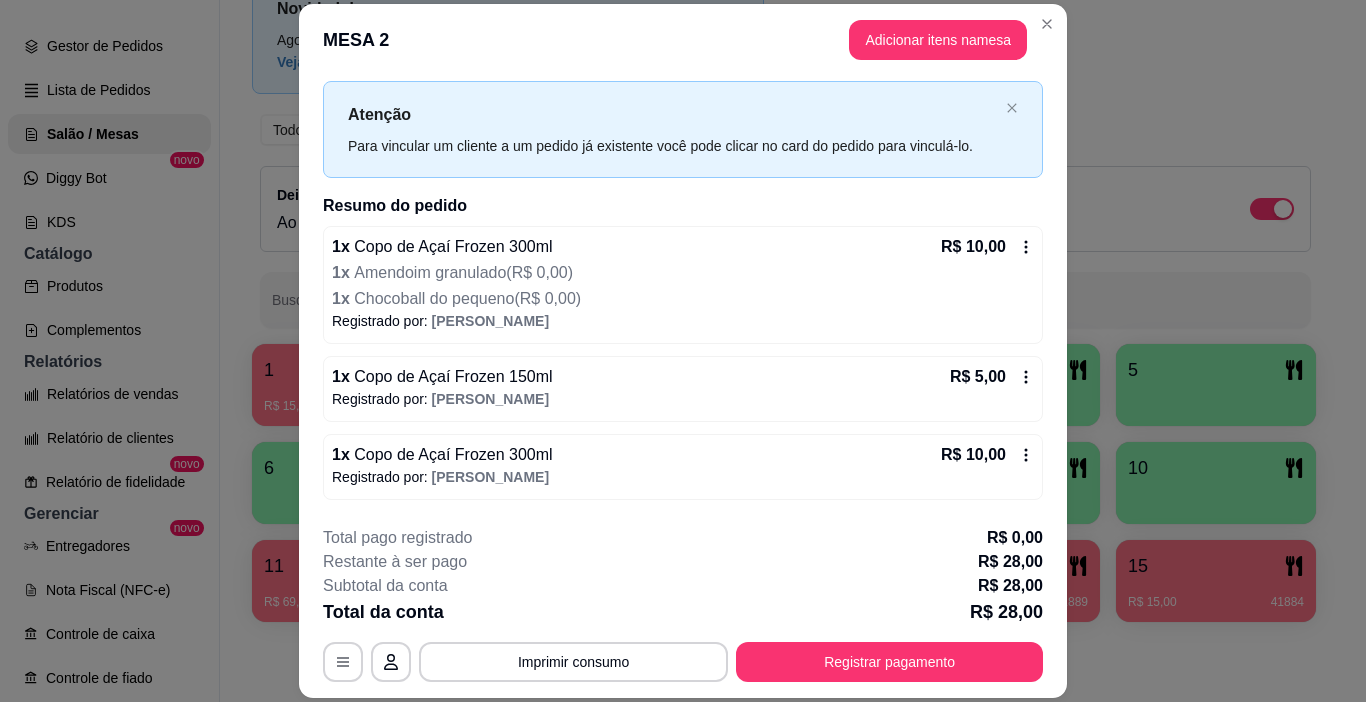scroll, scrollTop: 100, scrollLeft: 0, axis: vertical 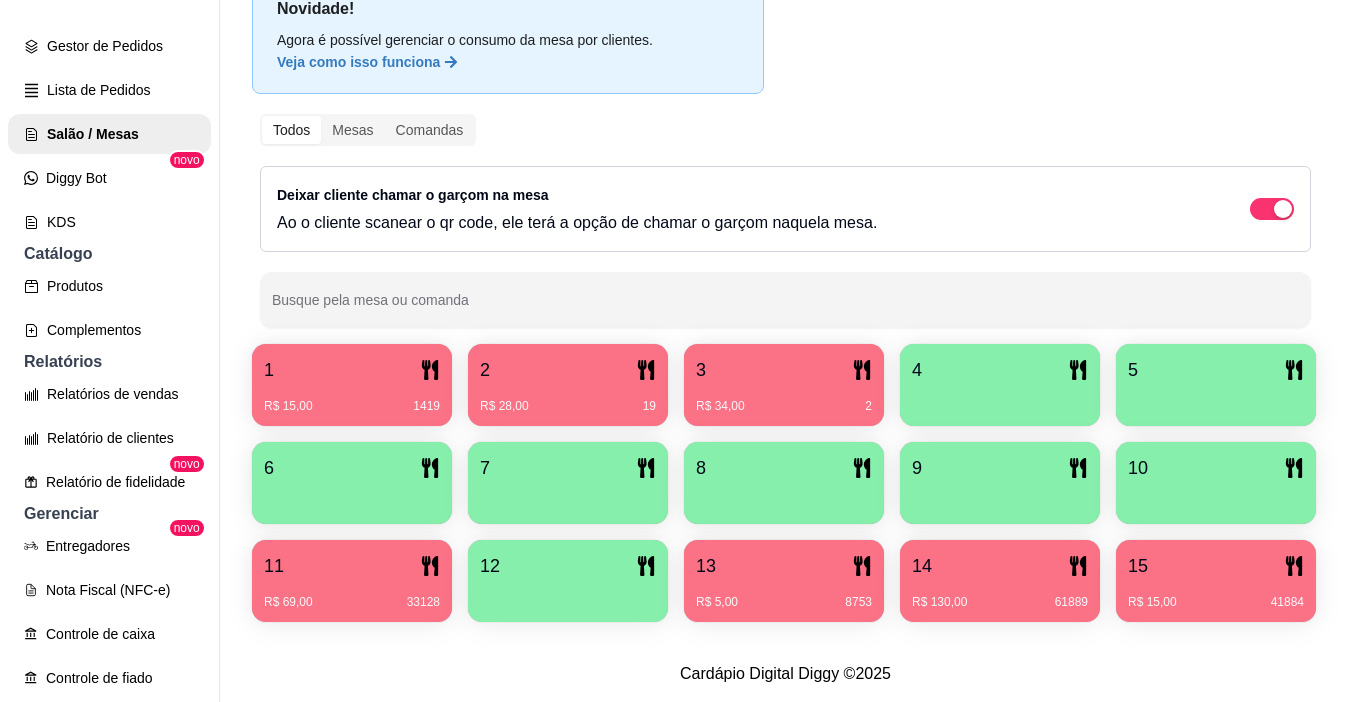 click on "3" at bounding box center [784, 370] 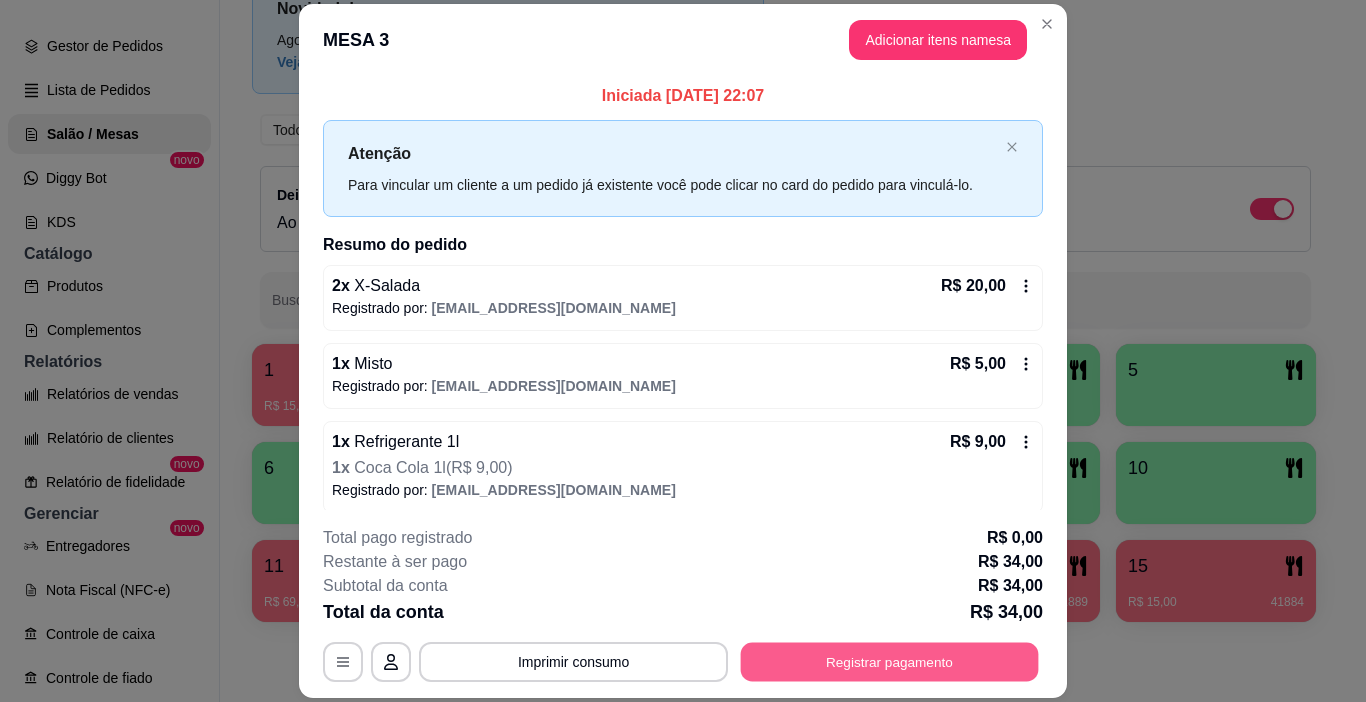 click on "Registrar pagamento" at bounding box center [890, 662] 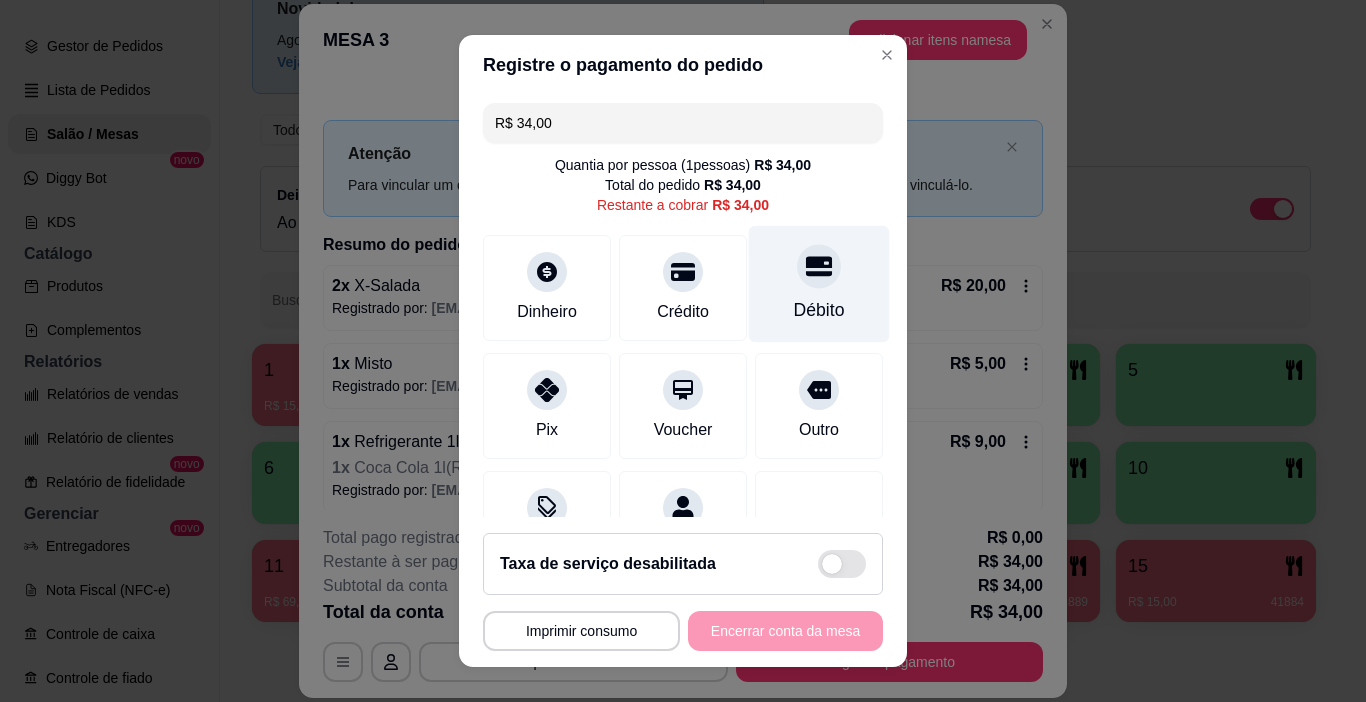 click on "Débito" at bounding box center (819, 284) 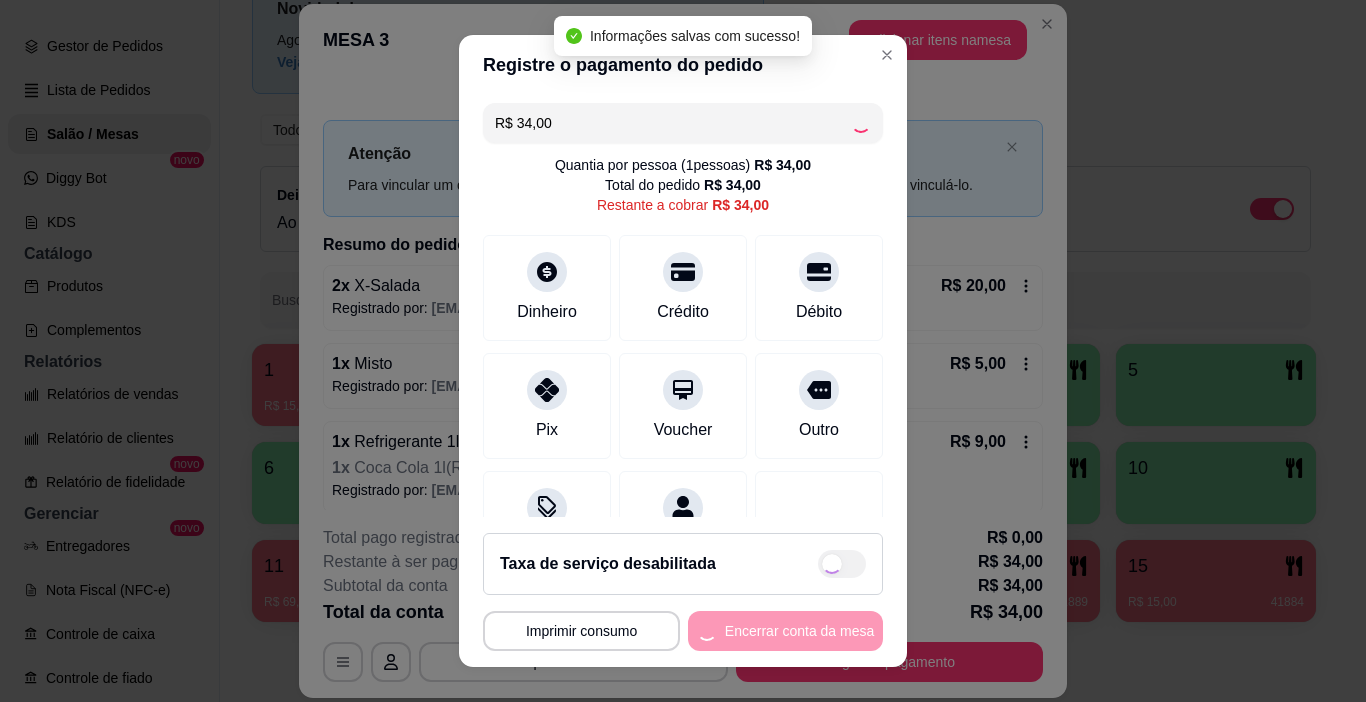type on "R$ 0,00" 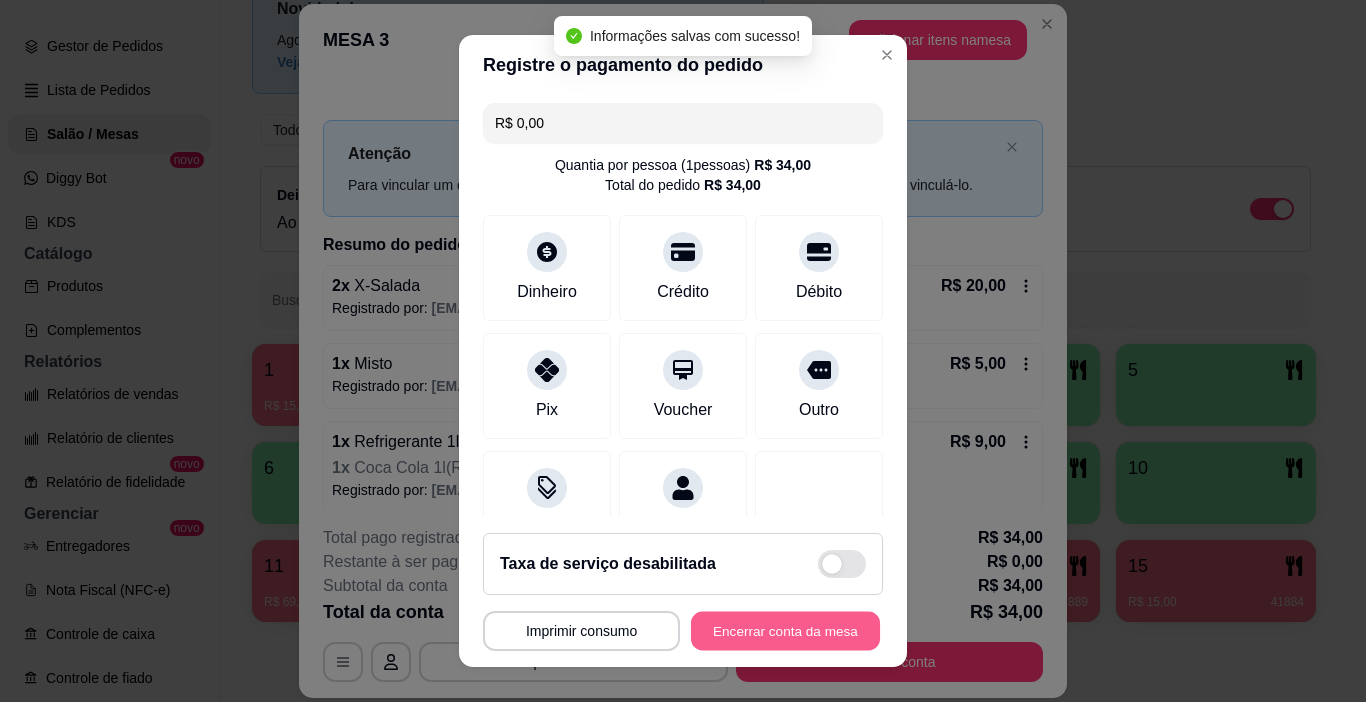 click on "Encerrar conta da mesa" at bounding box center (785, 631) 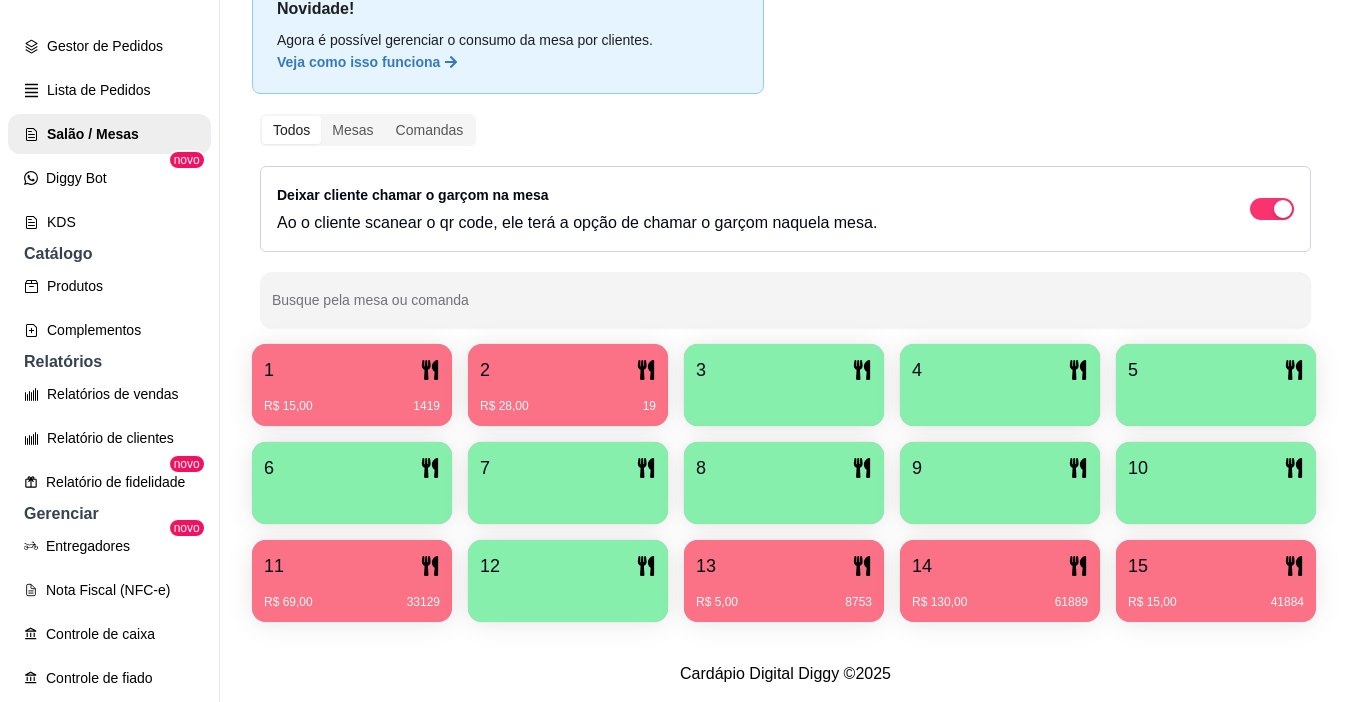 click at bounding box center (1216, 399) 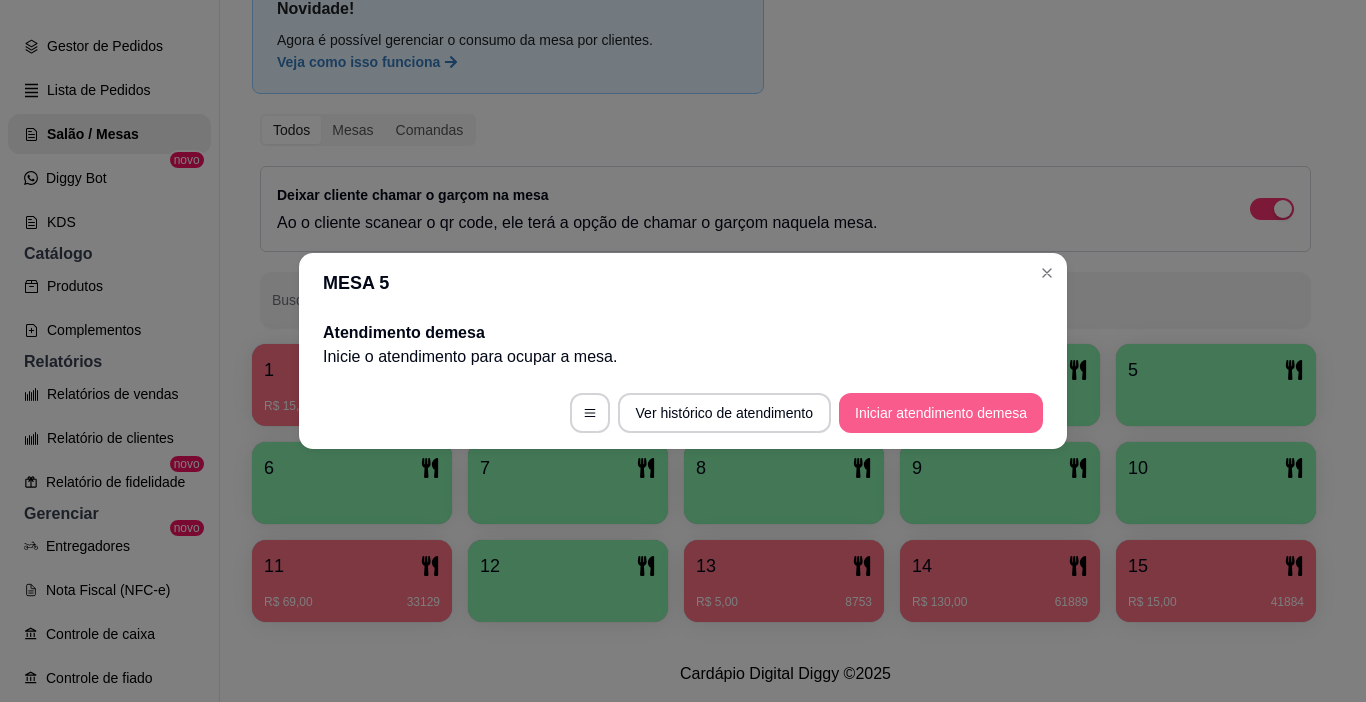 click on "Iniciar atendimento de  mesa" at bounding box center (941, 413) 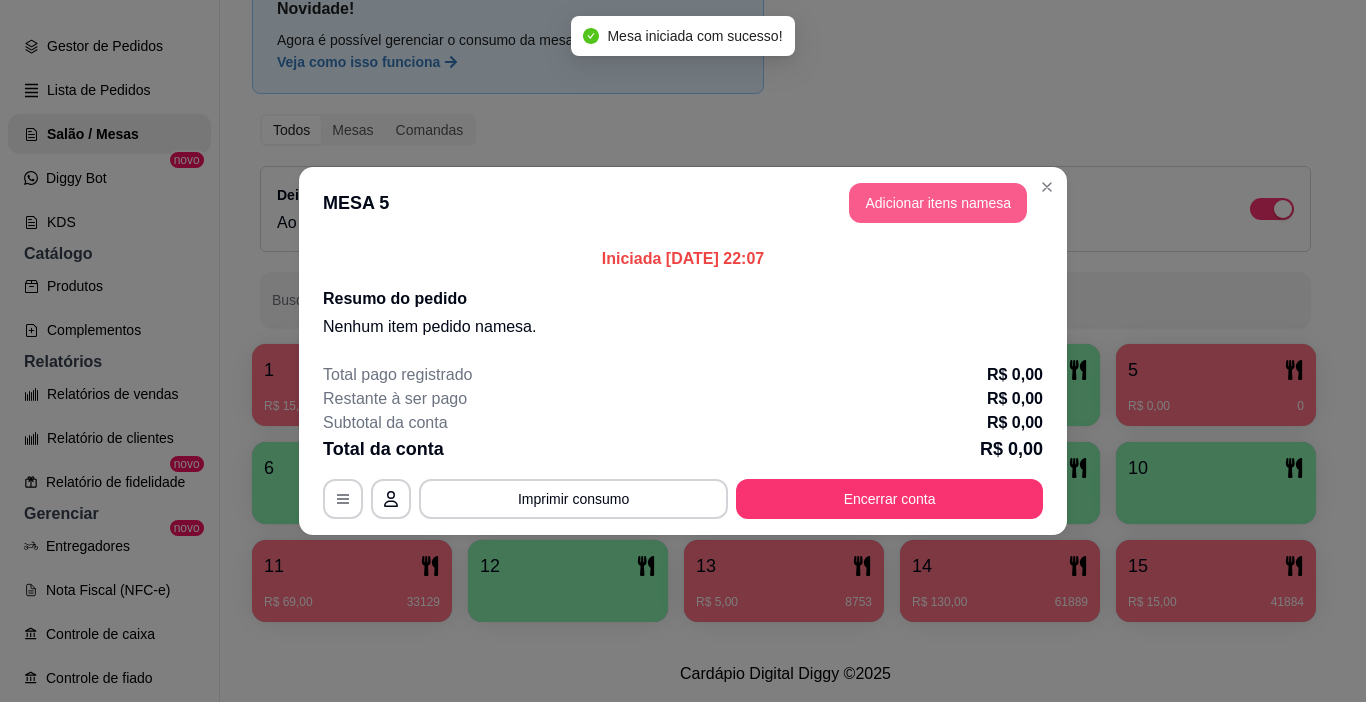 click on "Adicionar itens na  mesa" at bounding box center [938, 203] 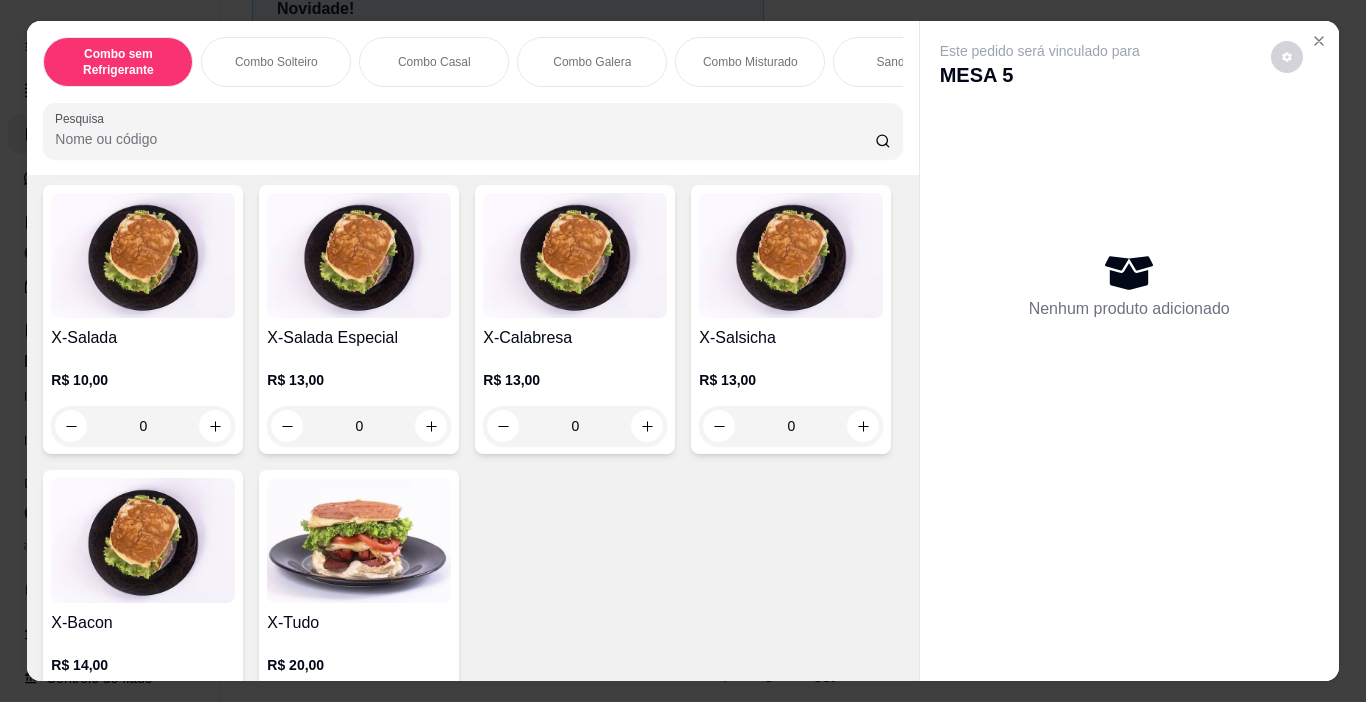 scroll, scrollTop: 3000, scrollLeft: 0, axis: vertical 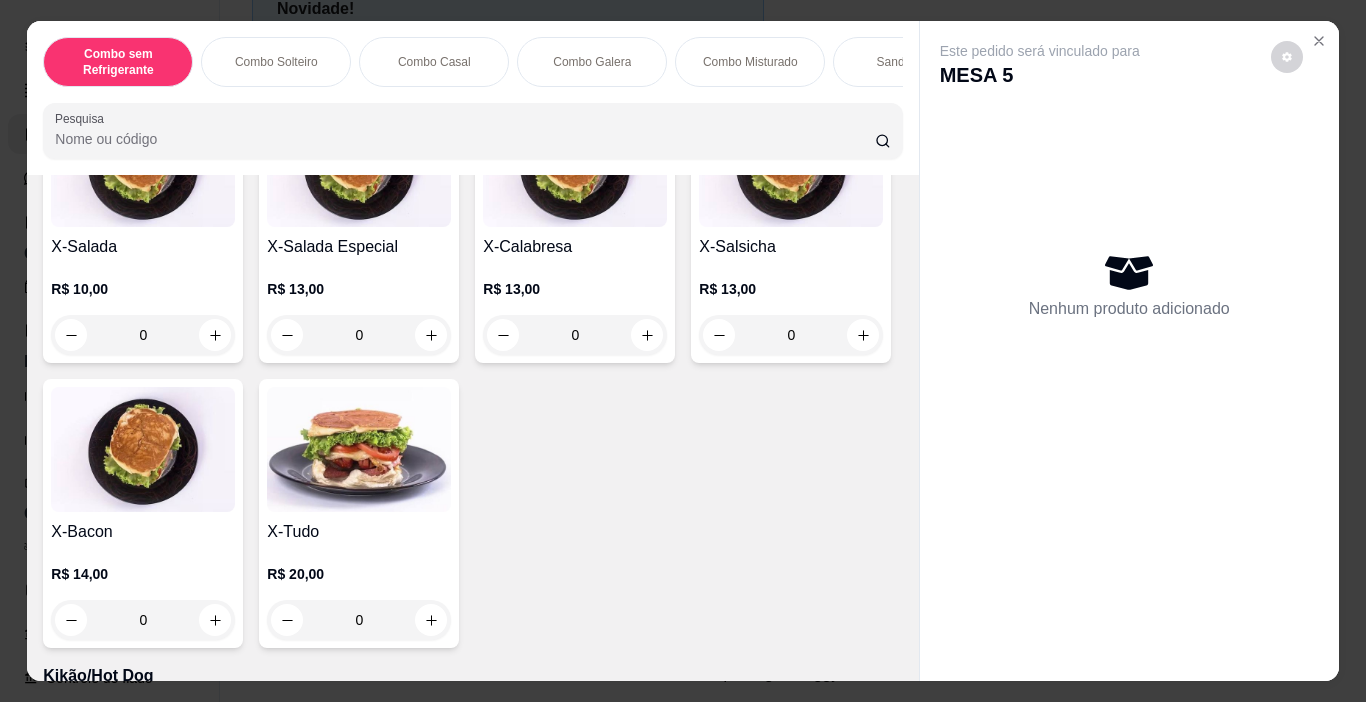 click at bounding box center (143, 164) 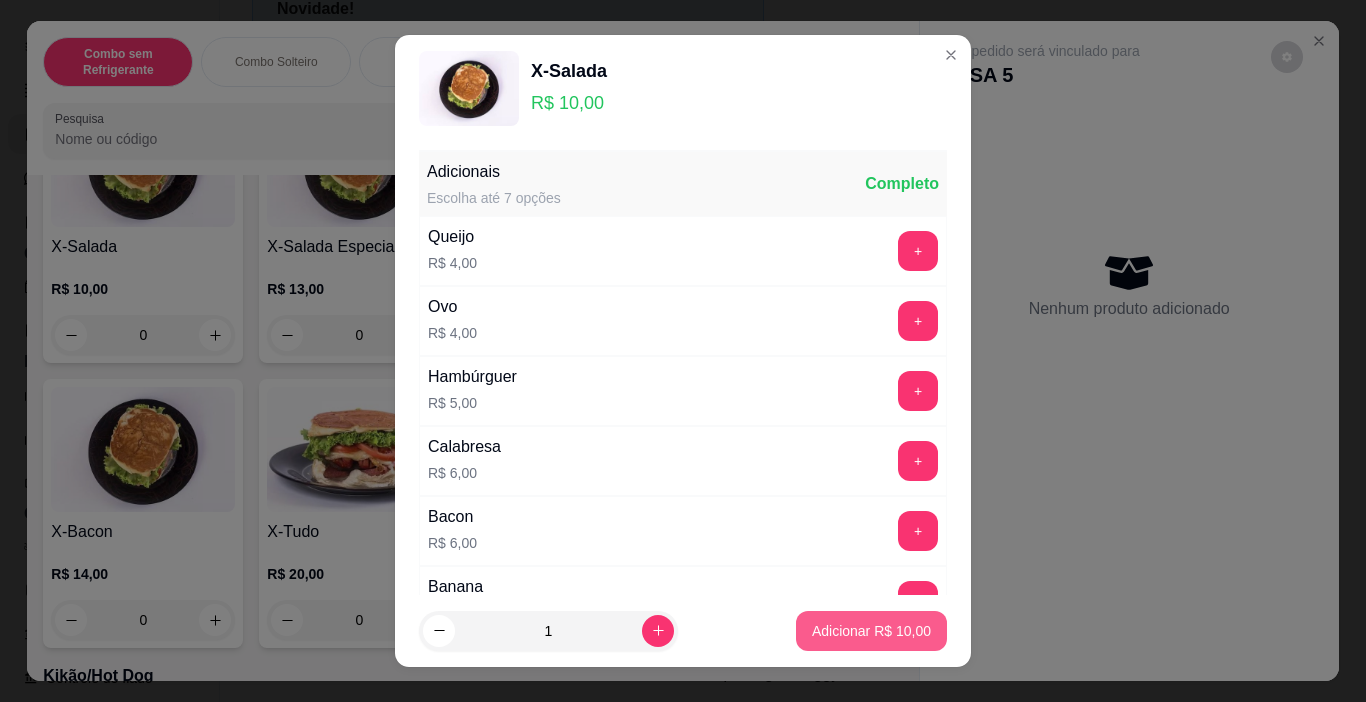 click on "Adicionar   R$ 10,00" at bounding box center [871, 631] 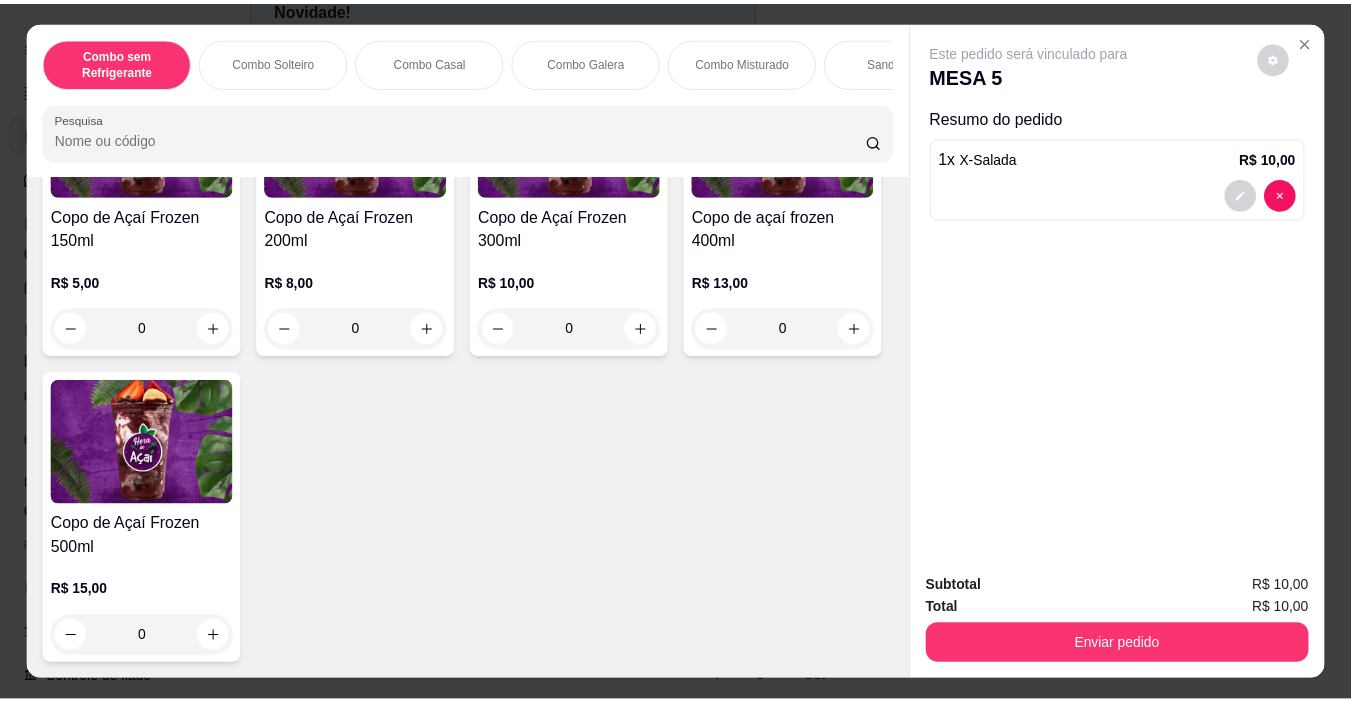 scroll, scrollTop: 4800, scrollLeft: 0, axis: vertical 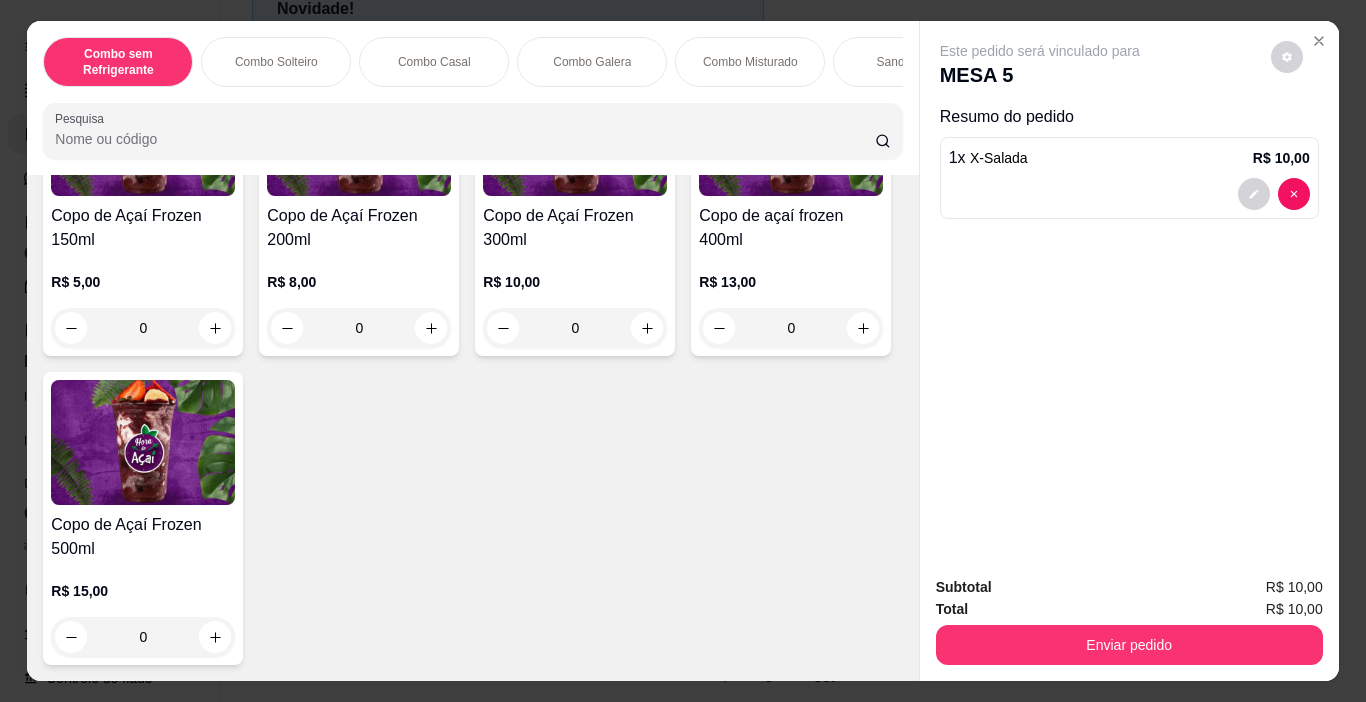 click at bounding box center [359, -192] 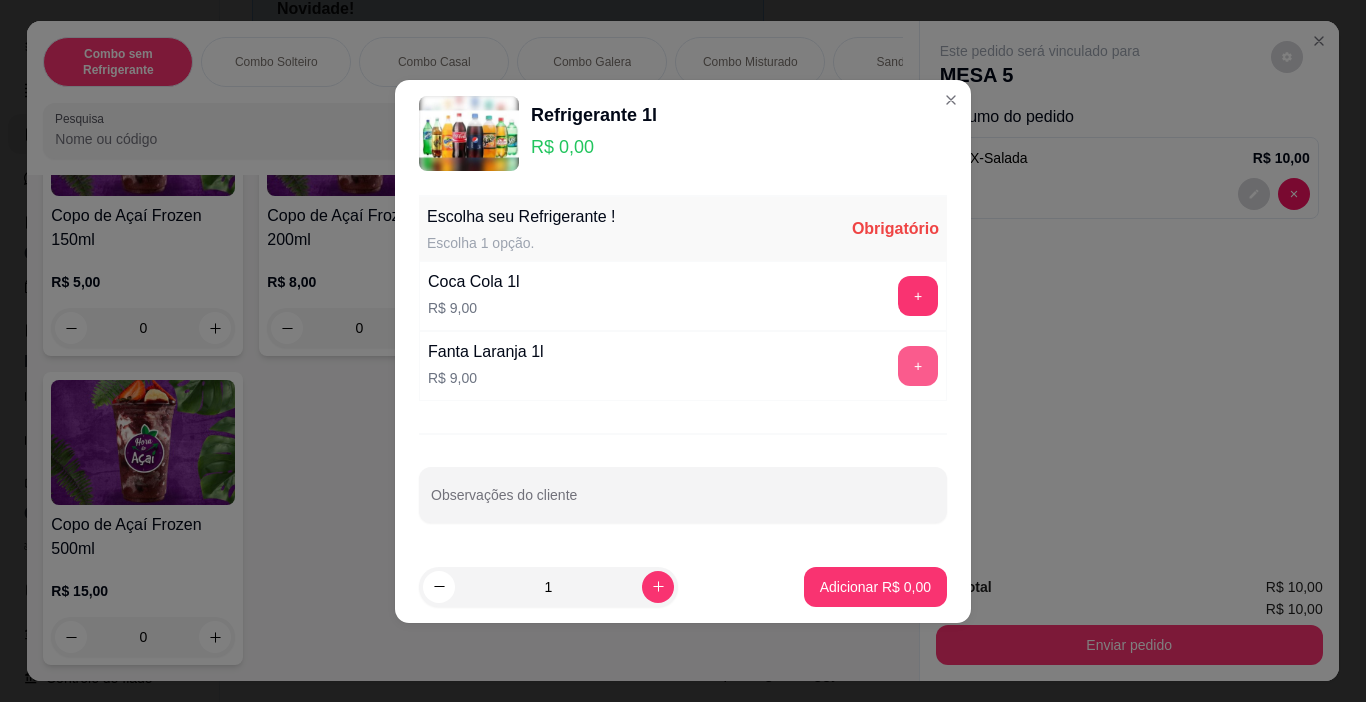 click on "+" at bounding box center (918, 366) 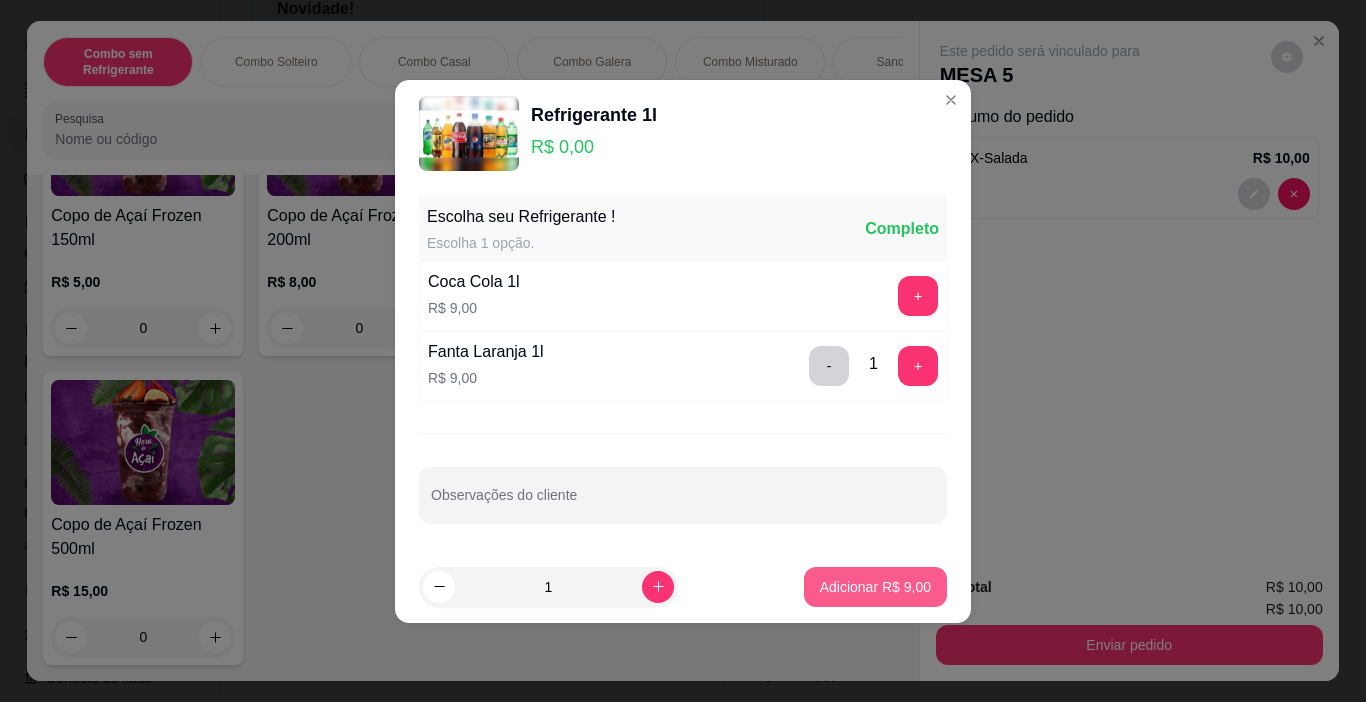 click on "Adicionar   R$ 9,00" at bounding box center (875, 587) 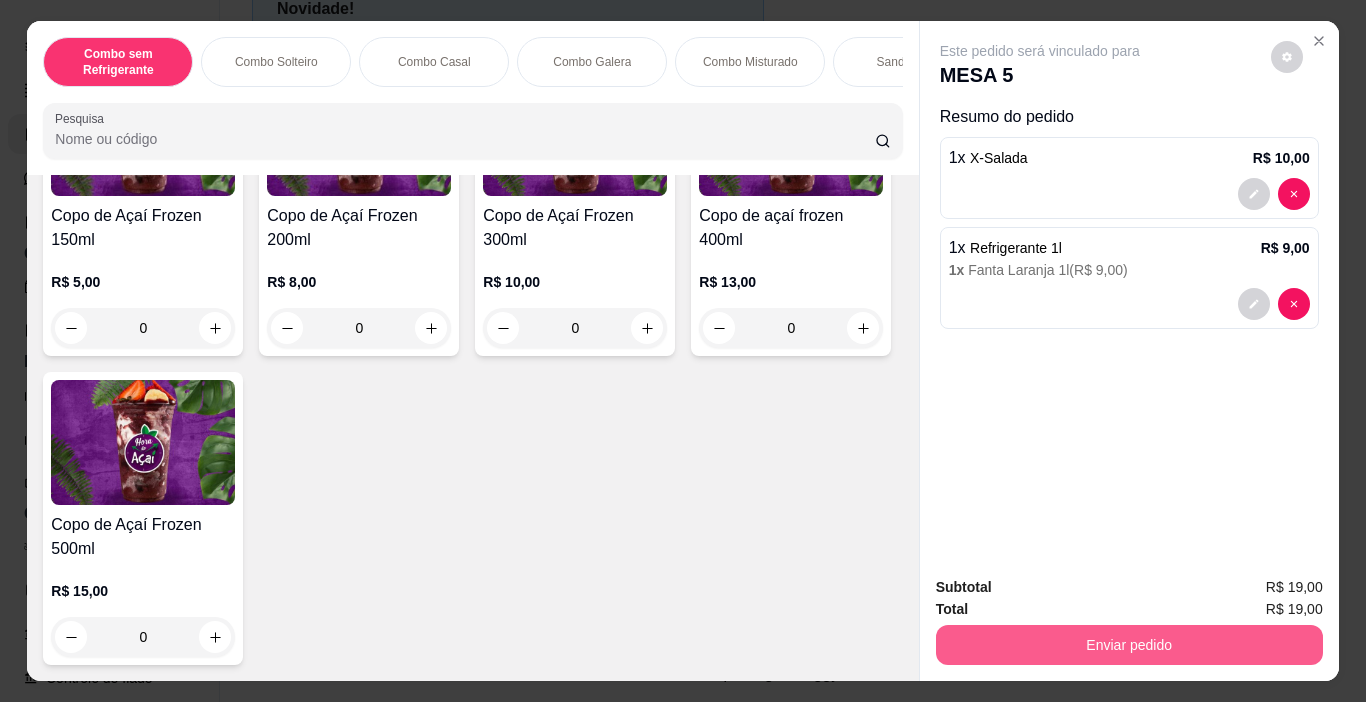 click on "Enviar pedido" at bounding box center (1129, 645) 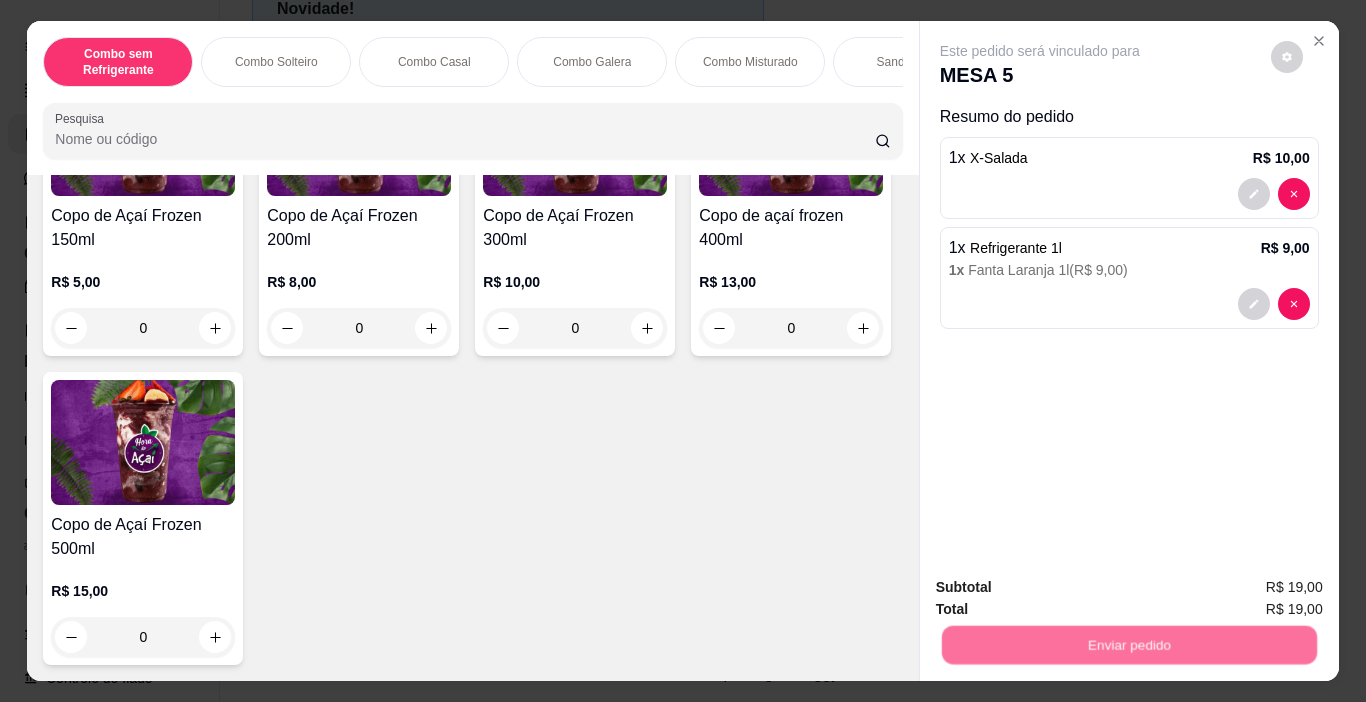 click on "Não registrar e enviar pedido" at bounding box center (1063, 588) 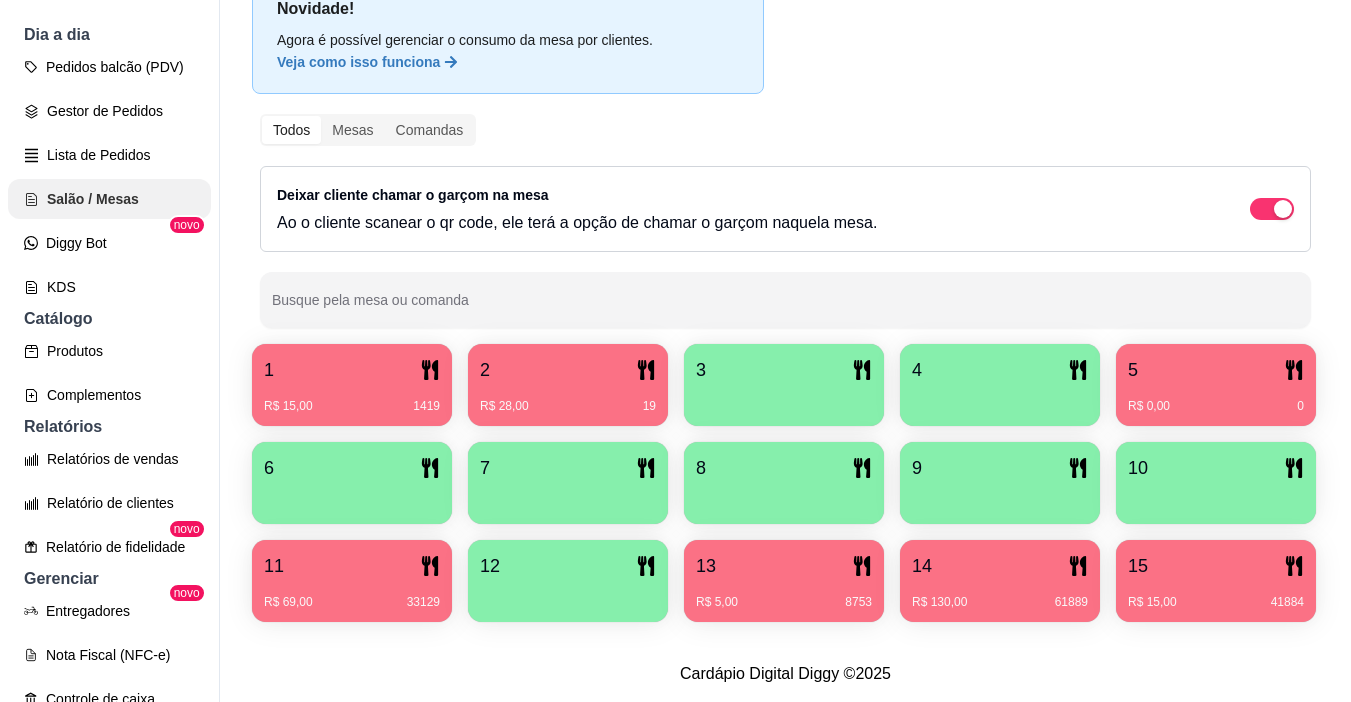 scroll, scrollTop: 200, scrollLeft: 0, axis: vertical 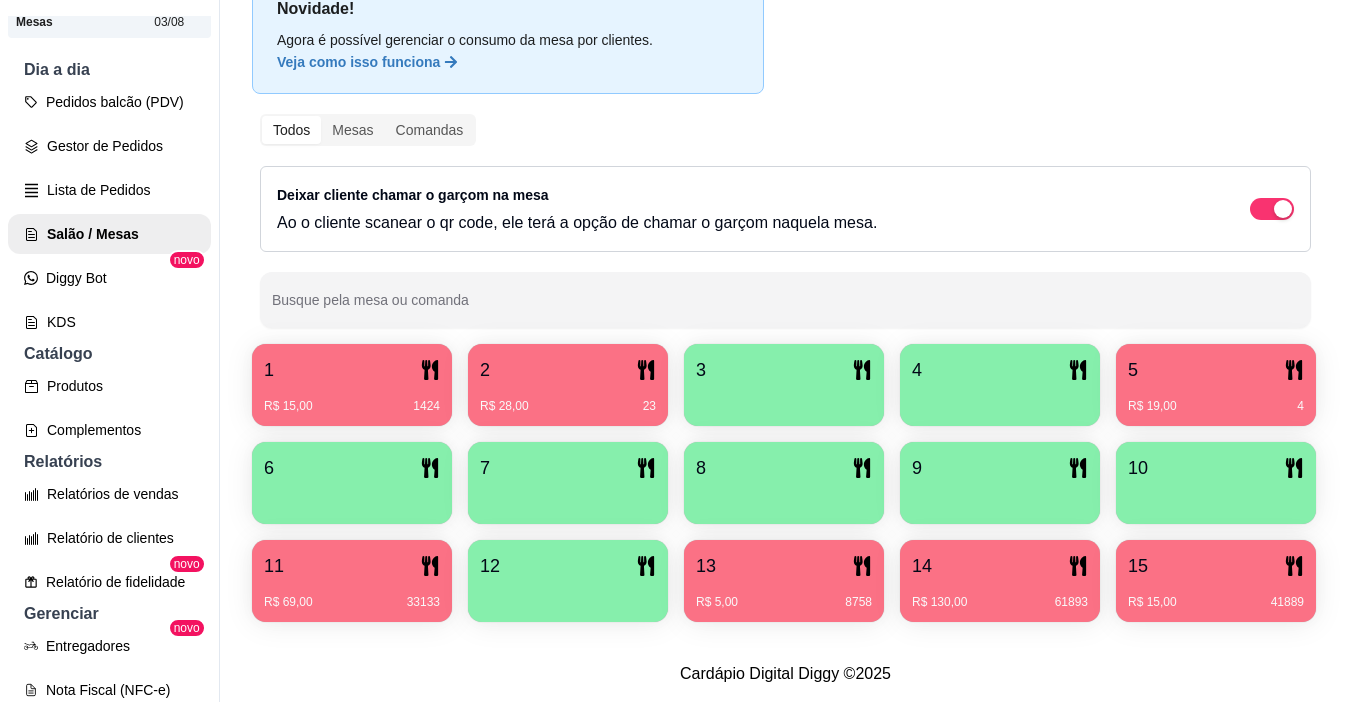 click on "Gestor de Pedidos" at bounding box center (109, 146) 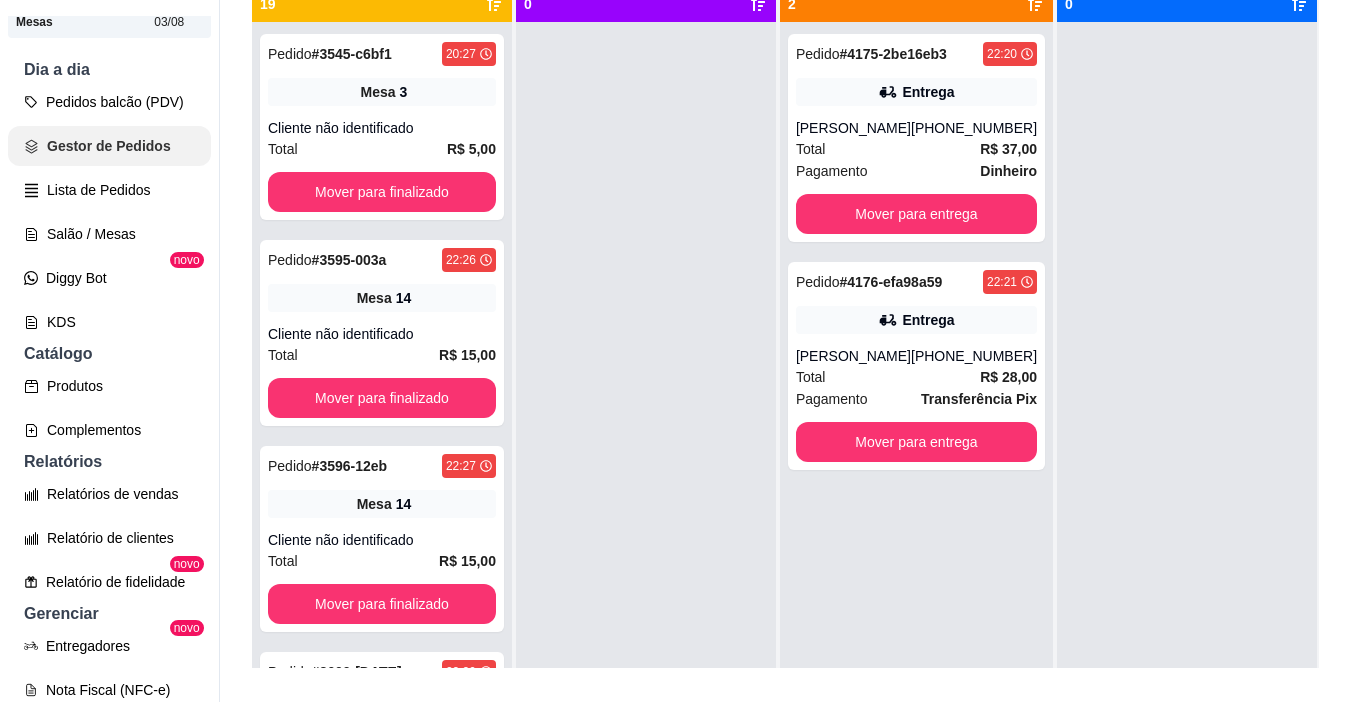 scroll, scrollTop: 0, scrollLeft: 0, axis: both 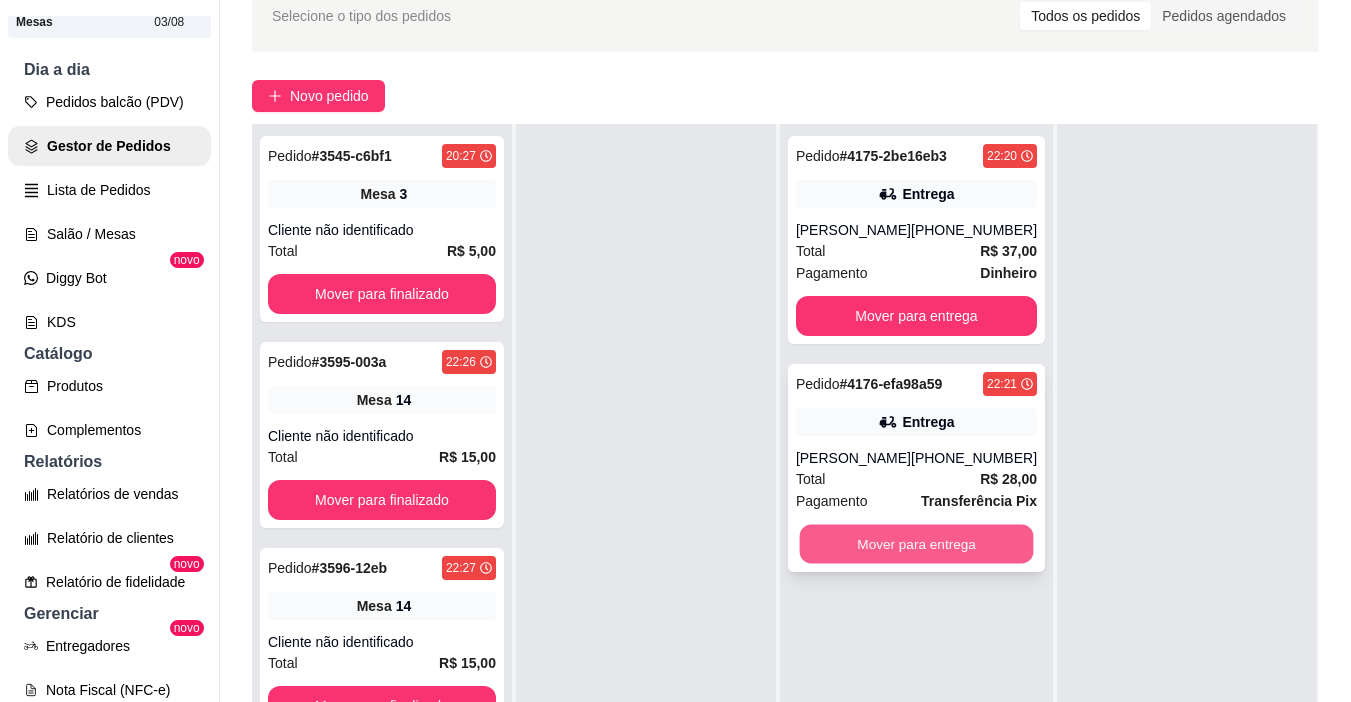 click on "Mover para entrega" at bounding box center [916, 544] 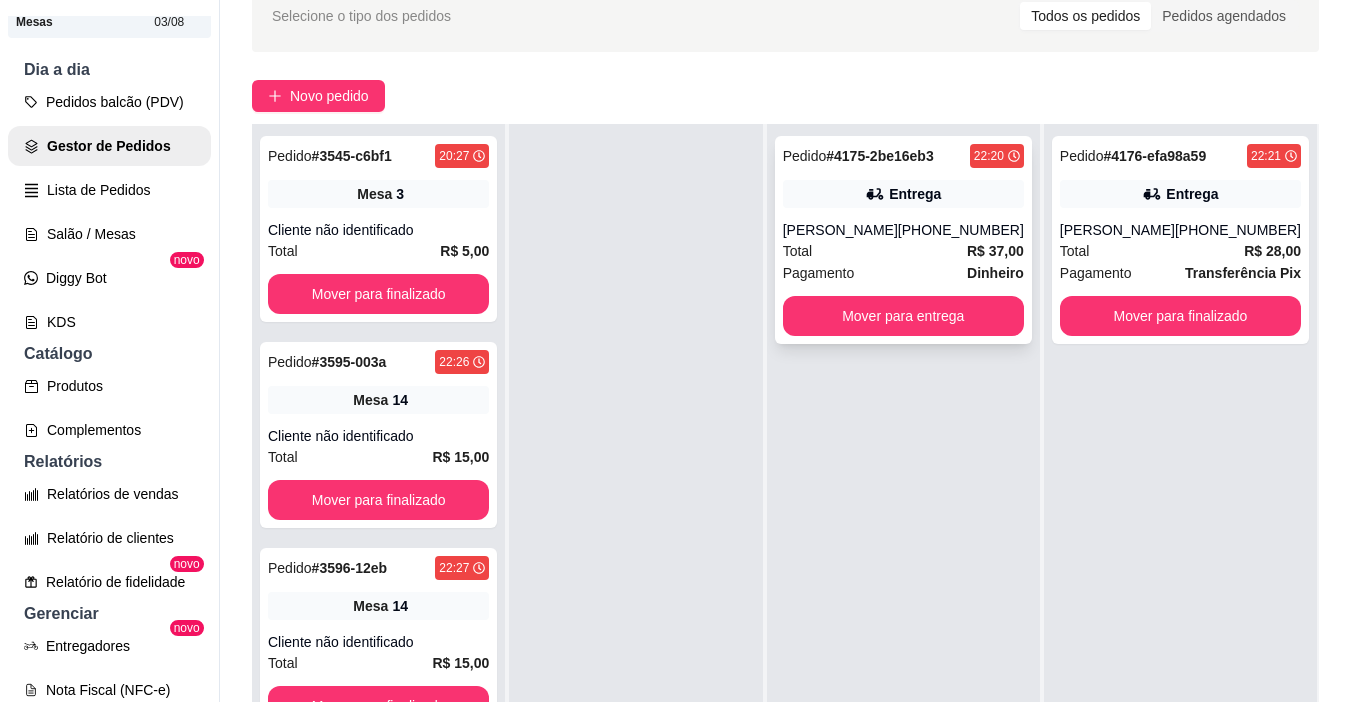 click on "(92) 98632-4852" at bounding box center [961, 230] 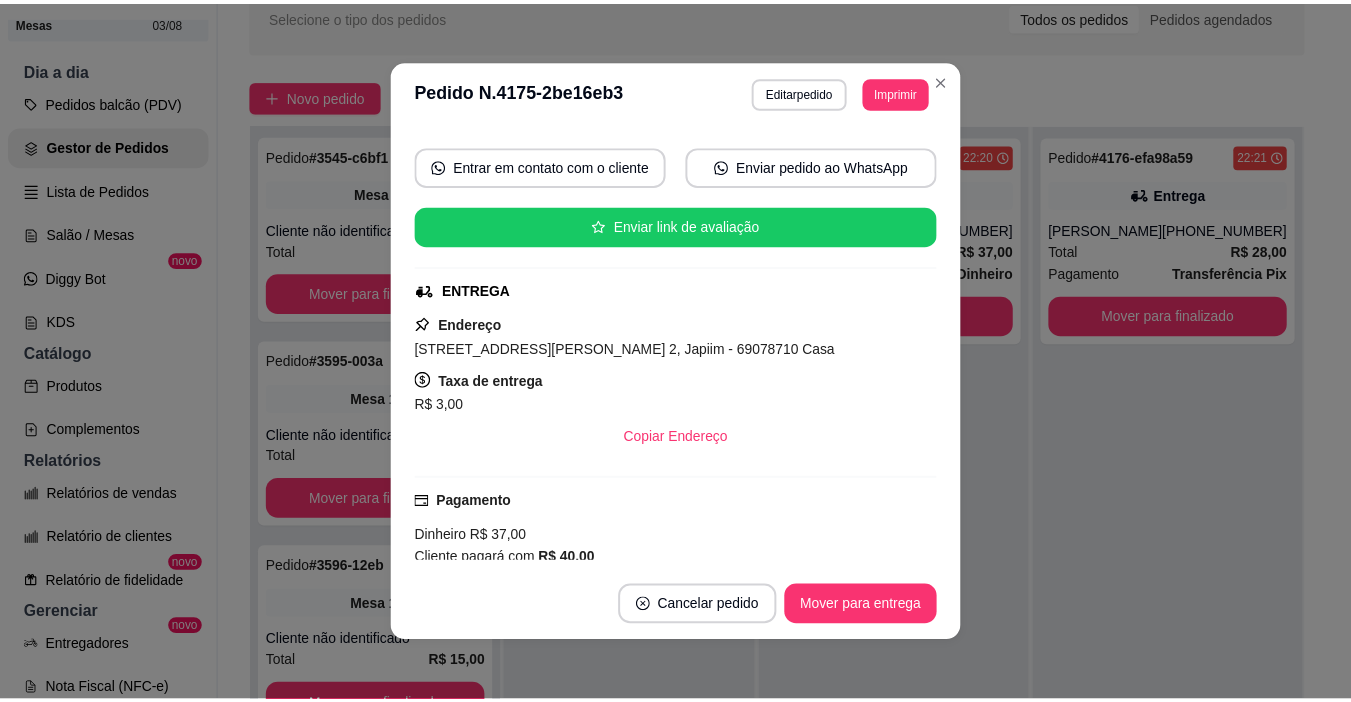 scroll, scrollTop: 391, scrollLeft: 0, axis: vertical 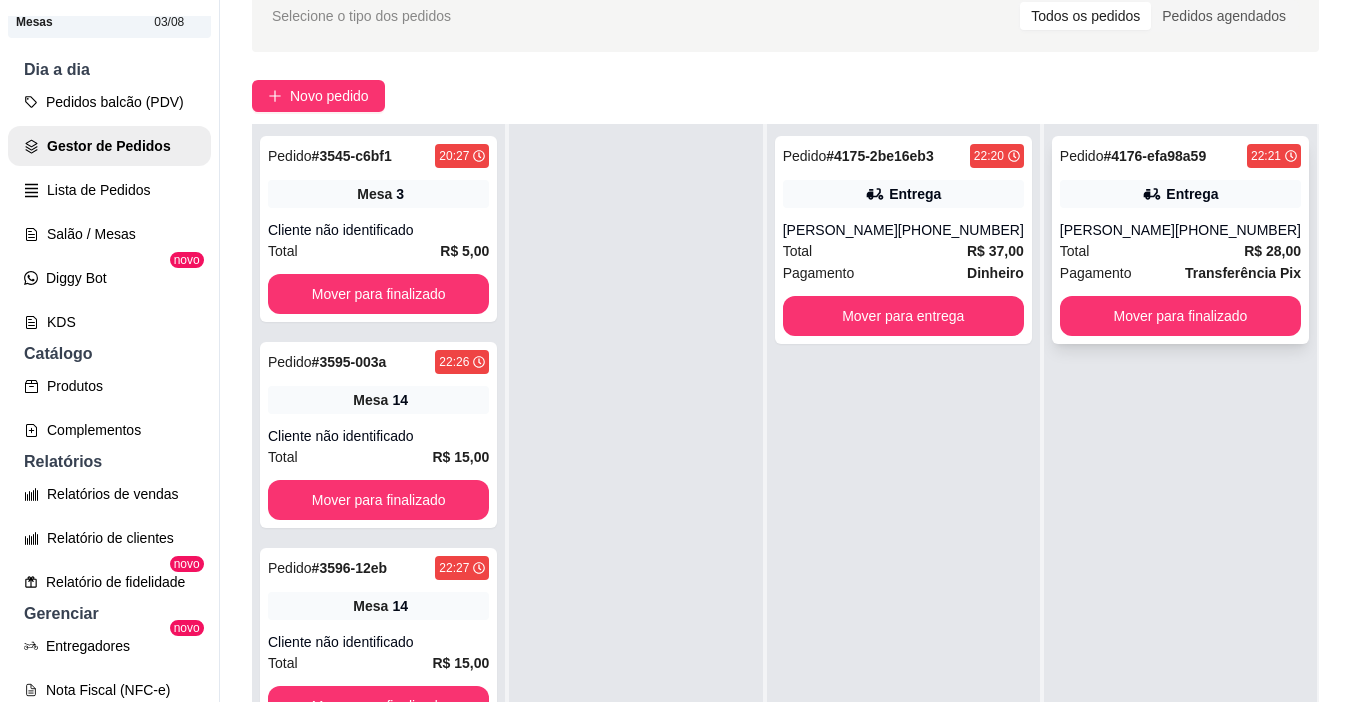 click on "(92) 99418-9141" at bounding box center [1238, 230] 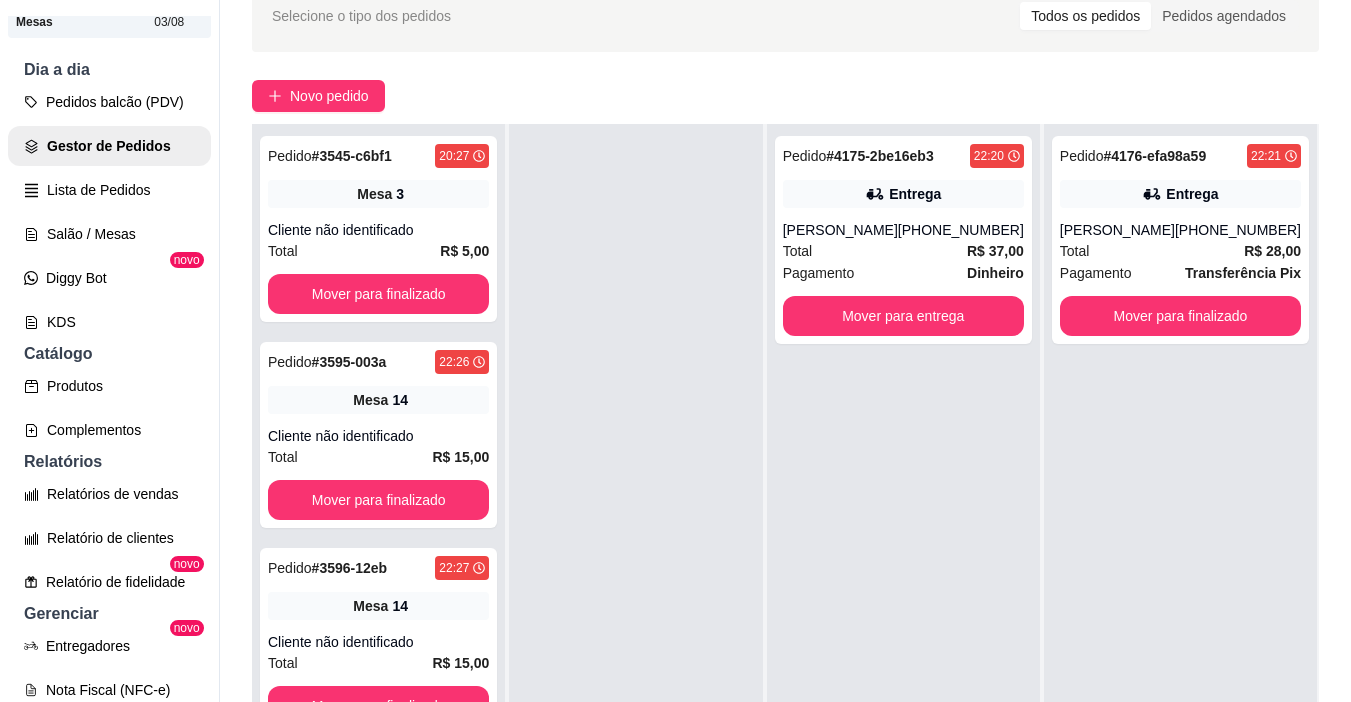 scroll, scrollTop: 0, scrollLeft: 0, axis: both 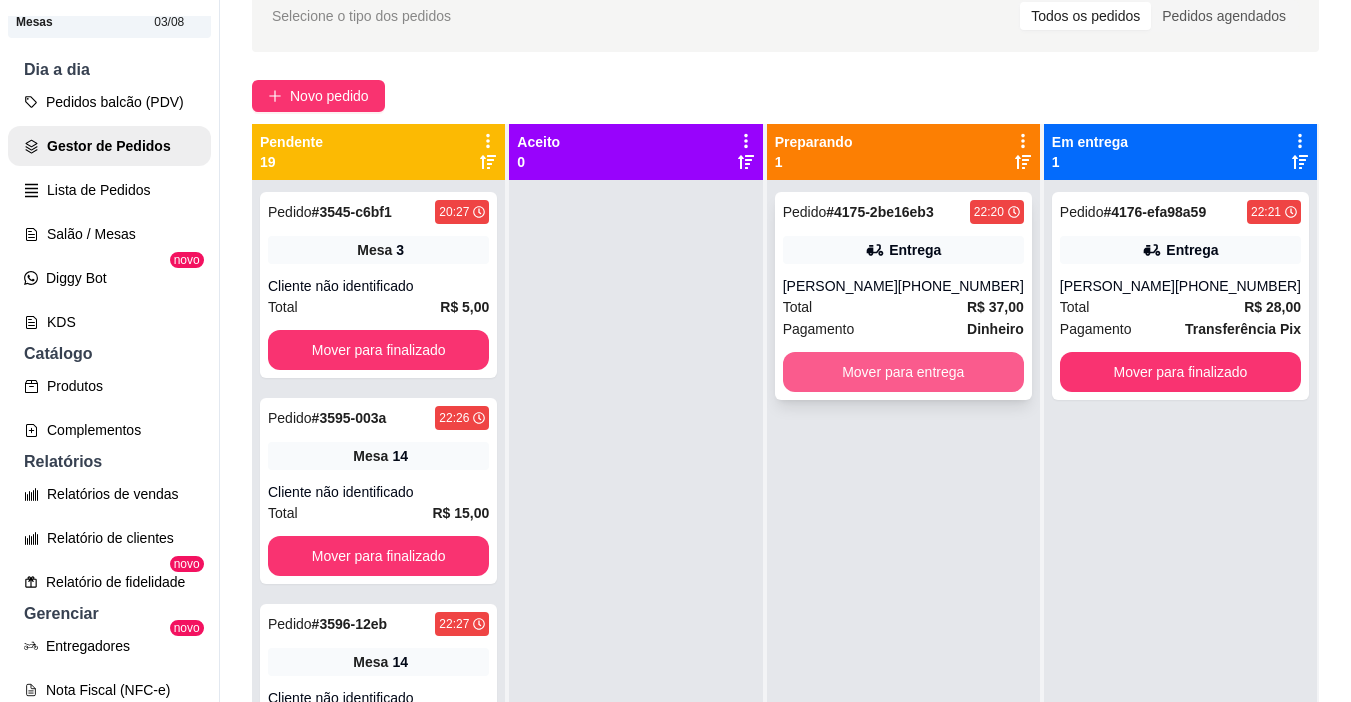 click on "Mover para entrega" at bounding box center [903, 372] 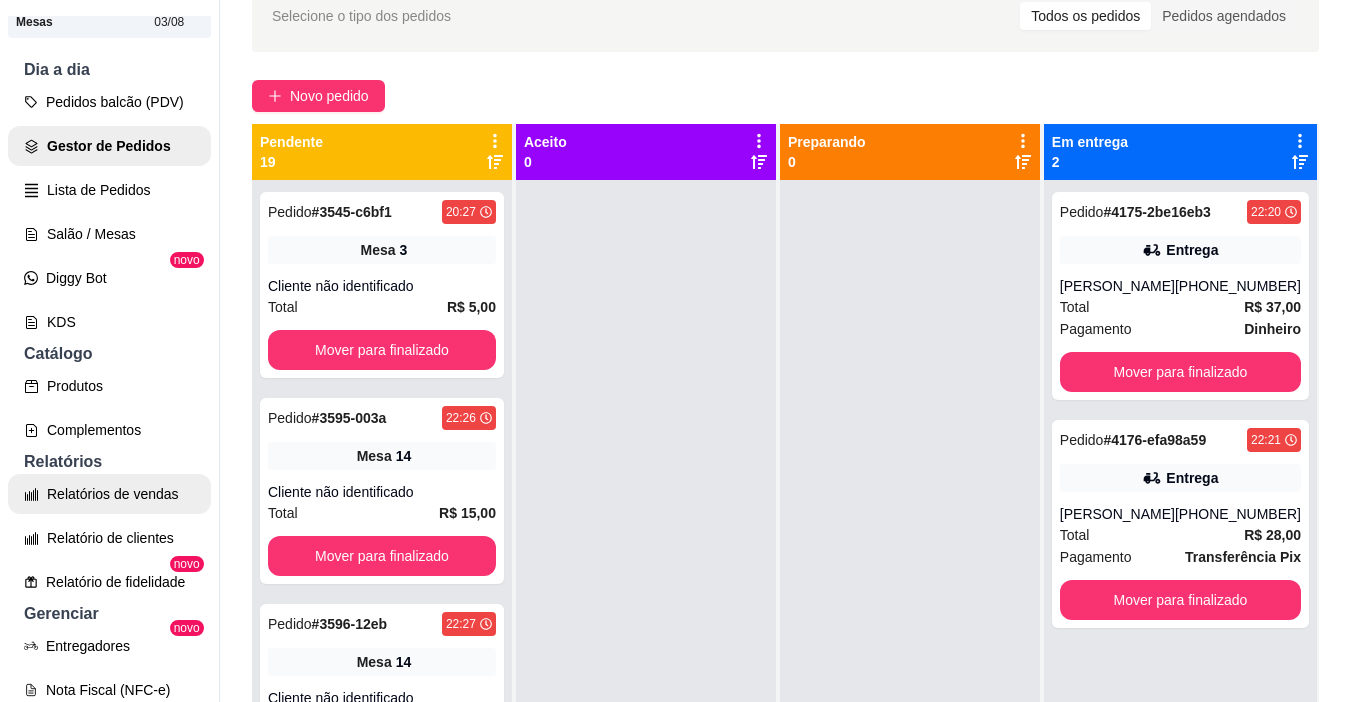 click on "Relatórios de vendas" at bounding box center [109, 494] 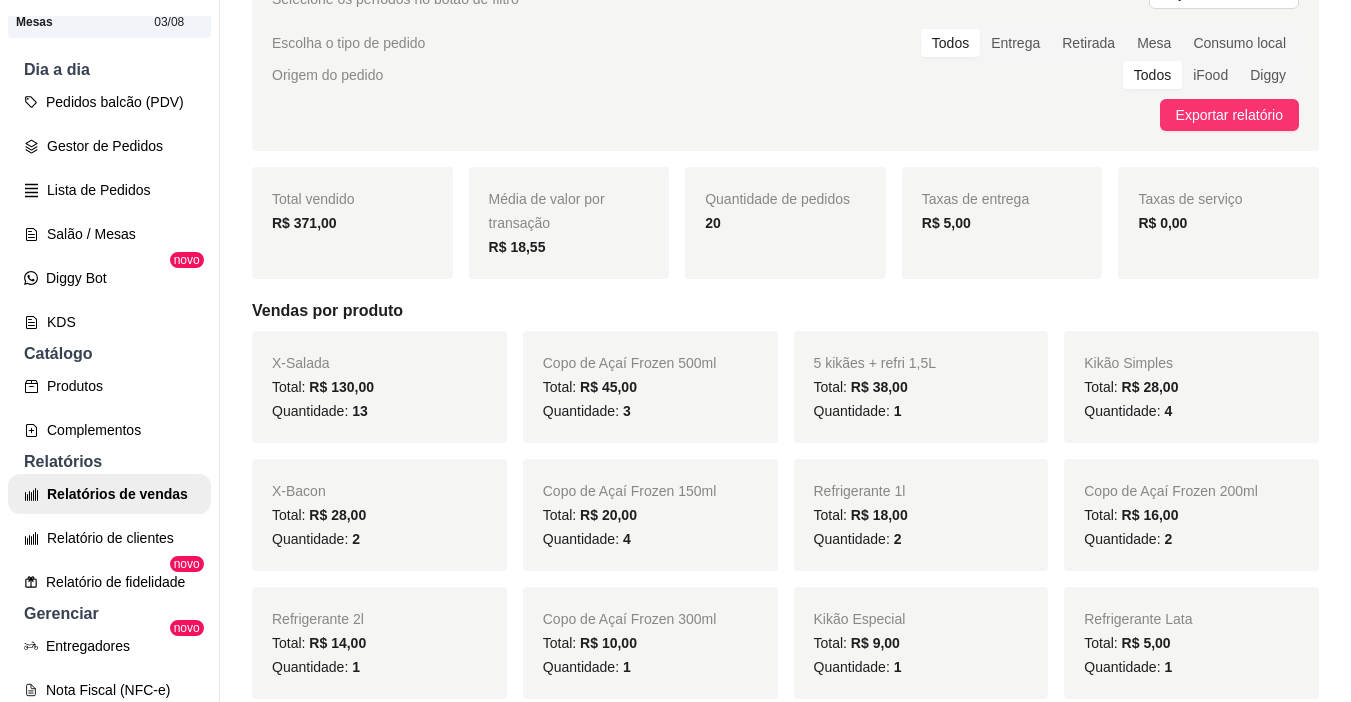 scroll, scrollTop: 200, scrollLeft: 0, axis: vertical 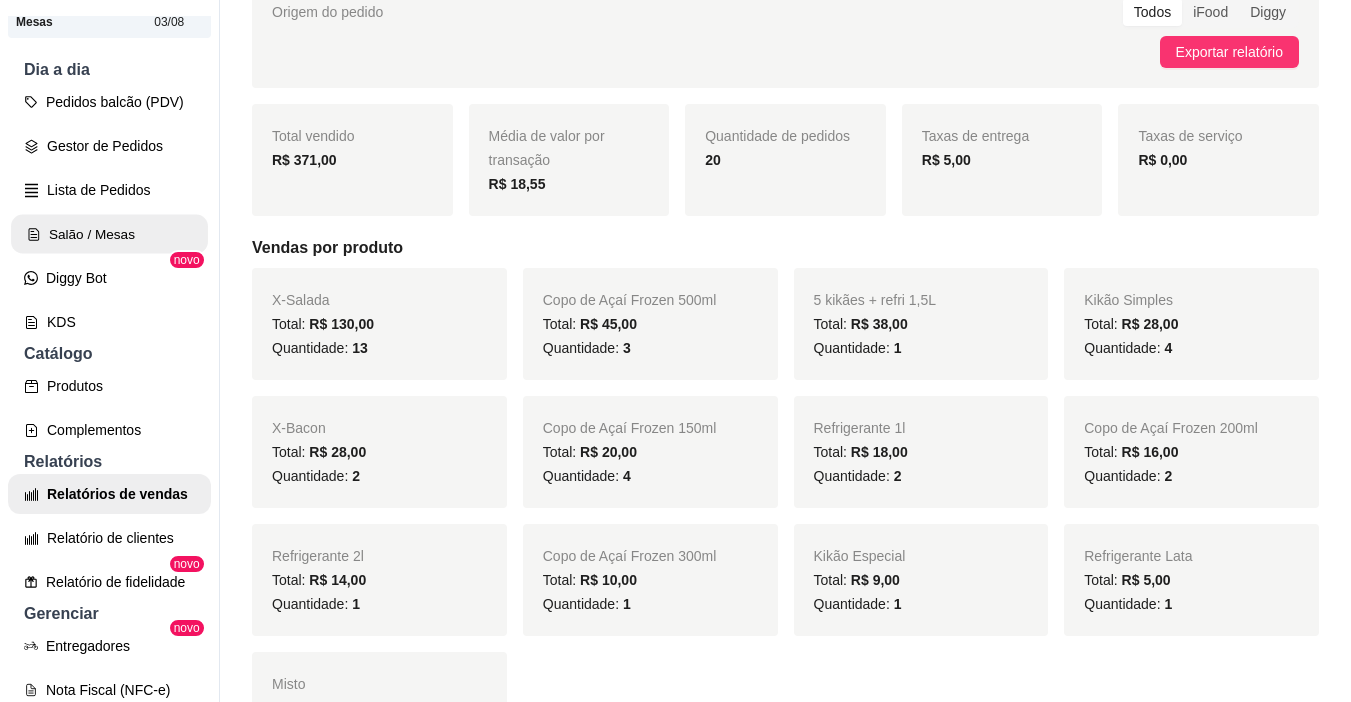 click on "Salão / Mesas" at bounding box center (109, 234) 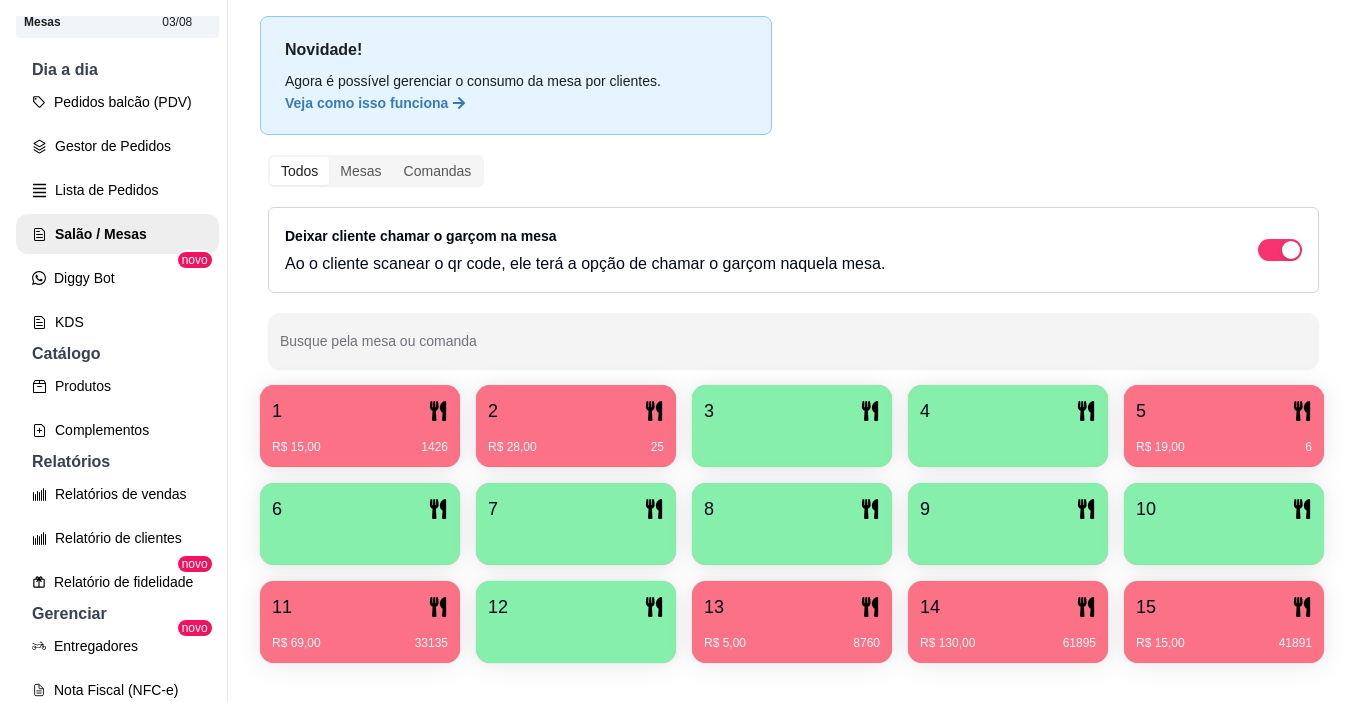 scroll, scrollTop: 200, scrollLeft: 0, axis: vertical 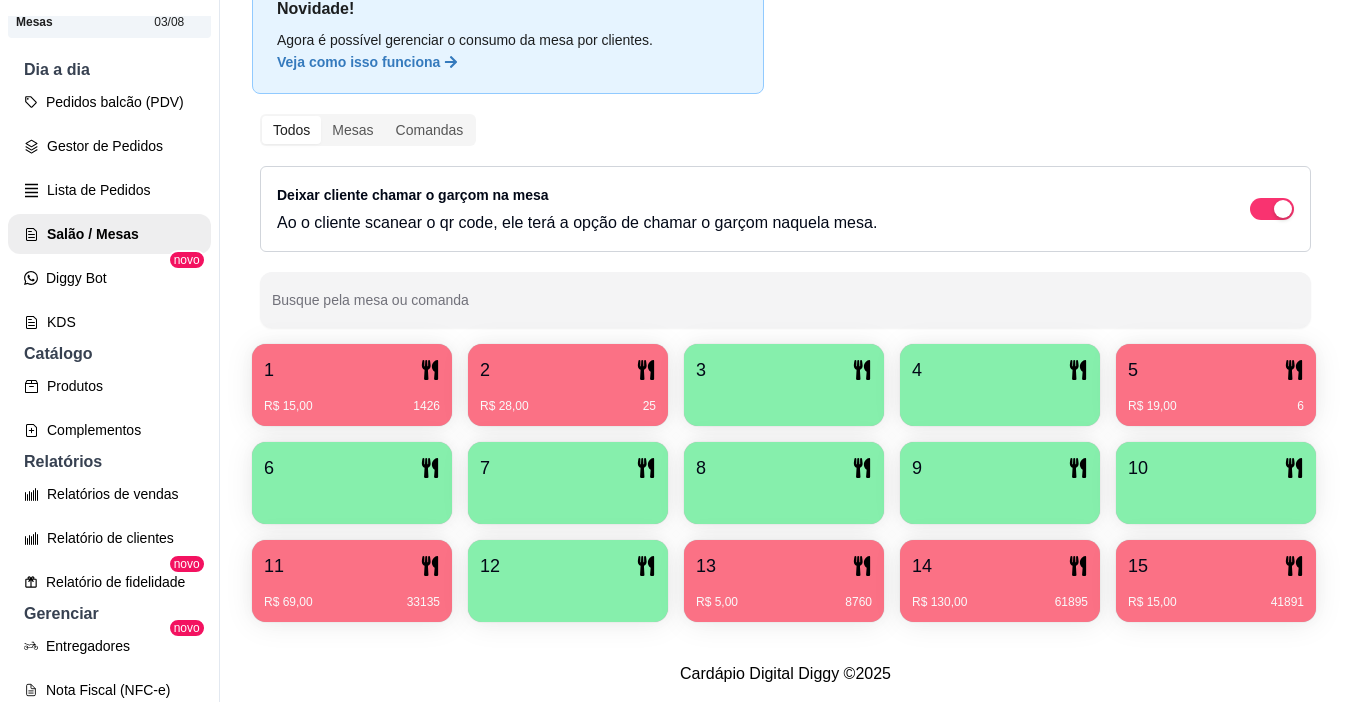 click on "2" at bounding box center [568, 370] 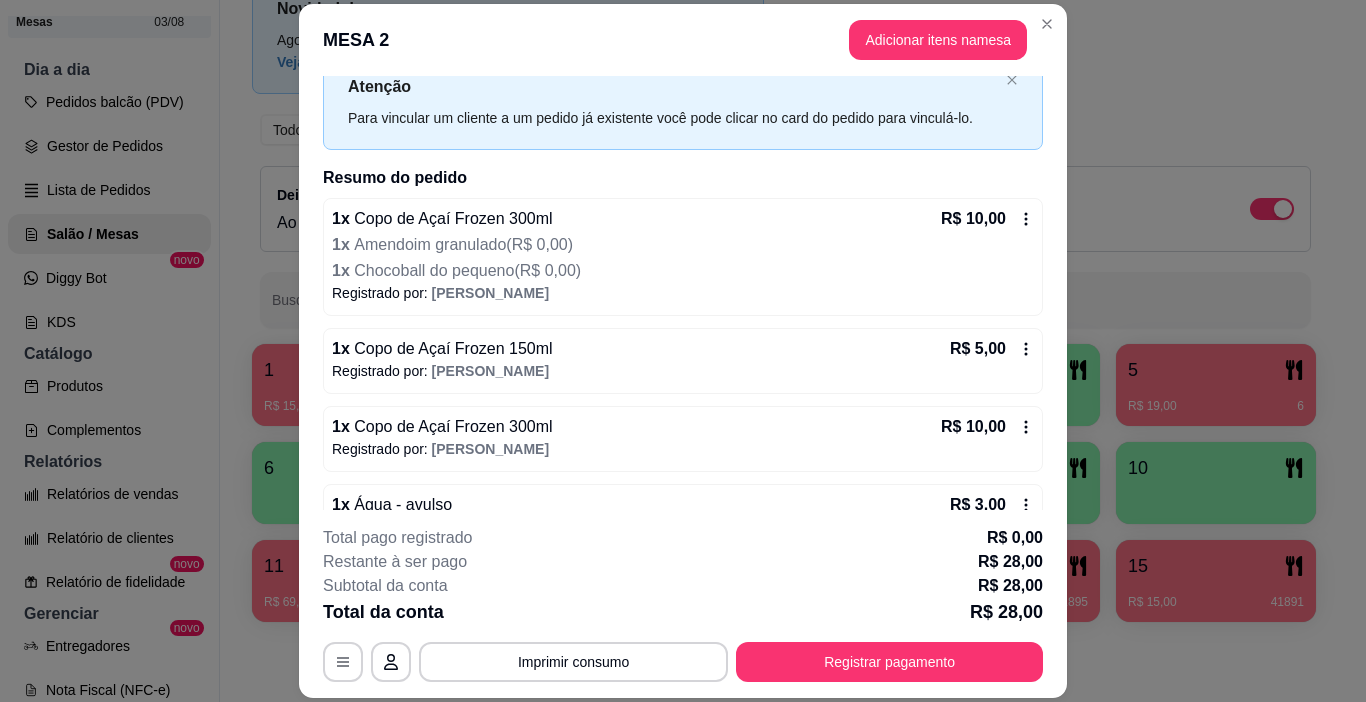 scroll, scrollTop: 114, scrollLeft: 0, axis: vertical 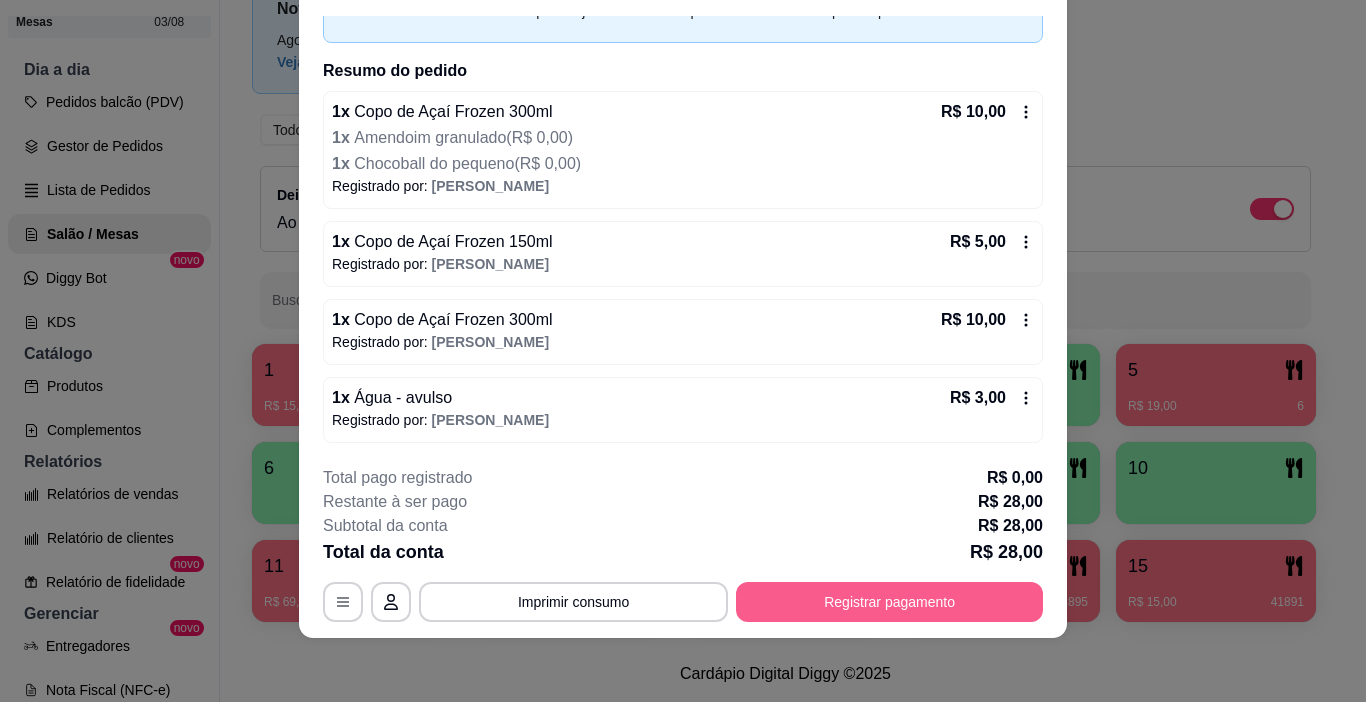 click on "Registrar pagamento" at bounding box center (889, 602) 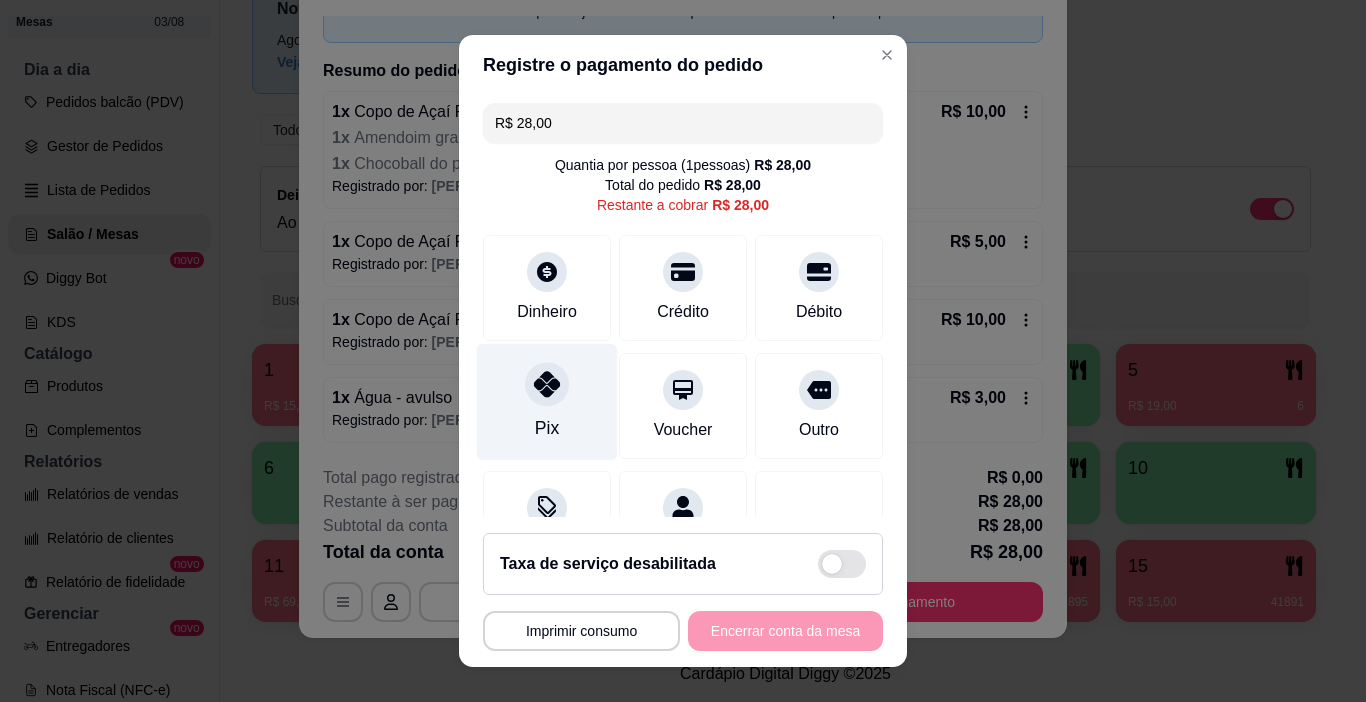 click at bounding box center (547, 385) 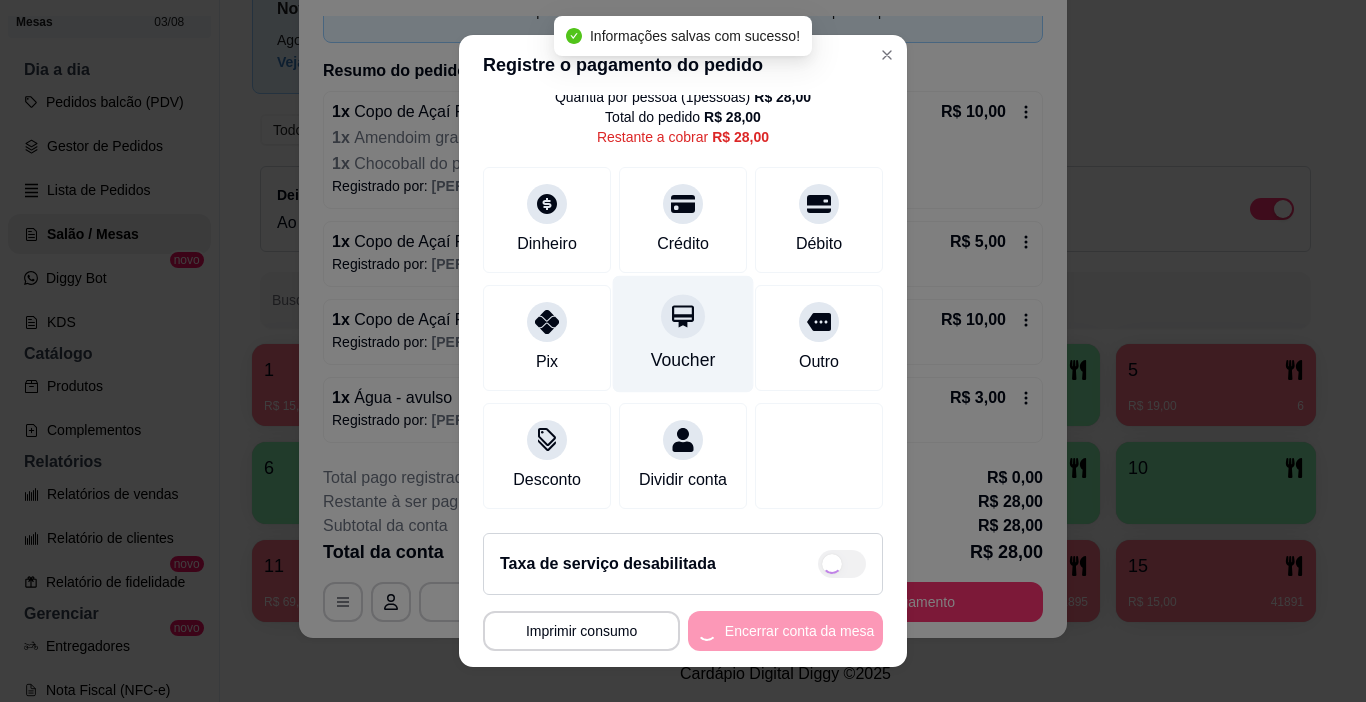 type on "R$ 0,00" 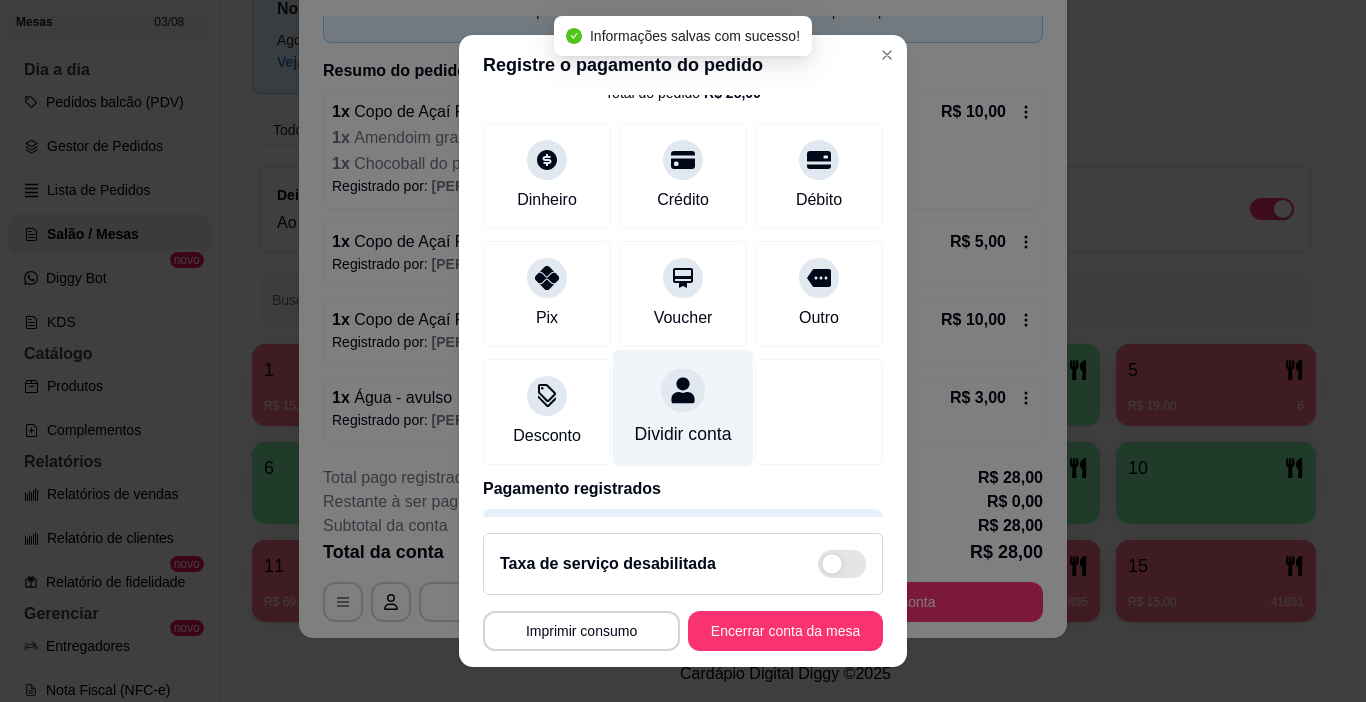 scroll, scrollTop: 176, scrollLeft: 0, axis: vertical 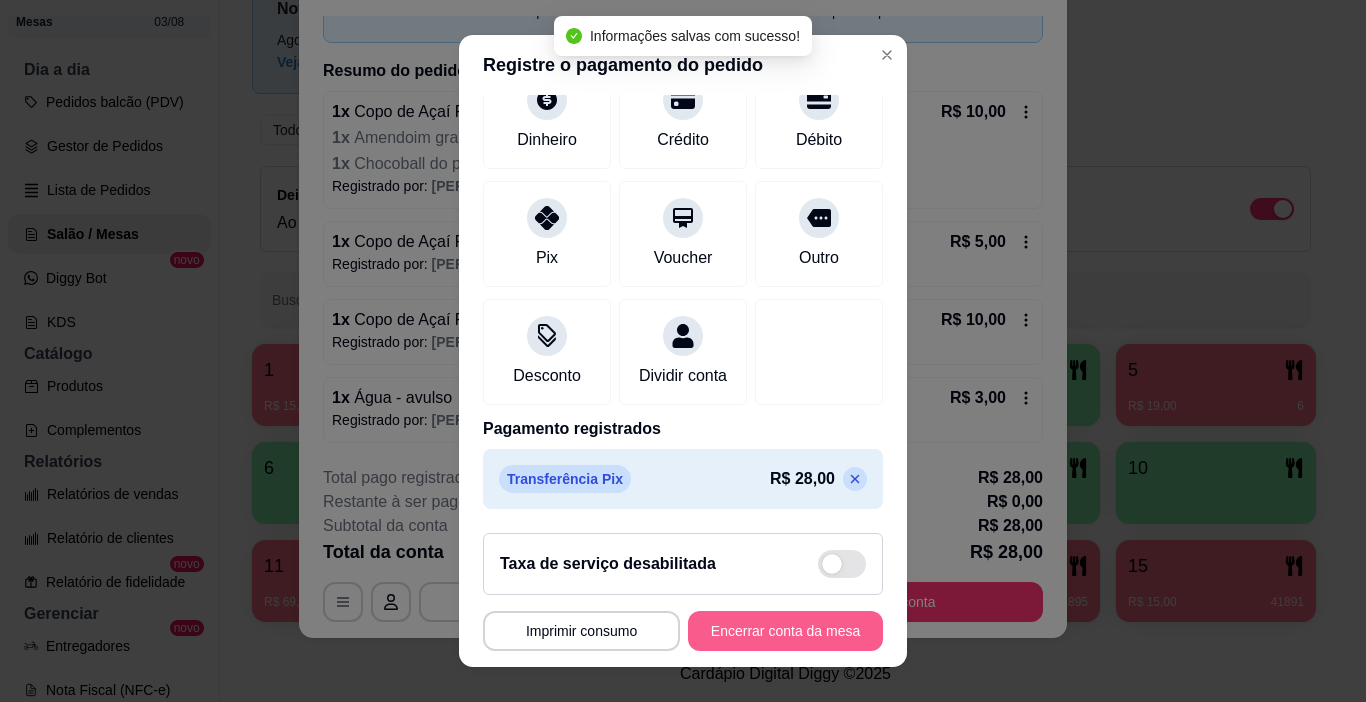 click on "Encerrar conta da mesa" at bounding box center [785, 631] 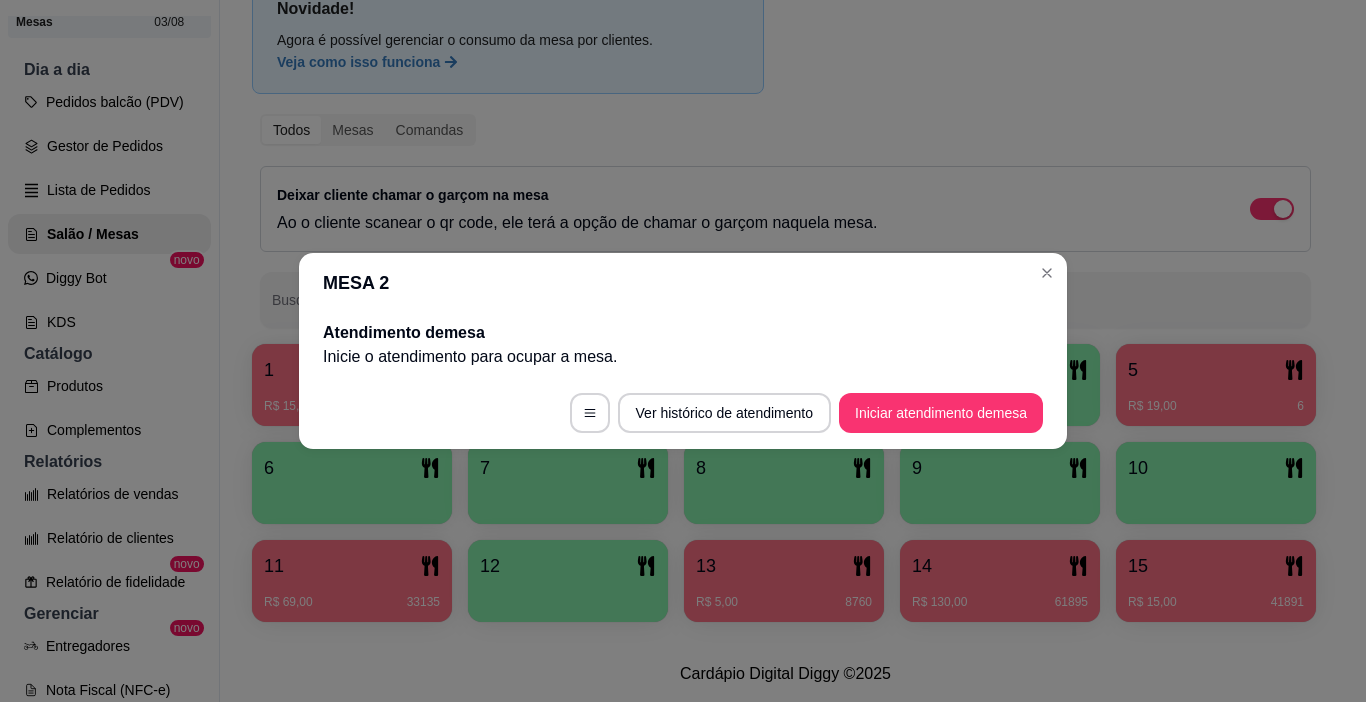 scroll, scrollTop: 0, scrollLeft: 0, axis: both 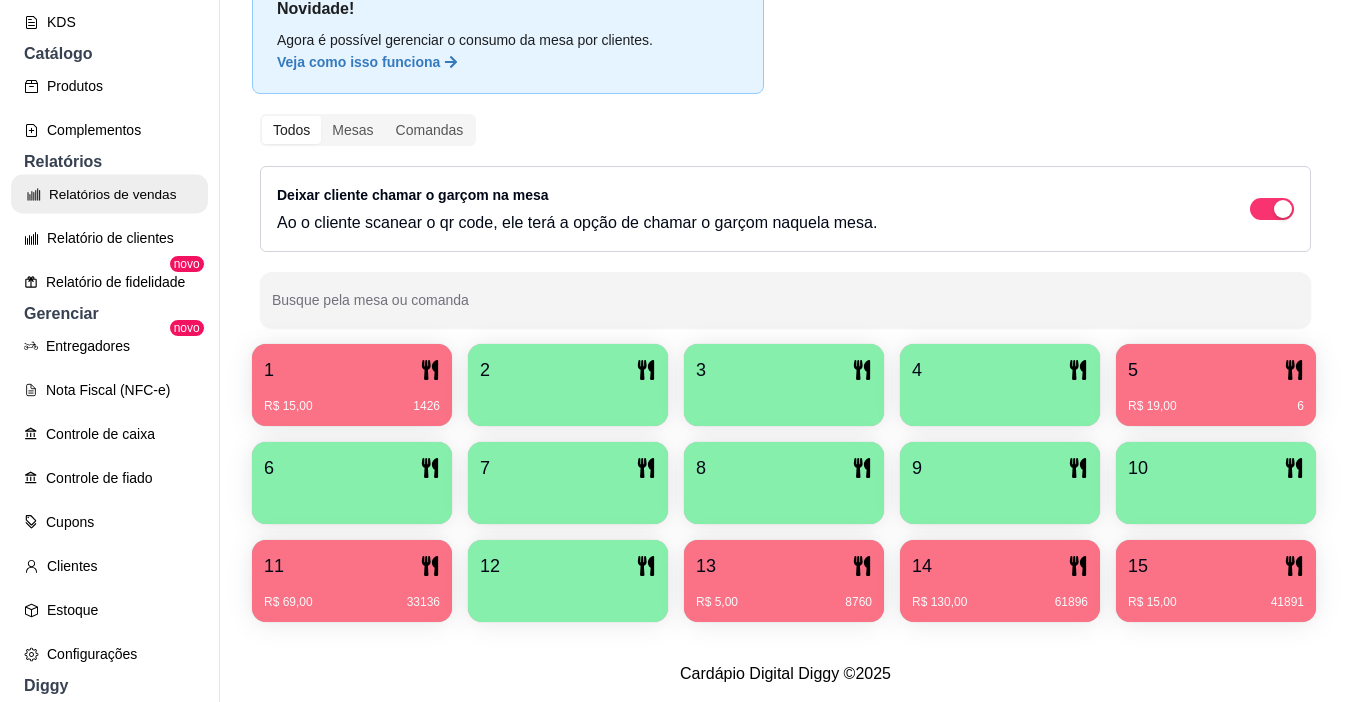 click on "Relatórios de vendas" at bounding box center (109, 194) 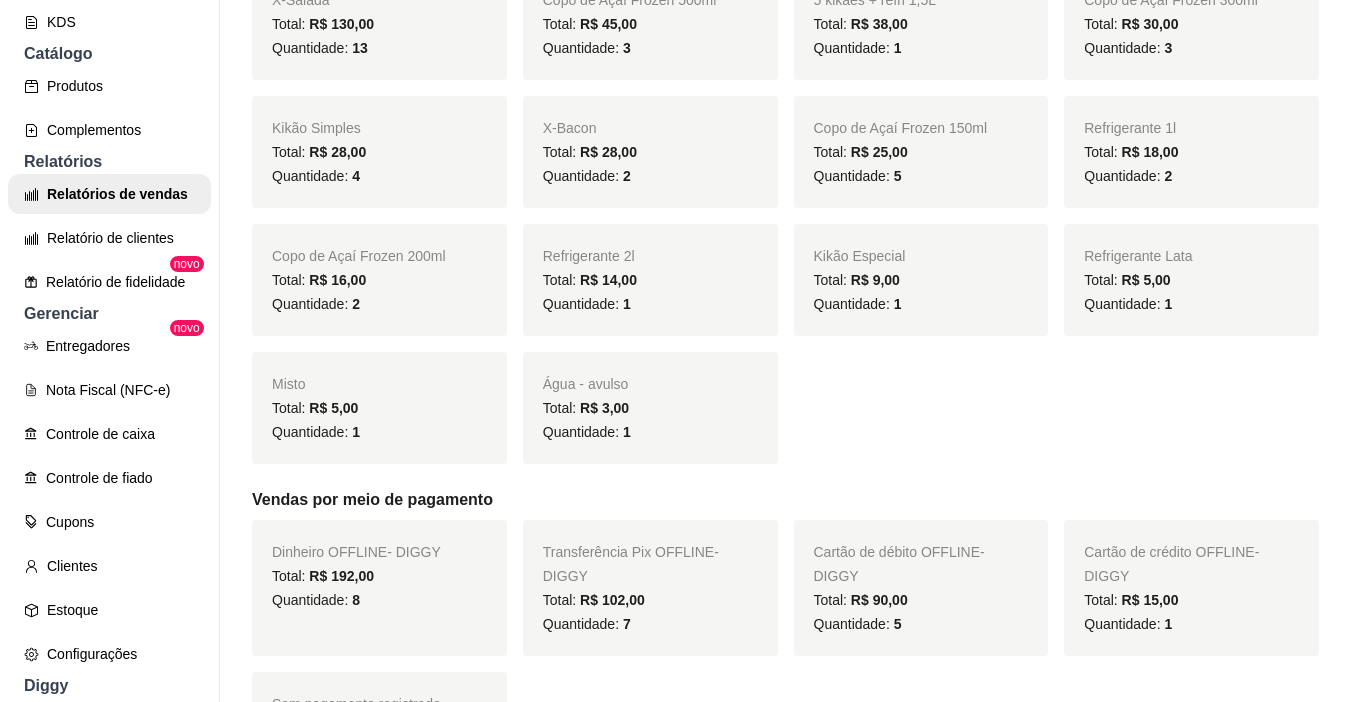 scroll, scrollTop: 1000, scrollLeft: 0, axis: vertical 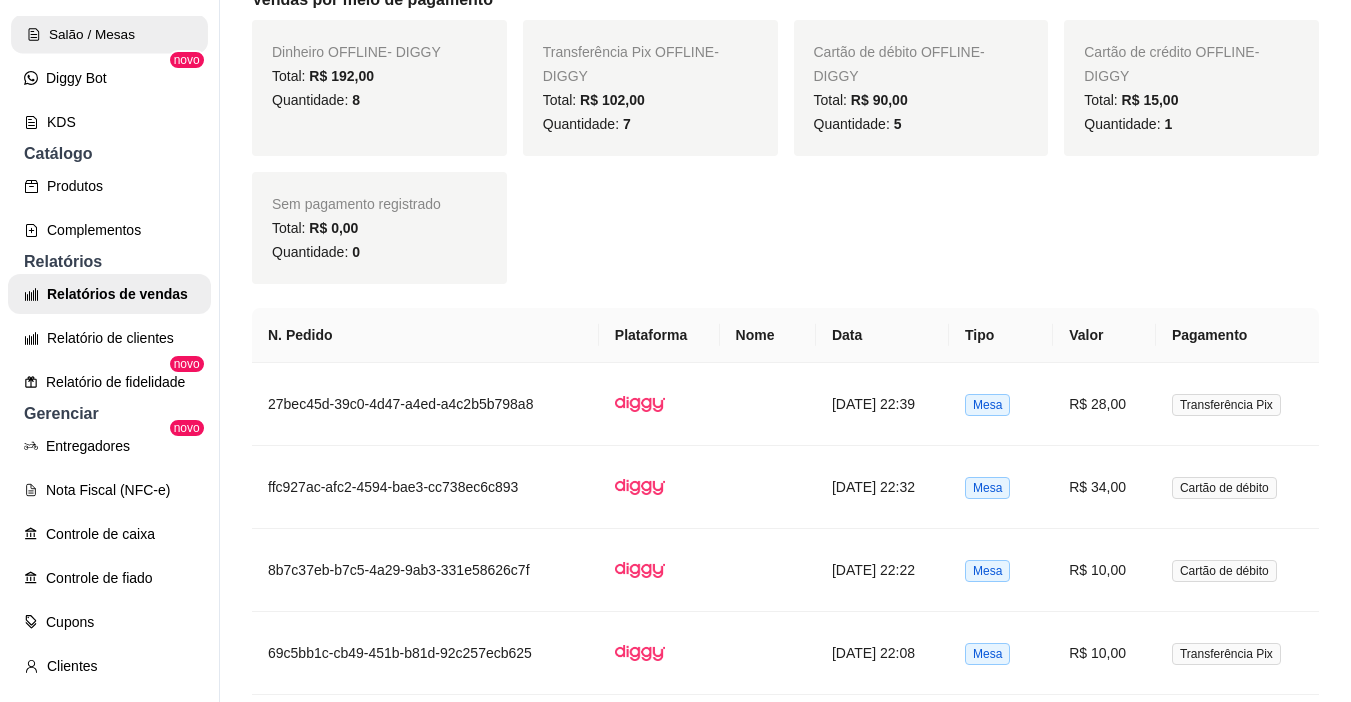 click on "Salão / Mesas" at bounding box center (109, 34) 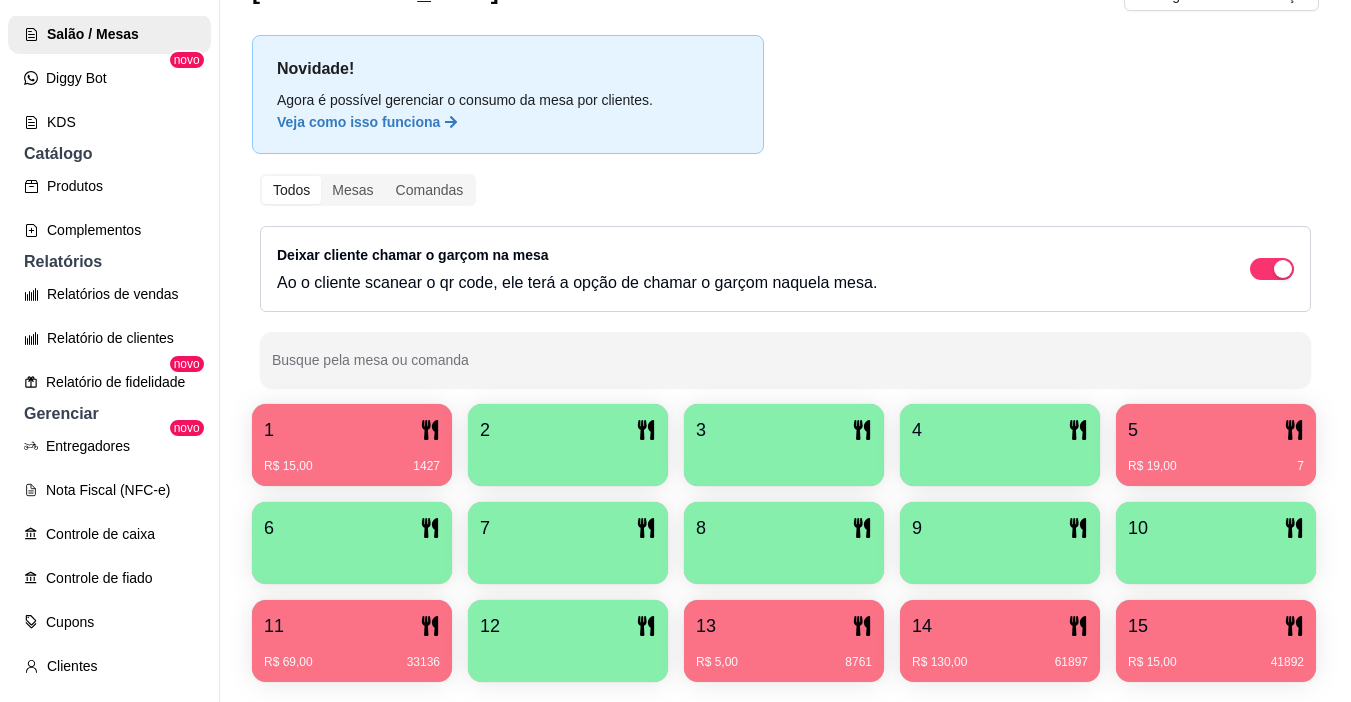 scroll, scrollTop: 200, scrollLeft: 0, axis: vertical 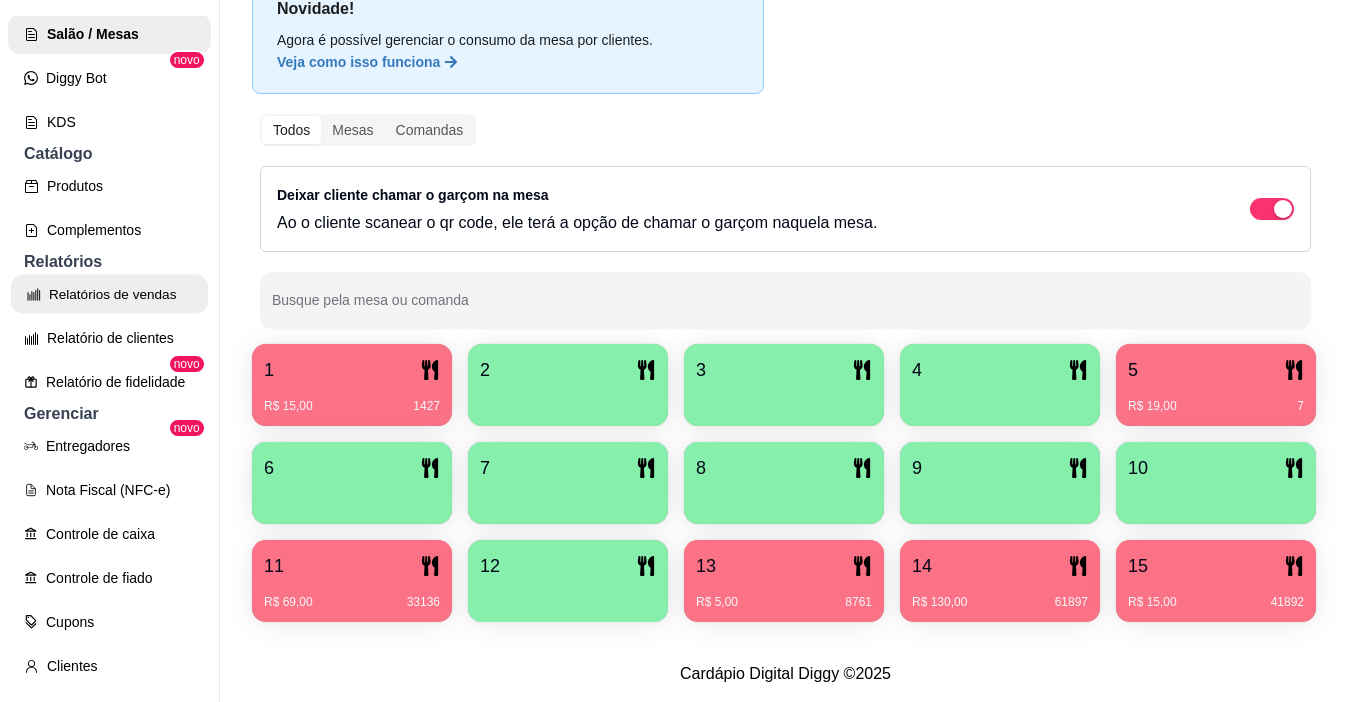 click on "Relatórios de vendas" at bounding box center (109, 294) 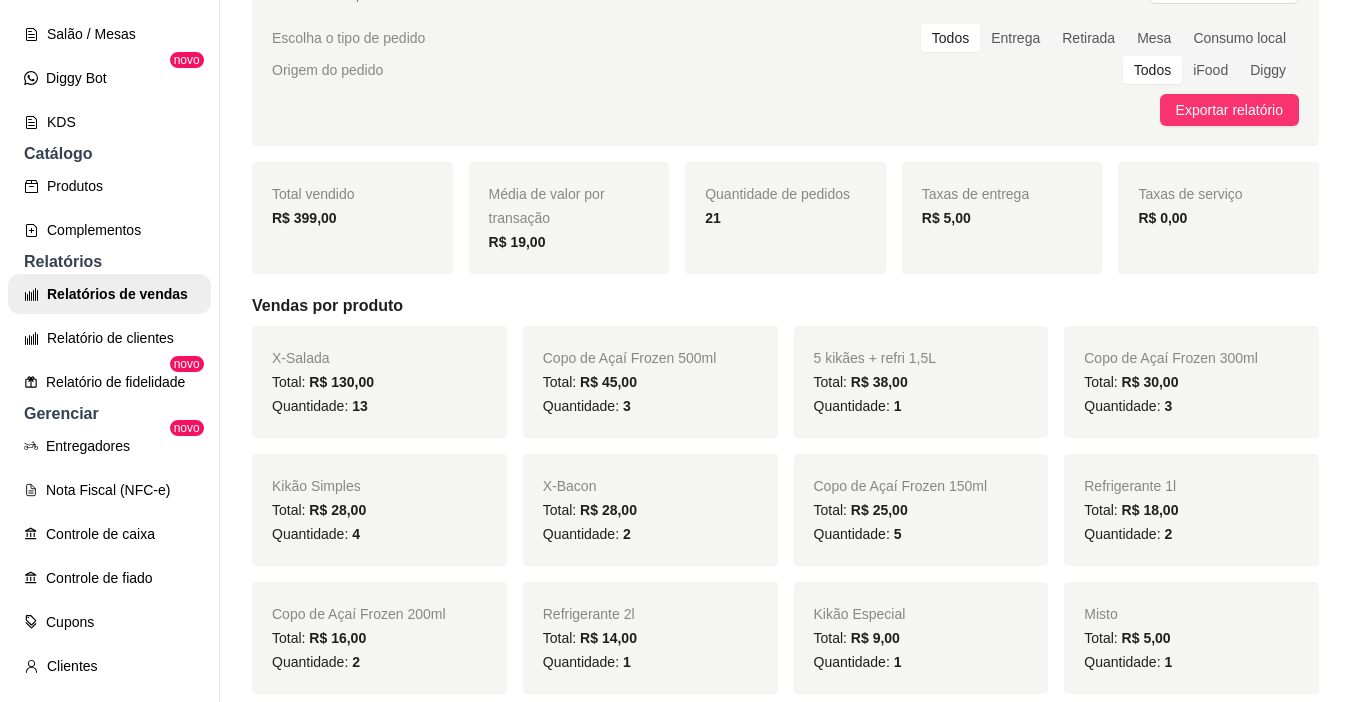 scroll, scrollTop: 0, scrollLeft: 0, axis: both 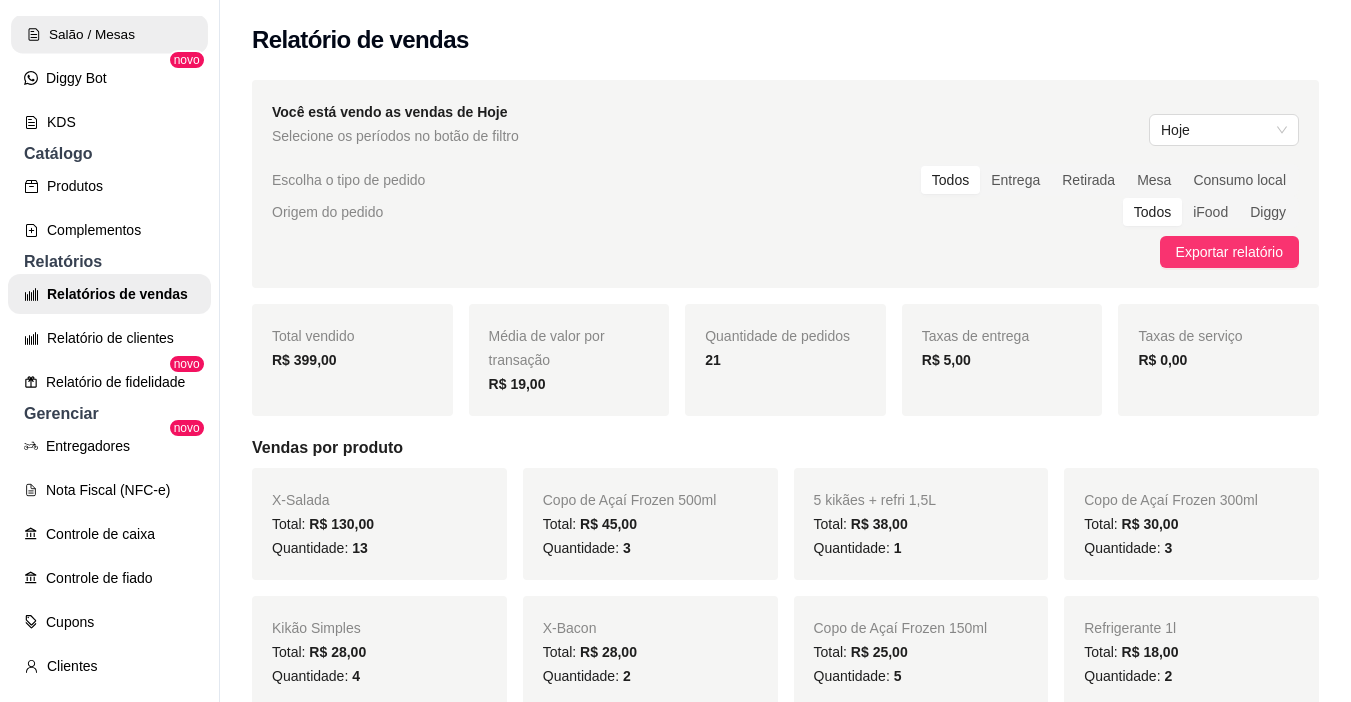 click on "Salão / Mesas" at bounding box center (109, 34) 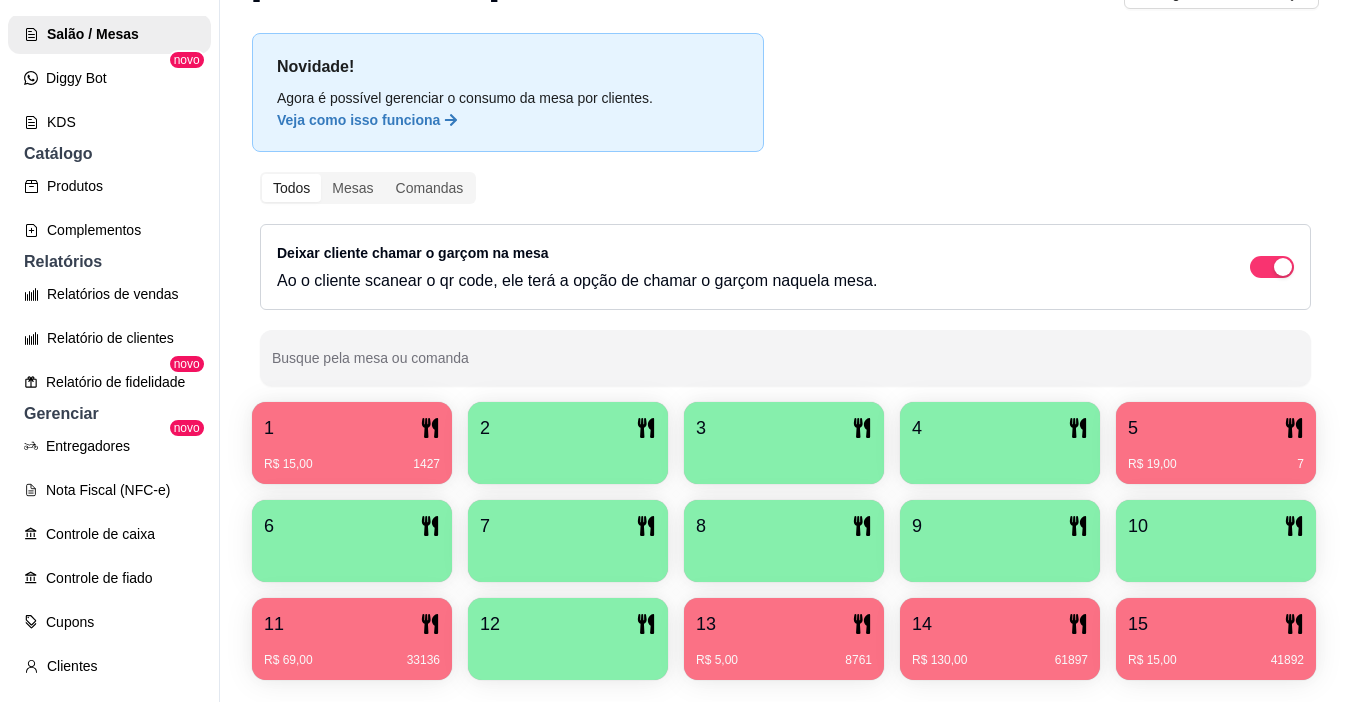 scroll, scrollTop: 258, scrollLeft: 0, axis: vertical 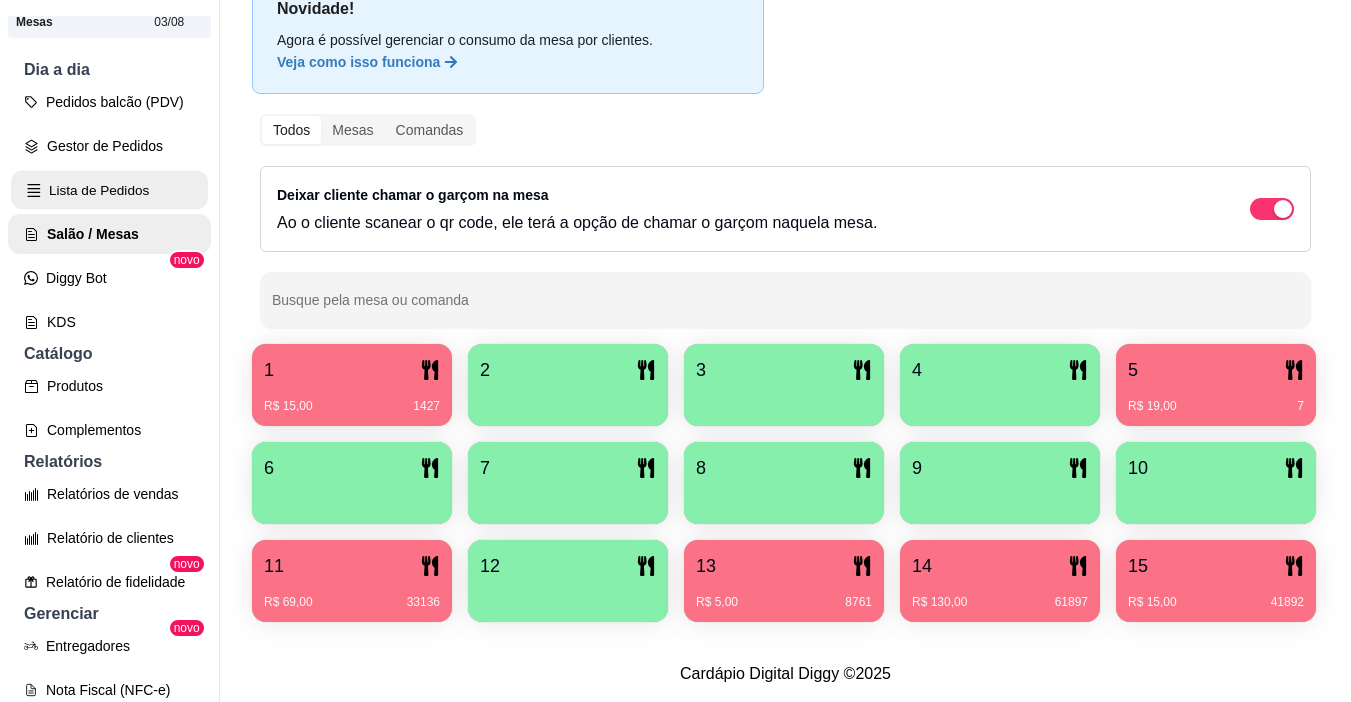 click on "Lista de Pedidos" at bounding box center [109, 190] 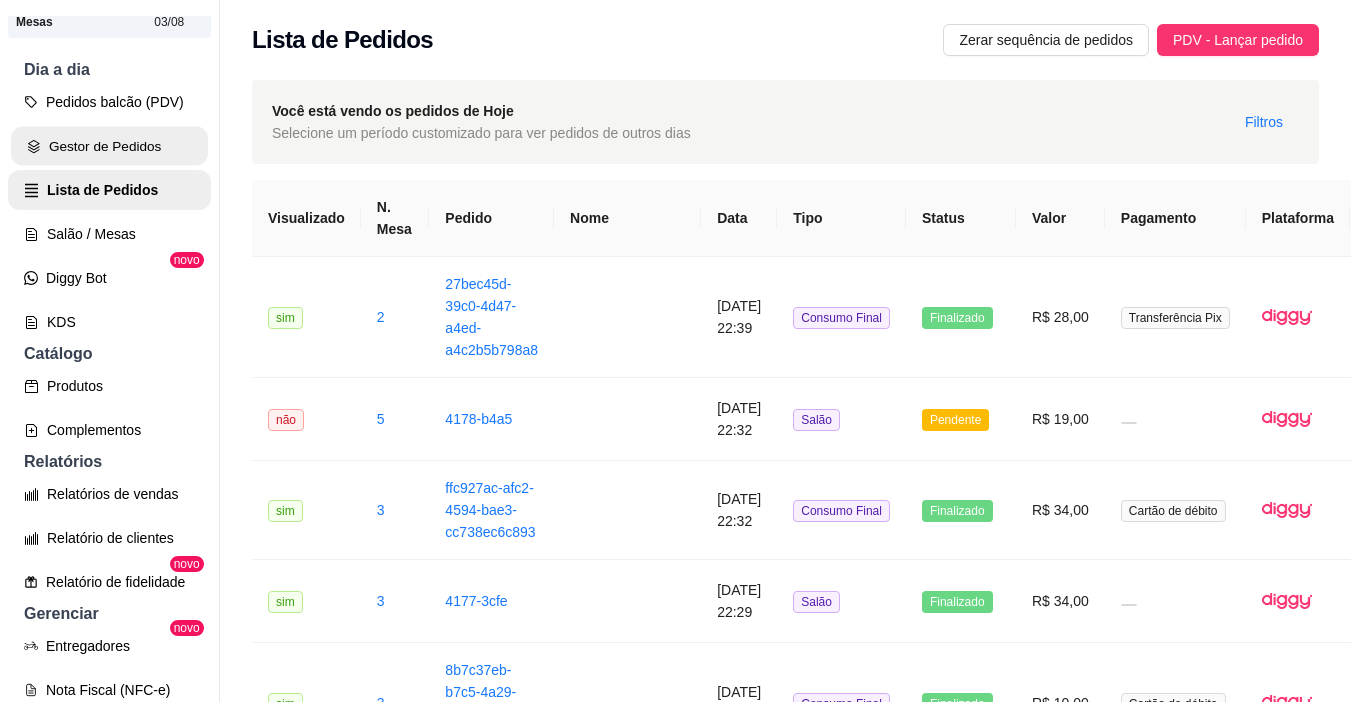click on "Gestor de Pedidos" at bounding box center [109, 146] 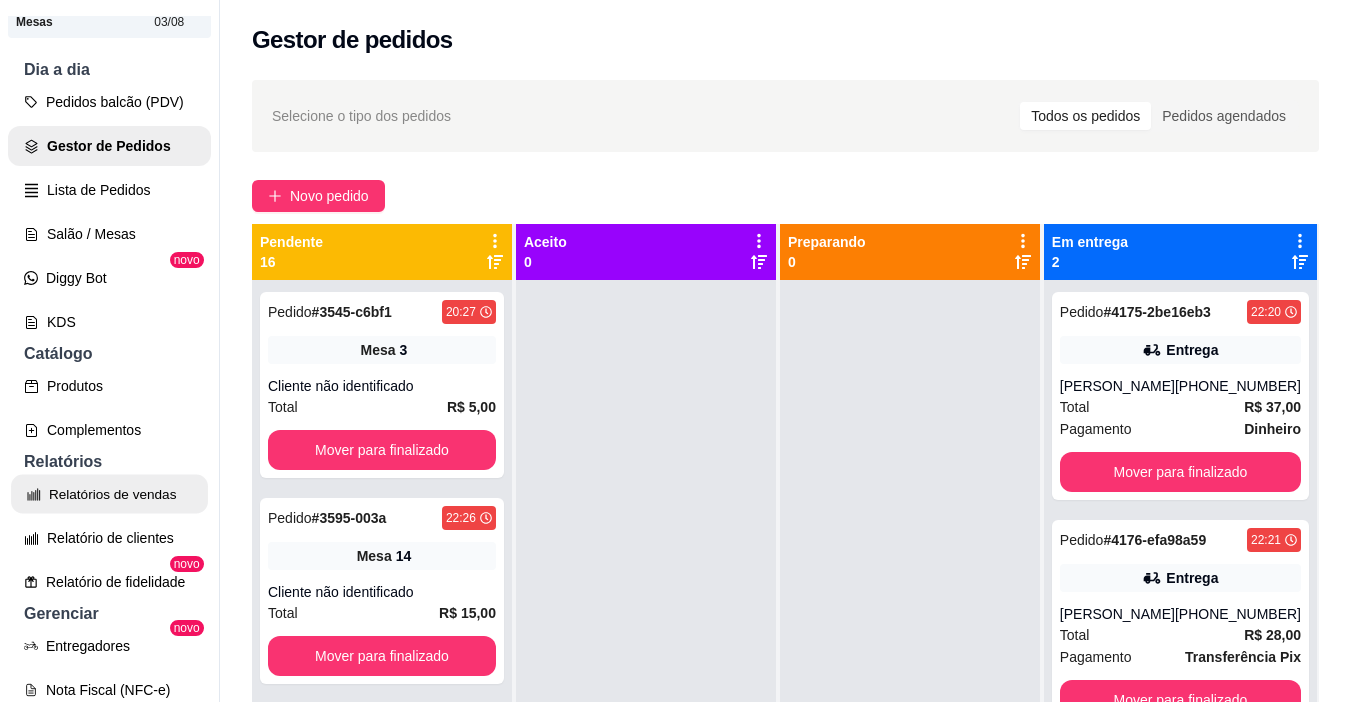 click on "Relatórios de vendas" at bounding box center (109, 494) 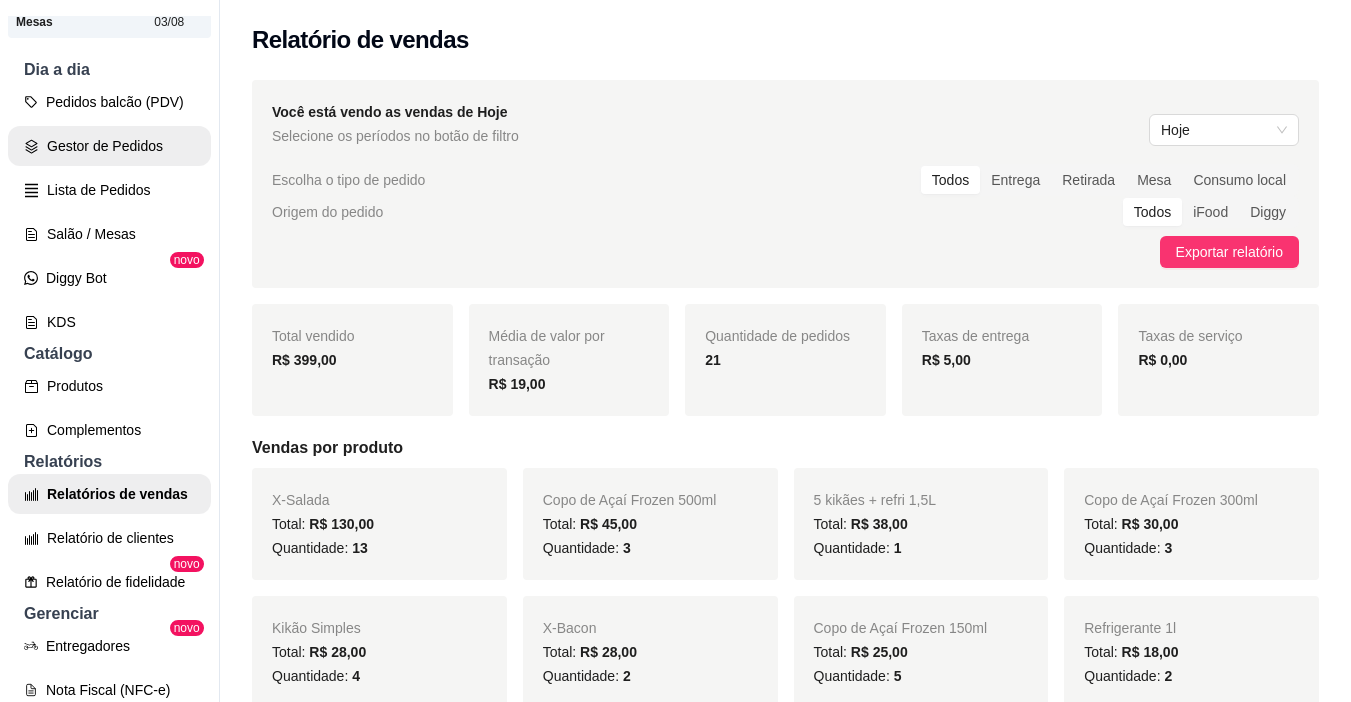 click on "Gestor de Pedidos" at bounding box center (109, 146) 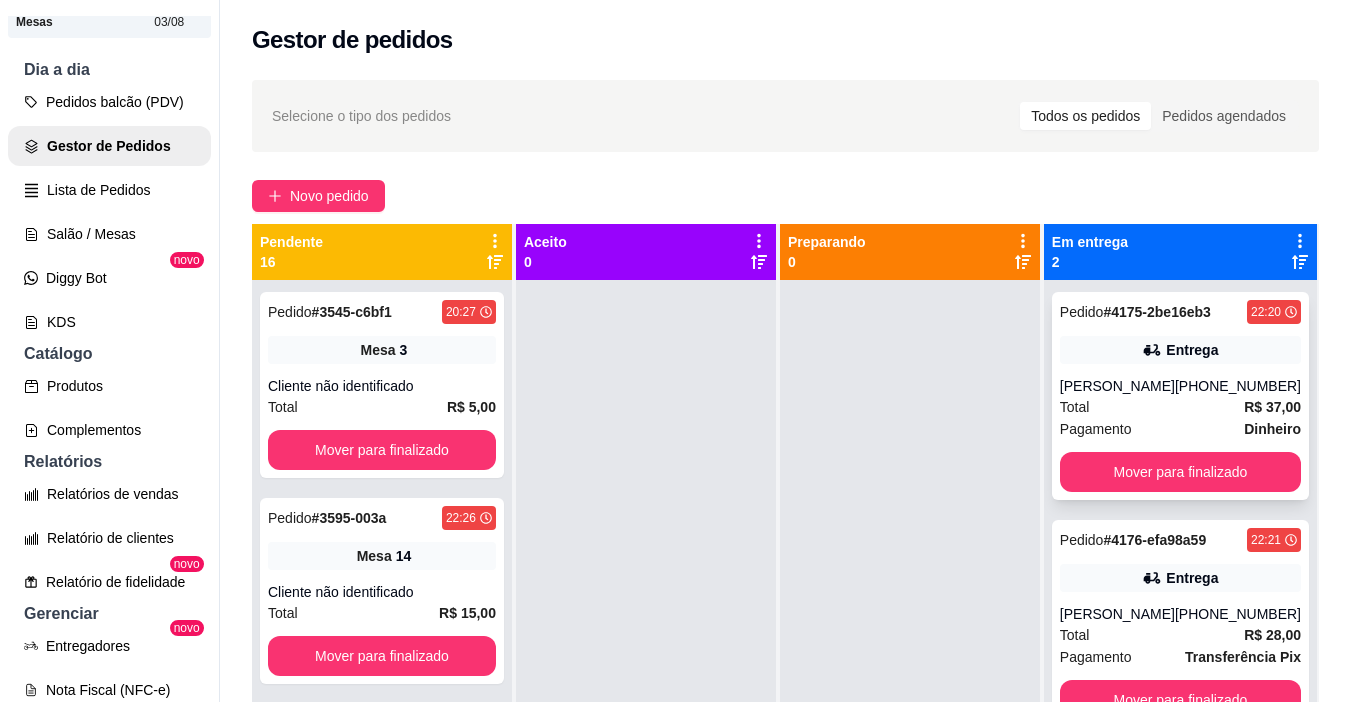 scroll, scrollTop: 56, scrollLeft: 0, axis: vertical 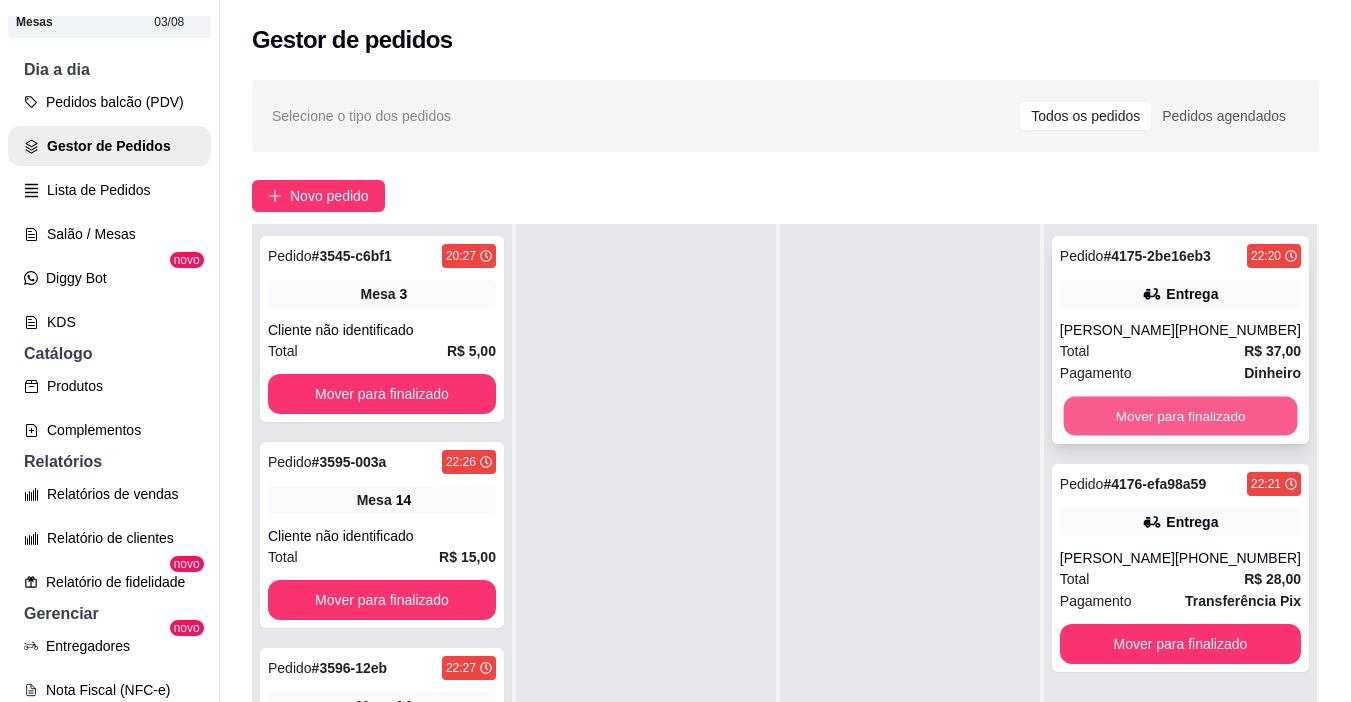 click on "Mover para finalizado" at bounding box center (1180, 416) 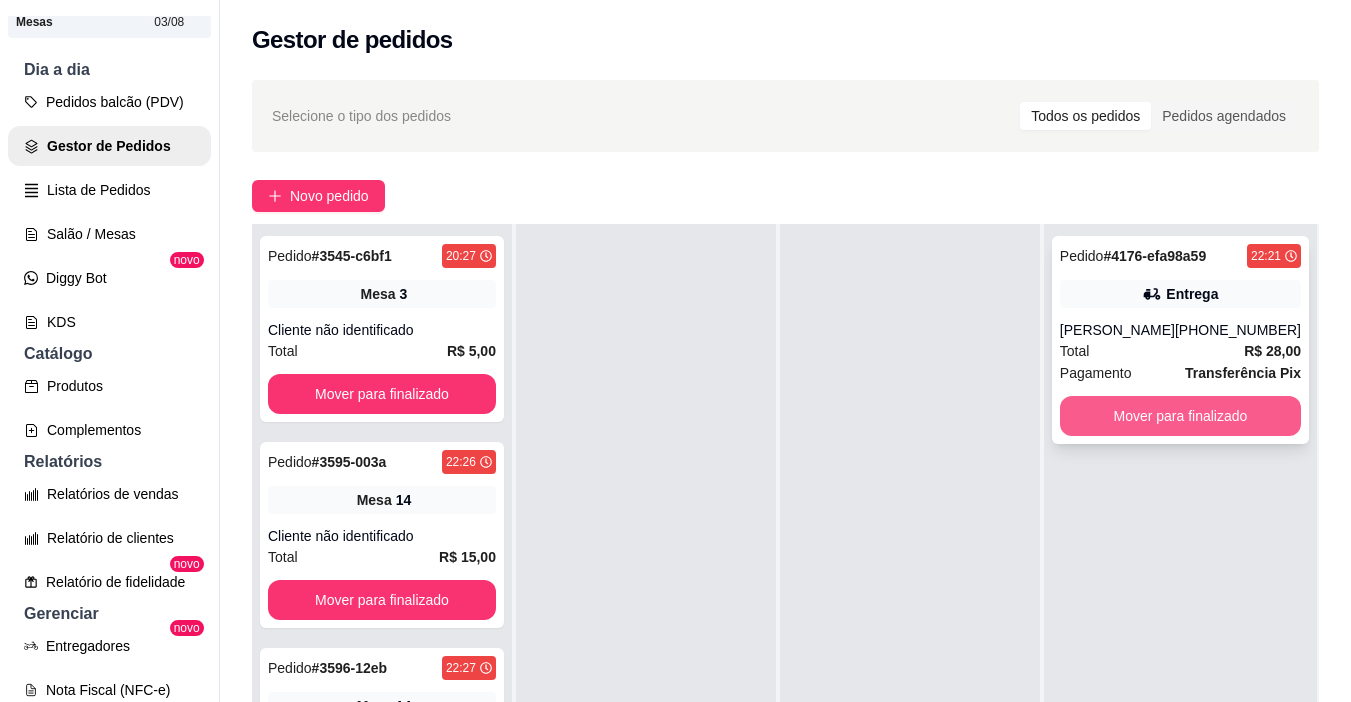 click on "Mover para finalizado" at bounding box center [1180, 416] 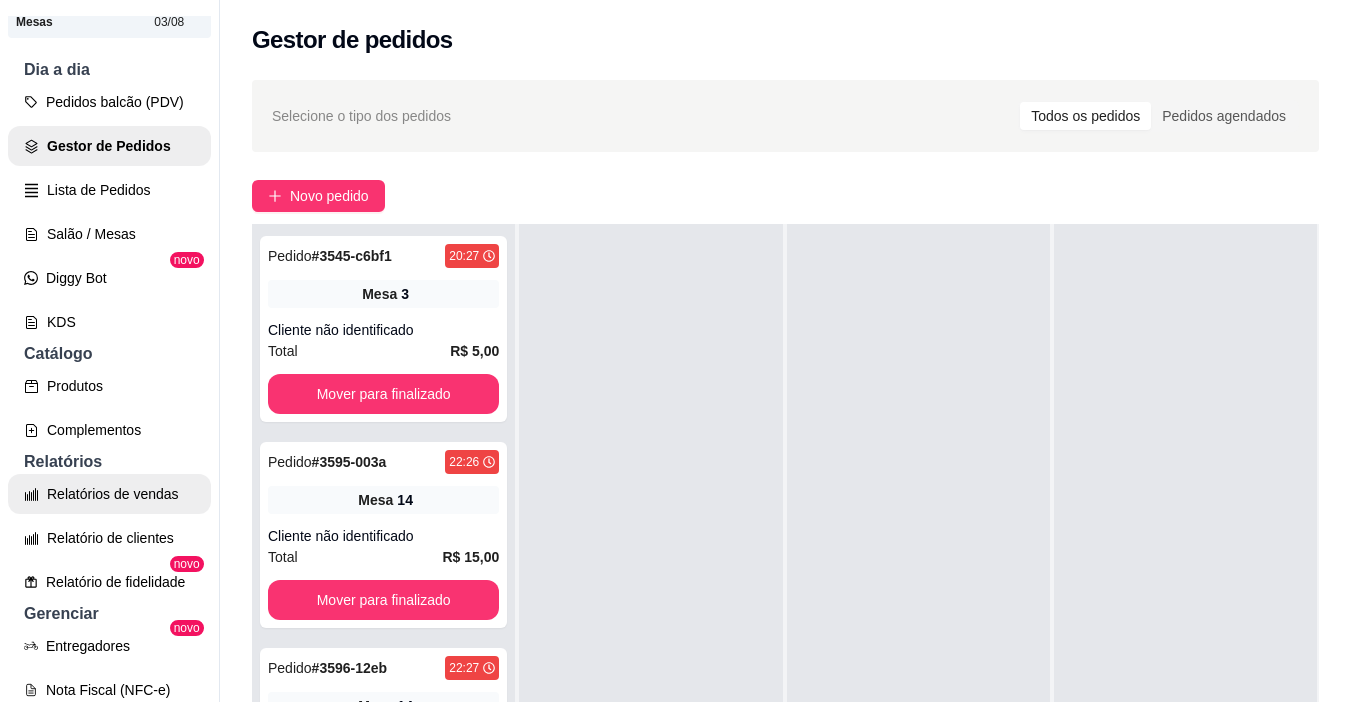 click on "Relatórios de vendas" at bounding box center (109, 494) 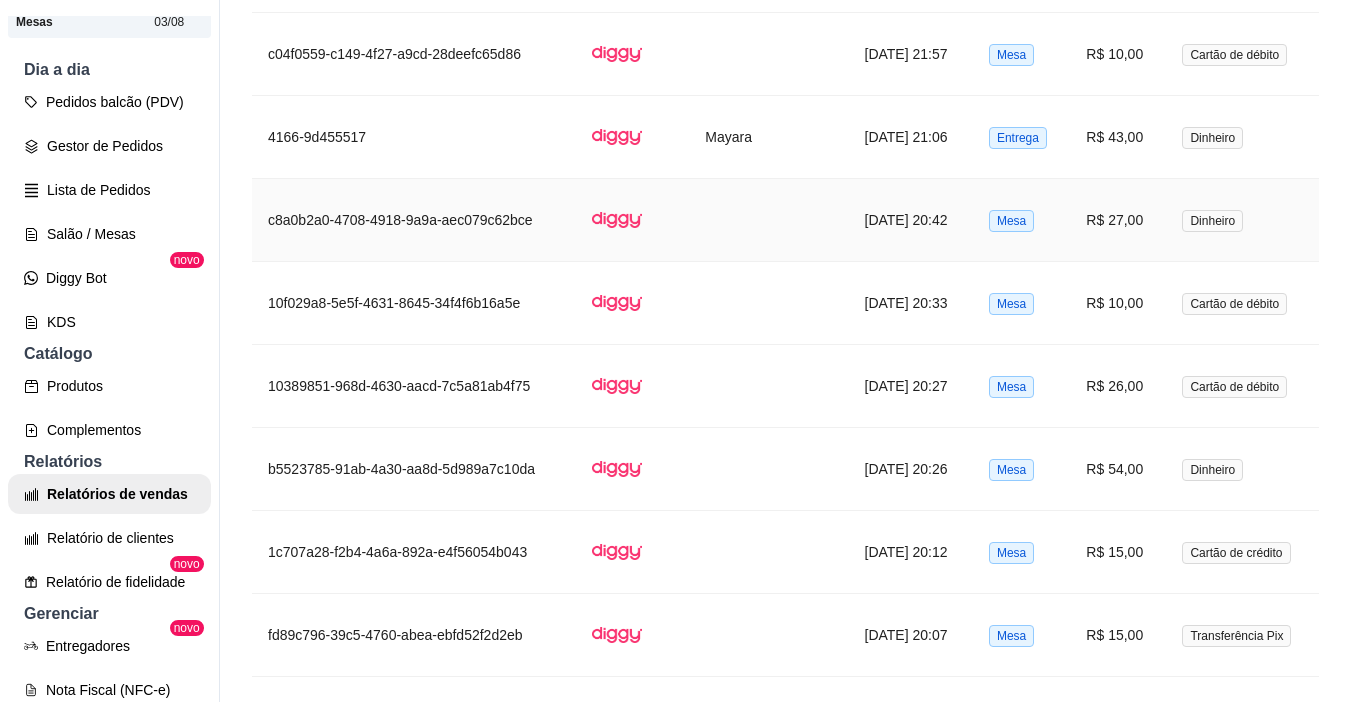 scroll, scrollTop: 2300, scrollLeft: 0, axis: vertical 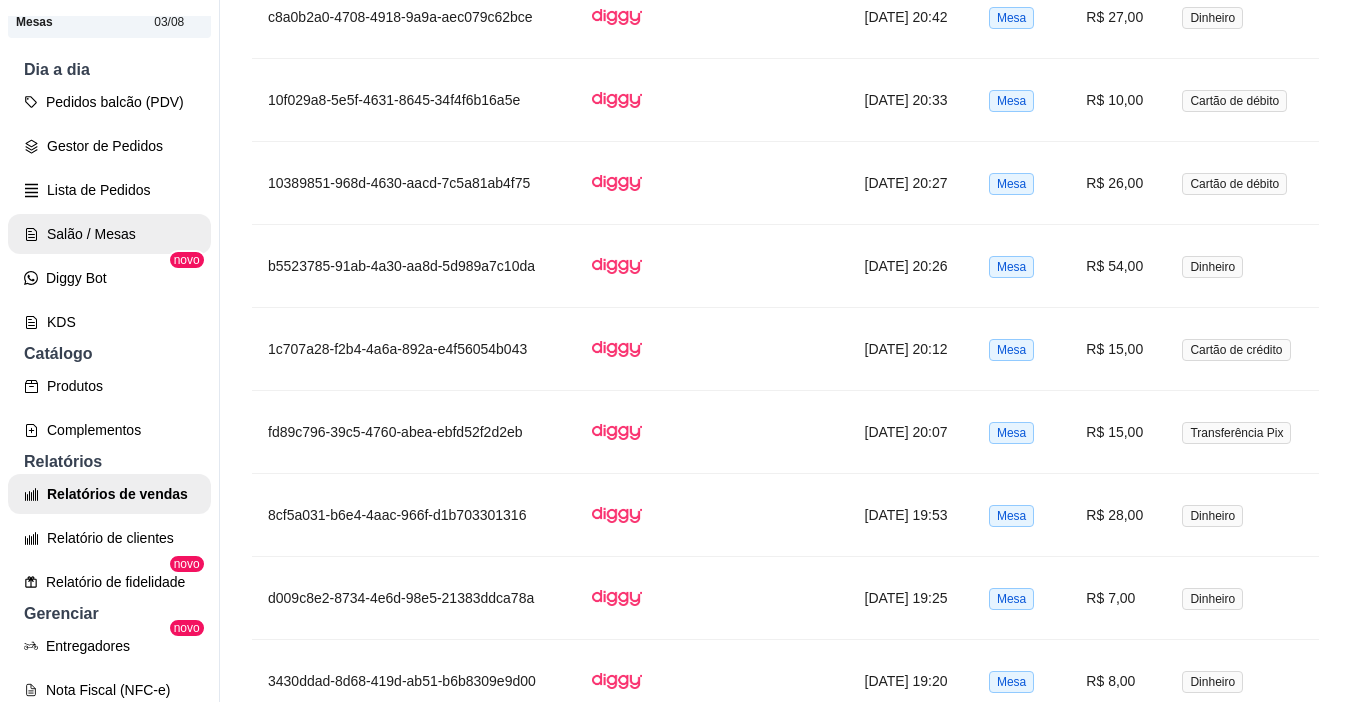 click on "Salão / Mesas" at bounding box center [109, 234] 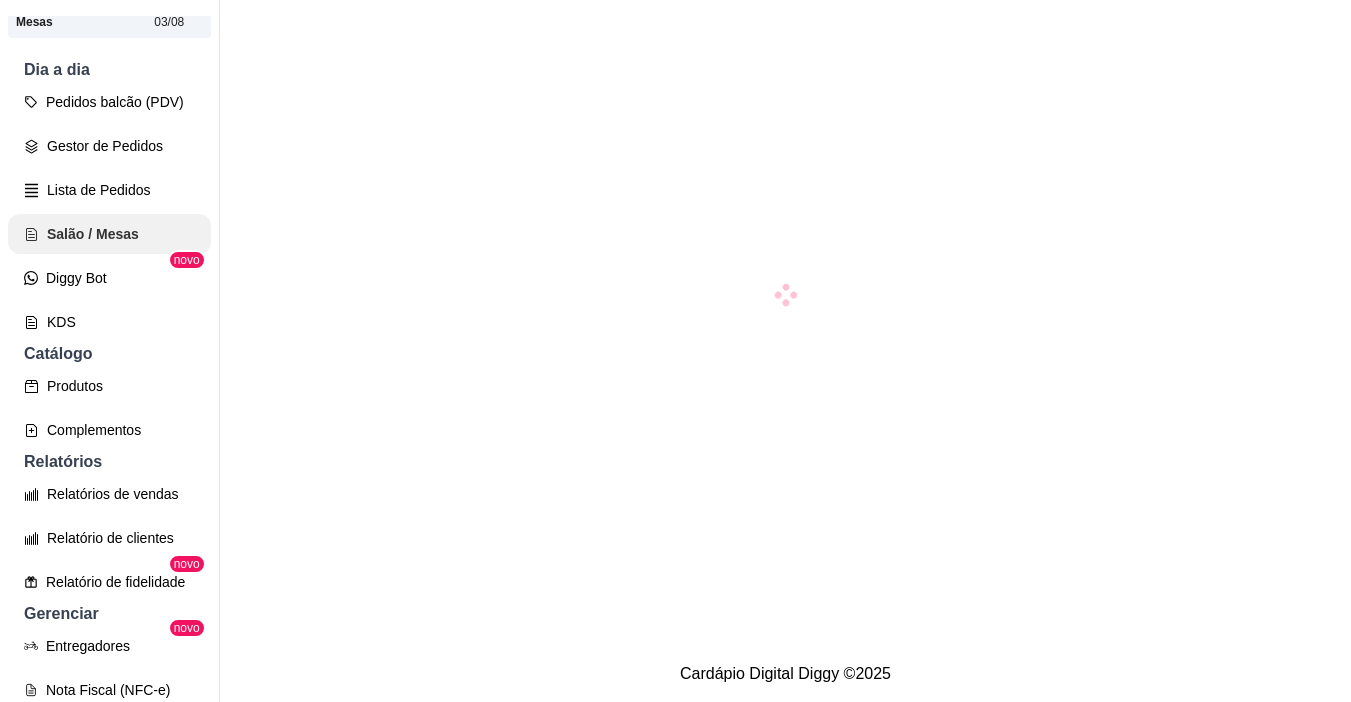 scroll, scrollTop: 0, scrollLeft: 0, axis: both 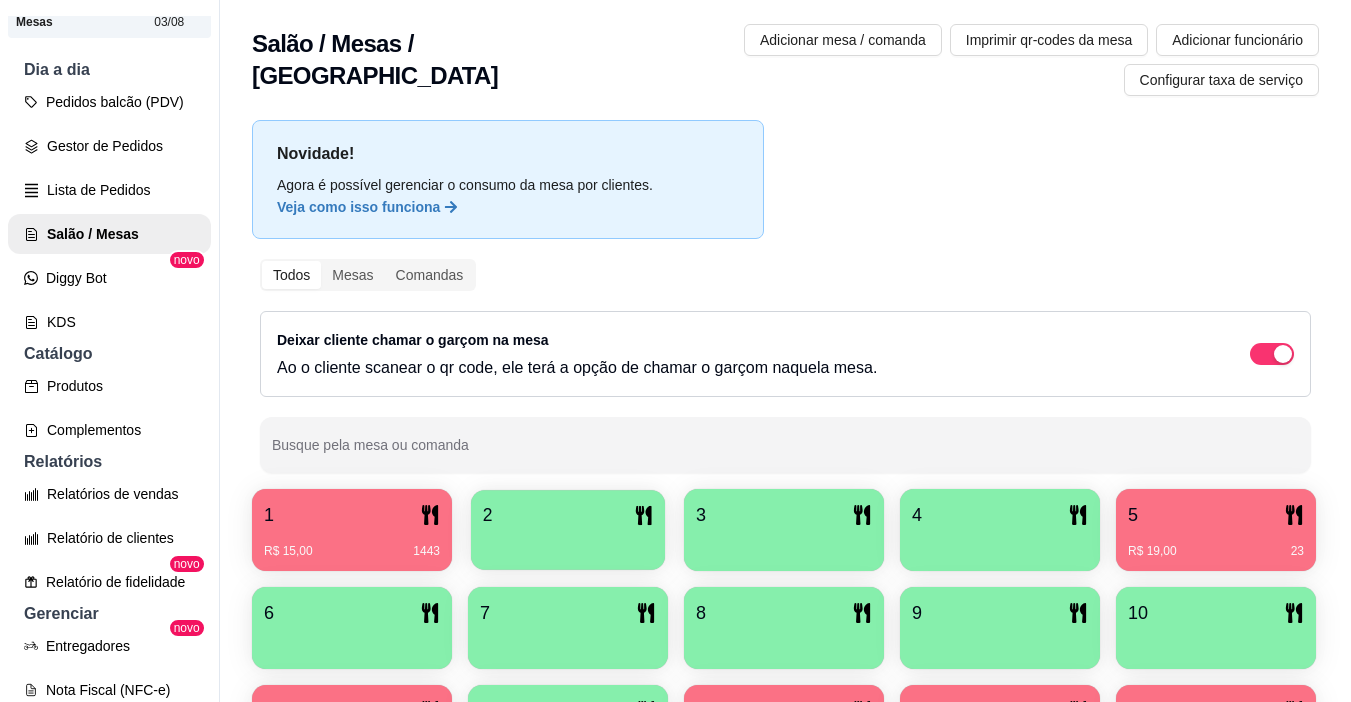 click at bounding box center [568, 543] 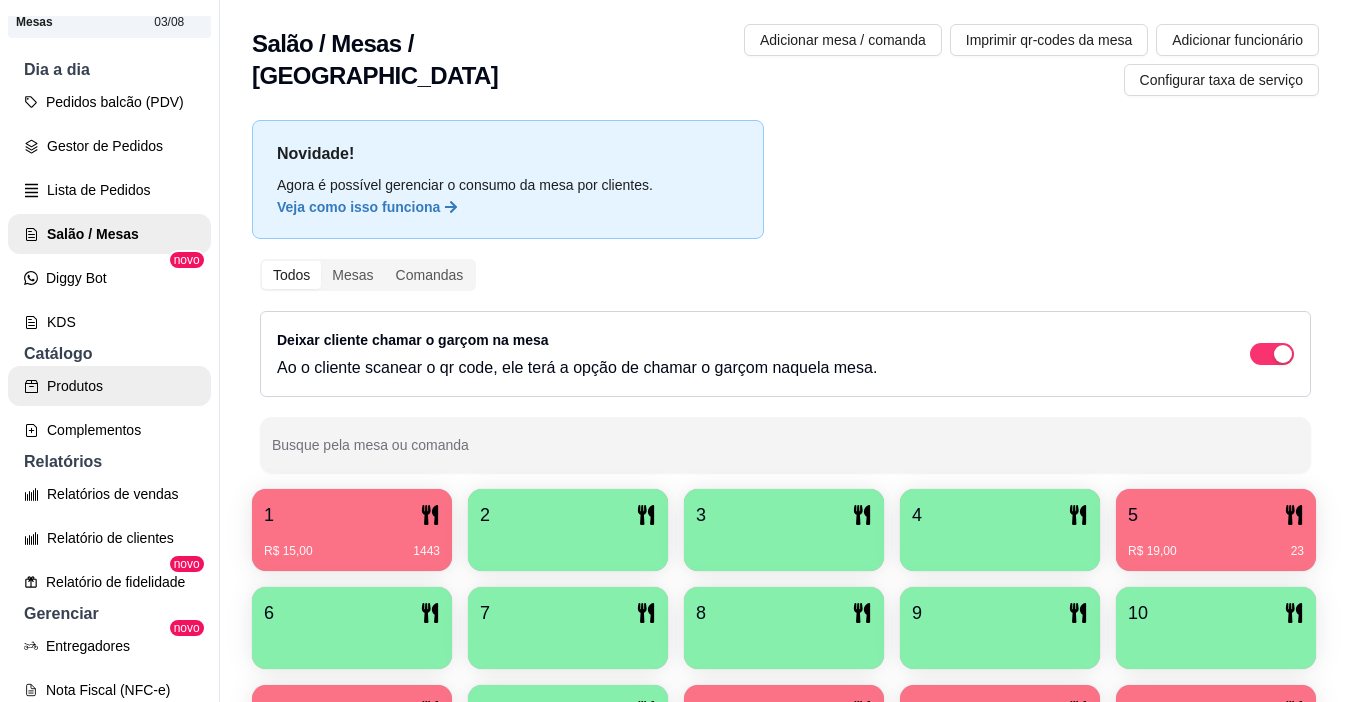 click on "Produtos" at bounding box center [109, 386] 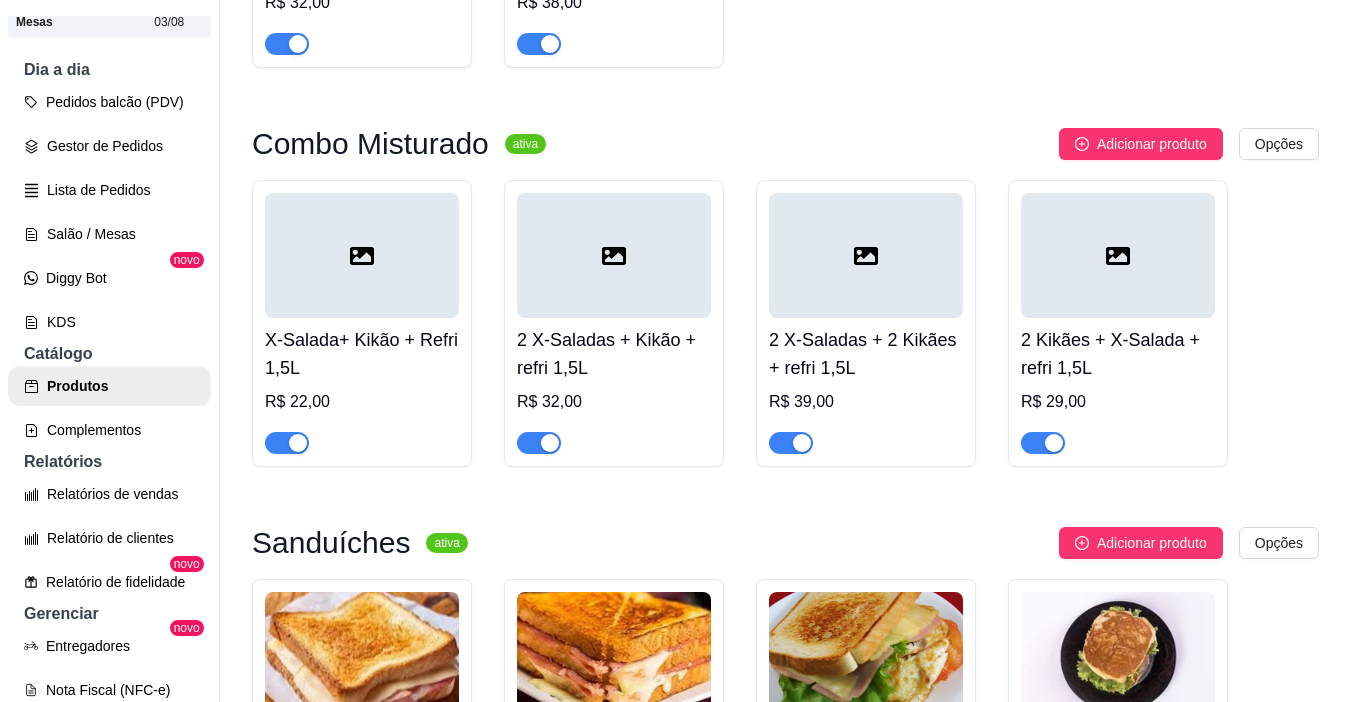 scroll, scrollTop: 3200, scrollLeft: 0, axis: vertical 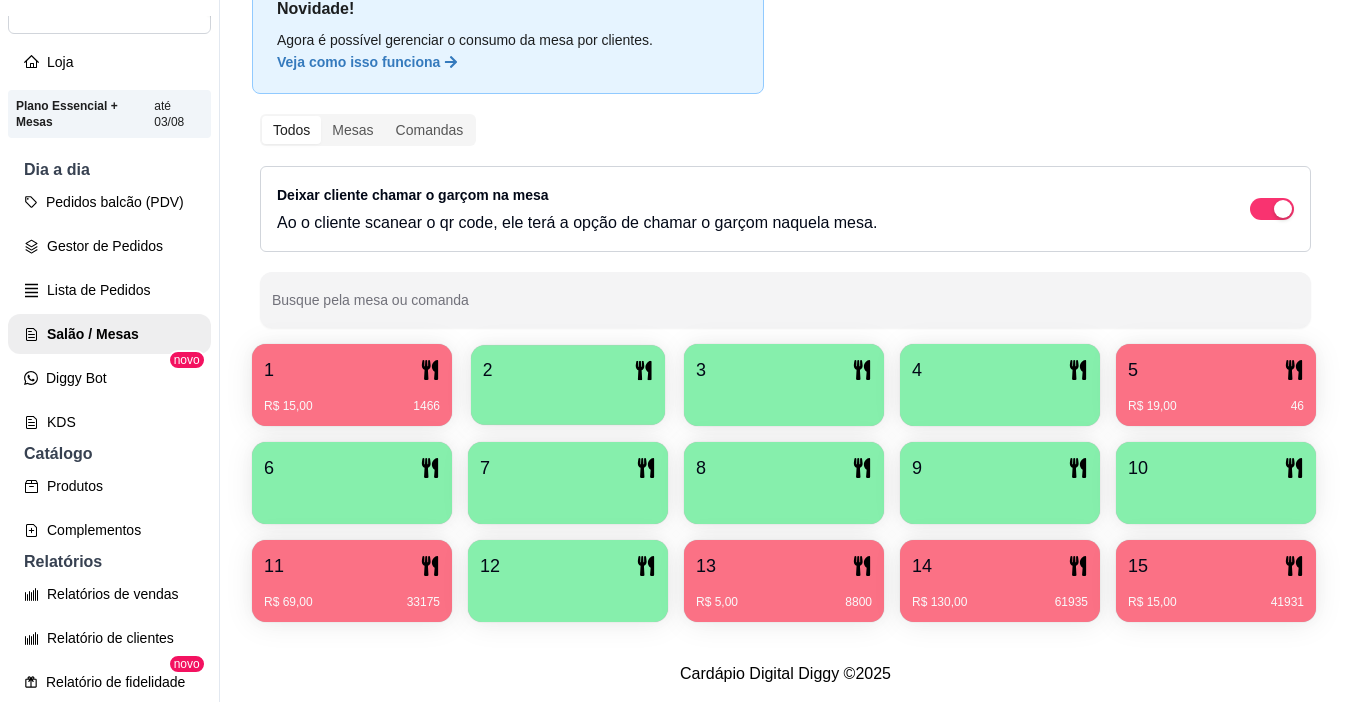 click at bounding box center [568, 398] 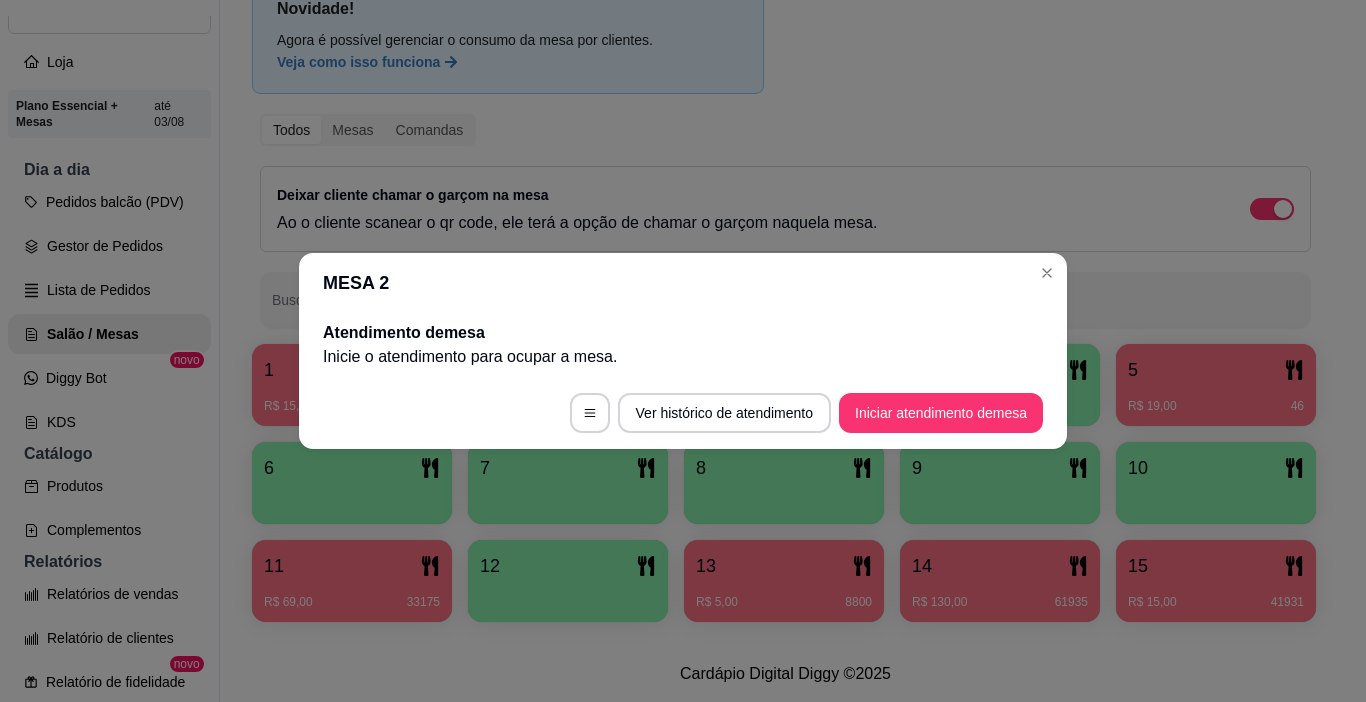 click on "Iniciar atendimento de  mesa" at bounding box center (941, 413) 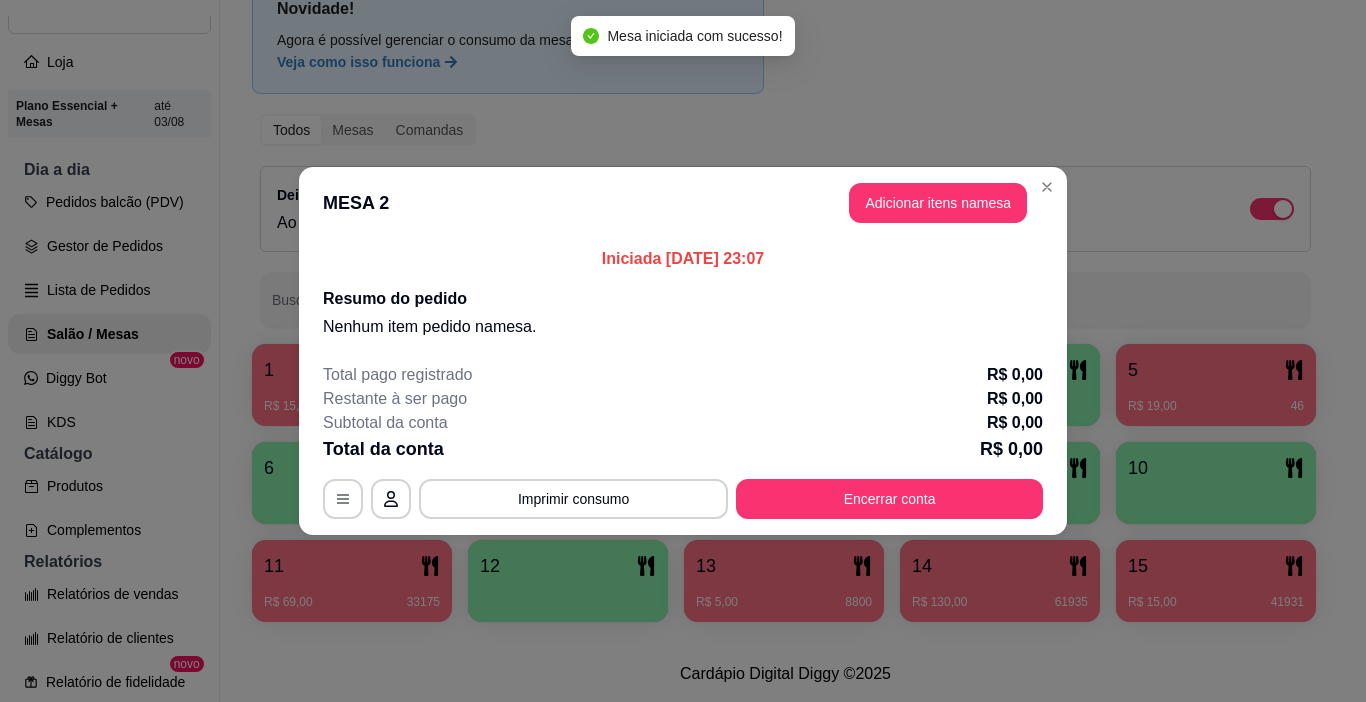 click on "Adicionar itens na  mesa" at bounding box center [938, 203] 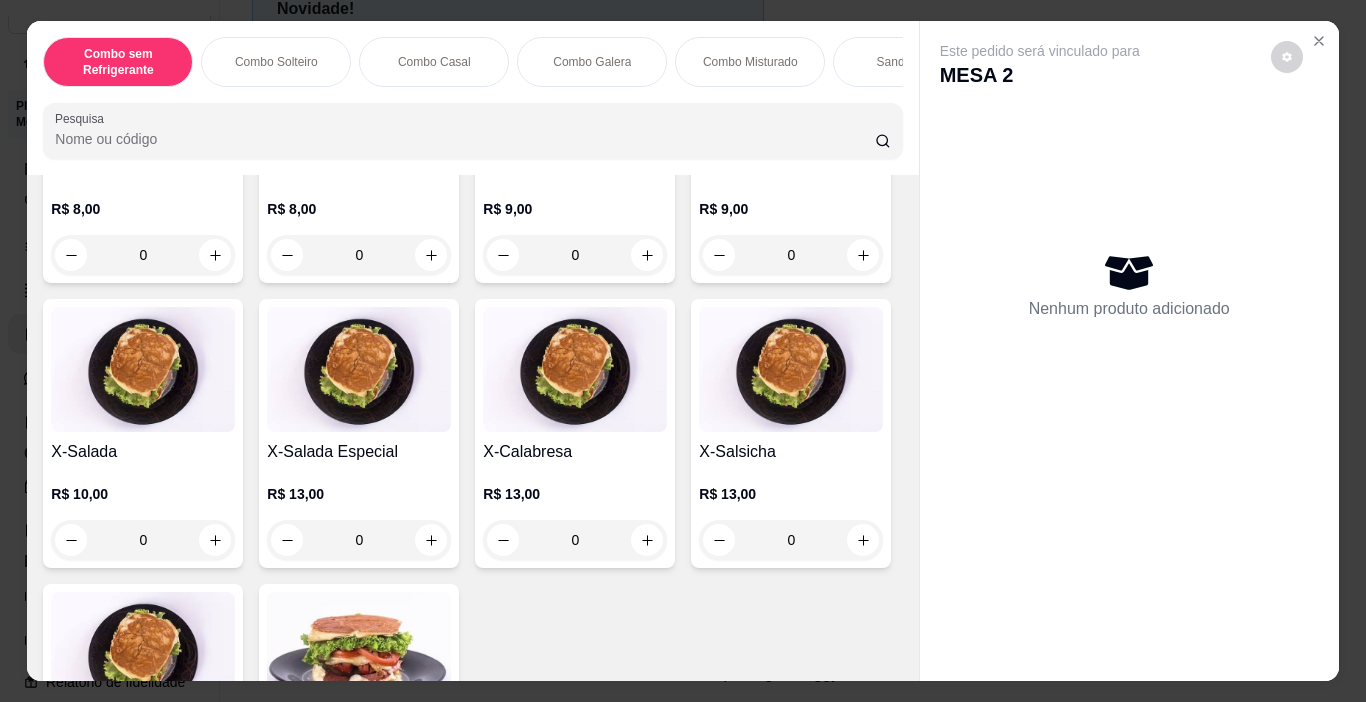 scroll, scrollTop: 2500, scrollLeft: 0, axis: vertical 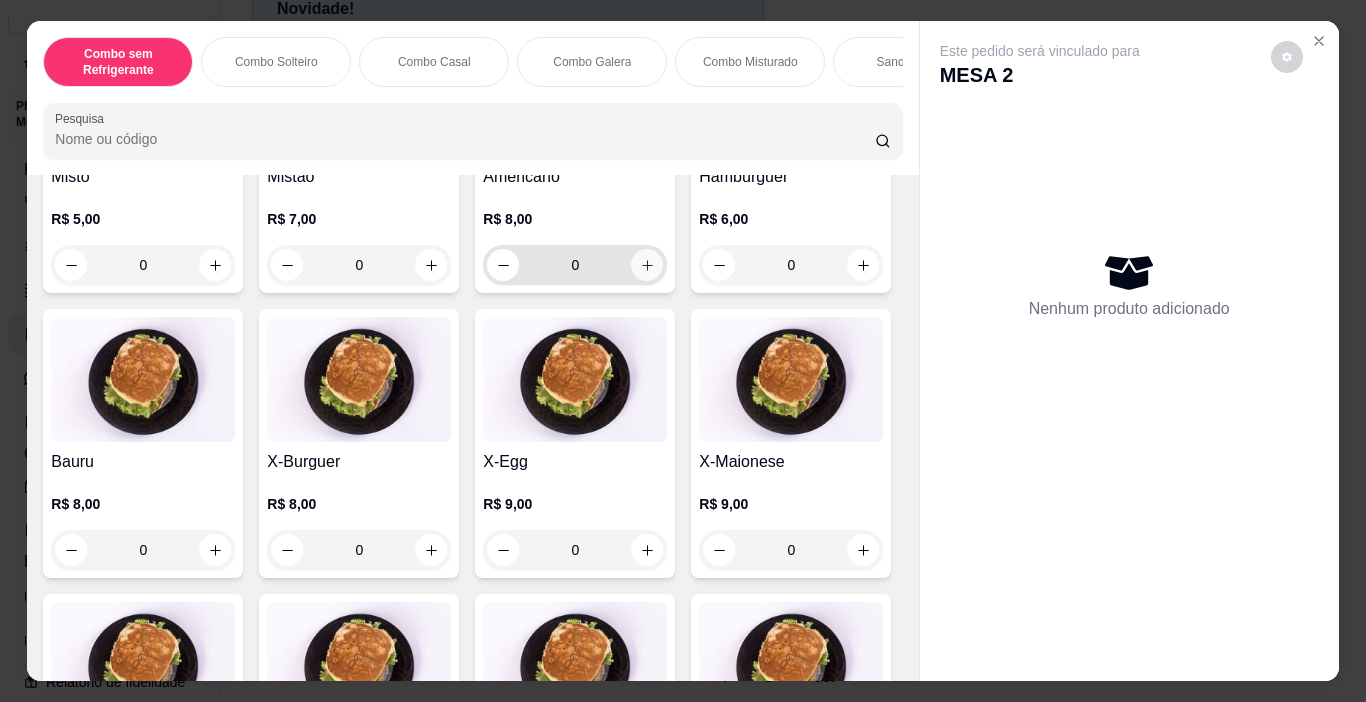 click at bounding box center (647, 265) 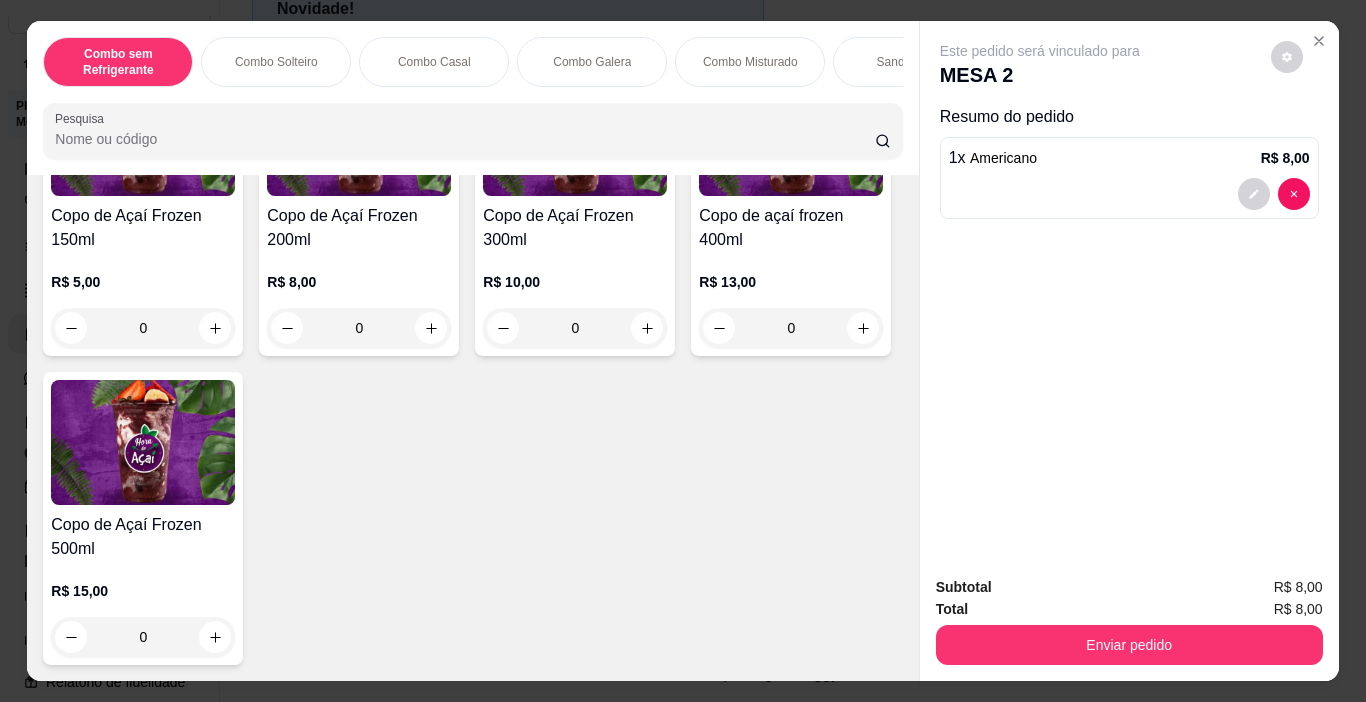 scroll, scrollTop: 4711, scrollLeft: 0, axis: vertical 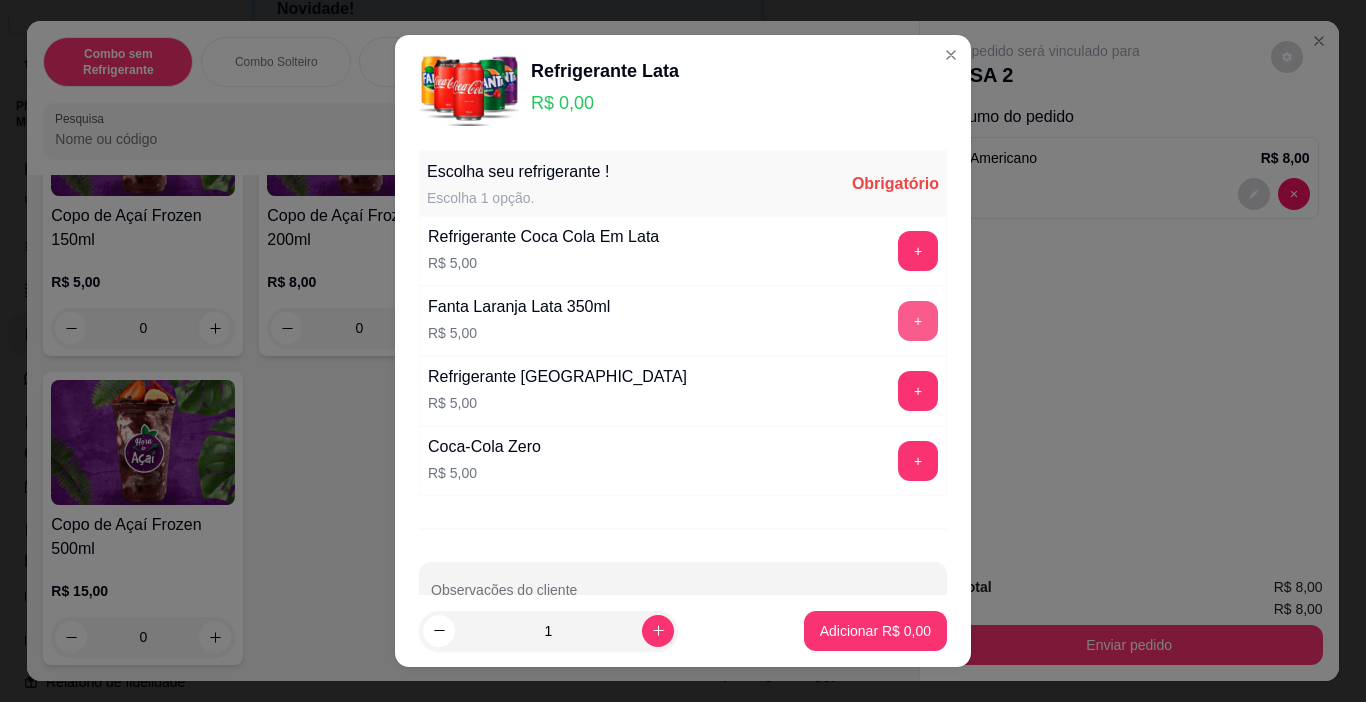 click on "+" at bounding box center [918, 321] 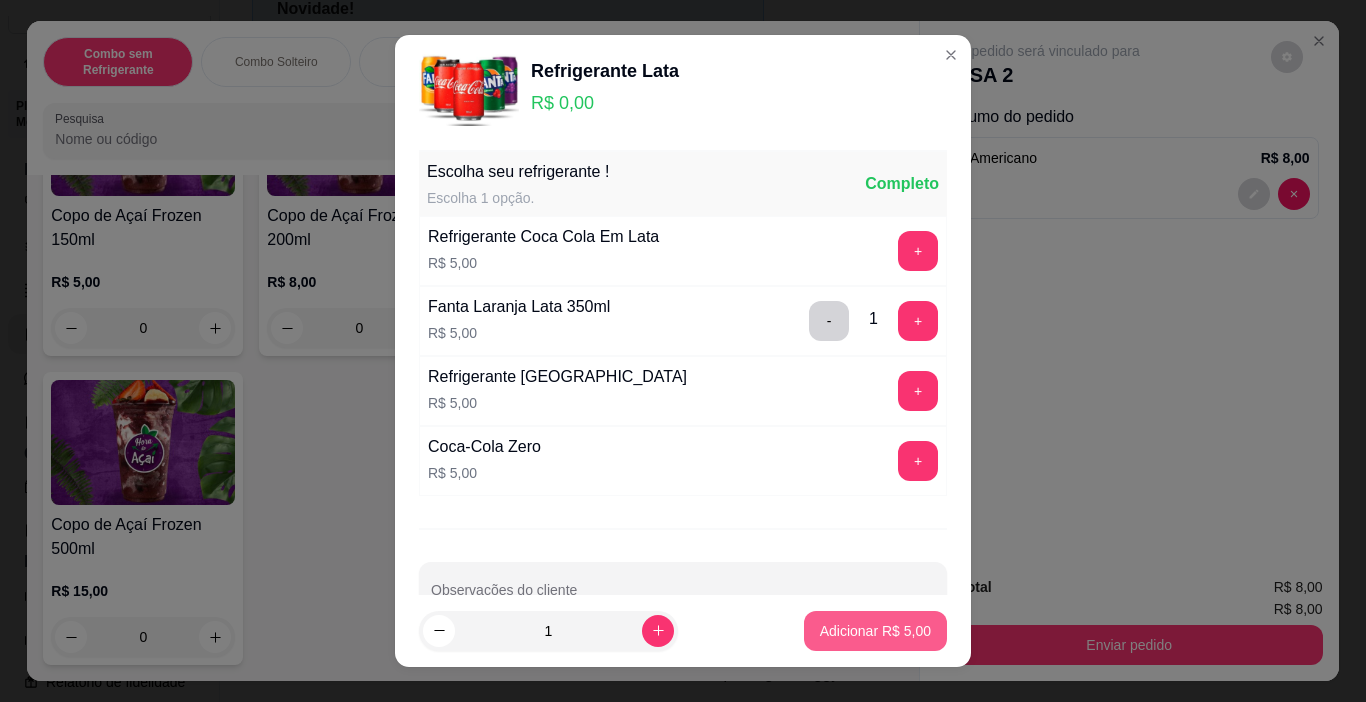 click on "Adicionar   R$ 5,00" at bounding box center [875, 631] 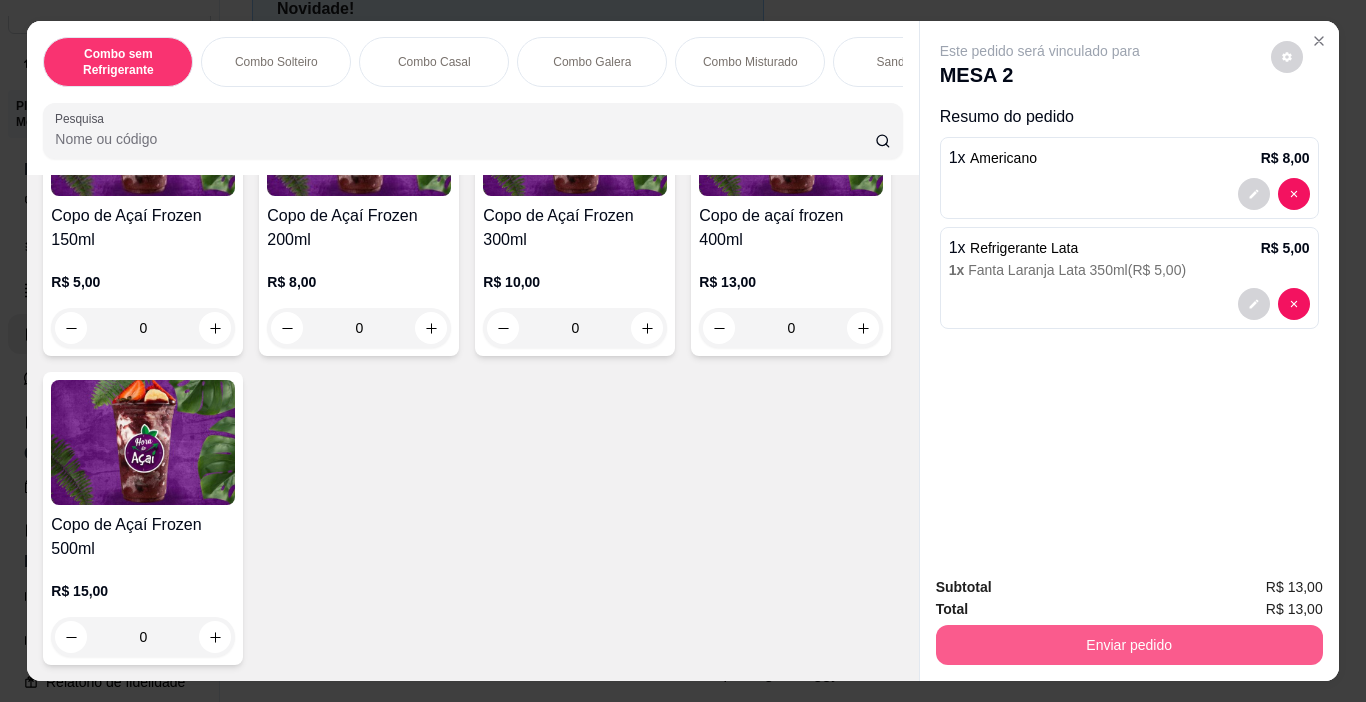 click on "Enviar pedido" at bounding box center [1129, 645] 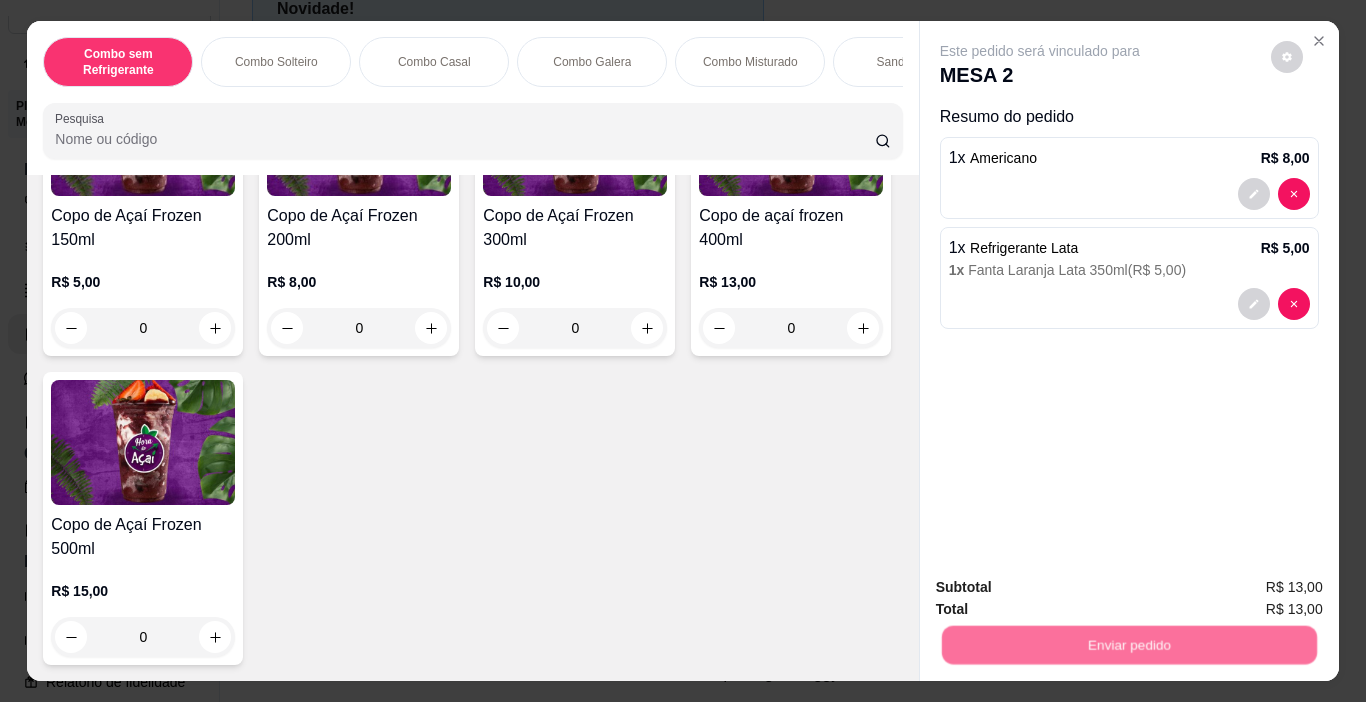 click on "Não registrar e enviar pedido" at bounding box center (1063, 588) 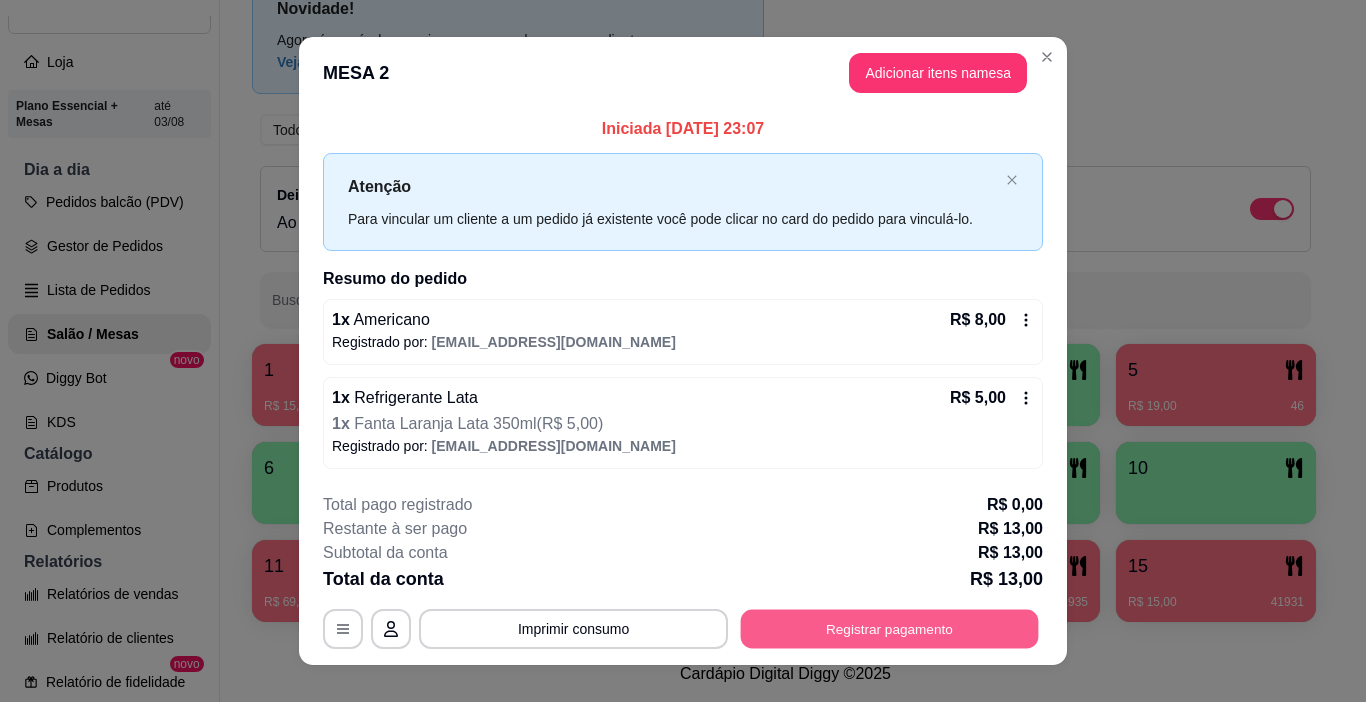 click on "Registrar pagamento" at bounding box center [890, 628] 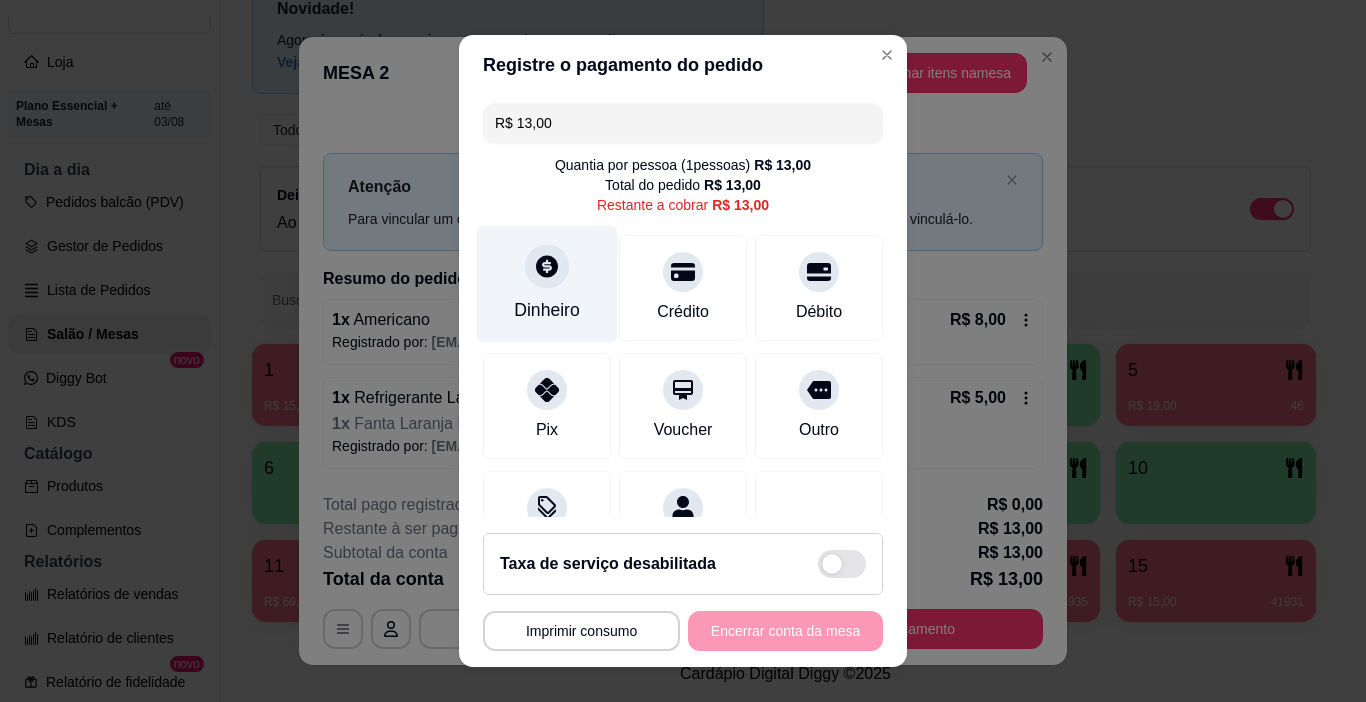 click on "Dinheiro" at bounding box center [547, 284] 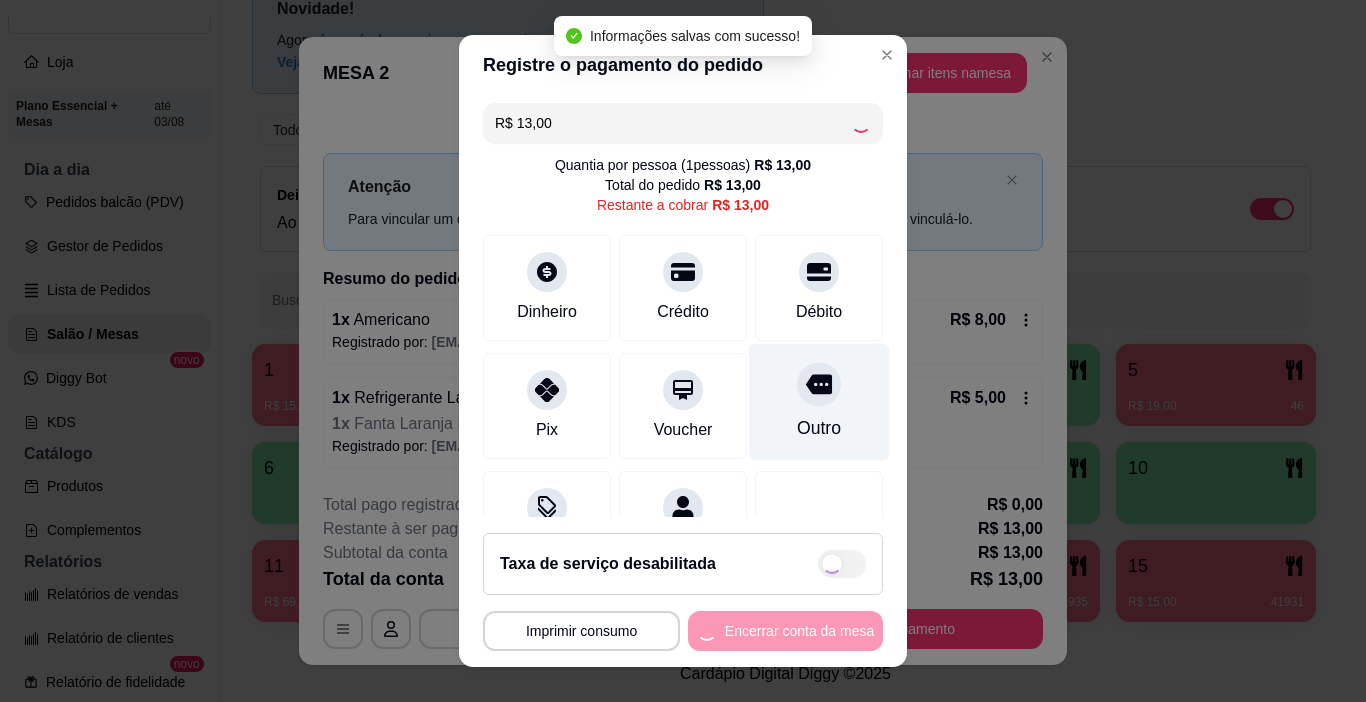 type on "R$ 0,00" 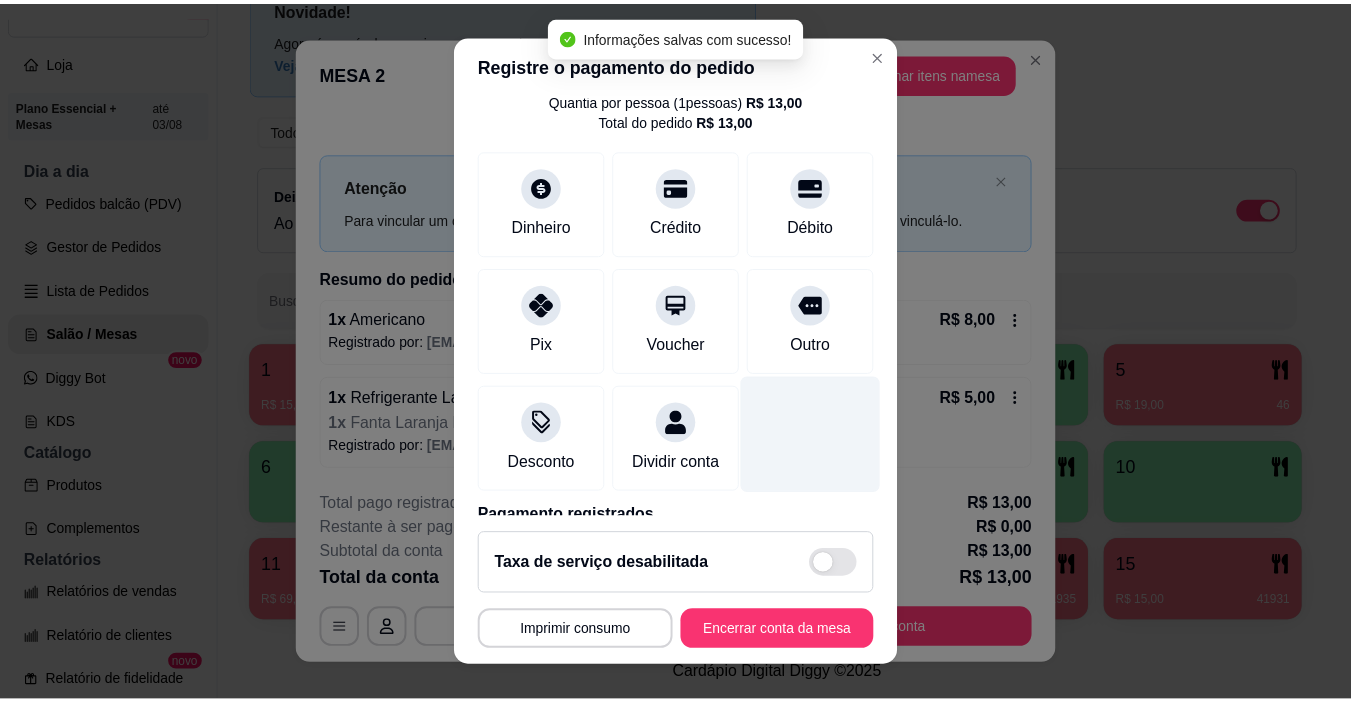 scroll, scrollTop: 176, scrollLeft: 0, axis: vertical 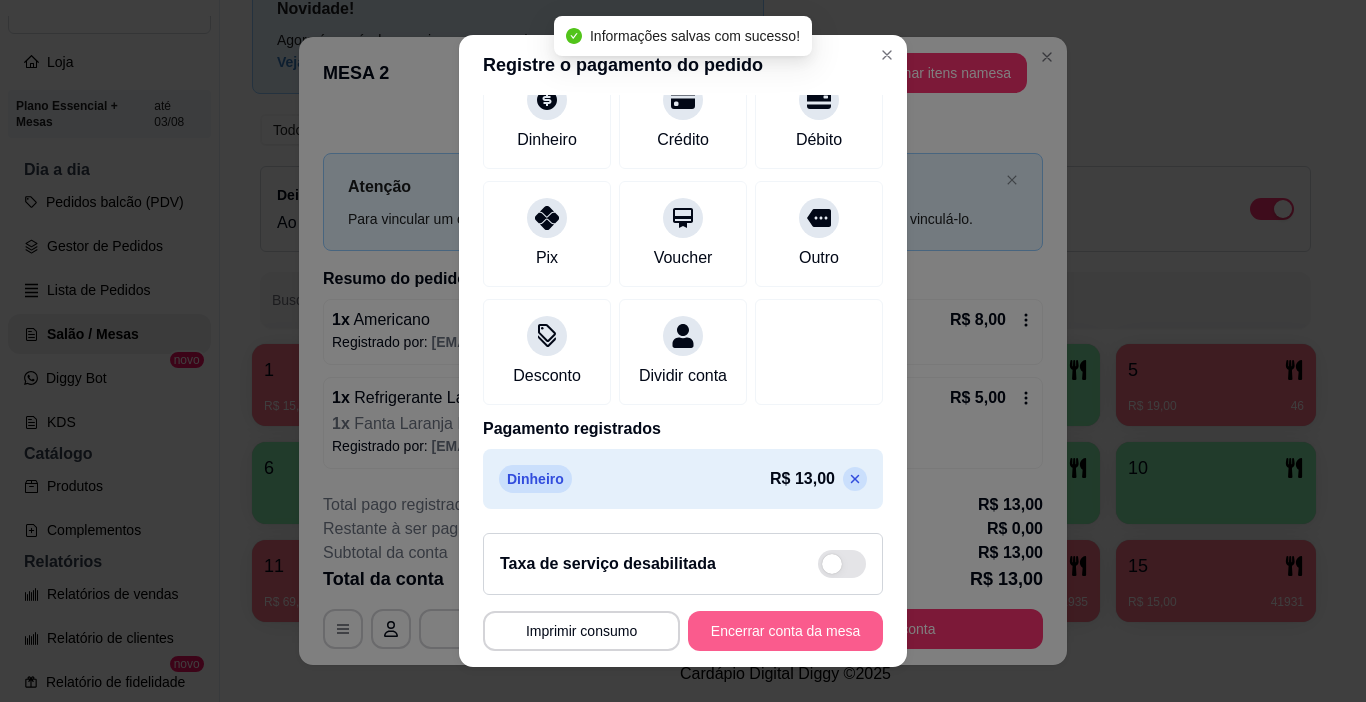 click on "Encerrar conta da mesa" at bounding box center (785, 631) 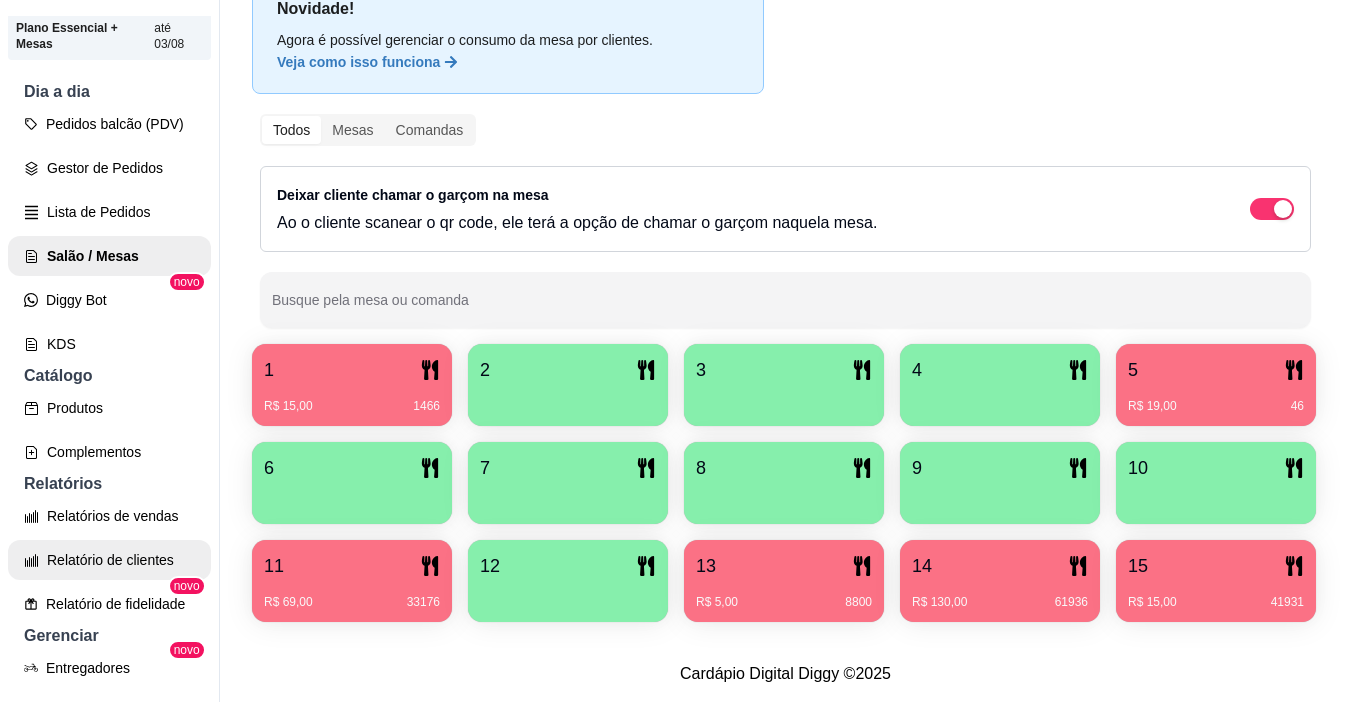 scroll, scrollTop: 200, scrollLeft: 0, axis: vertical 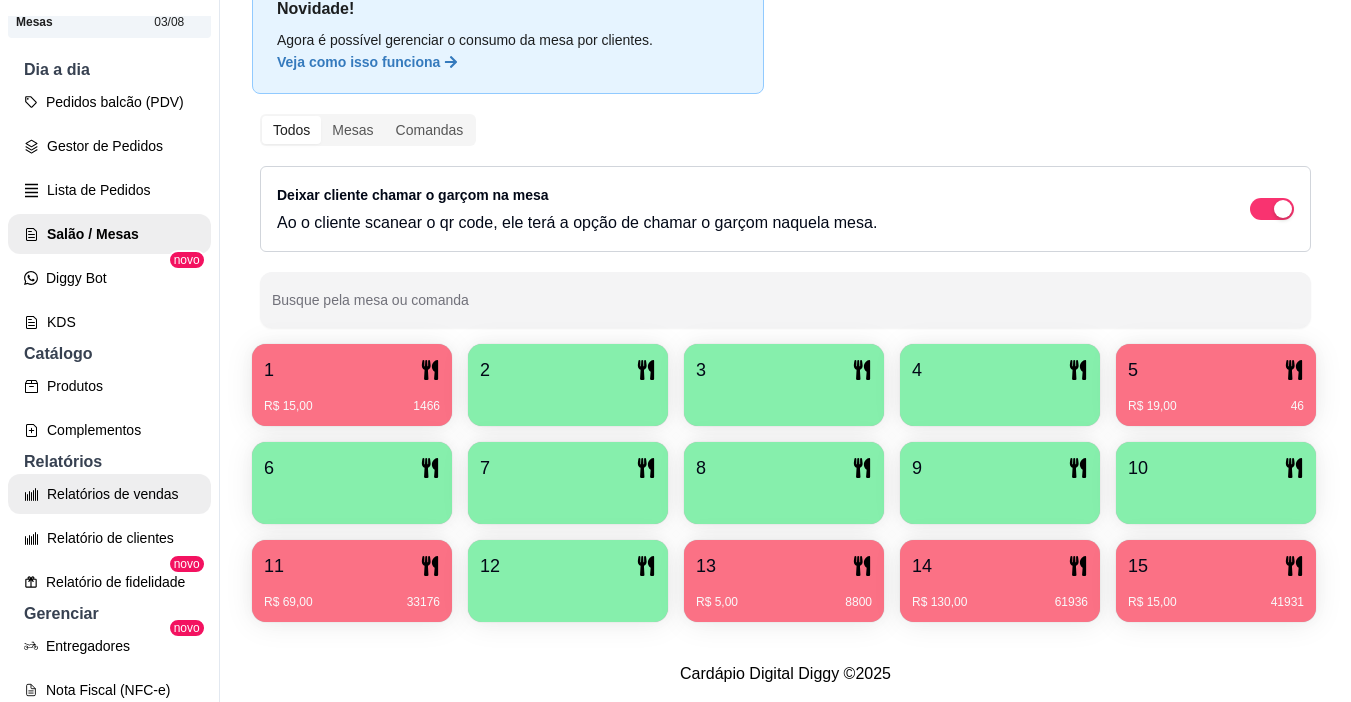 click on "Relatórios de vendas" at bounding box center (109, 494) 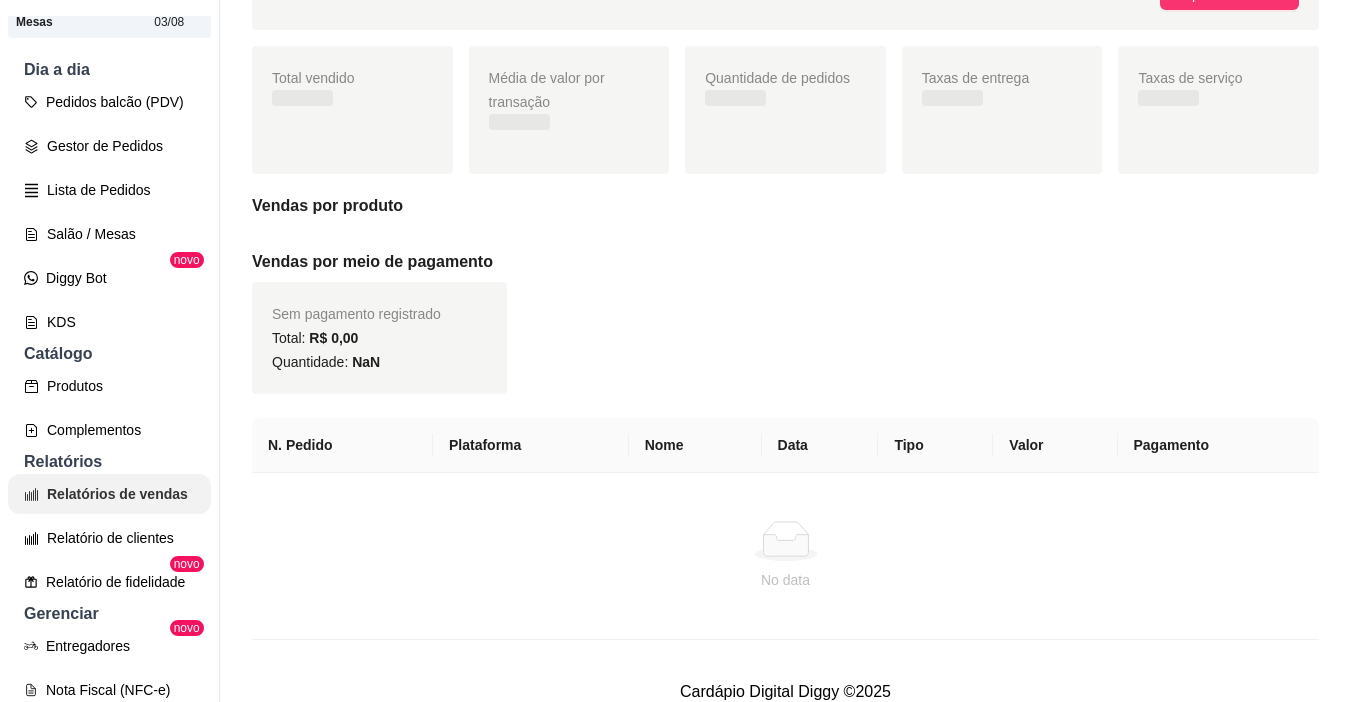 scroll, scrollTop: 0, scrollLeft: 0, axis: both 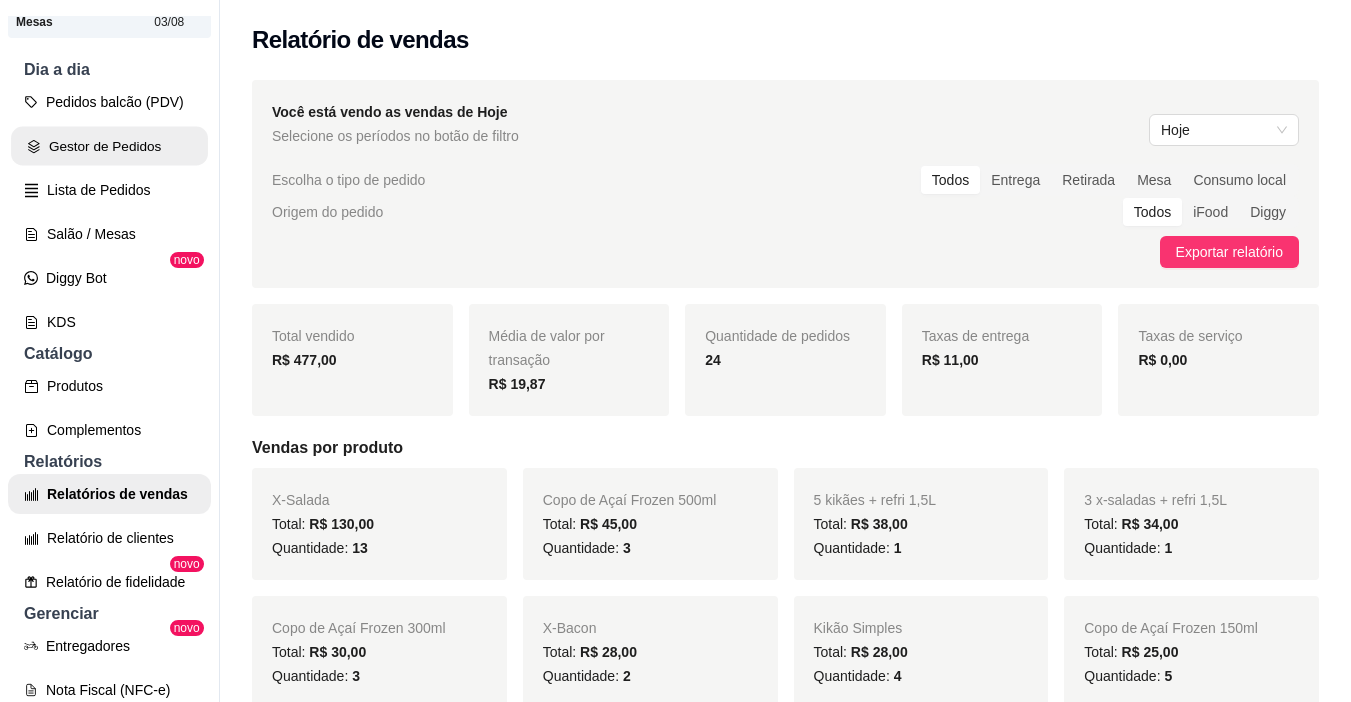 click on "Gestor de Pedidos" at bounding box center (109, 146) 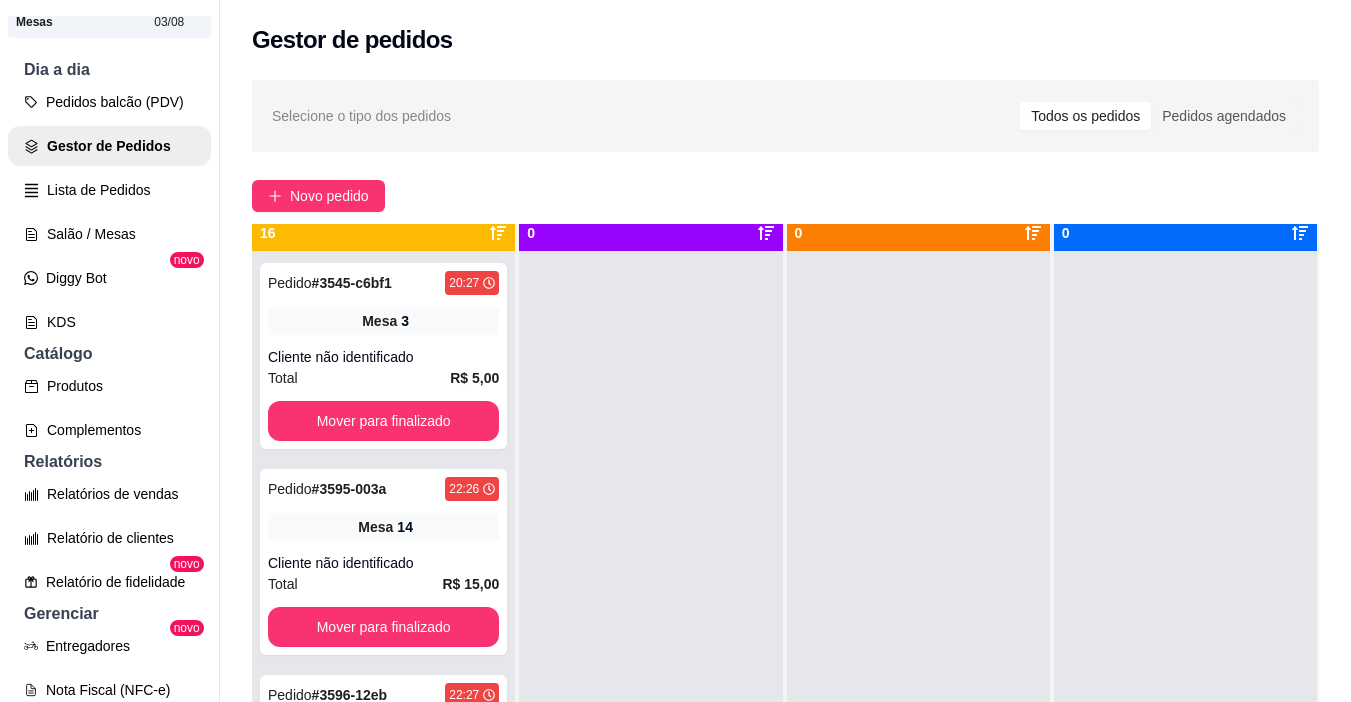 scroll, scrollTop: 56, scrollLeft: 0, axis: vertical 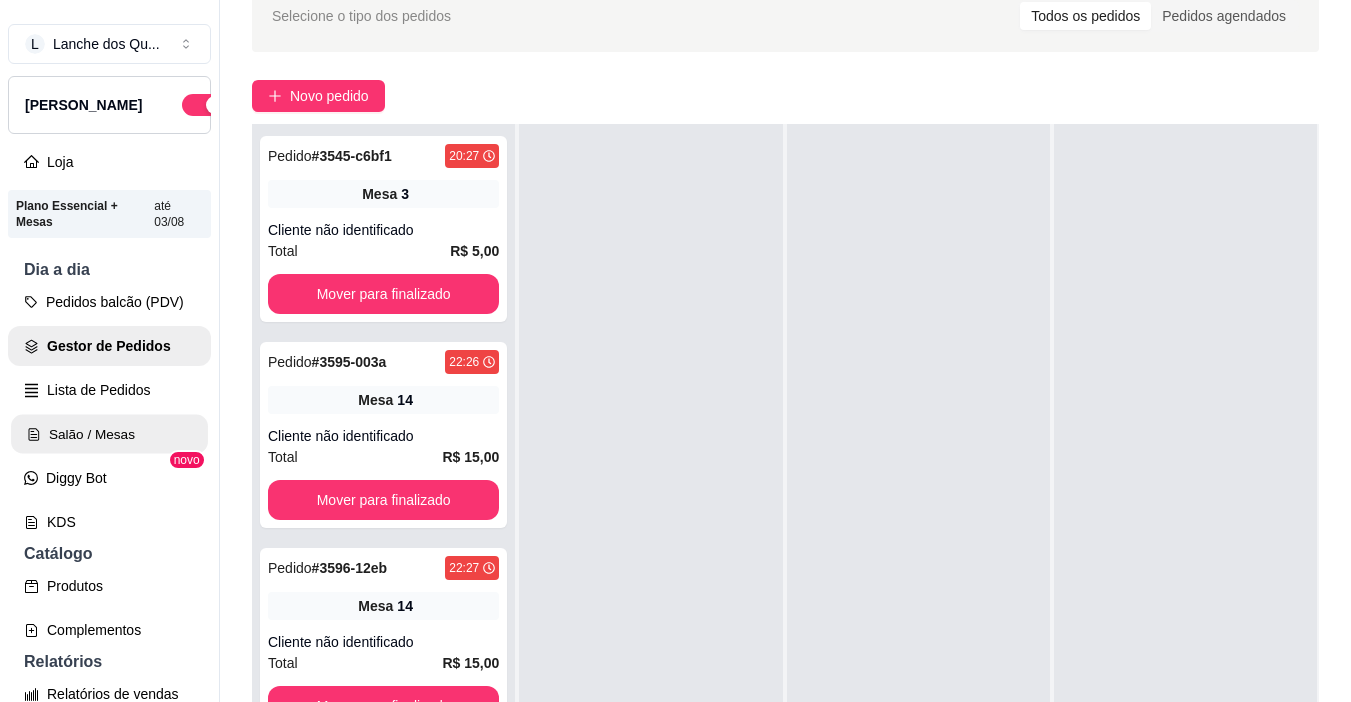click on "Salão / Mesas" at bounding box center [109, 434] 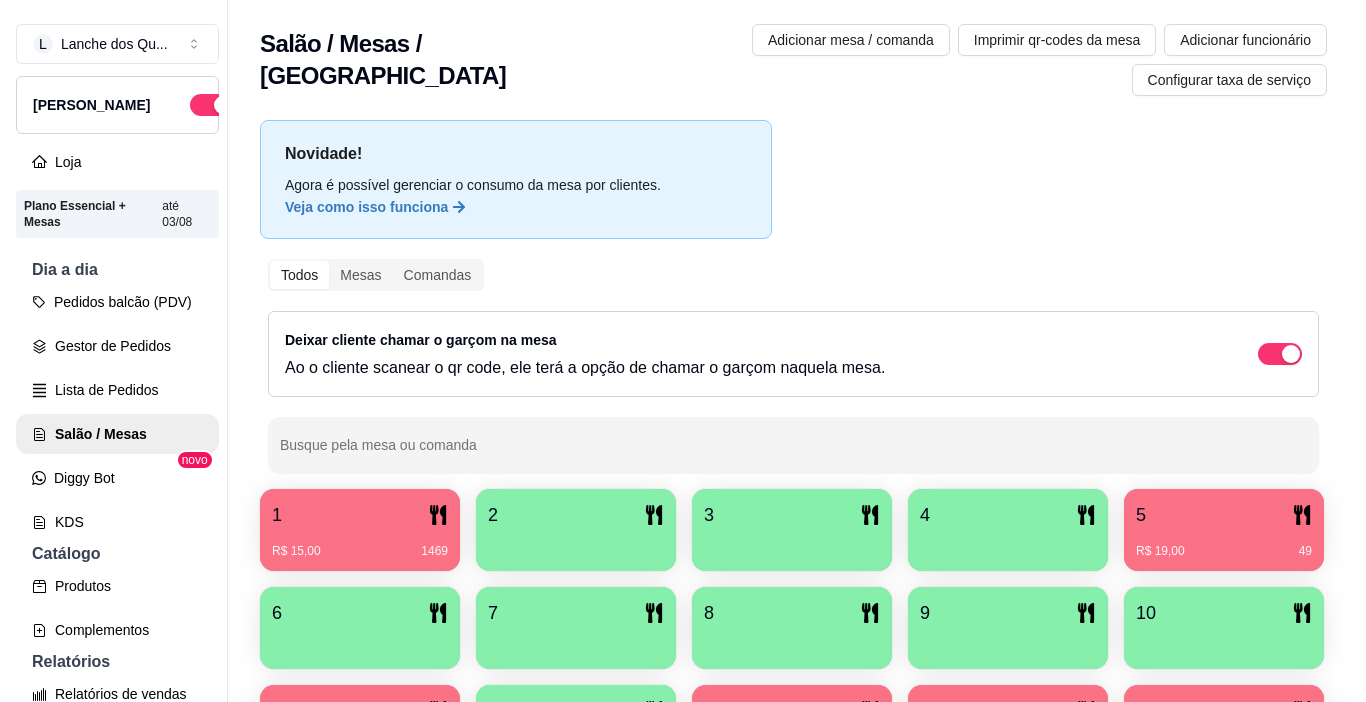 scroll, scrollTop: 258, scrollLeft: 0, axis: vertical 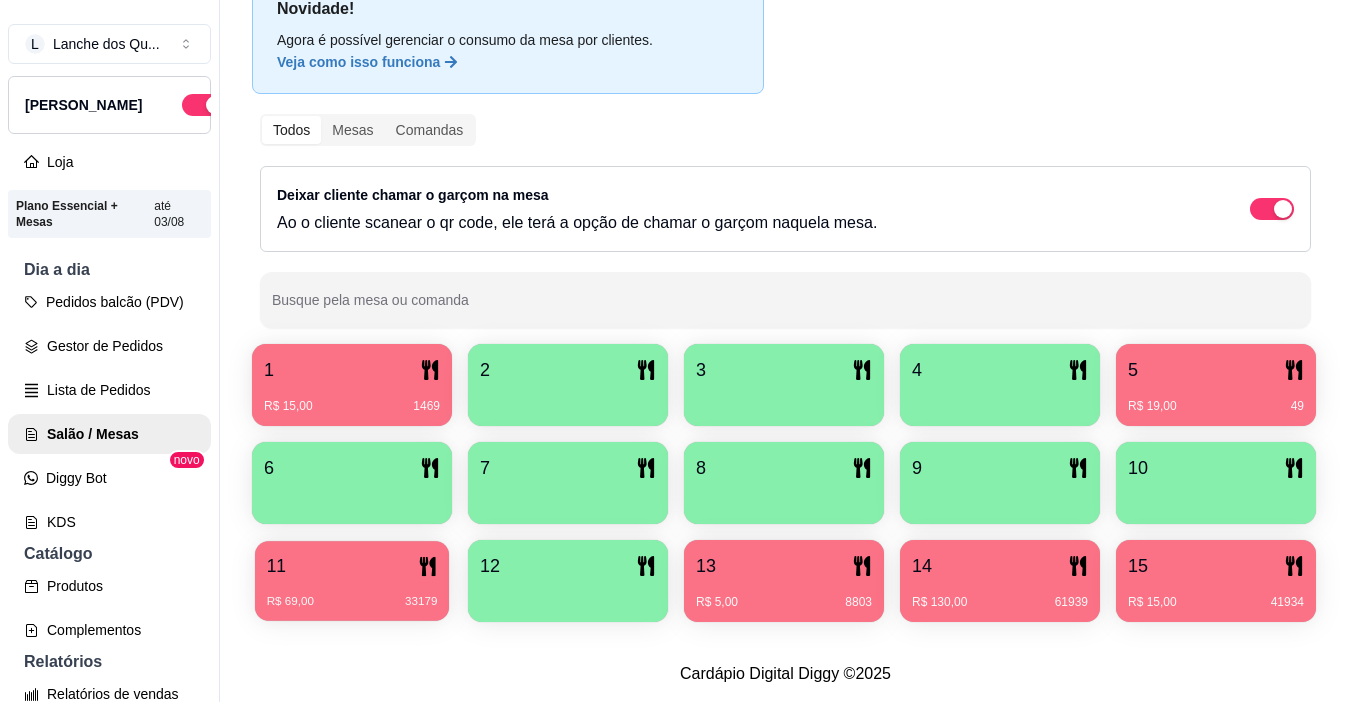 click on "11" at bounding box center [352, 566] 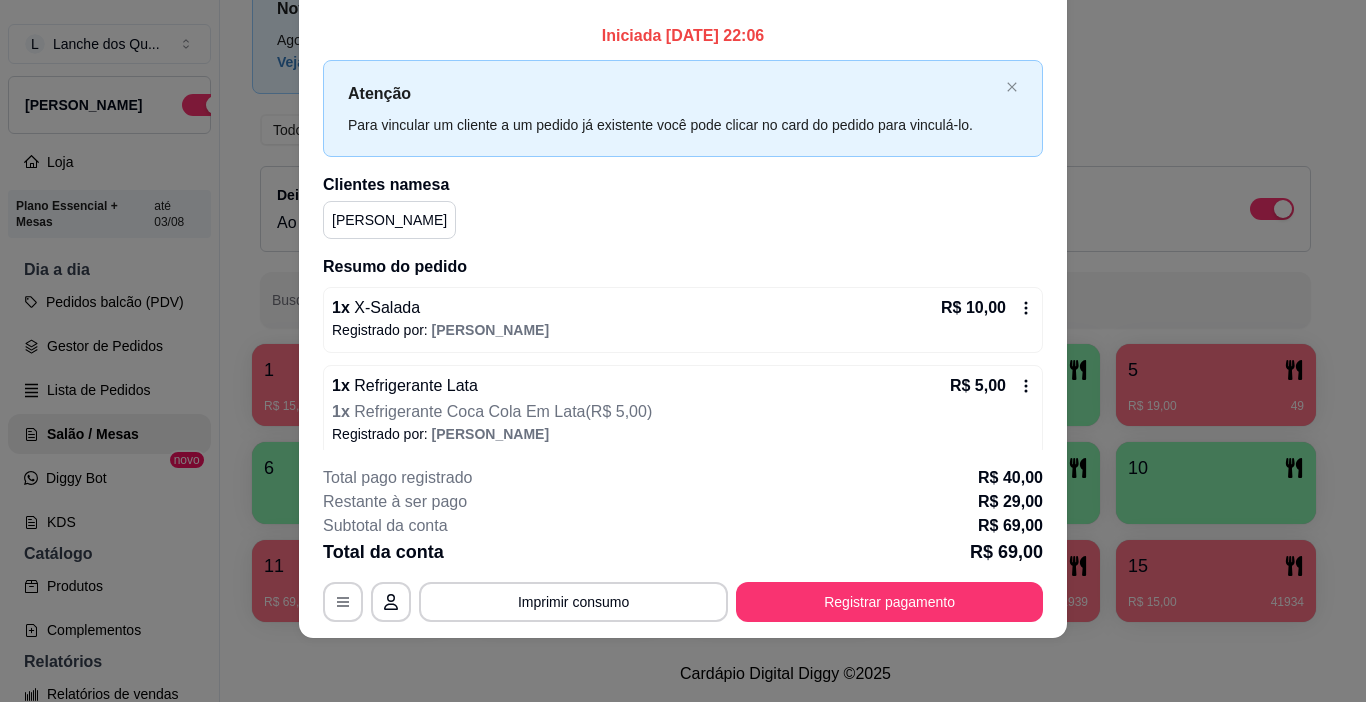 scroll, scrollTop: 0, scrollLeft: 0, axis: both 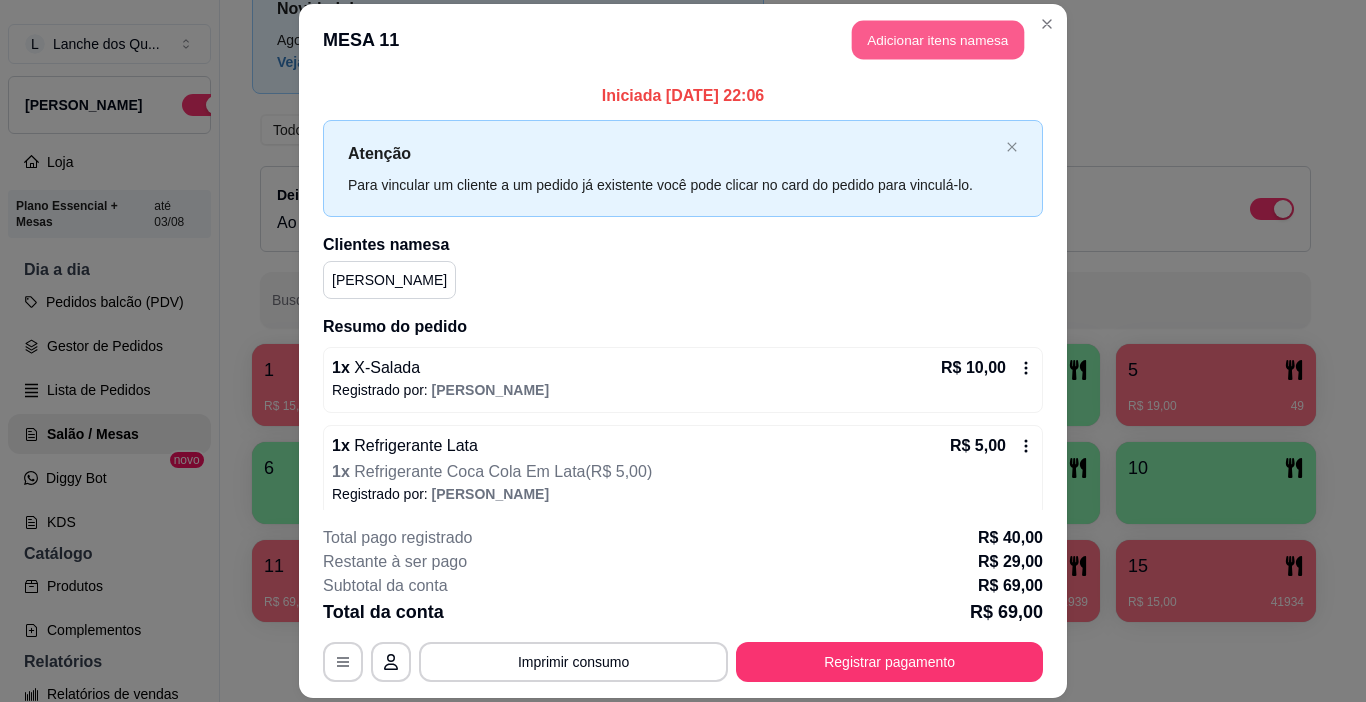 click on "Adicionar itens na  mesa" at bounding box center (938, 39) 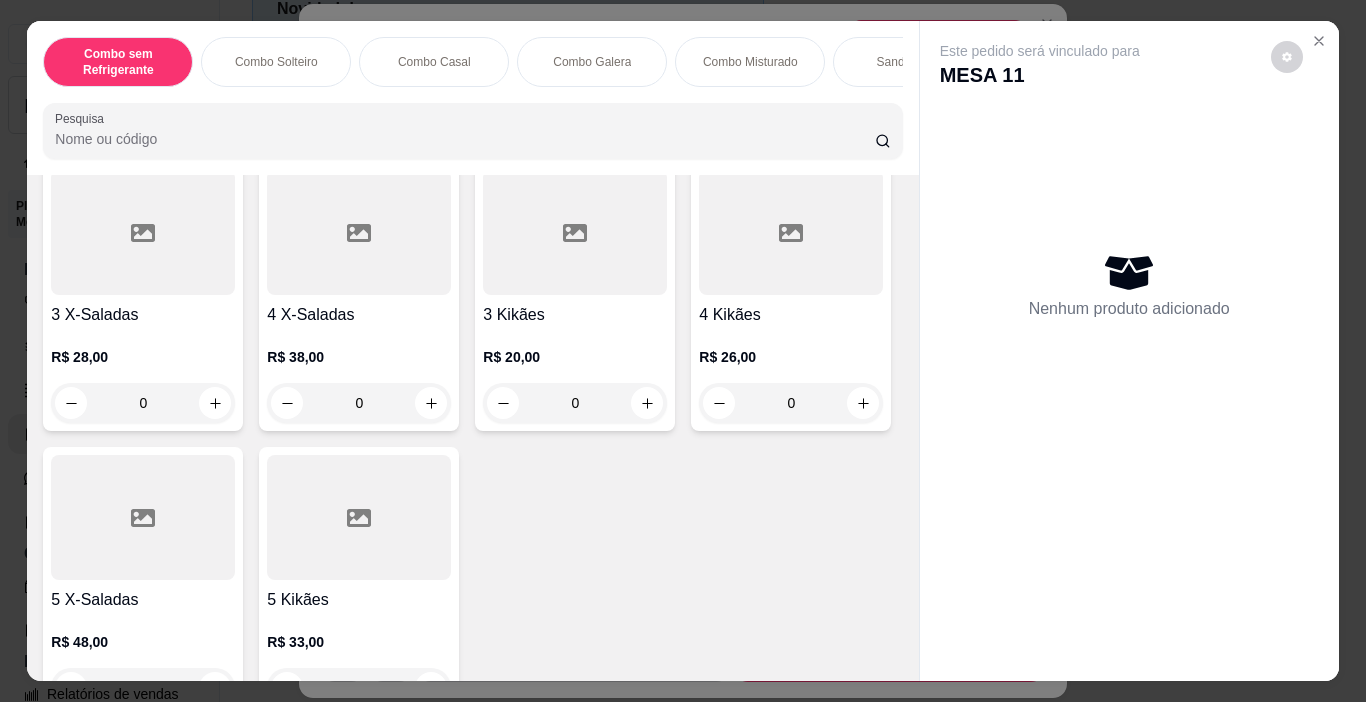 scroll, scrollTop: 0, scrollLeft: 0, axis: both 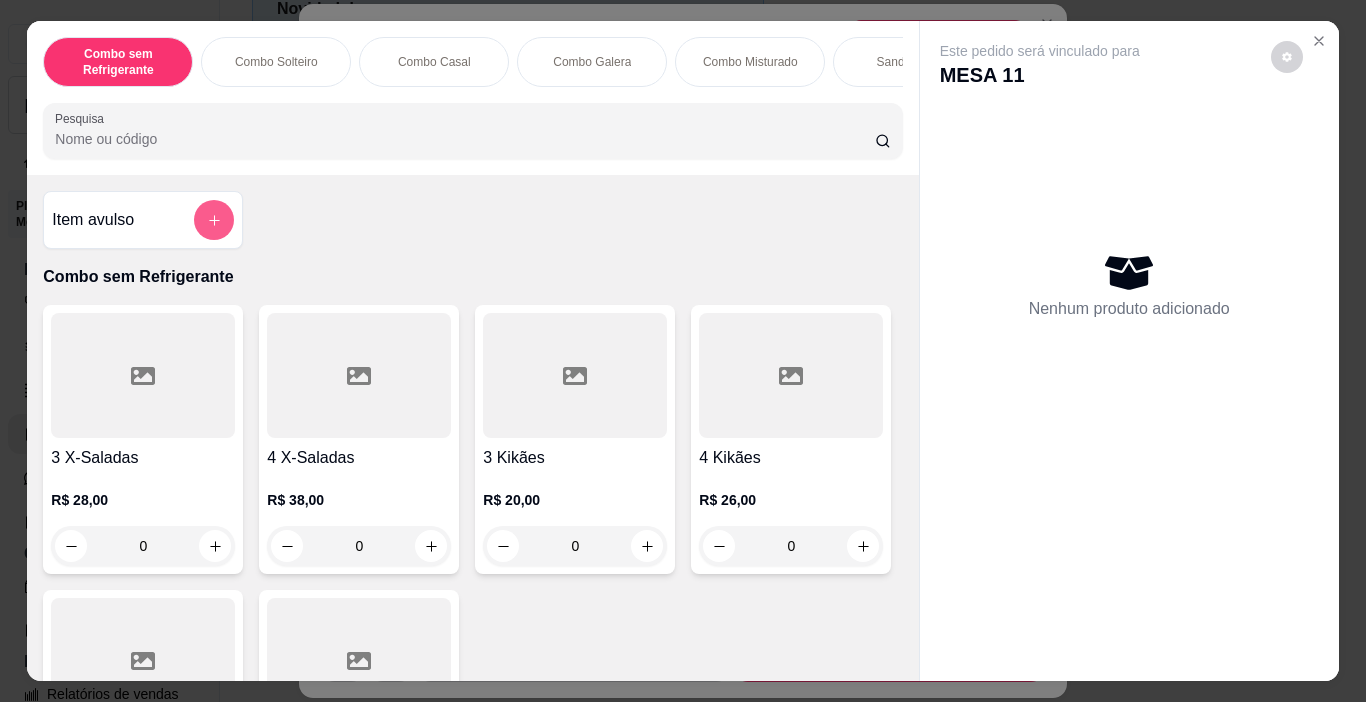 click at bounding box center (214, 220) 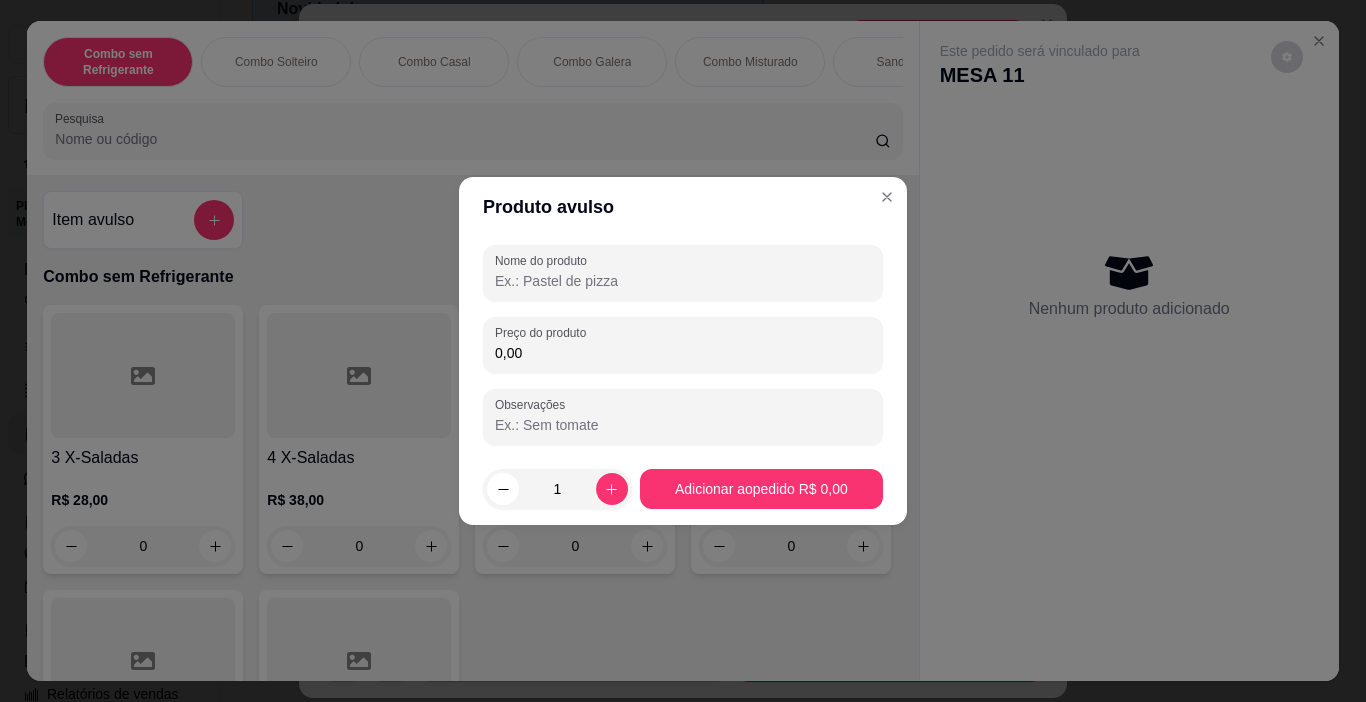 click on "Nome do produto" at bounding box center [683, 281] 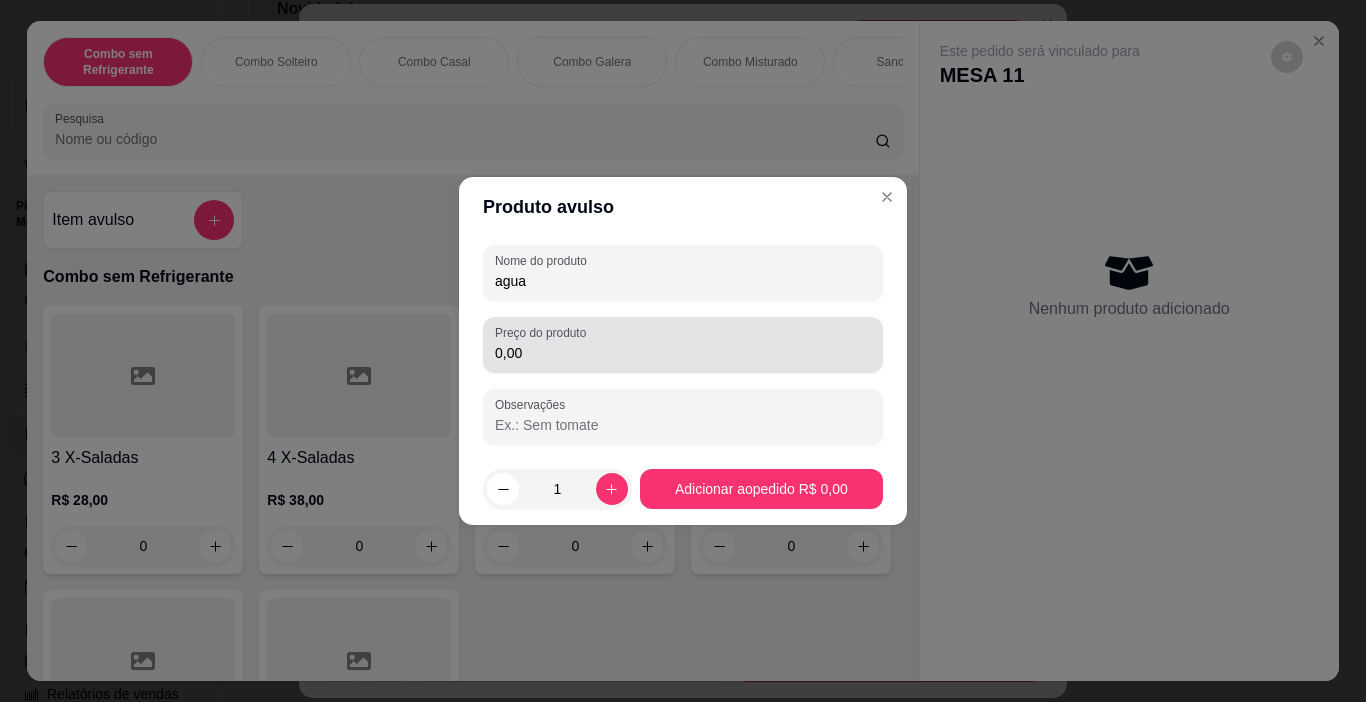 type on "agua" 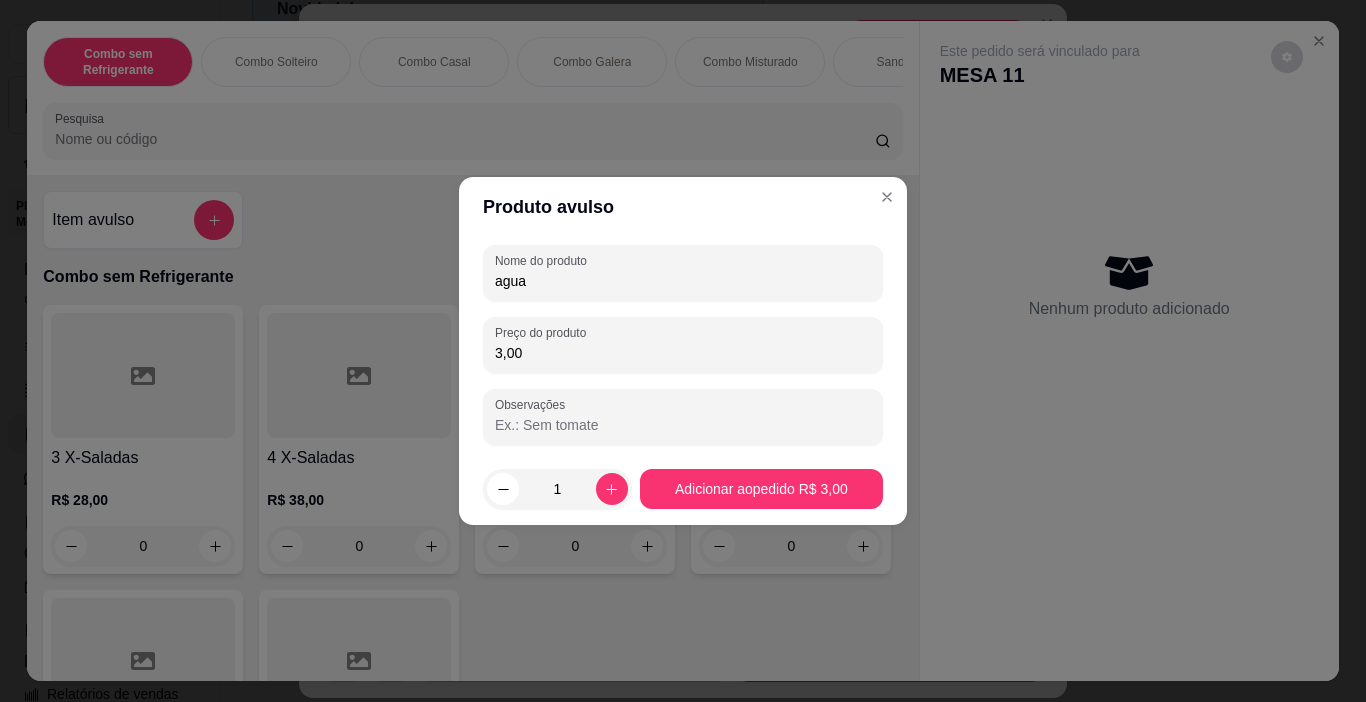 type on "3,00" 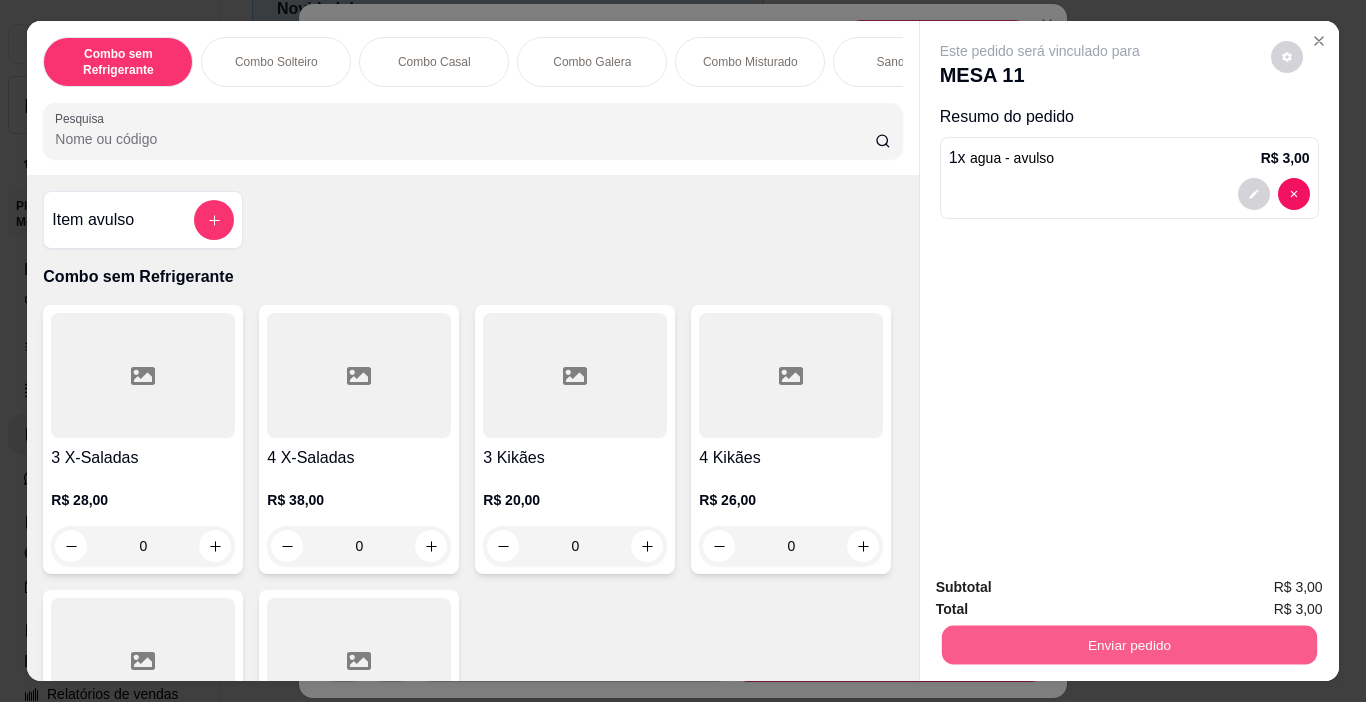click on "Enviar pedido" at bounding box center [1128, 645] 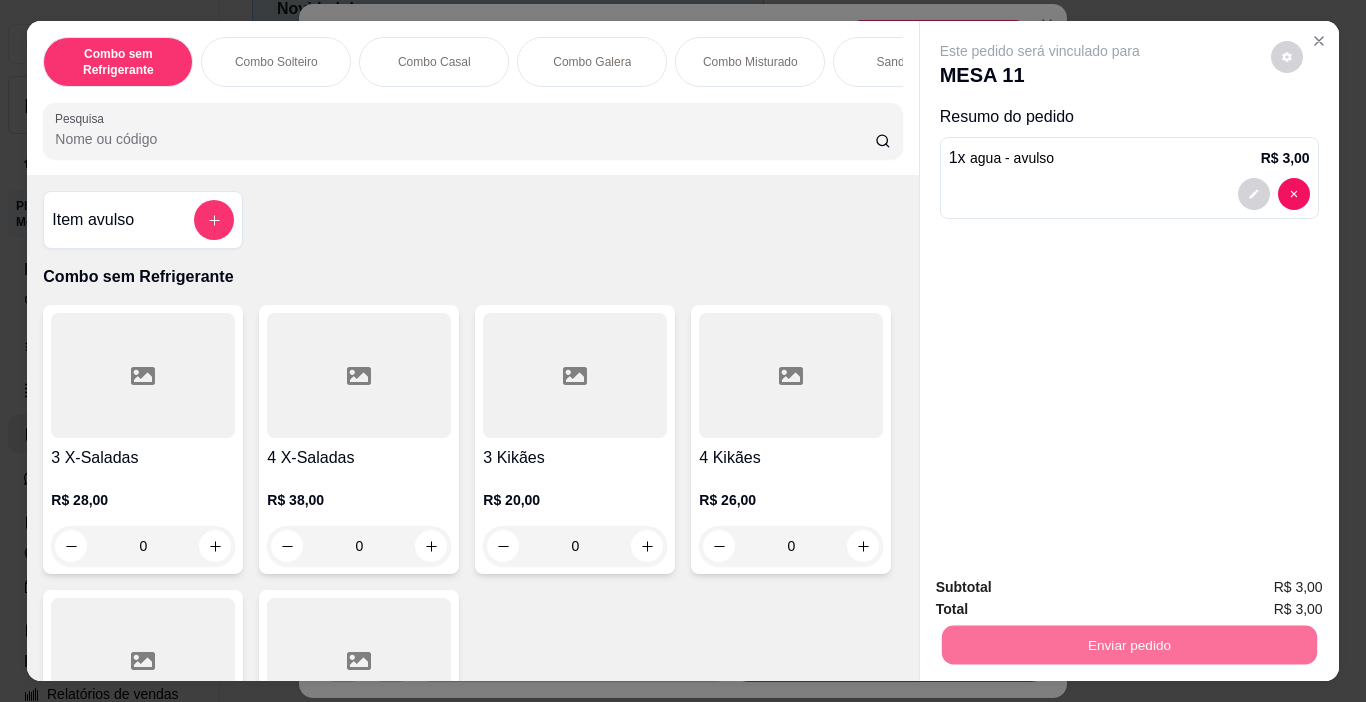 click on "Não registrar e enviar pedido" at bounding box center [1063, 587] 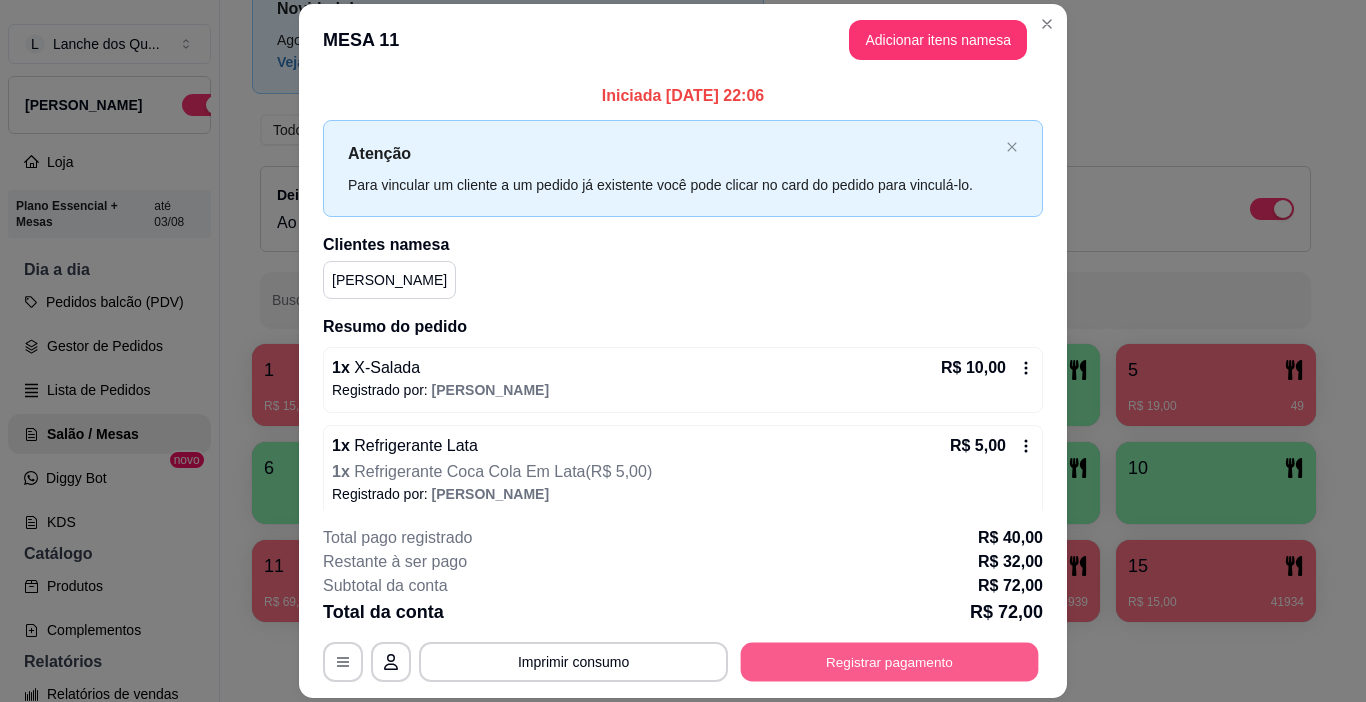 click on "Registrar pagamento" at bounding box center [890, 662] 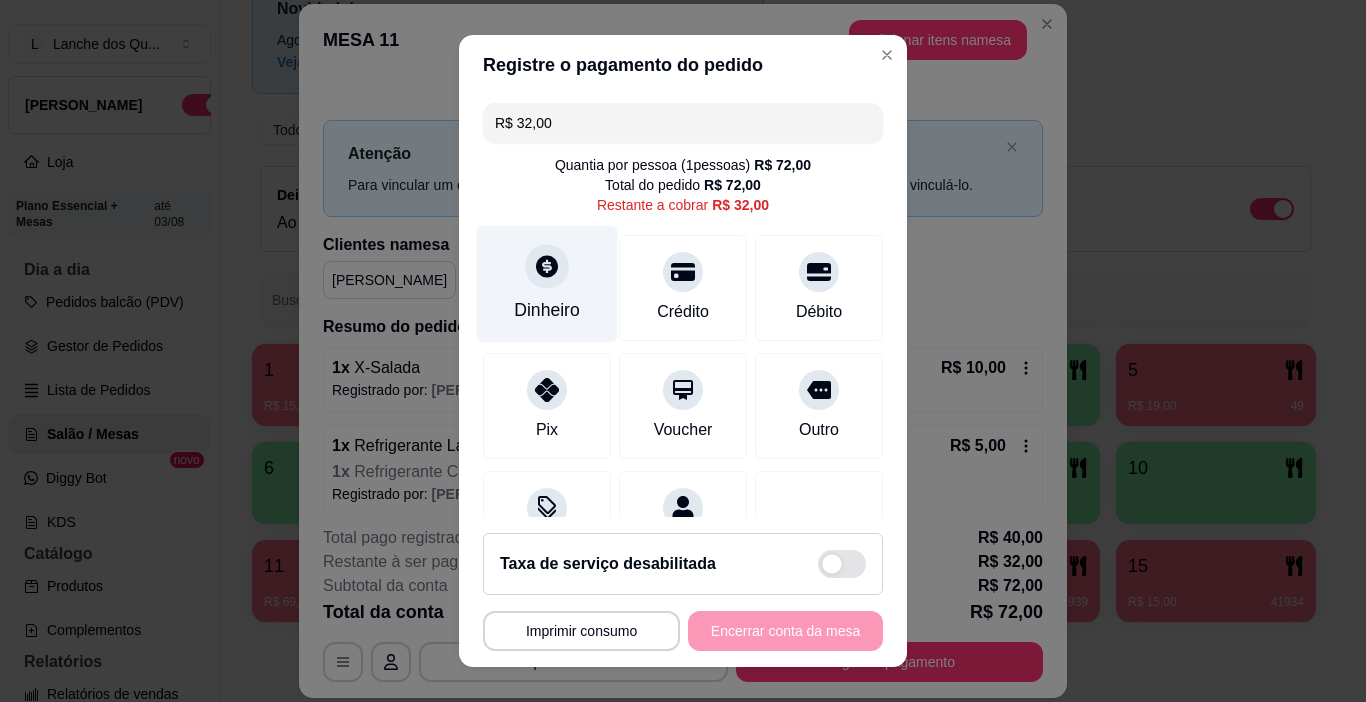 click 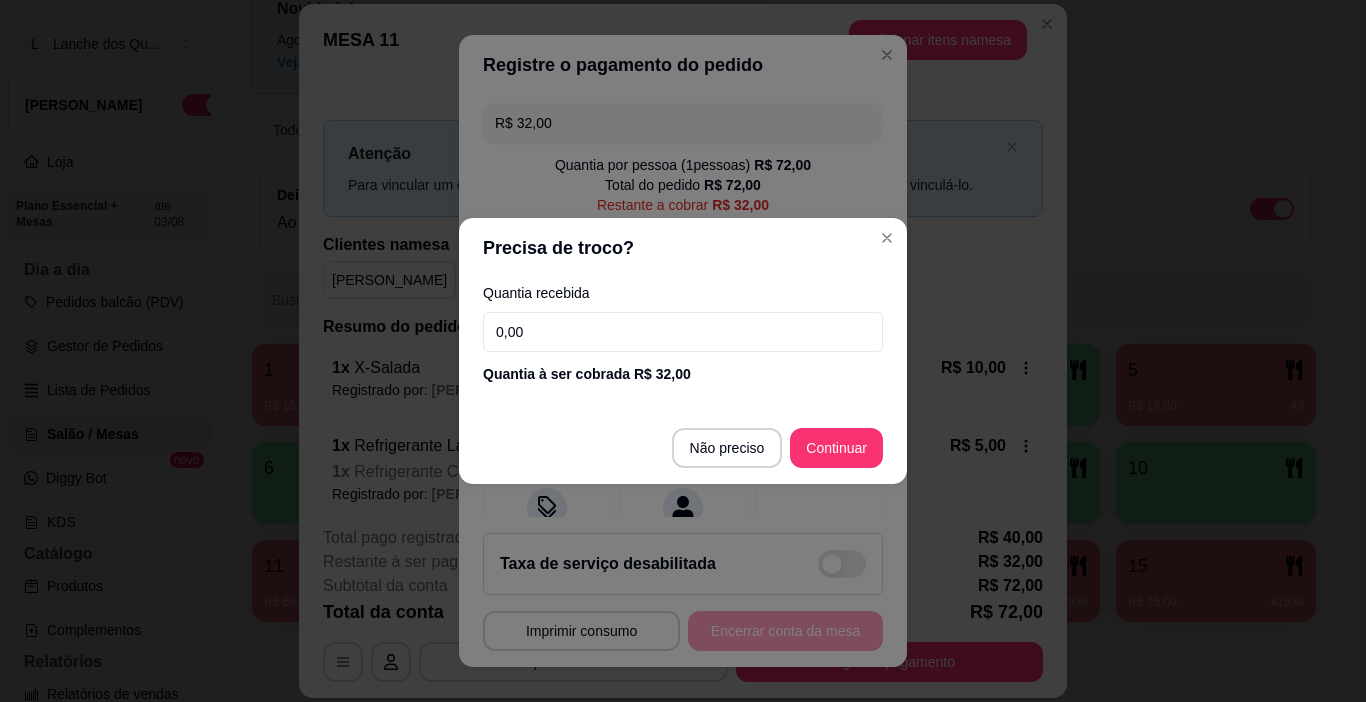 click on "0,00" at bounding box center [683, 332] 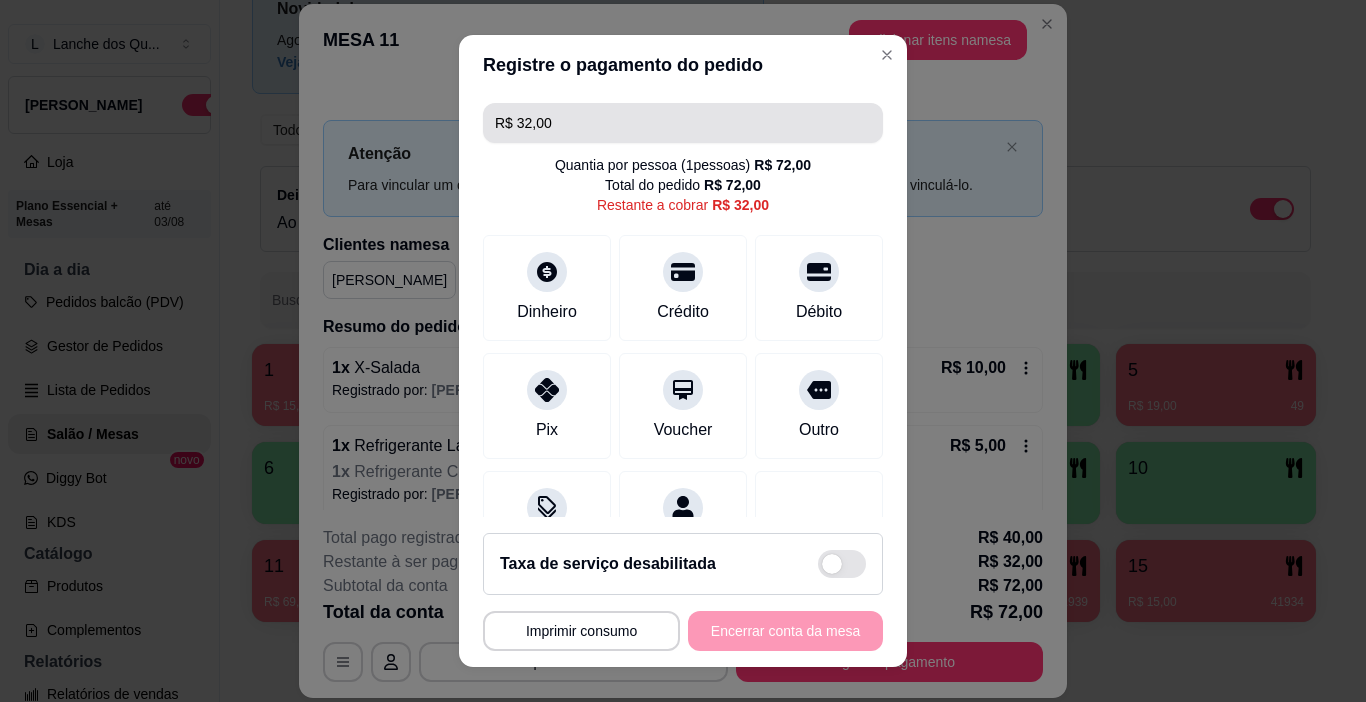 click on "R$ 32,00" at bounding box center (683, 123) 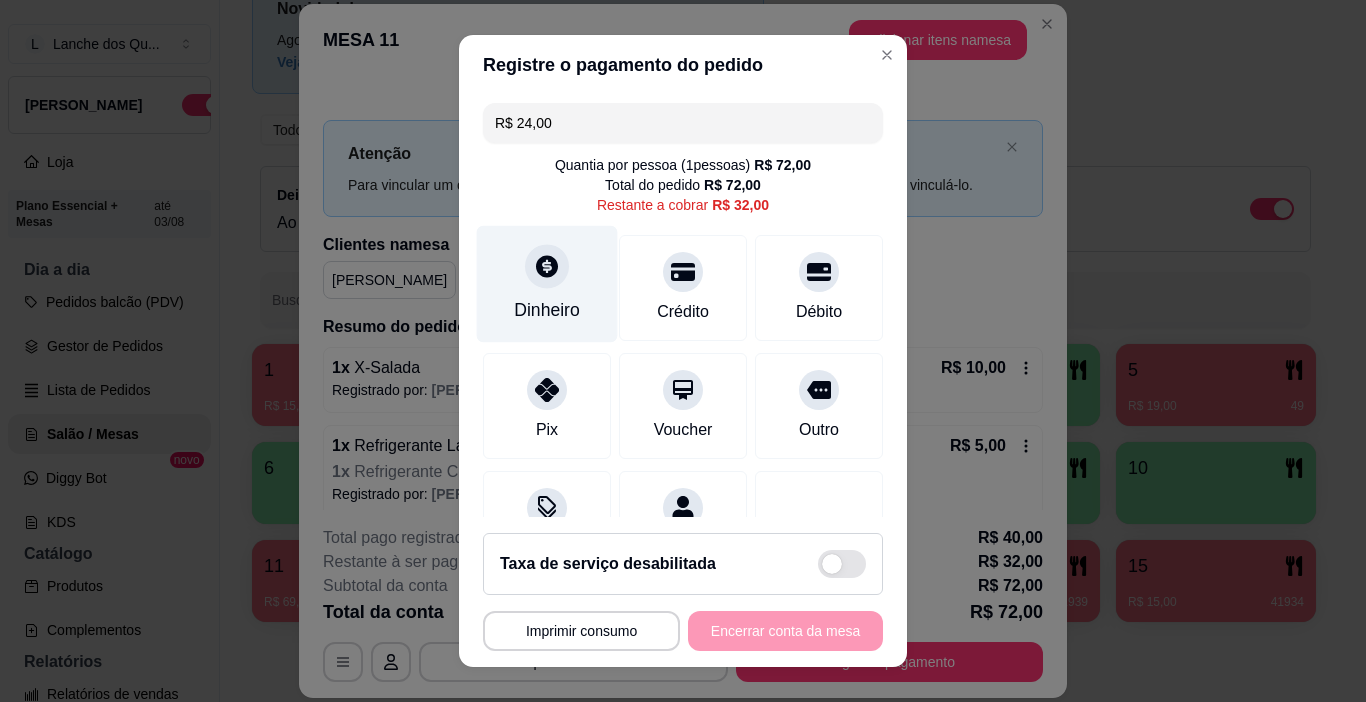 type on "R$ 24,00" 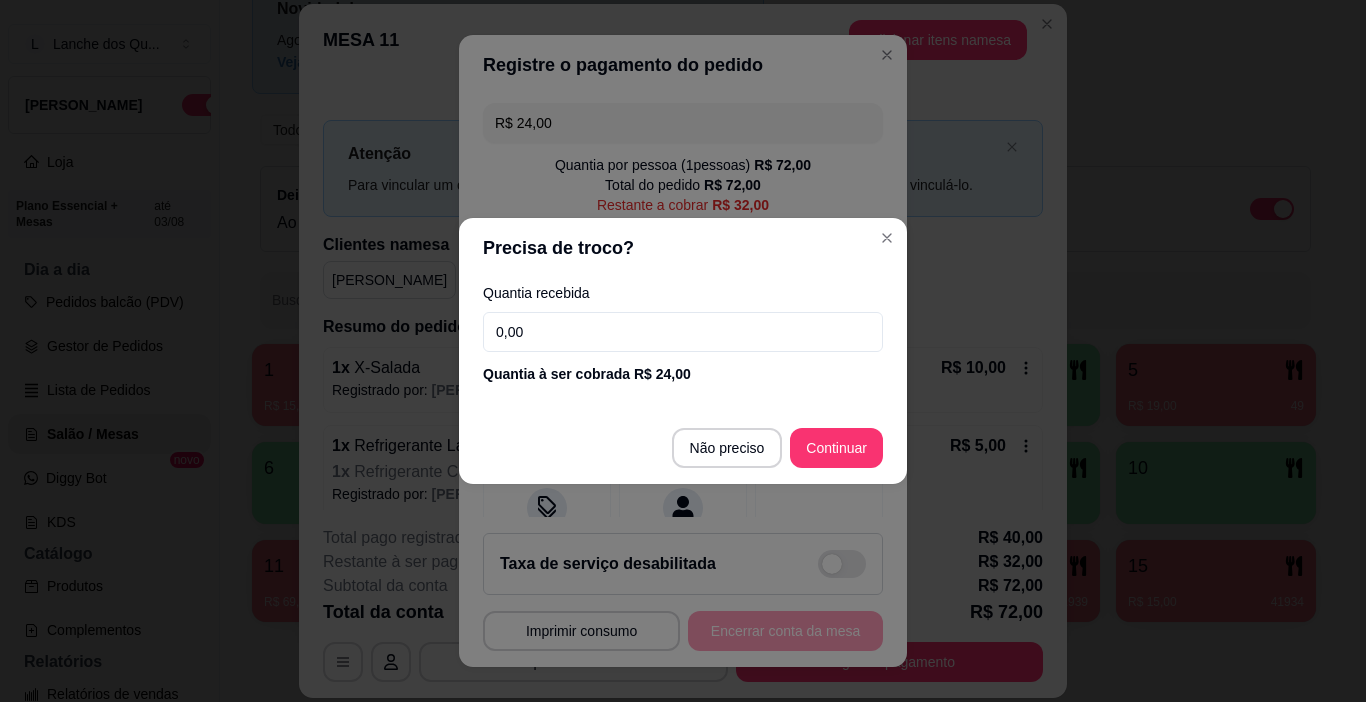click on "0,00" at bounding box center [683, 332] 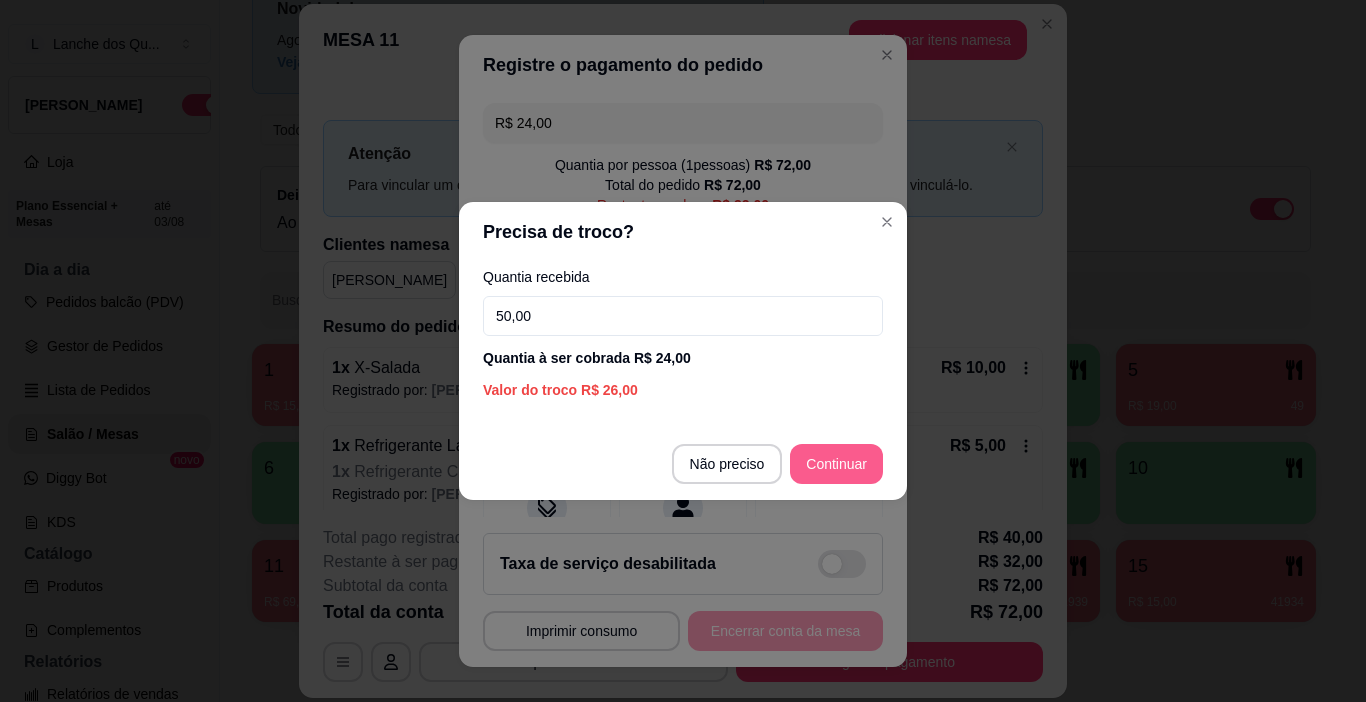 type on "50,00" 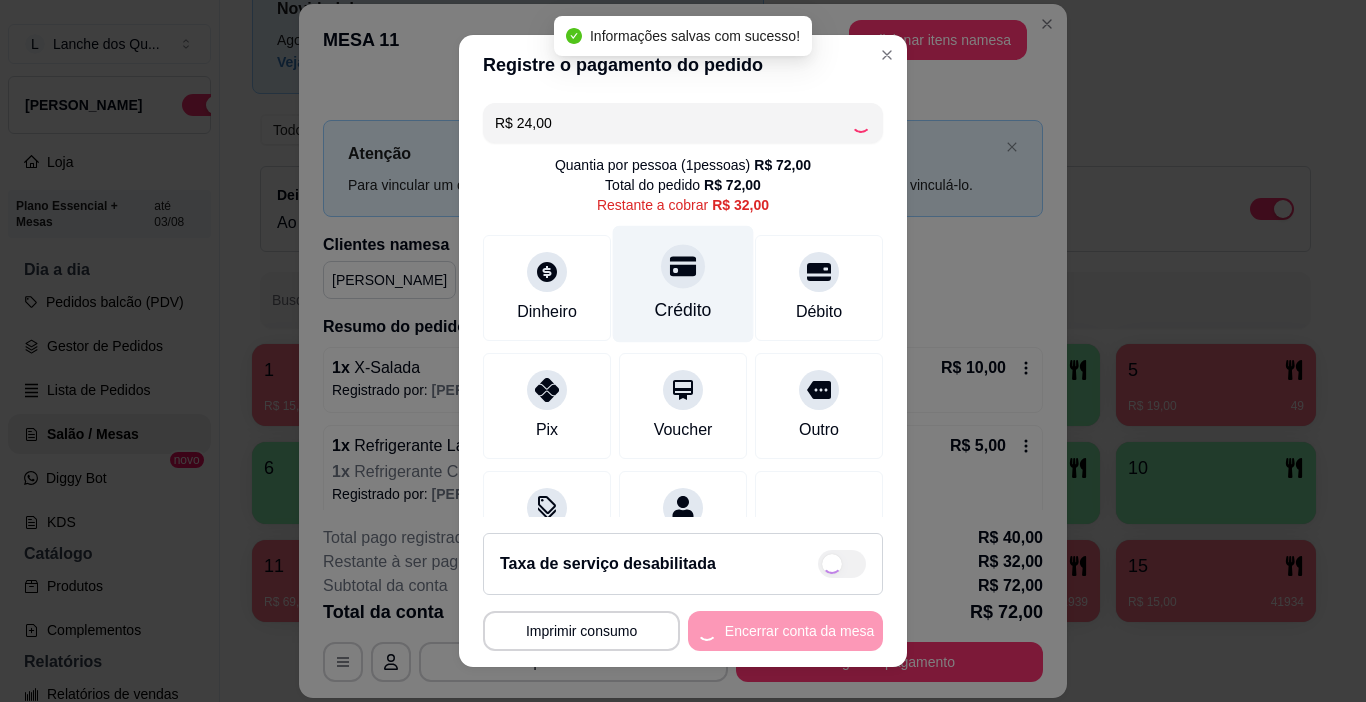 type on "R$ 8,00" 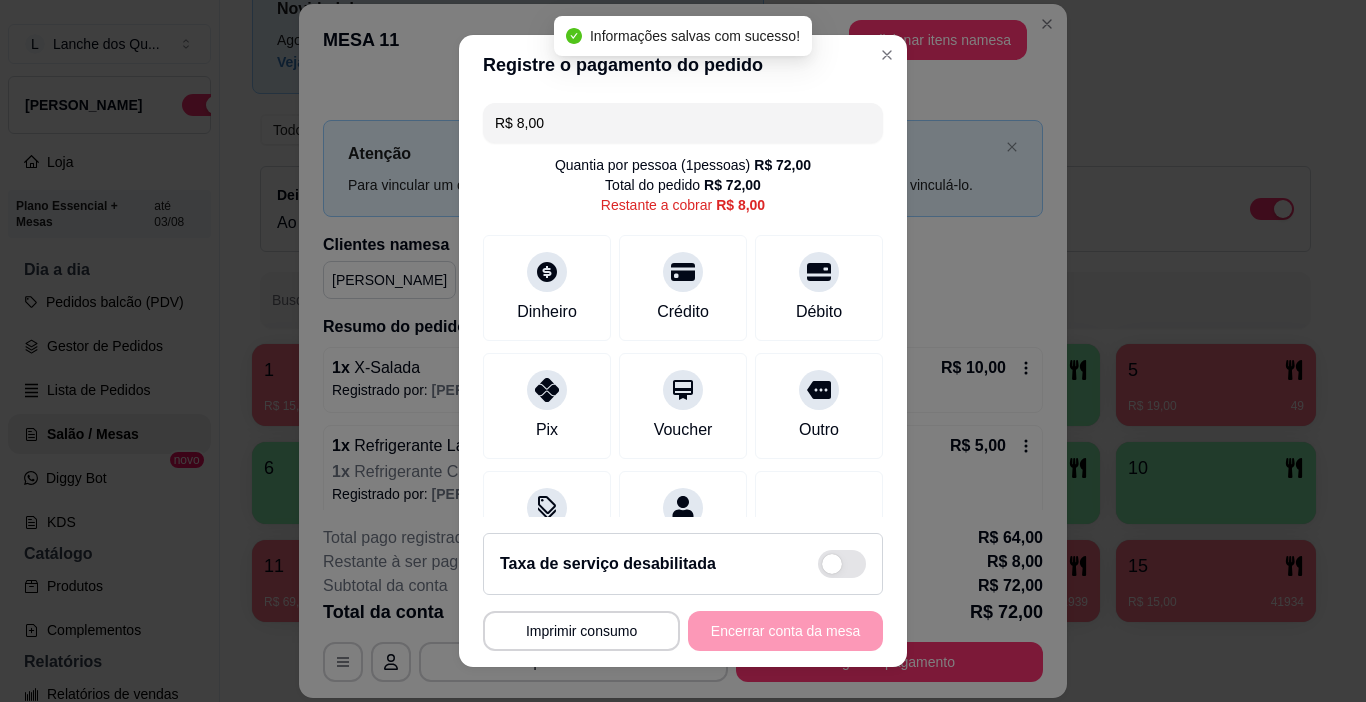 scroll, scrollTop: 348, scrollLeft: 0, axis: vertical 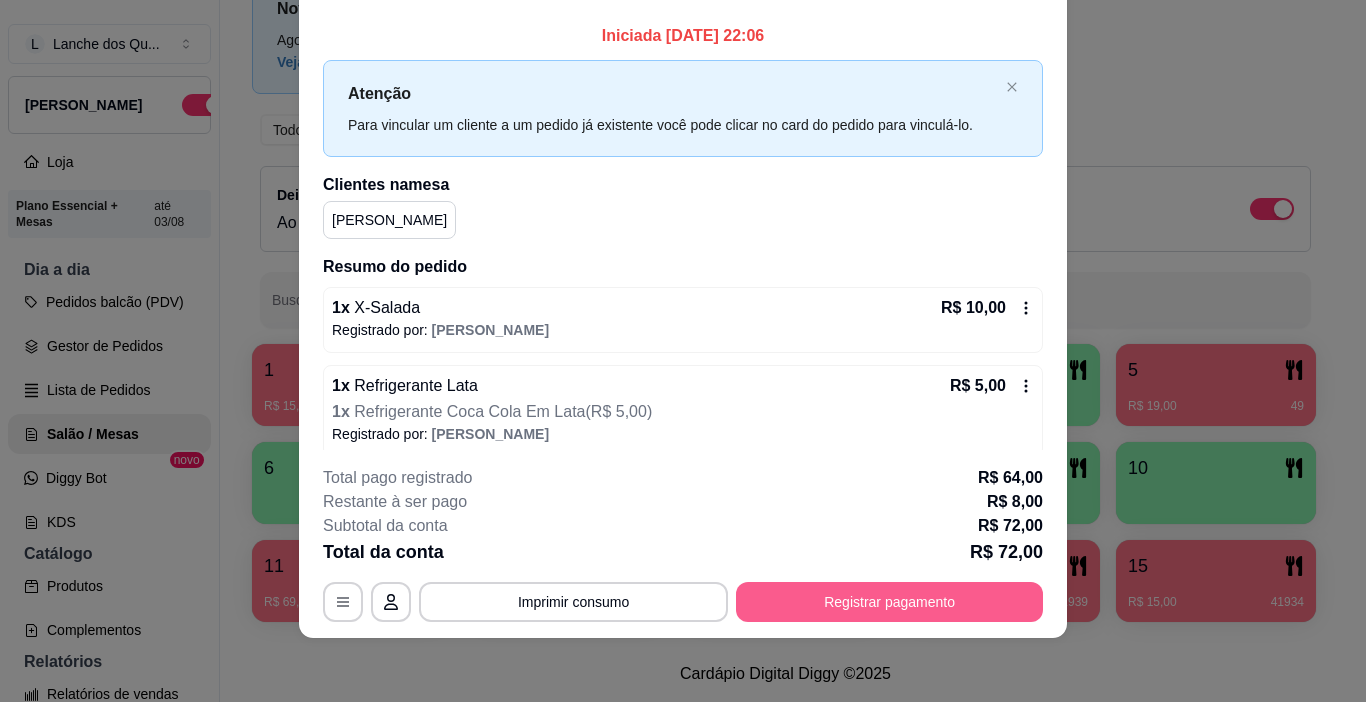 click on "Registrar pagamento" at bounding box center (889, 602) 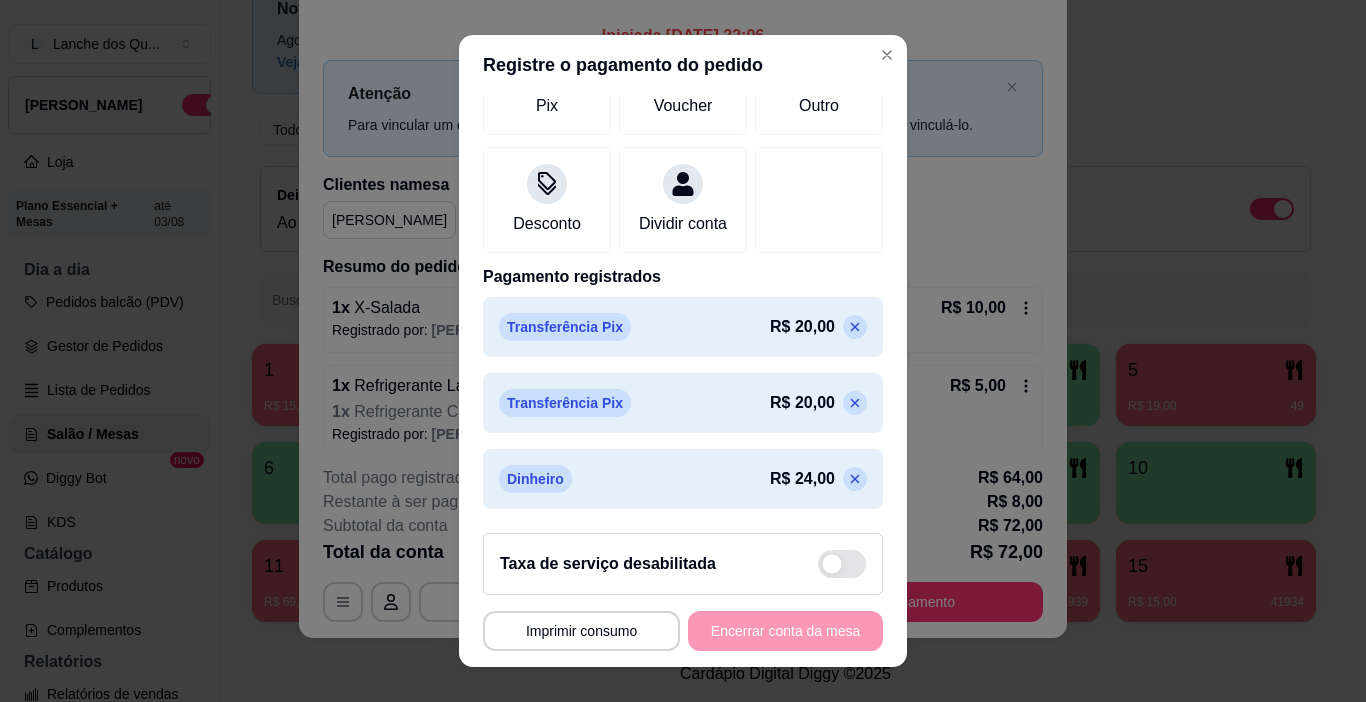 scroll, scrollTop: 348, scrollLeft: 0, axis: vertical 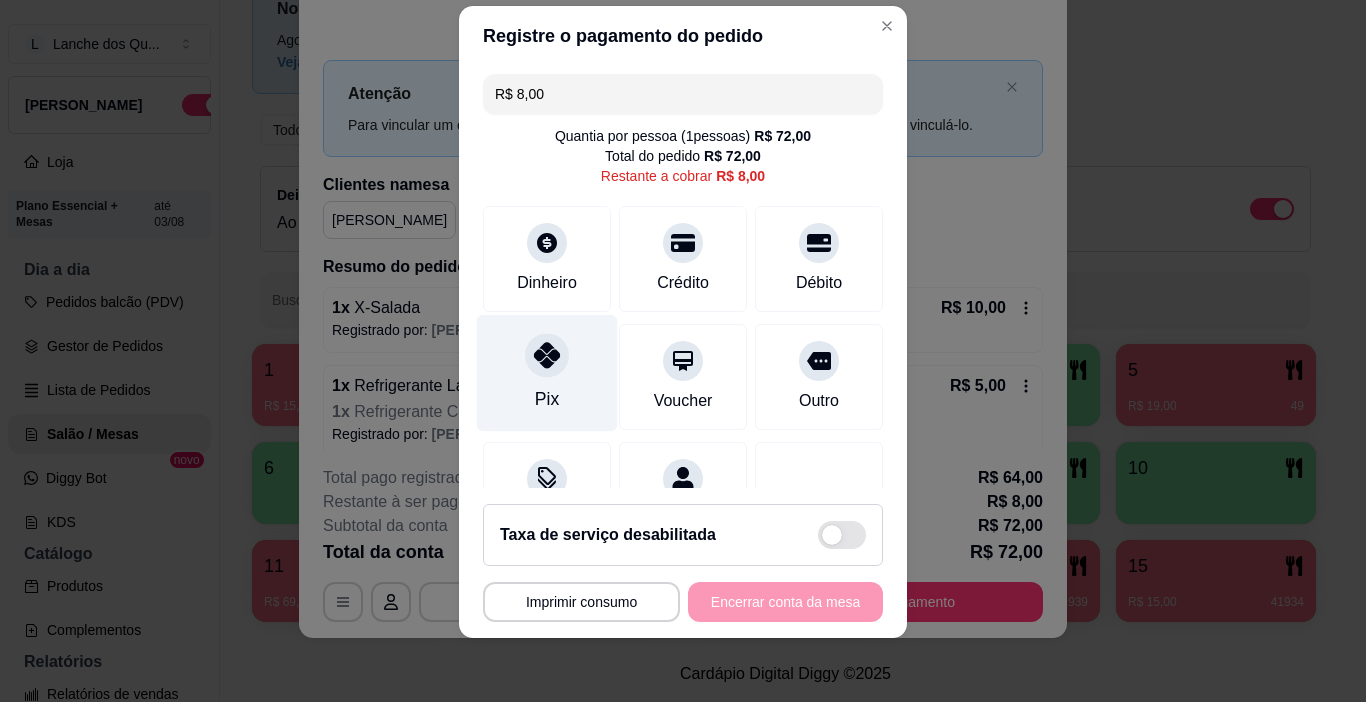 click on "Pix" at bounding box center [547, 373] 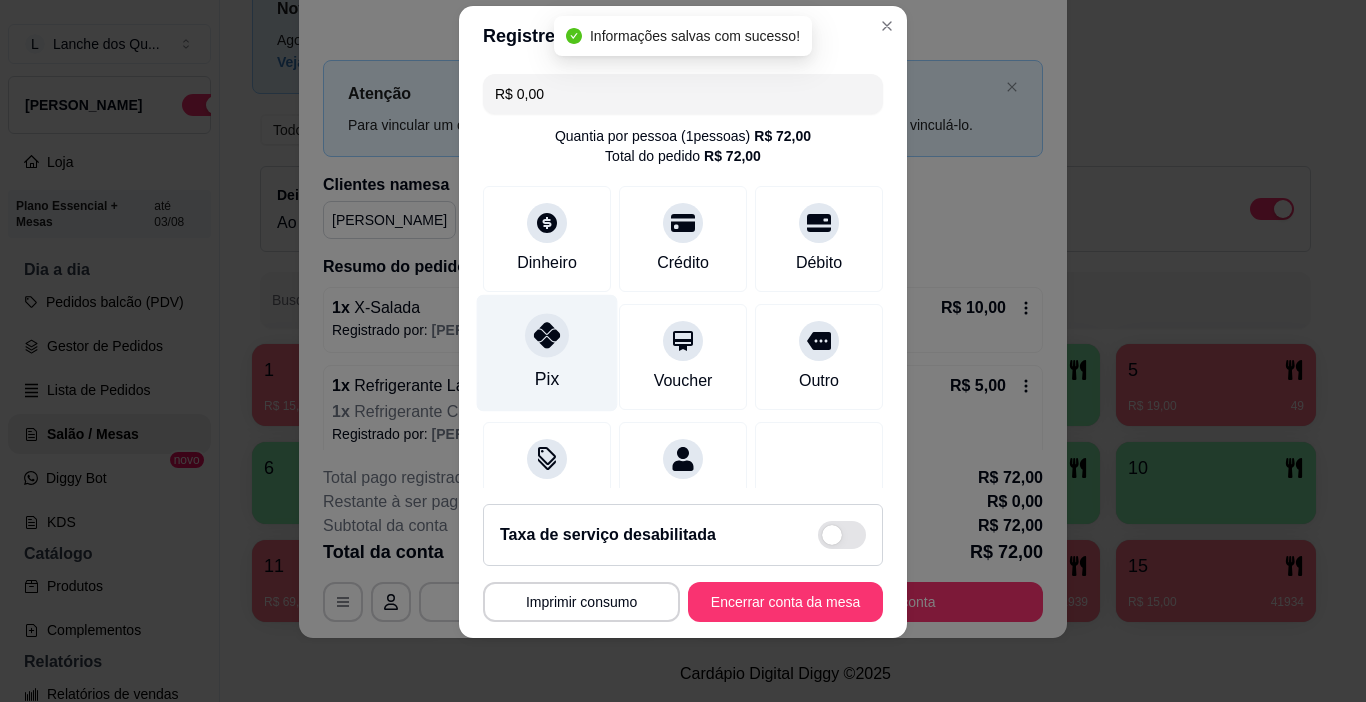 type on "R$ 0,00" 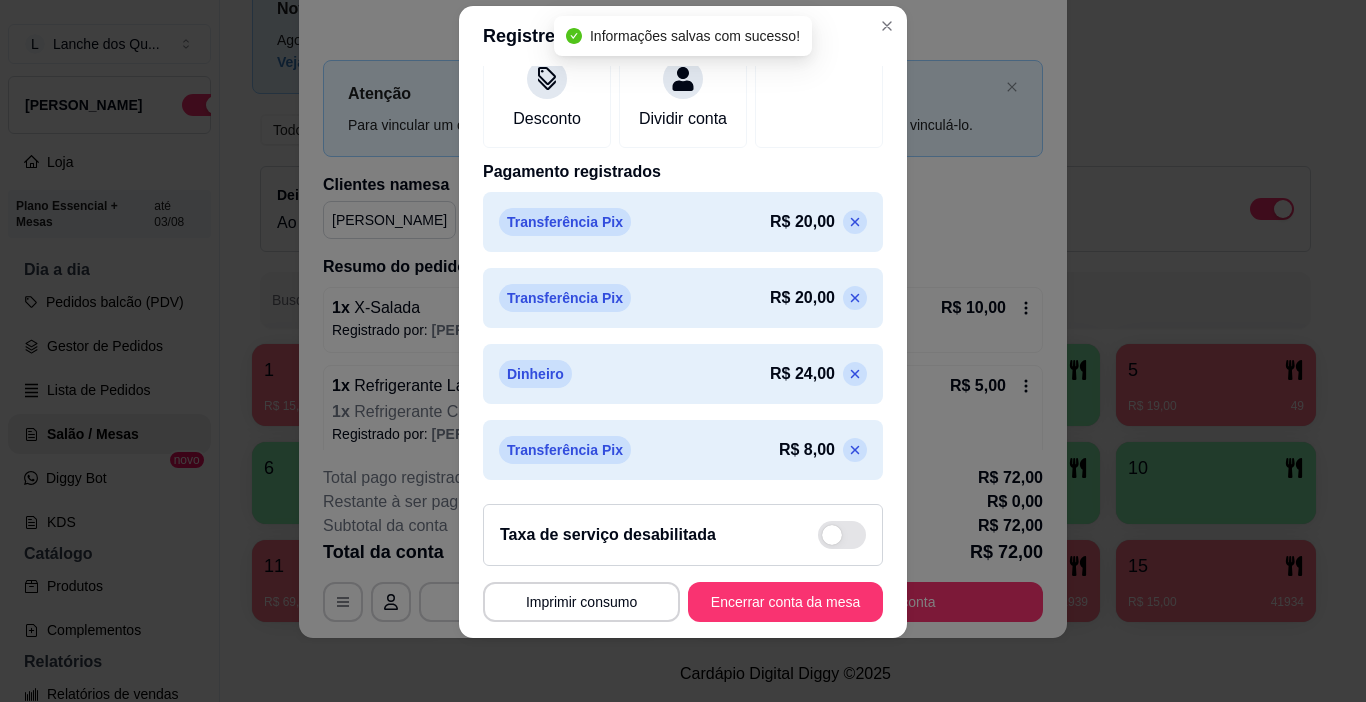 scroll, scrollTop: 404, scrollLeft: 0, axis: vertical 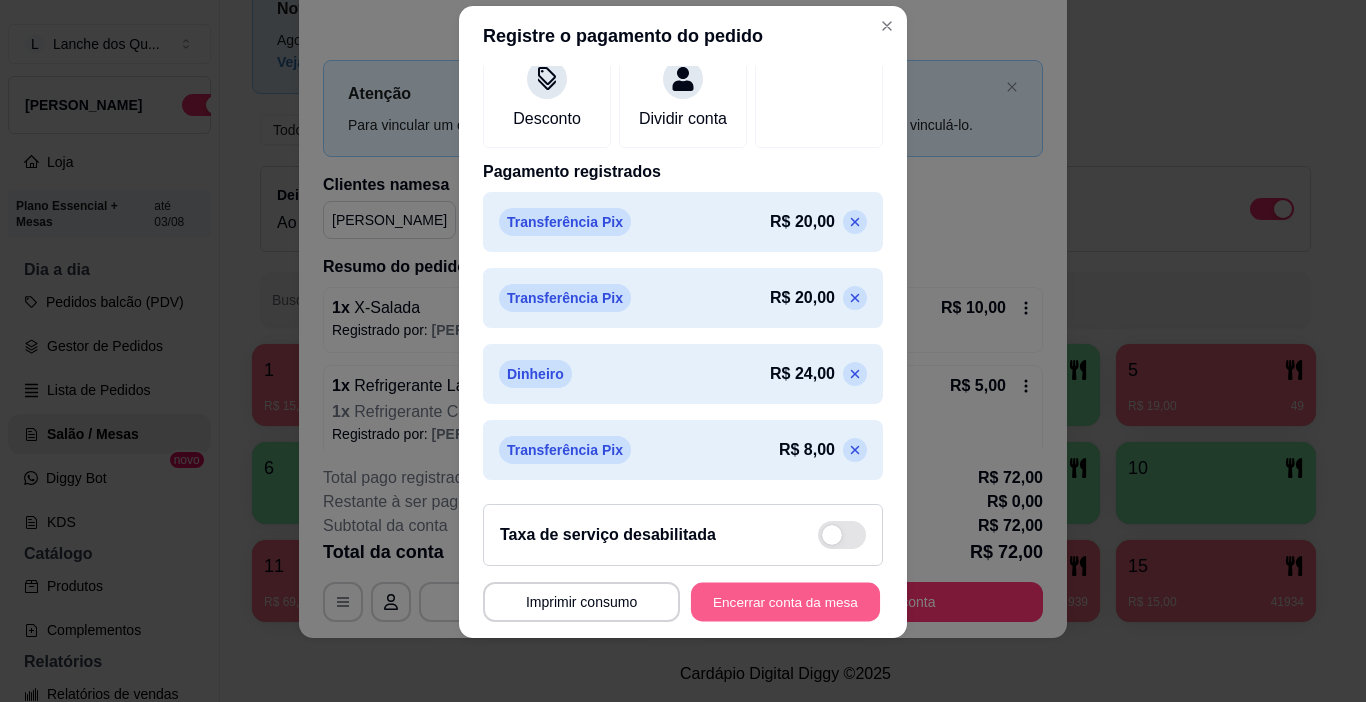 click on "Encerrar conta da mesa" at bounding box center (785, 602) 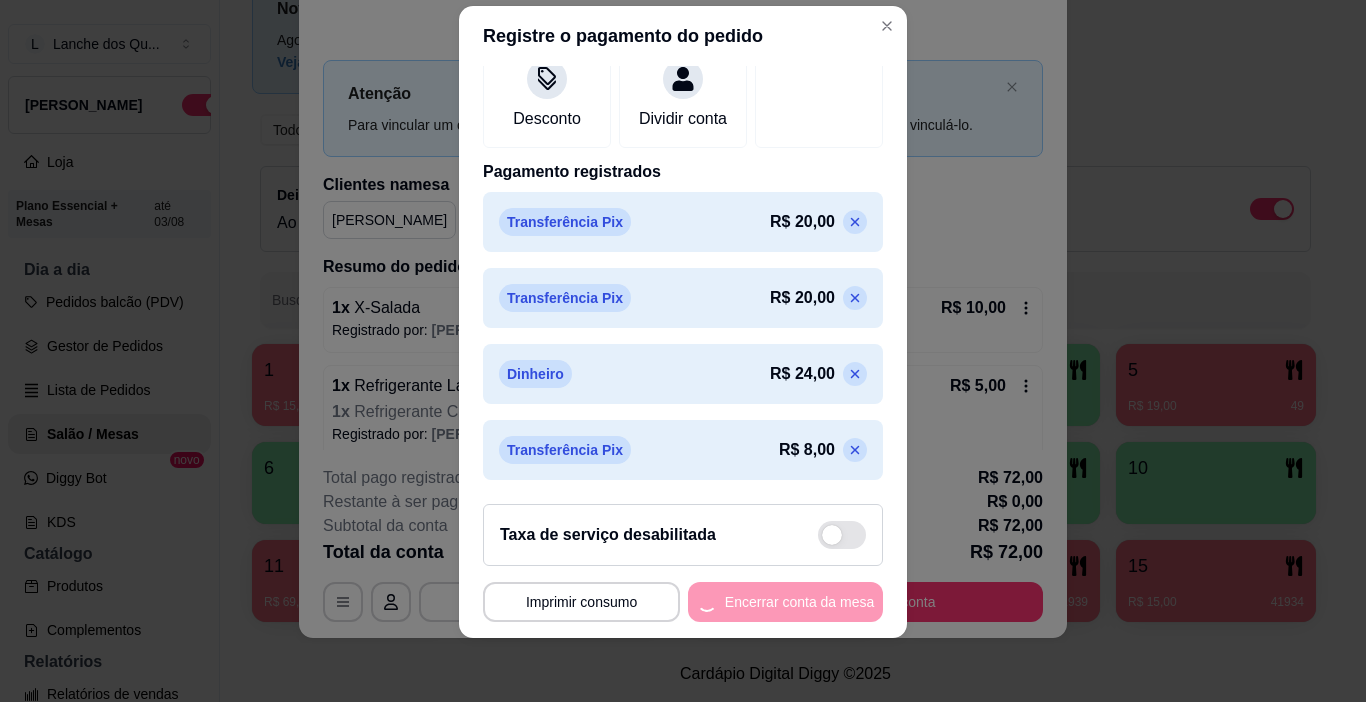 scroll, scrollTop: 0, scrollLeft: 0, axis: both 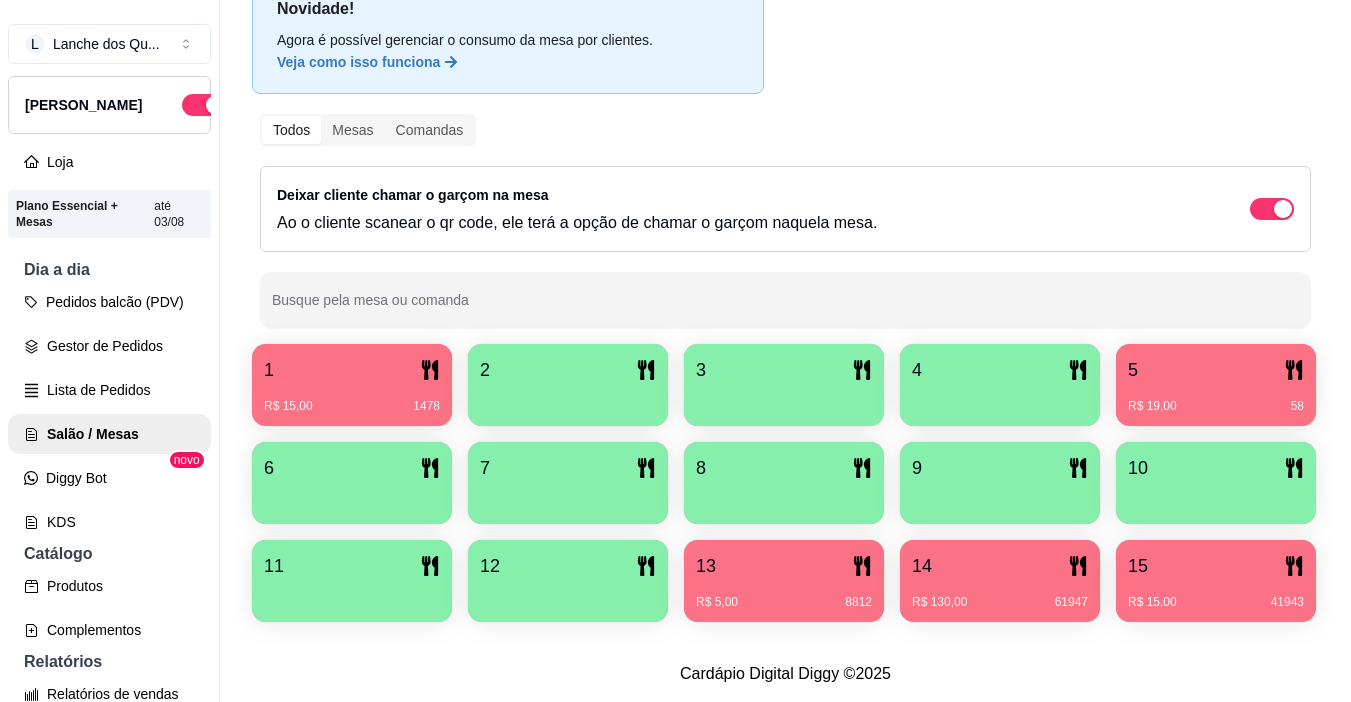 click on "5" at bounding box center [1216, 370] 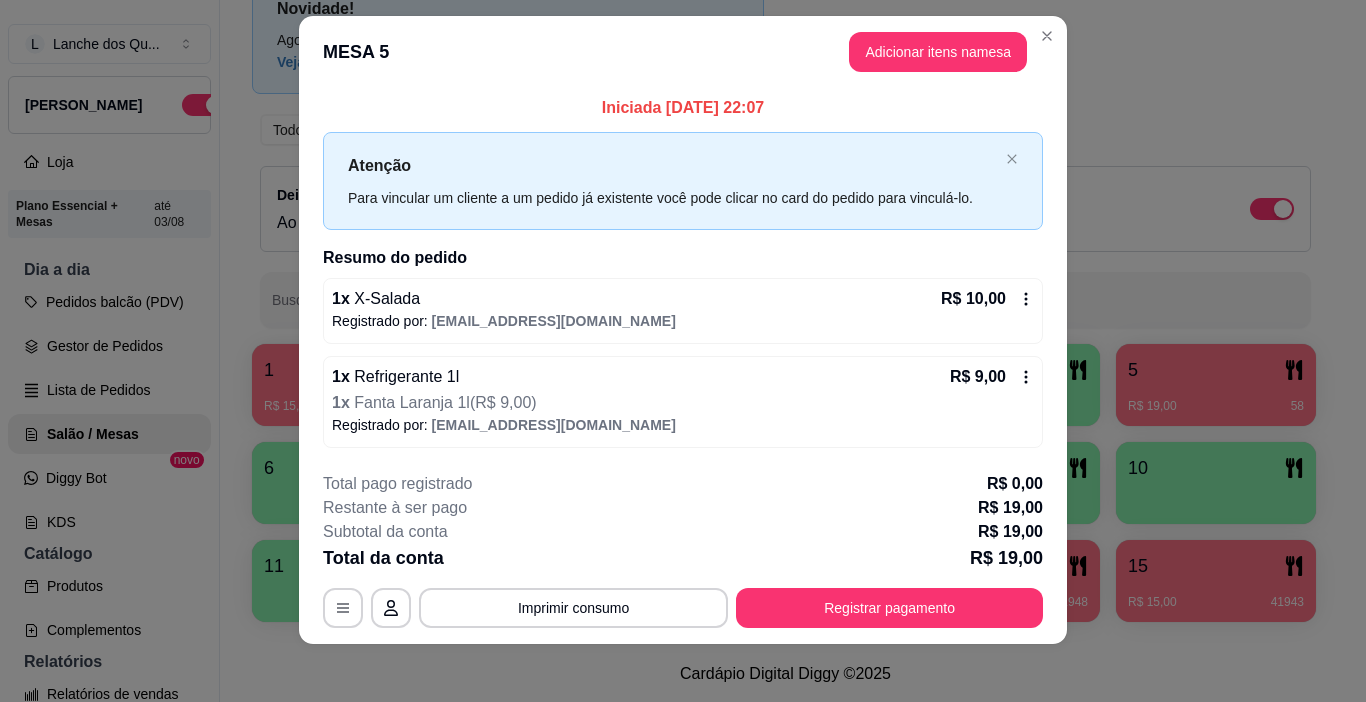 scroll, scrollTop: 27, scrollLeft: 0, axis: vertical 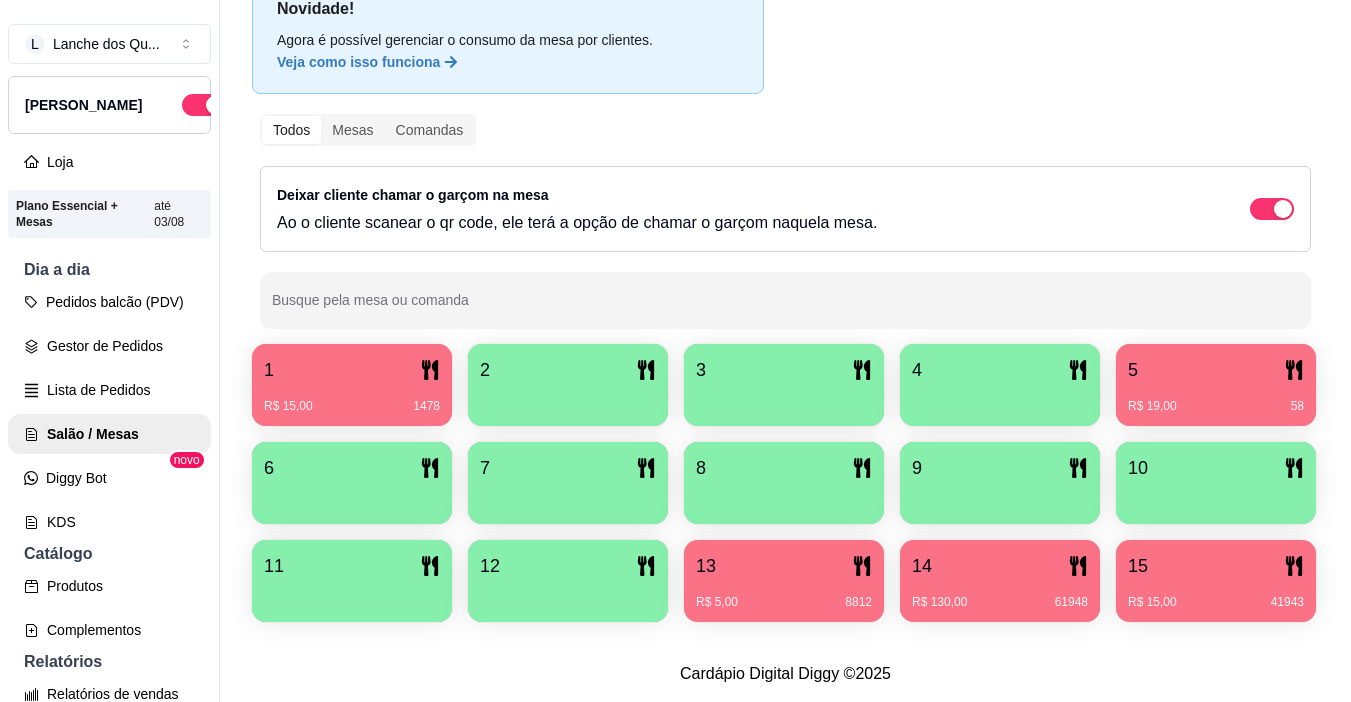 click on "R$ 19,00 58" at bounding box center [1216, 406] 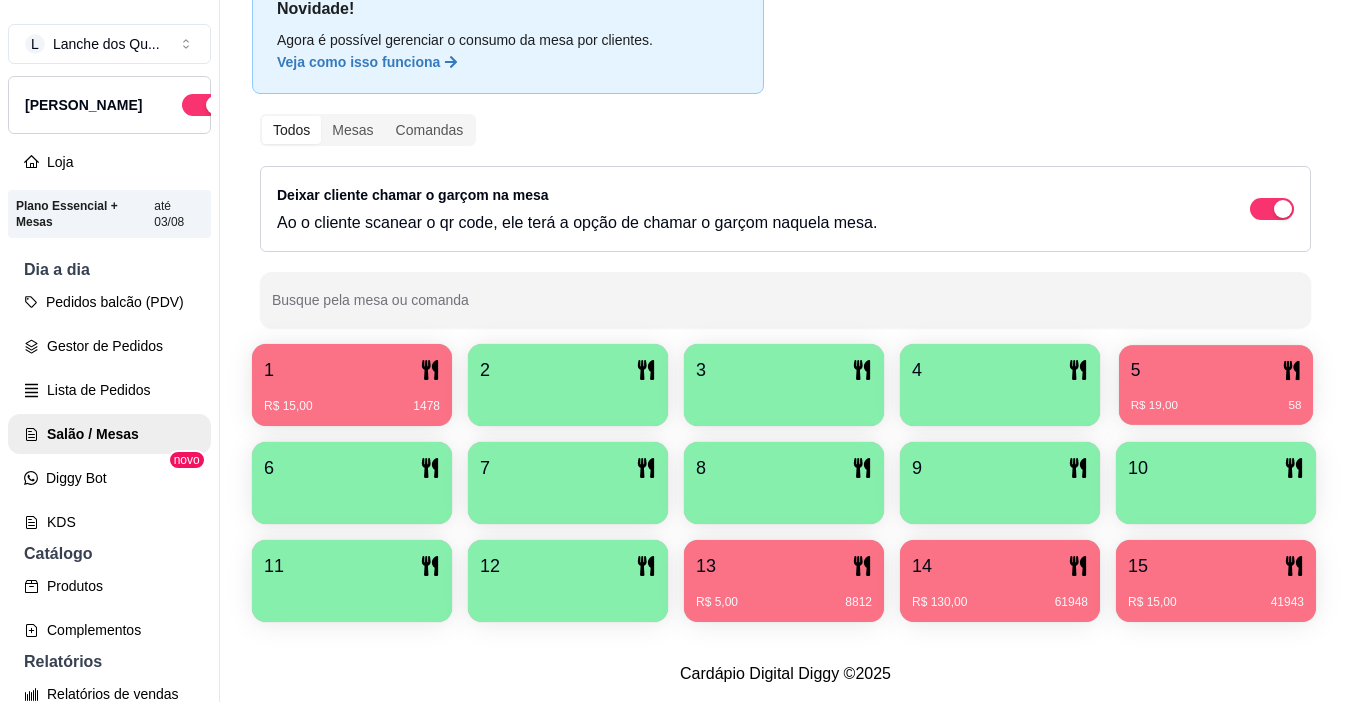 click on "R$ 19,00 58" at bounding box center (1216, 406) 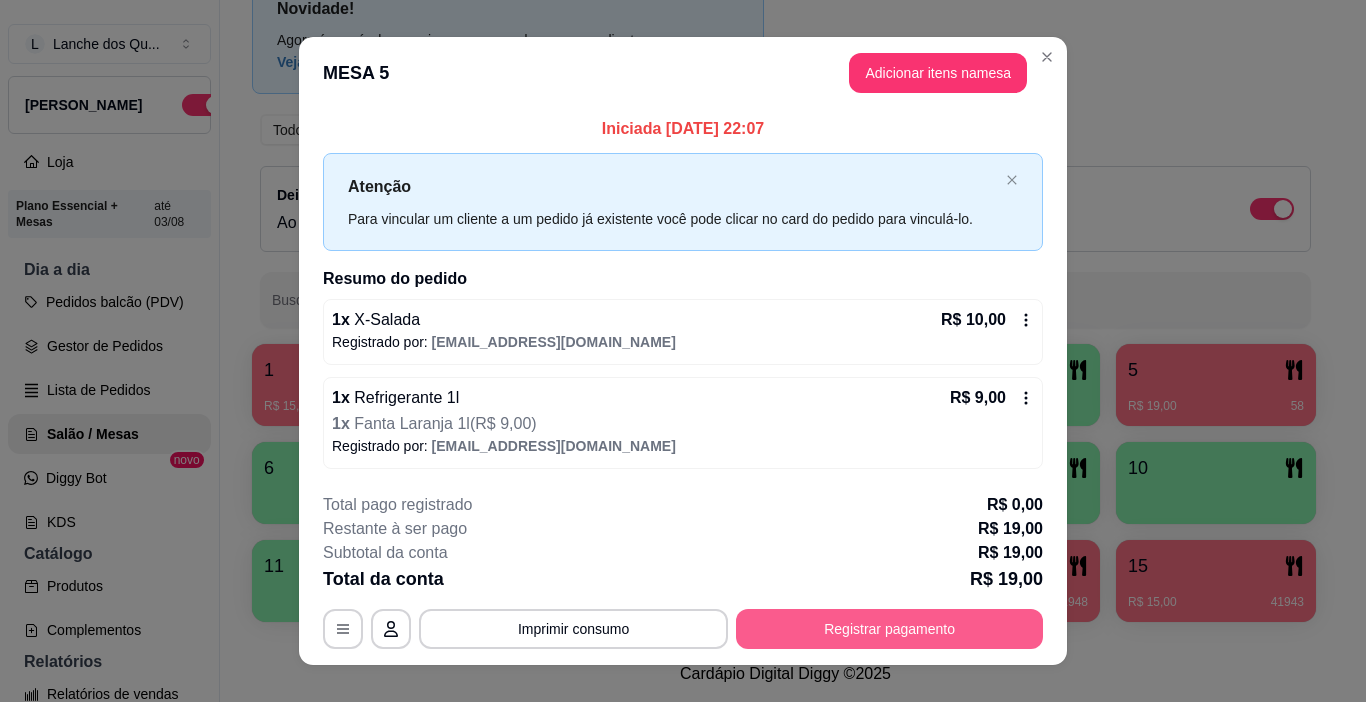 click on "Registrar pagamento" at bounding box center [889, 629] 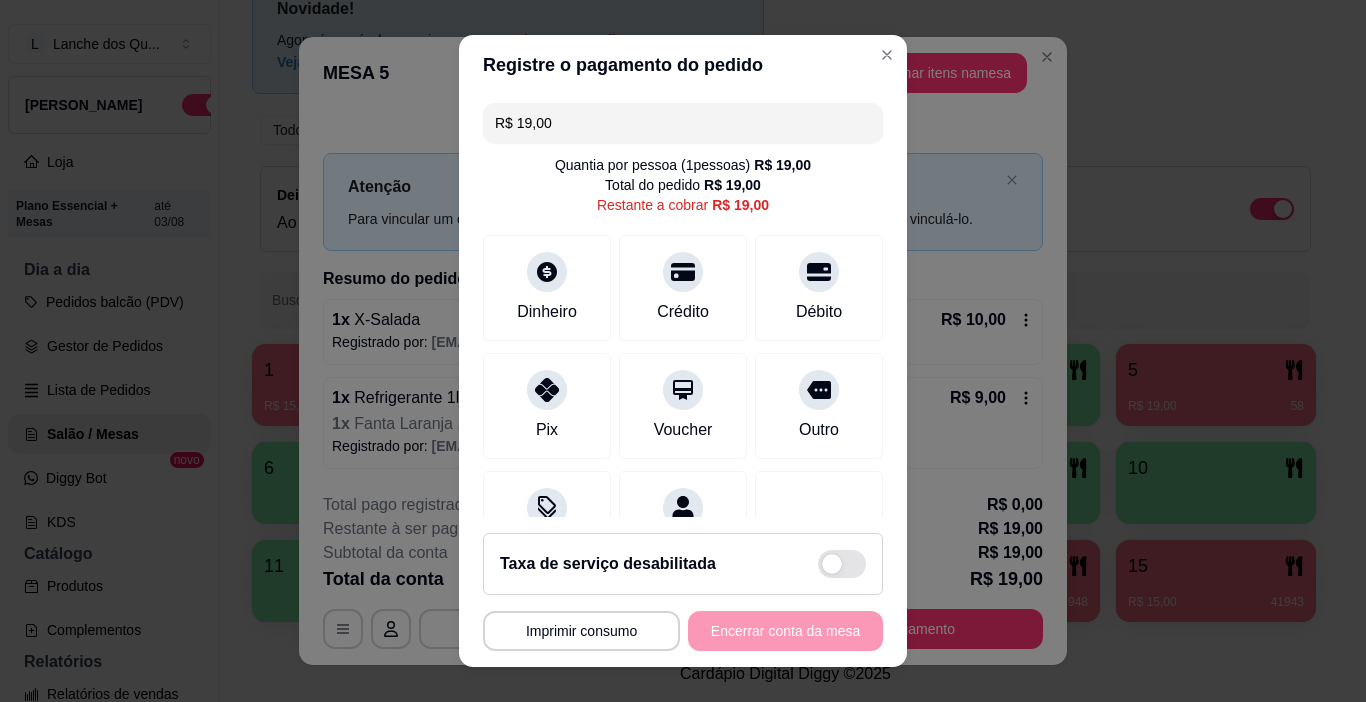 drag, startPoint x: 584, startPoint y: 126, endPoint x: 272, endPoint y: 121, distance: 312.04007 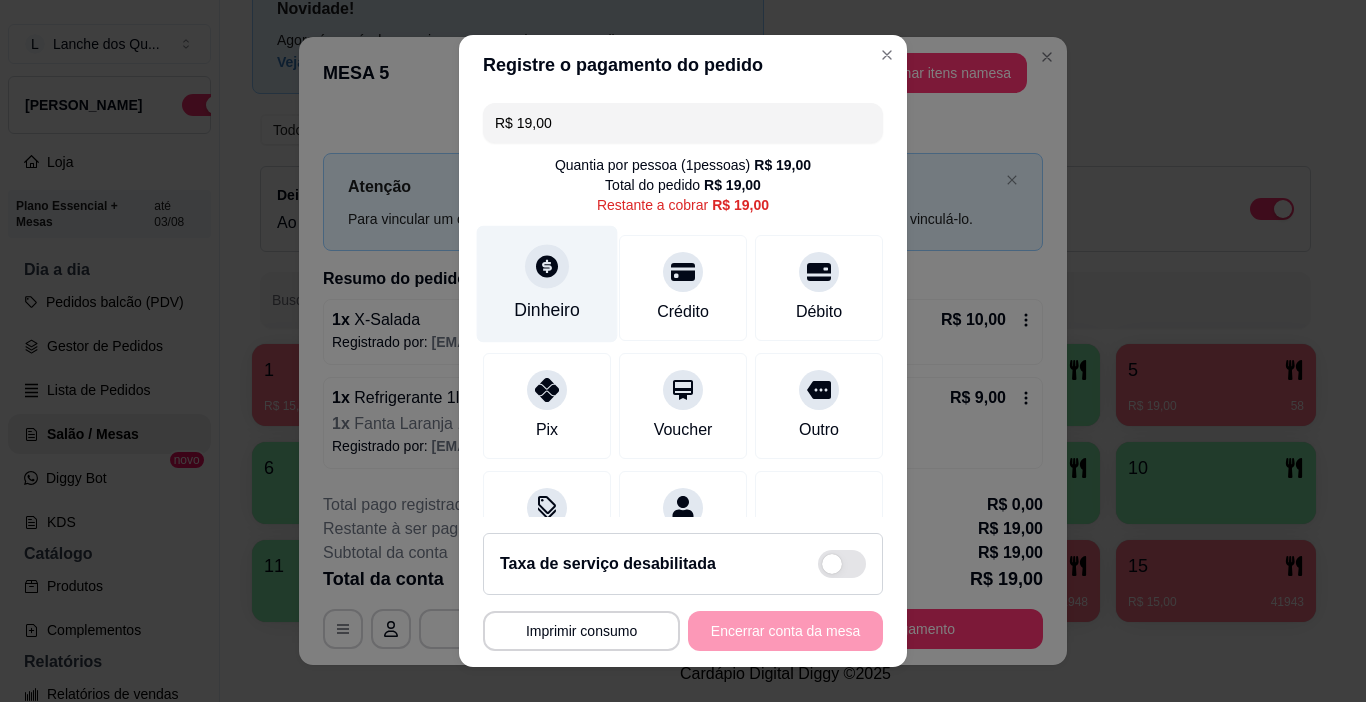 click at bounding box center [547, 267] 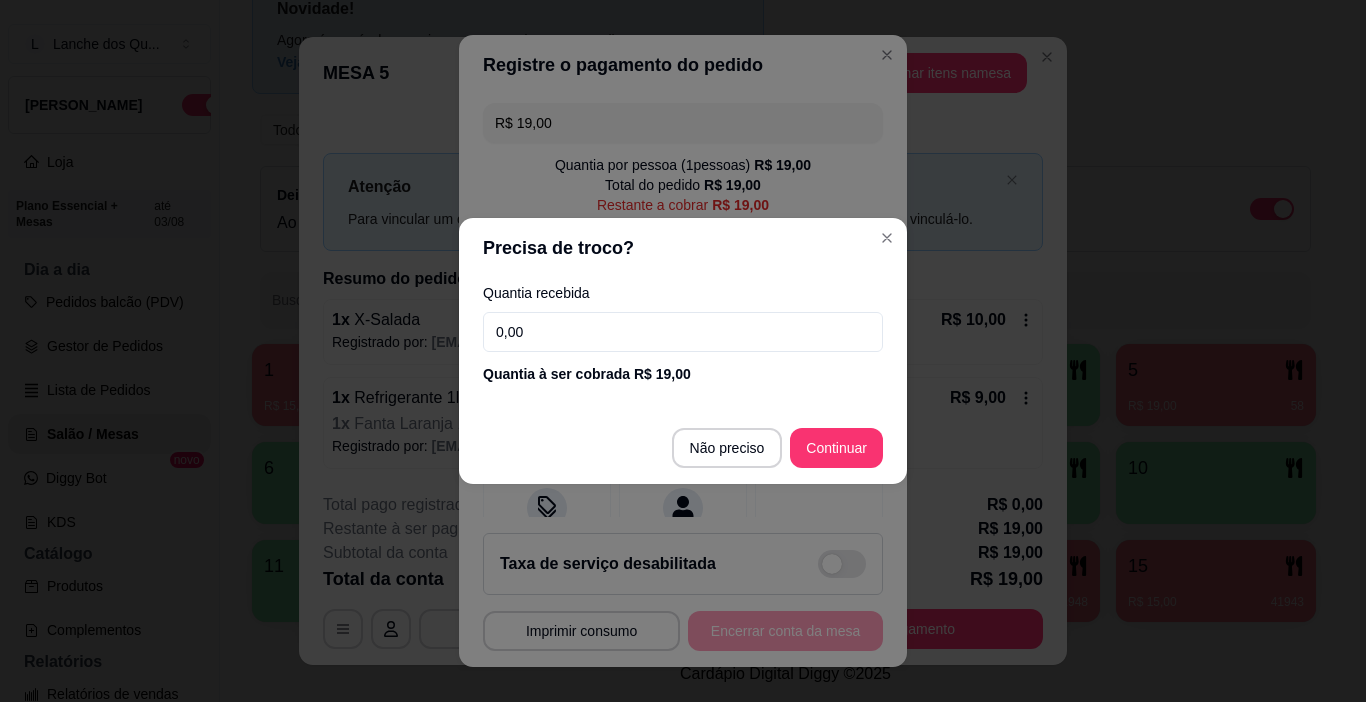 drag, startPoint x: 558, startPoint y: 344, endPoint x: 266, endPoint y: 335, distance: 292.13867 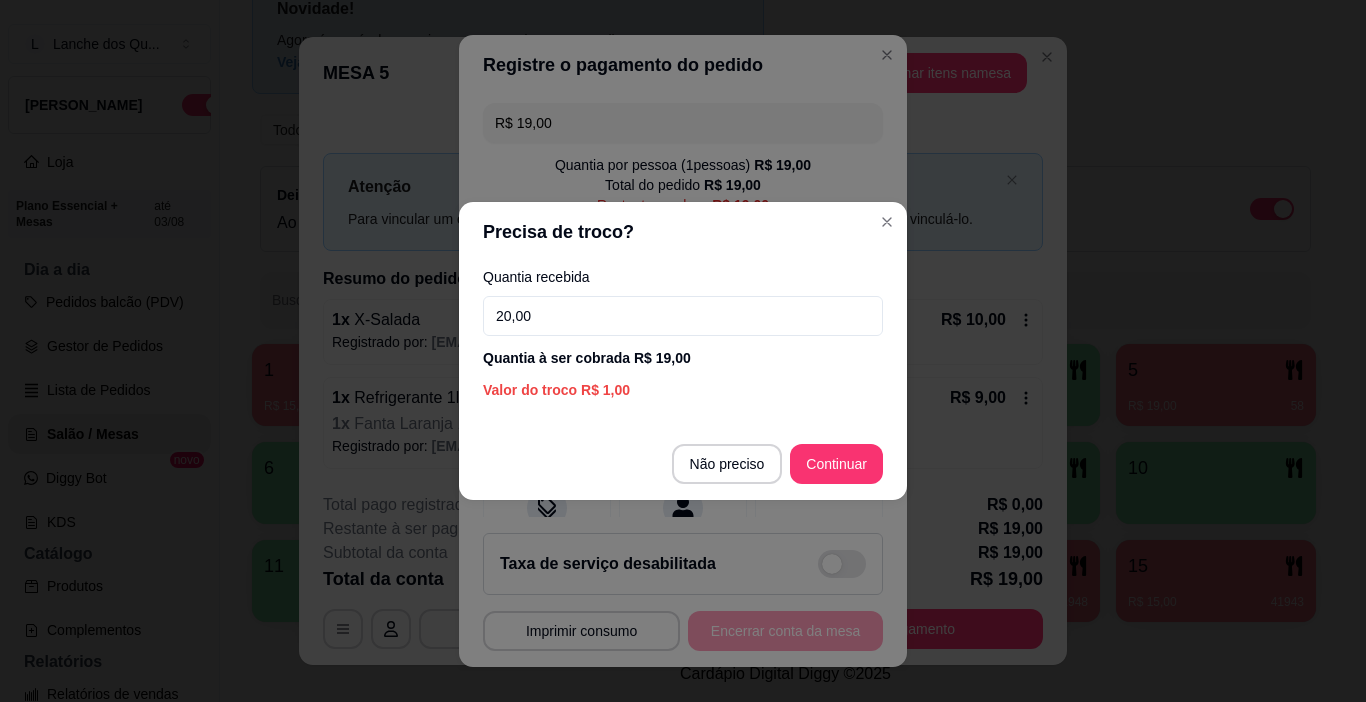 type on "20,00" 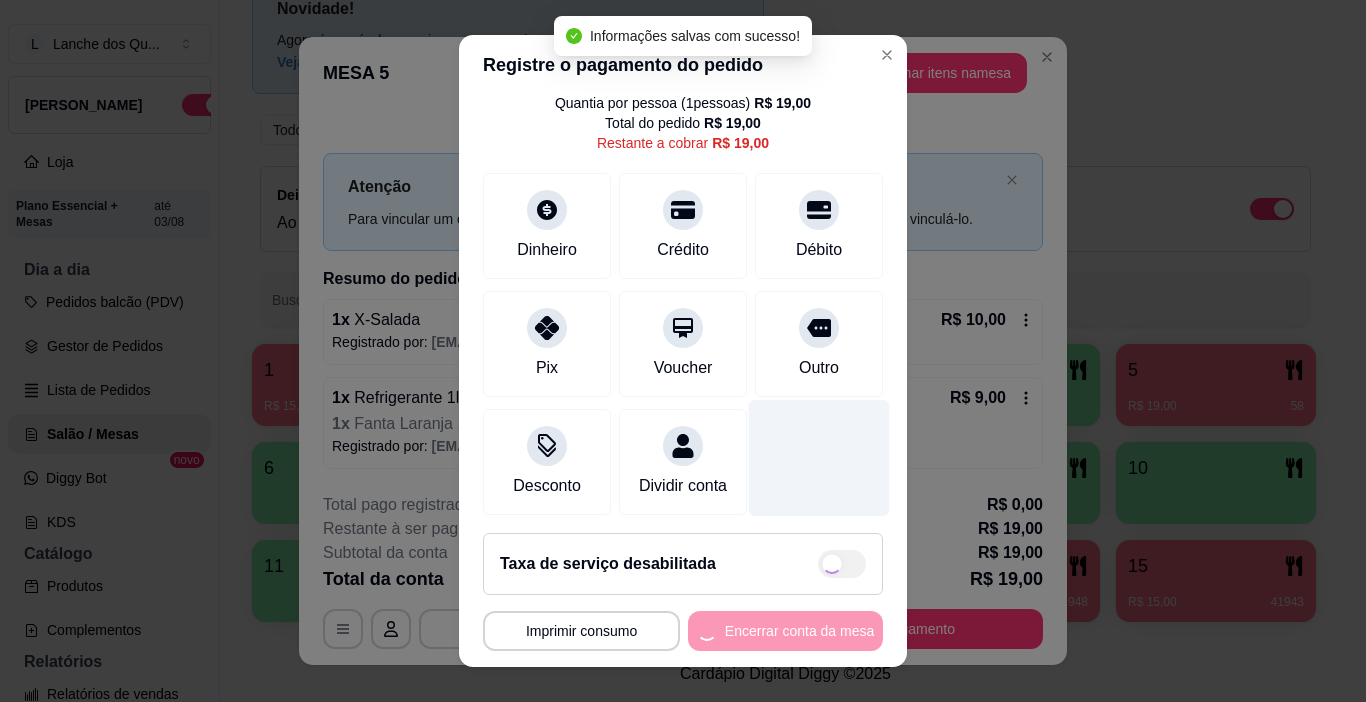 type on "R$ 0,00" 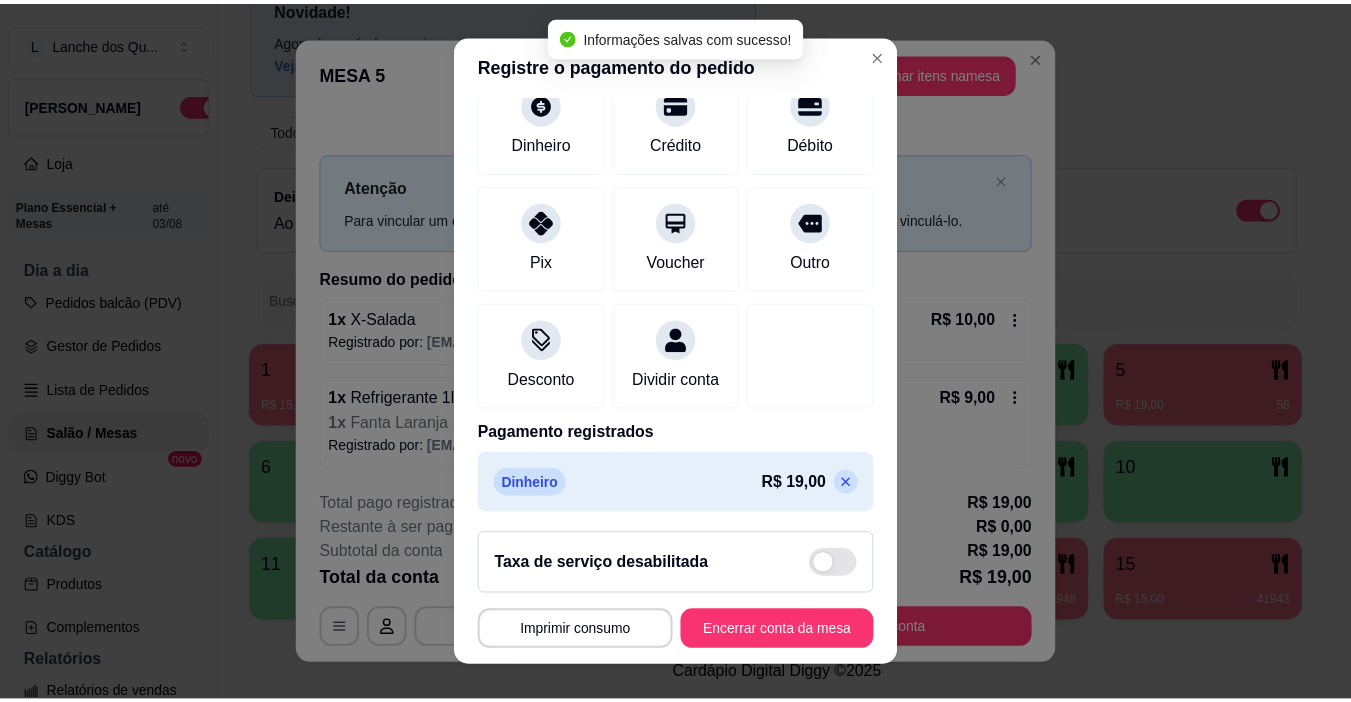 scroll, scrollTop: 176, scrollLeft: 0, axis: vertical 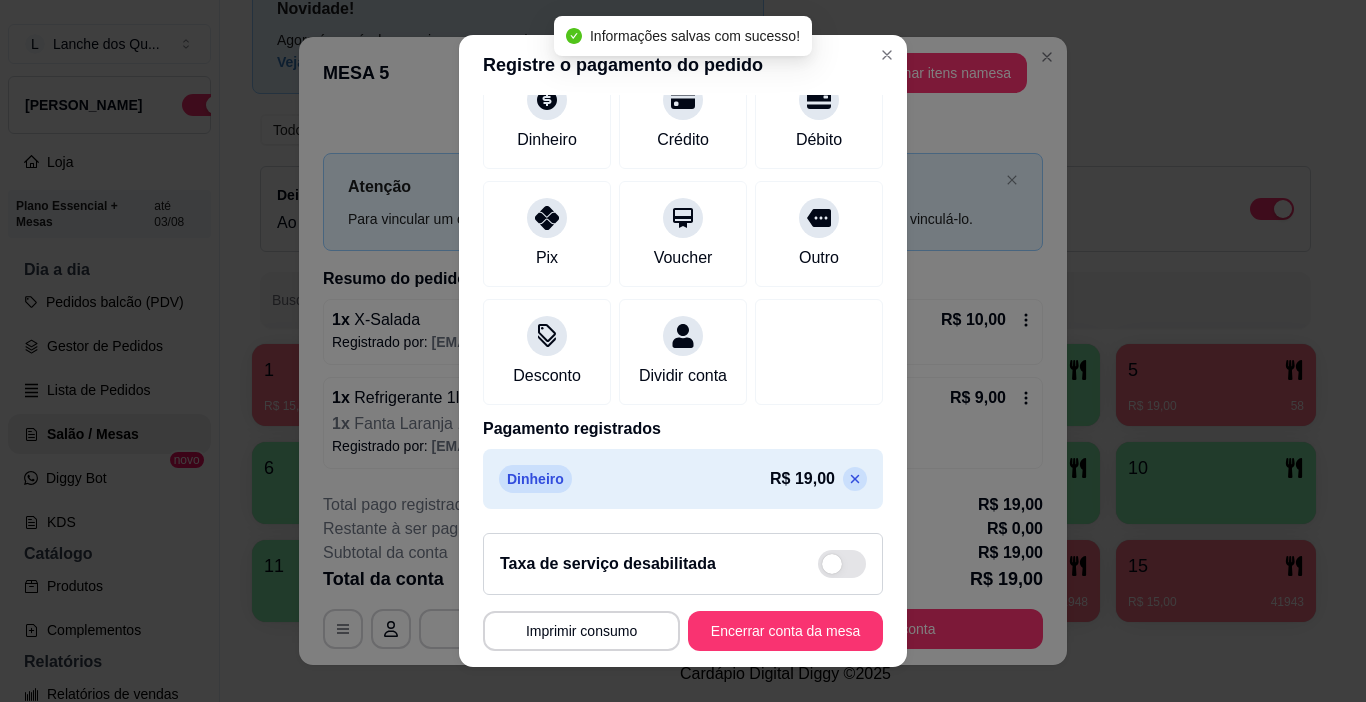 click on "Encerrar conta da mesa" at bounding box center (785, 631) 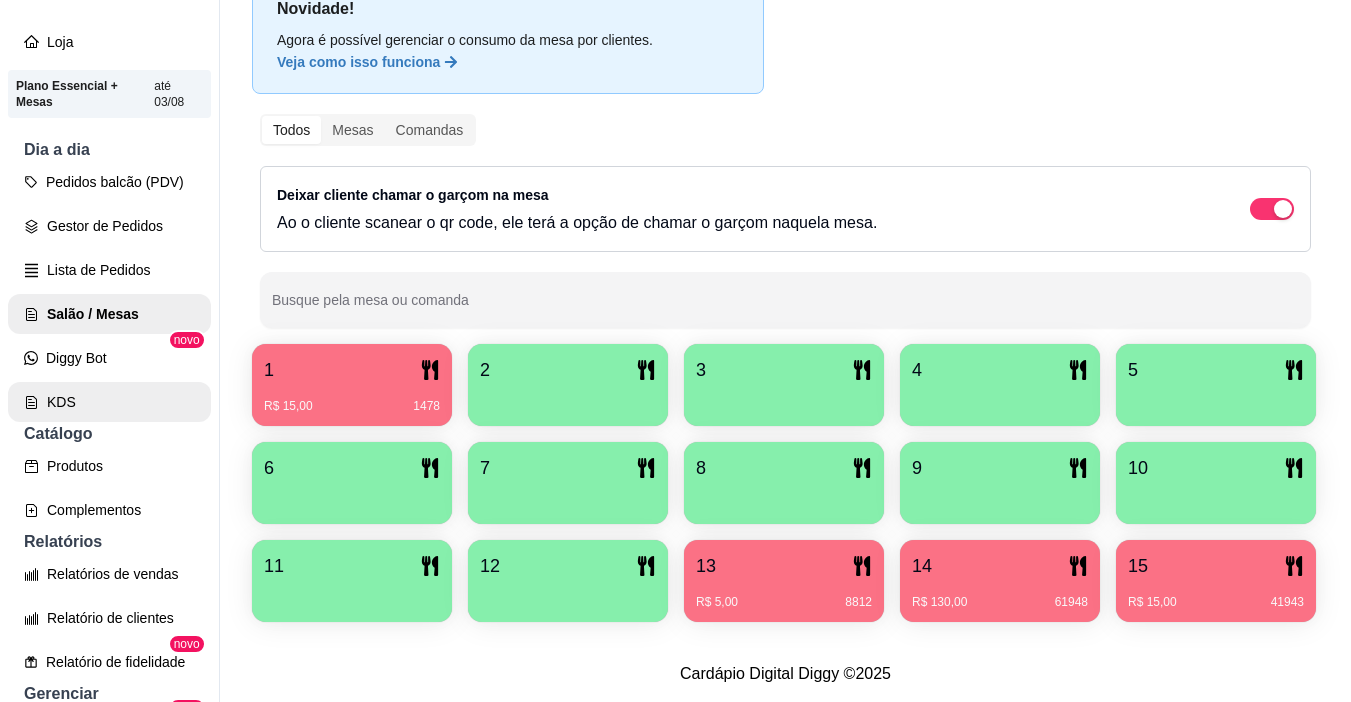 scroll, scrollTop: 300, scrollLeft: 0, axis: vertical 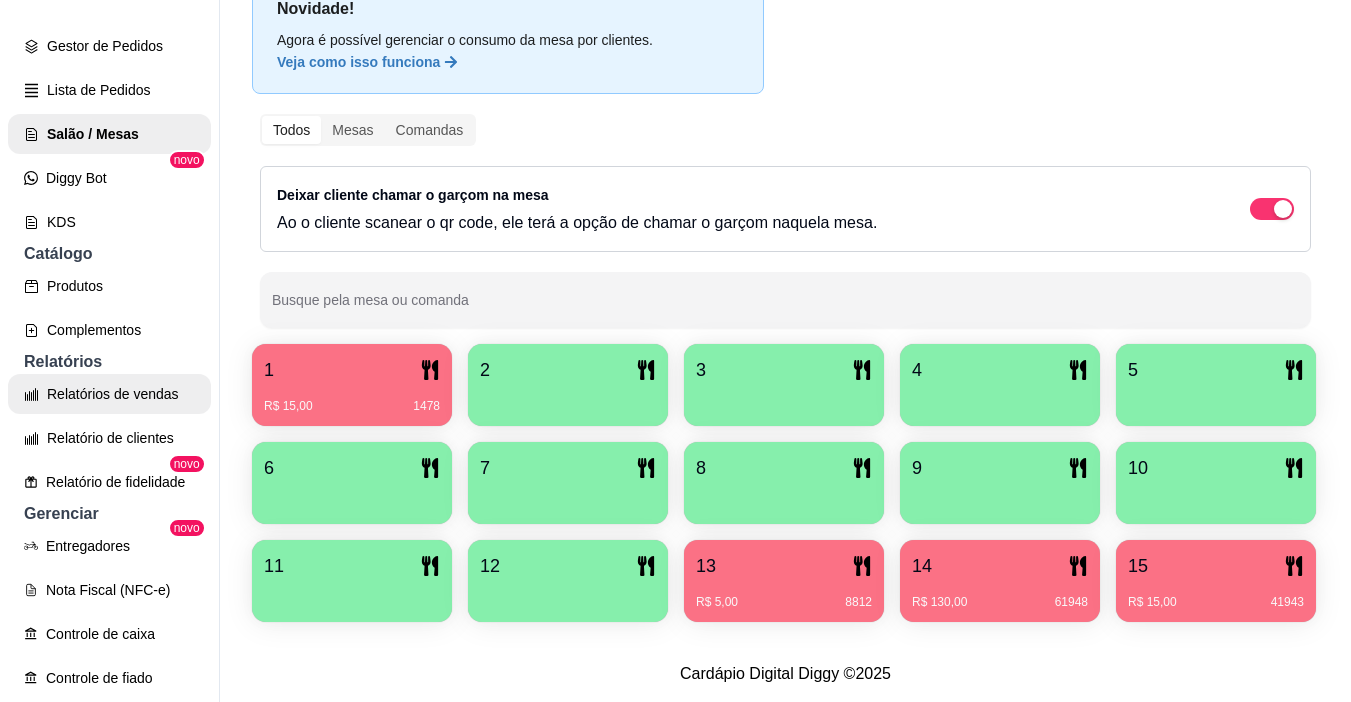 click on "Relatórios de vendas" at bounding box center (109, 394) 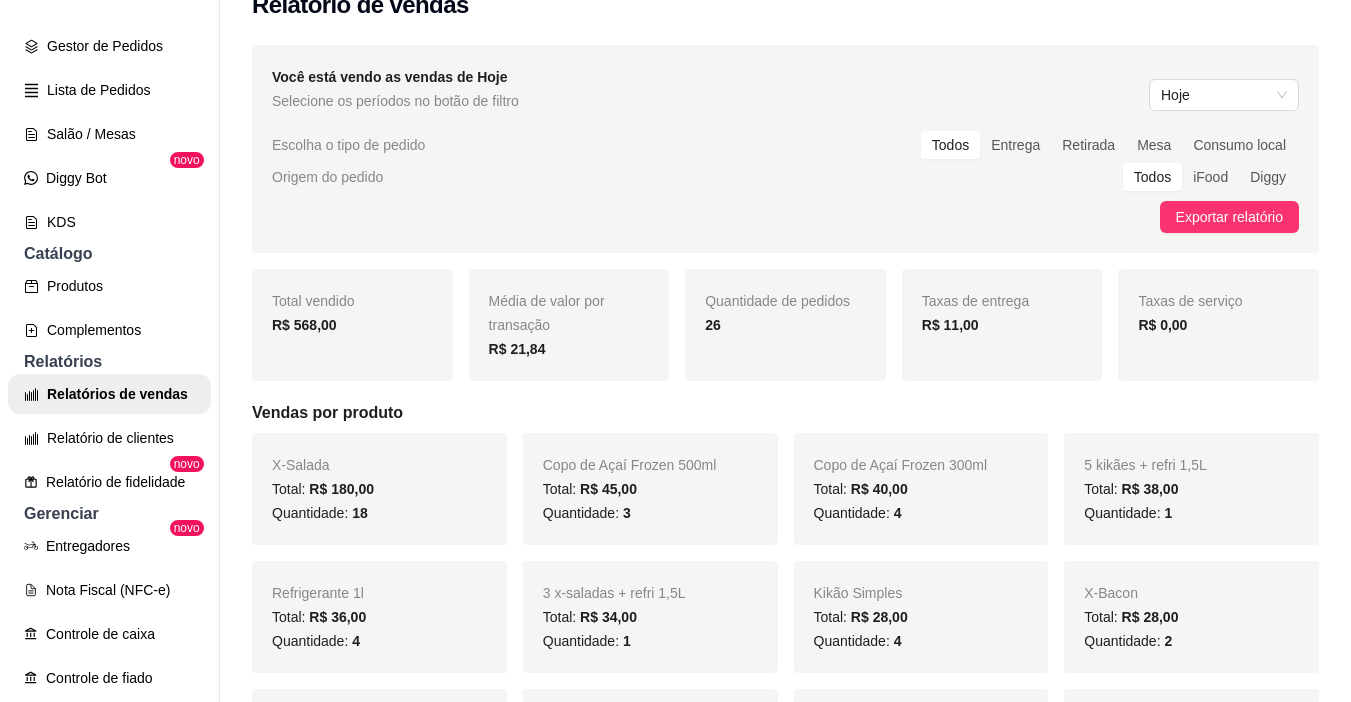 scroll, scrollTop: 0, scrollLeft: 0, axis: both 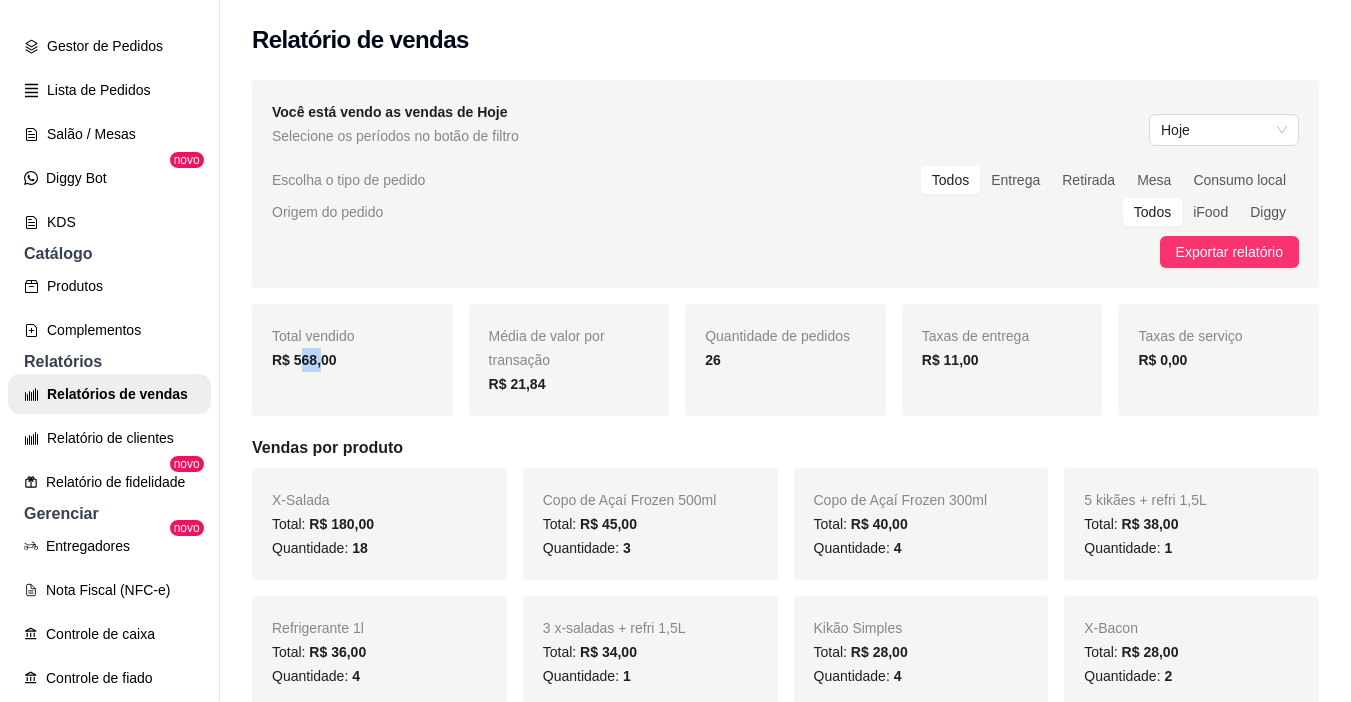drag, startPoint x: 300, startPoint y: 358, endPoint x: 320, endPoint y: 356, distance: 20.09975 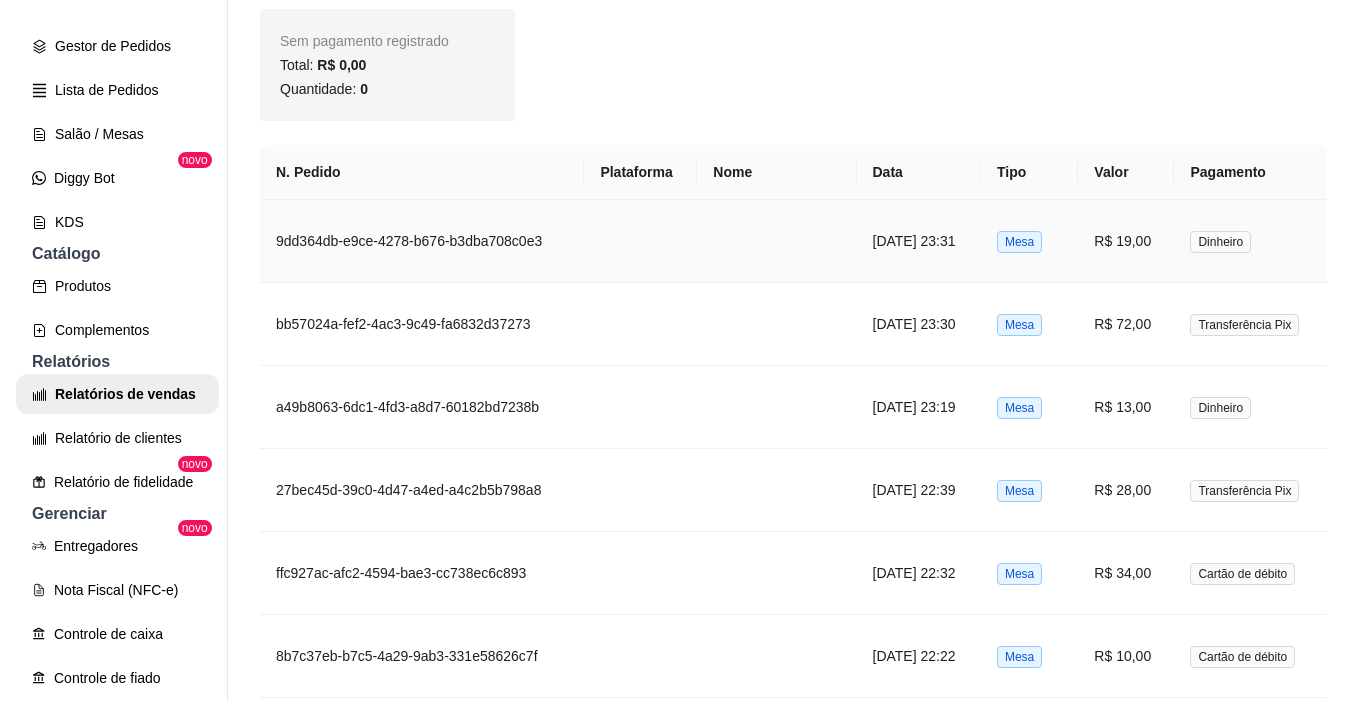 scroll, scrollTop: 1400, scrollLeft: 0, axis: vertical 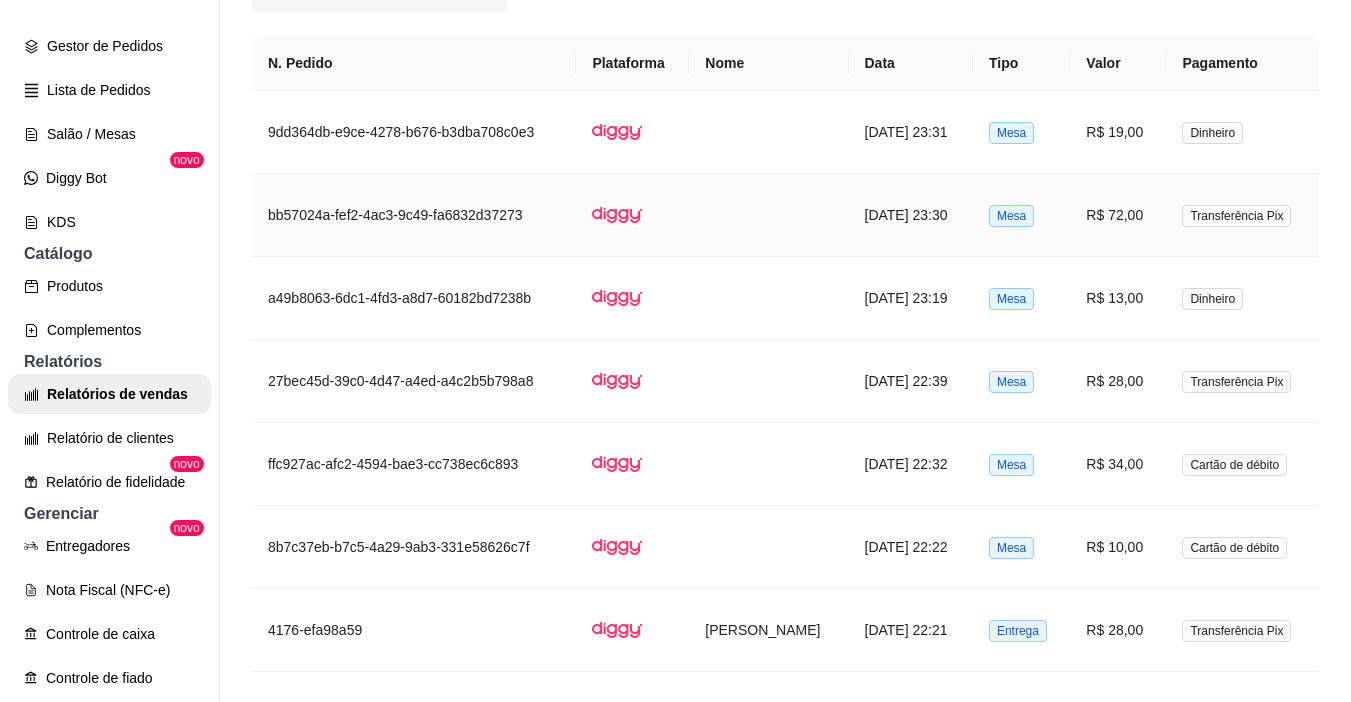 click on "R$ 72,00" at bounding box center (1118, 215) 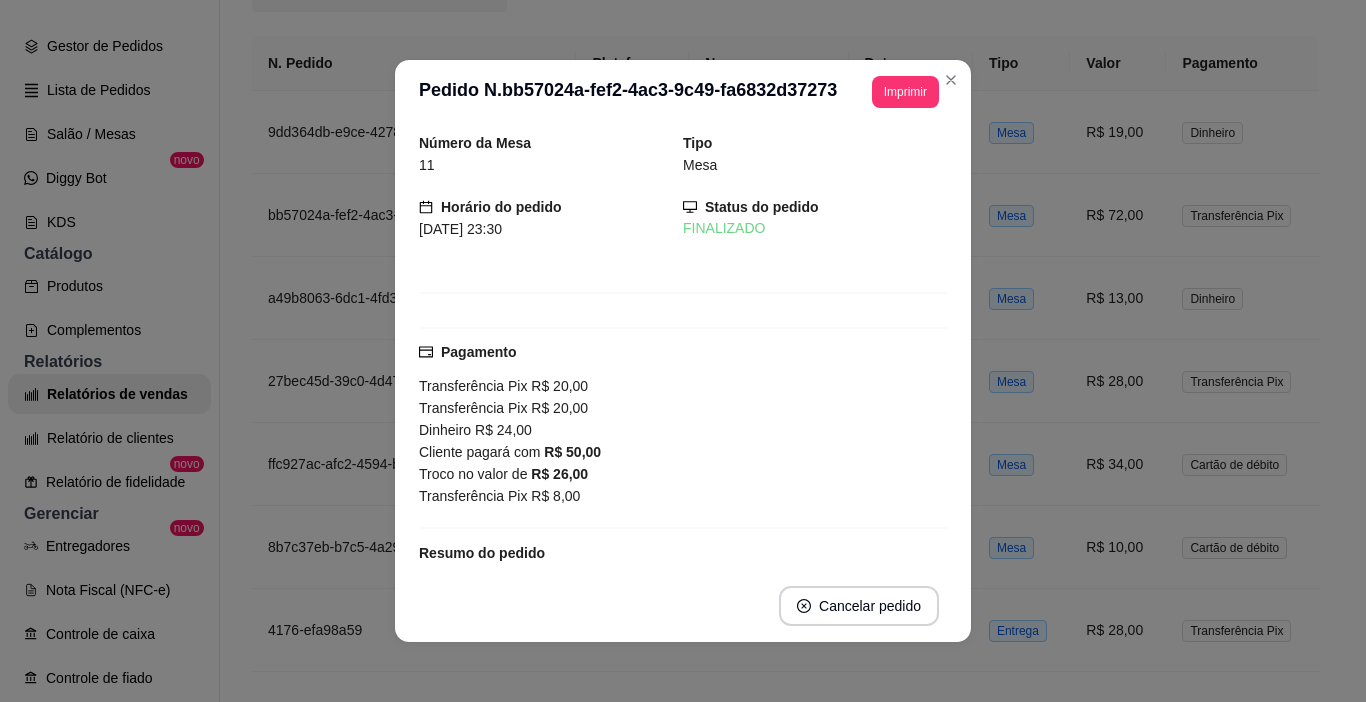 scroll, scrollTop: 200, scrollLeft: 0, axis: vertical 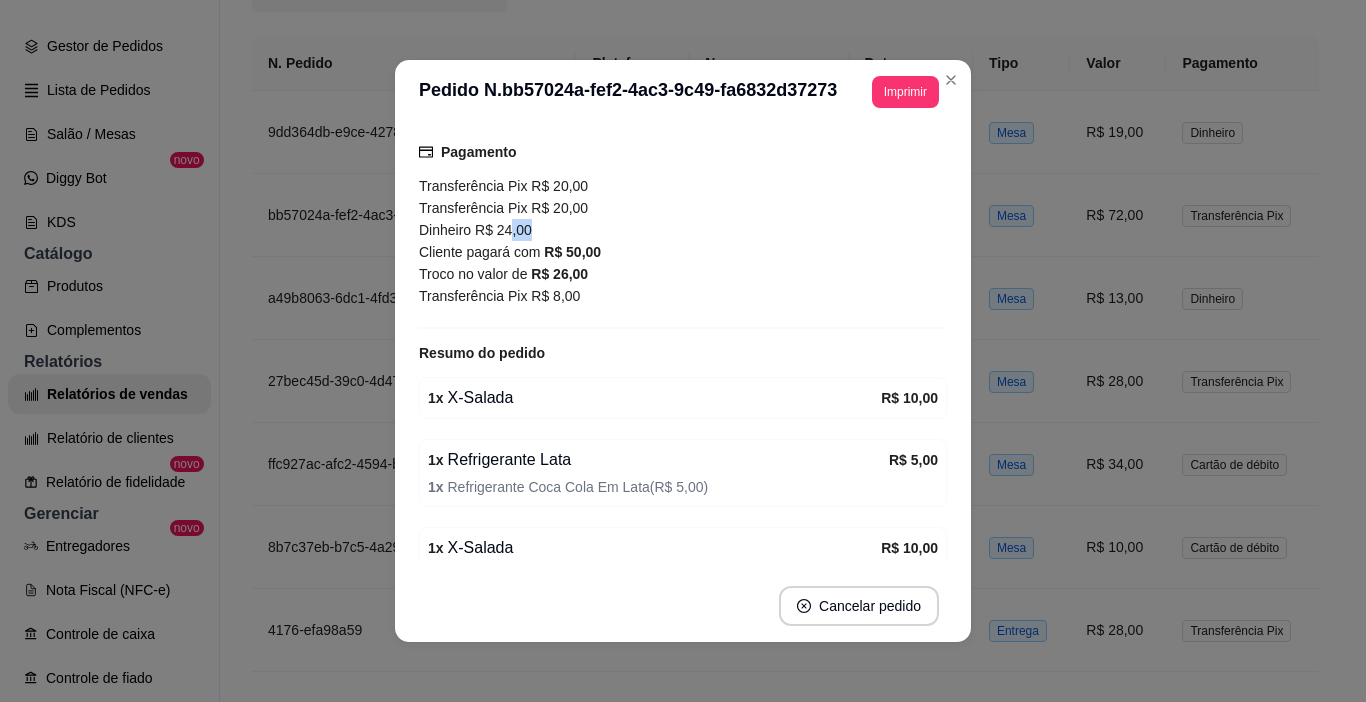 click on "Dinheiro   R$ 24,00 Cliente pagará com   R$ 50,00 Troco no valor de   R$ 26,00" at bounding box center (683, 252) 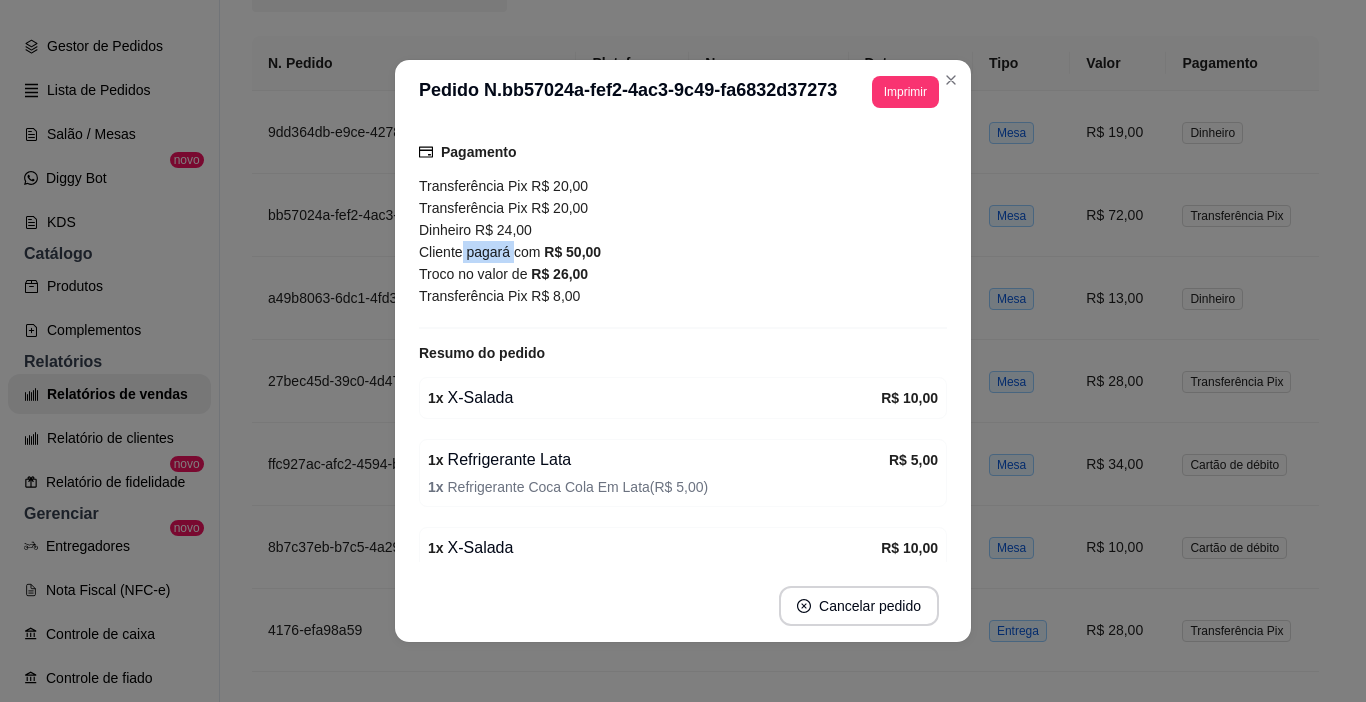 drag, startPoint x: 456, startPoint y: 250, endPoint x: 503, endPoint y: 246, distance: 47.169907 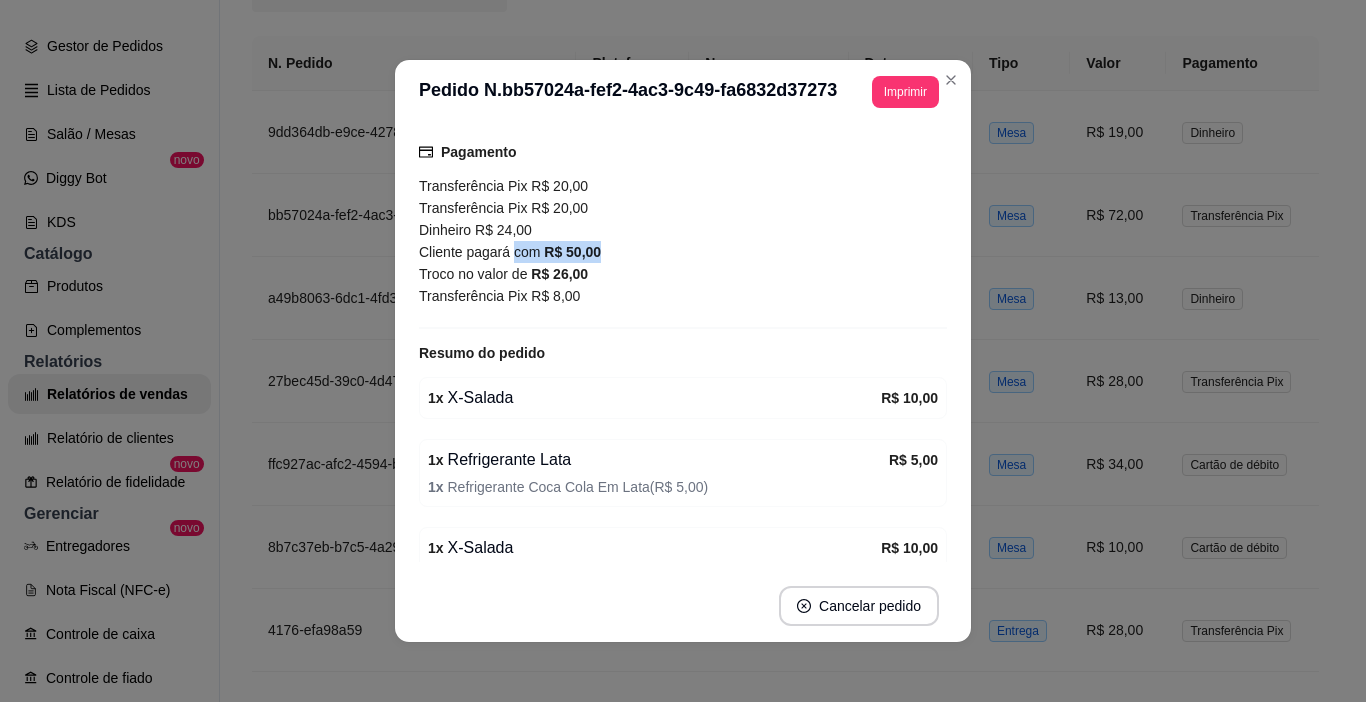 drag, startPoint x: 503, startPoint y: 246, endPoint x: 572, endPoint y: 246, distance: 69 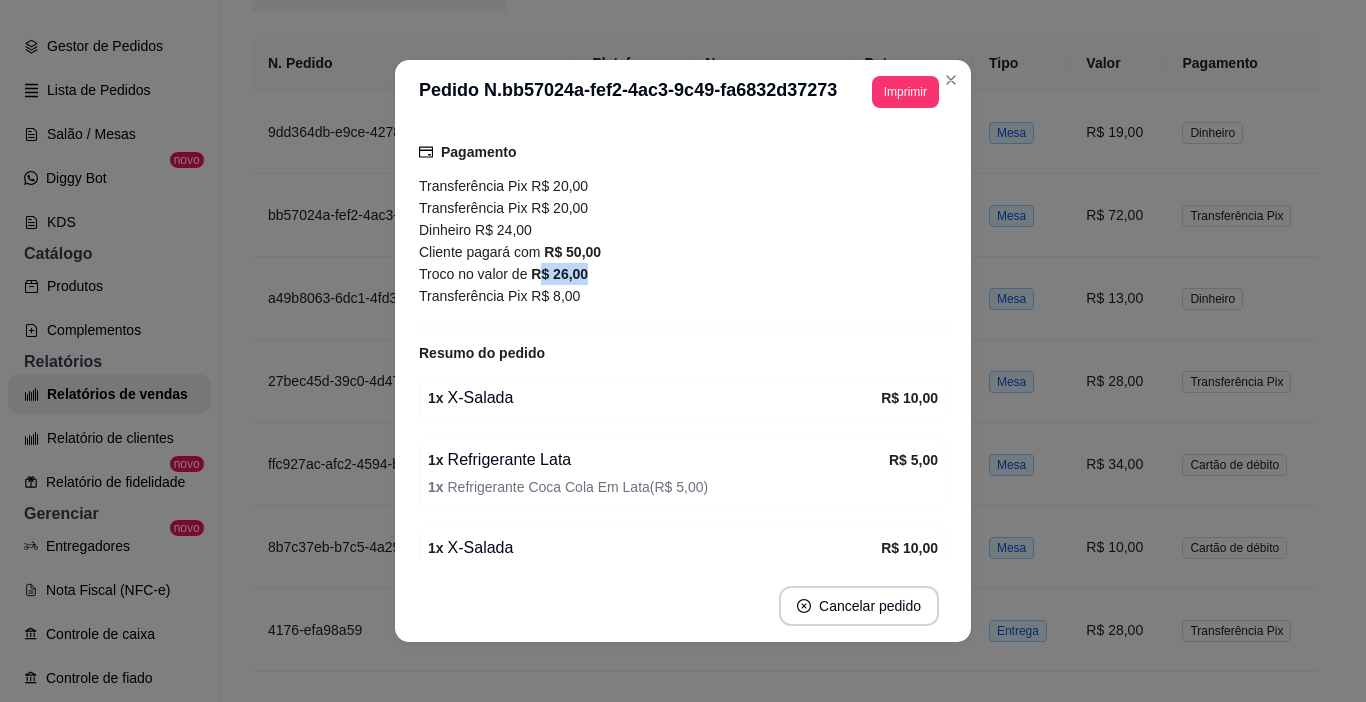 drag, startPoint x: 532, startPoint y: 265, endPoint x: 576, endPoint y: 266, distance: 44.011364 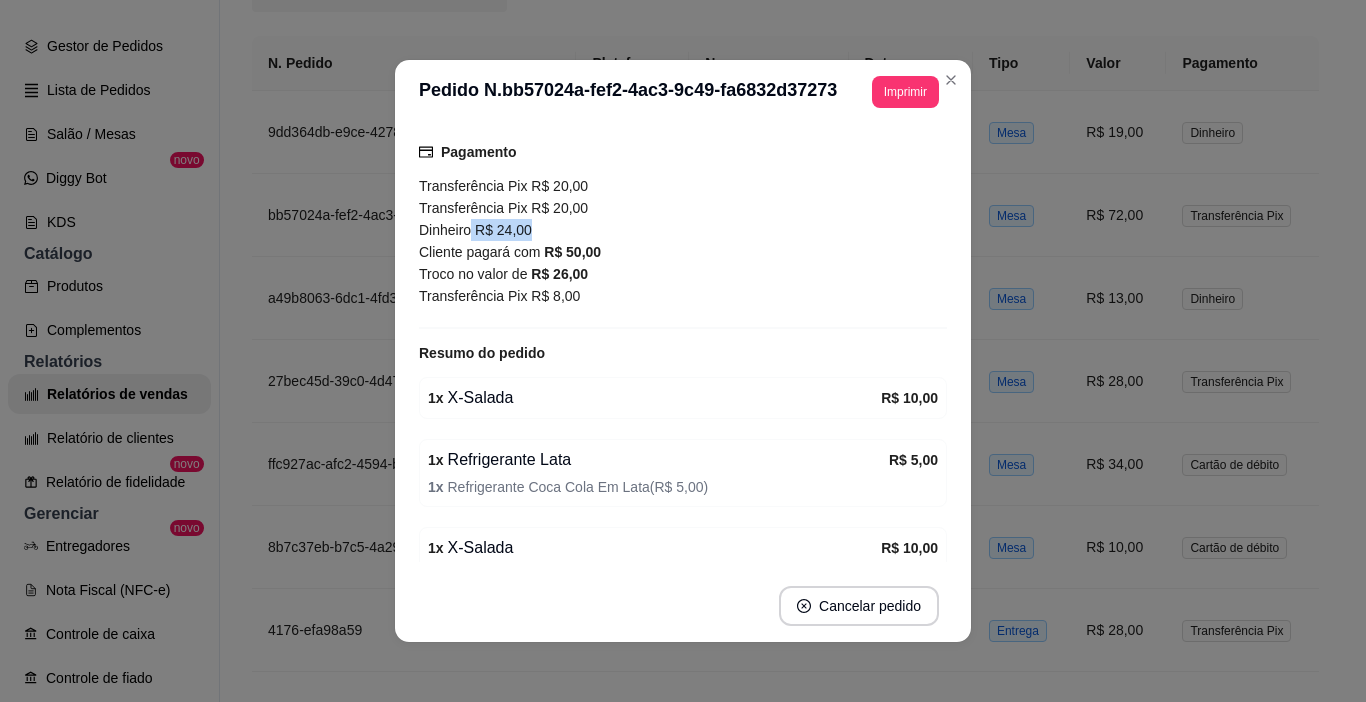 drag, startPoint x: 461, startPoint y: 223, endPoint x: 537, endPoint y: 226, distance: 76.05919 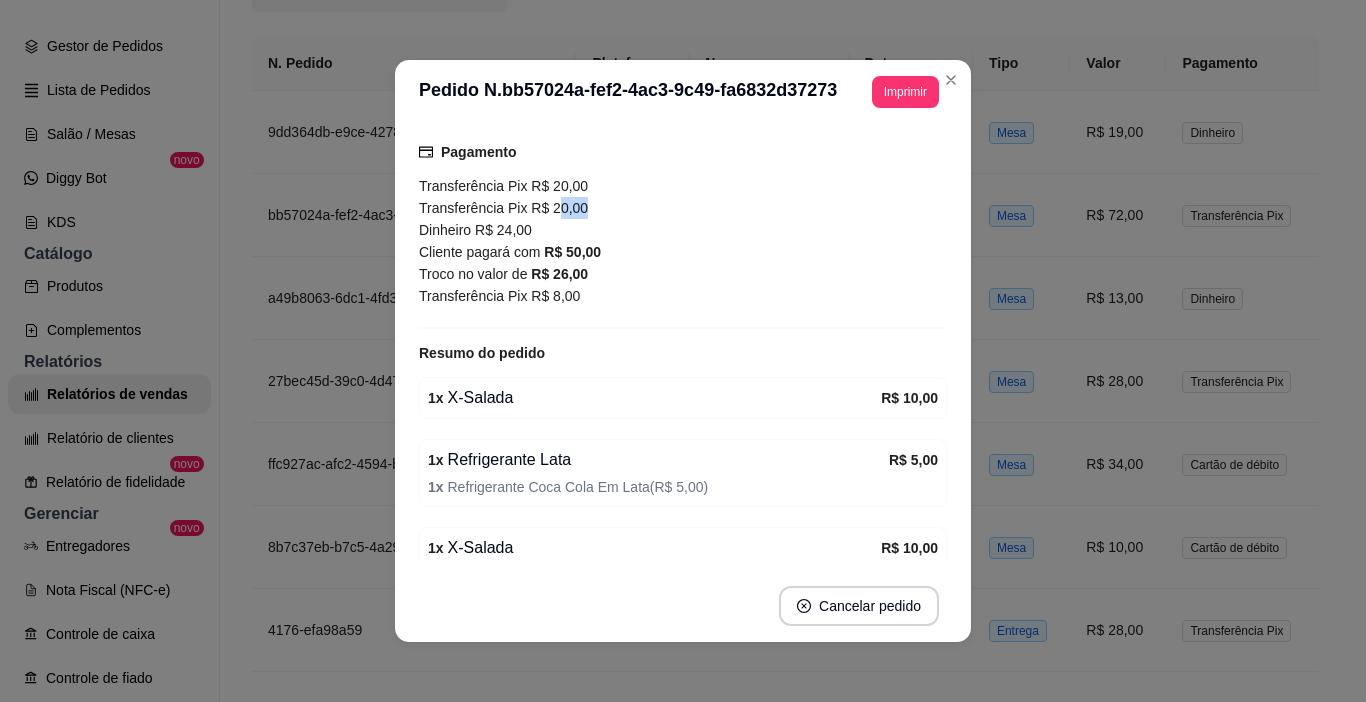 drag, startPoint x: 542, startPoint y: 200, endPoint x: 628, endPoint y: 201, distance: 86.00581 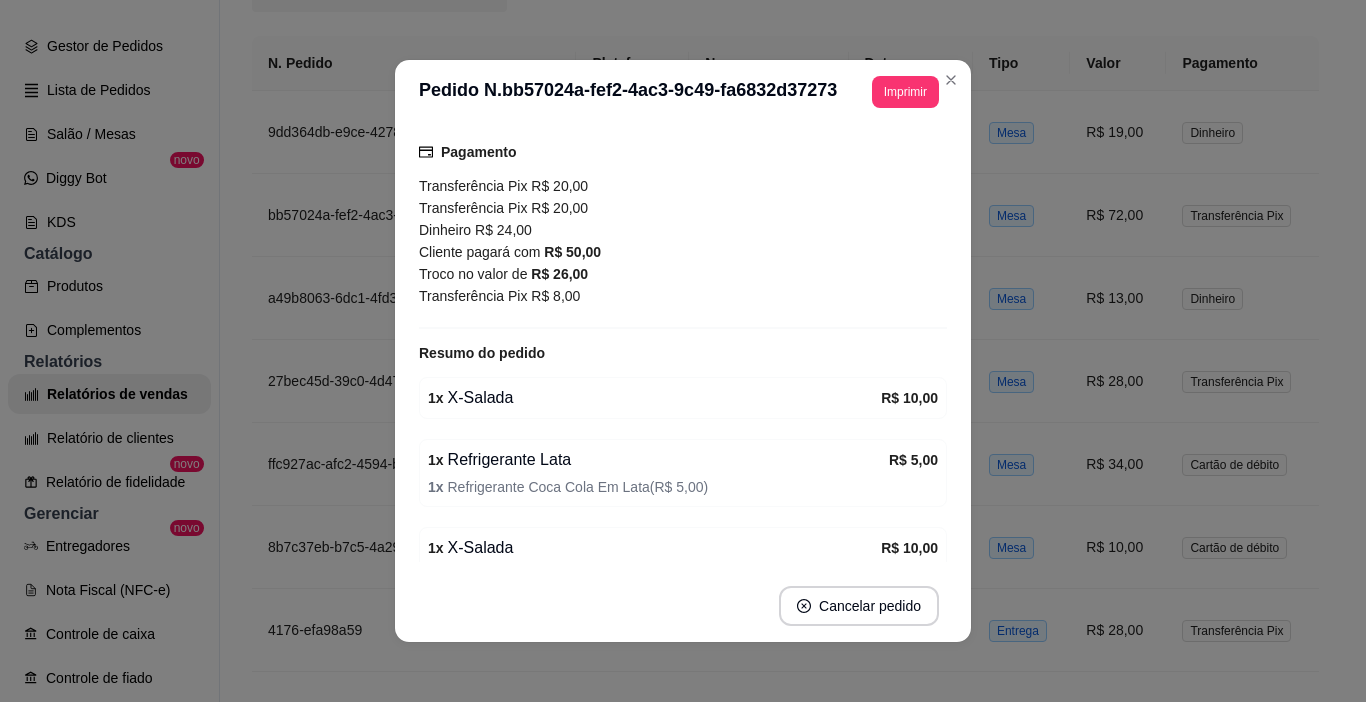 drag, startPoint x: 542, startPoint y: 235, endPoint x: 573, endPoint y: 235, distance: 31 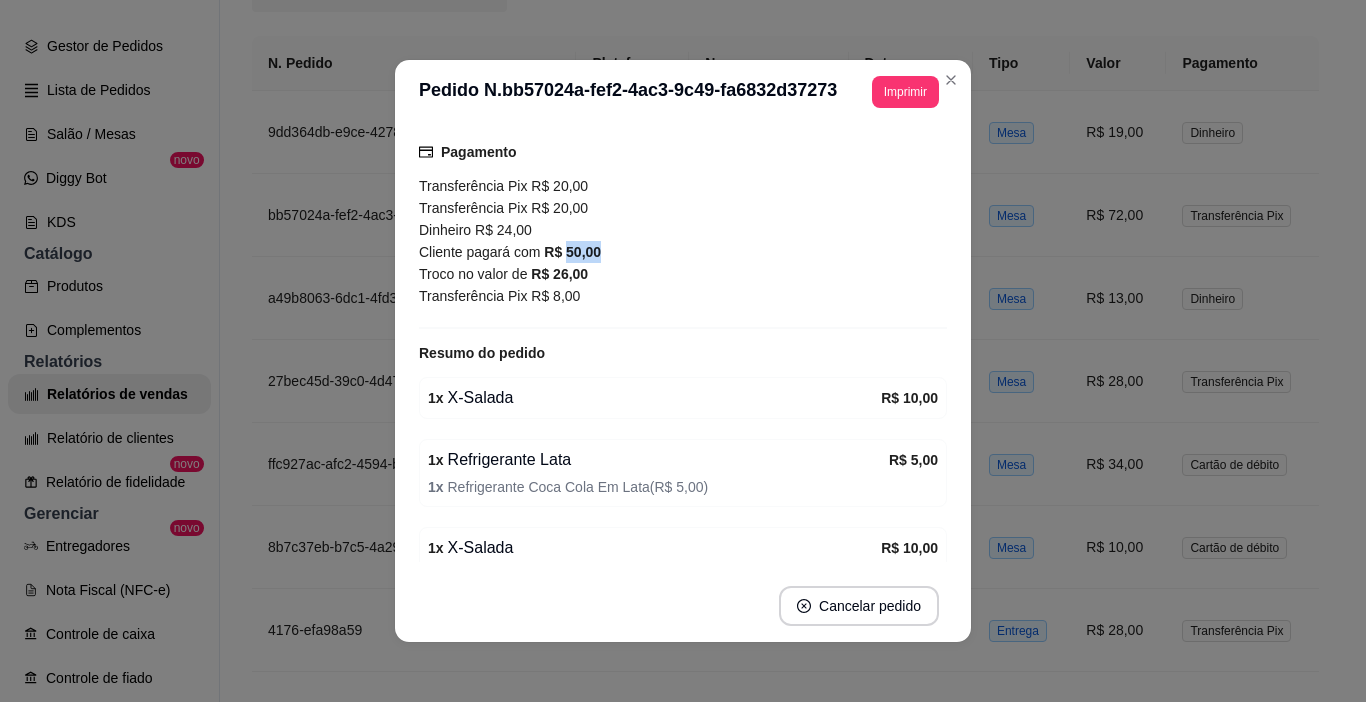 drag, startPoint x: 558, startPoint y: 247, endPoint x: 599, endPoint y: 251, distance: 41.19466 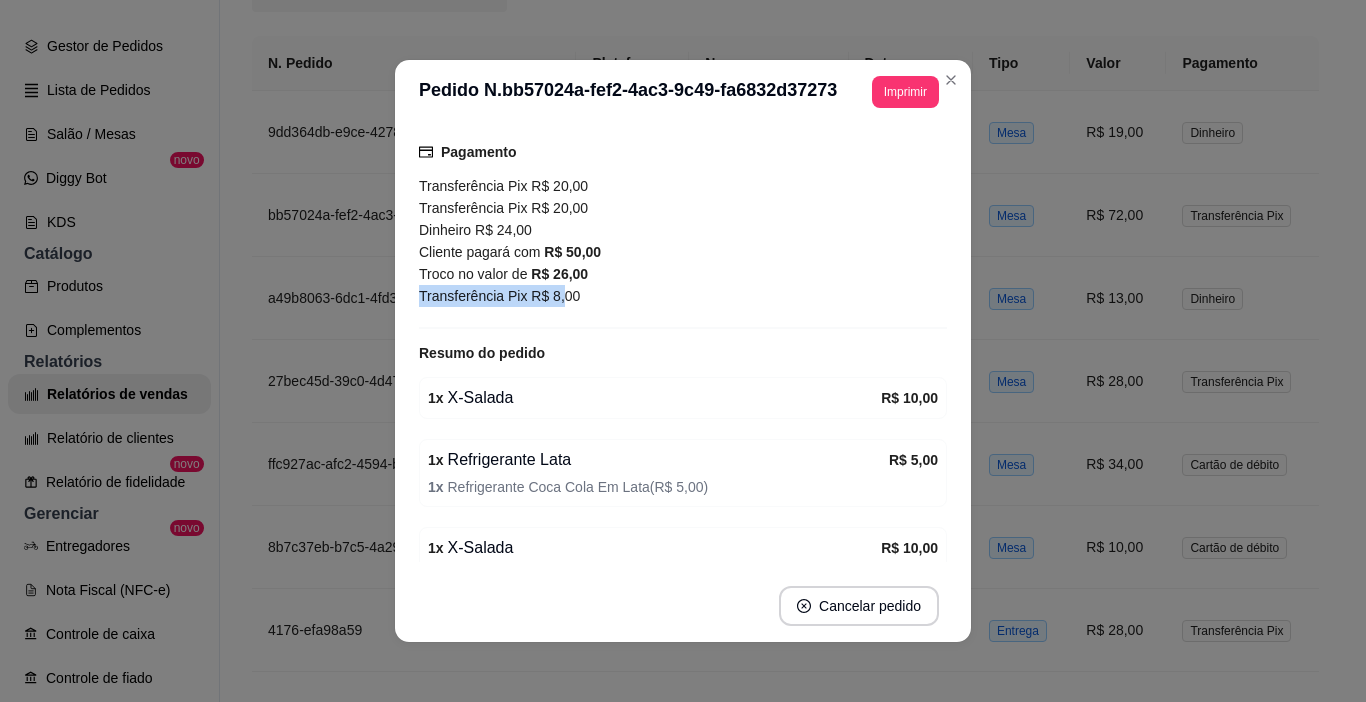 drag, startPoint x: 548, startPoint y: 286, endPoint x: 595, endPoint y: 284, distance: 47.042534 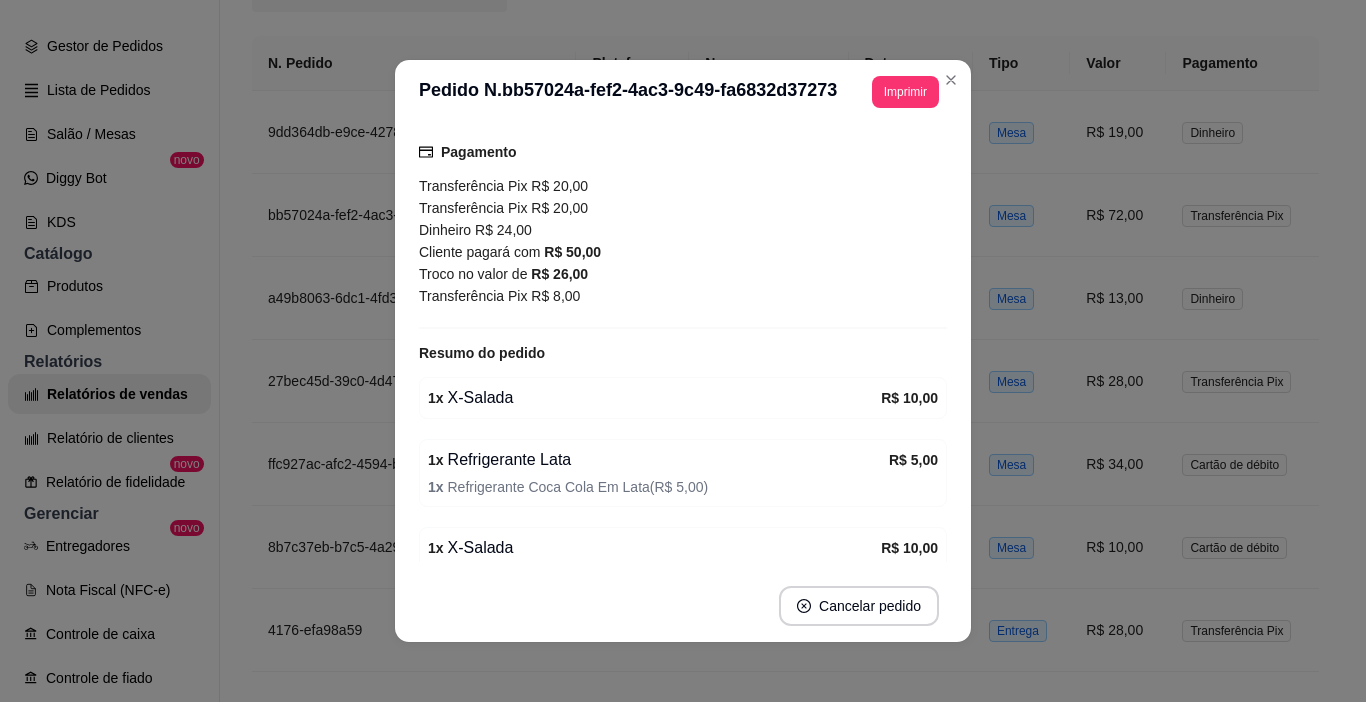 click on "Transferência Pix   R$ 8,00" at bounding box center [683, 296] 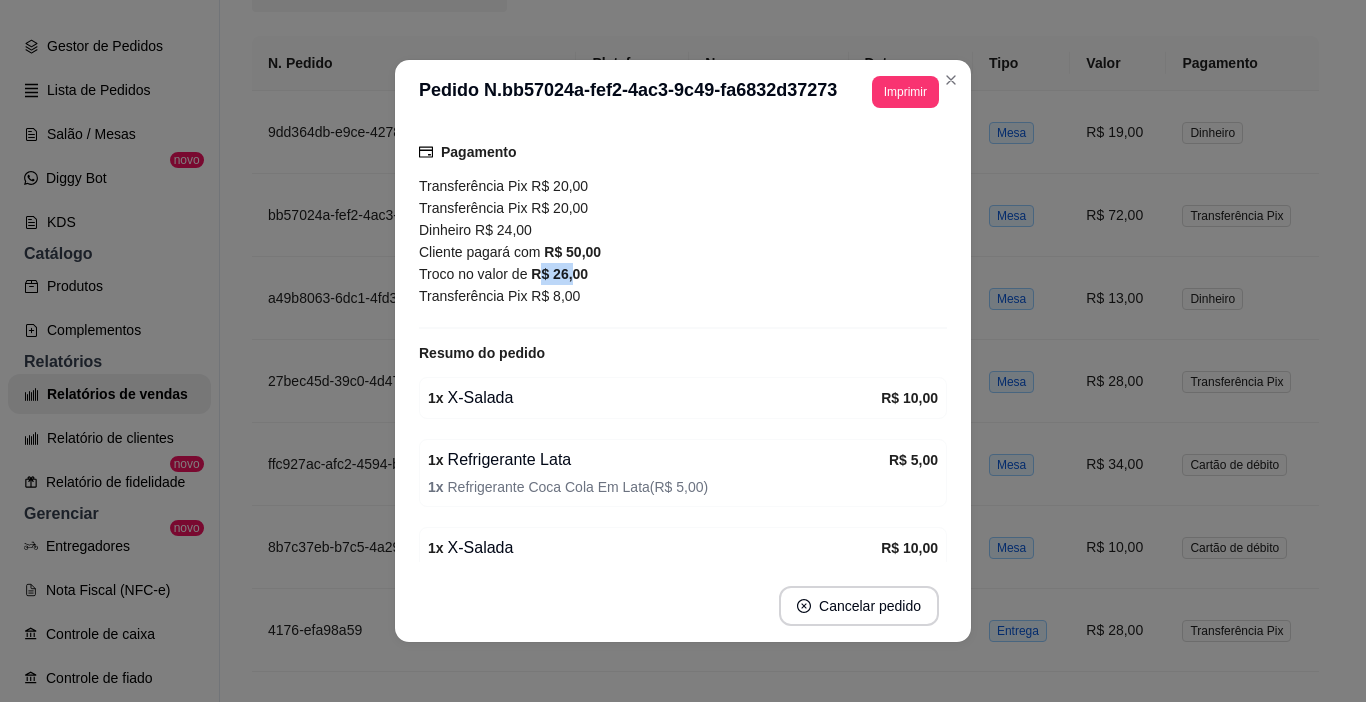 click on "Troco no valor de   R$ 26,00" at bounding box center (683, 274) 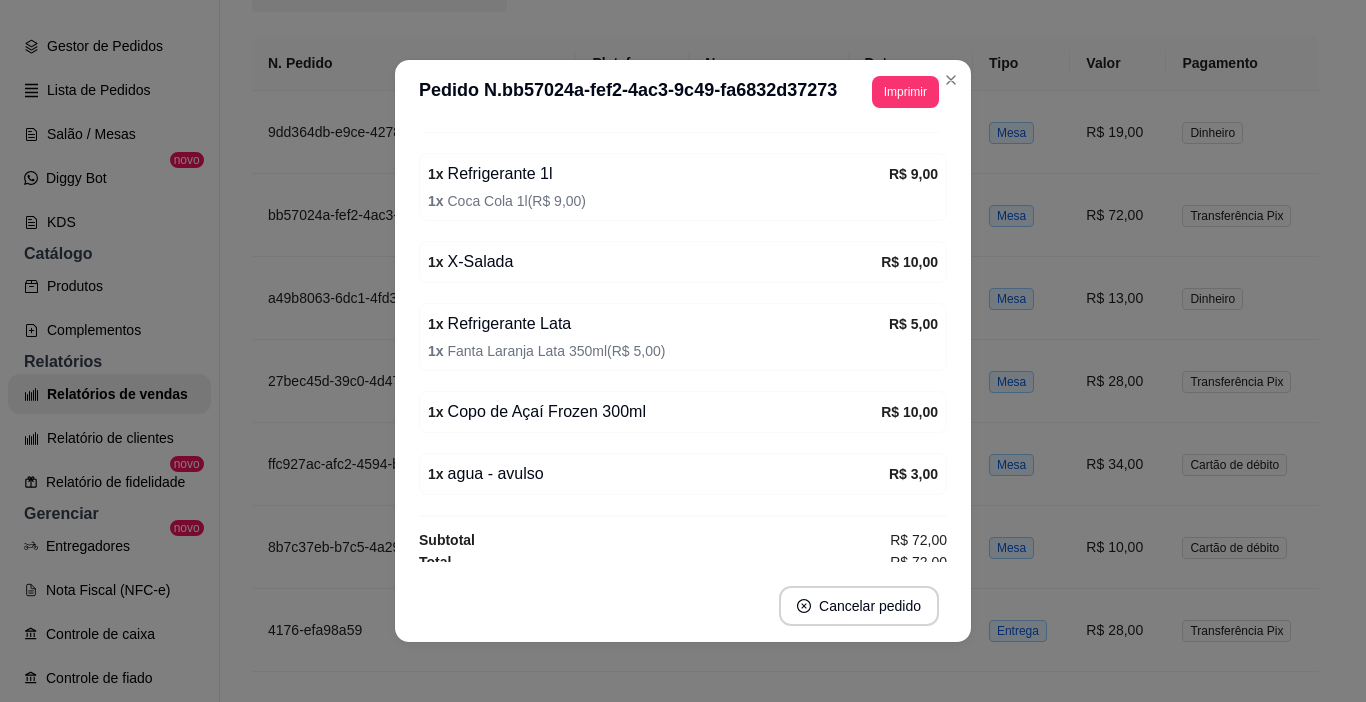 scroll, scrollTop: 709, scrollLeft: 0, axis: vertical 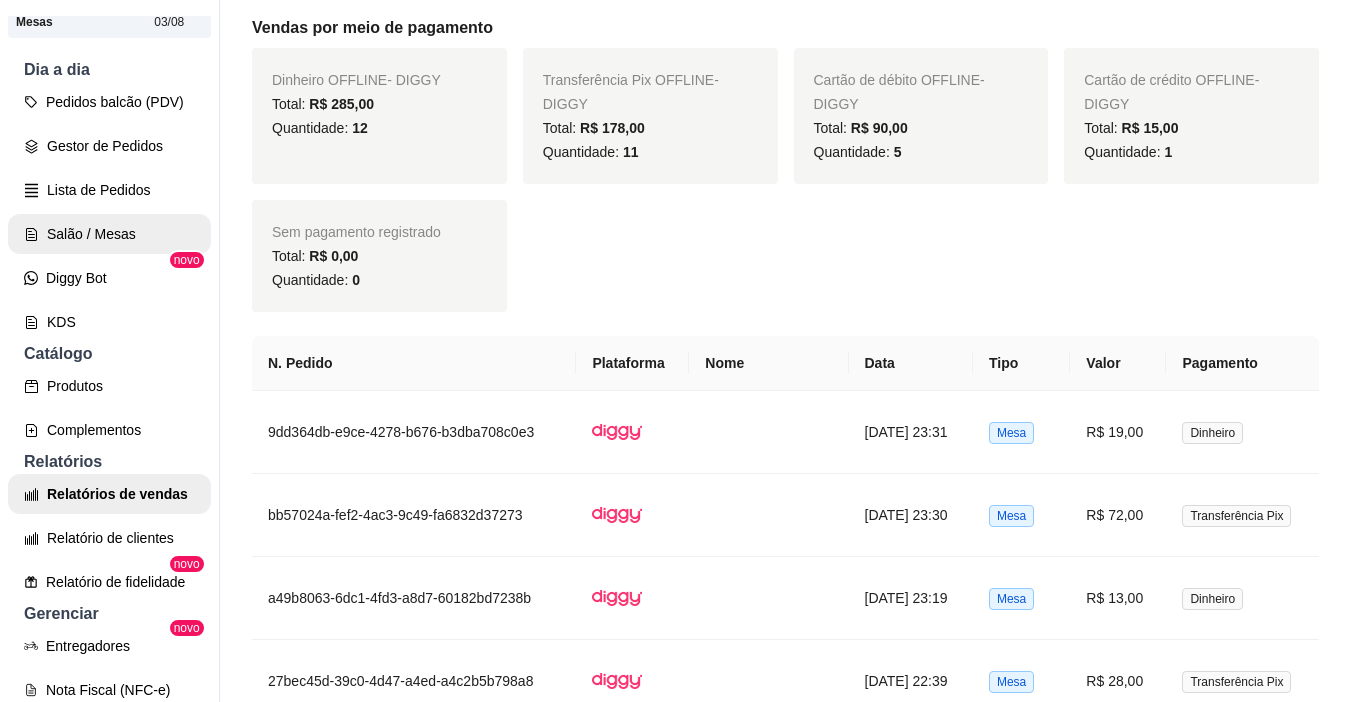 click on "Salão / Mesas" at bounding box center [109, 234] 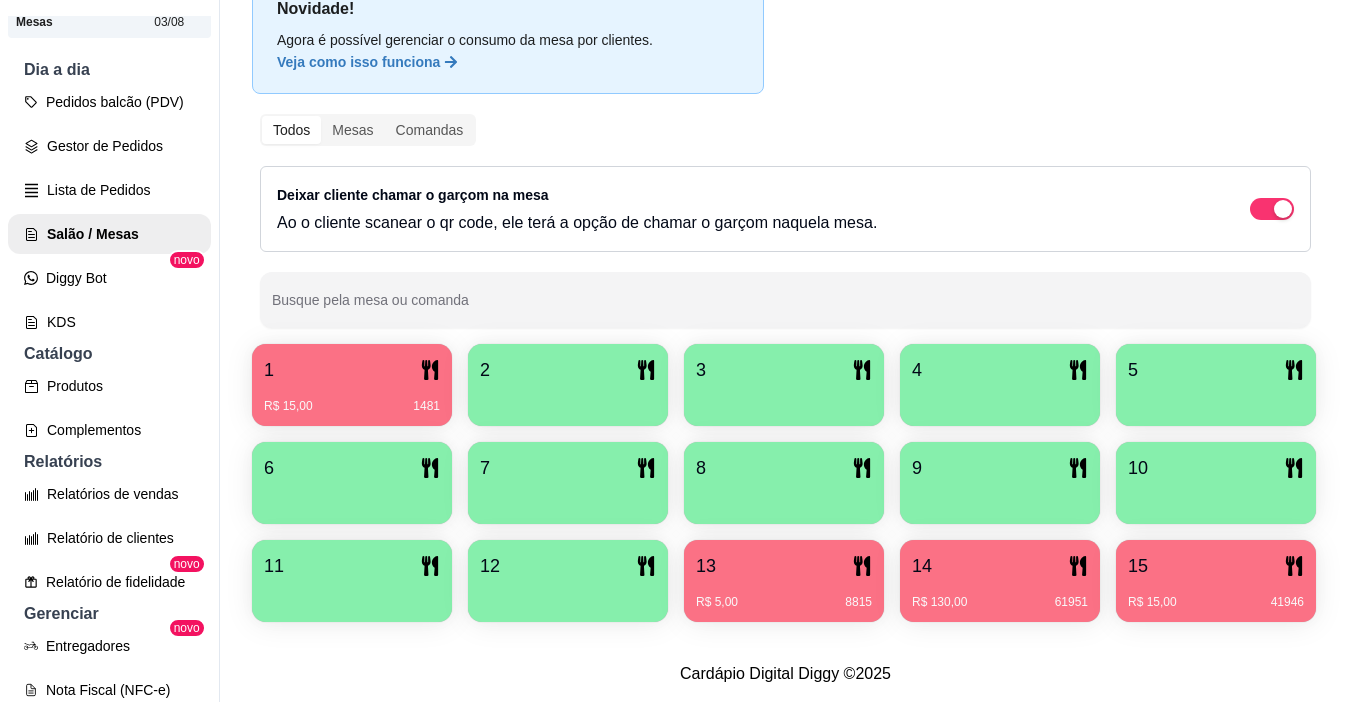 scroll, scrollTop: 258, scrollLeft: 0, axis: vertical 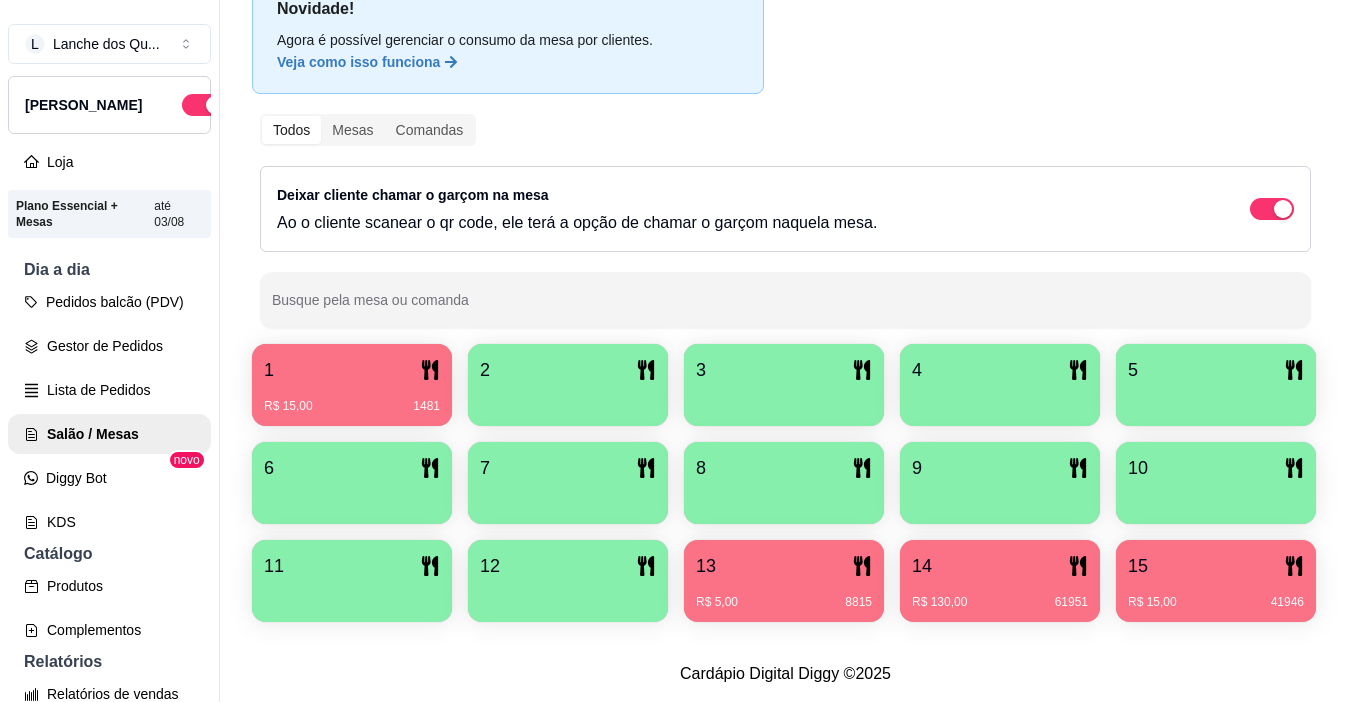 click on "R$ 15,00 1481" at bounding box center (352, 399) 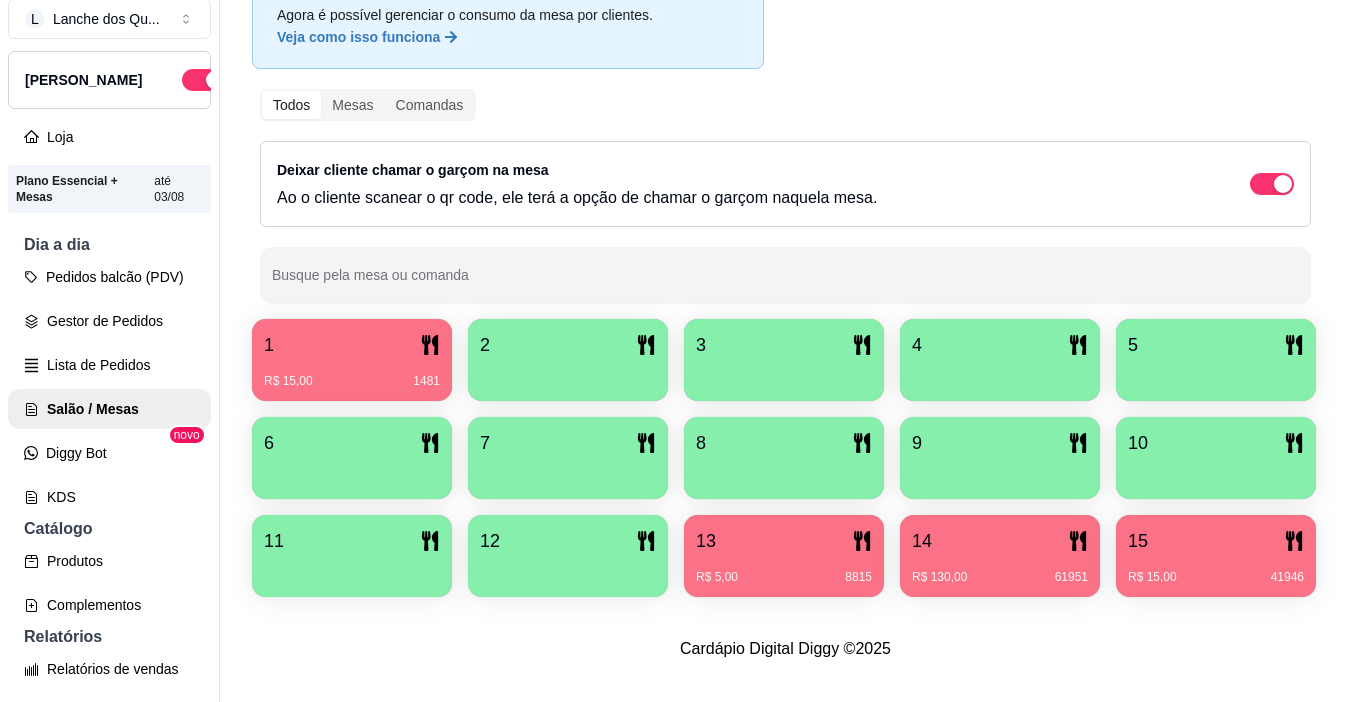 scroll, scrollTop: 32, scrollLeft: 0, axis: vertical 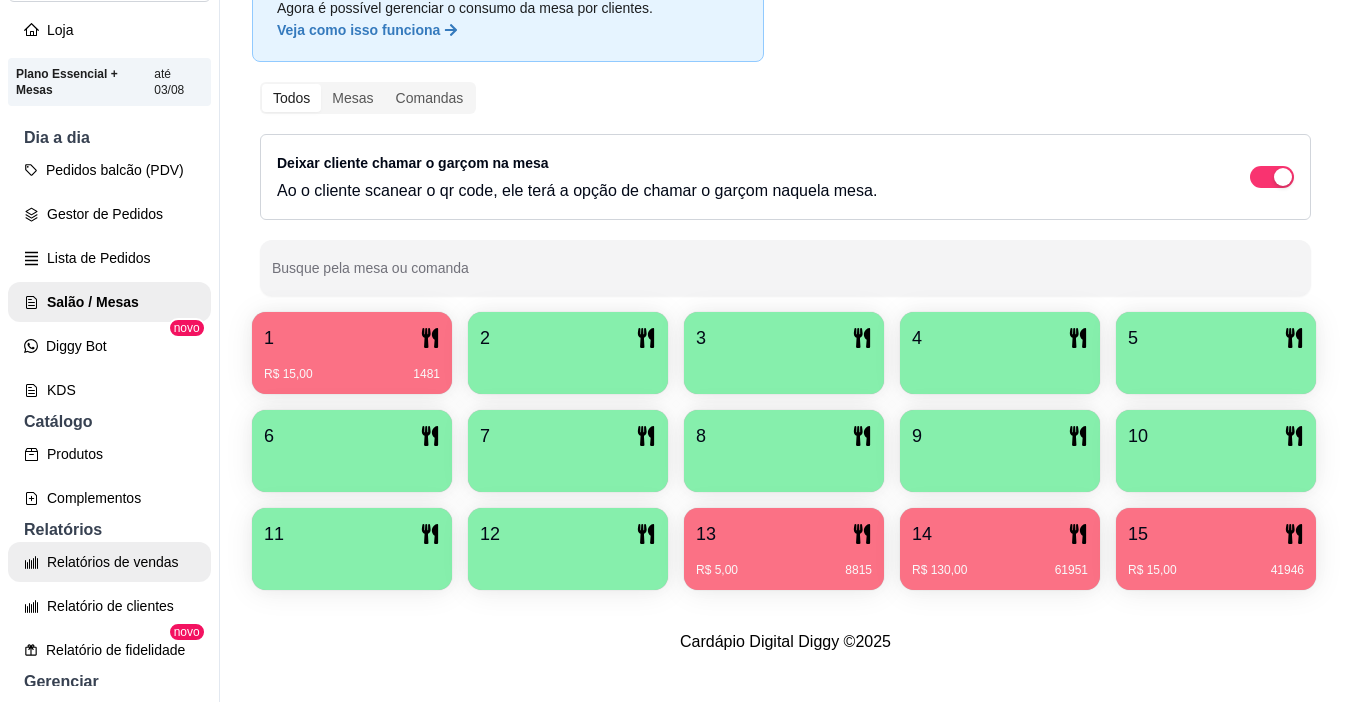 click on "Relatórios de vendas" at bounding box center [109, 562] 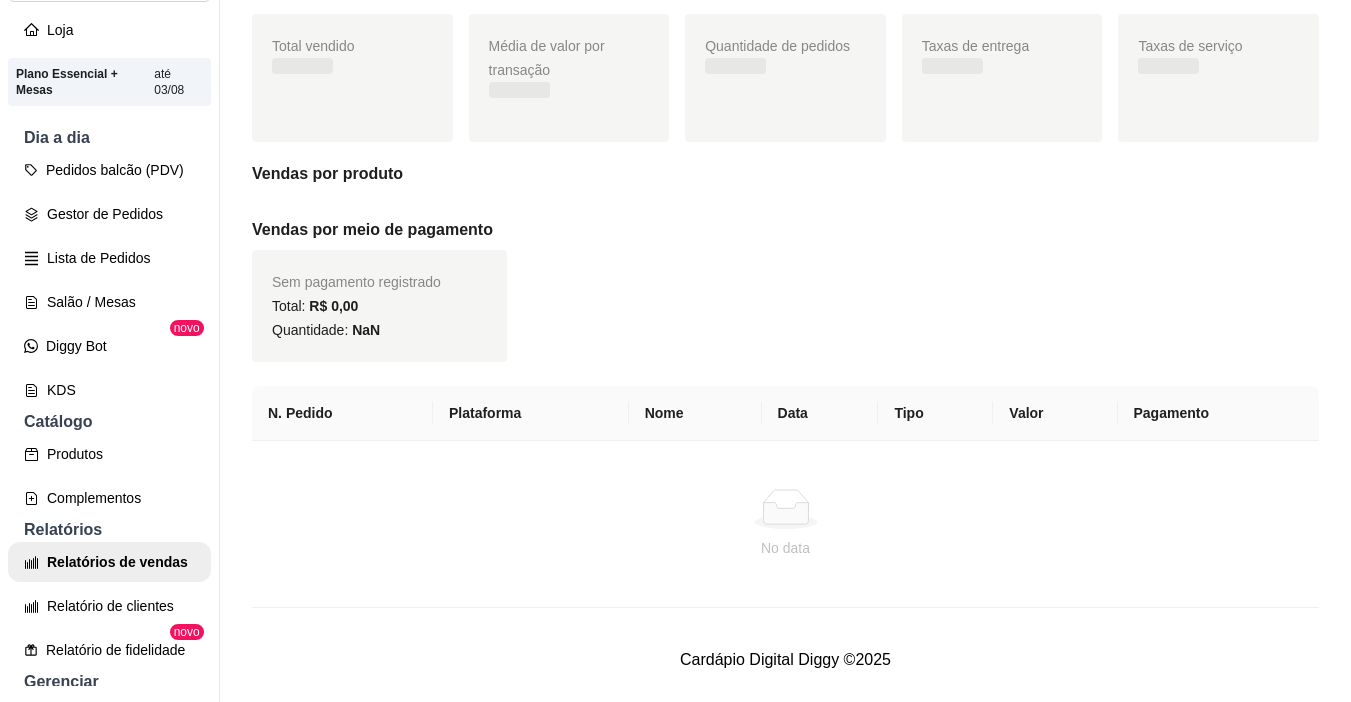 scroll, scrollTop: 0, scrollLeft: 0, axis: both 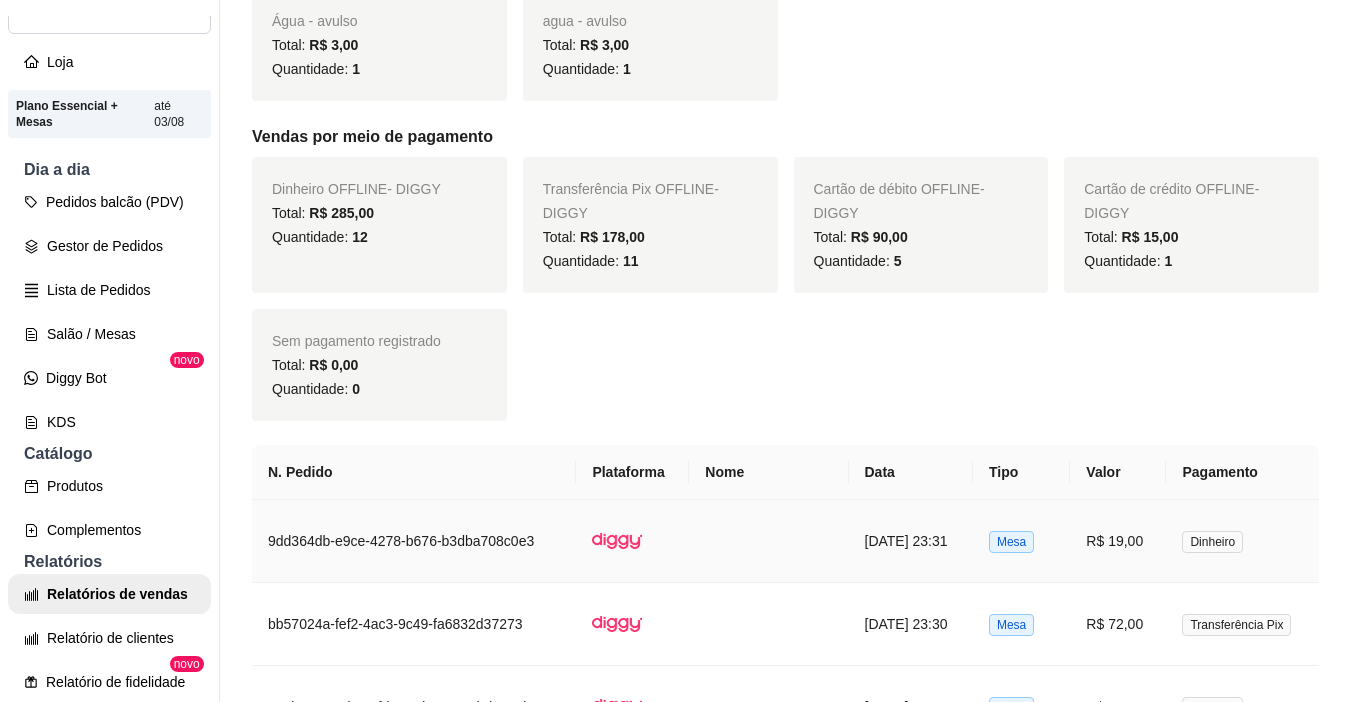 click on "R$ 19,00" at bounding box center (1118, 541) 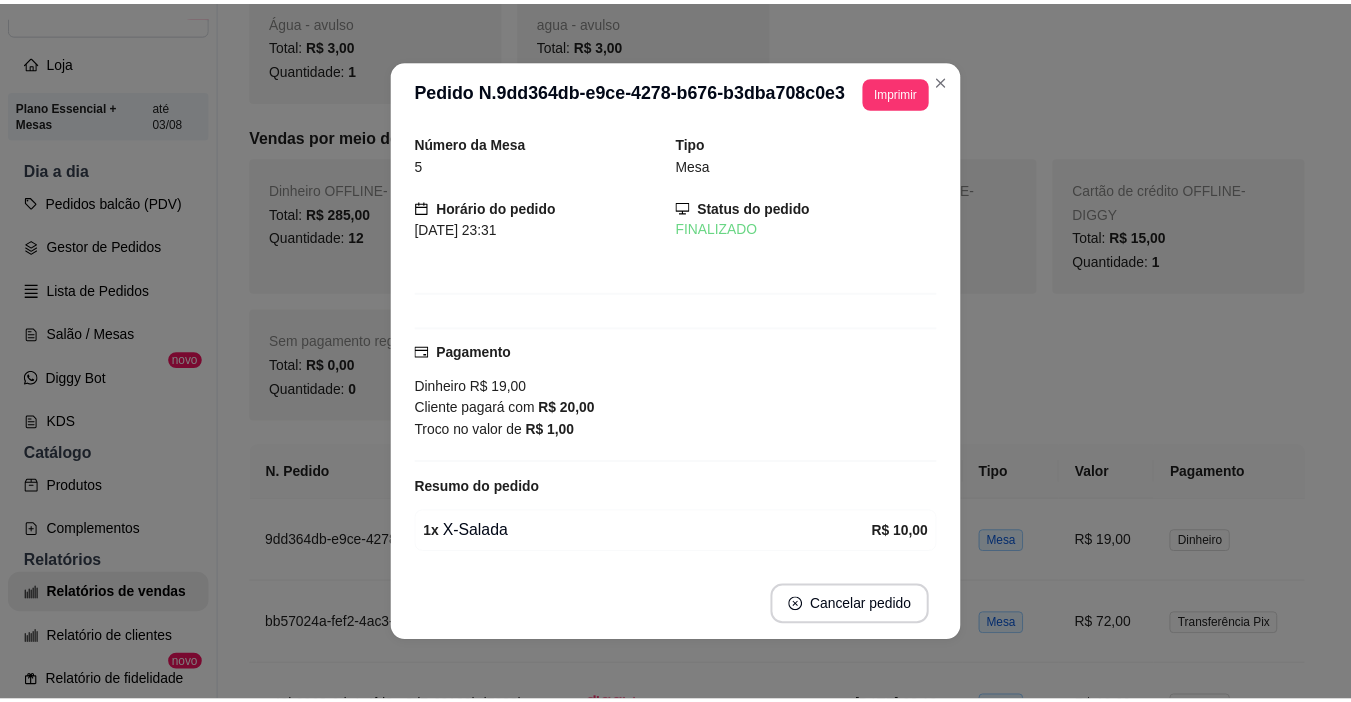 scroll, scrollTop: 181, scrollLeft: 0, axis: vertical 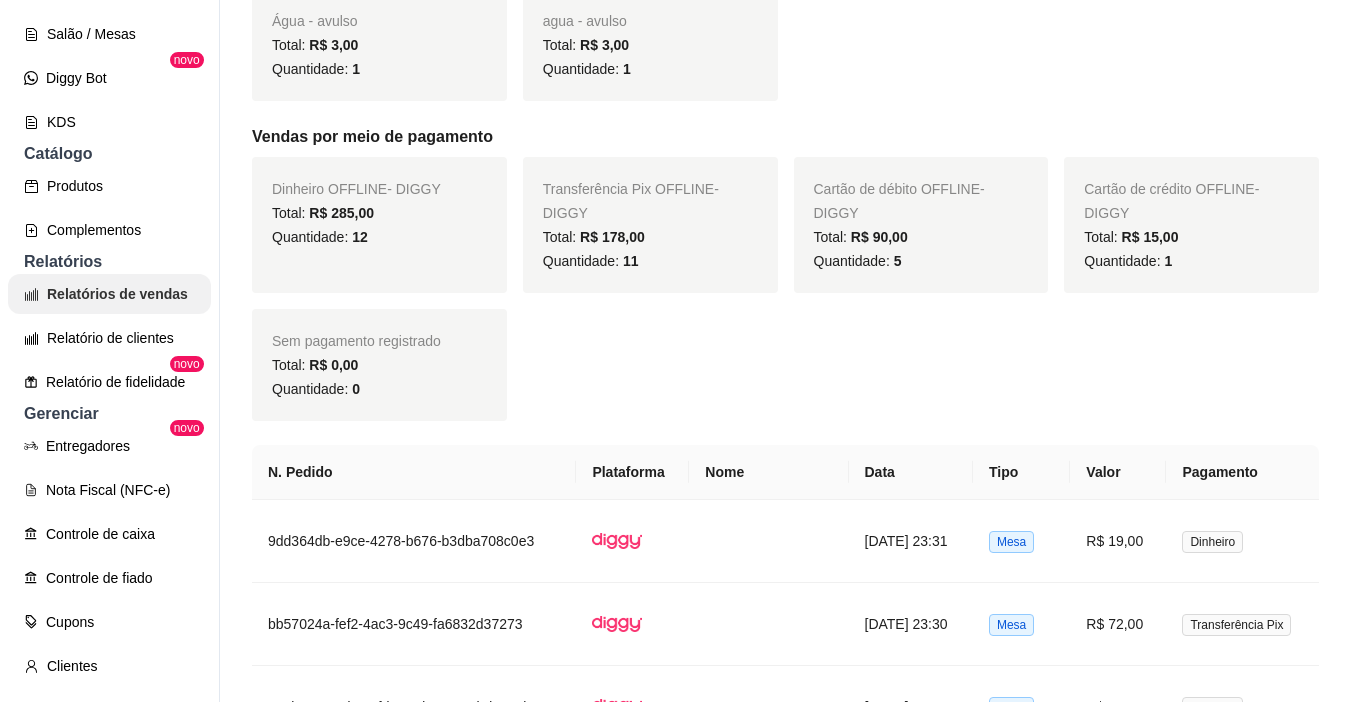 click on "Relatórios de vendas" at bounding box center (109, 294) 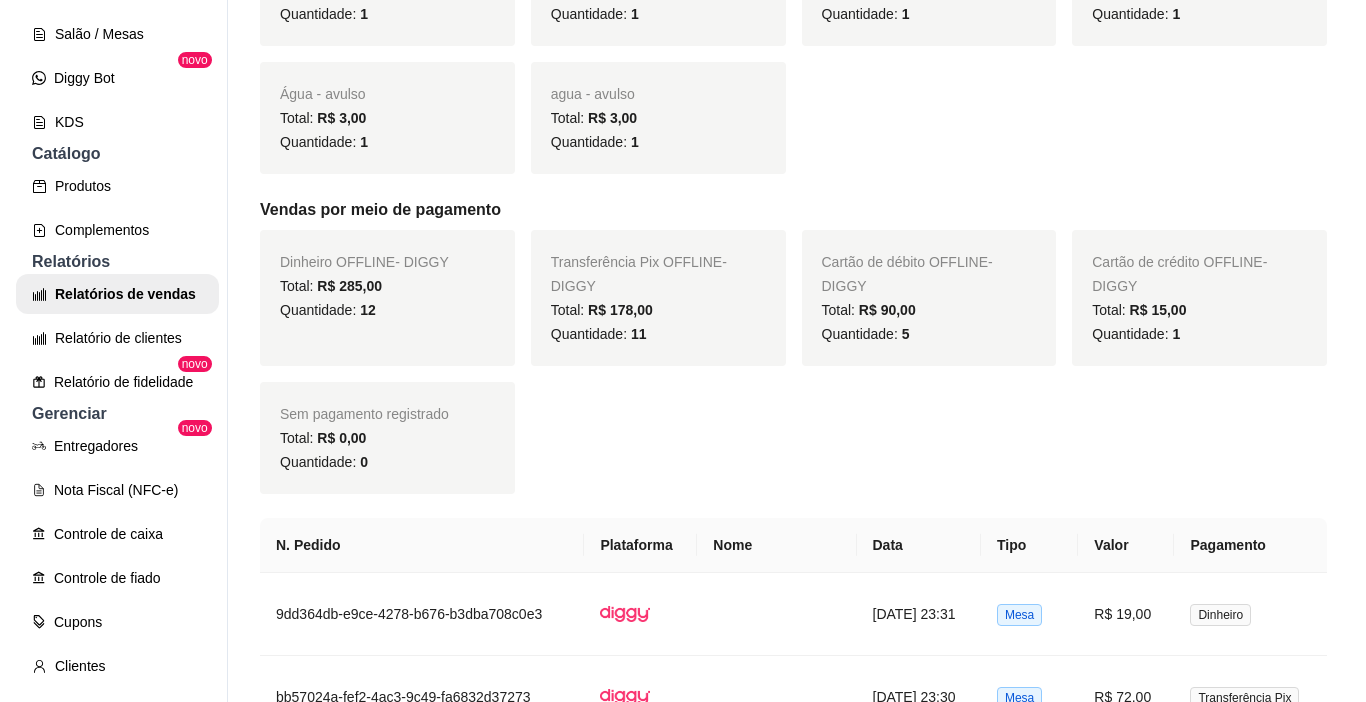 scroll, scrollTop: 1100, scrollLeft: 0, axis: vertical 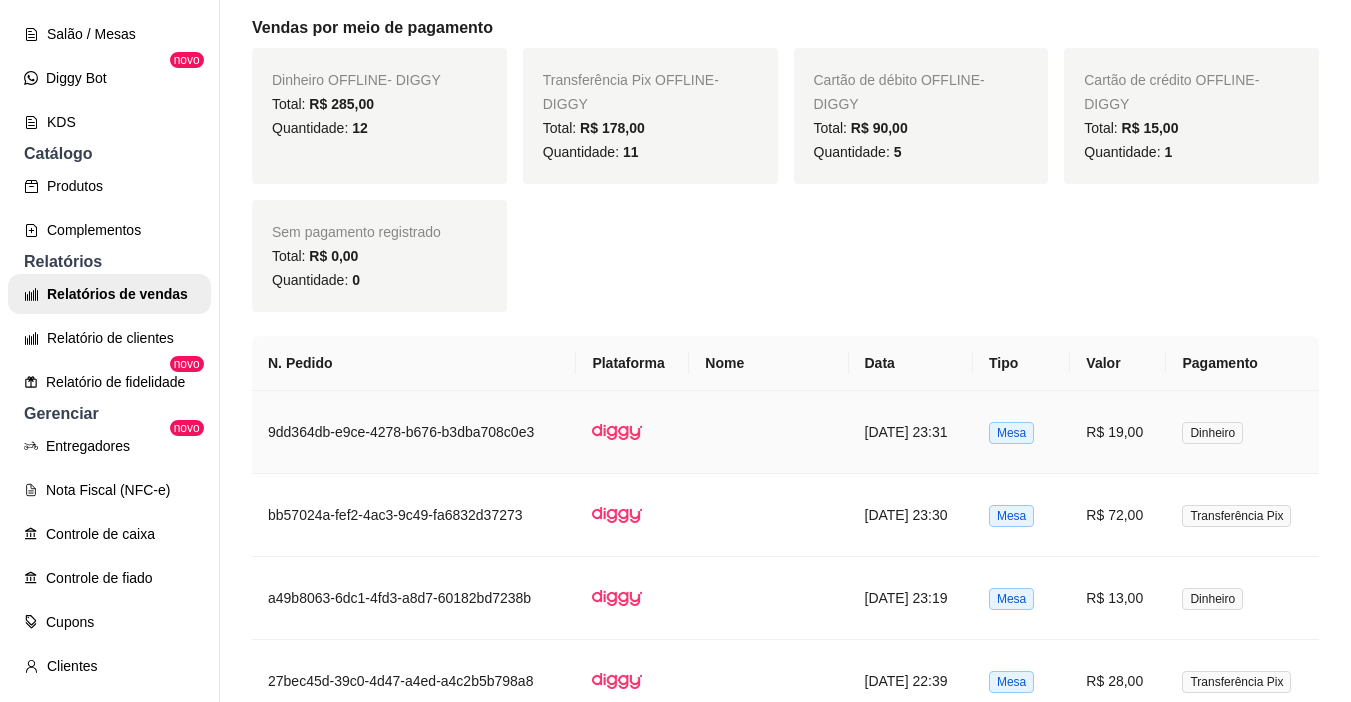 click on "R$ 19,00" at bounding box center (1118, 432) 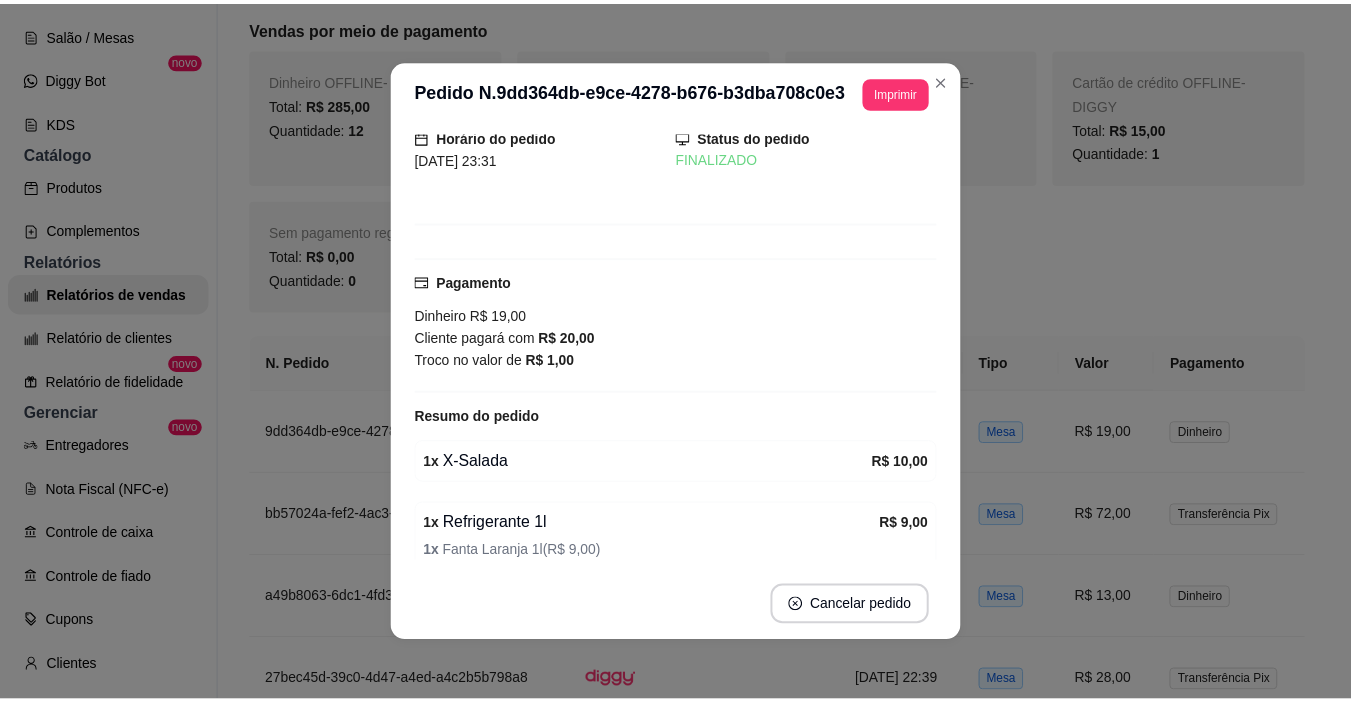 scroll, scrollTop: 100, scrollLeft: 0, axis: vertical 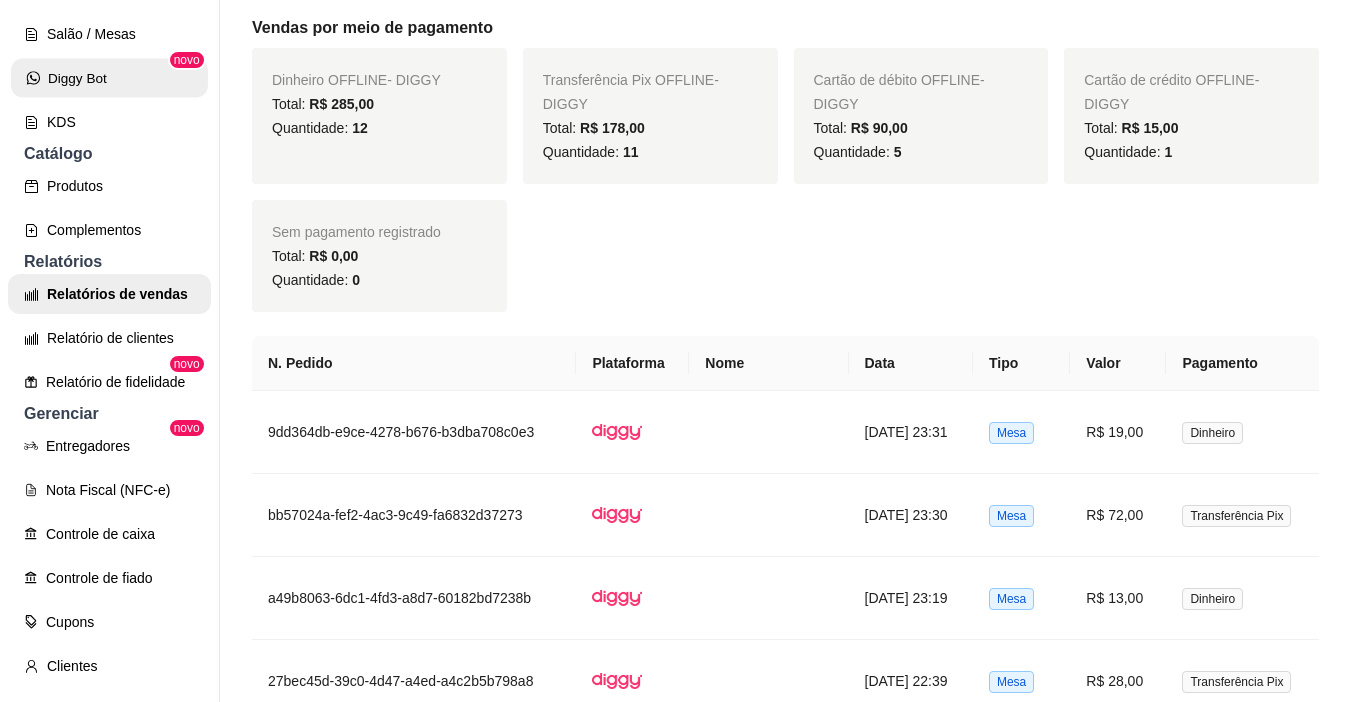 click on "Pedidos balcão (PDV) Gestor de Pedidos Lista de Pedidos Salão / Mesas Diggy Bot novo KDS" at bounding box center (109, 12) 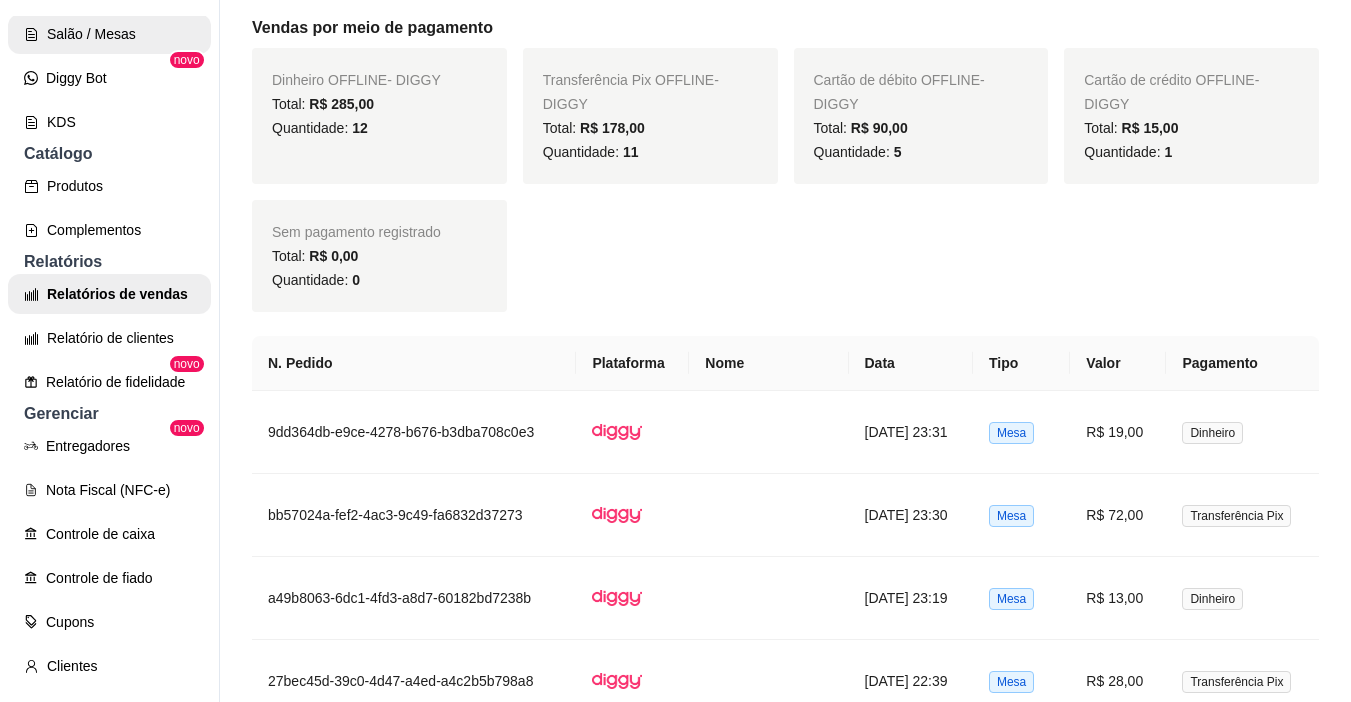 click on "Salão / Mesas" at bounding box center [109, 34] 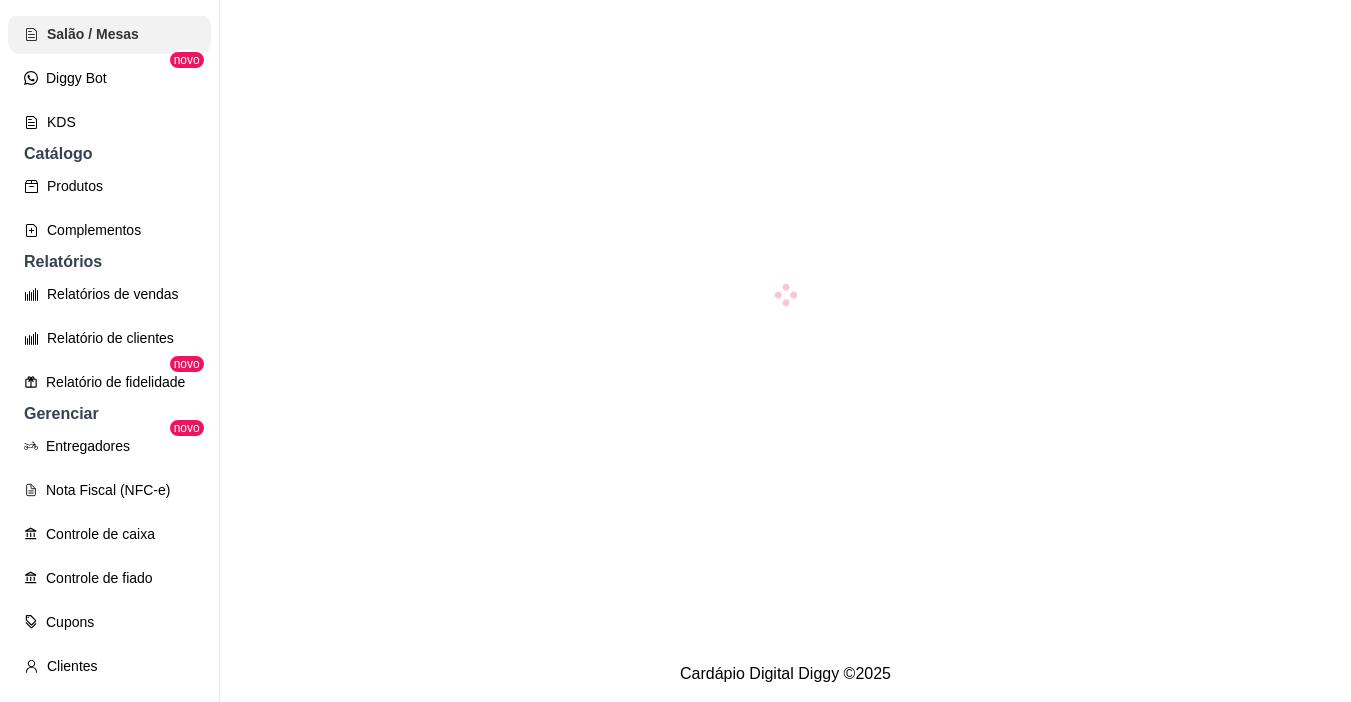 scroll, scrollTop: 0, scrollLeft: 0, axis: both 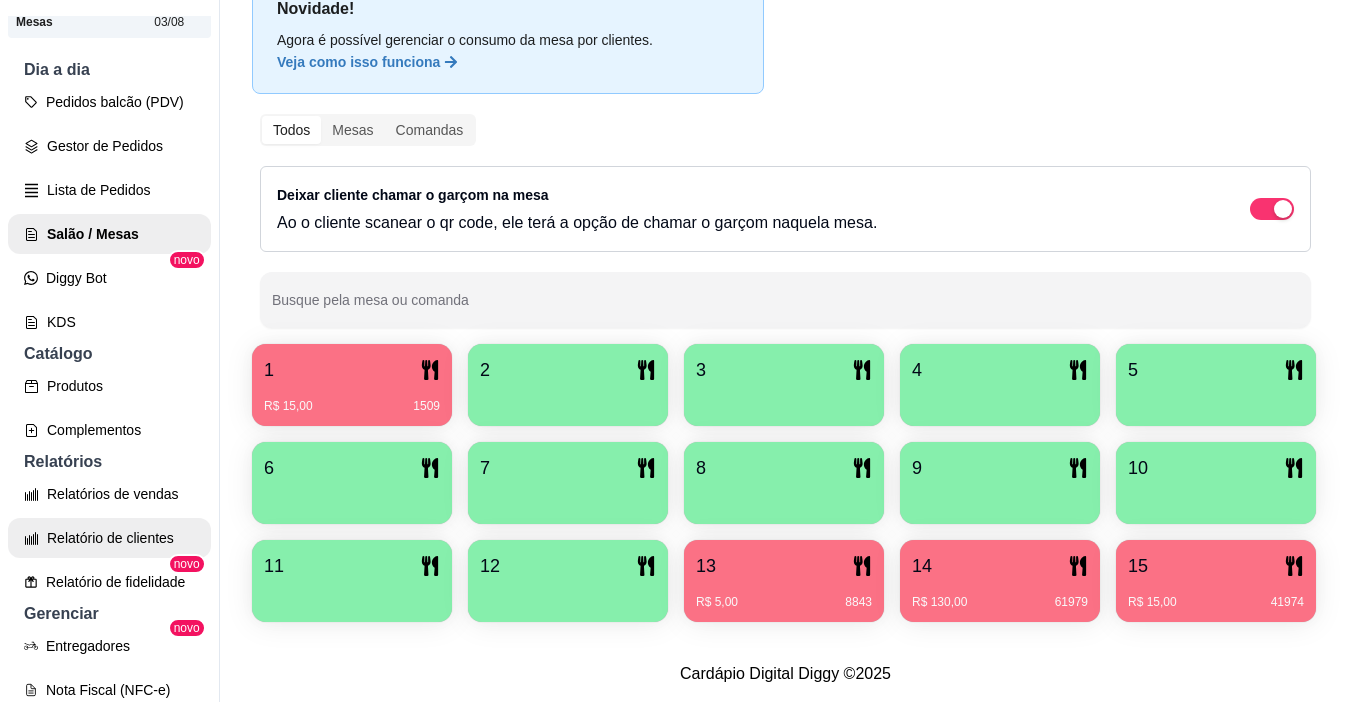 click on "Relatórios de vendas" at bounding box center (109, 494) 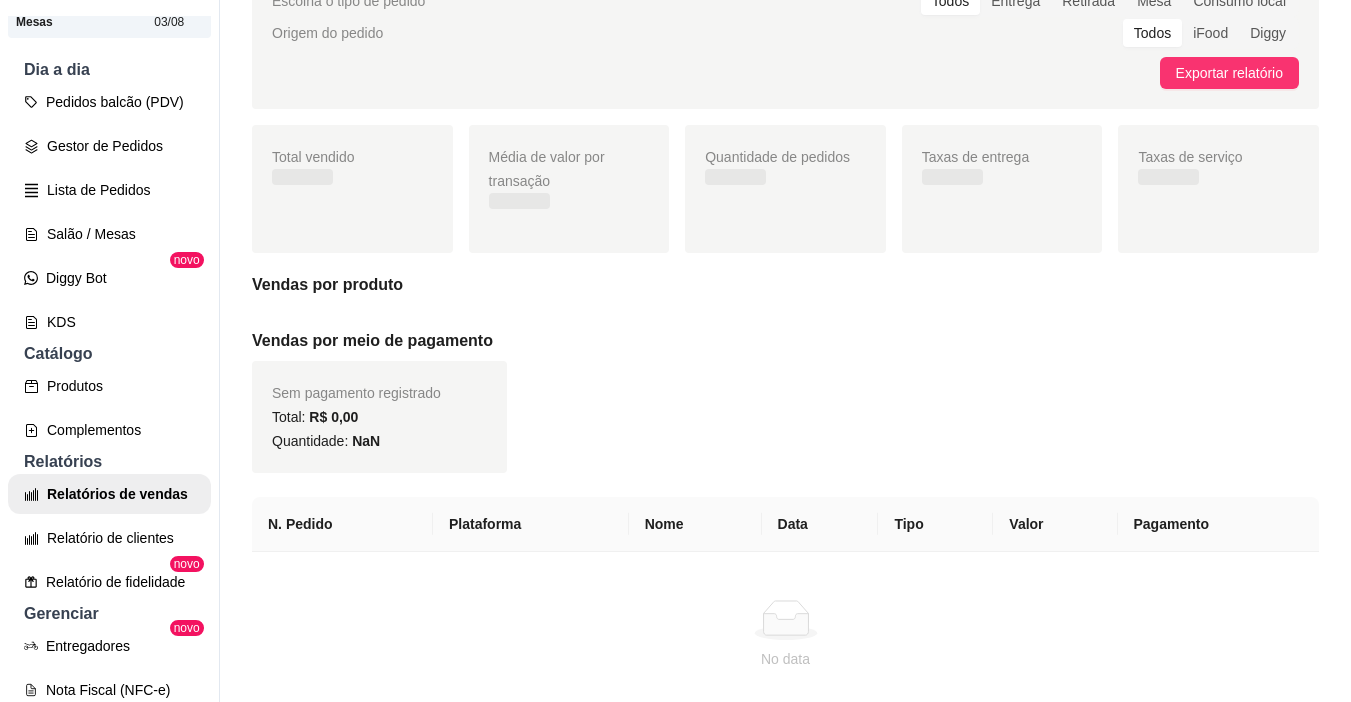 scroll, scrollTop: 75, scrollLeft: 0, axis: vertical 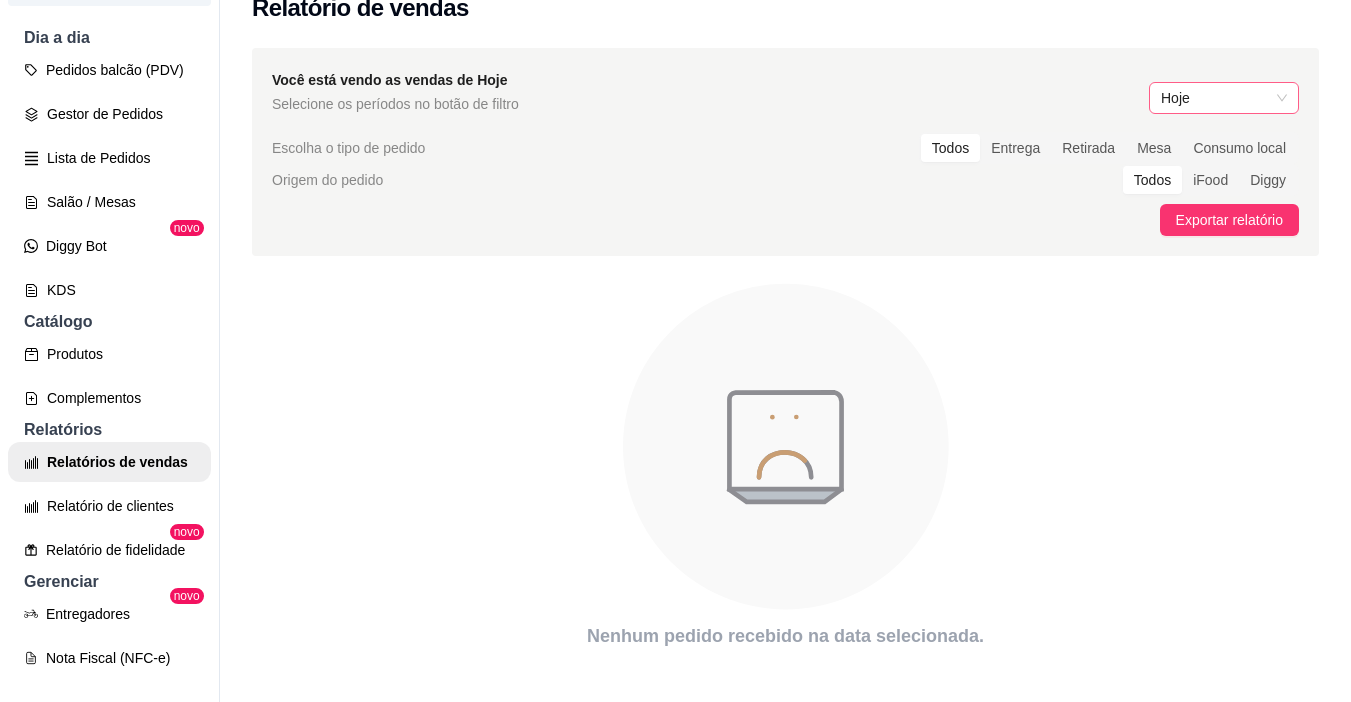 click on "Hoje" at bounding box center (1224, 98) 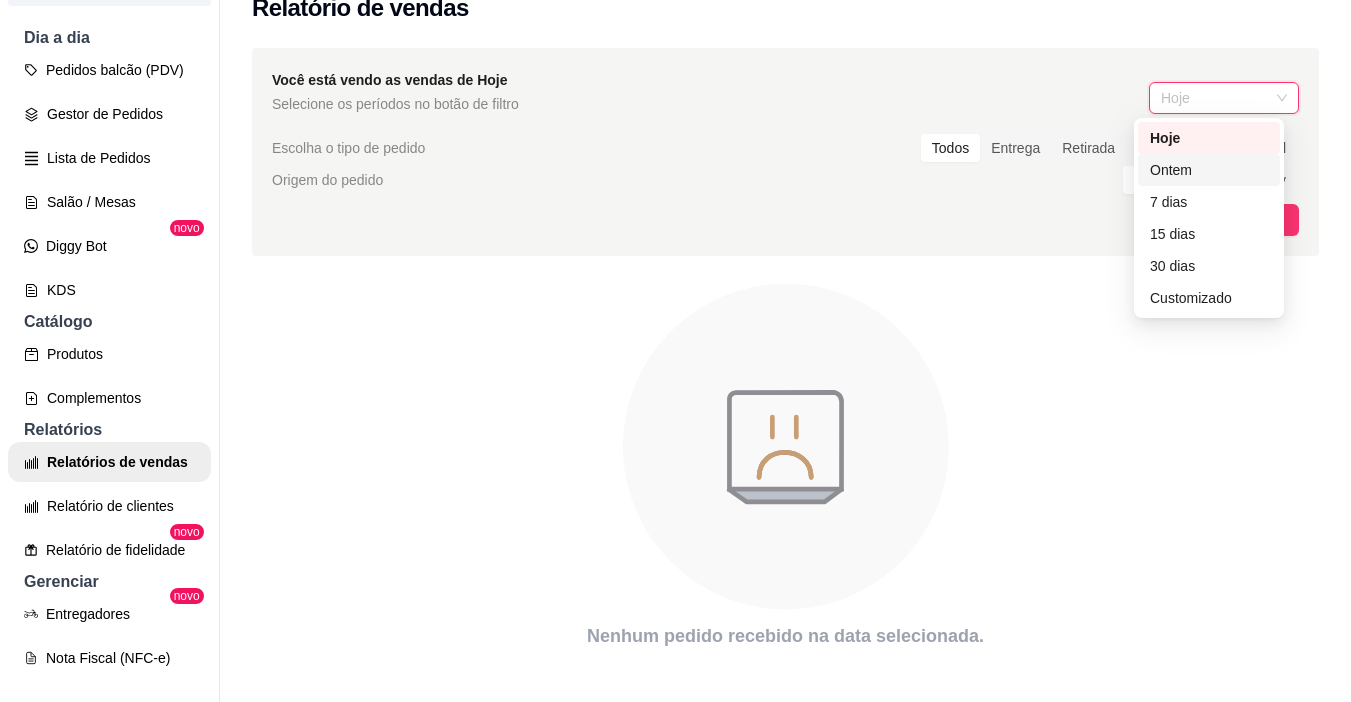 drag, startPoint x: 1182, startPoint y: 151, endPoint x: 1194, endPoint y: 171, distance: 23.323807 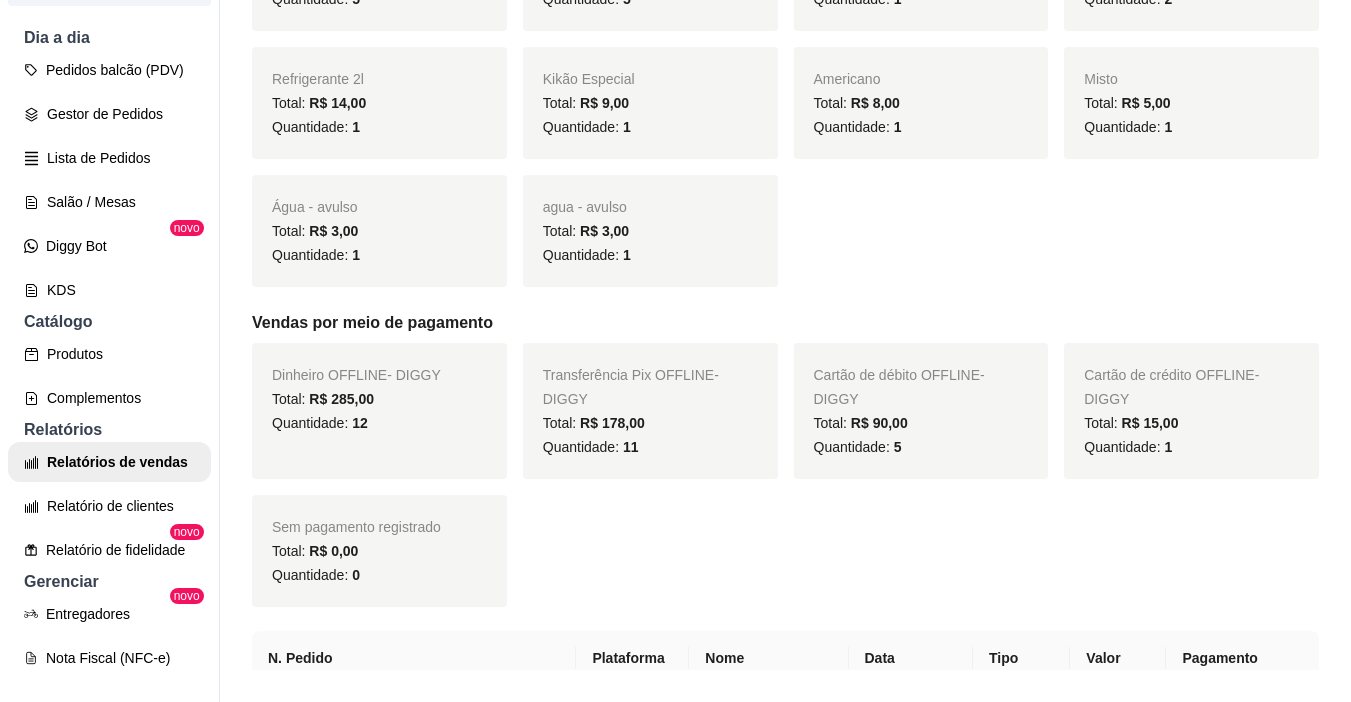 scroll, scrollTop: 775, scrollLeft: 0, axis: vertical 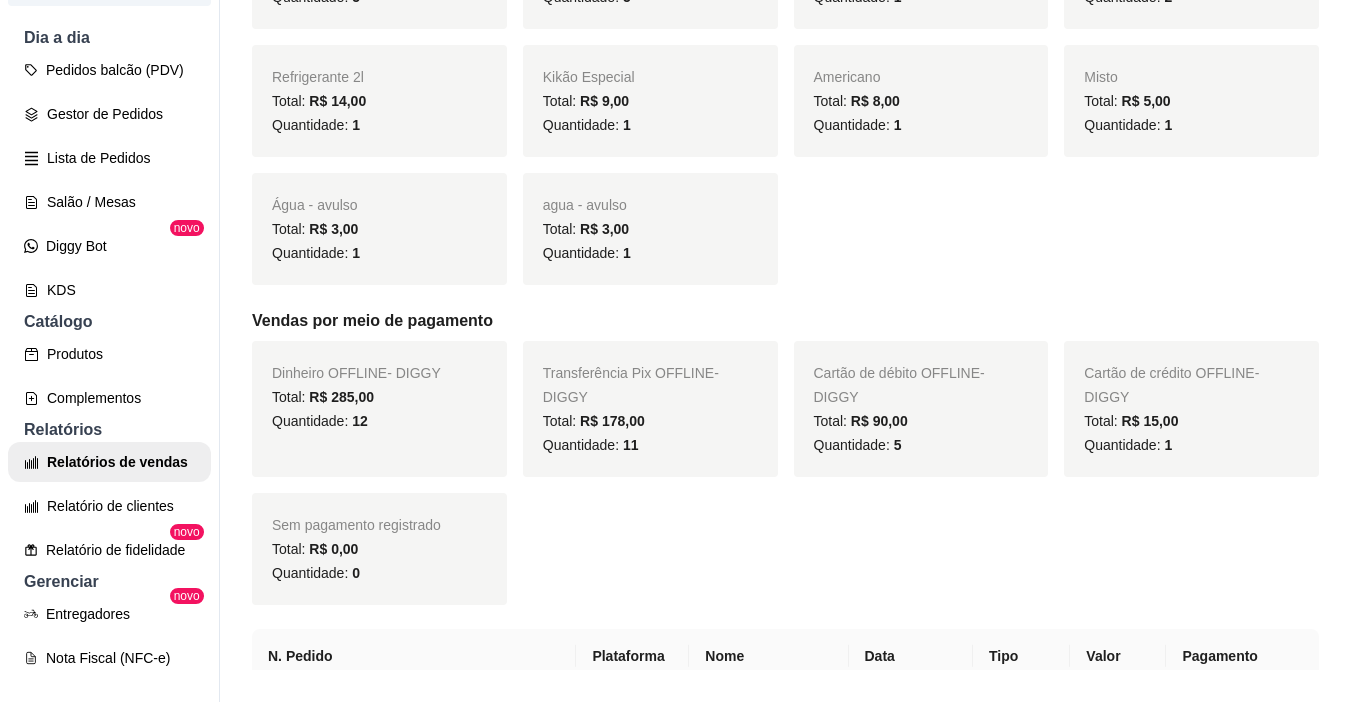 click on "Quantidade:   12" at bounding box center [379, 421] 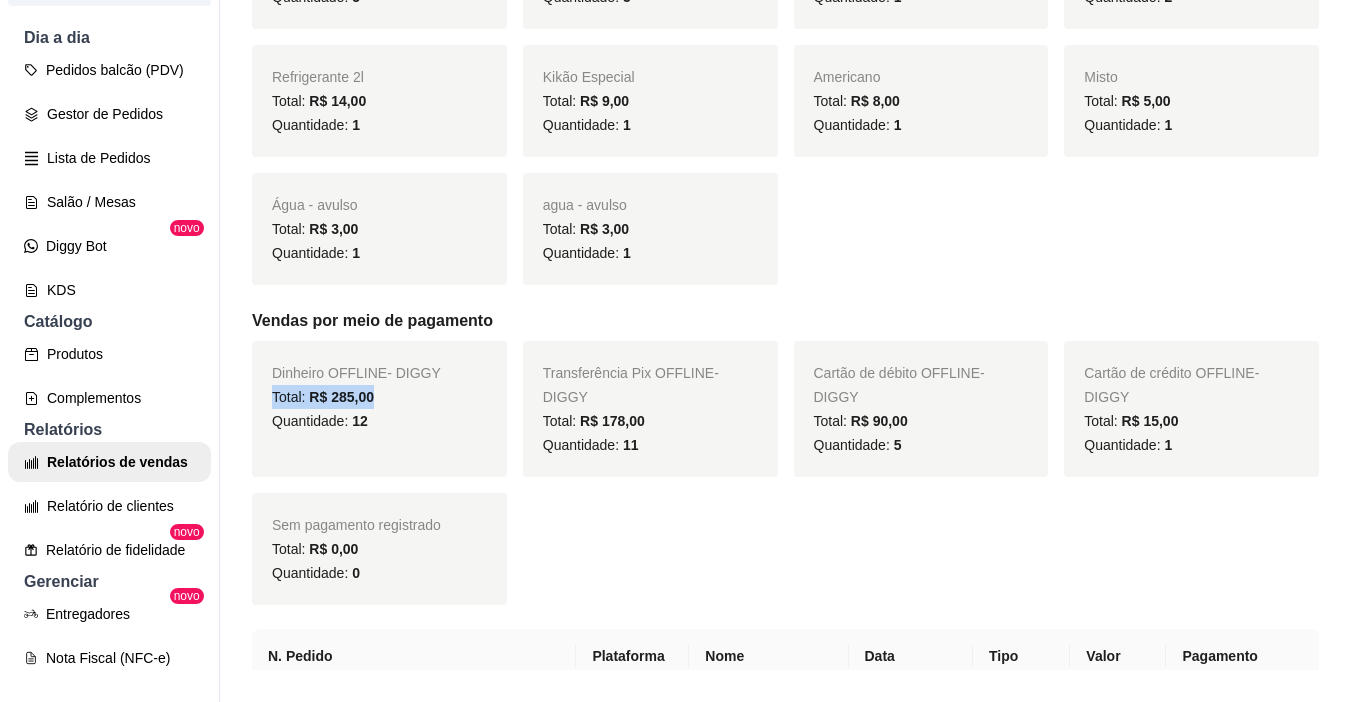 click on "Total:   R$ 285,00" at bounding box center [379, 397] 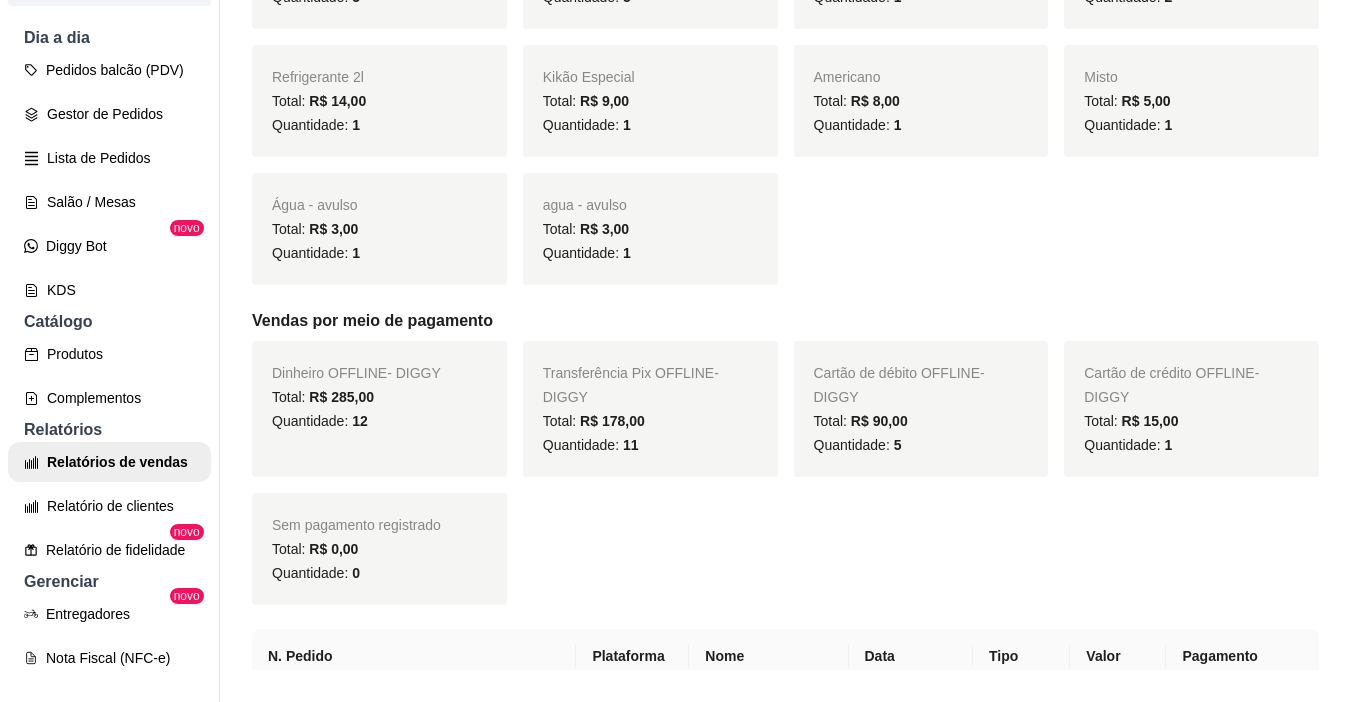 click on "Dinheiro   OFFLINE  -   DIGGY Total:   R$ 285,00 Quantidade:   12" at bounding box center [379, 409] 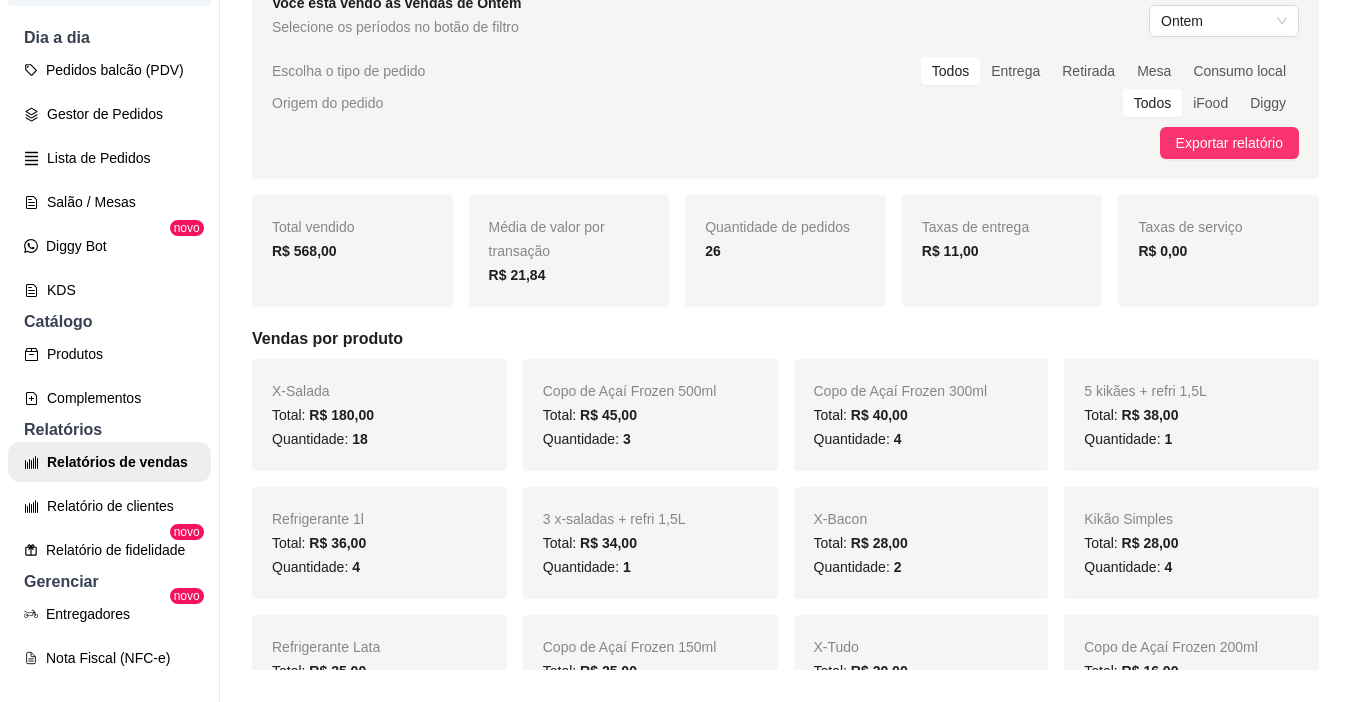 scroll, scrollTop: 0, scrollLeft: 0, axis: both 